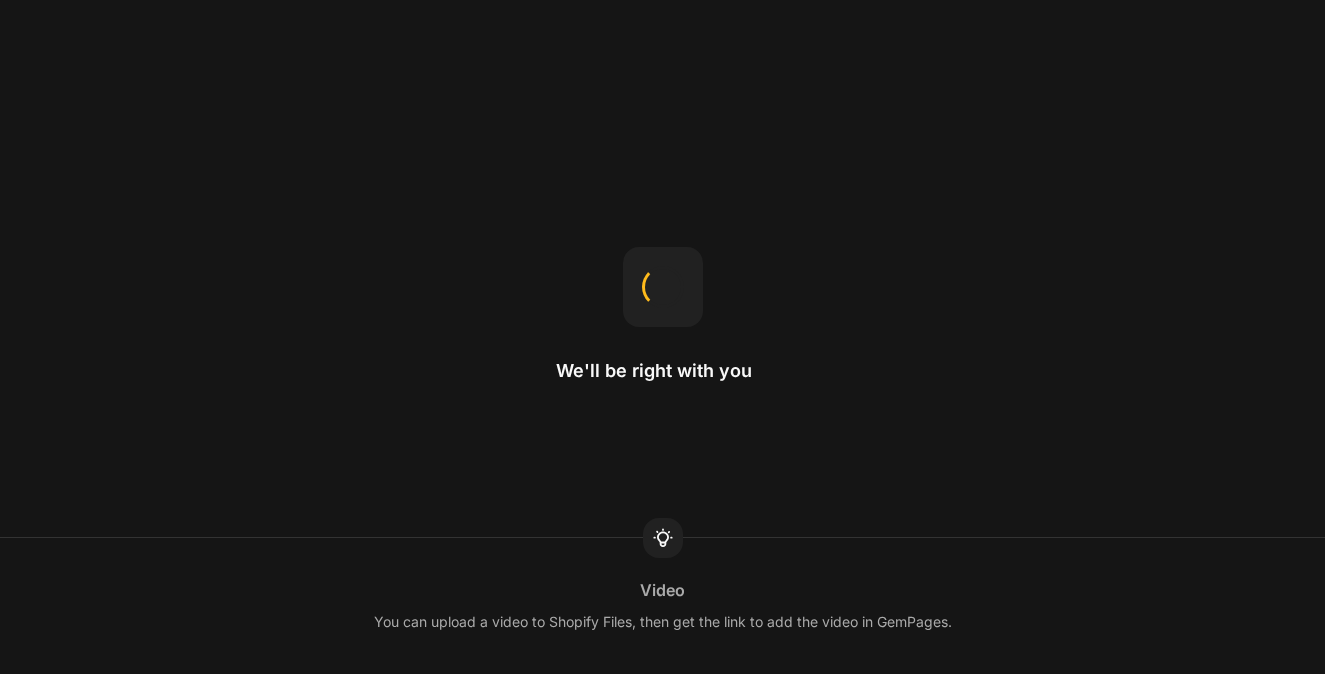 scroll, scrollTop: 0, scrollLeft: 0, axis: both 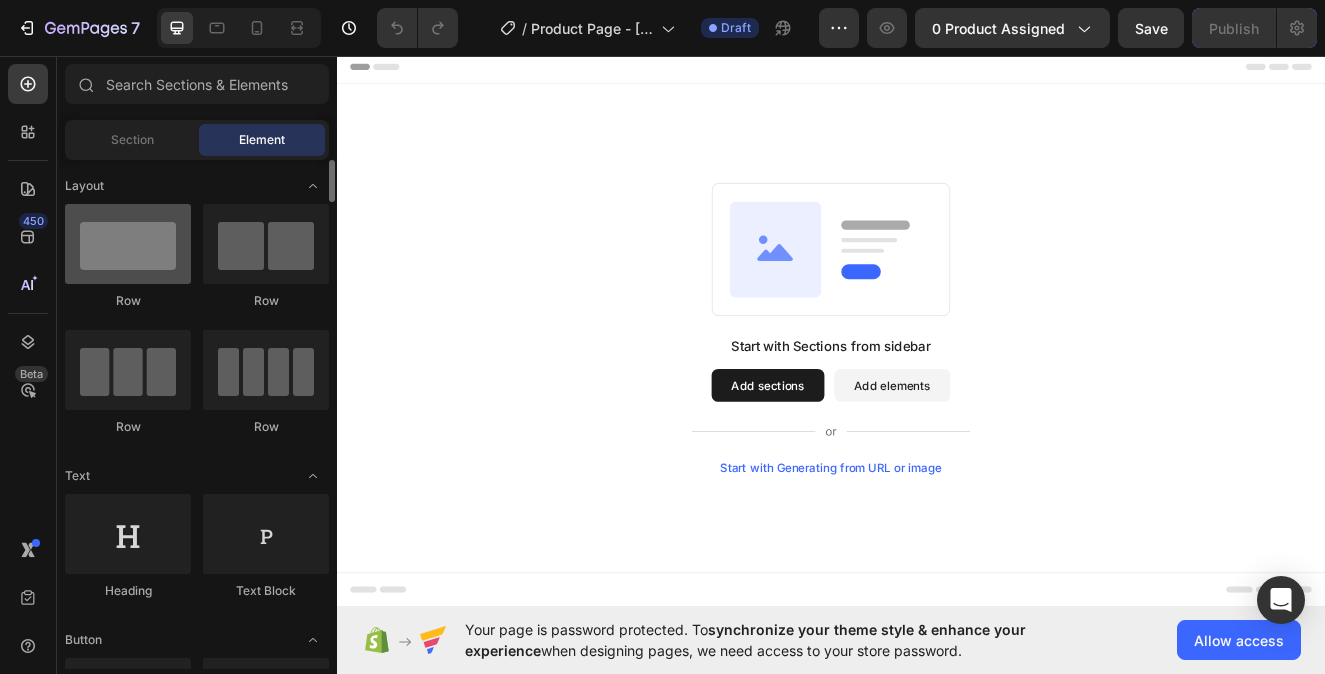 click at bounding box center [128, 244] 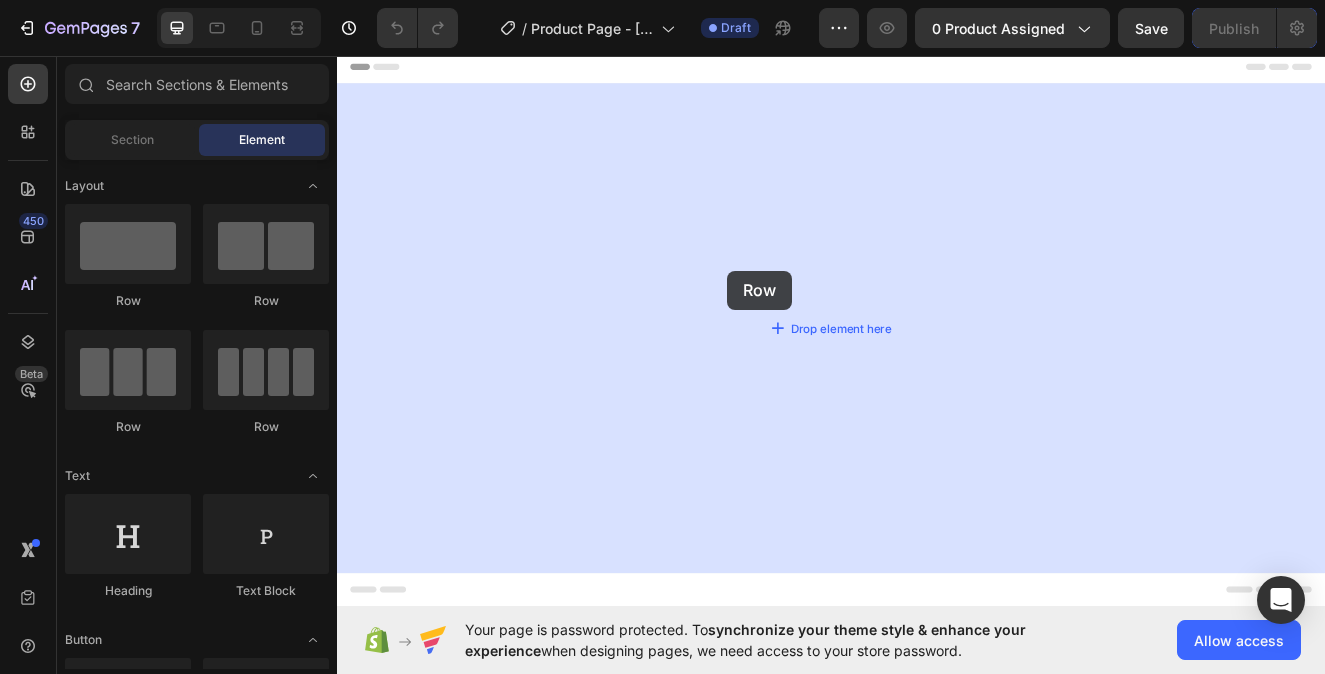 drag, startPoint x: 505, startPoint y: 323, endPoint x: 766, endPoint y: 312, distance: 261.2317 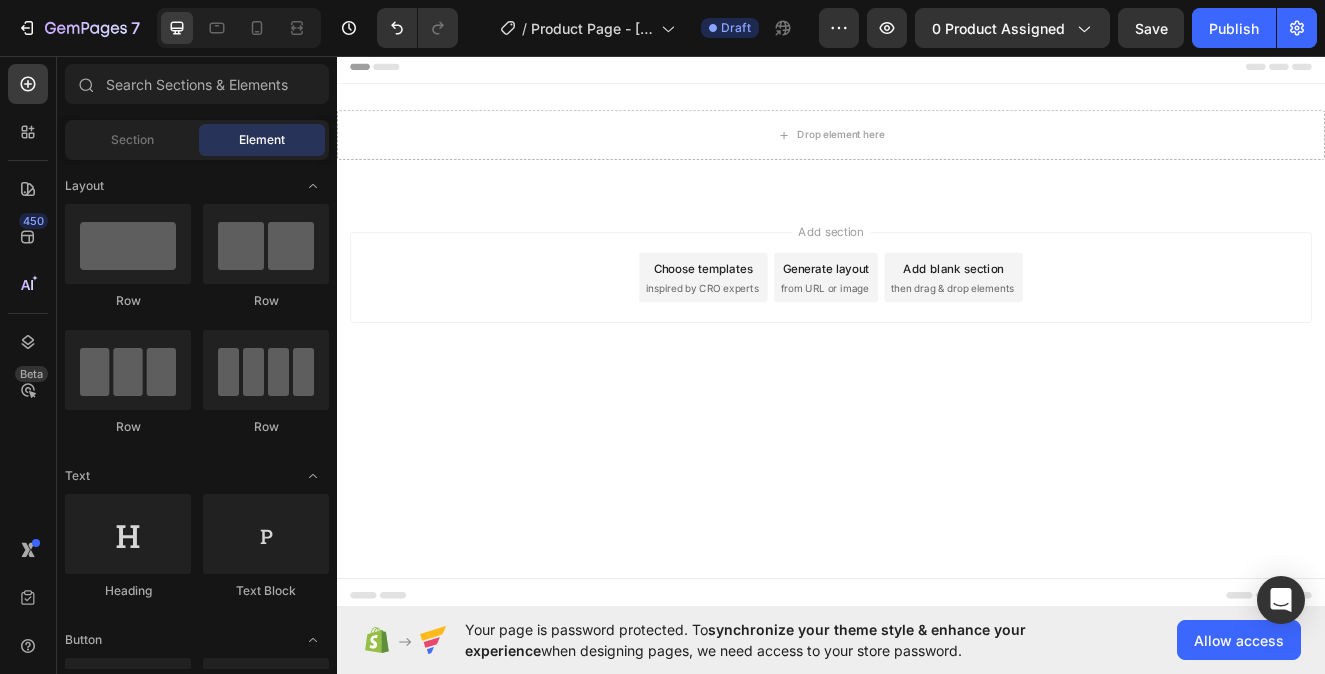 click on "Header
Drop element here Row   16 Section 1 Root Start with Sections from sidebar Add sections Add elements Start with Generating from URL or image Add section Choose templates inspired by CRO experts Generate layout from URL or image Add blank section then drag & drop elements Footer" at bounding box center (937, 391) 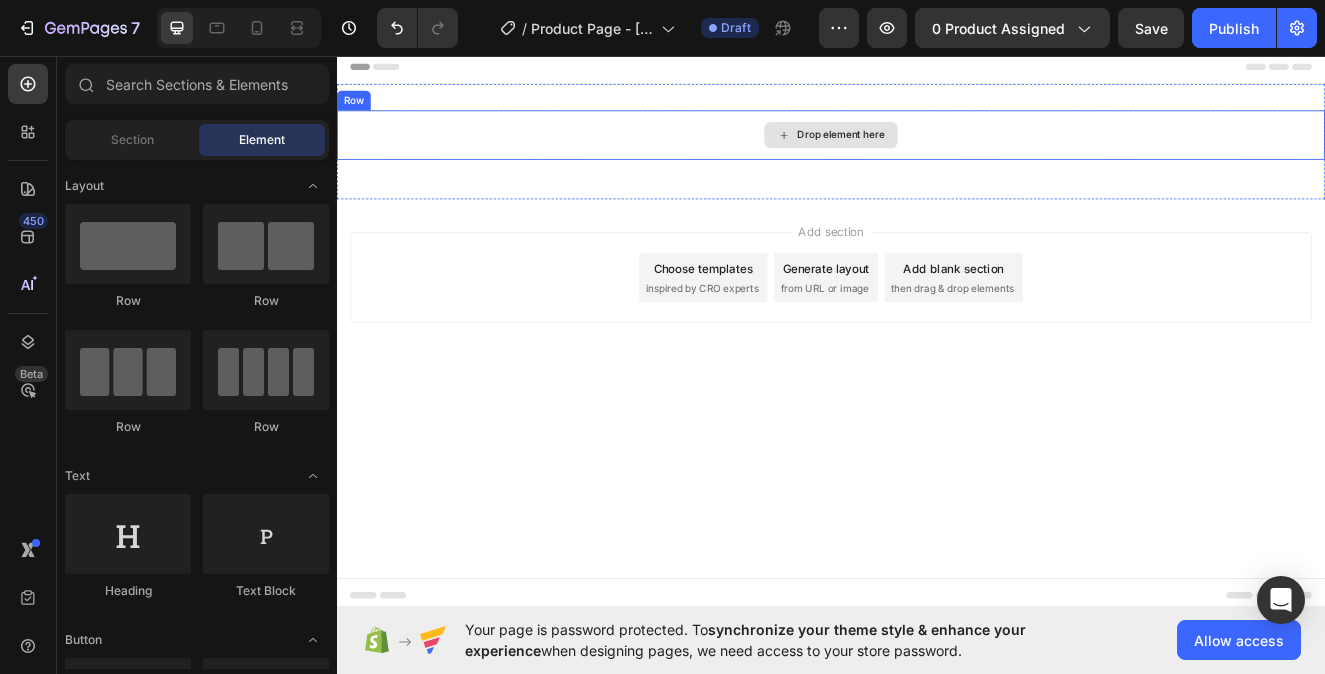 click on "Drop element here" at bounding box center (937, 153) 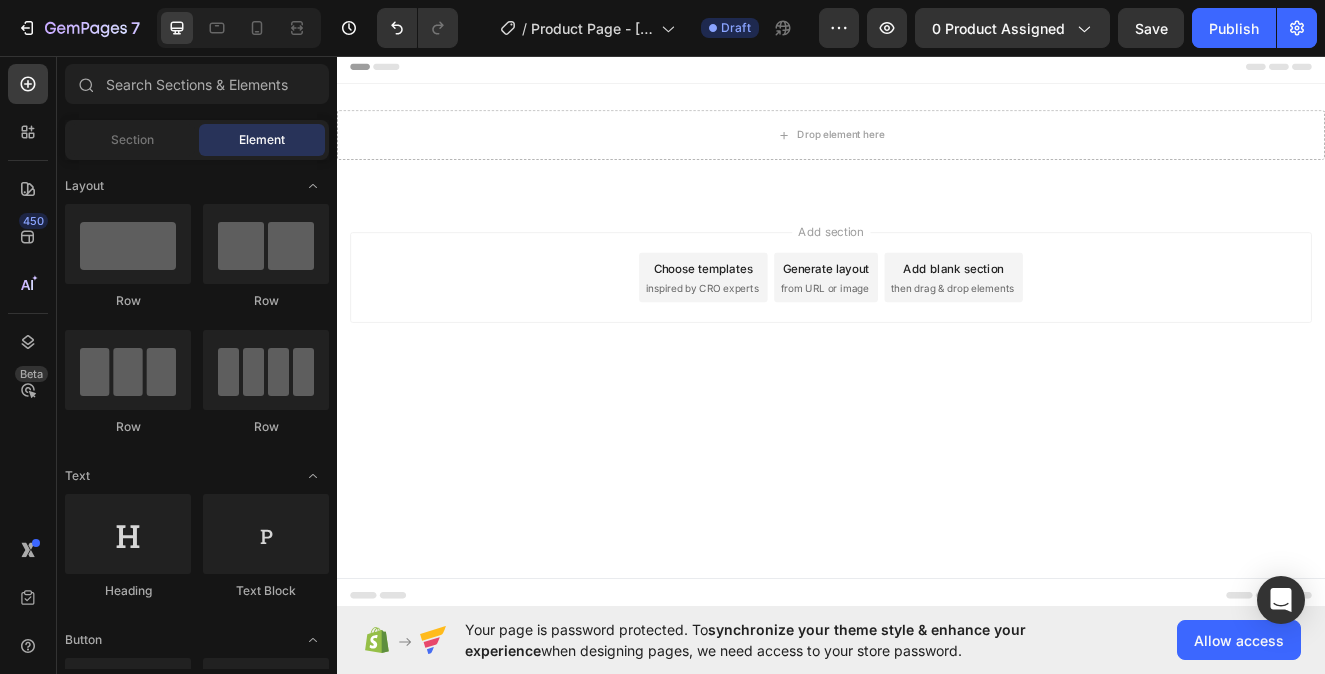 click on "Generate layout" at bounding box center [931, 315] 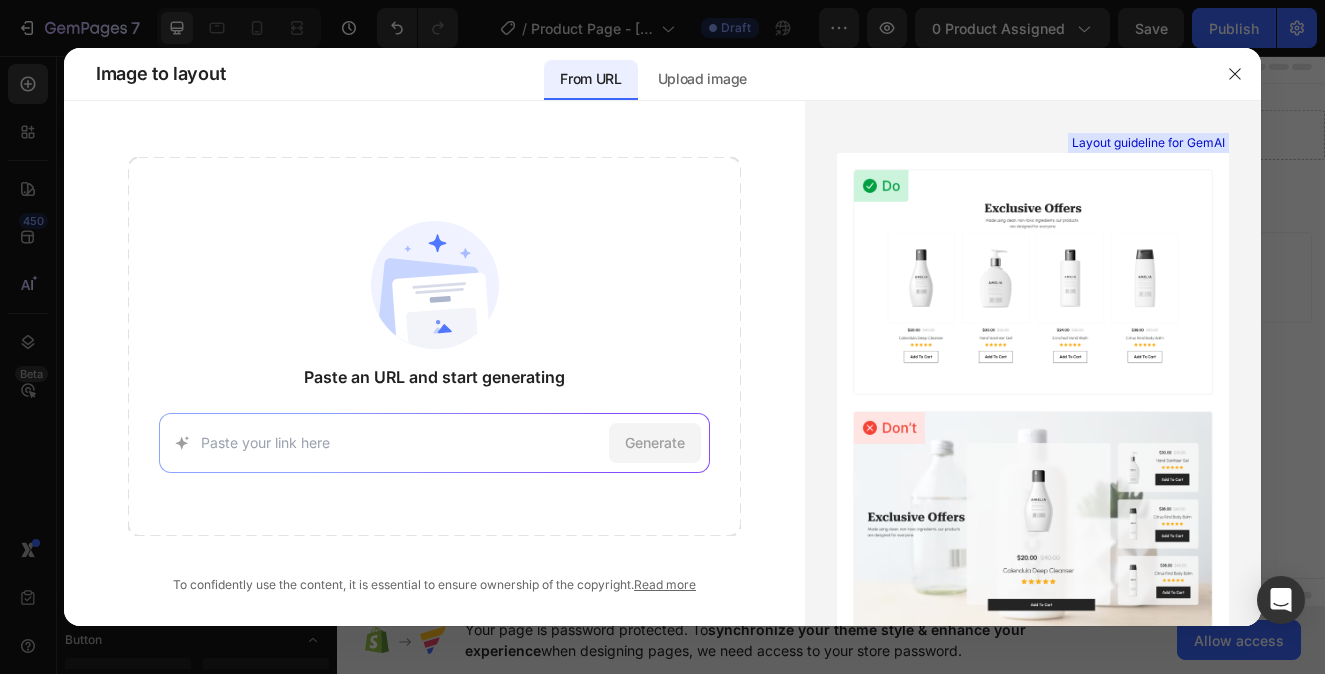 click at bounding box center [401, 442] 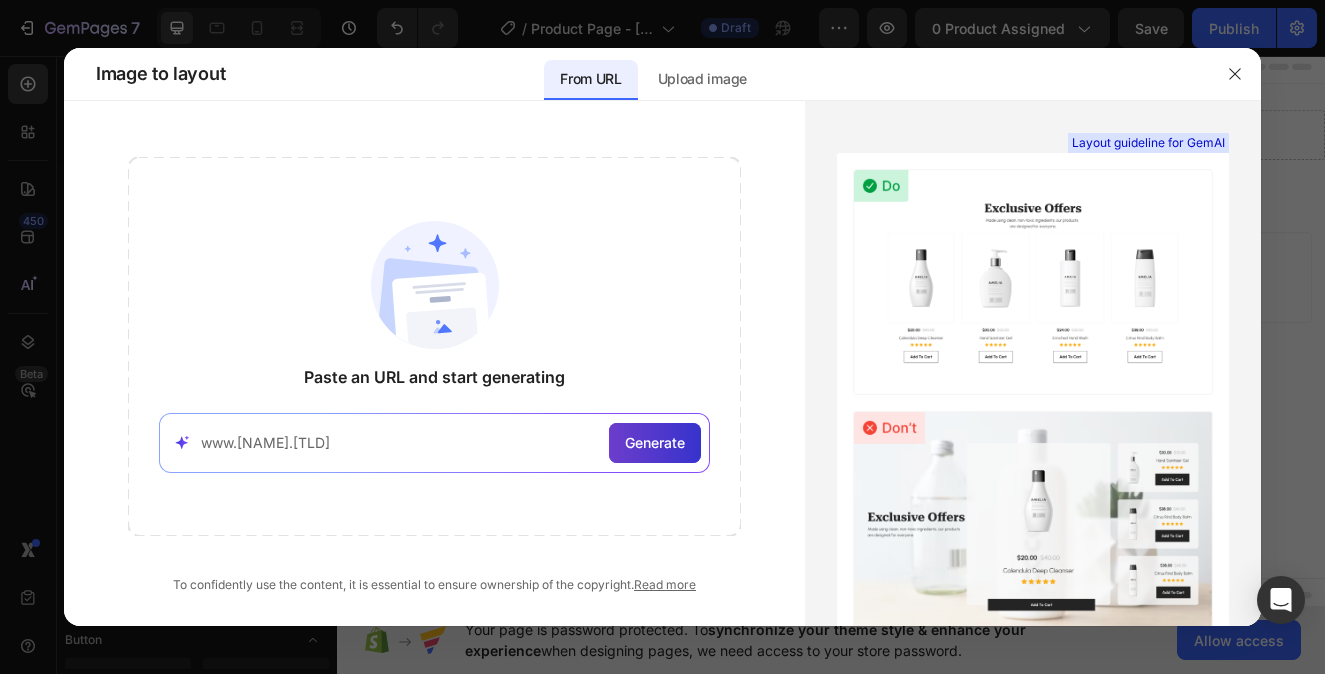 type on "www.aurelien.nl" 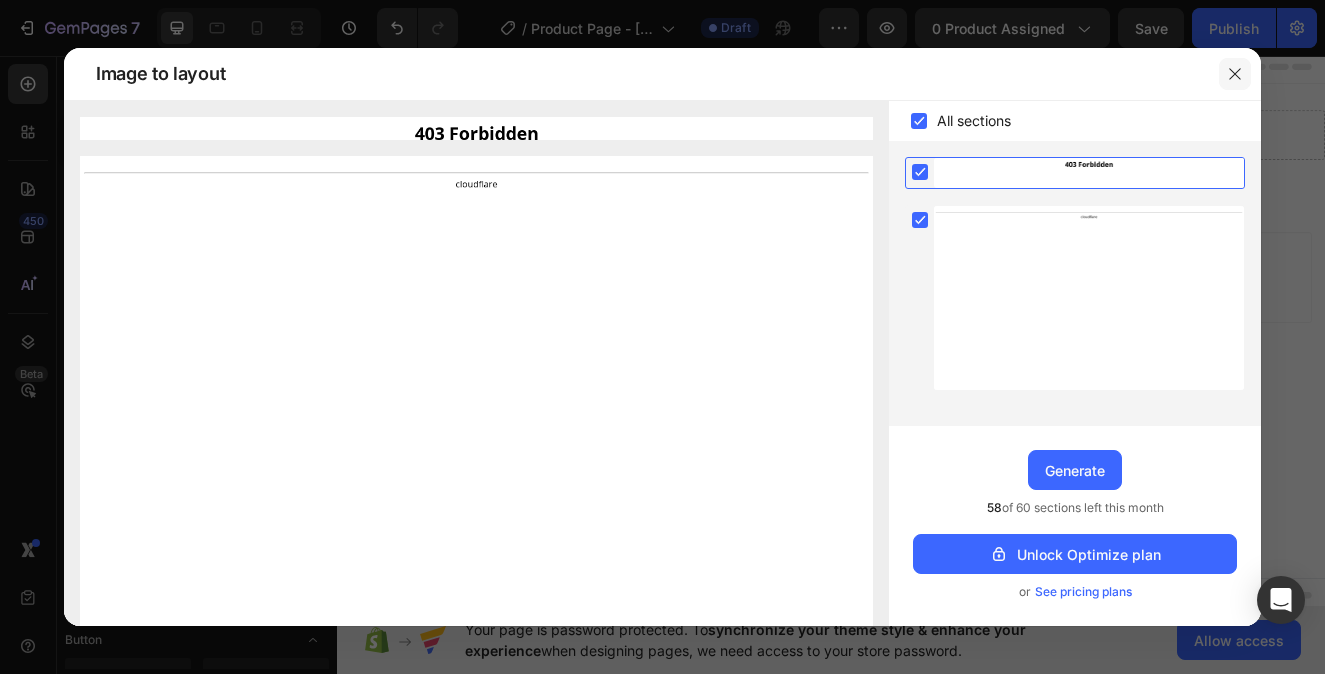 click 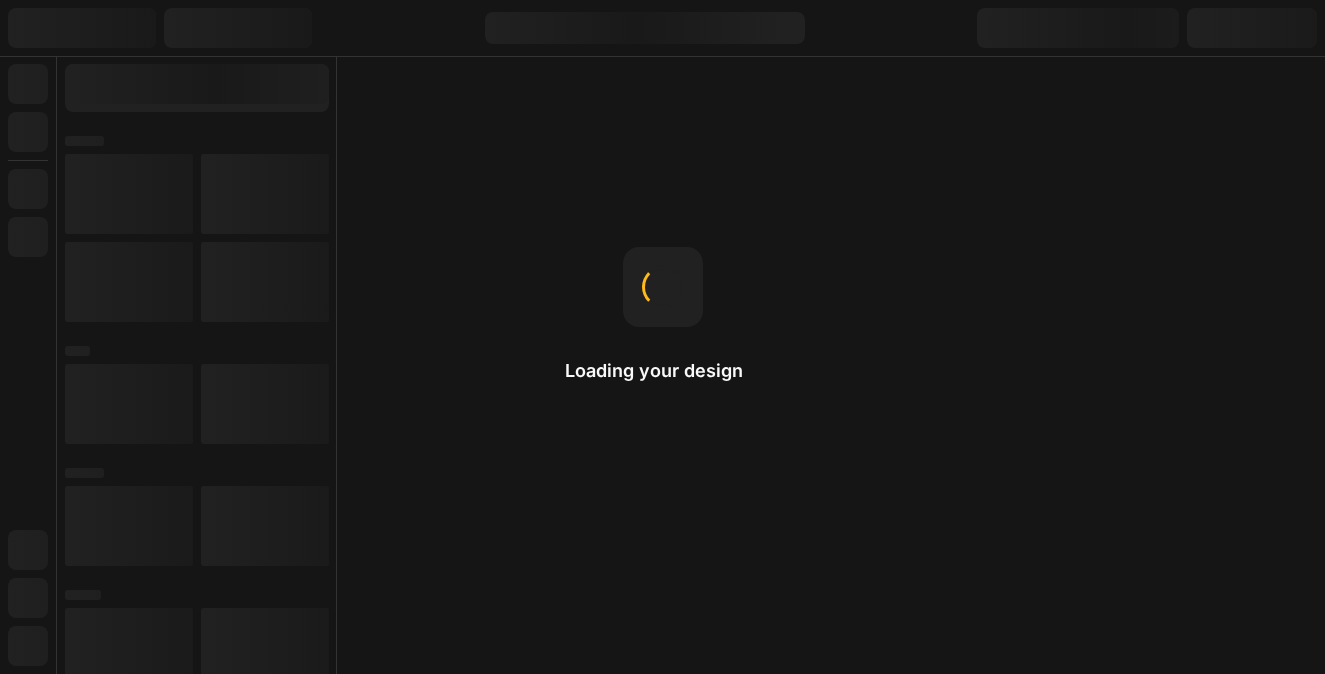 scroll, scrollTop: 0, scrollLeft: 0, axis: both 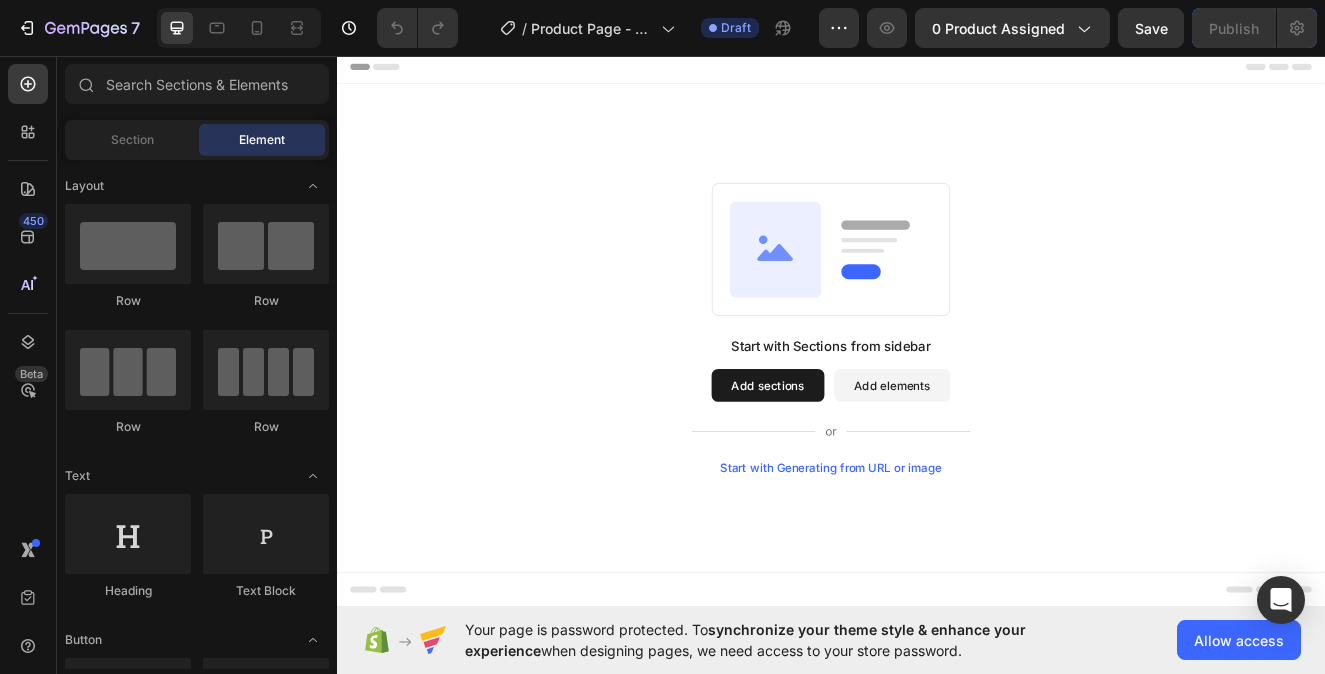 click on "Start with Generating from URL or image" at bounding box center (937, 557) 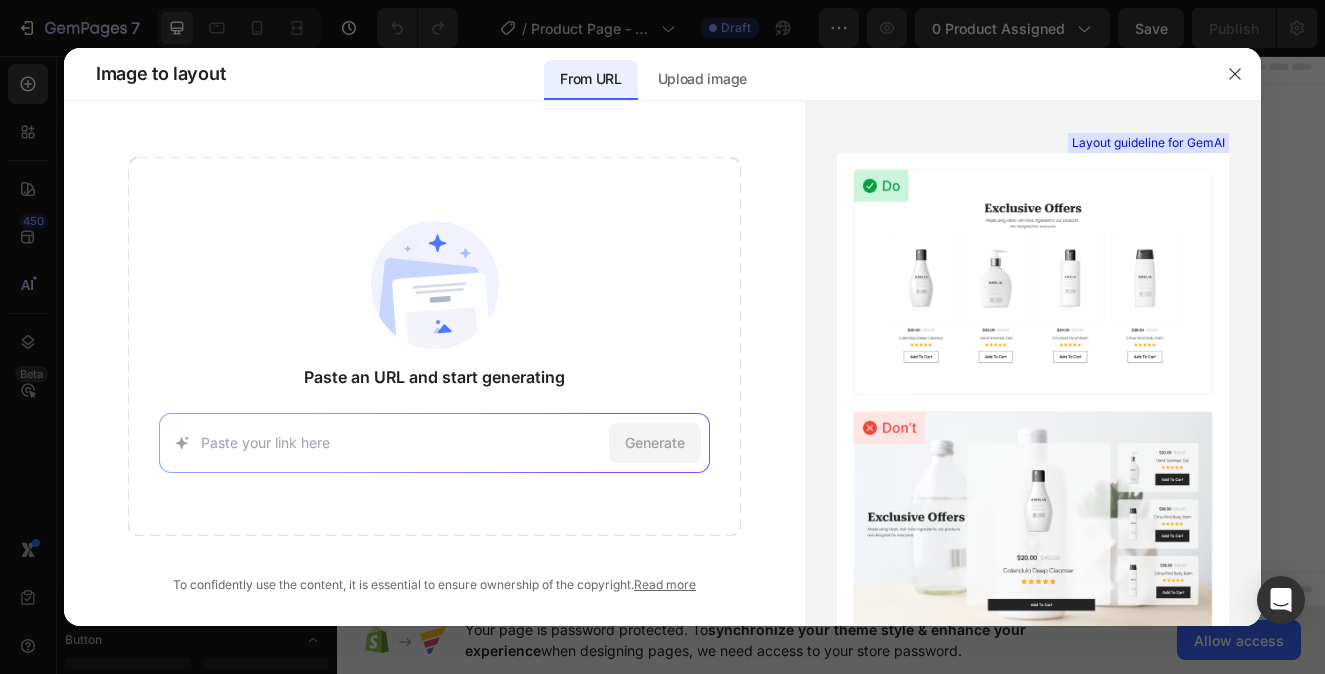 click on "Generate" at bounding box center (435, 443) 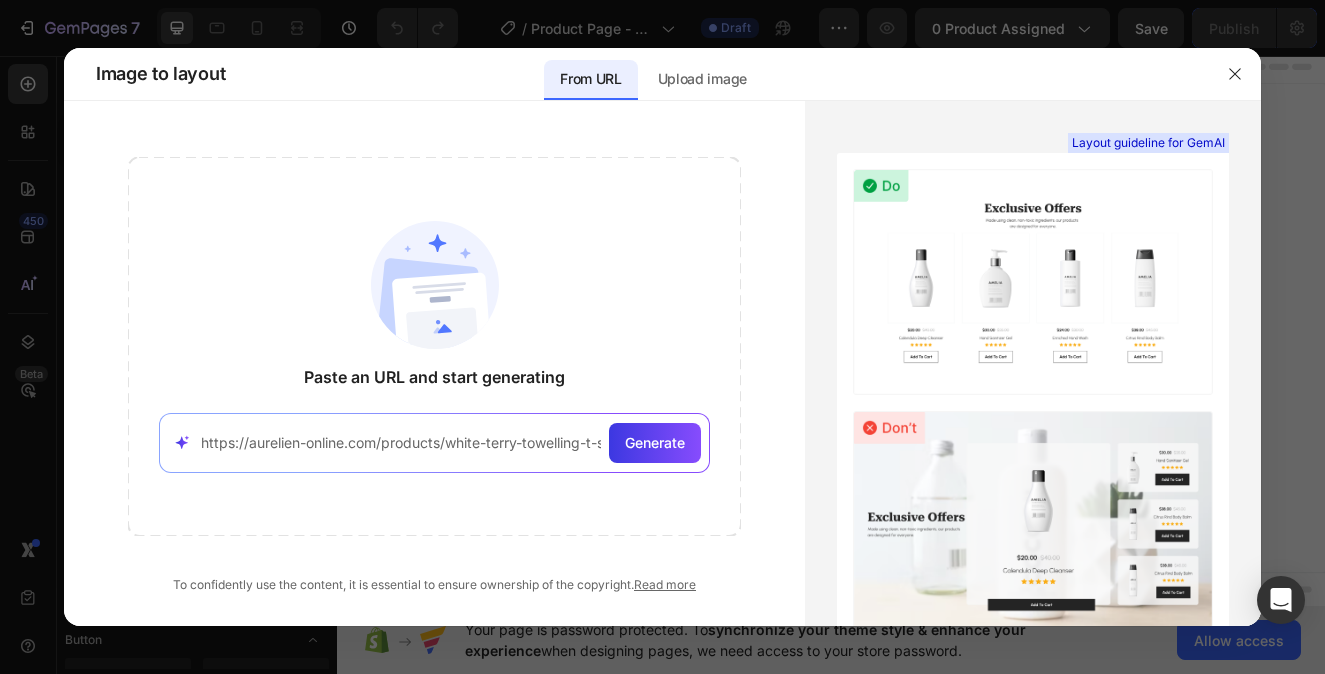 scroll, scrollTop: 0, scrollLeft: 33, axis: horizontal 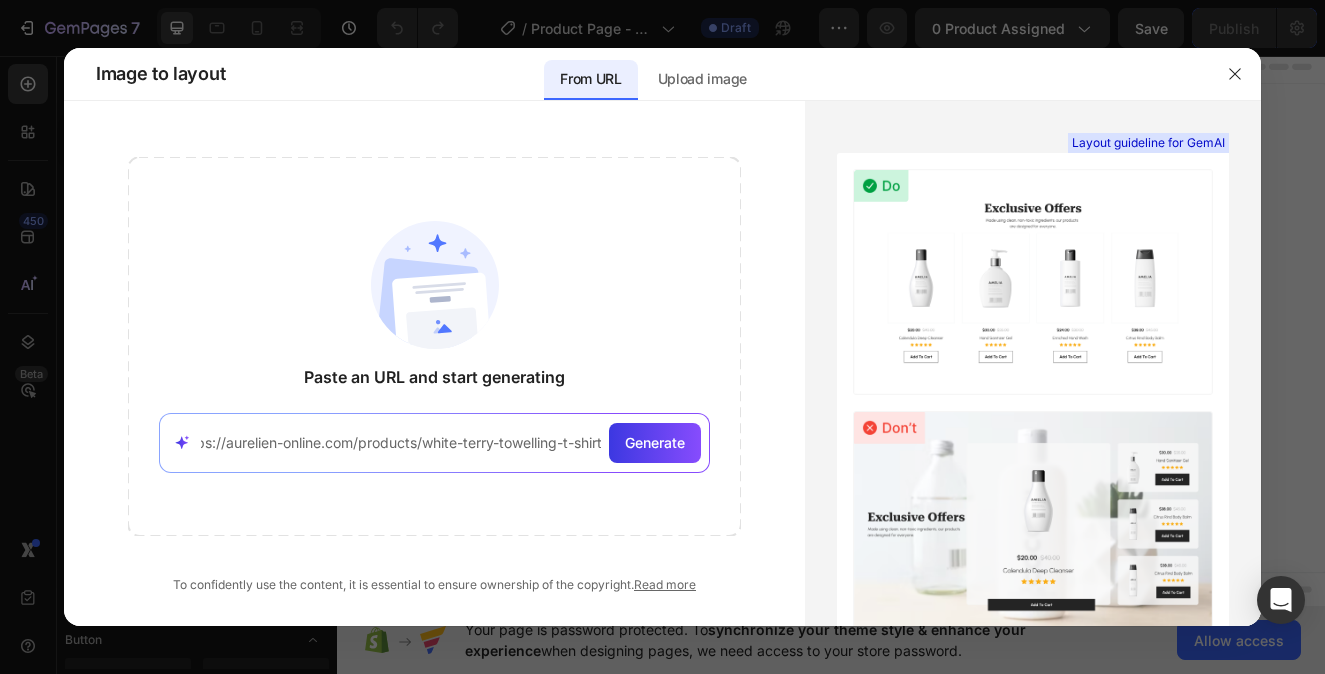 type on "https://aurelien-online.com/products/white-terry-towelling-t-shirt" 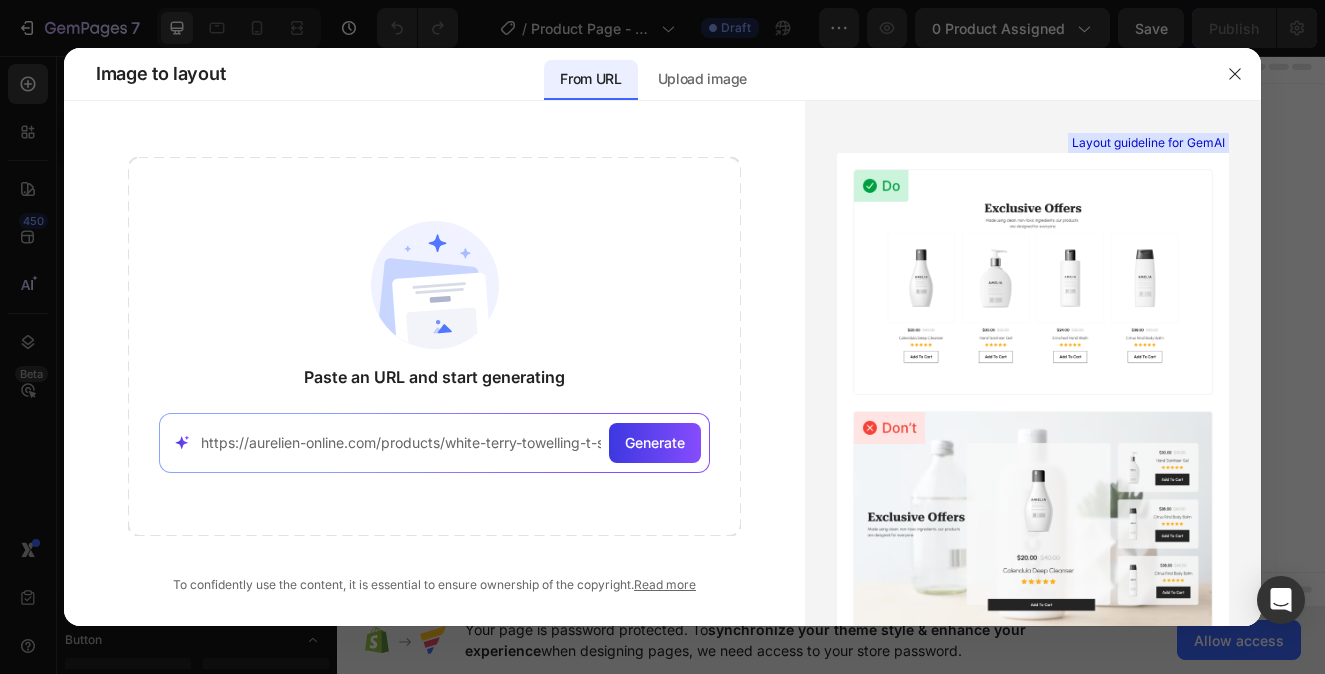 click on "https://aurelien-online.com/products/white-terry-towelling-t-shirt Generate" at bounding box center (435, 443) 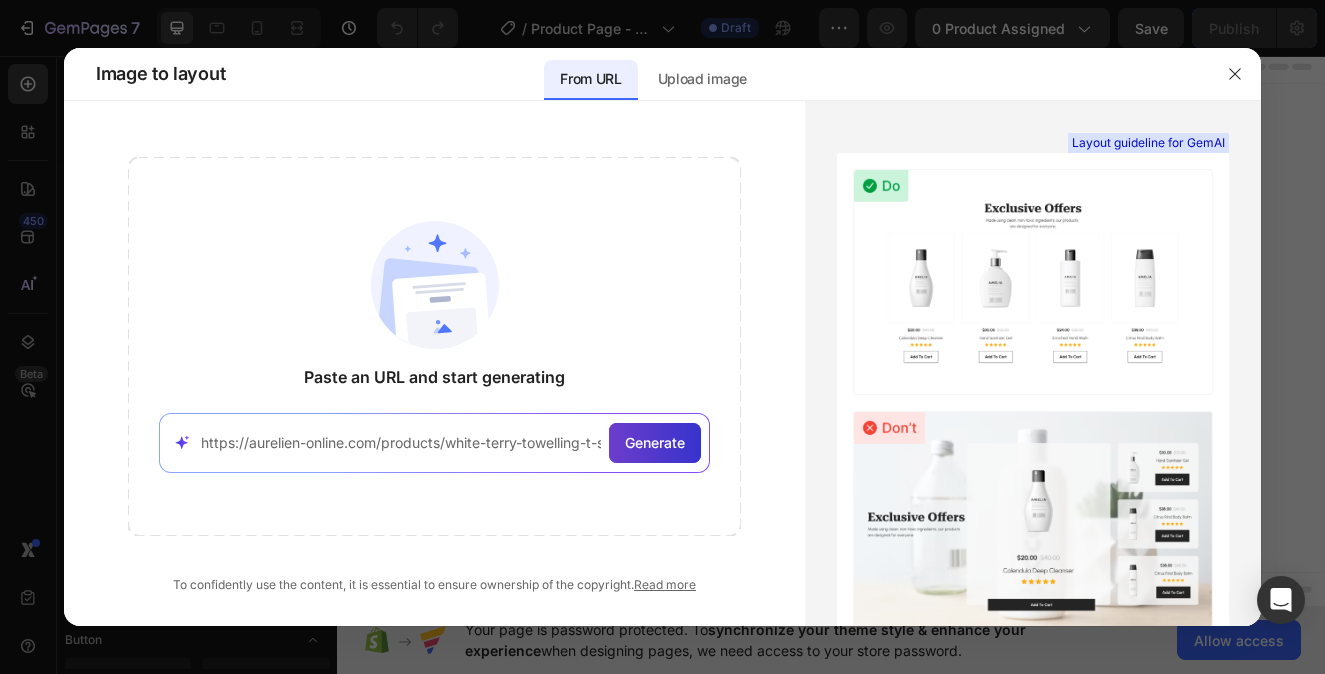 click on "Generate" at bounding box center (655, 443) 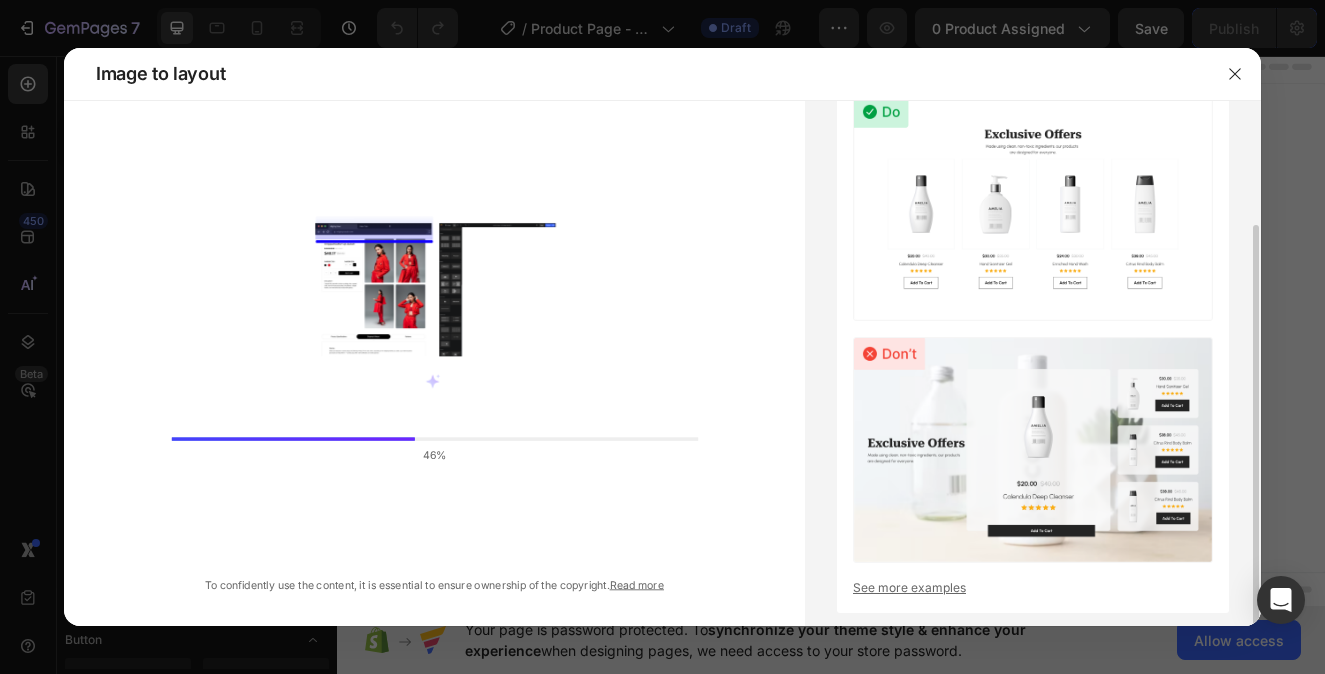 scroll, scrollTop: 0, scrollLeft: 0, axis: both 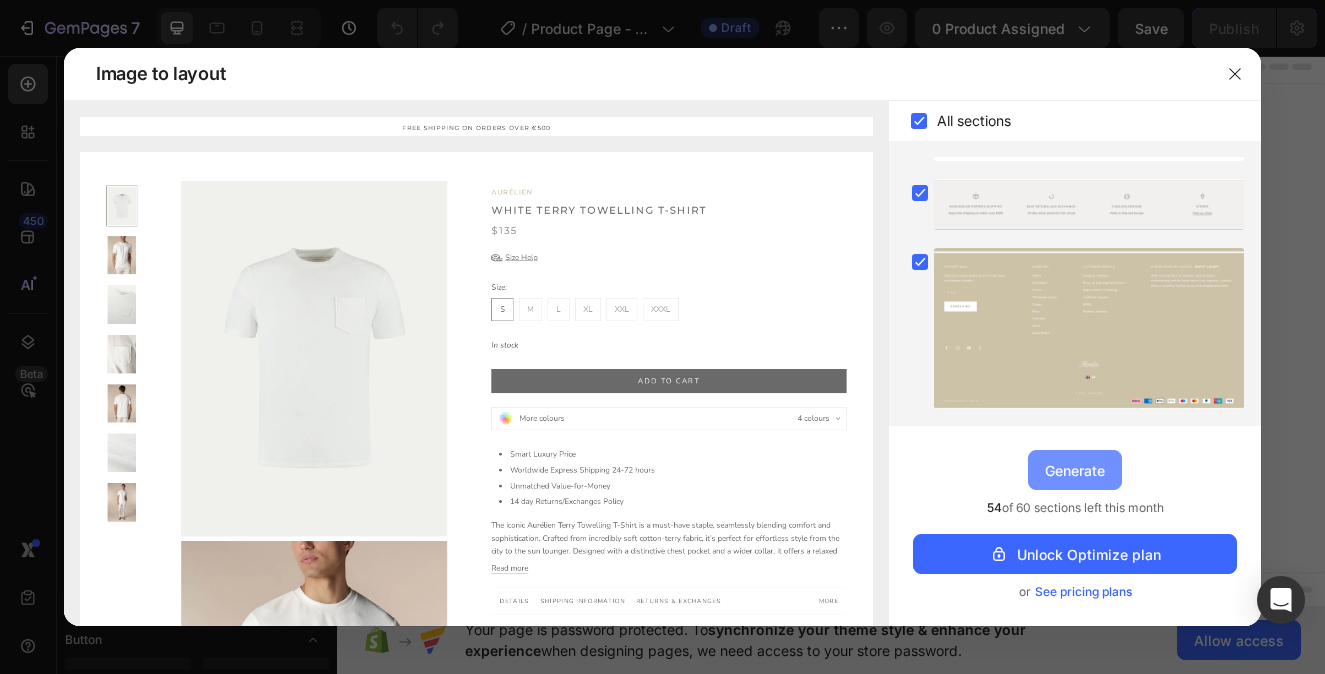 click on "Generate" at bounding box center [1075, 470] 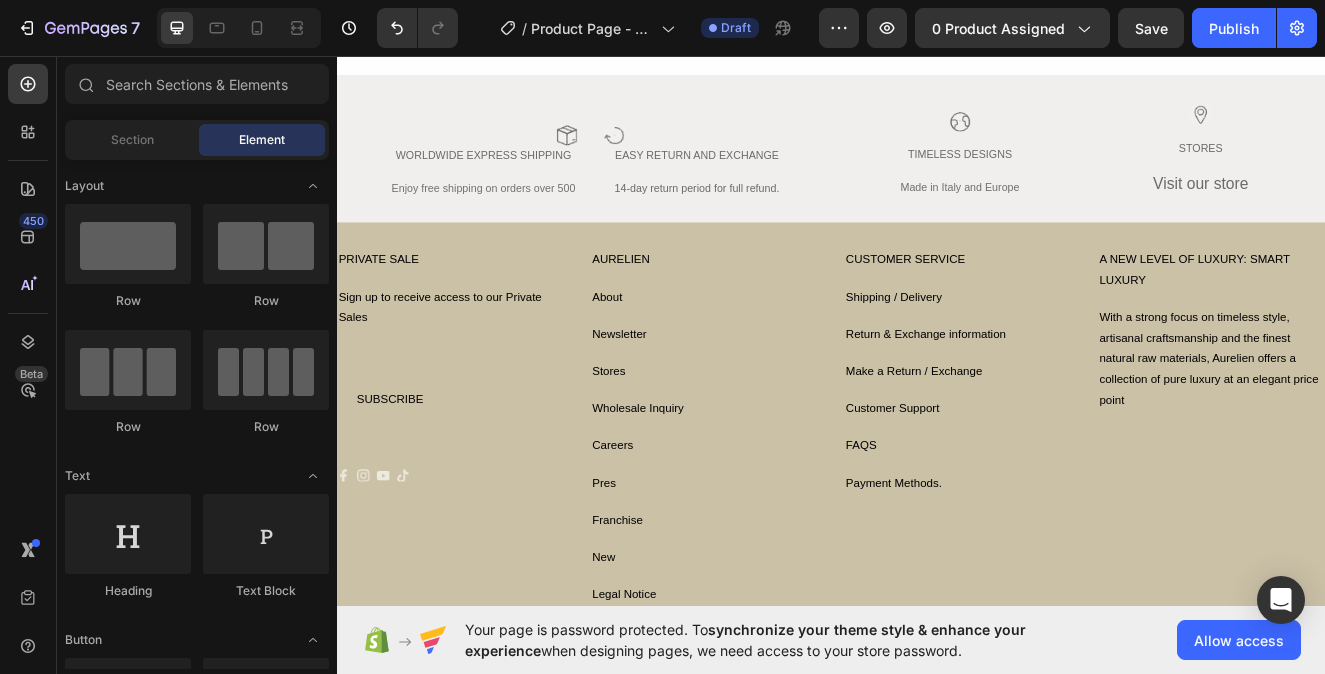 scroll, scrollTop: 2964, scrollLeft: 0, axis: vertical 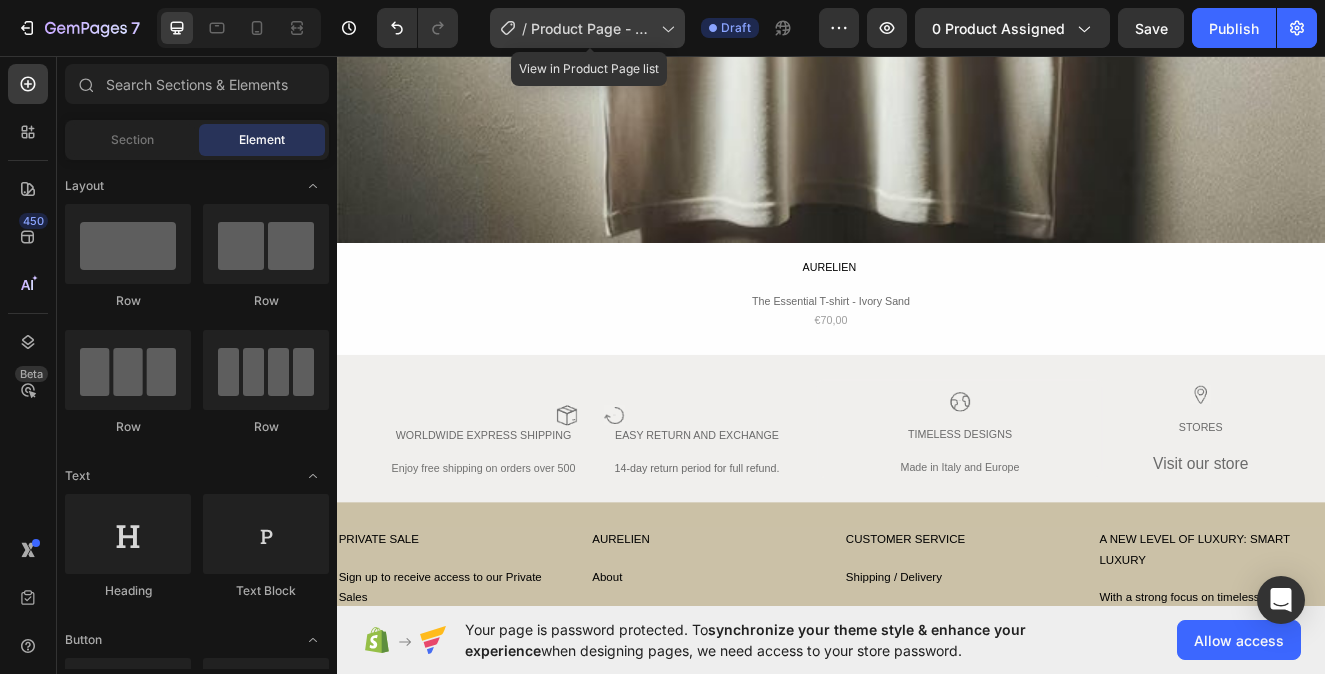 click on "Product Page - Aug 4, 10:09:10" at bounding box center [592, 28] 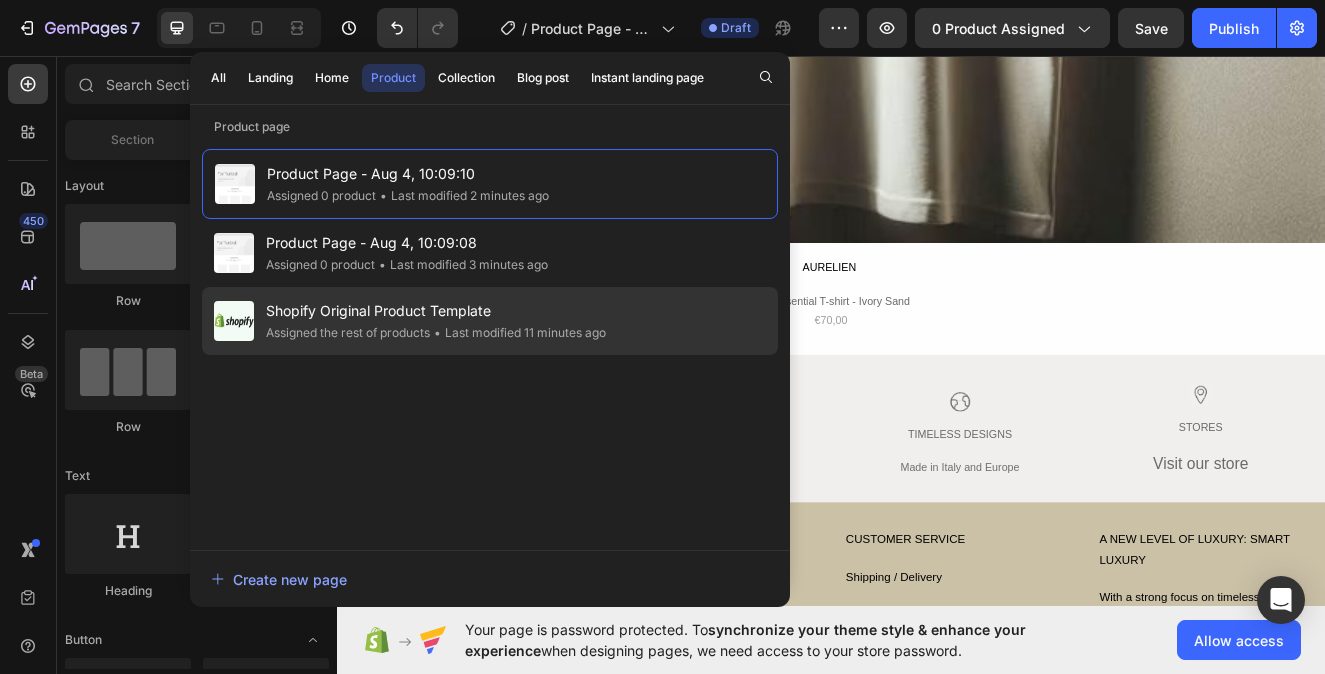 click on "Shopify Original Product Template" at bounding box center [436, 311] 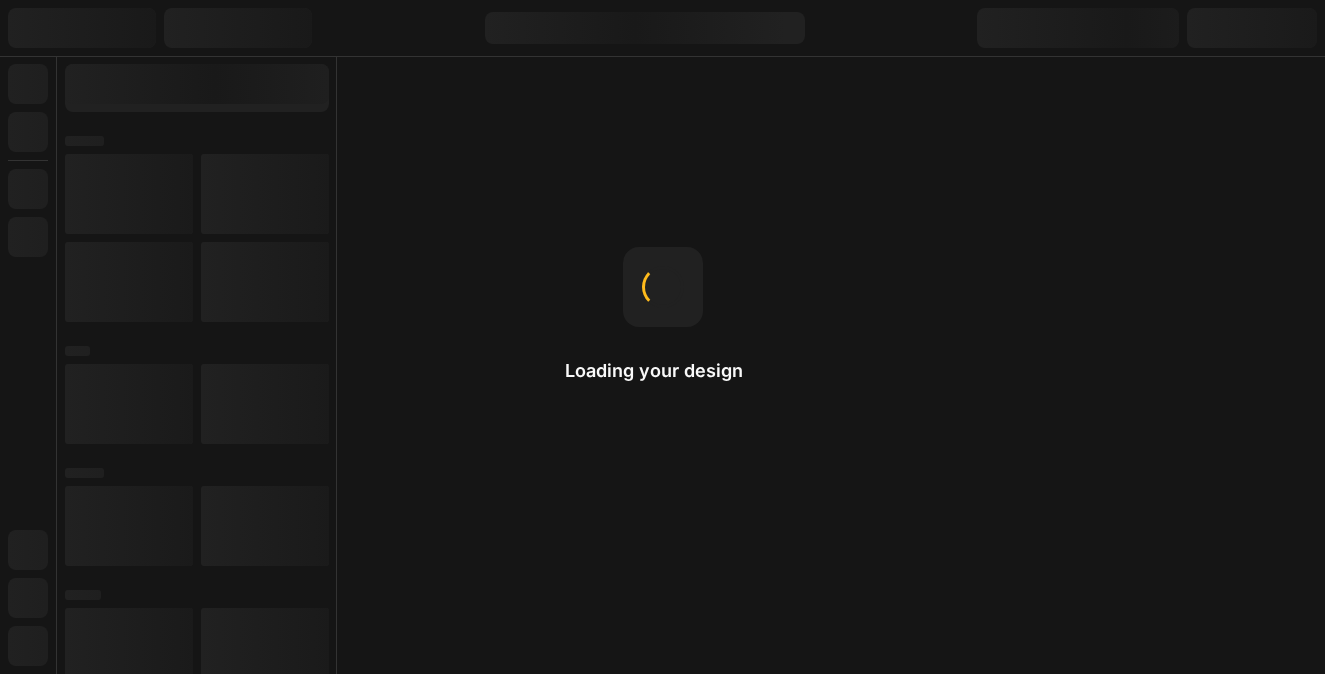 scroll, scrollTop: 0, scrollLeft: 0, axis: both 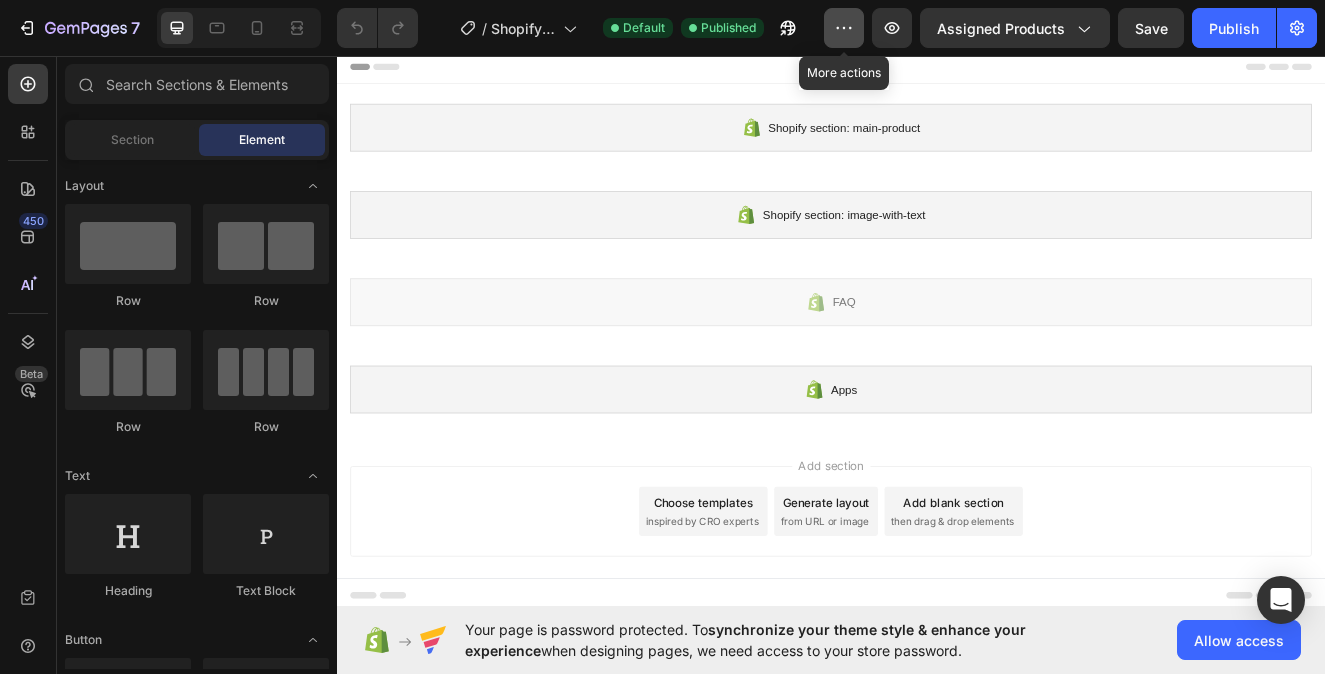 click 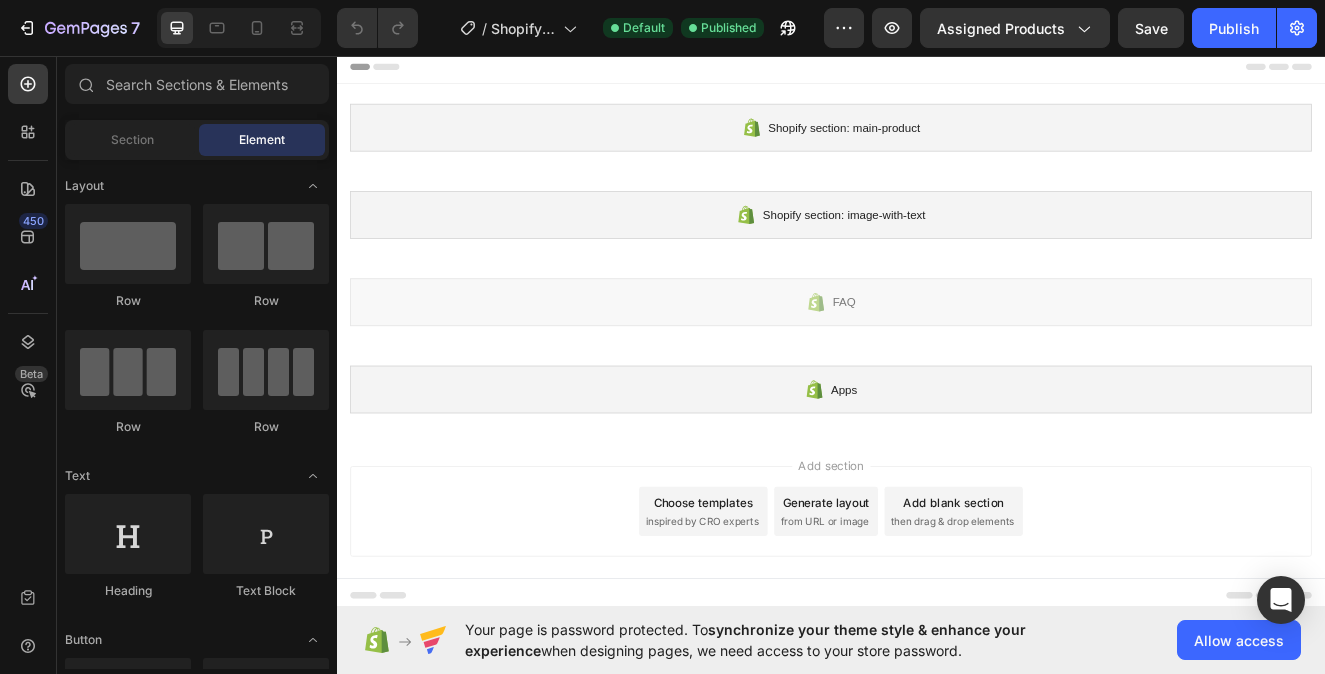 click at bounding box center (239, 28) 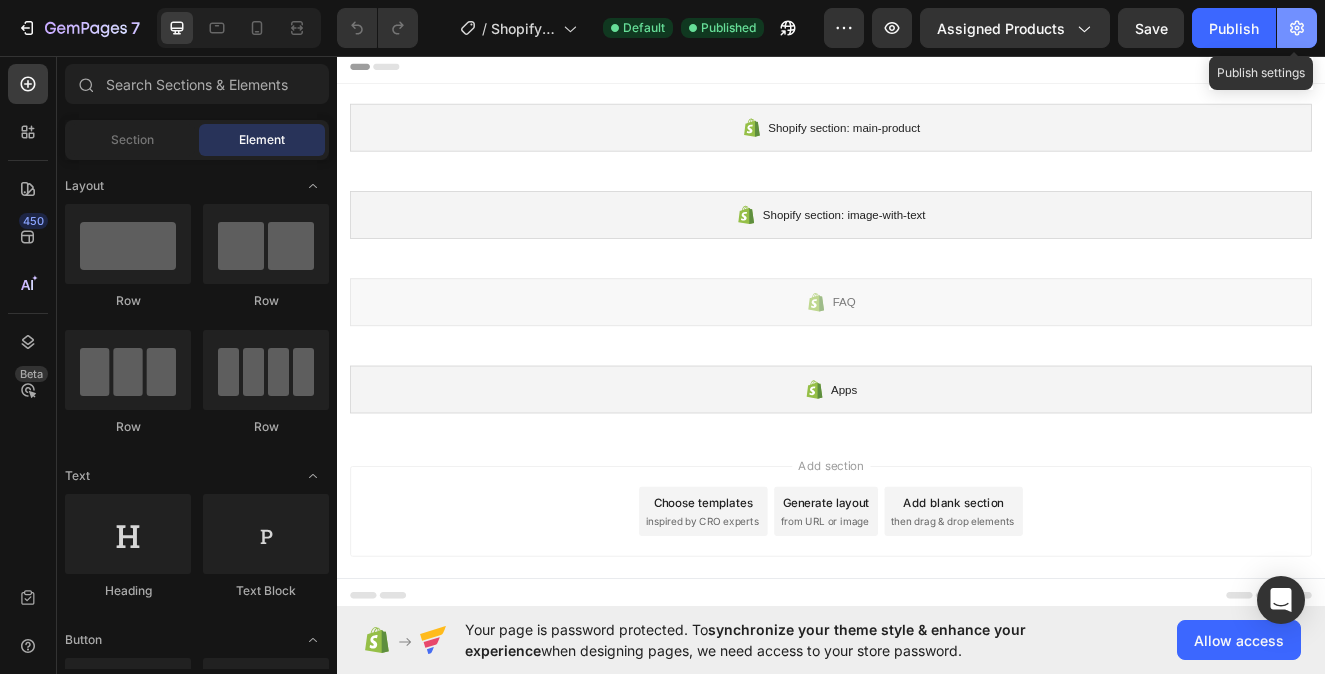 click 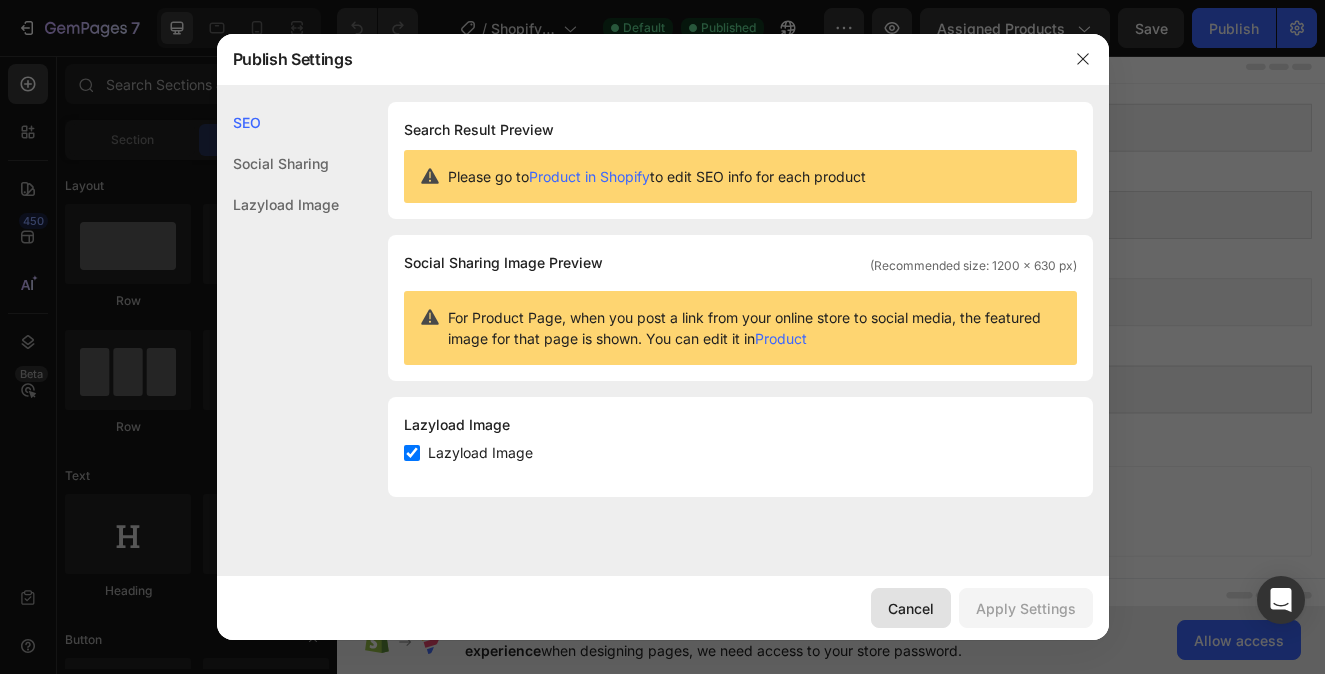 click on "Cancel" at bounding box center [911, 608] 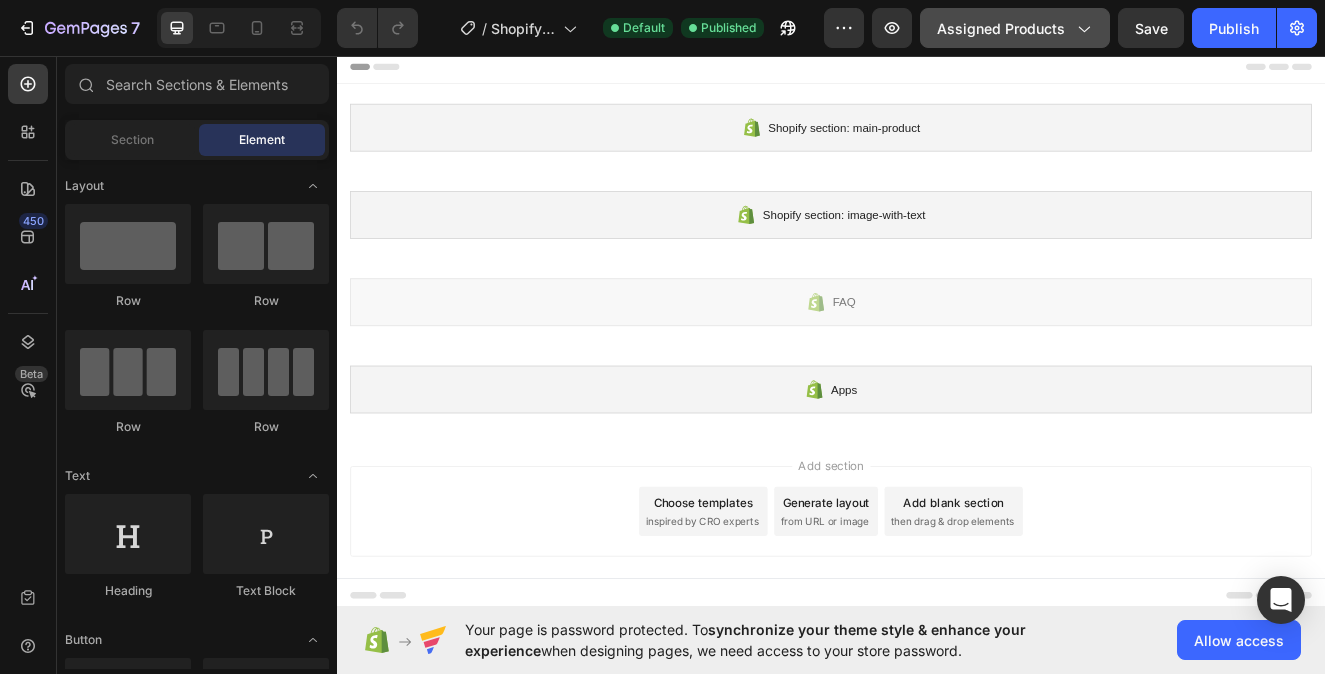 click on "Assigned Products" 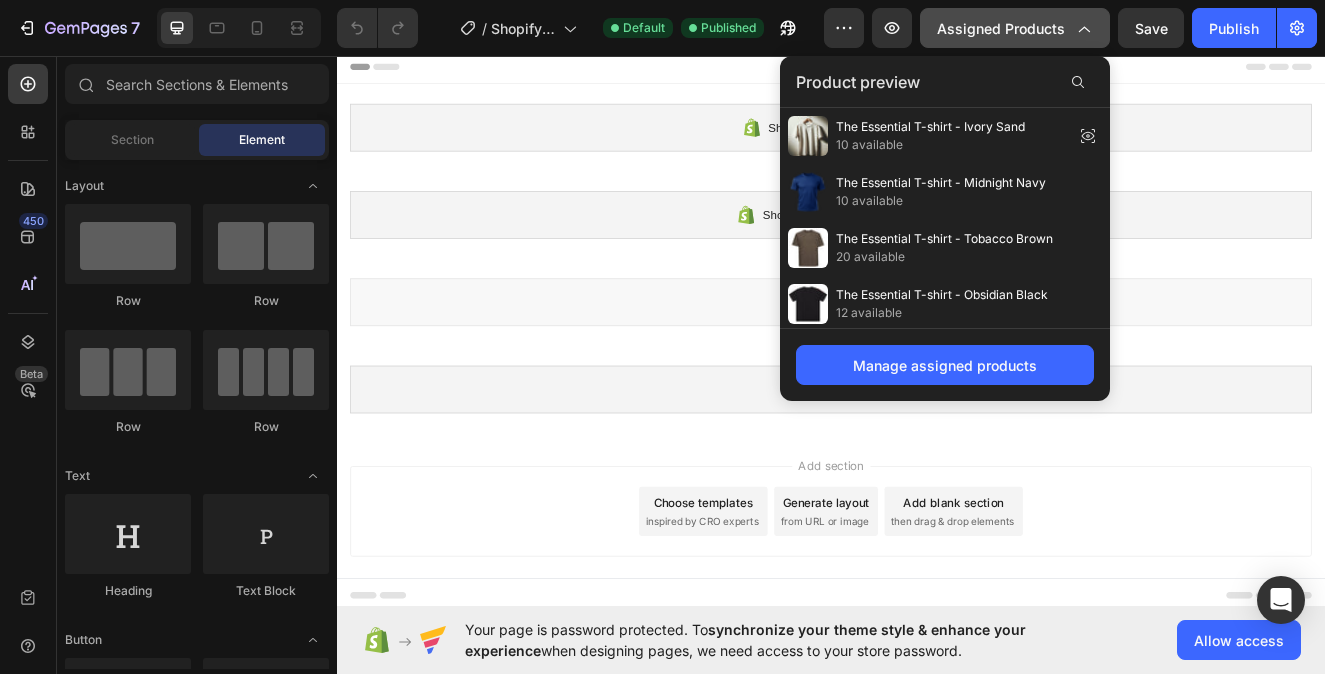 click on "Assigned Products" 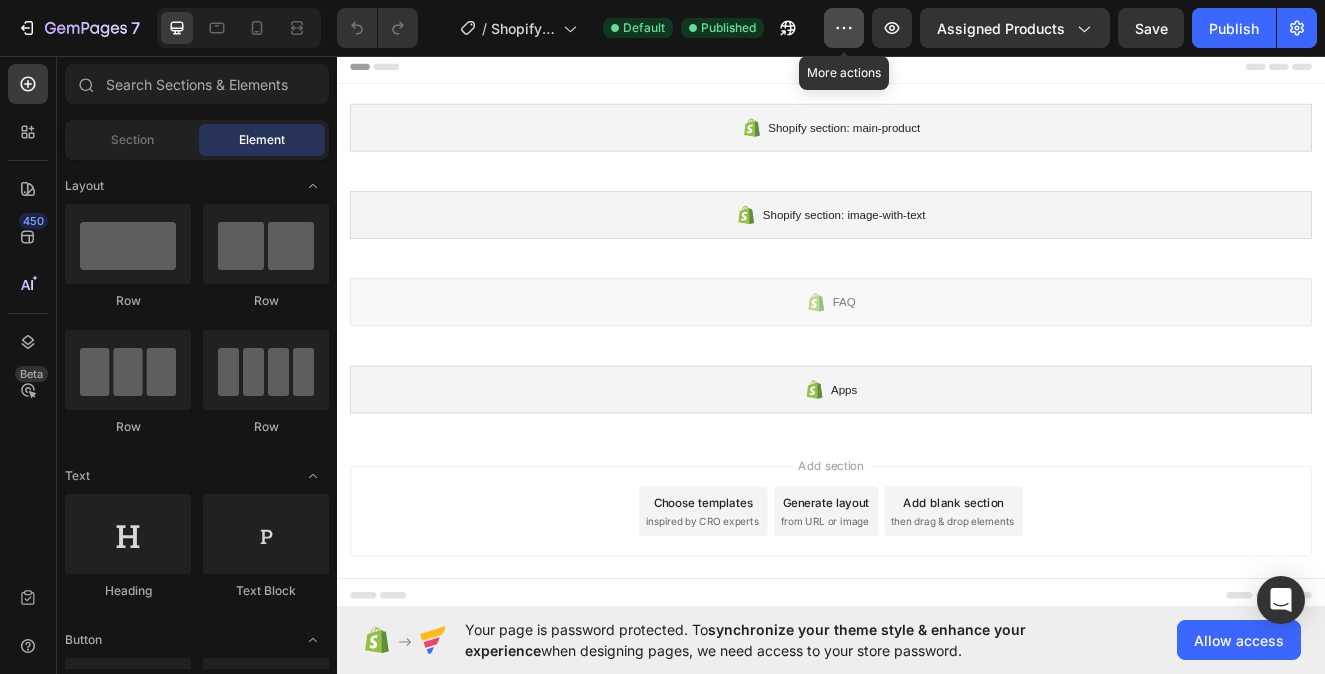 click 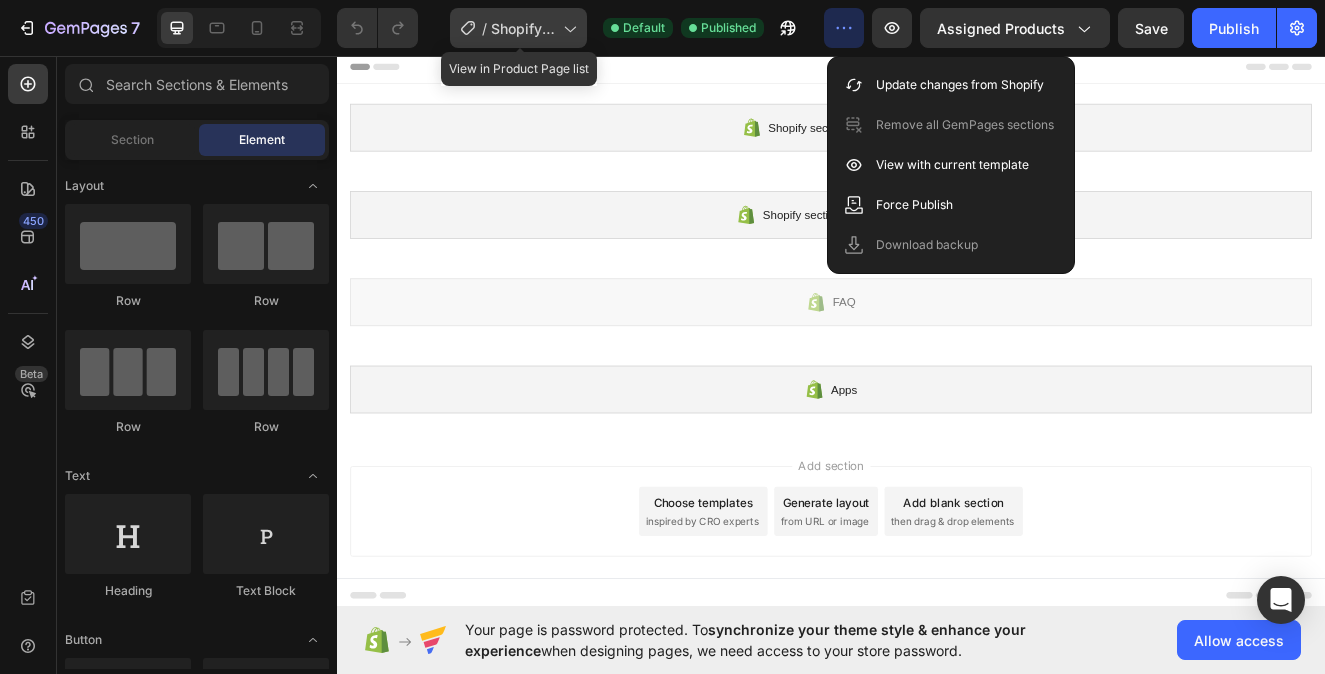 click on "Shopify Original Product Template" at bounding box center (523, 28) 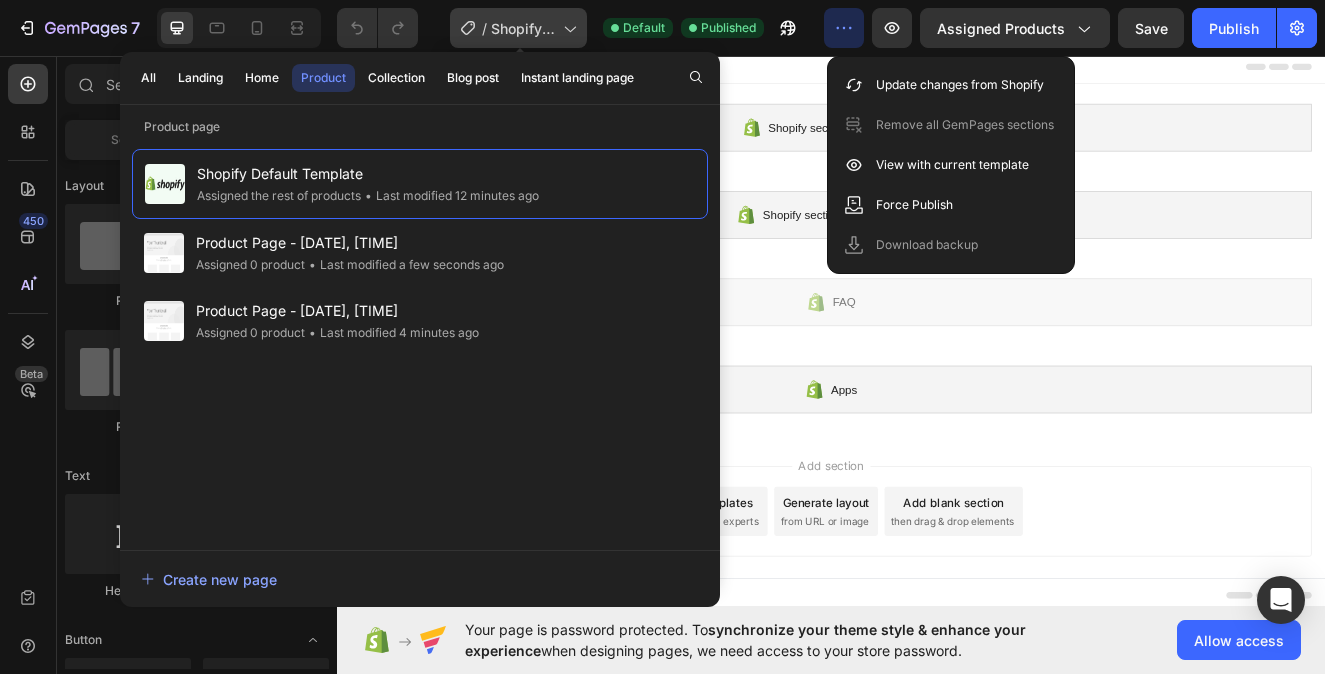 click on "Shopify Original Product Template" at bounding box center (523, 28) 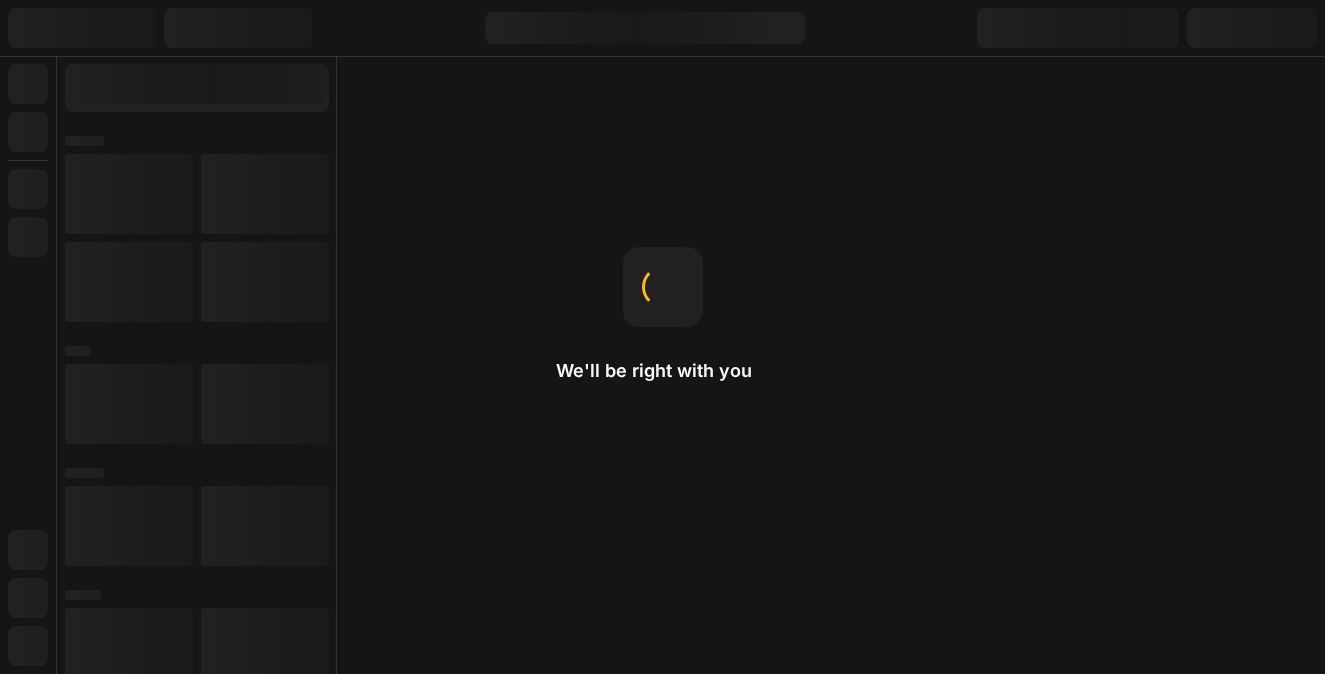 scroll, scrollTop: 0, scrollLeft: 0, axis: both 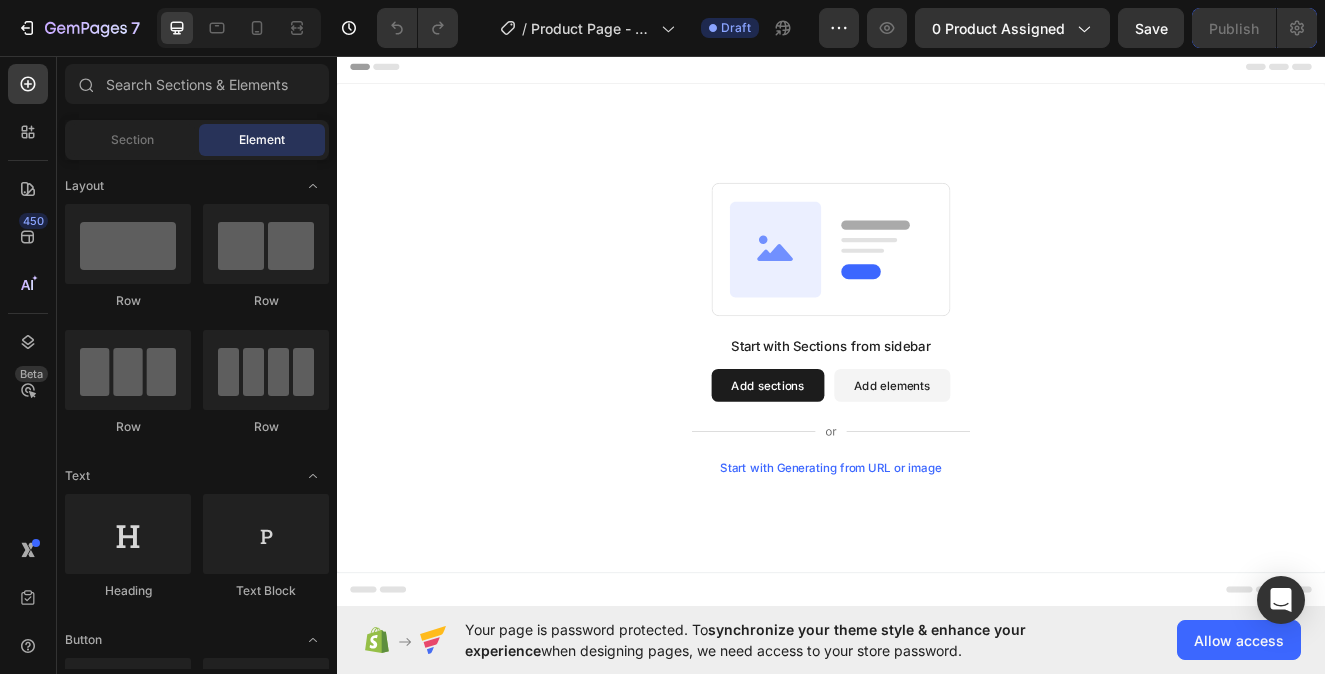 drag, startPoint x: 896, startPoint y: 471, endPoint x: 974, endPoint y: 494, distance: 81.32035 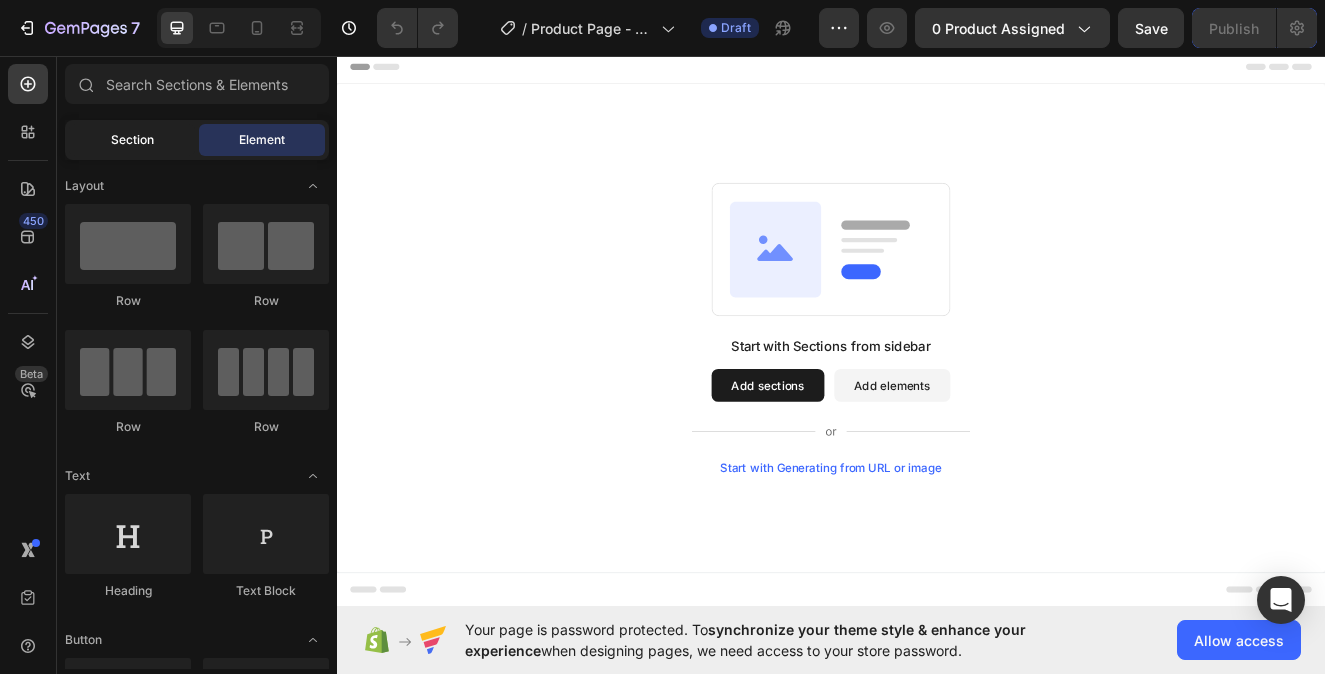 click on "Section" 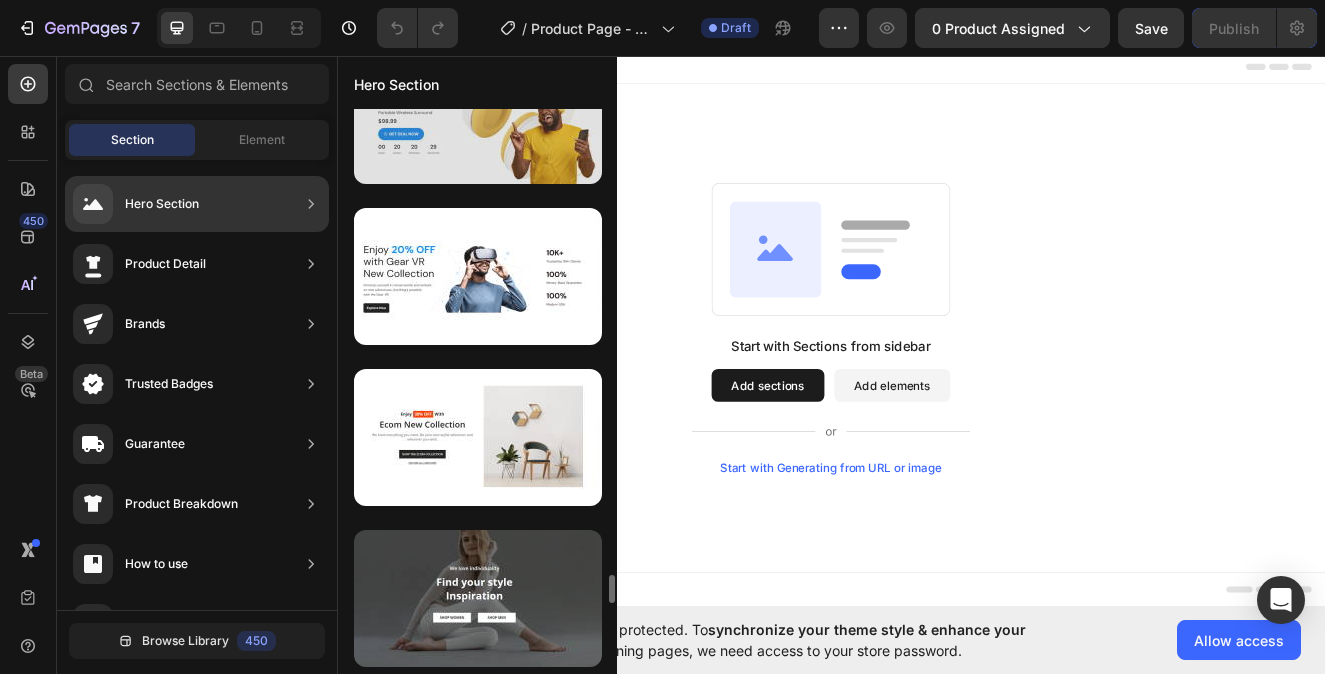scroll, scrollTop: 9530, scrollLeft: 0, axis: vertical 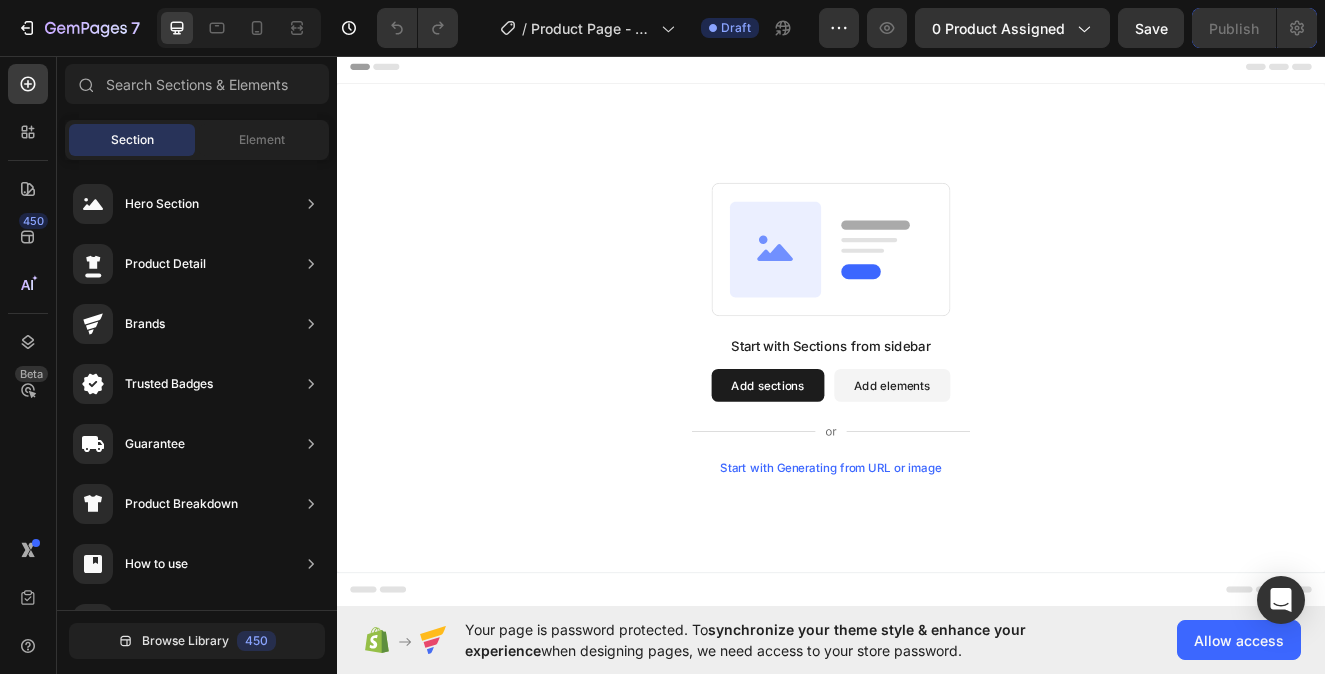 click on "Add elements" at bounding box center [1011, 457] 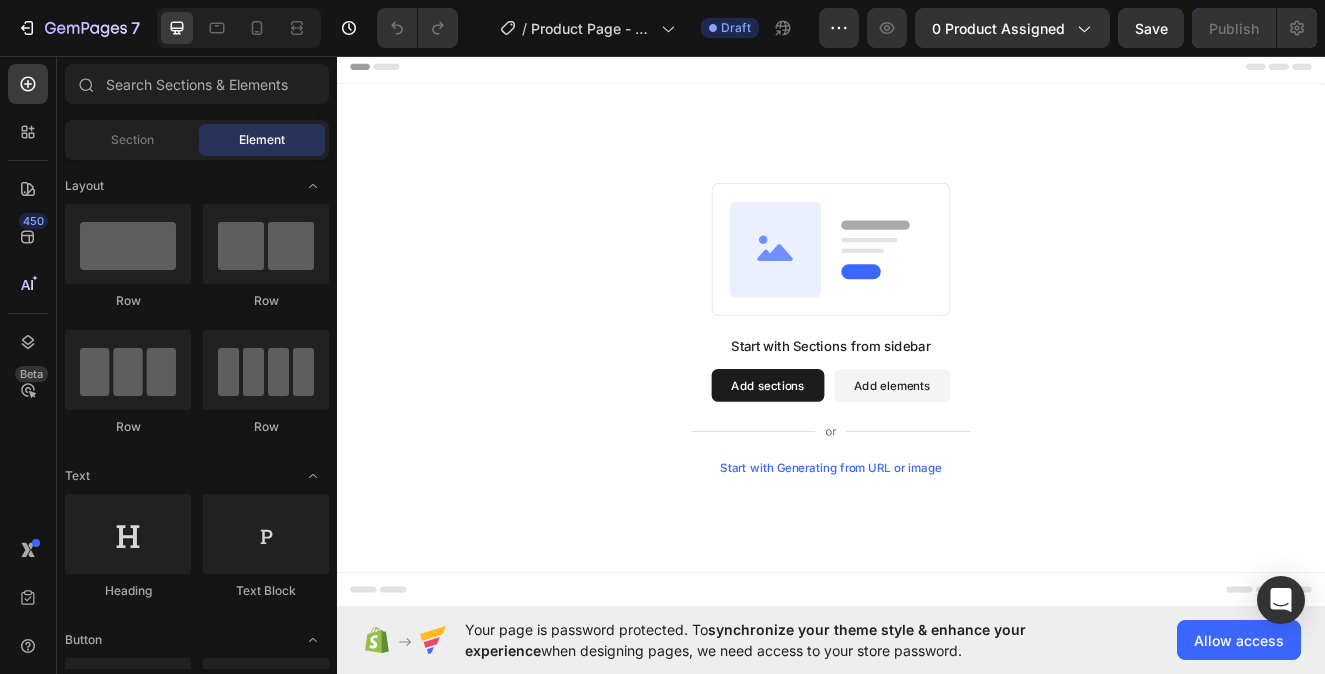 click on "Add sections" at bounding box center (860, 457) 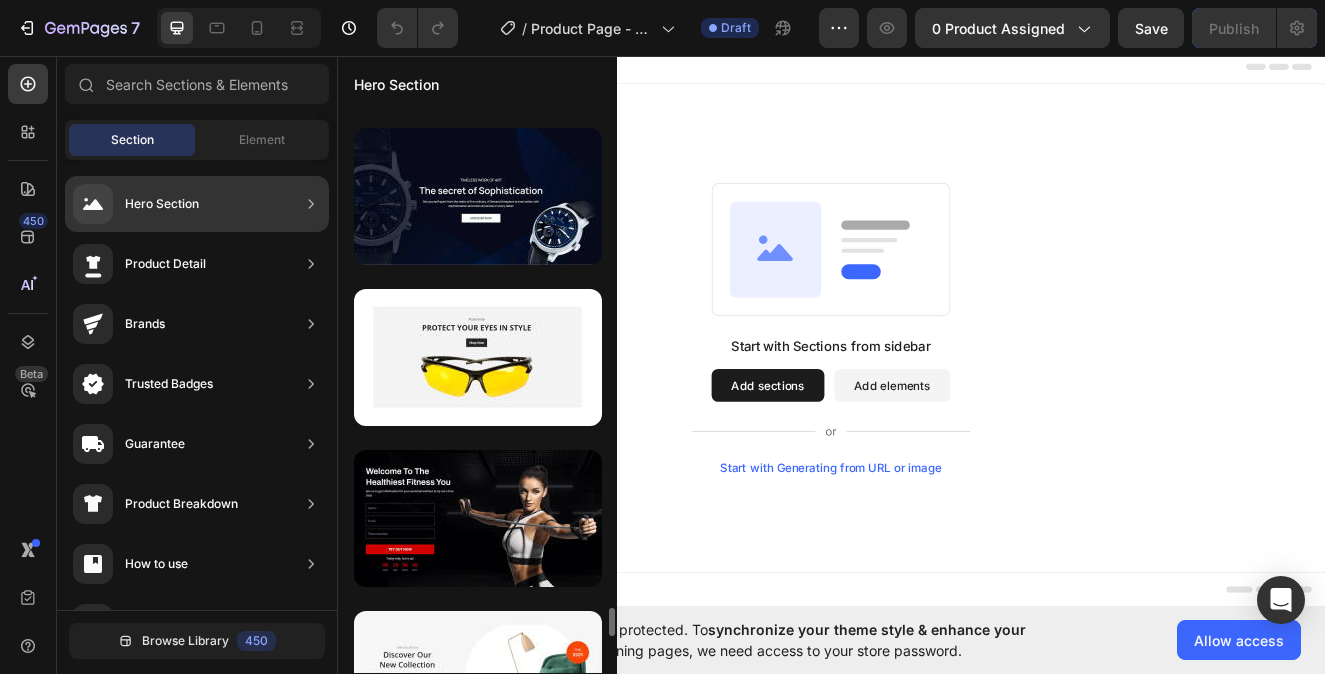 scroll, scrollTop: 9765, scrollLeft: 0, axis: vertical 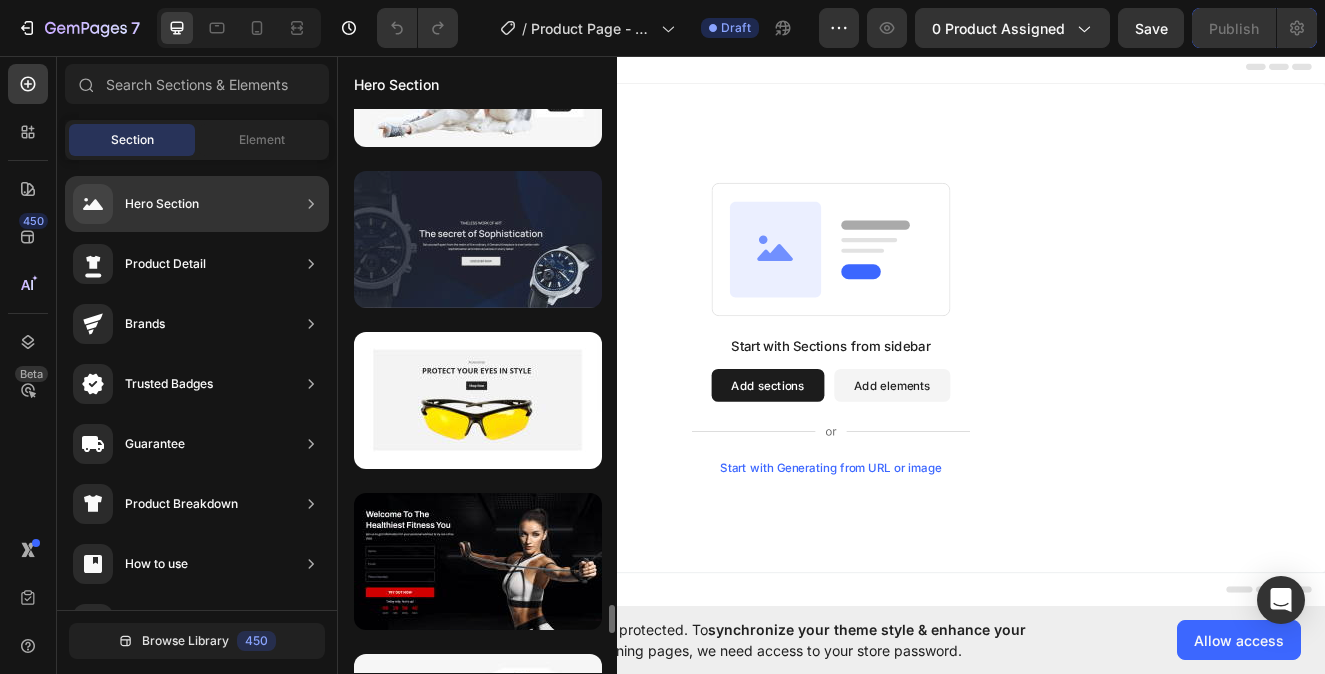 click at bounding box center (478, 239) 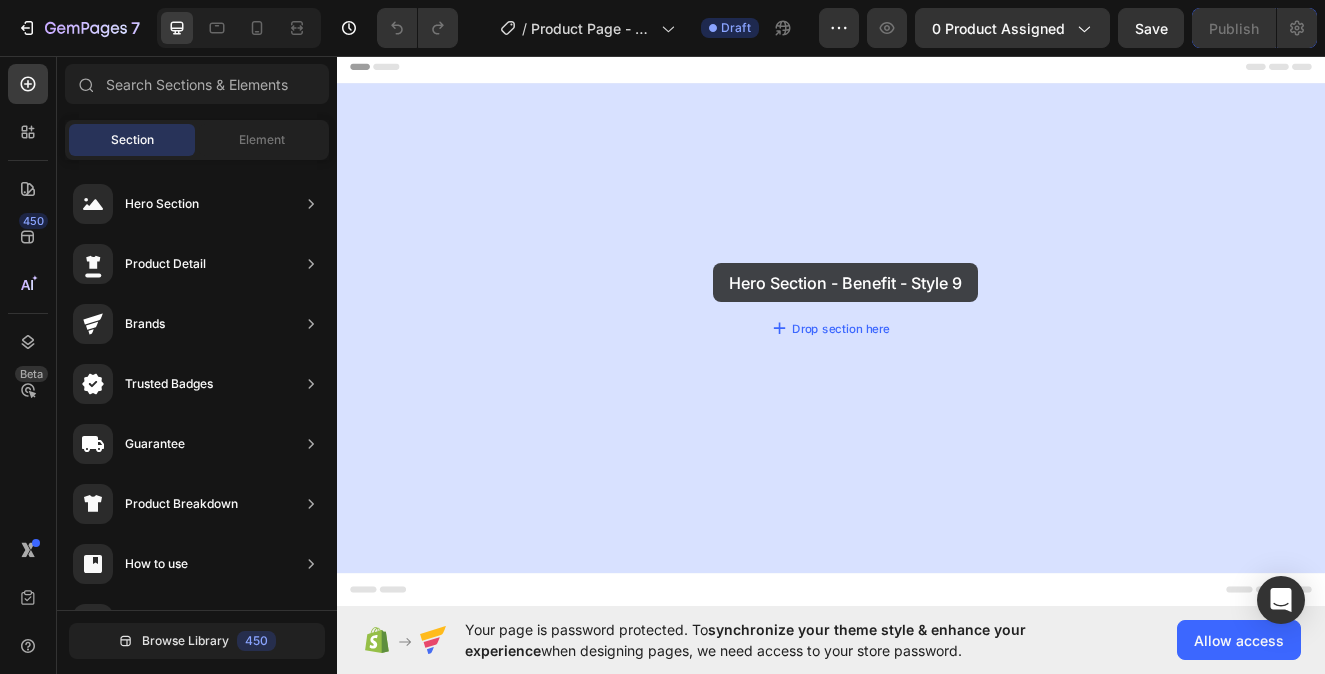 drag, startPoint x: 811, startPoint y: 319, endPoint x: 798, endPoint y: 309, distance: 16.40122 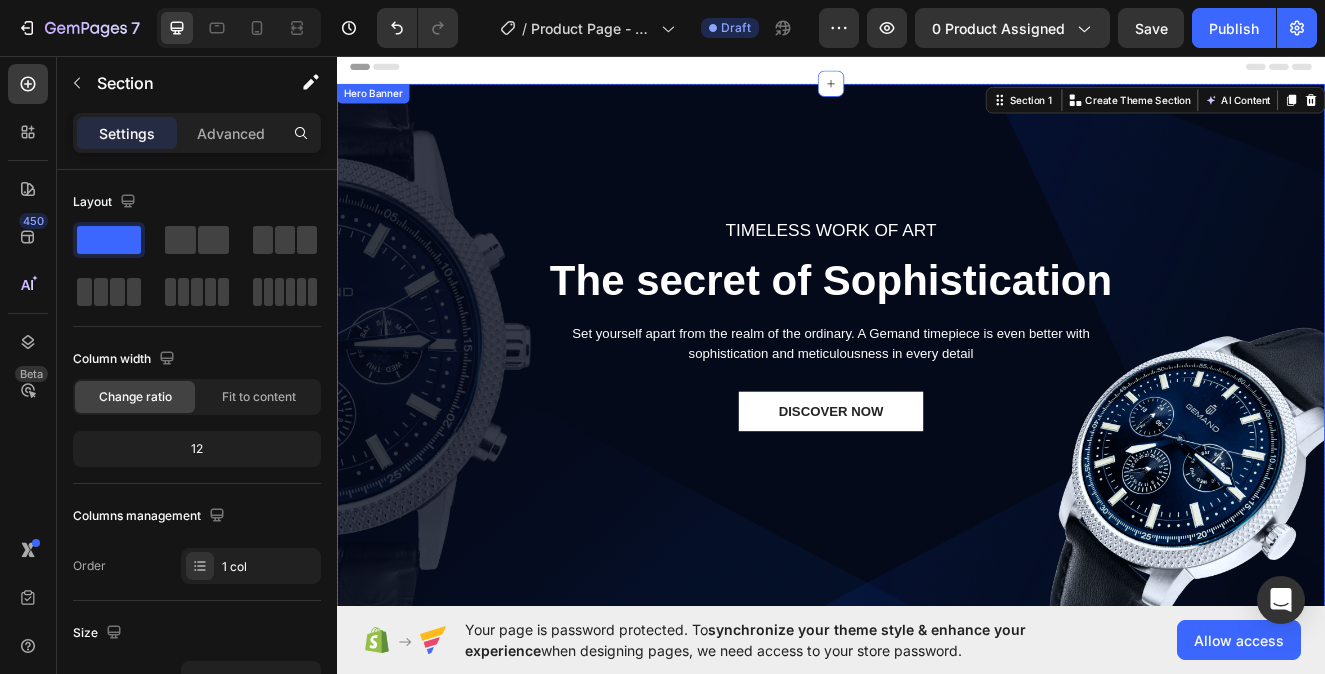 click on "TIMELESS WORK OF ART Text block The secret of Sophistication Heading Set yourself apart from the realm of the ordinary. A Gemand timepiece is even better with sophistication and meticulousness in every detail  Text block DISCOVER NOW Button Row" at bounding box center (937, 419) 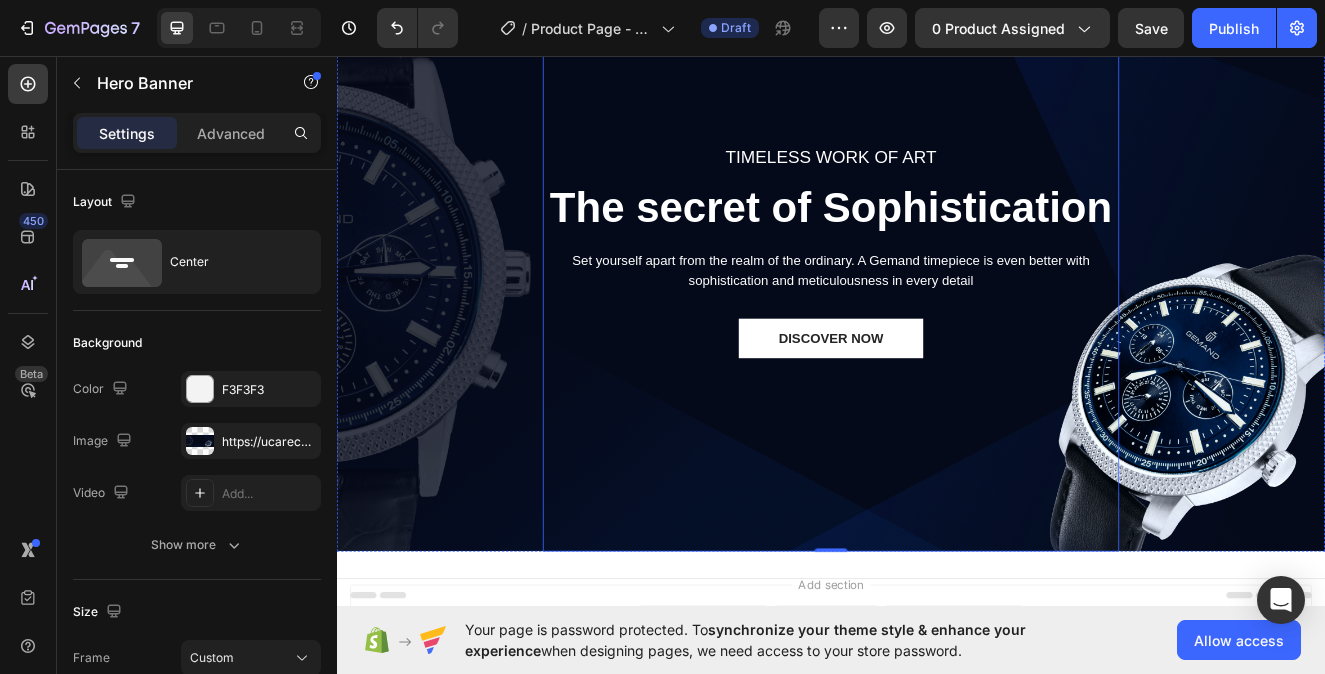 scroll, scrollTop: 261, scrollLeft: 0, axis: vertical 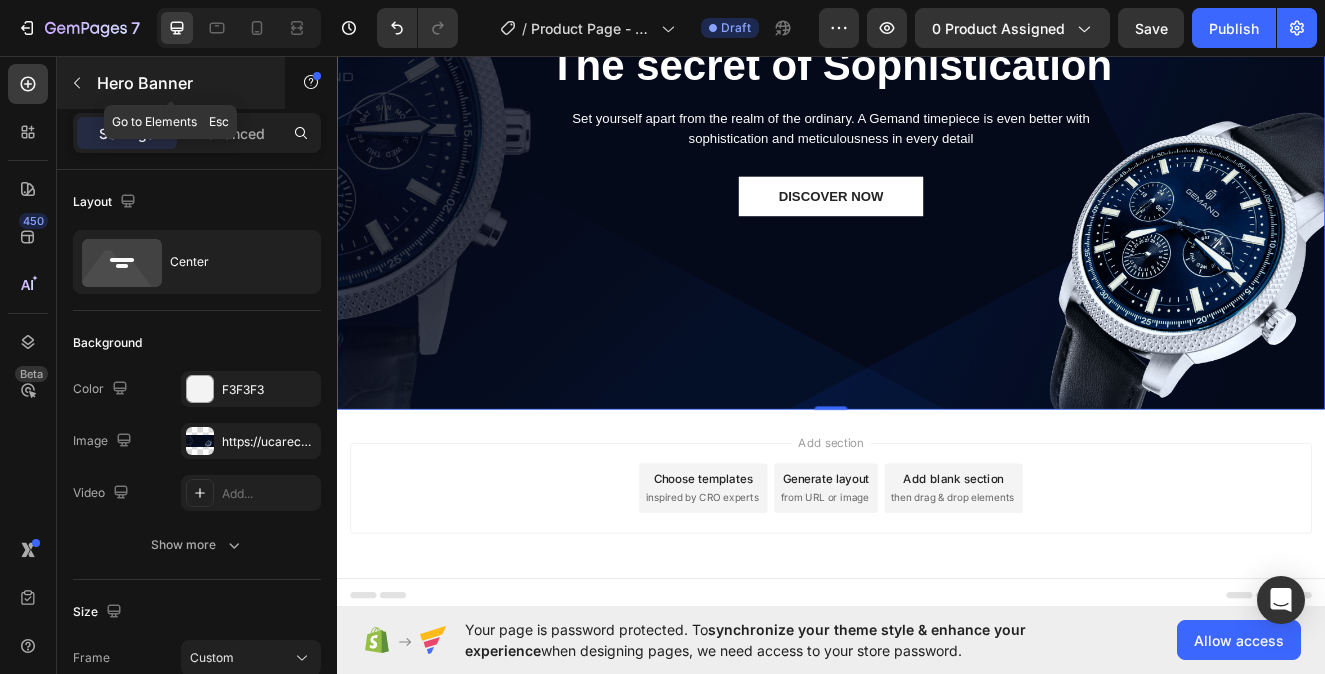 click at bounding box center (77, 83) 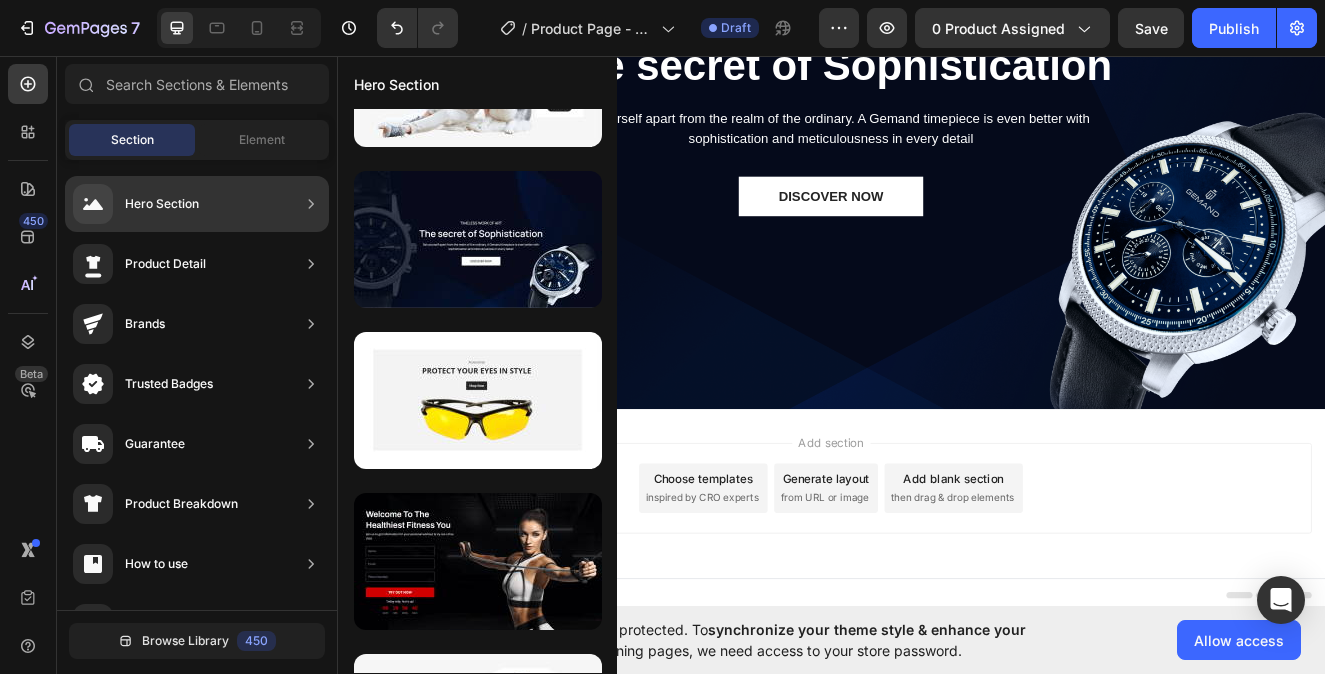 click on "Product Detail" at bounding box center [165, 264] 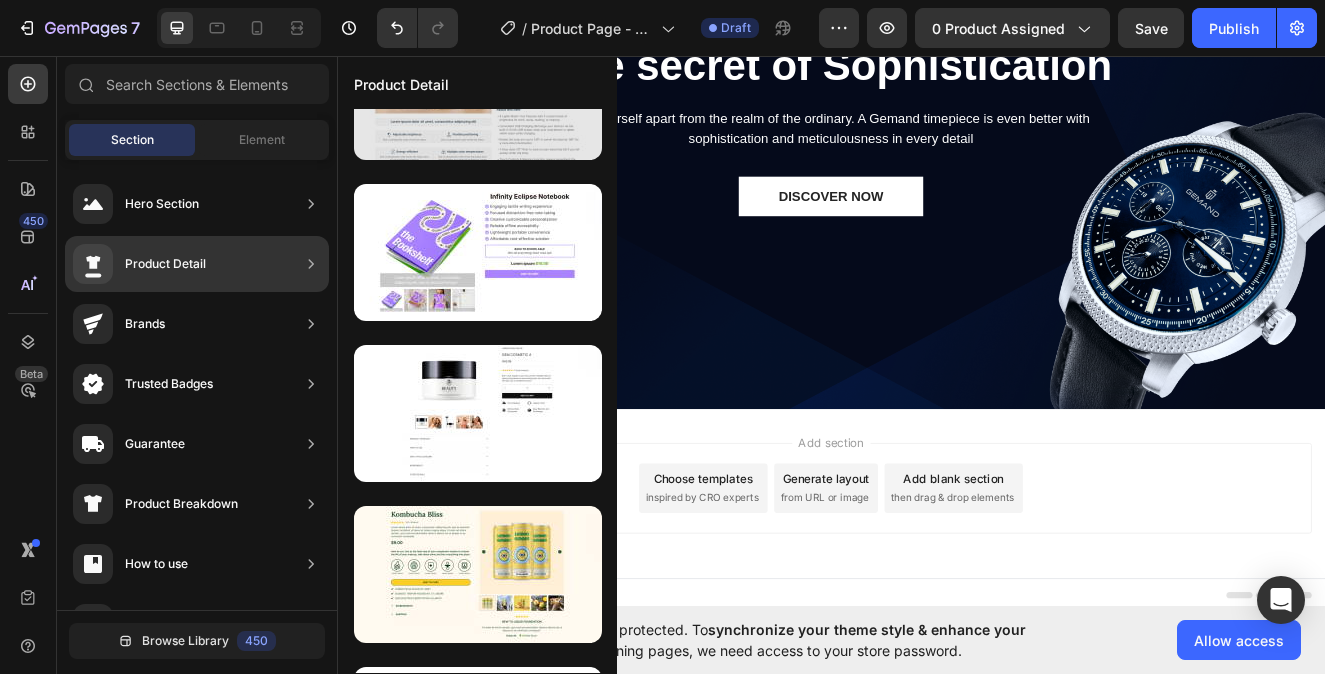 scroll, scrollTop: 3399, scrollLeft: 0, axis: vertical 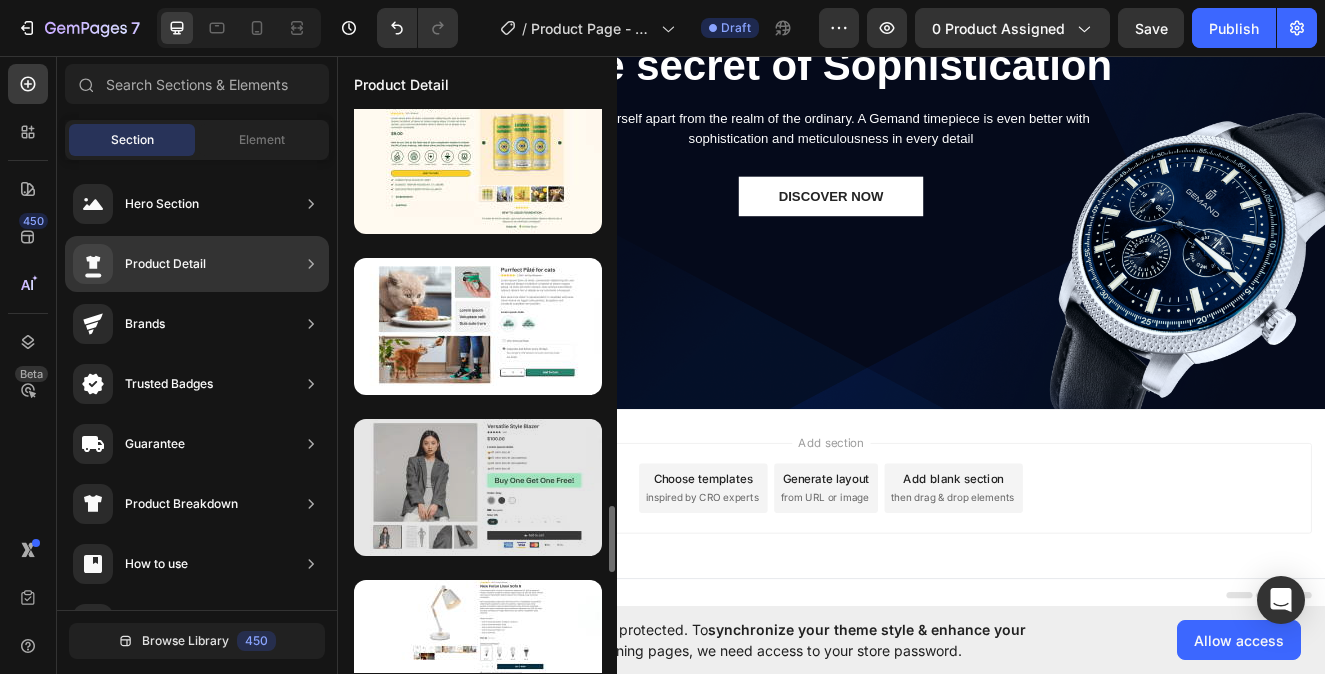 click at bounding box center (478, 487) 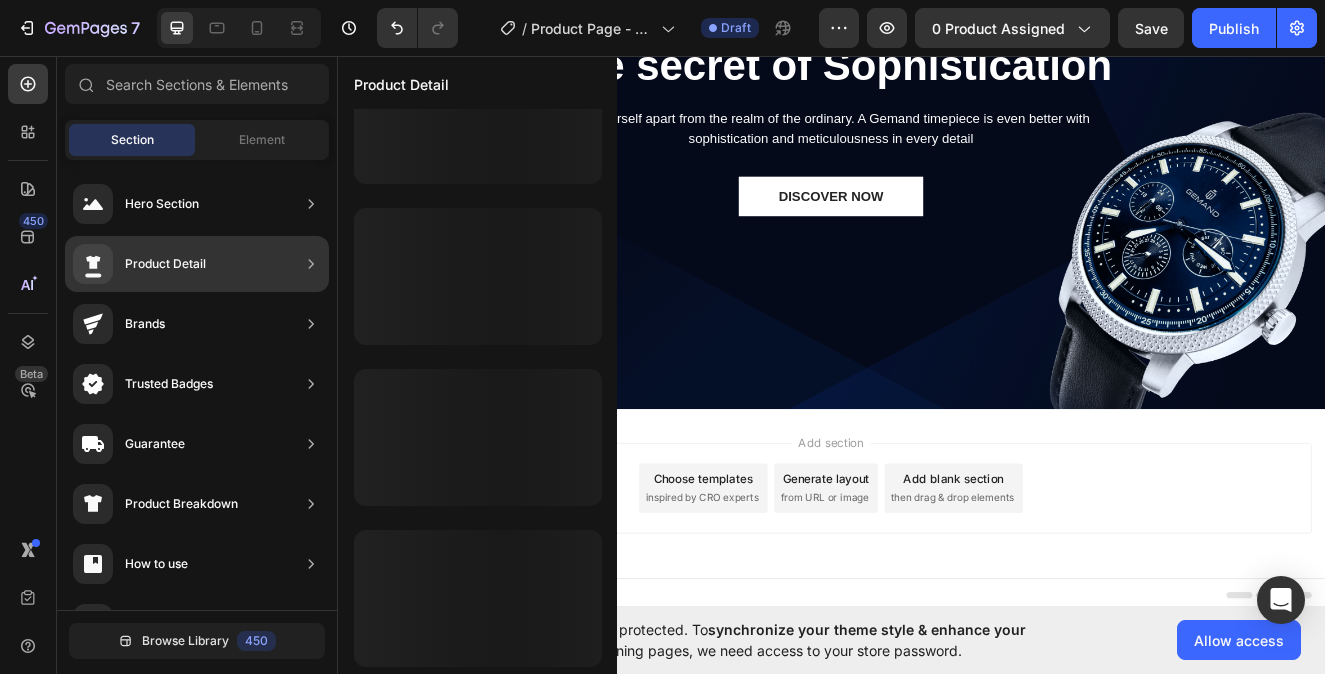 scroll, scrollTop: 4254, scrollLeft: 0, axis: vertical 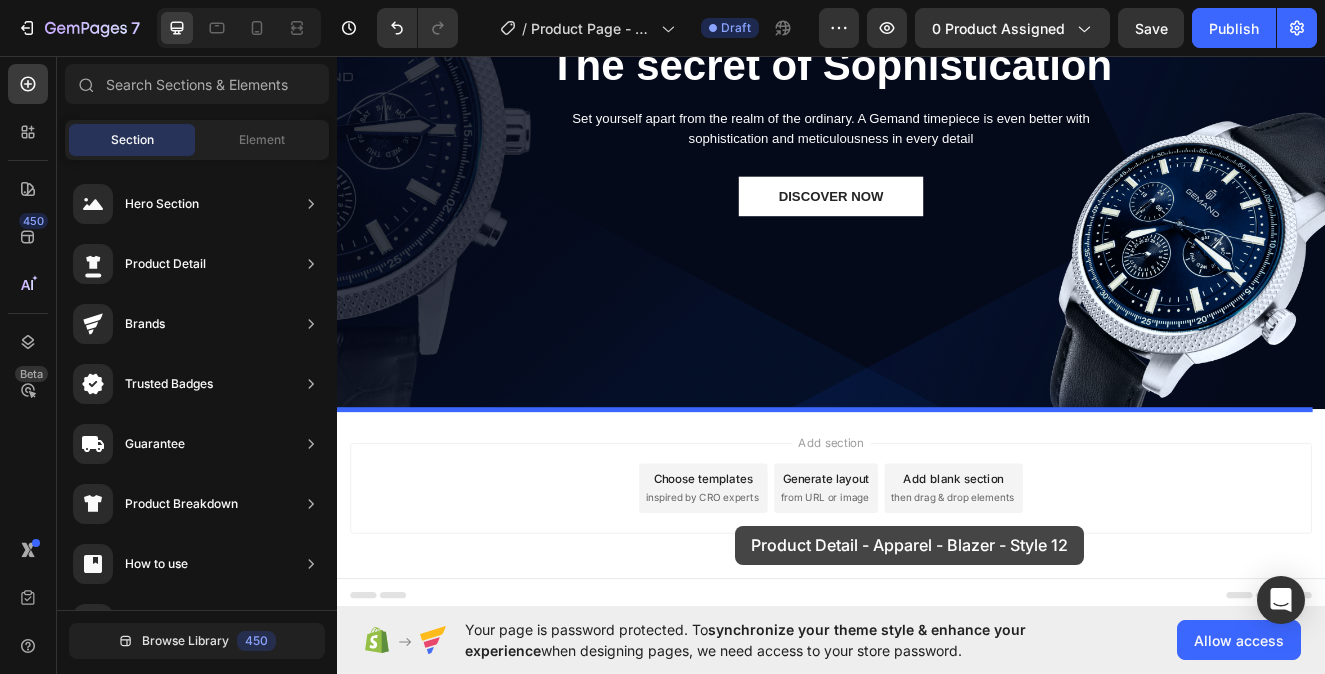 drag, startPoint x: 862, startPoint y: 525, endPoint x: 820, endPoint y: 628, distance: 111.233986 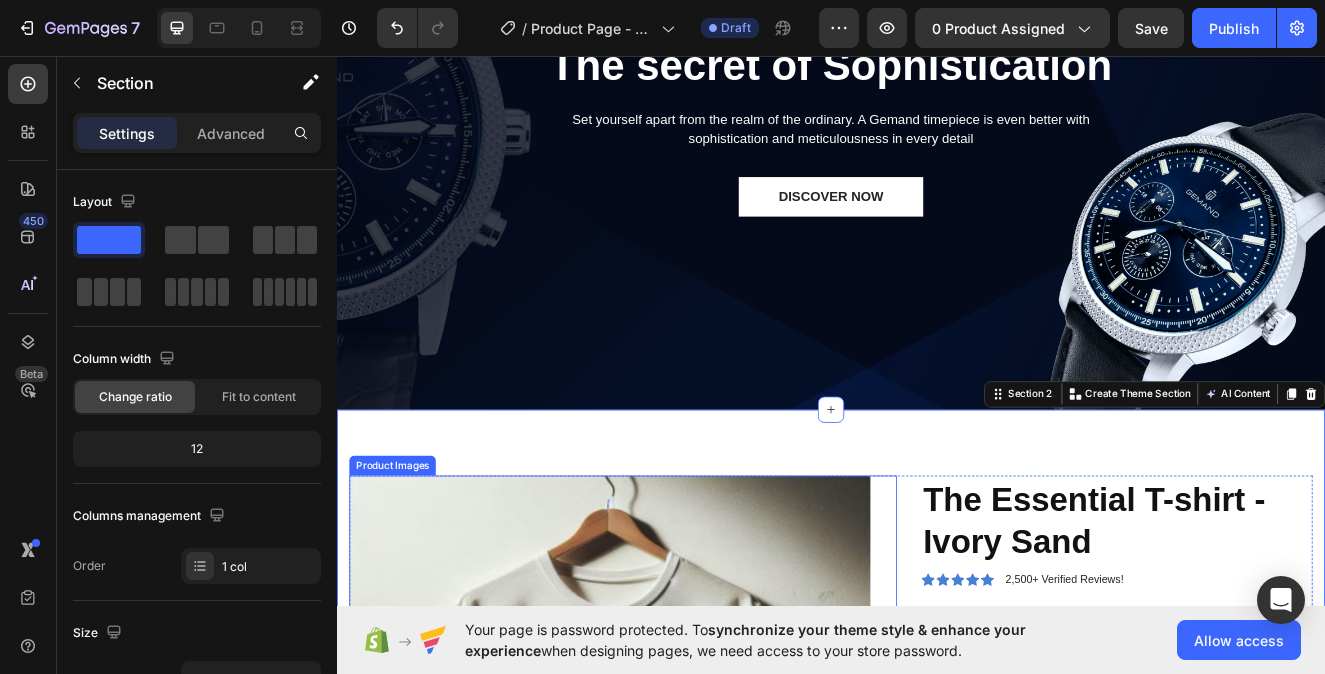 radio on "false" 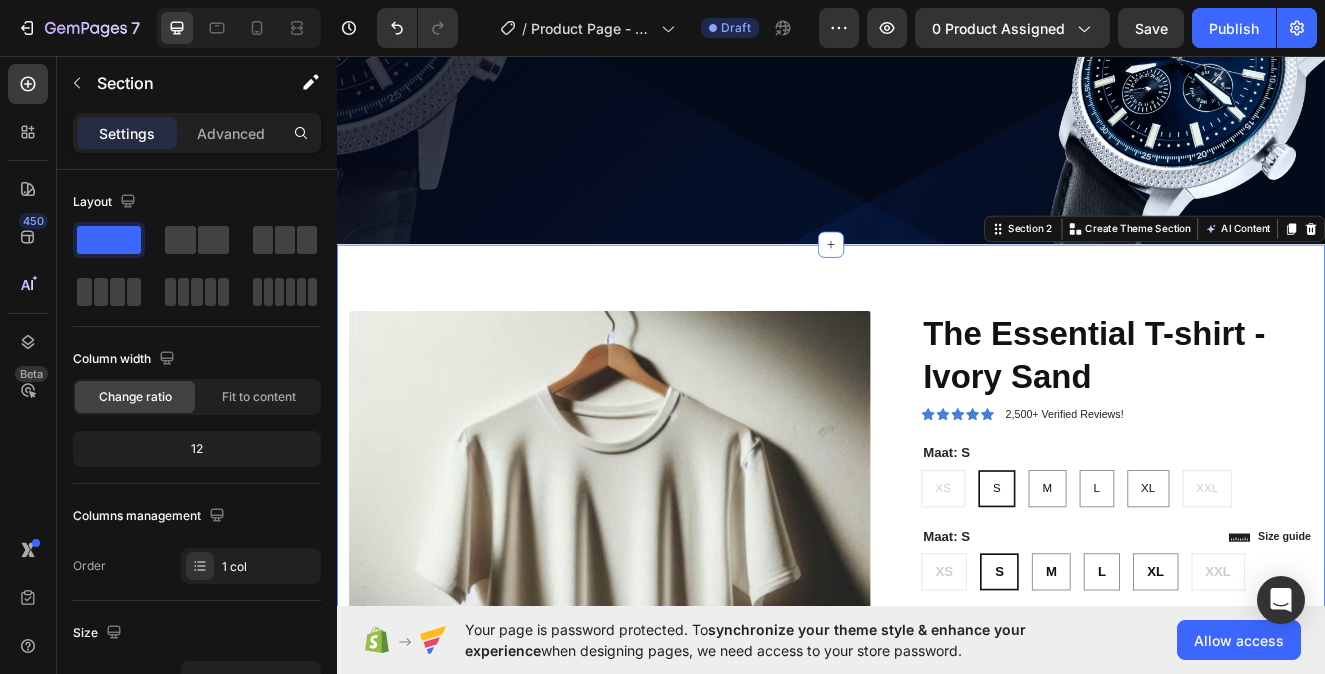 scroll, scrollTop: 731, scrollLeft: 0, axis: vertical 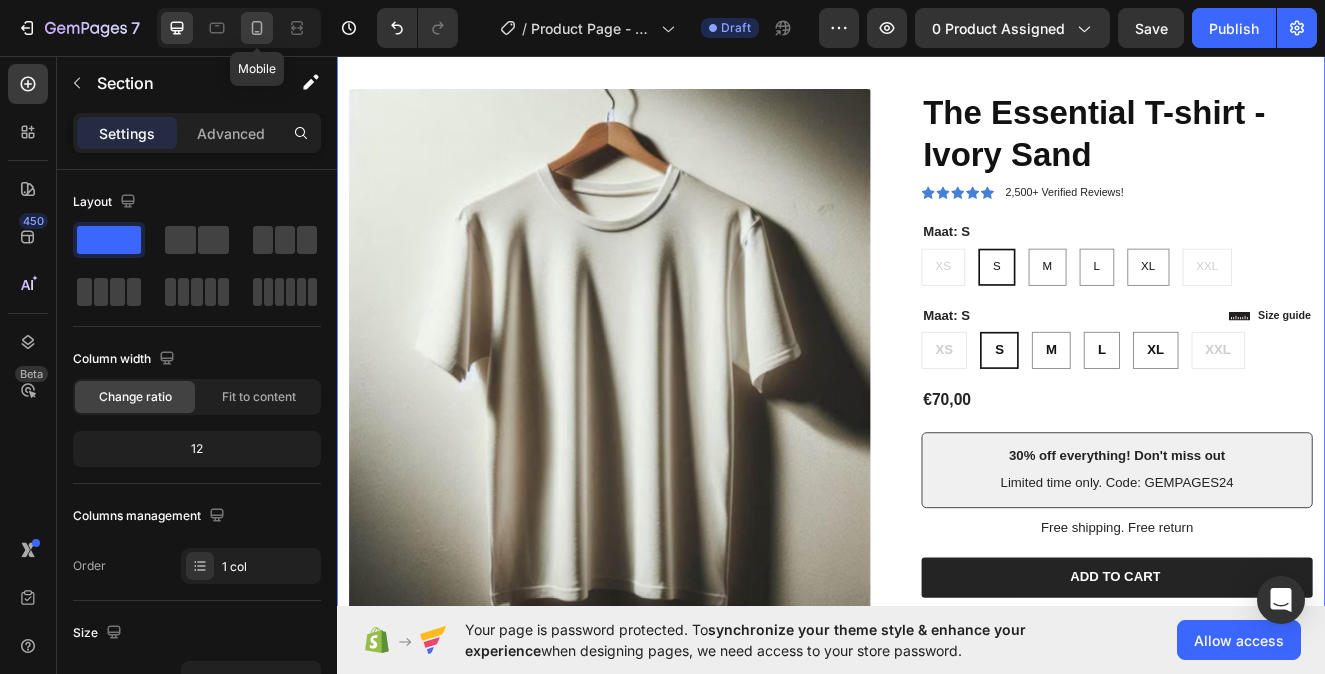 click 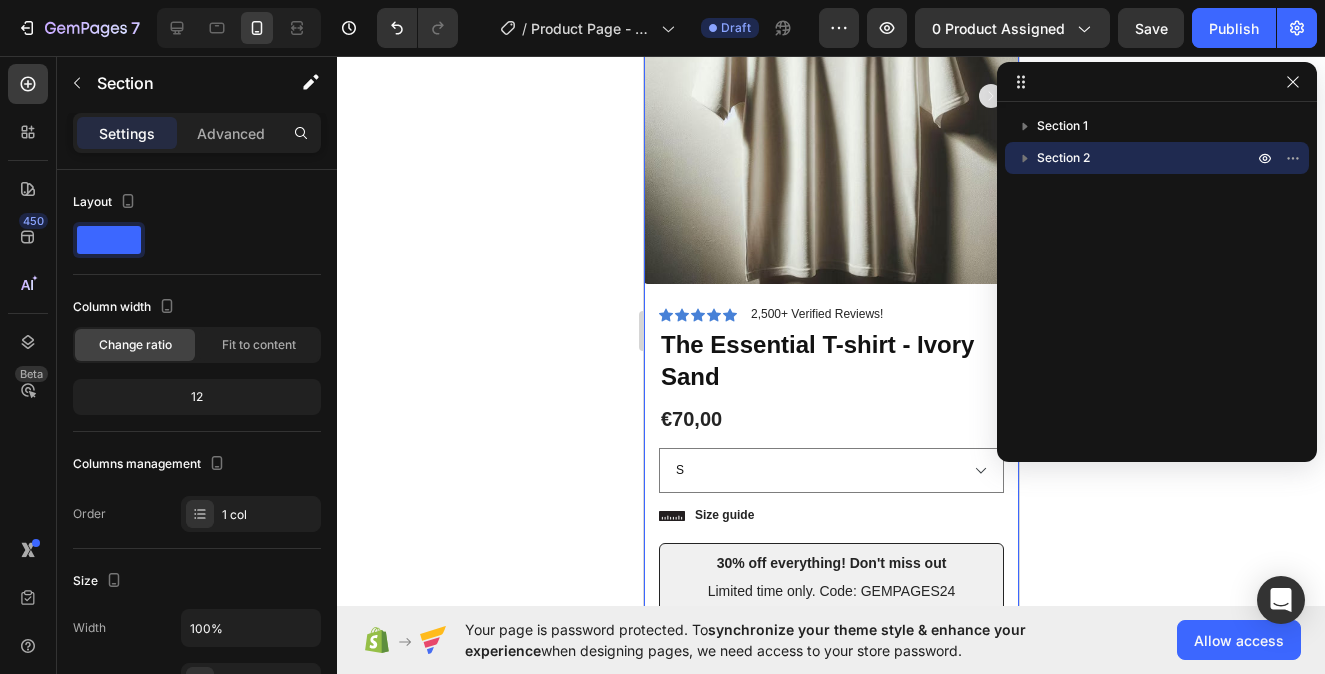scroll, scrollTop: 1054, scrollLeft: 0, axis: vertical 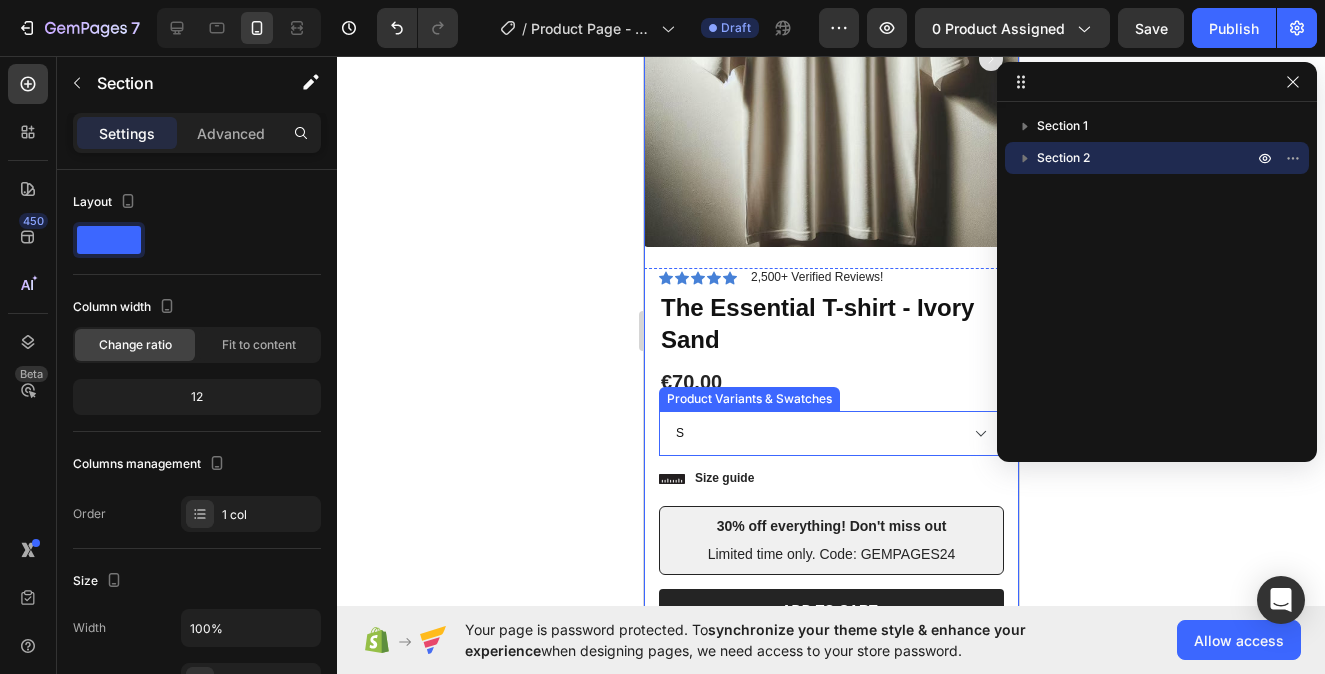 click on "XS S M L XL XXL" at bounding box center [830, 433] 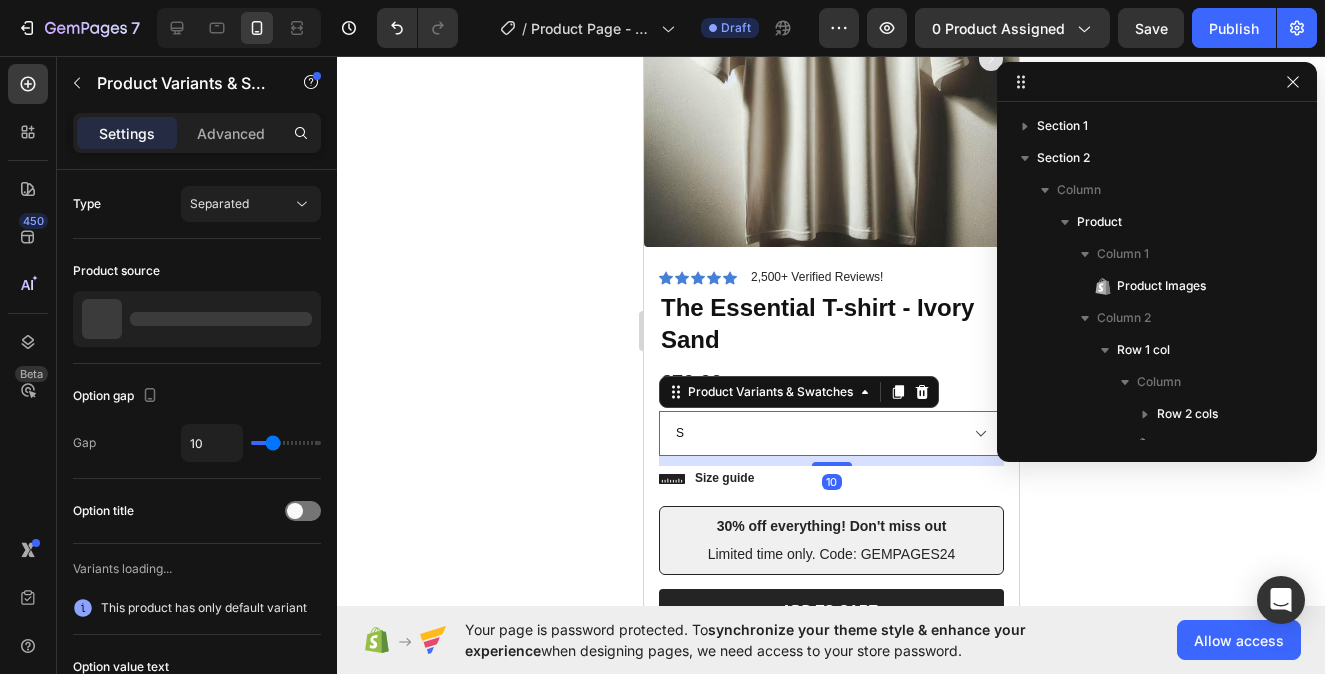 scroll, scrollTop: 347, scrollLeft: 0, axis: vertical 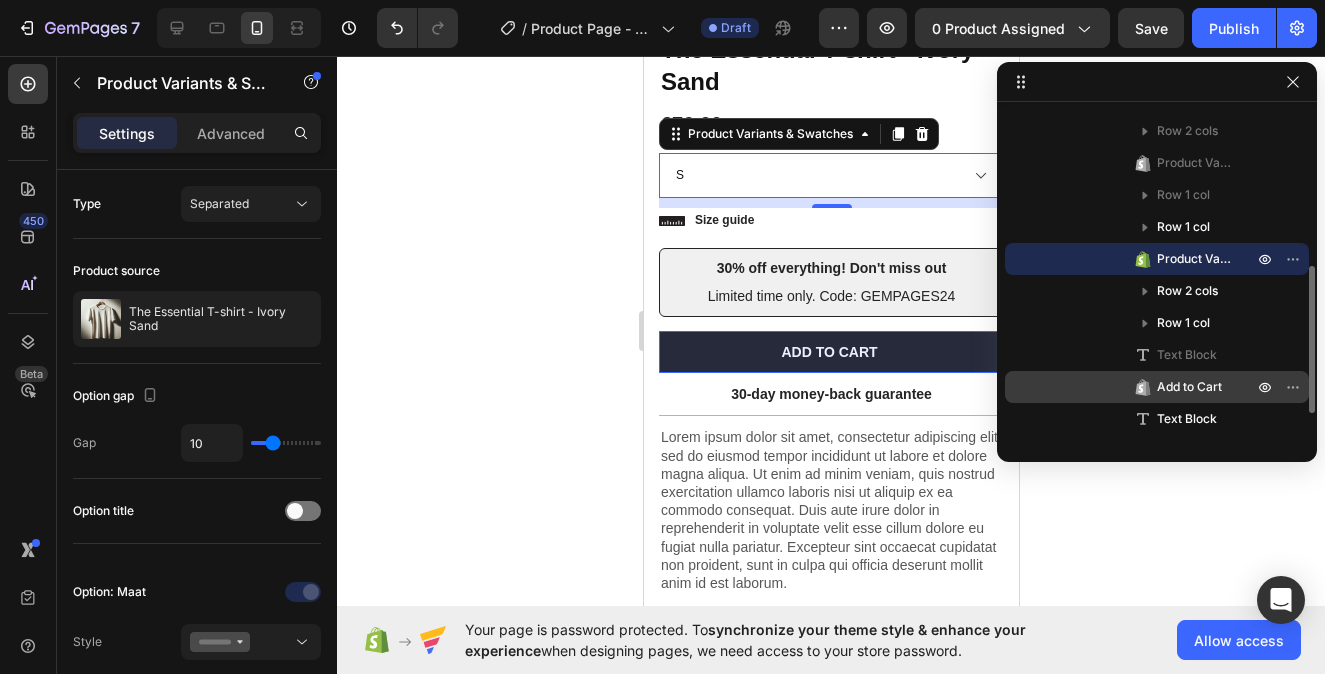 click on "Add to Cart" at bounding box center [1189, 387] 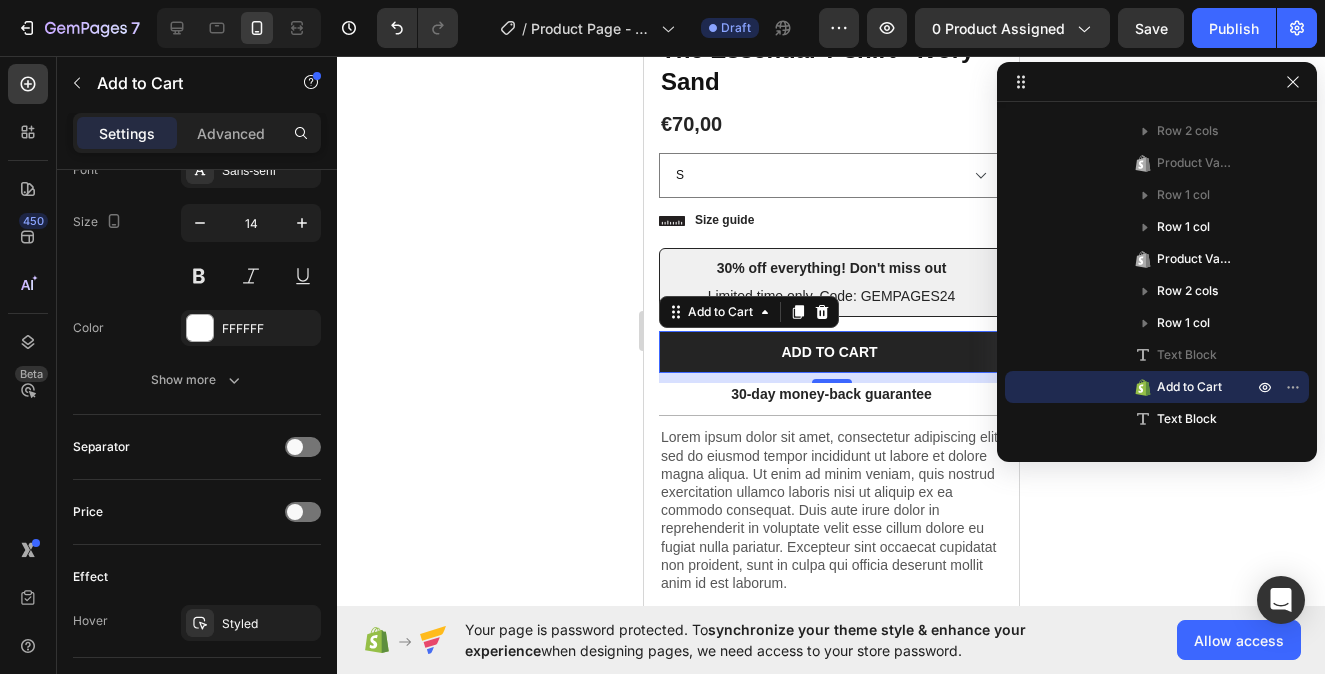 scroll, scrollTop: 1512, scrollLeft: 0, axis: vertical 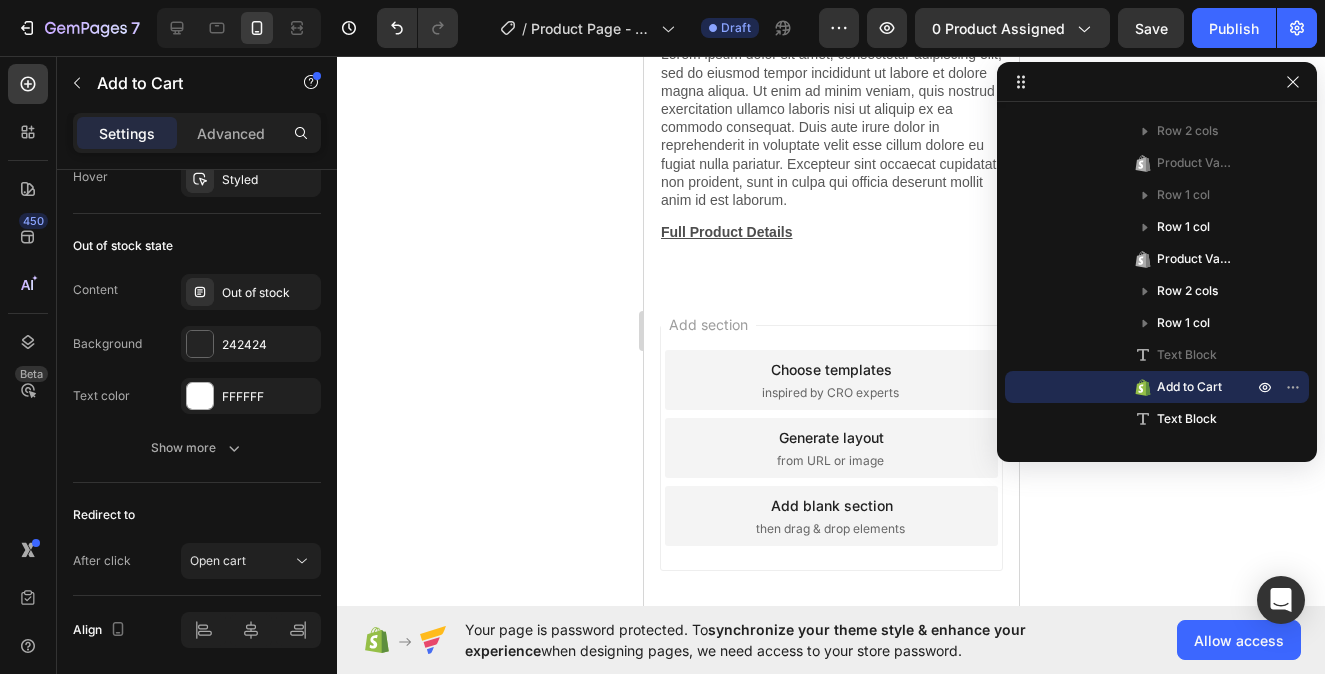 click 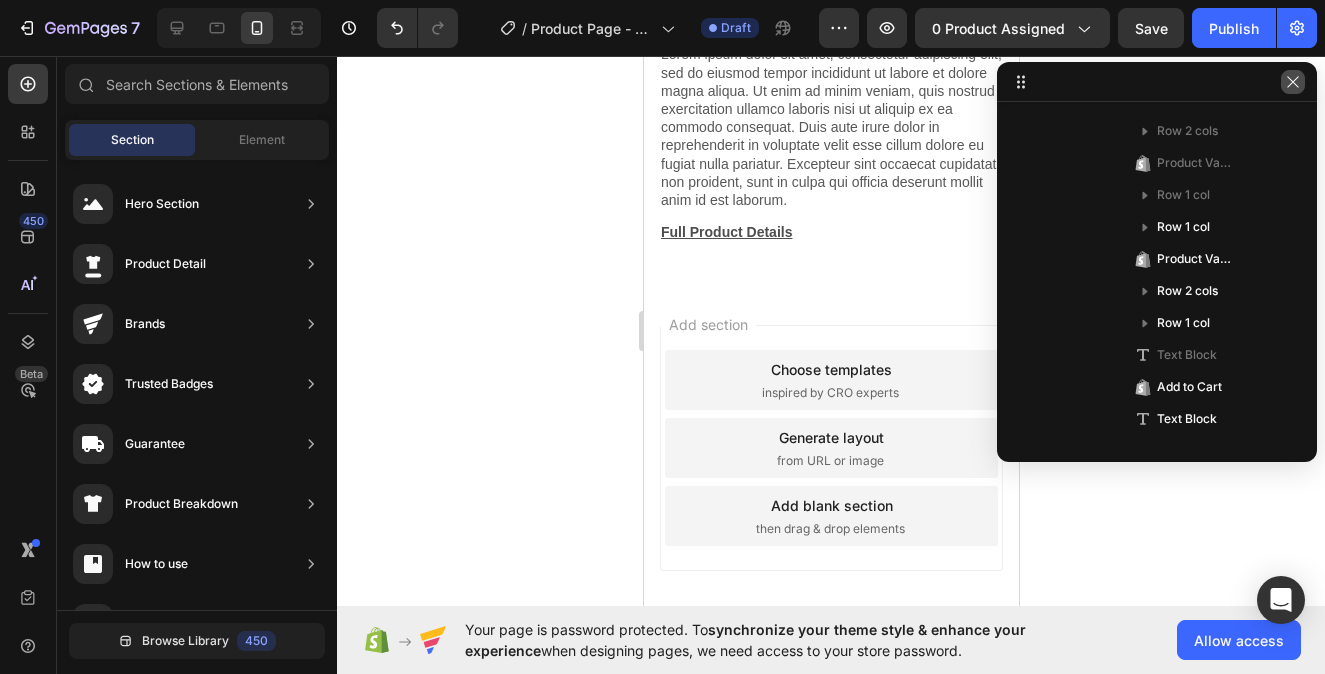 click 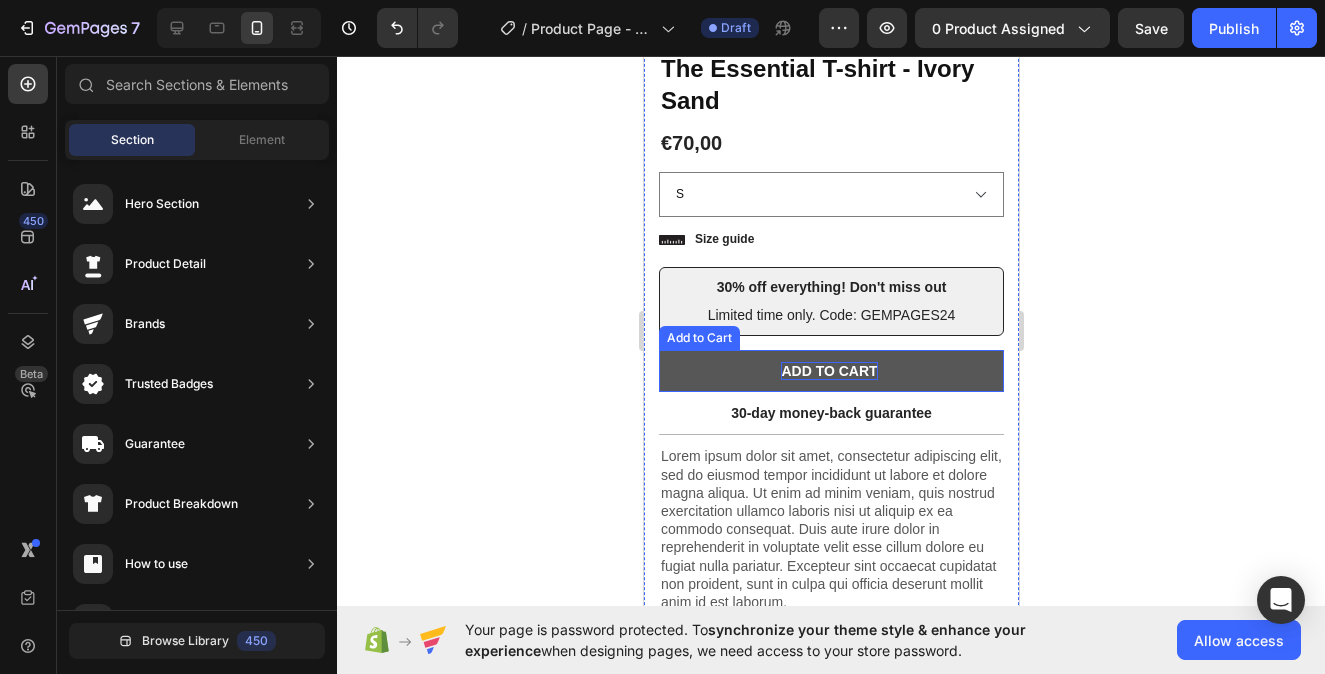 scroll, scrollTop: 1292, scrollLeft: 0, axis: vertical 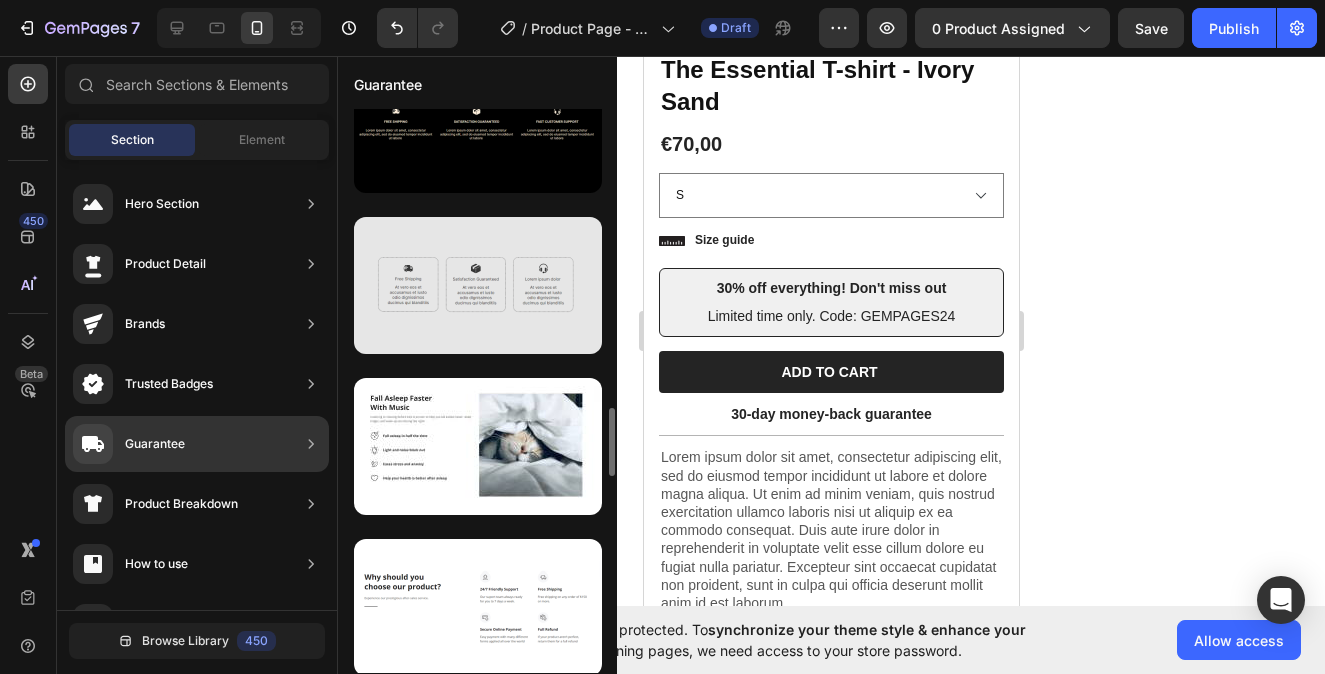 click at bounding box center (478, 285) 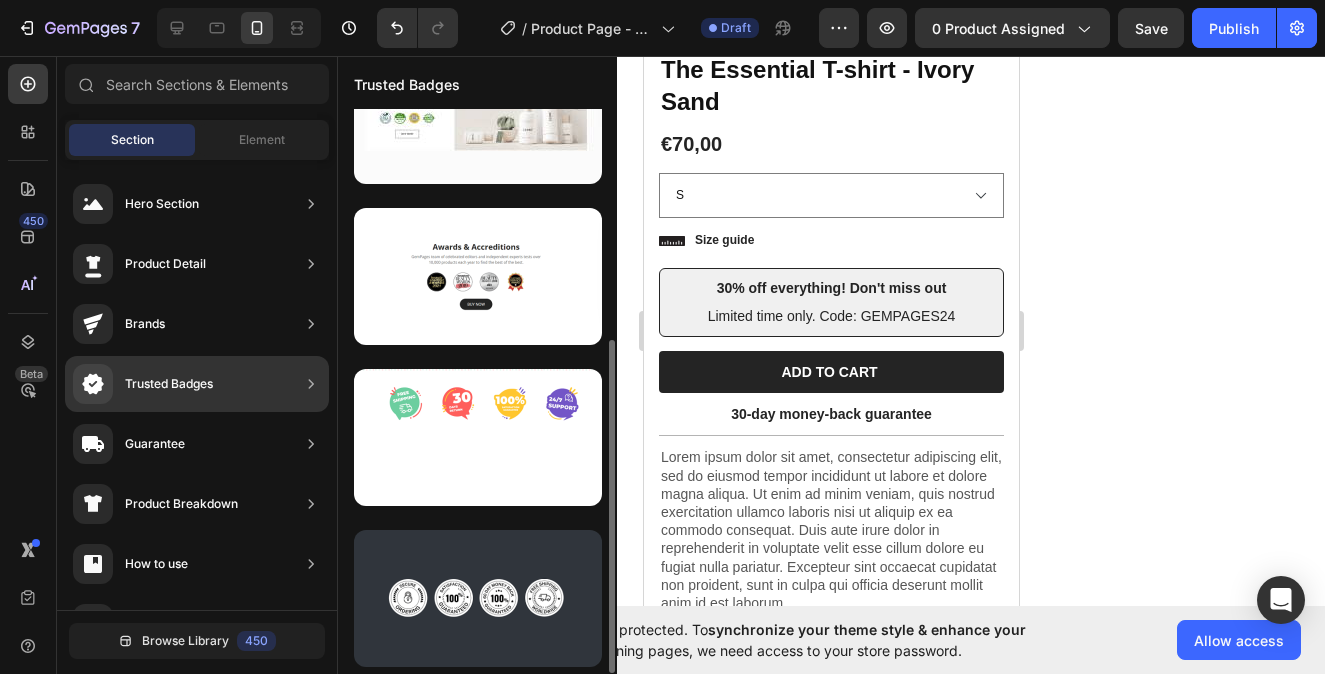 scroll, scrollTop: 390, scrollLeft: 0, axis: vertical 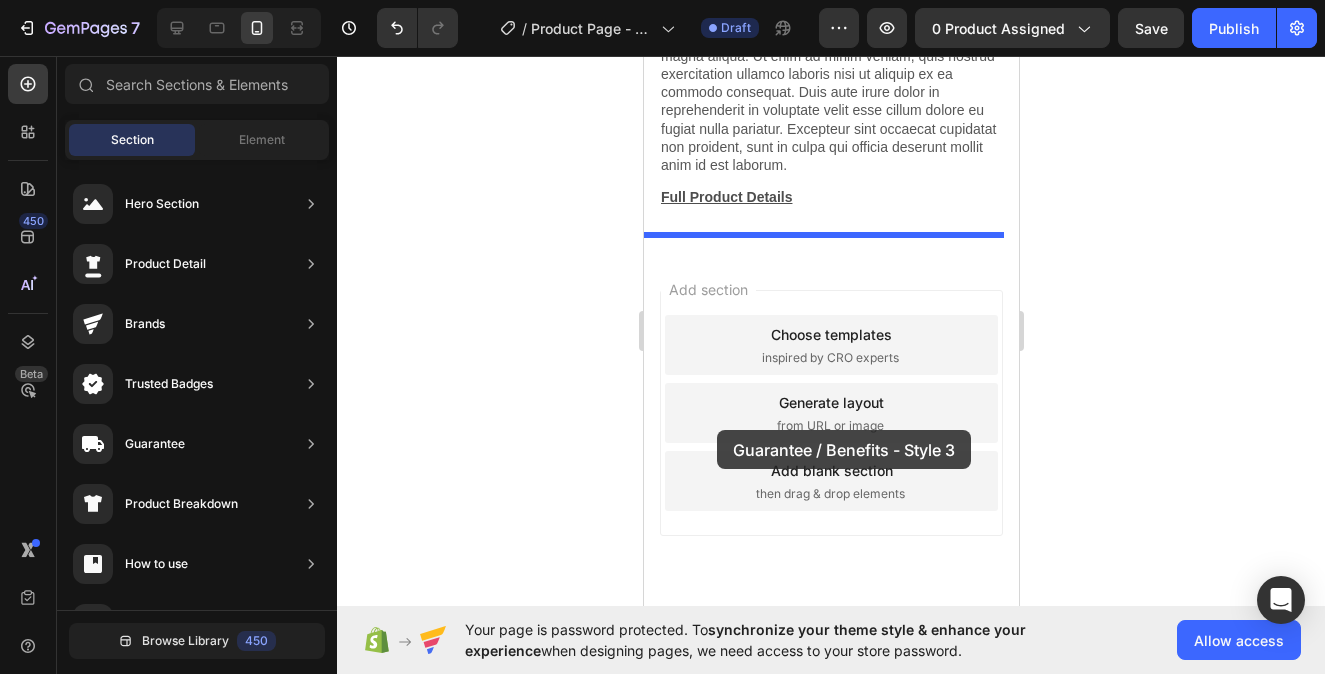 drag, startPoint x: 1162, startPoint y: 438, endPoint x: 716, endPoint y: 430, distance: 446.07175 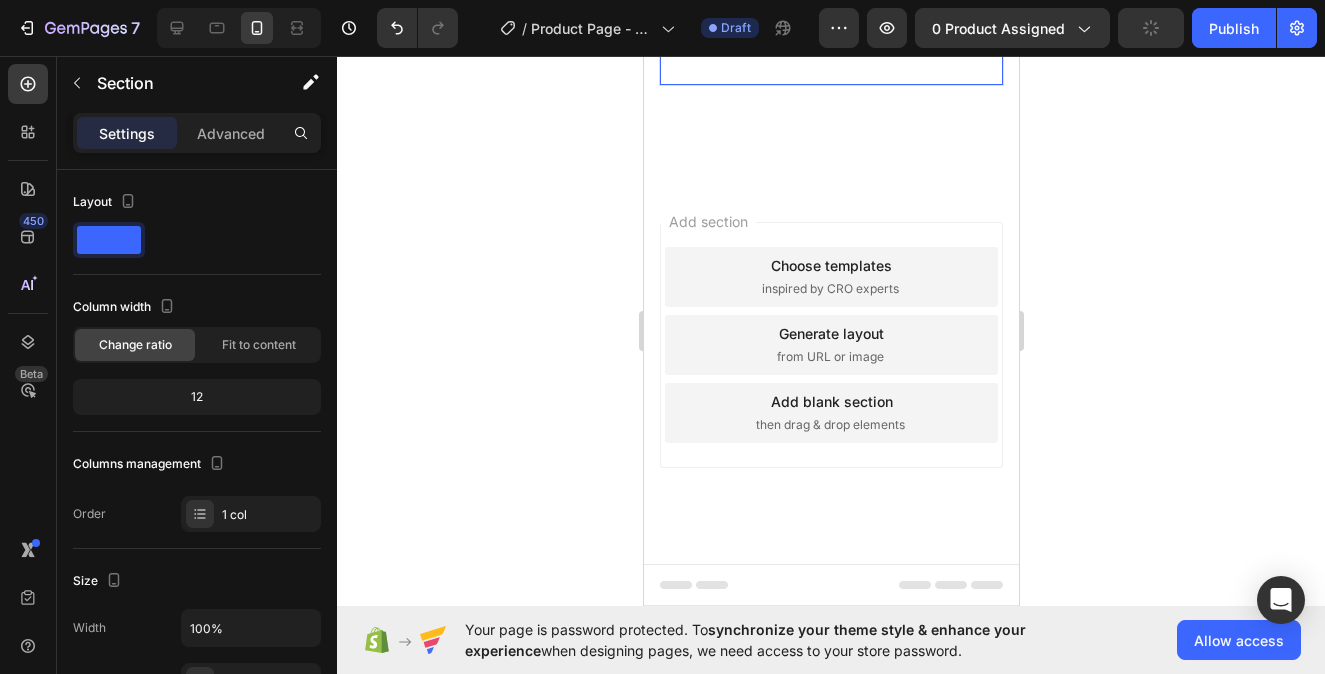 scroll, scrollTop: 2673, scrollLeft: 0, axis: vertical 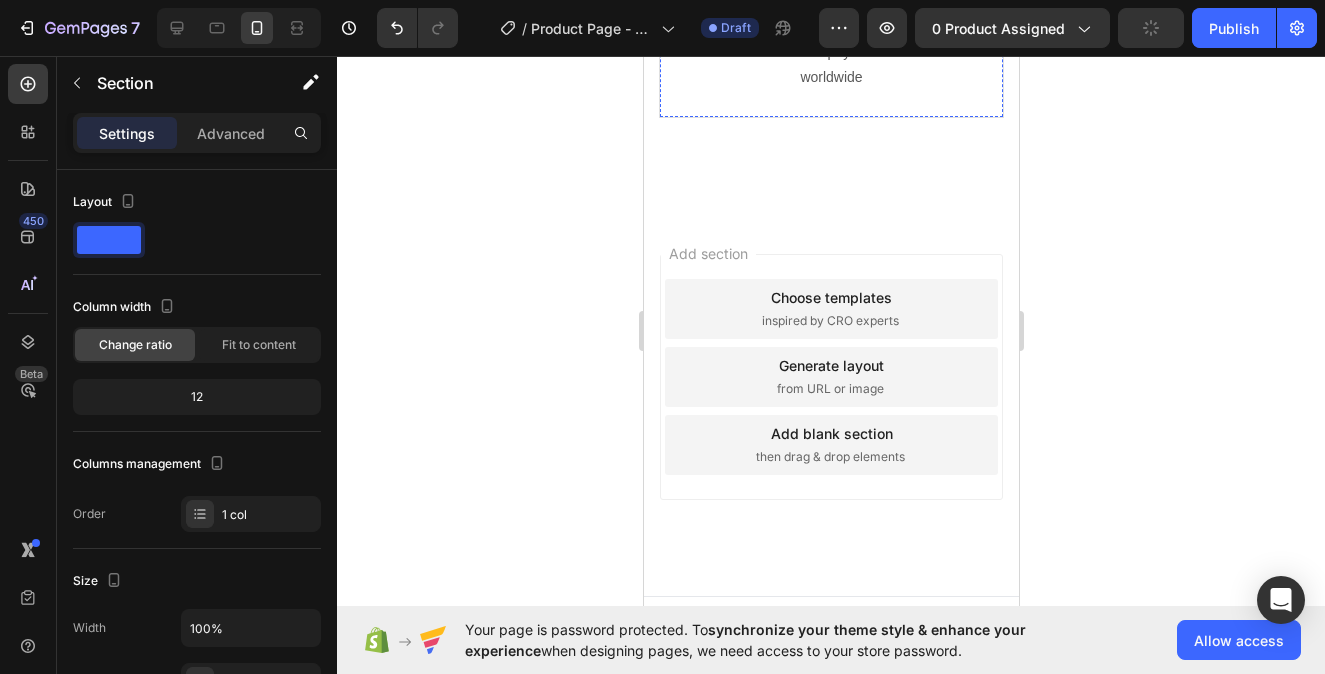 click at bounding box center (831, -26) 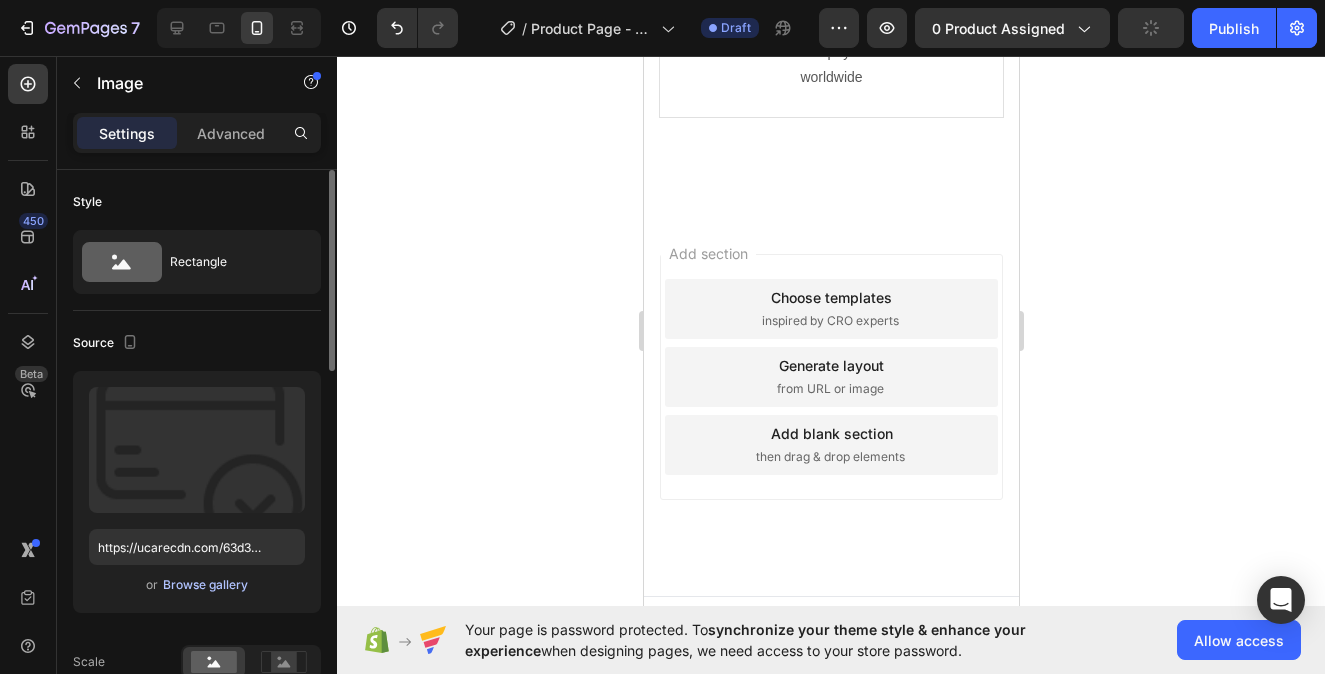 click on "Browse gallery" at bounding box center [205, 585] 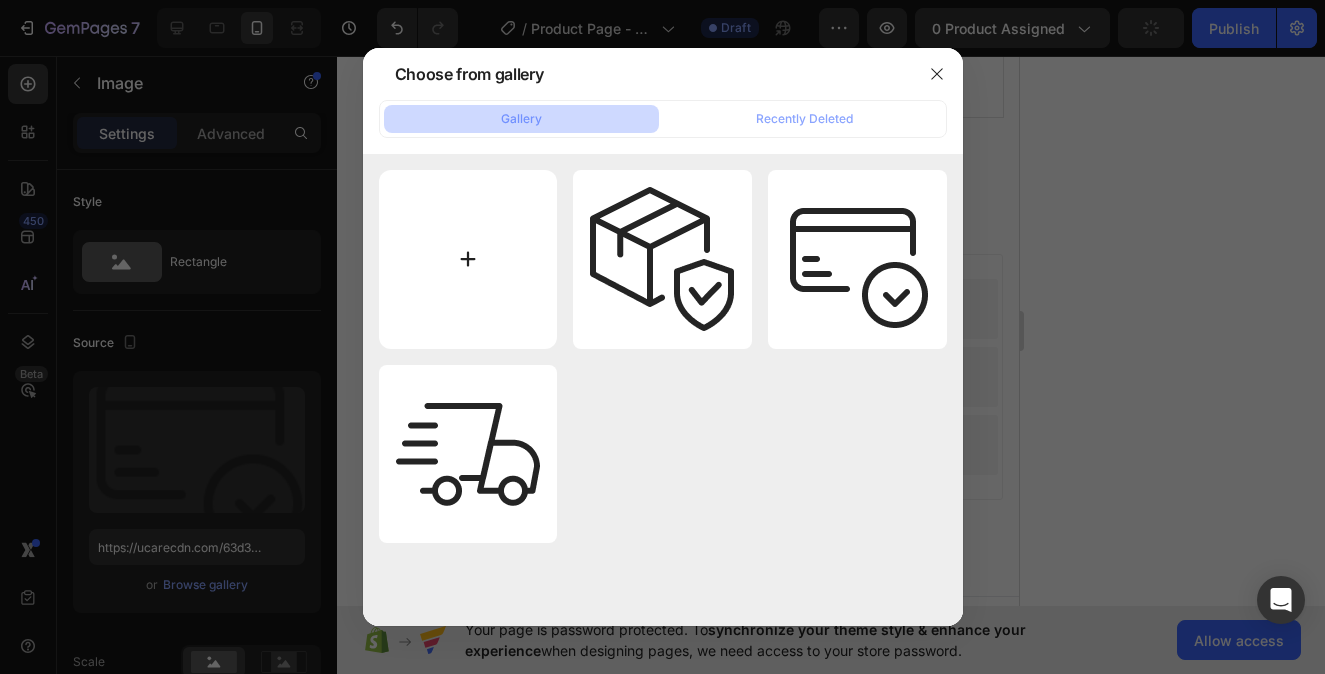 click at bounding box center [468, 259] 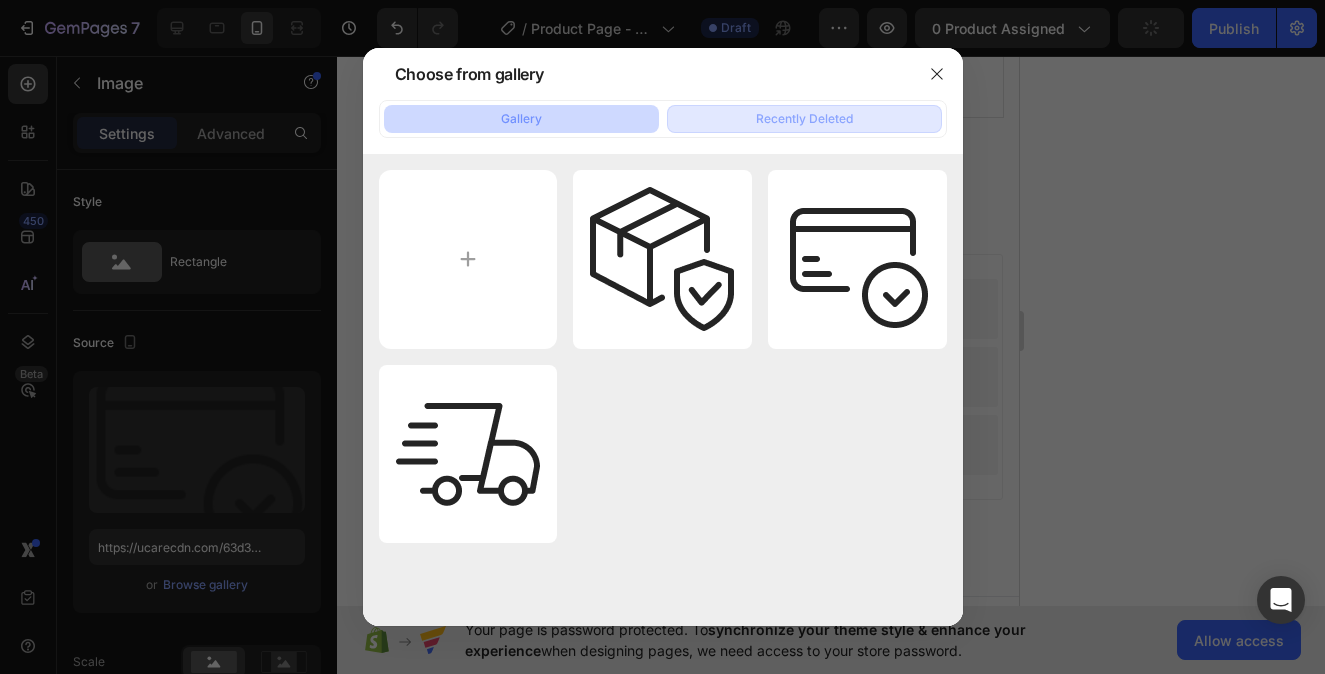 click on "Recently Deleted" at bounding box center [804, 119] 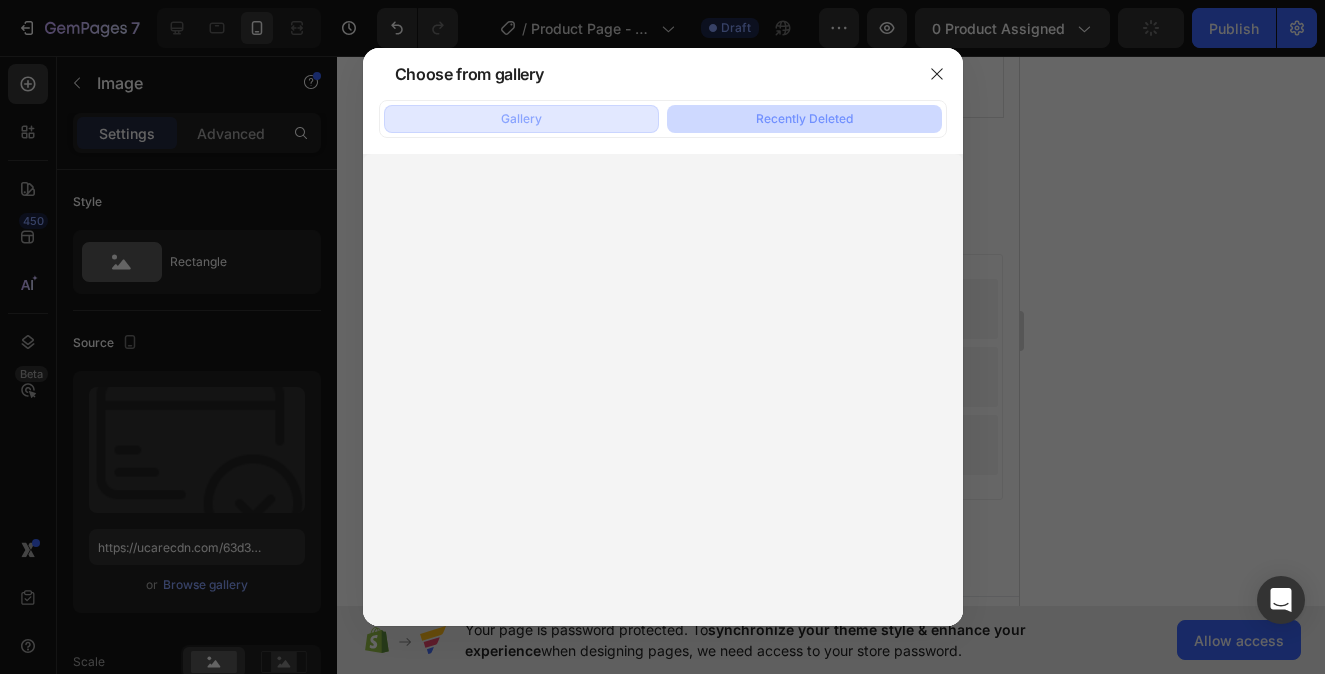 click on "Gallery" at bounding box center [521, 119] 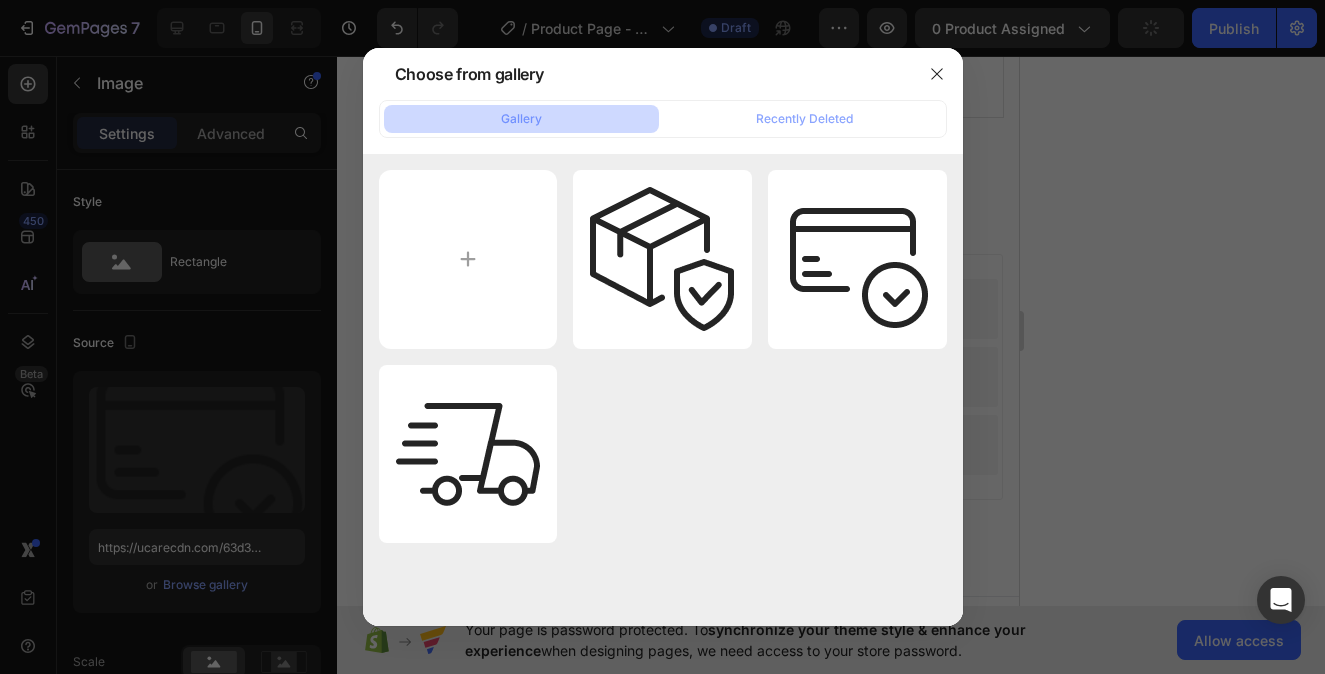 drag, startPoint x: 926, startPoint y: 66, endPoint x: 857, endPoint y: 102, distance: 77.82673 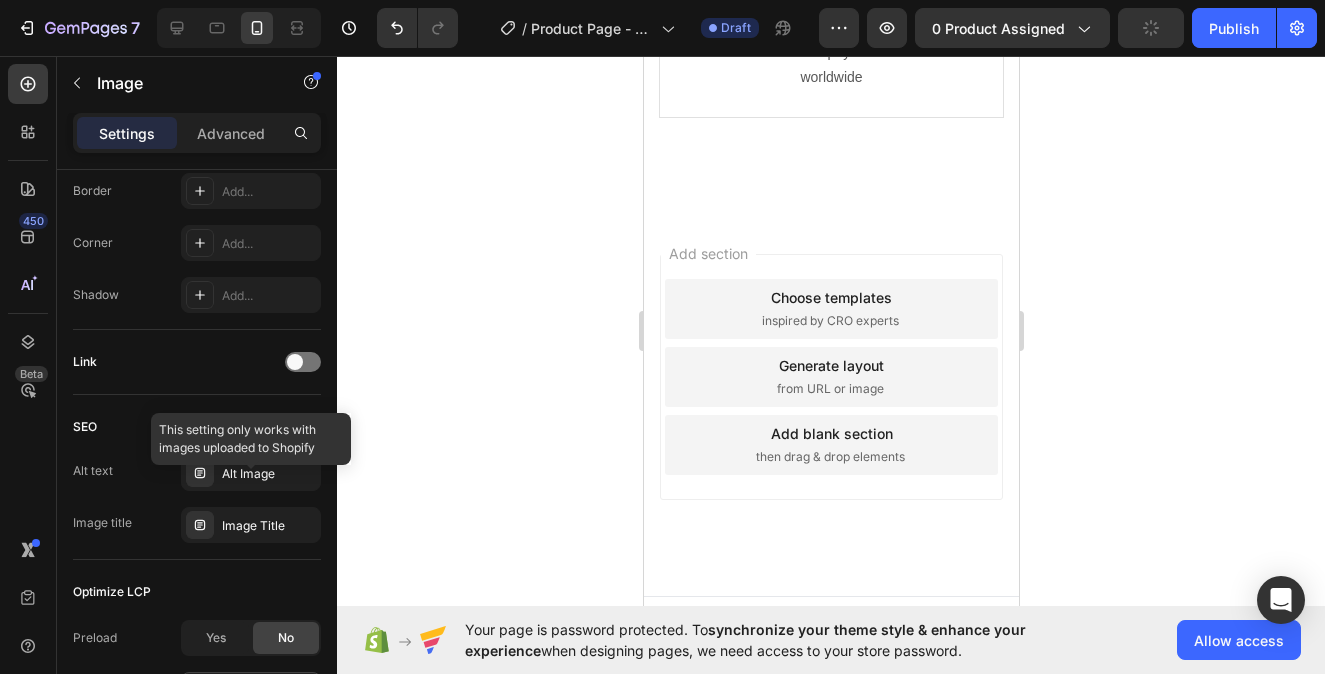 scroll, scrollTop: 999, scrollLeft: 0, axis: vertical 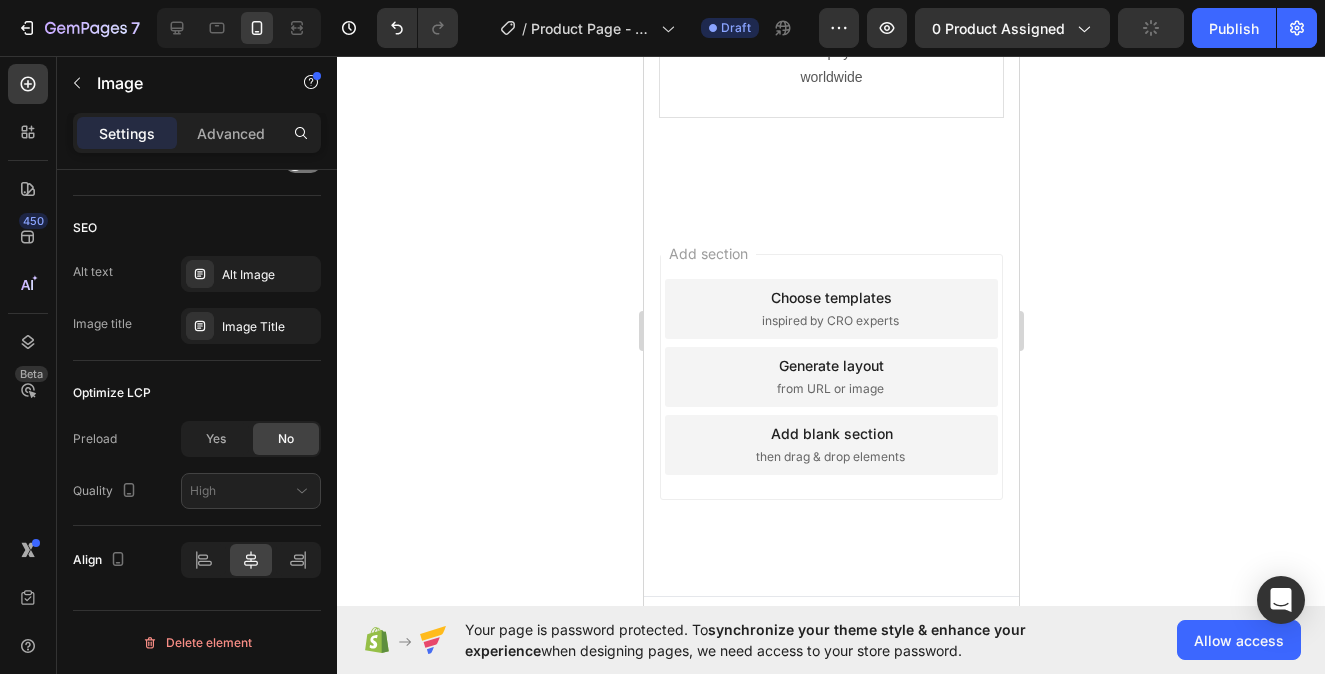 click 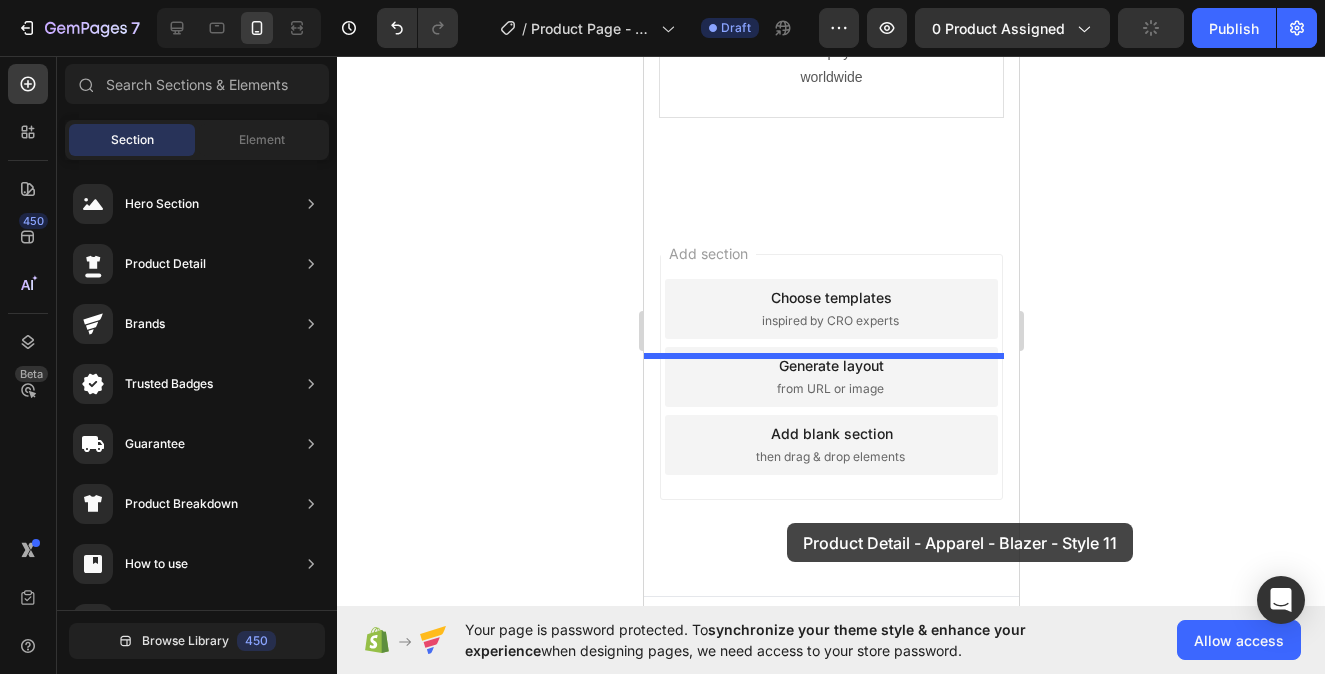 drag, startPoint x: 1144, startPoint y: 412, endPoint x: 786, endPoint y: 523, distance: 374.8133 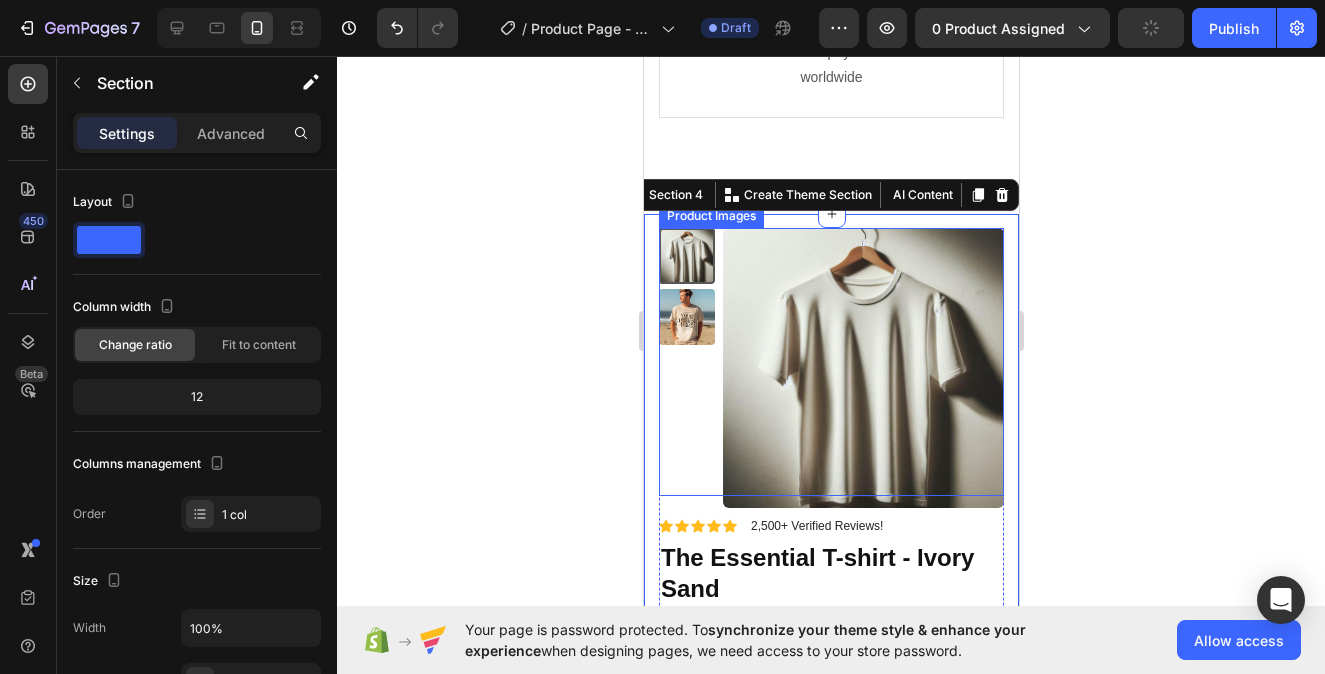 scroll, scrollTop: 2903, scrollLeft: 0, axis: vertical 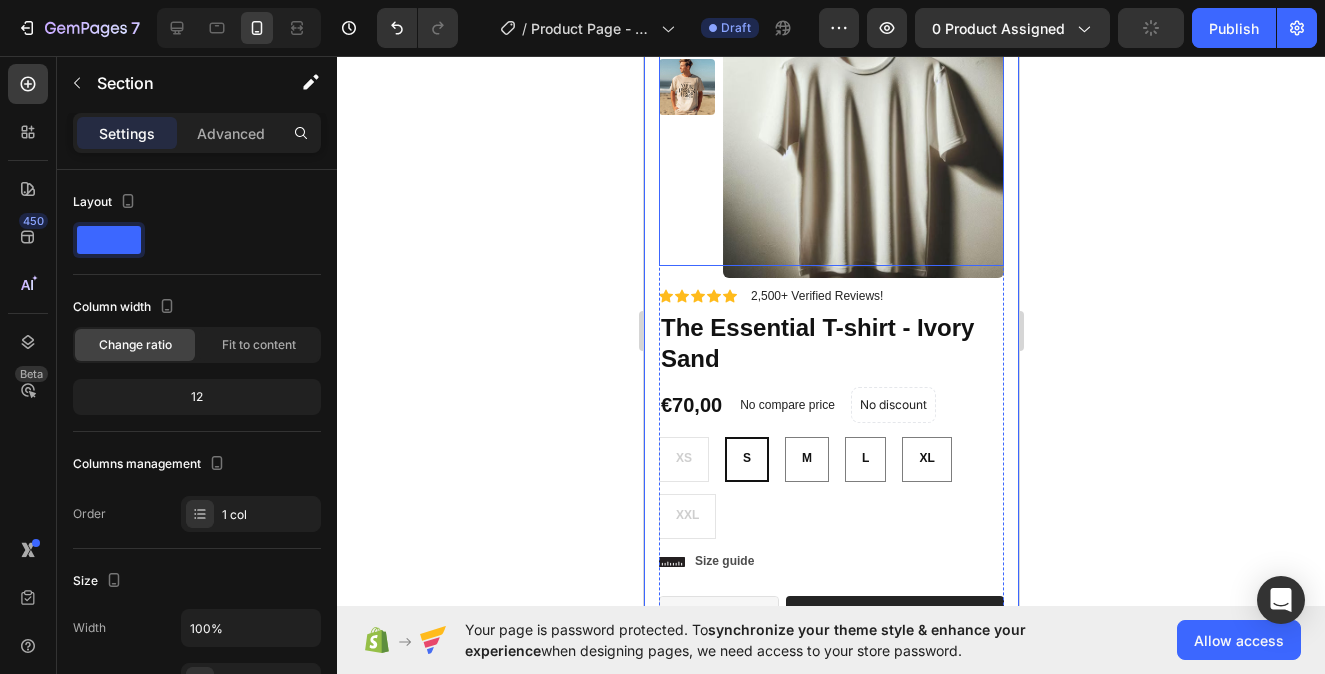 click at bounding box center [862, 138] 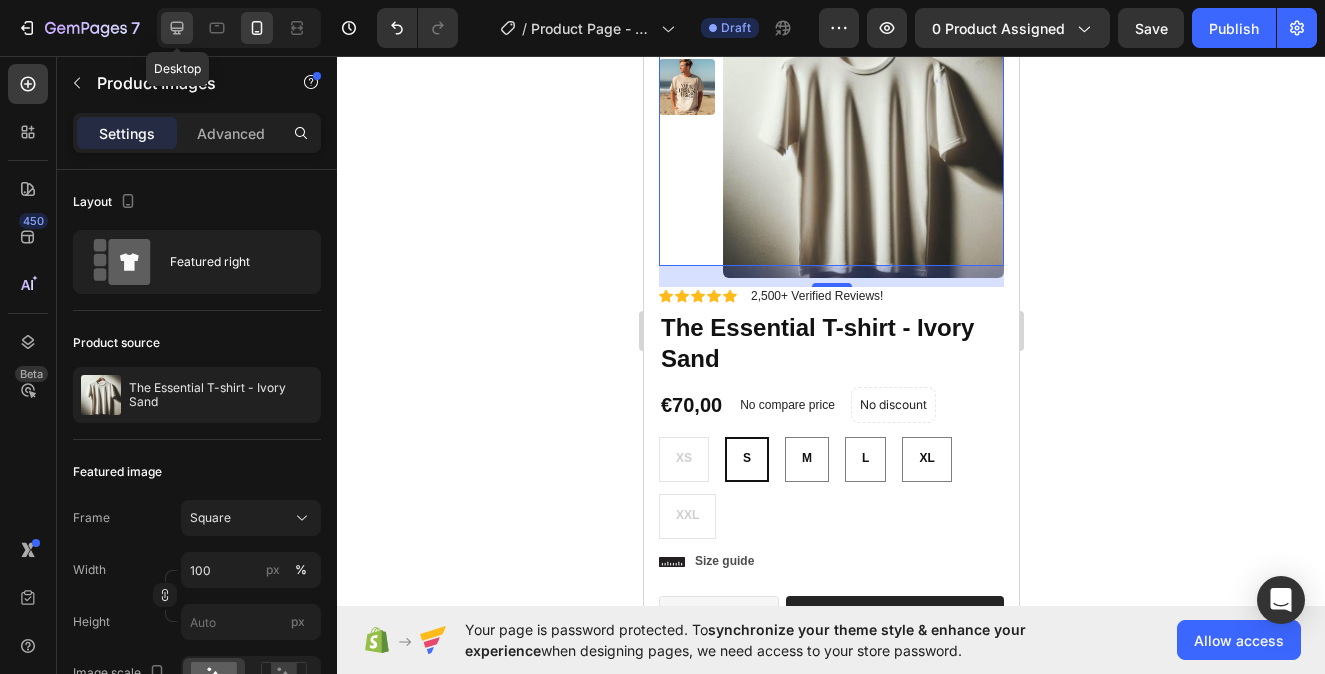 click 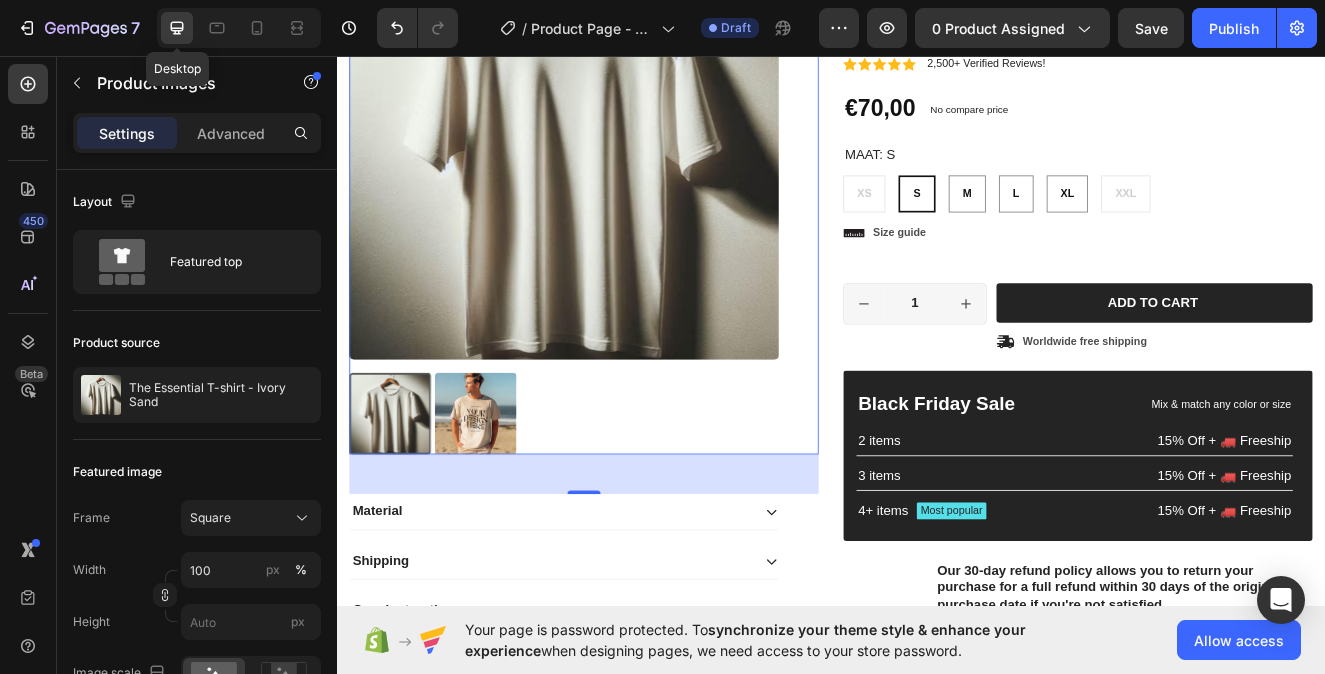 scroll, scrollTop: 2602, scrollLeft: 0, axis: vertical 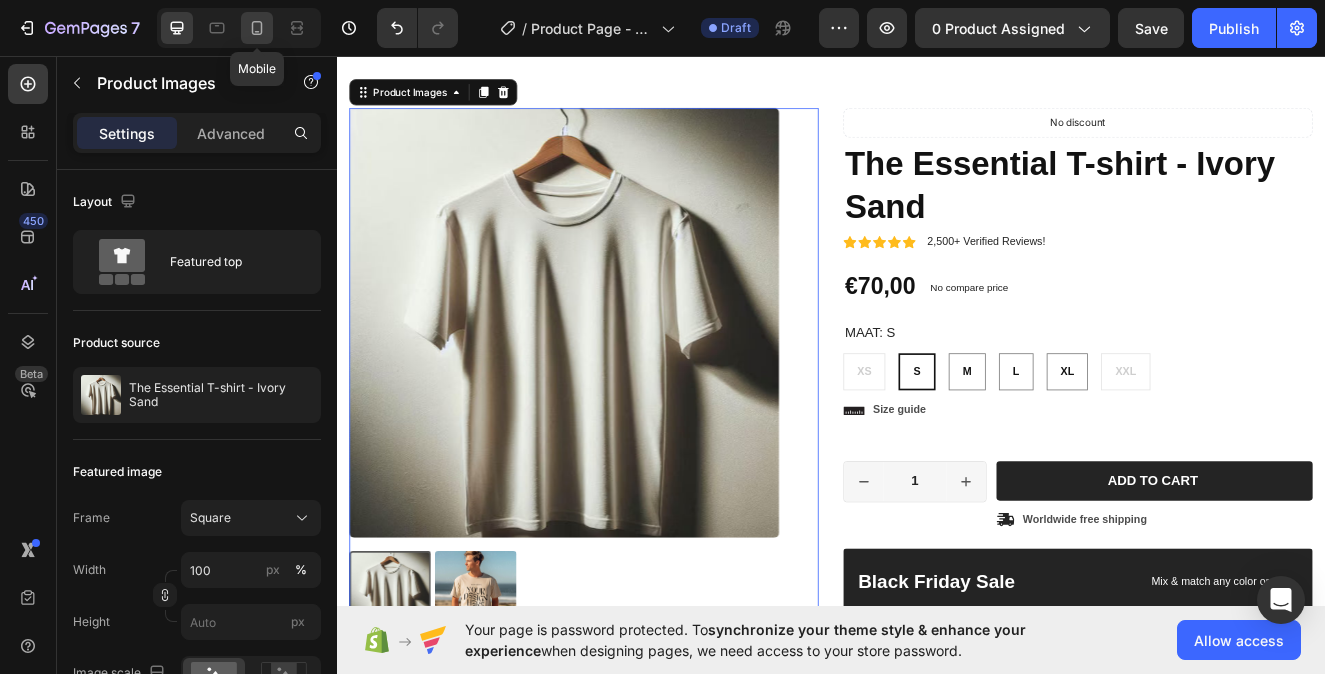 click 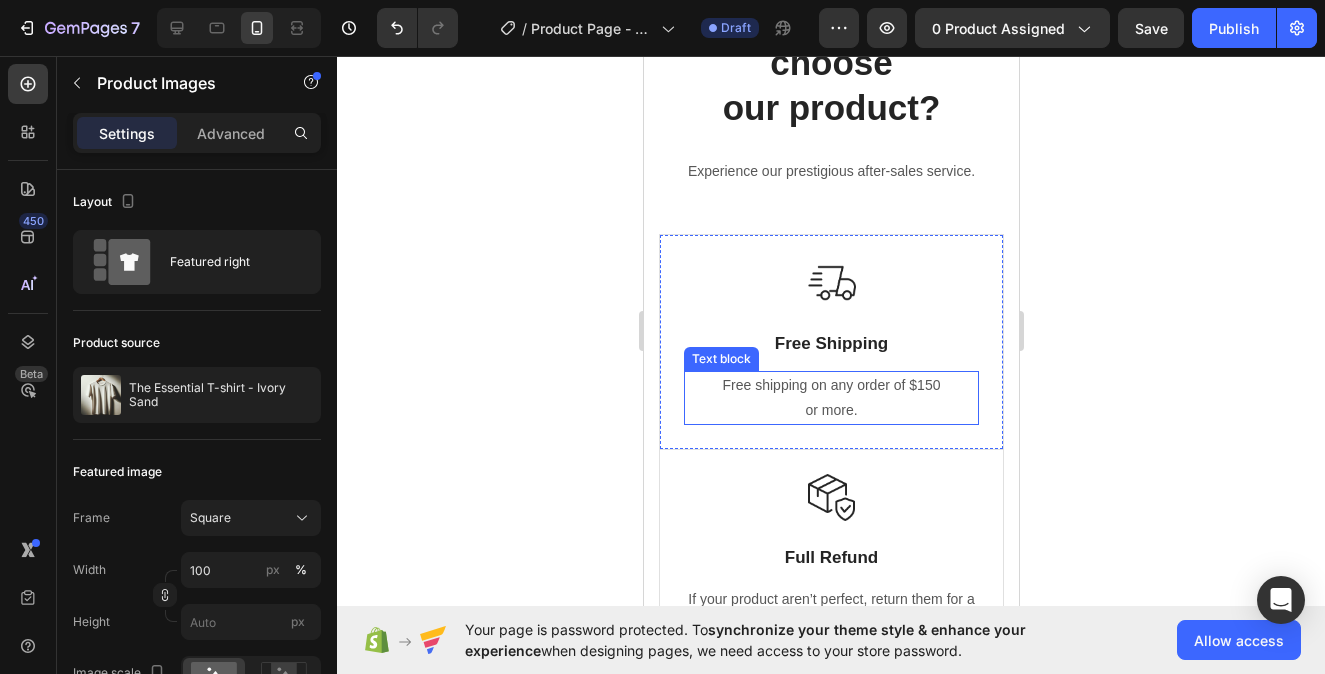 select on "S" 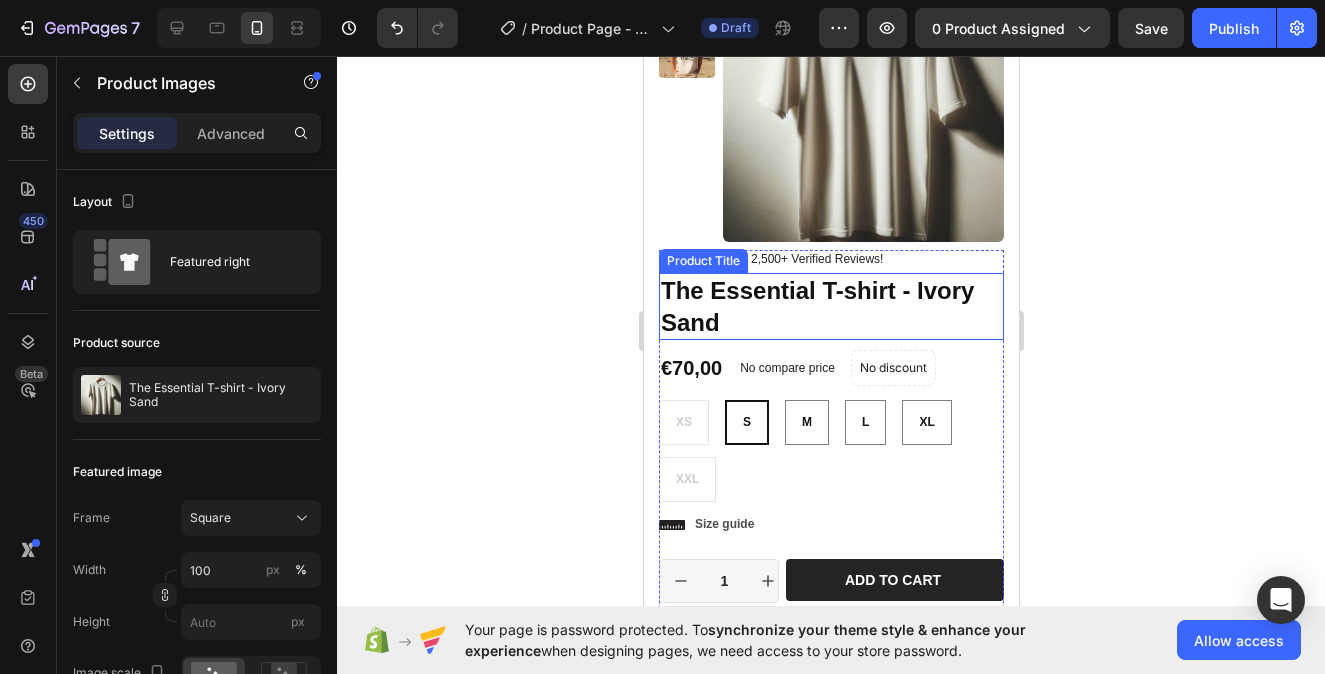 scroll, scrollTop: 3083, scrollLeft: 0, axis: vertical 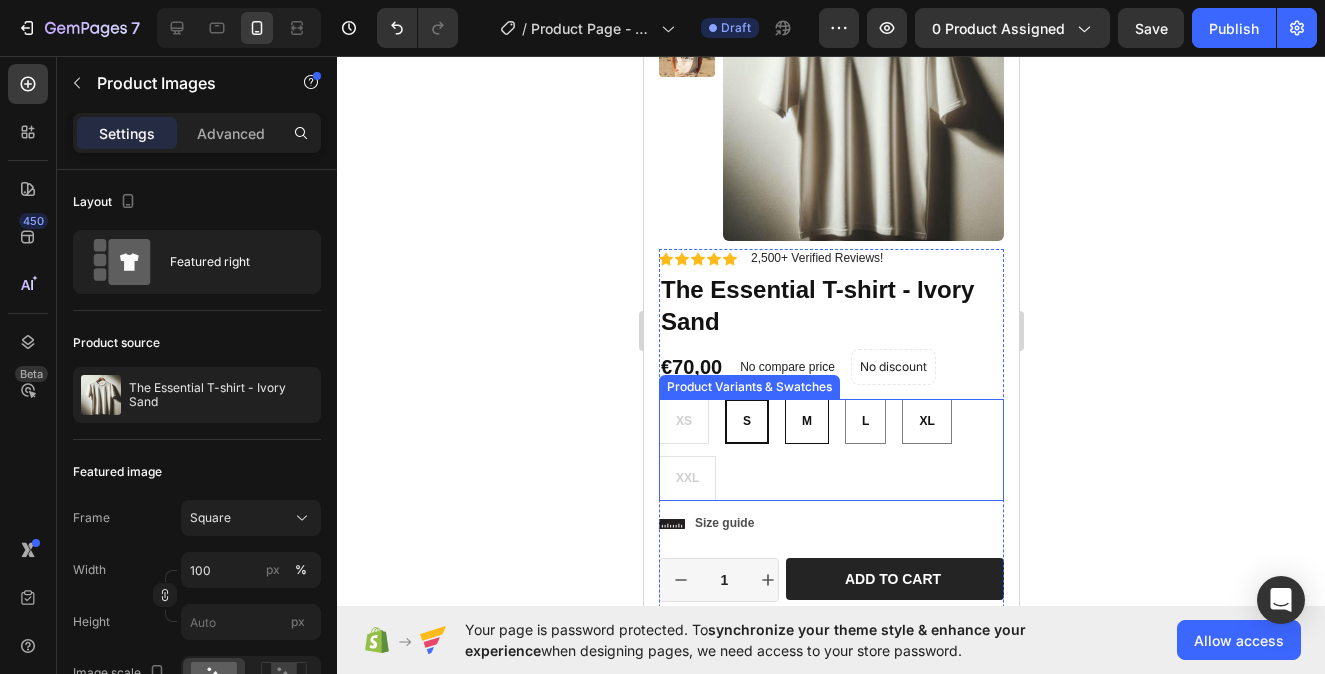 click on "M" at bounding box center [806, 422] 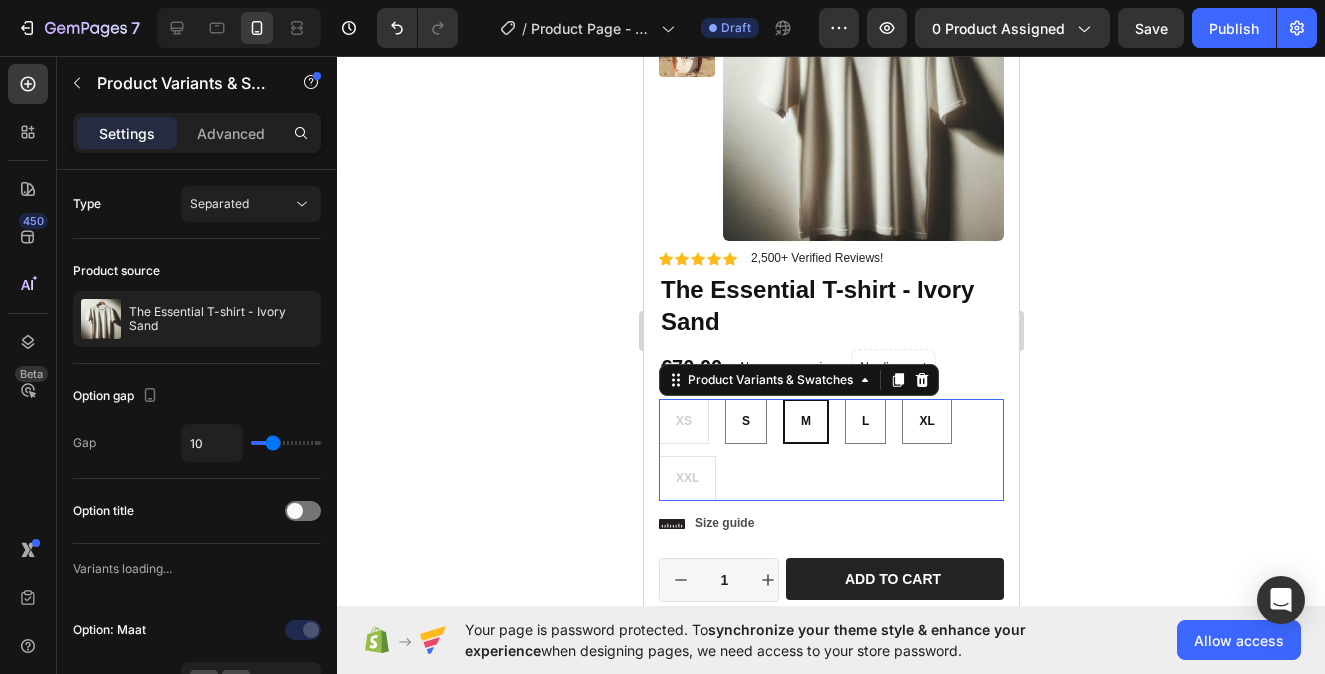radio on "true" 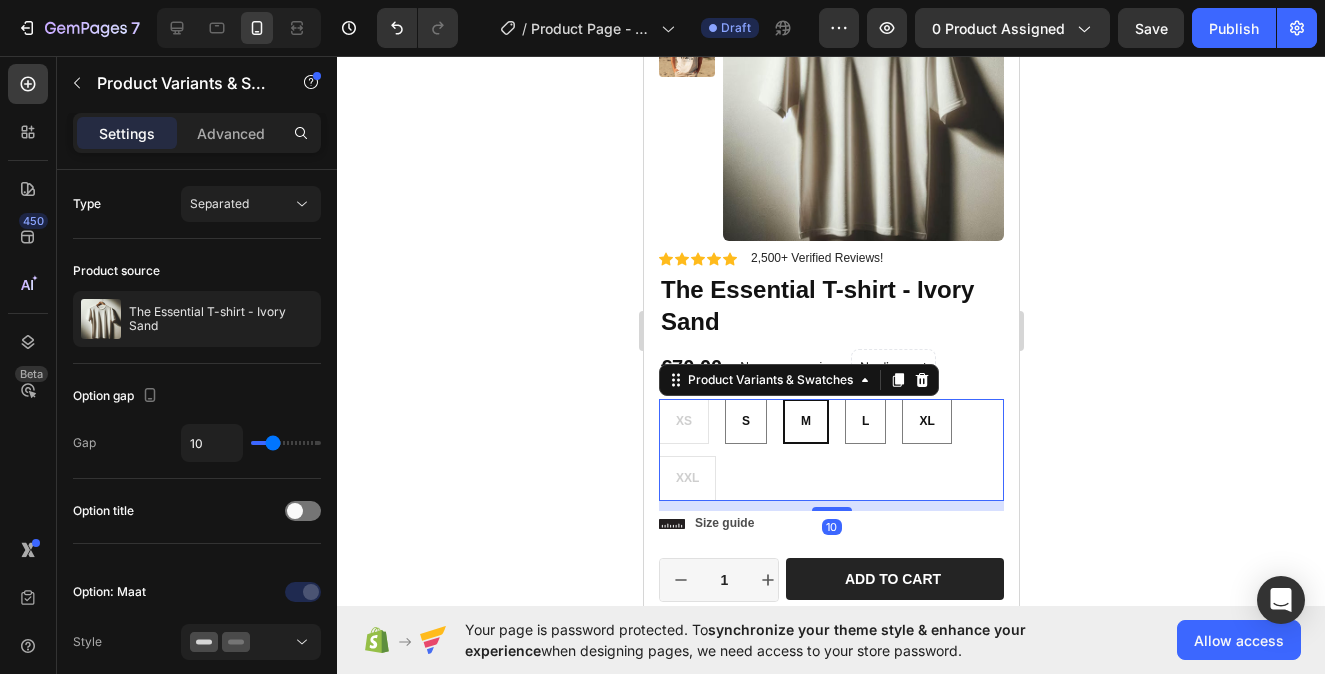 click 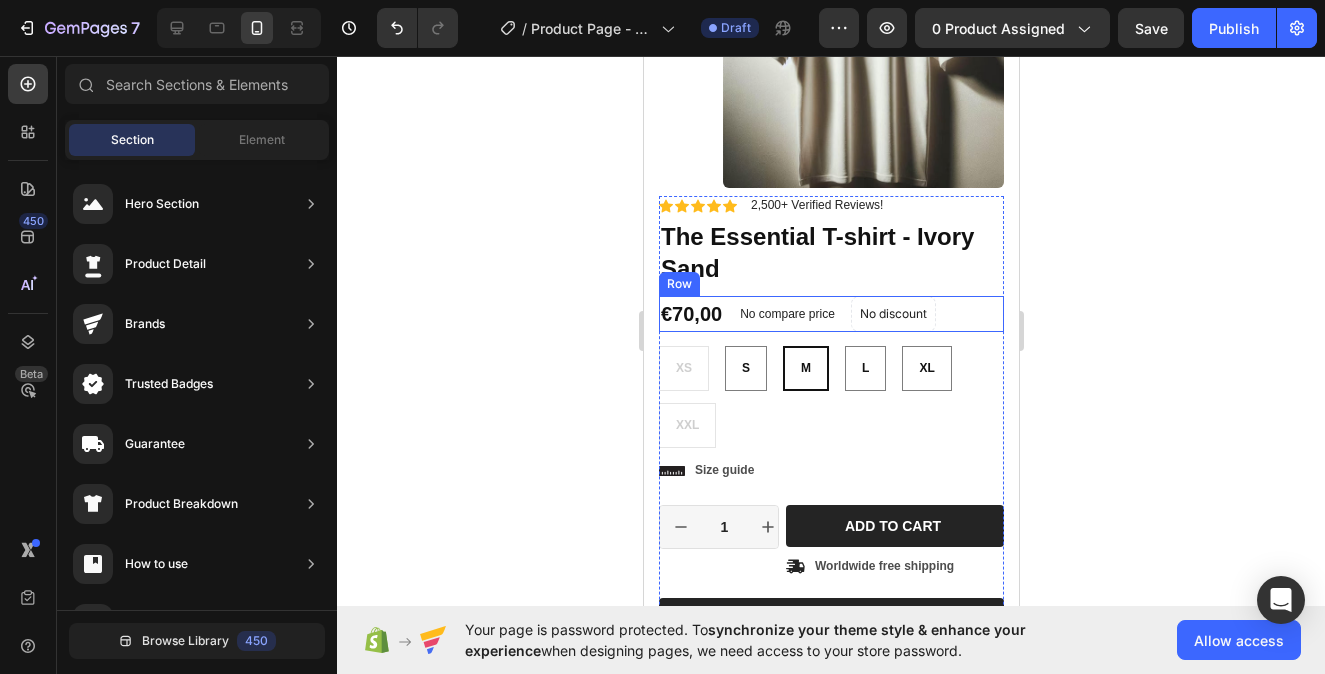 scroll, scrollTop: 3138, scrollLeft: 0, axis: vertical 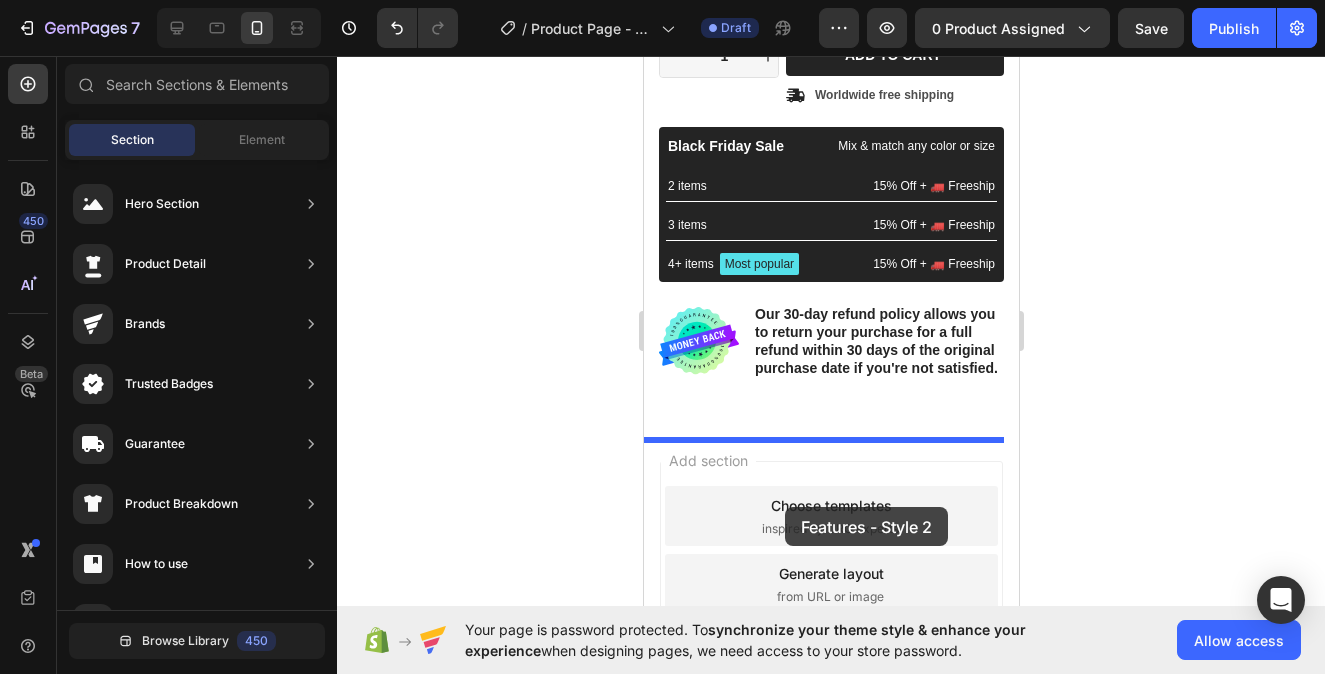drag, startPoint x: 1142, startPoint y: 332, endPoint x: 780, endPoint y: 503, distance: 400.35608 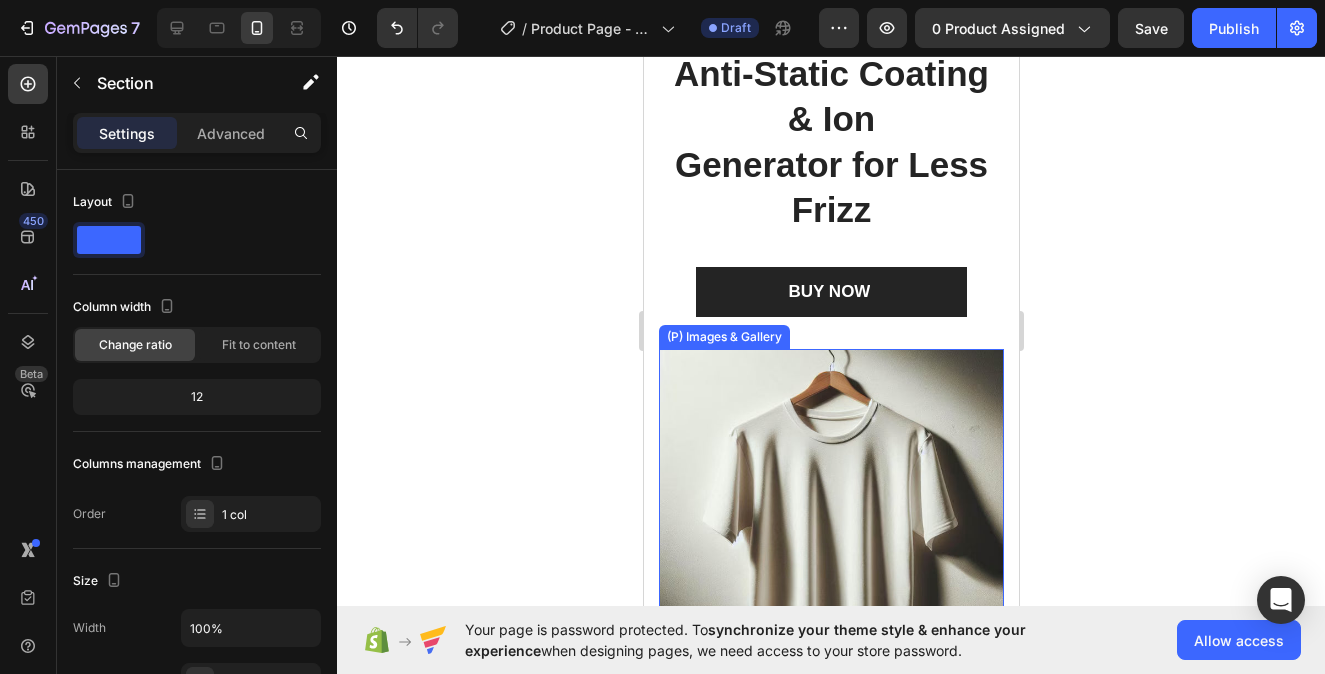 scroll, scrollTop: 4588, scrollLeft: 0, axis: vertical 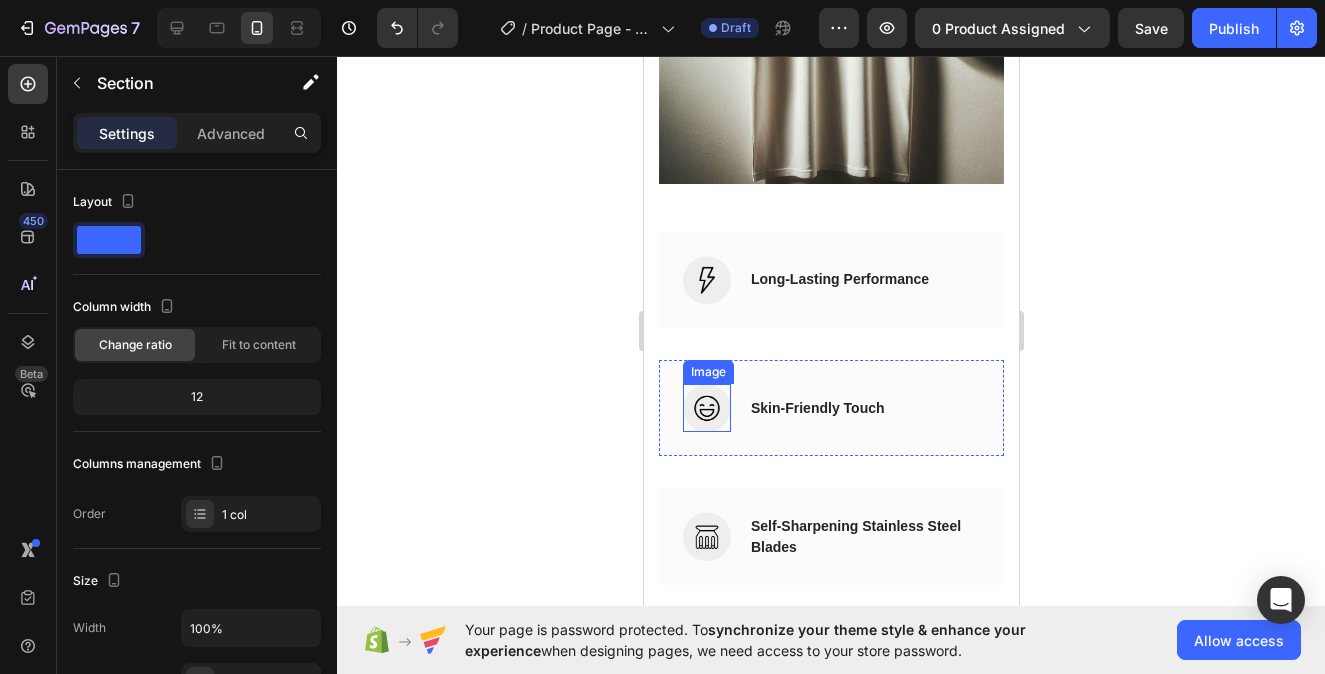 click at bounding box center [706, 408] 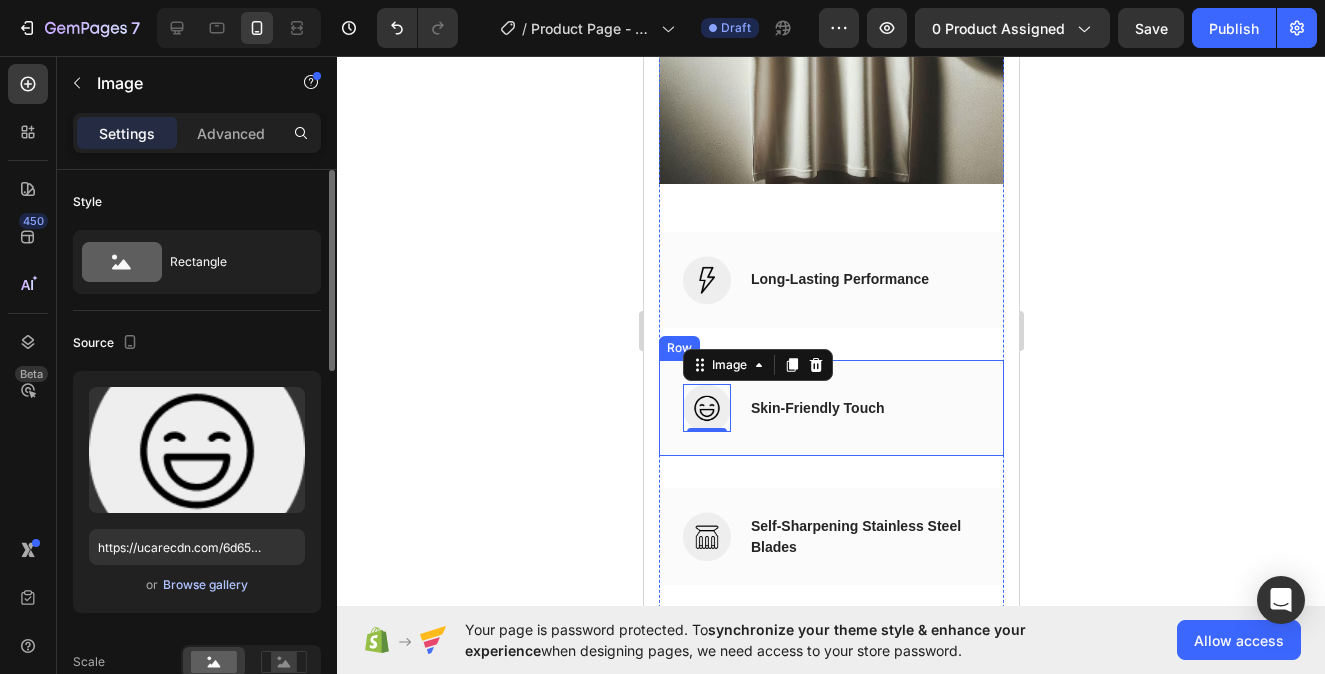 click on "Browse gallery" at bounding box center (205, 585) 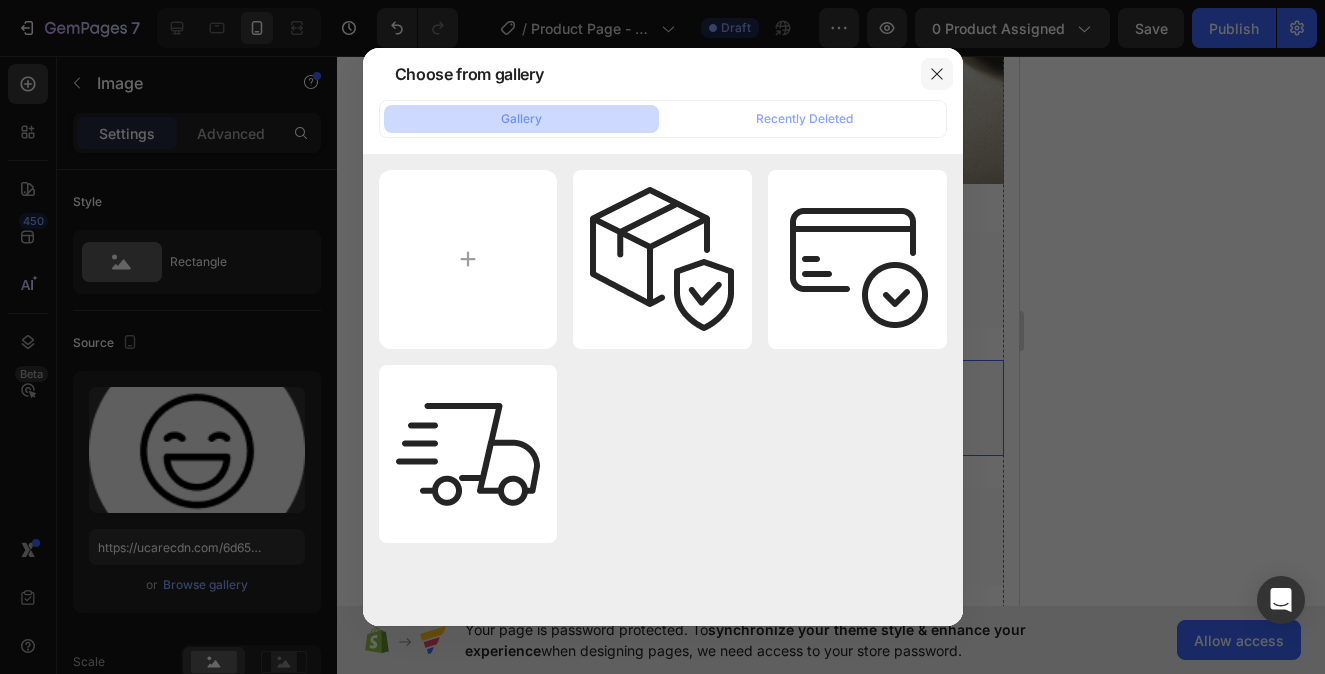 click at bounding box center [937, 74] 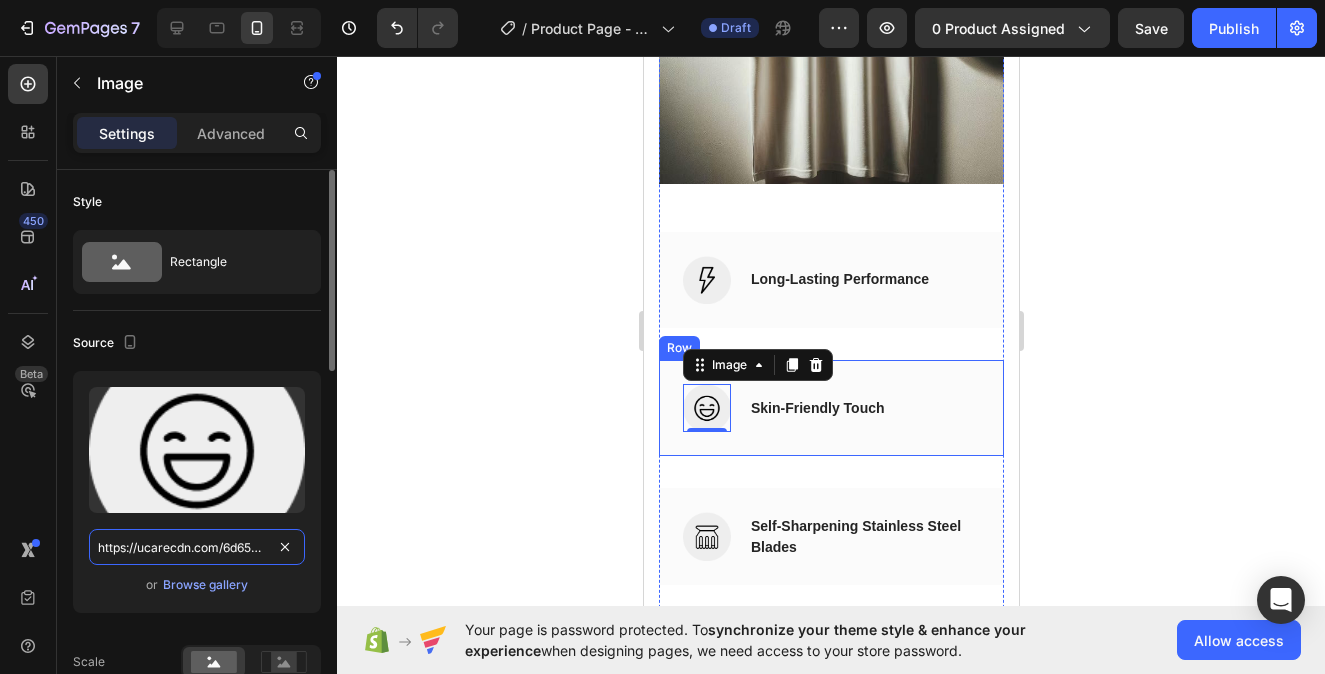 click on "https://ucarecdn.com/6d650a7d-b6c3-4ff1-bece-f7498a438474/-/format/auto/" at bounding box center (197, 547) 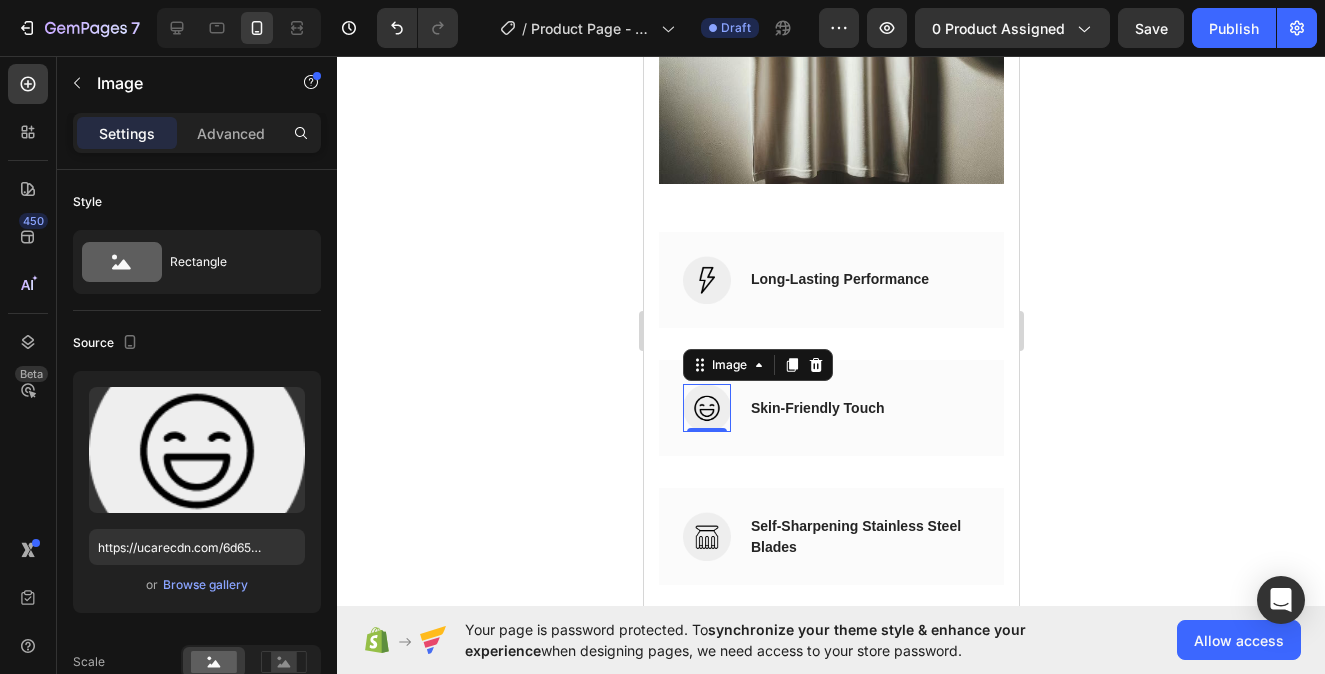 click 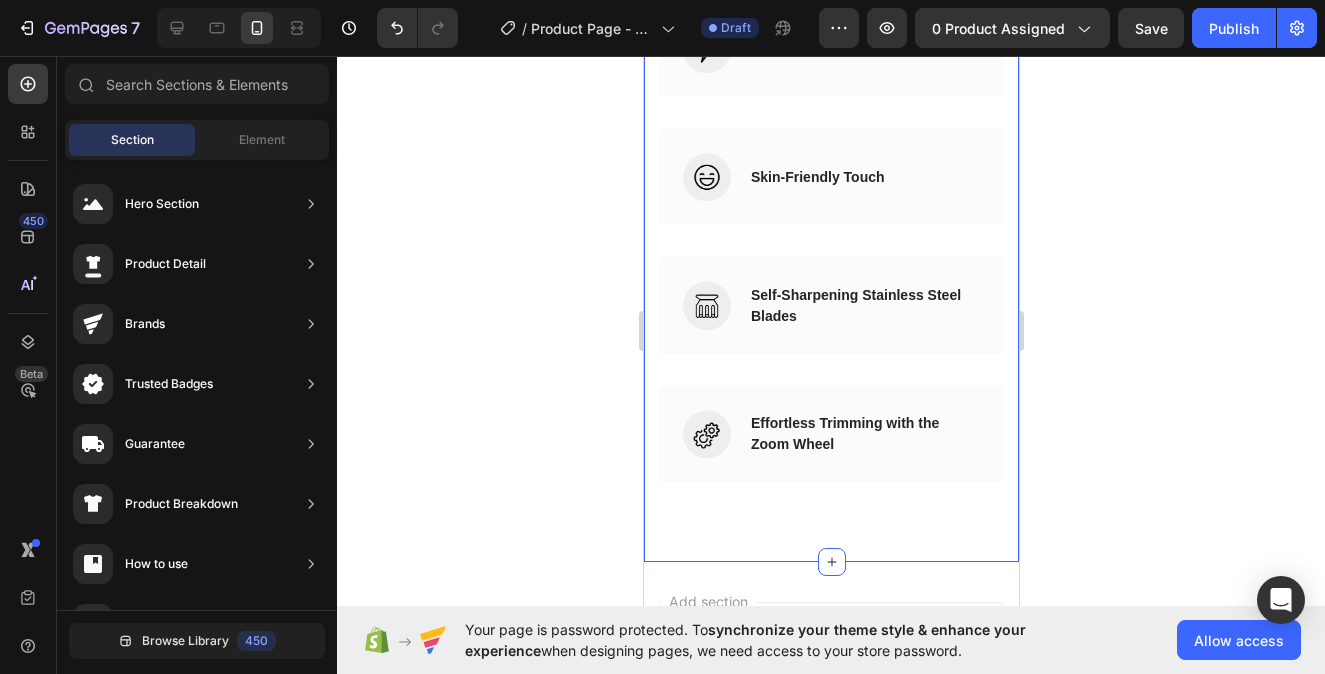 scroll, scrollTop: 4985, scrollLeft: 0, axis: vertical 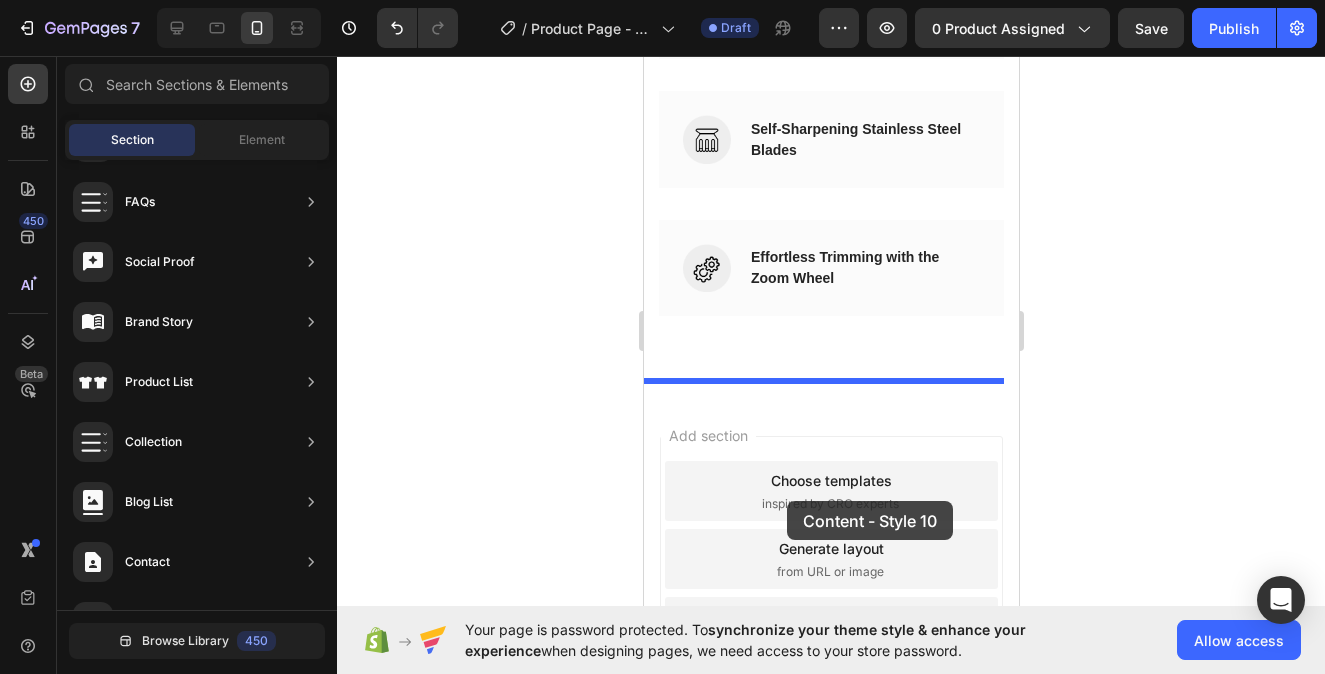 drag, startPoint x: 1090, startPoint y: 472, endPoint x: 787, endPoint y: 500, distance: 304.291 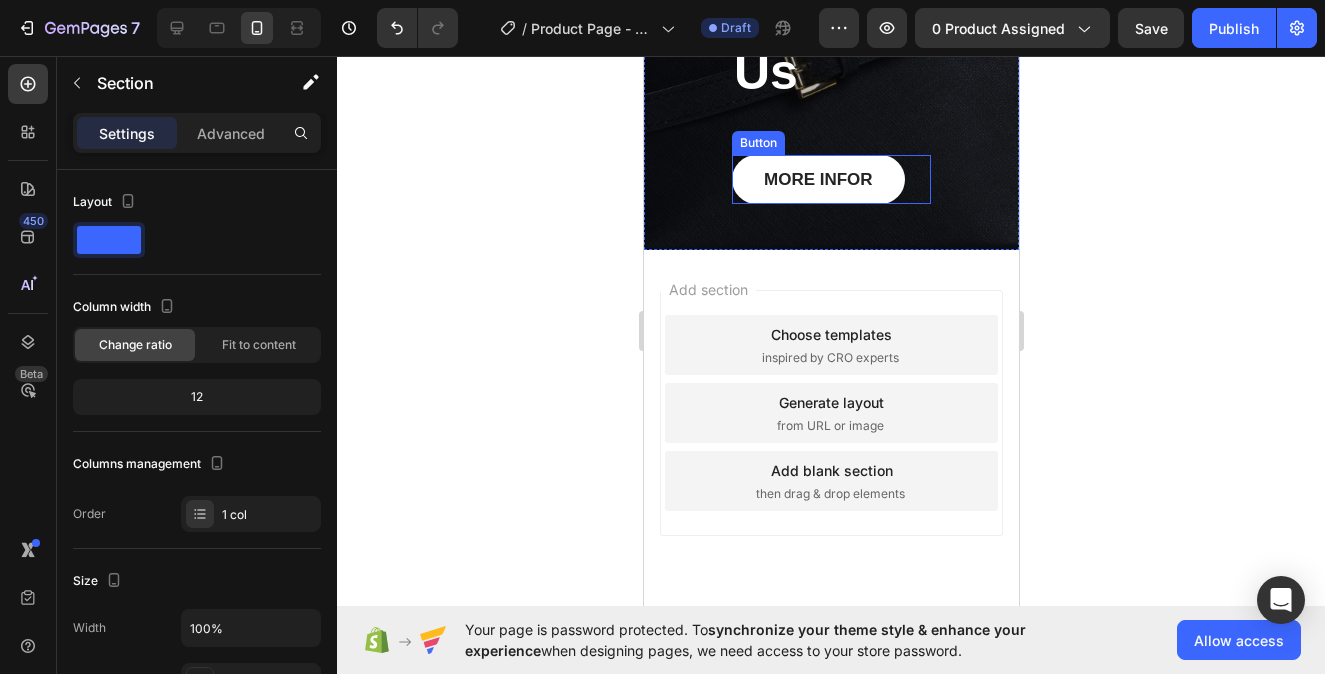 scroll, scrollTop: 6488, scrollLeft: 0, axis: vertical 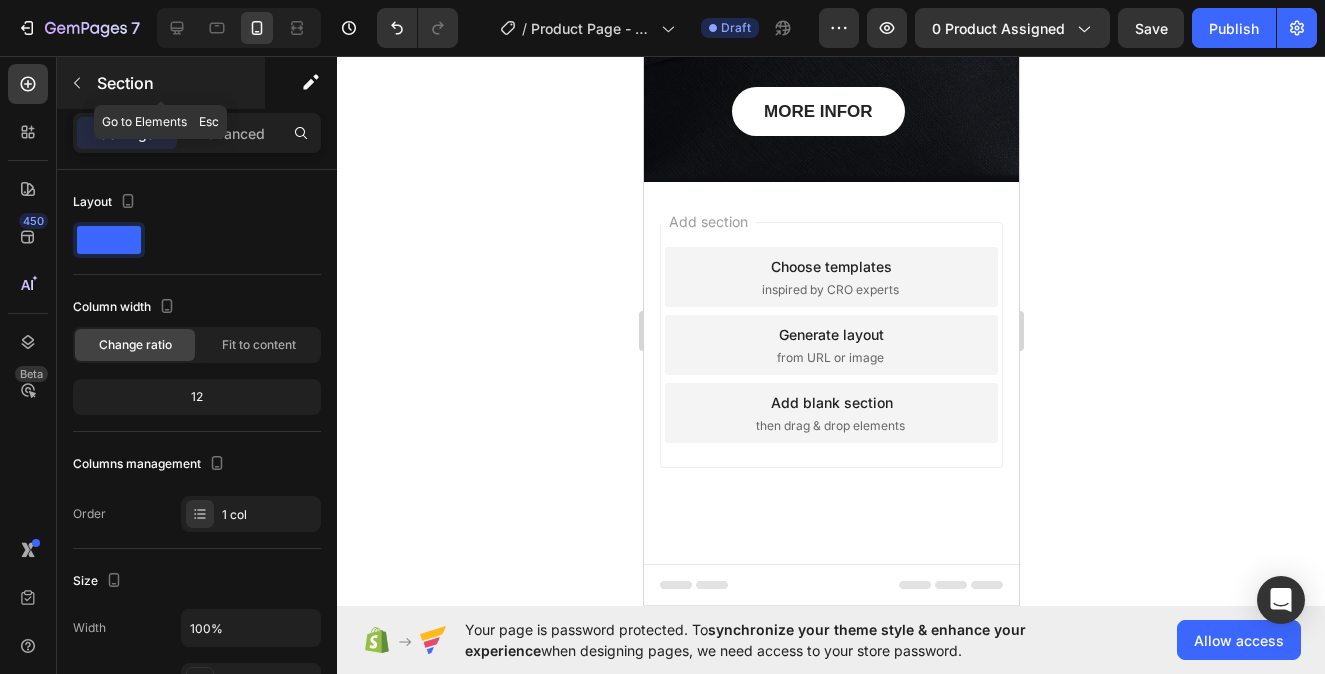 click at bounding box center [77, 83] 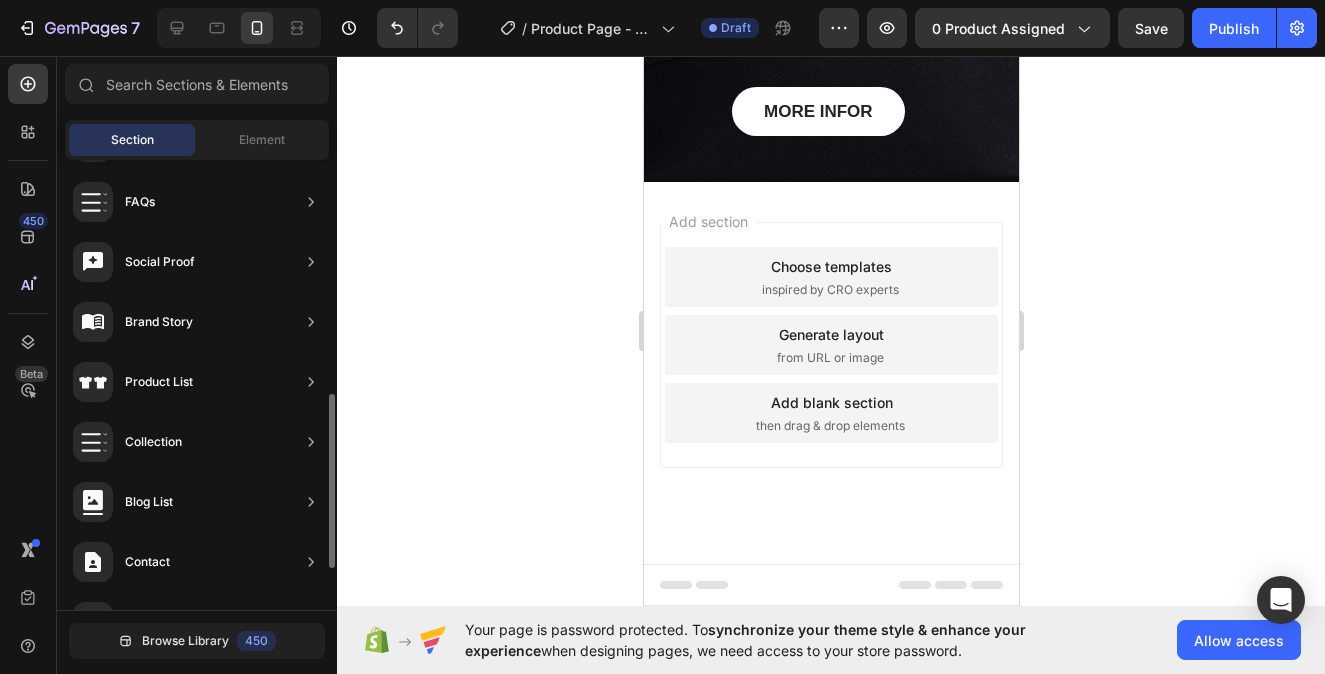 scroll, scrollTop: 0, scrollLeft: 0, axis: both 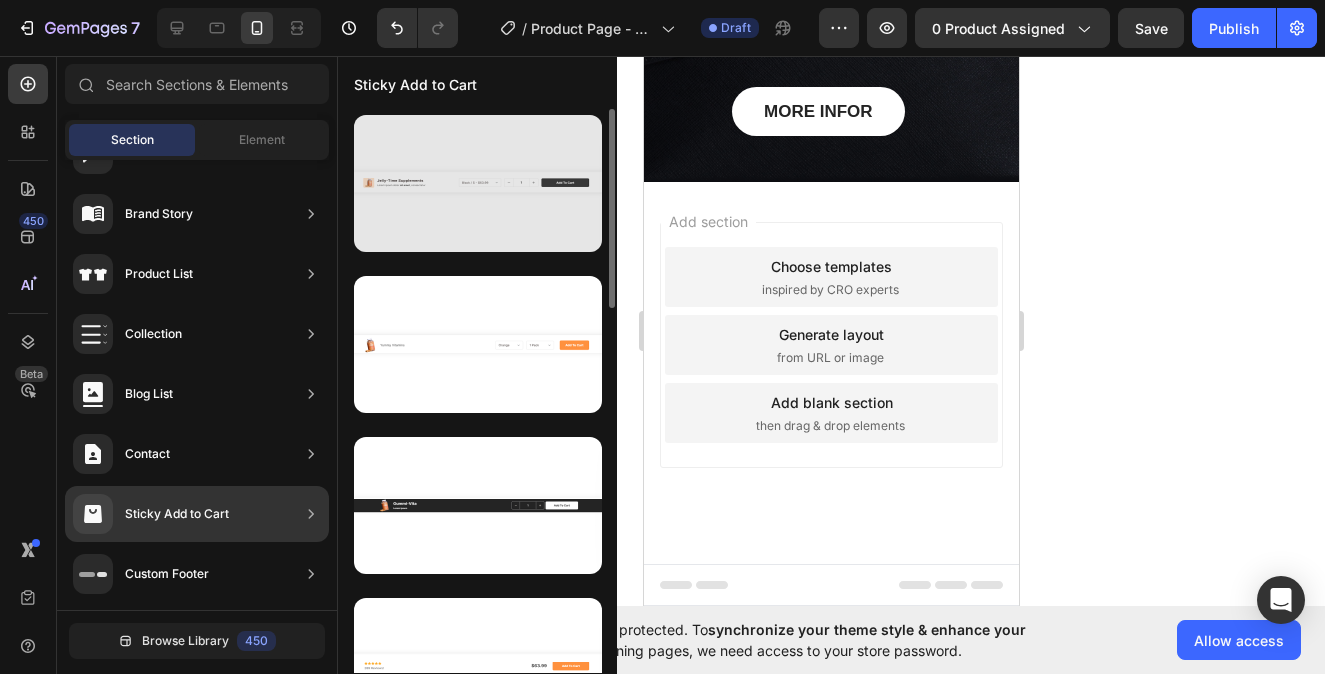 click at bounding box center [478, 183] 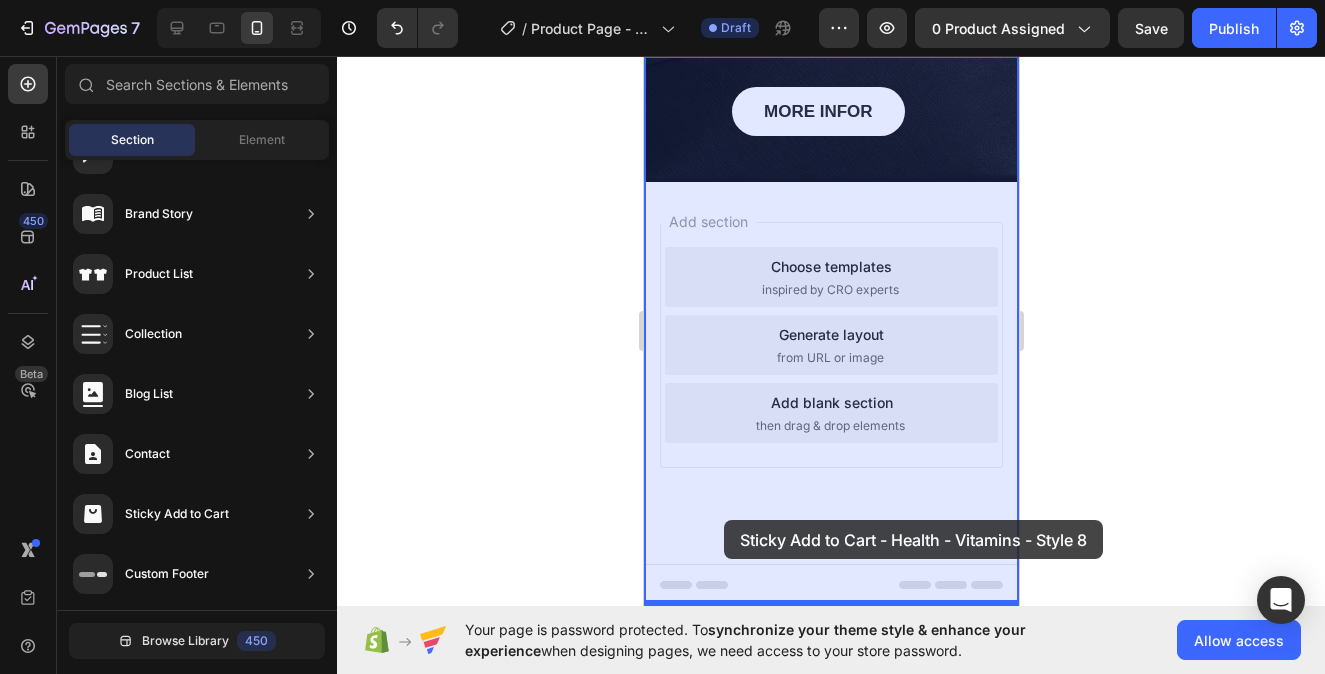 drag, startPoint x: 1185, startPoint y: 301, endPoint x: 723, endPoint y: 520, distance: 511.2778 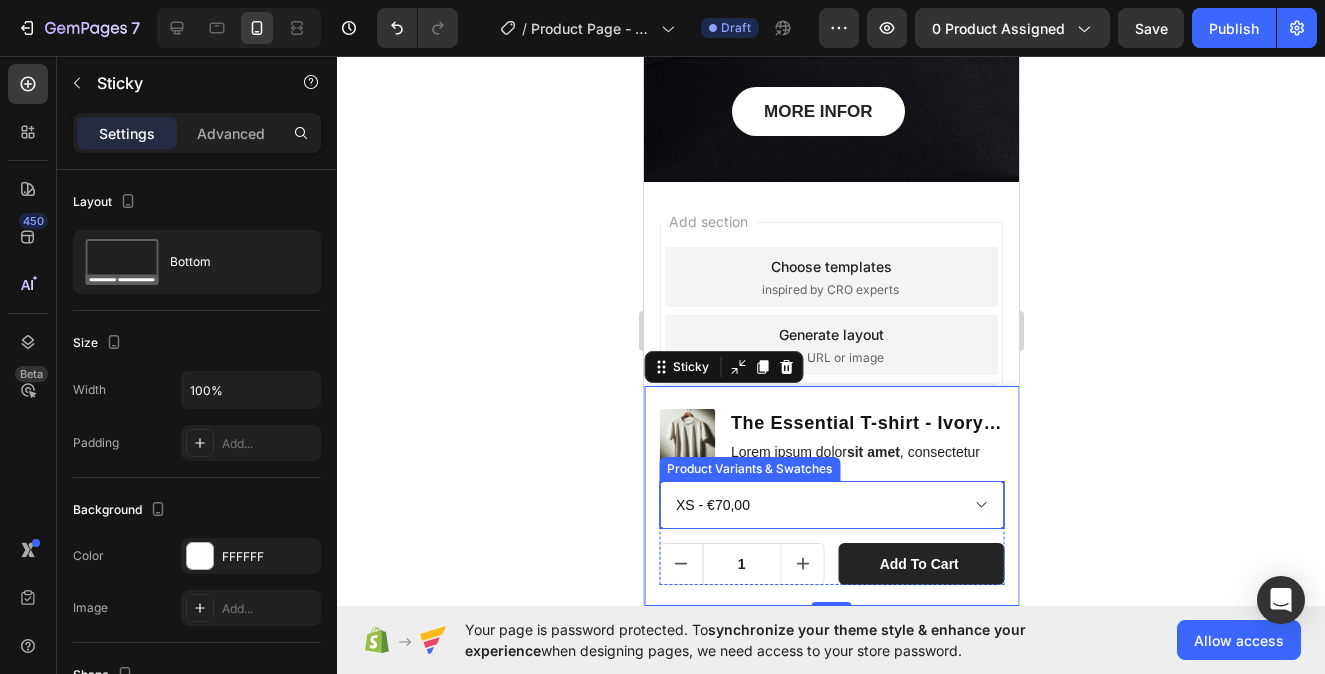click on "XS - €70,00  S - €70,00  M - €70,00  L - €70,00  XL - €70,00  XXL - €70,00" at bounding box center (830, 505) 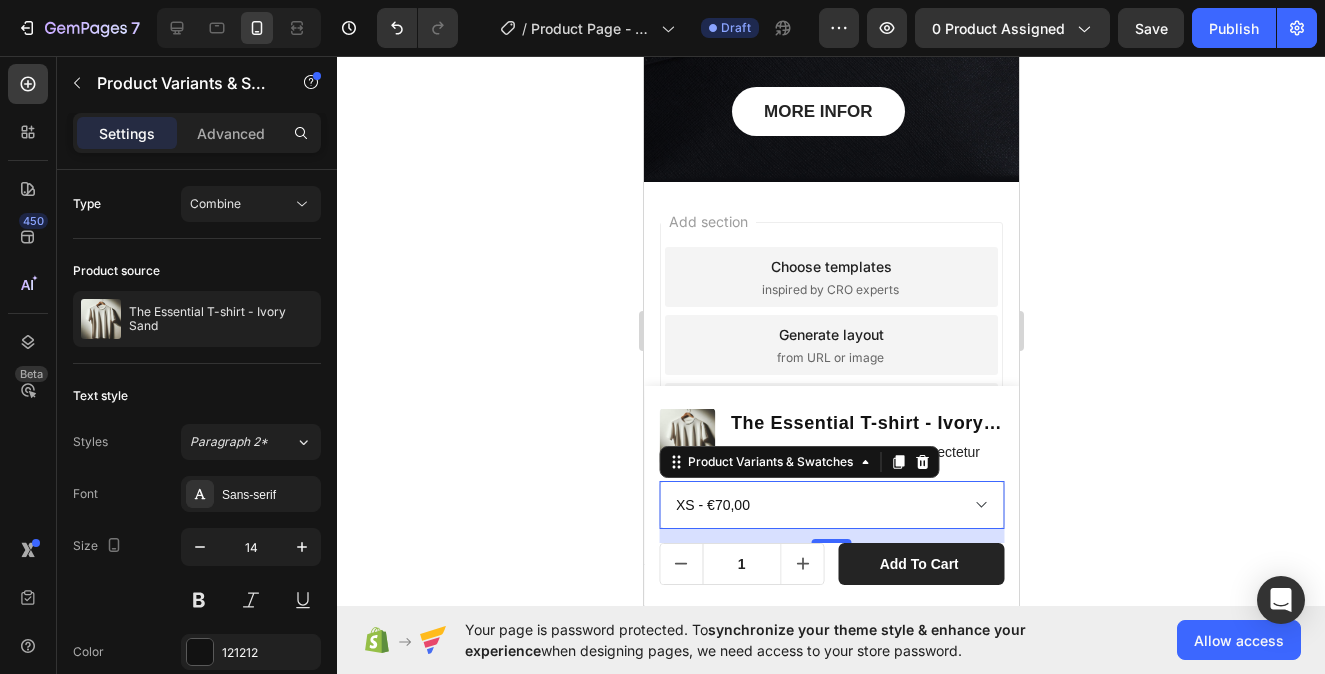 click 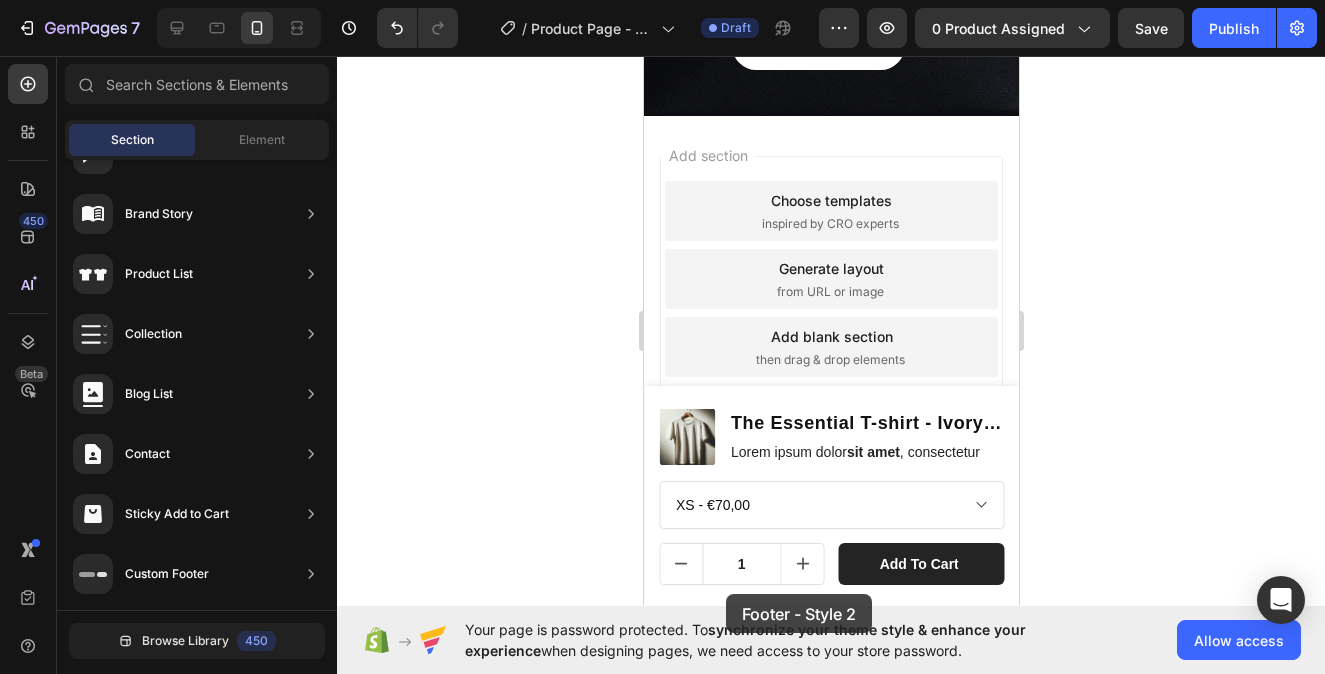 drag, startPoint x: 1130, startPoint y: 434, endPoint x: 725, endPoint y: 594, distance: 435.45953 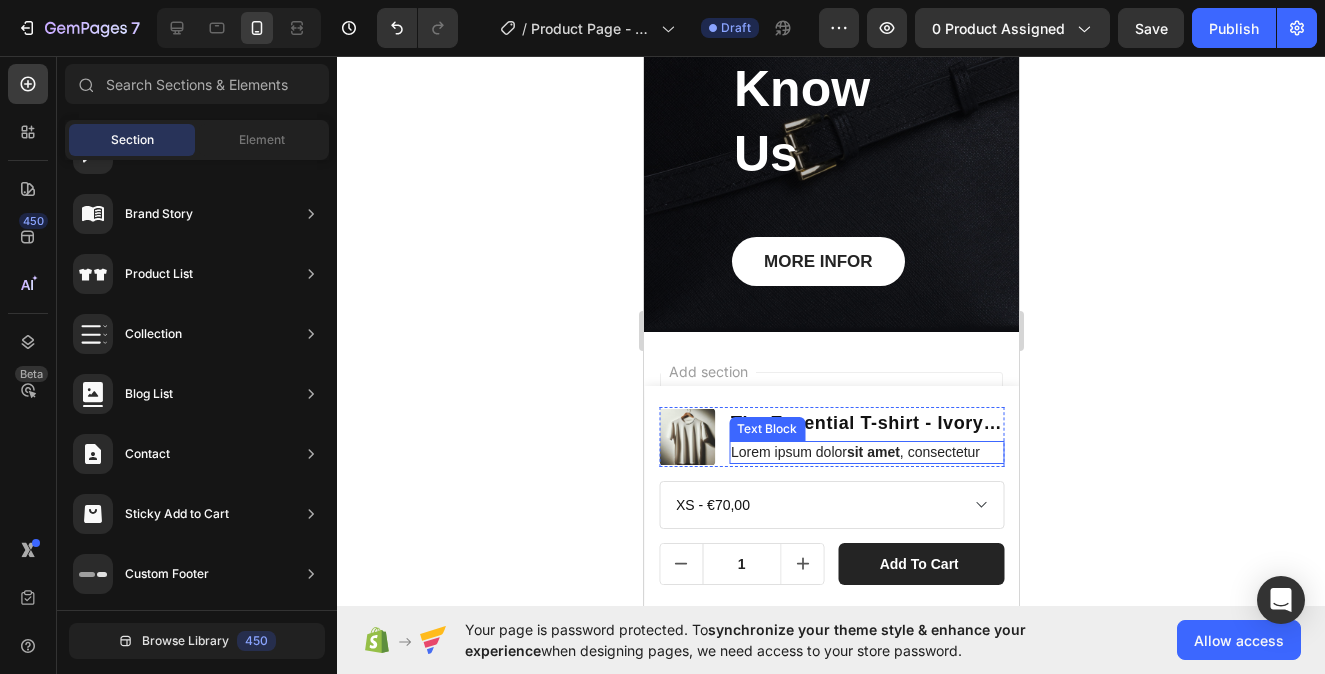 scroll, scrollTop: 6488, scrollLeft: 0, axis: vertical 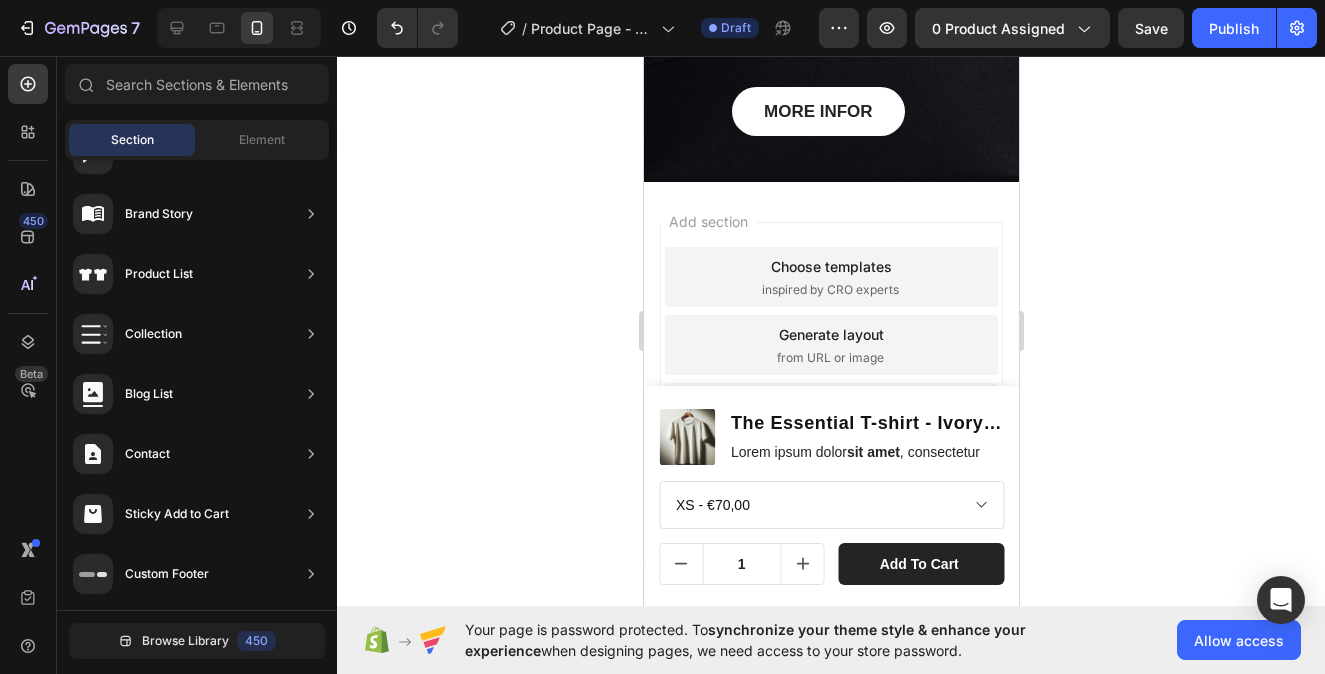 click 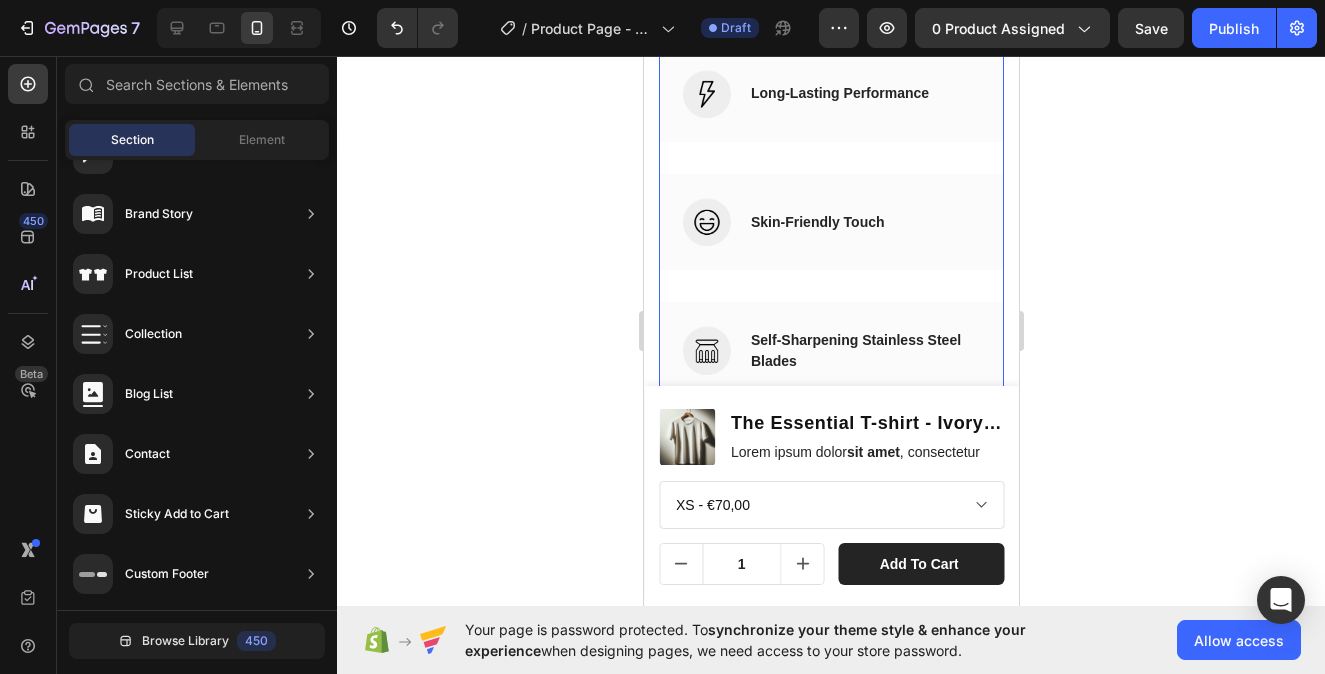 scroll, scrollTop: 4712, scrollLeft: 0, axis: vertical 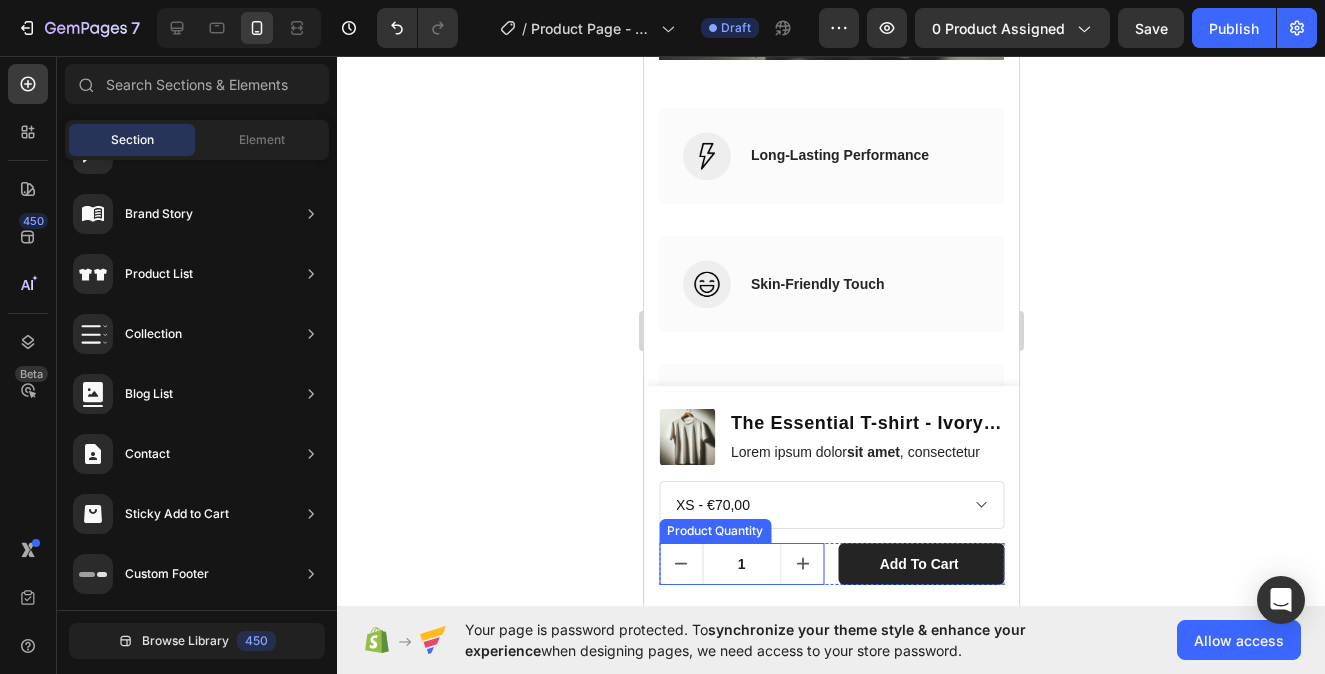 click on "1" at bounding box center (741, 564) 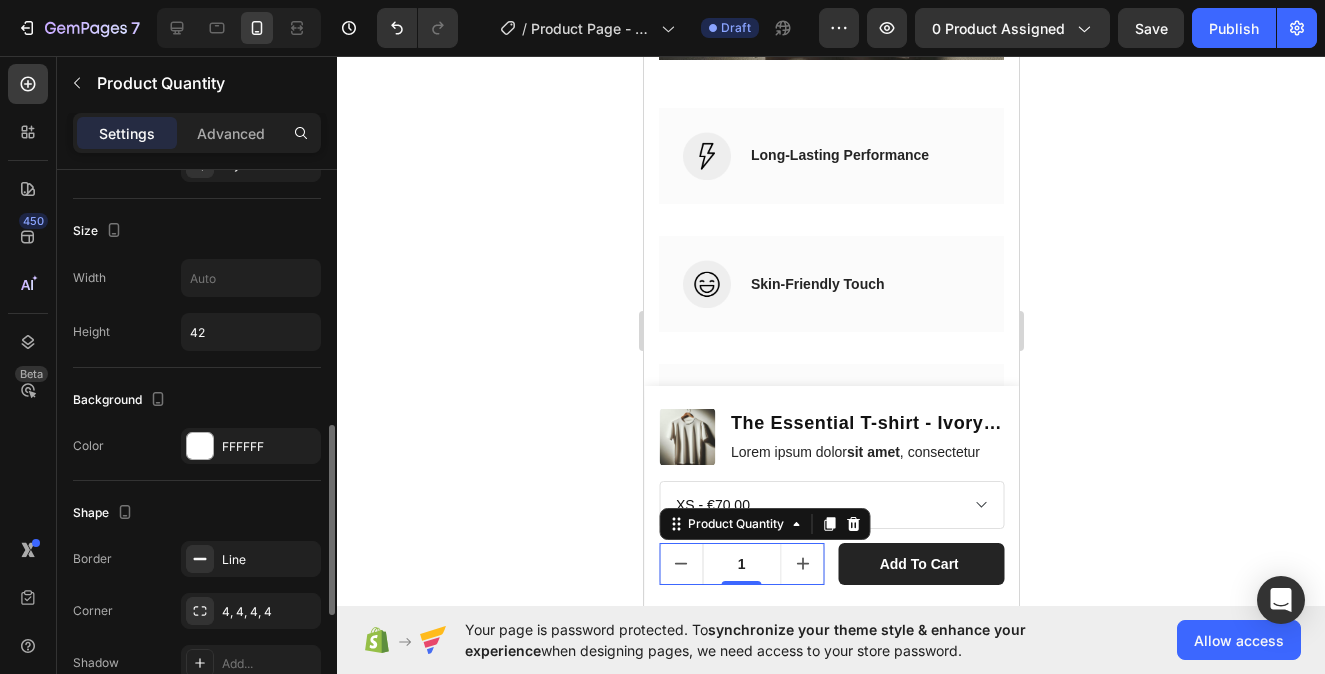 scroll, scrollTop: 1087, scrollLeft: 0, axis: vertical 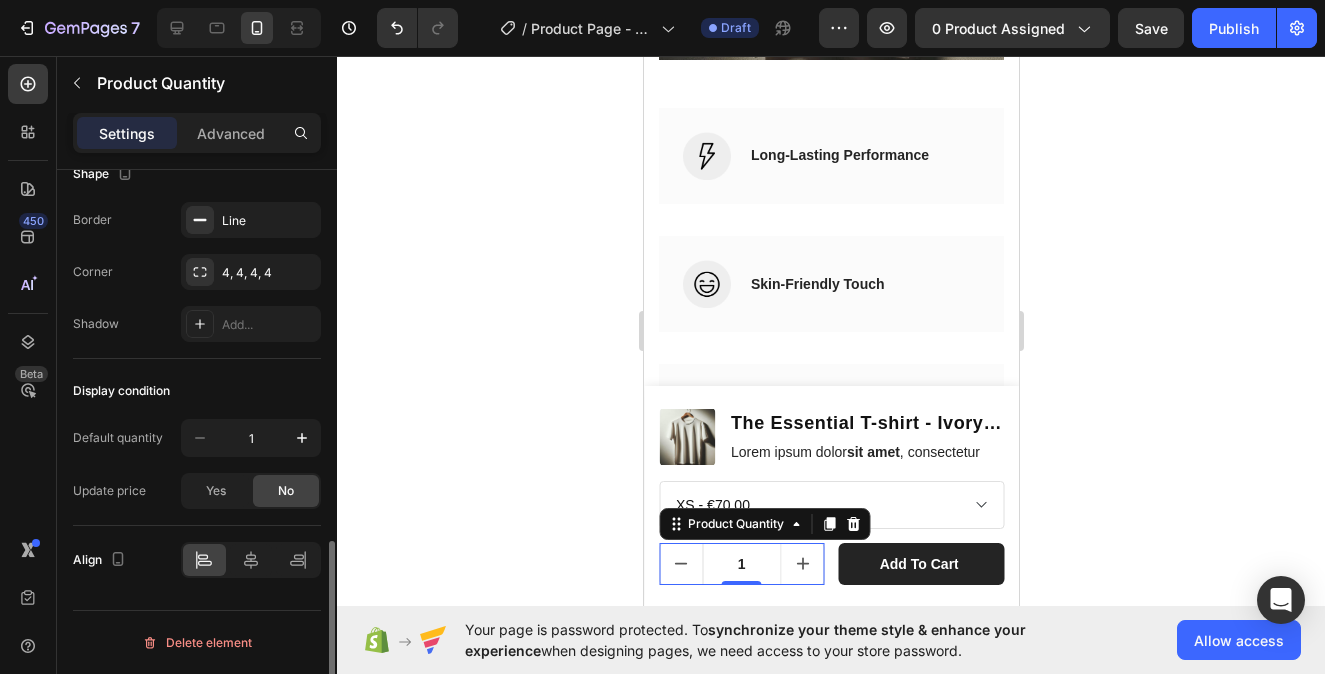 click on "Default quantity" at bounding box center (118, 438) 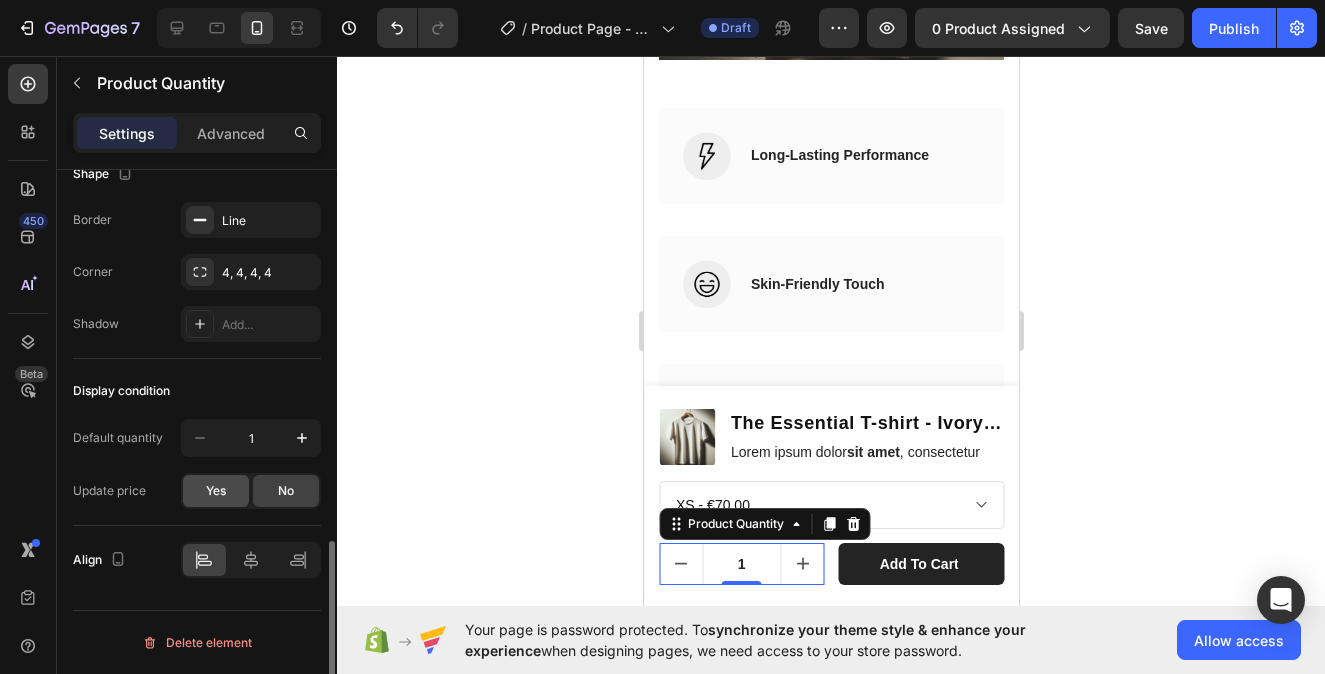 click on "Yes" 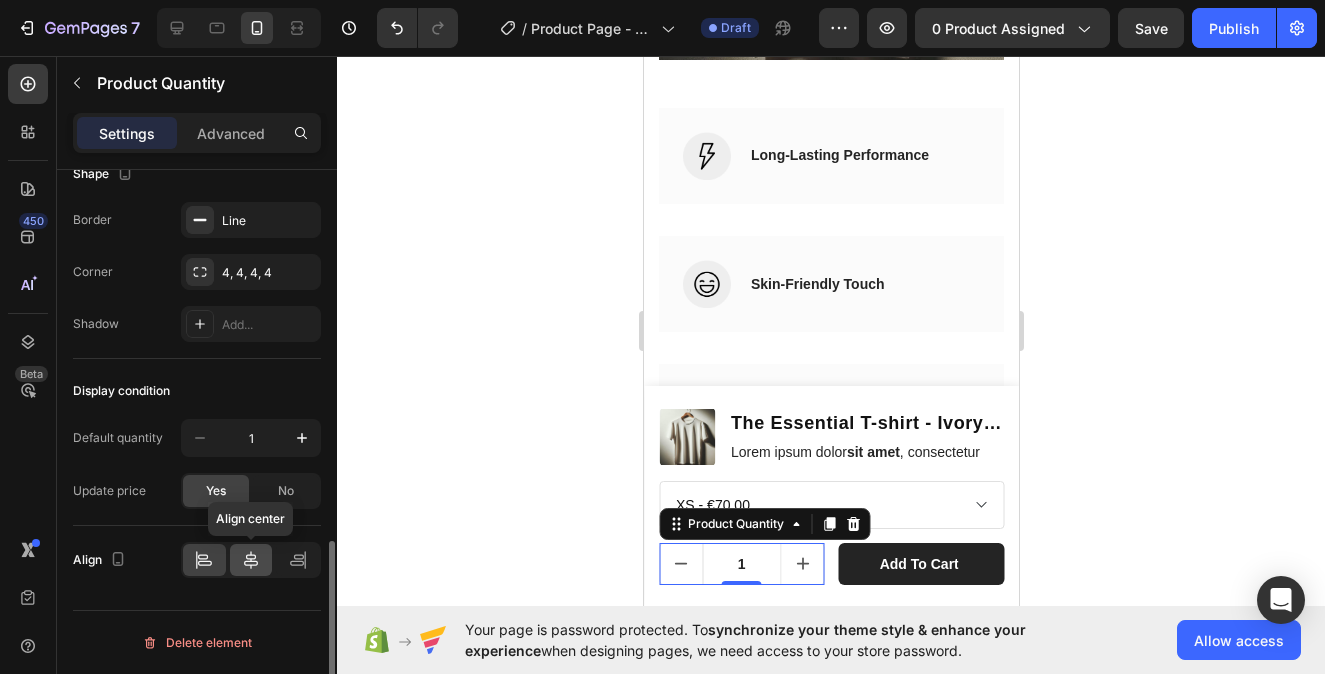 click 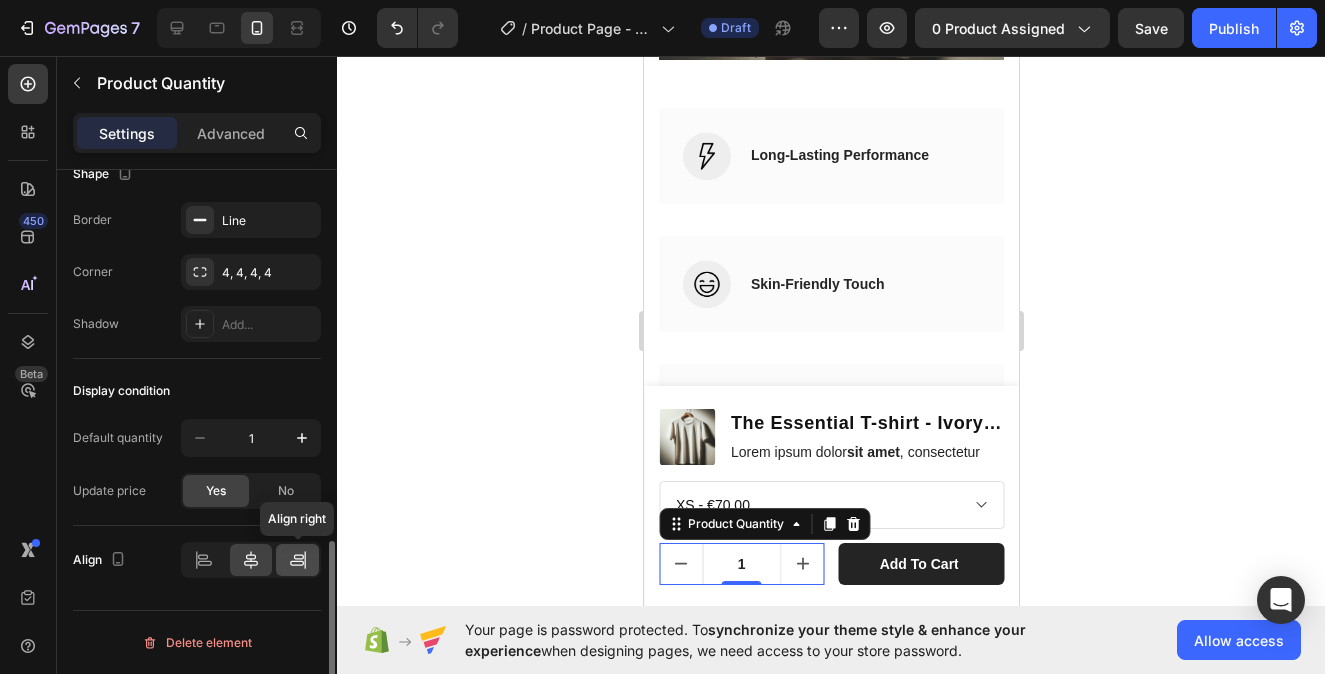 click 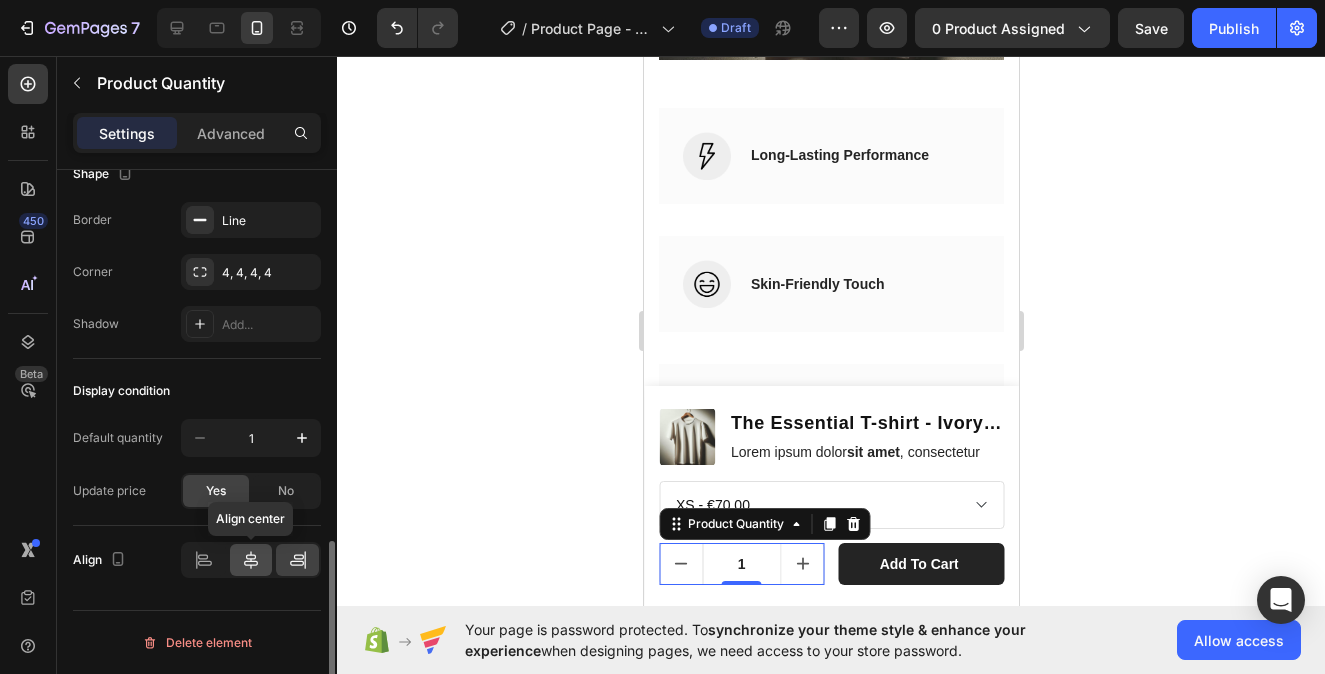 click 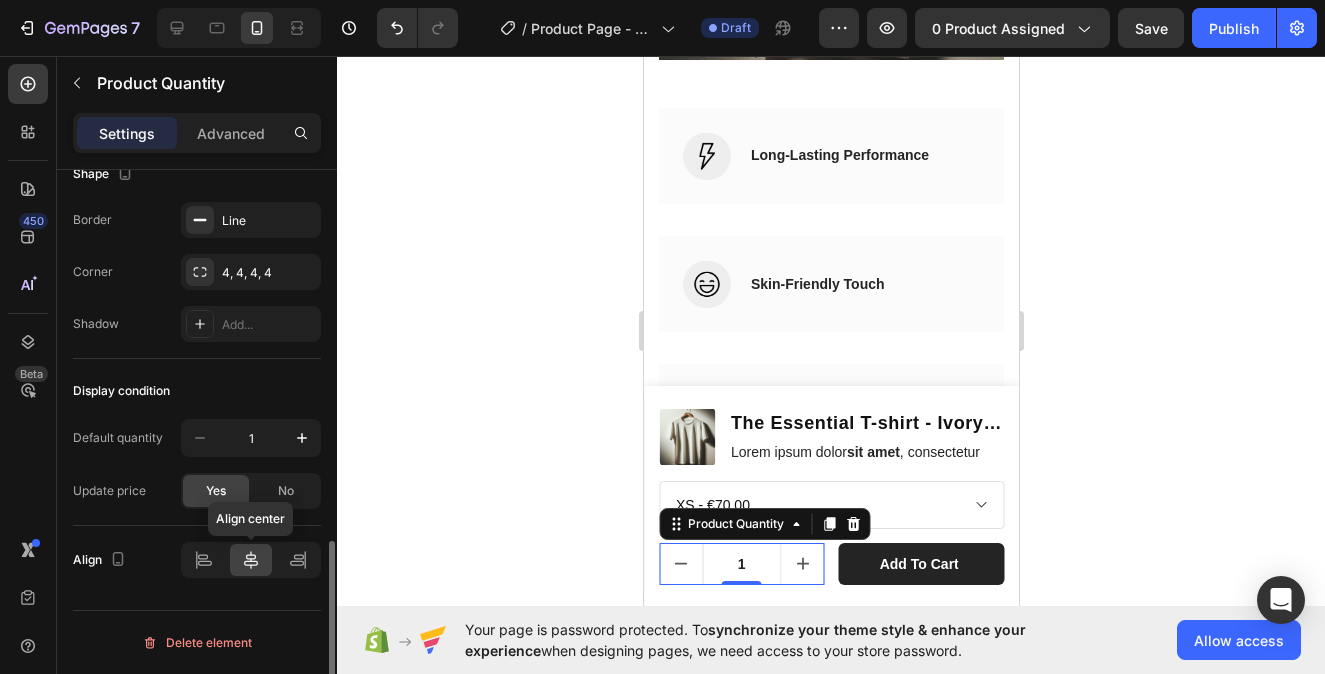 click on "Align center" at bounding box center (251, 560) 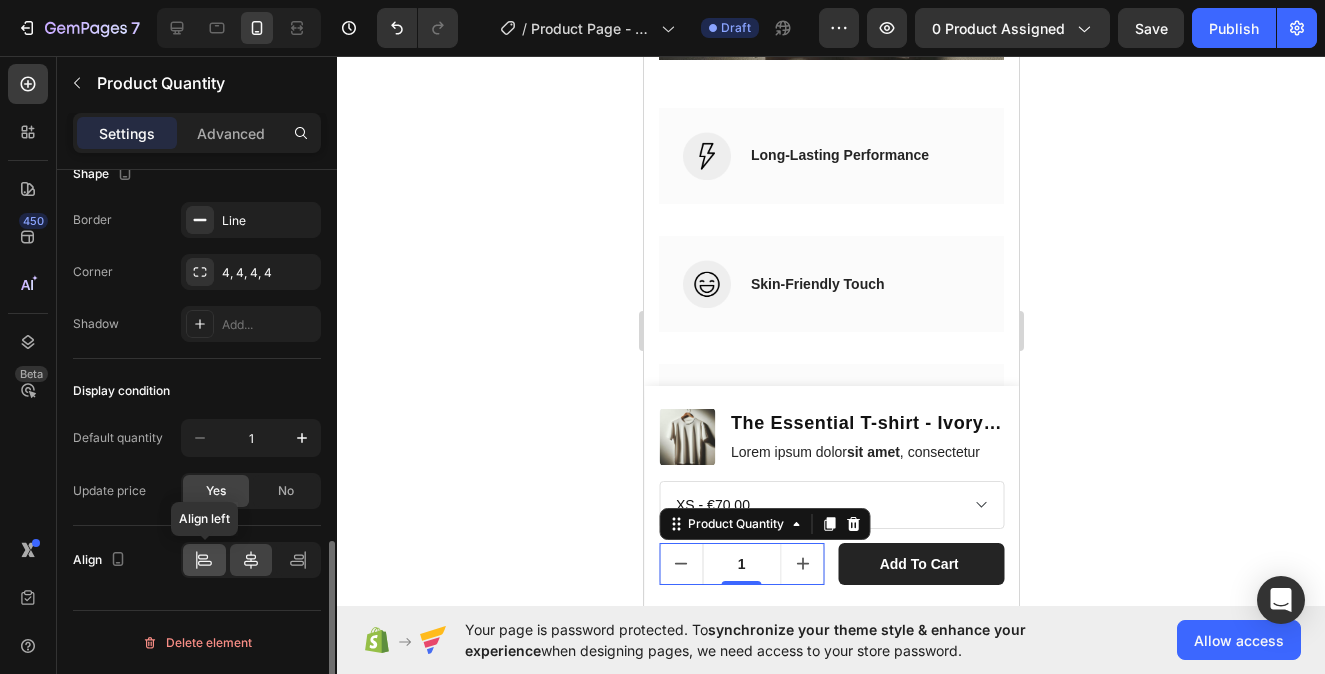 click 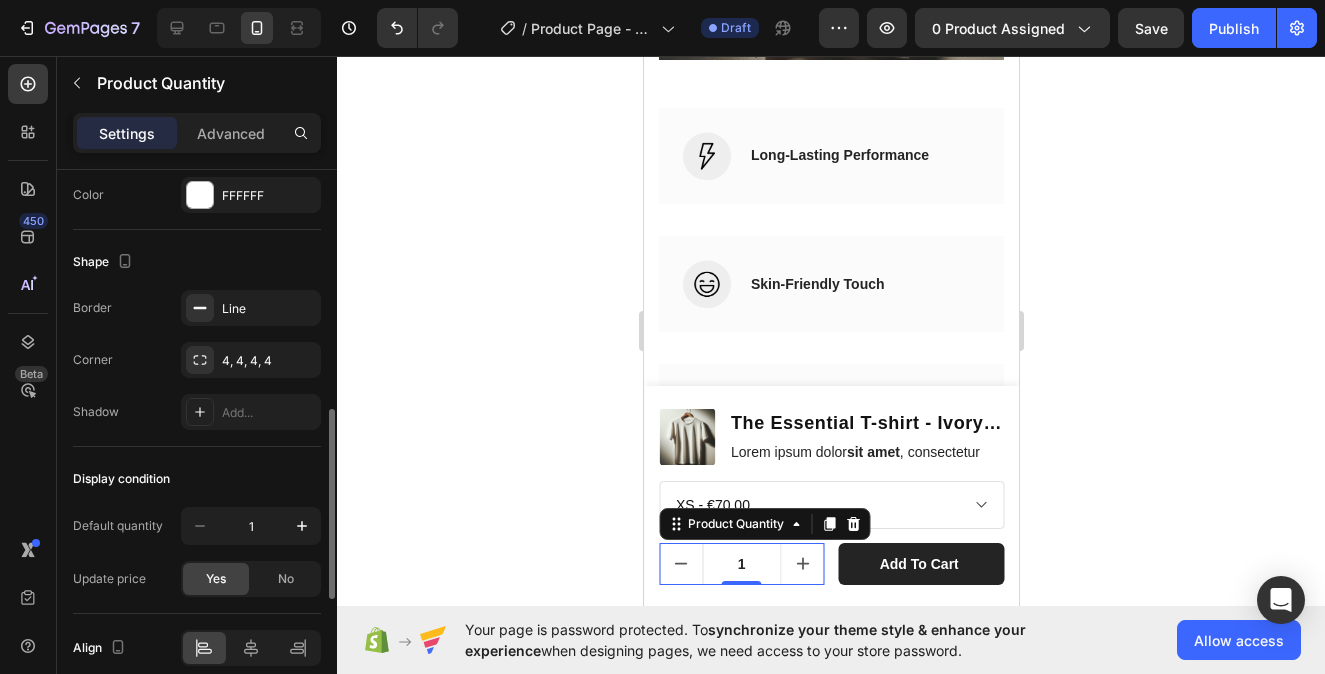 scroll, scrollTop: 653, scrollLeft: 0, axis: vertical 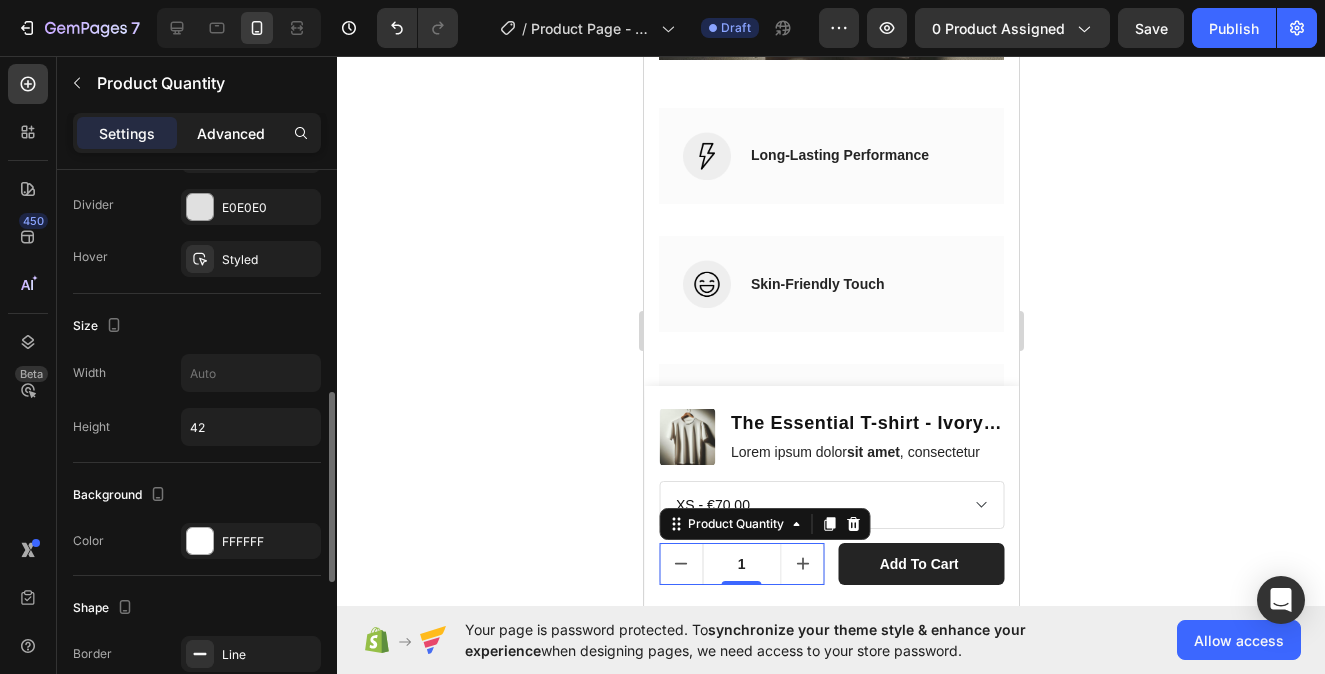 click on "Advanced" 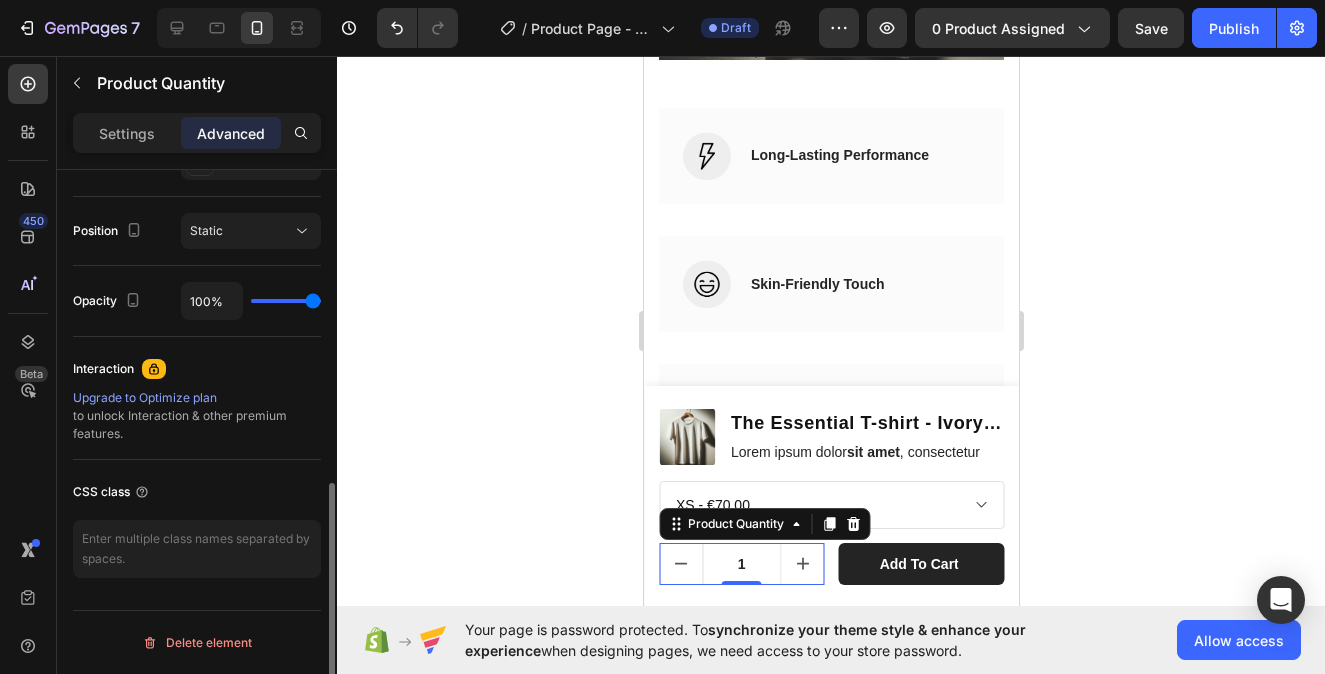 scroll, scrollTop: 0, scrollLeft: 0, axis: both 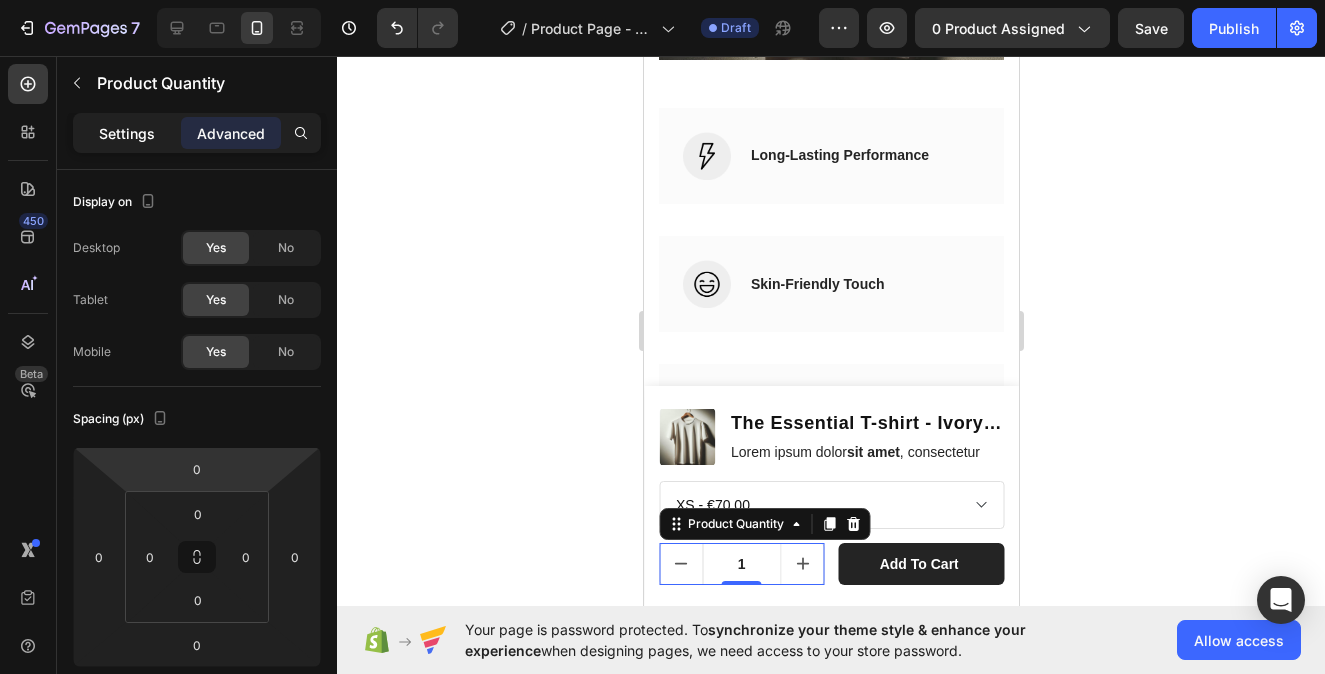 click on "Settings" 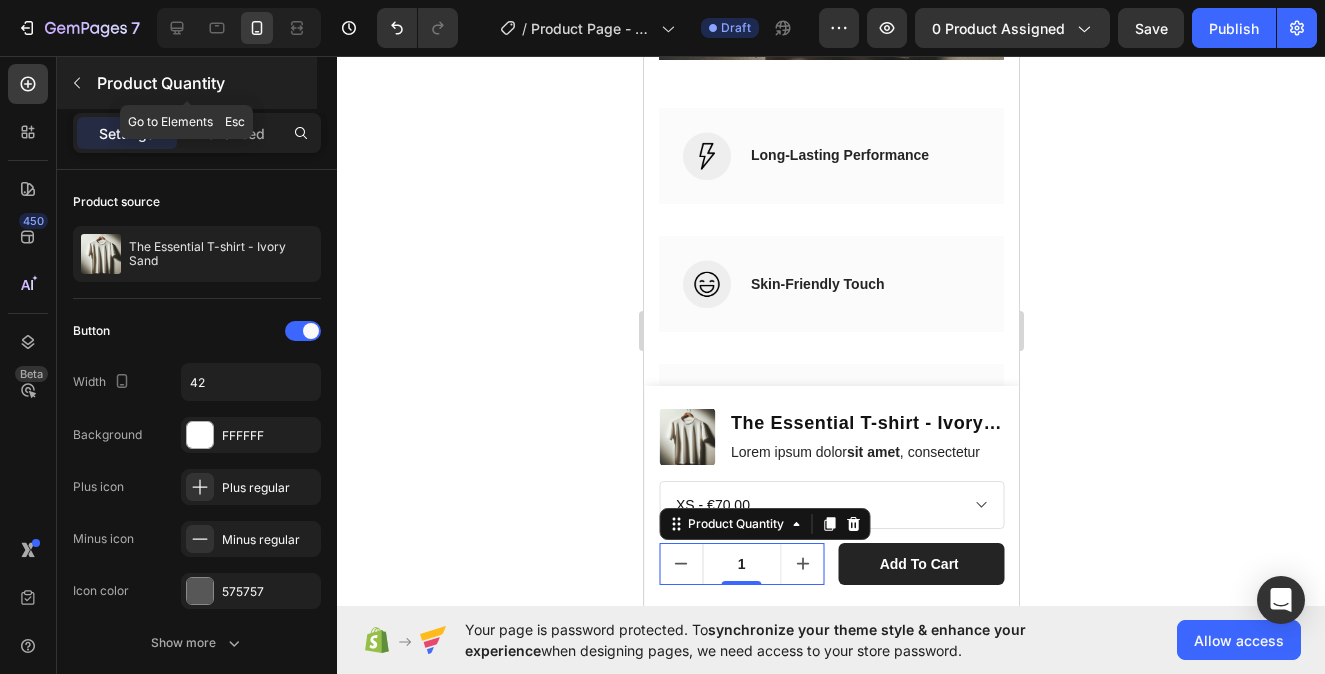 click 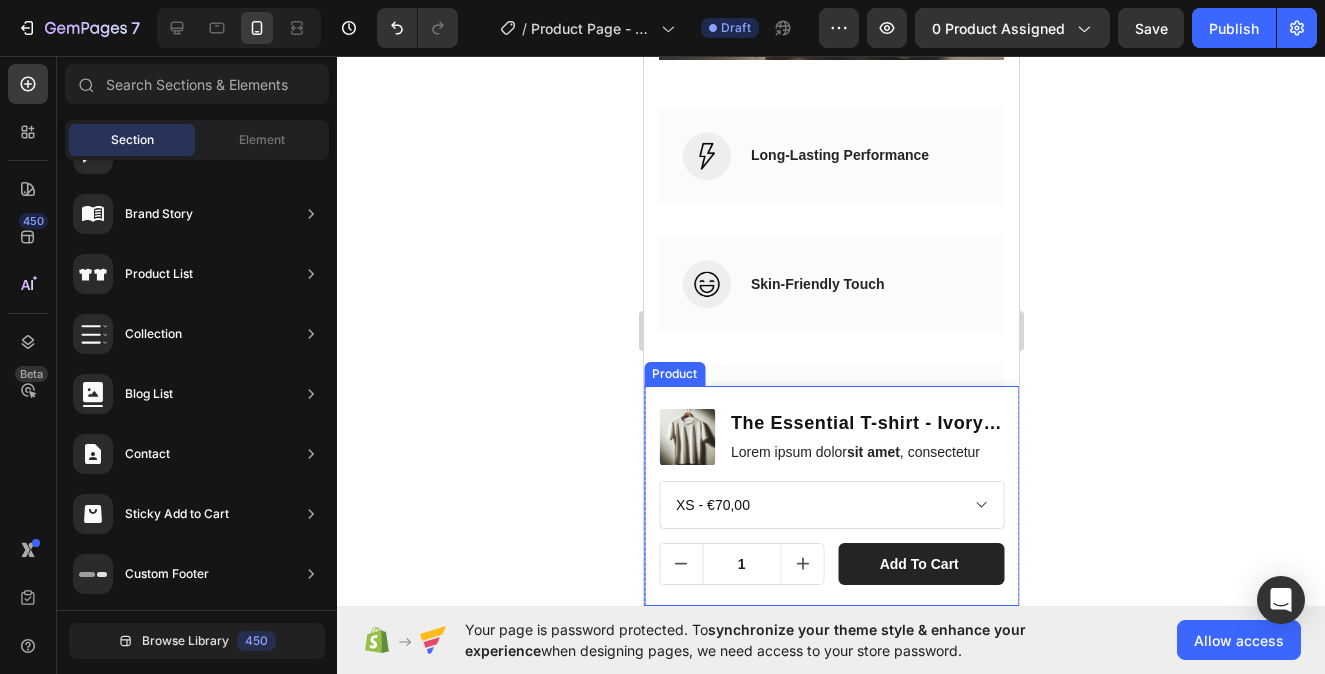 click on "Product Images The Essential T-shirt - Ivory Sand Product Title Lorem ipsum dolor  sit amet , consectetur  Text Block Row   XS - €70,00  S - €70,00  M - €70,00  L - €70,00  XL - €70,00  XXL - €70,00  Product Variants & Swatches
1
Product Quantity Add to cart Product Cart Button Row Row Product" at bounding box center (830, 496) 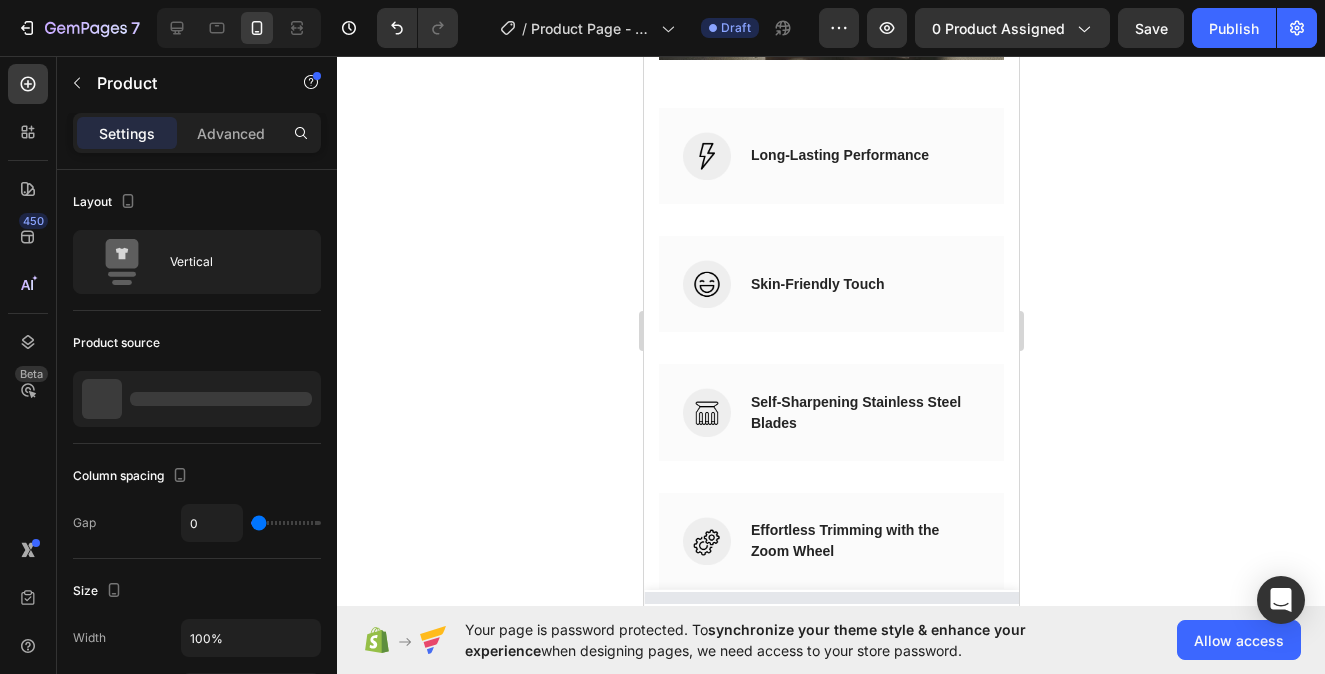 select on "578253509972591128" 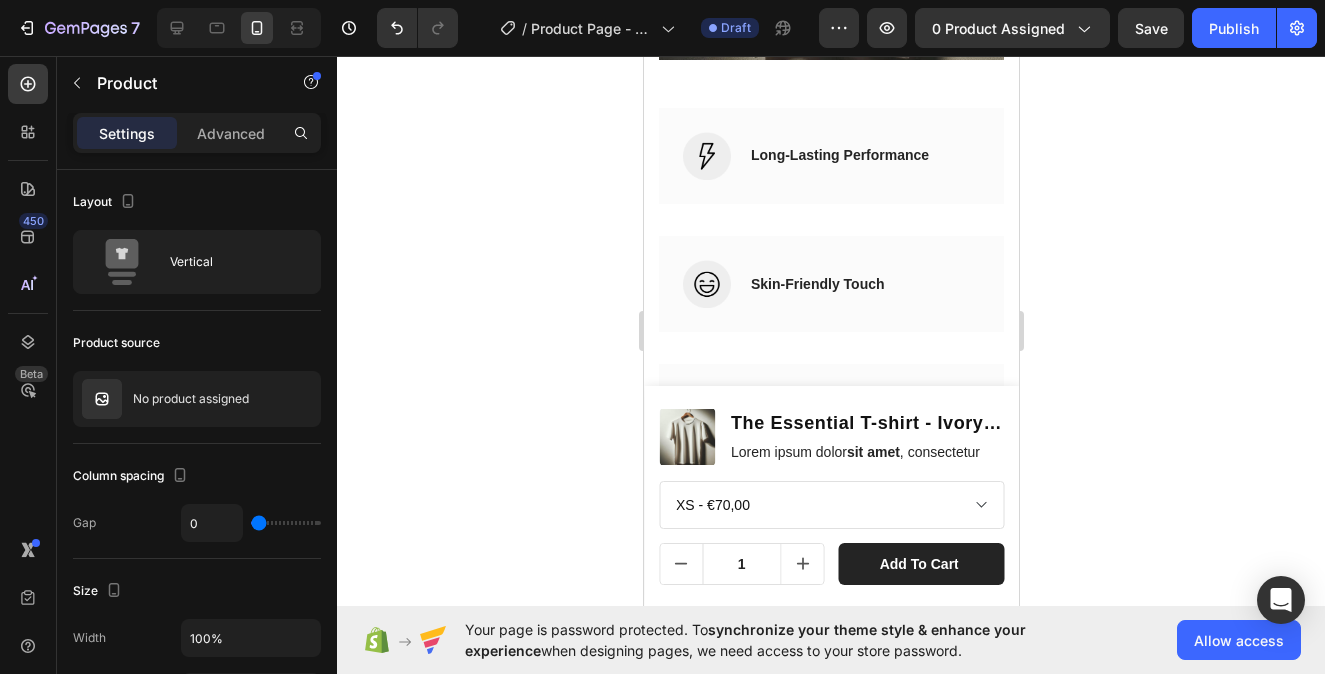 click on "Product Images The Essential T-shirt - Ivory Sand Product Title Lorem ipsum dolor  sit amet , consectetur  Text Block Row   XS - €70,00  S - €70,00  M - €70,00  L - €70,00  XL - €70,00  XXL - €70,00  Product Variants & Swatches
1
Product Quantity Add to cart Product Cart Button Row Row Product" at bounding box center [830, 496] 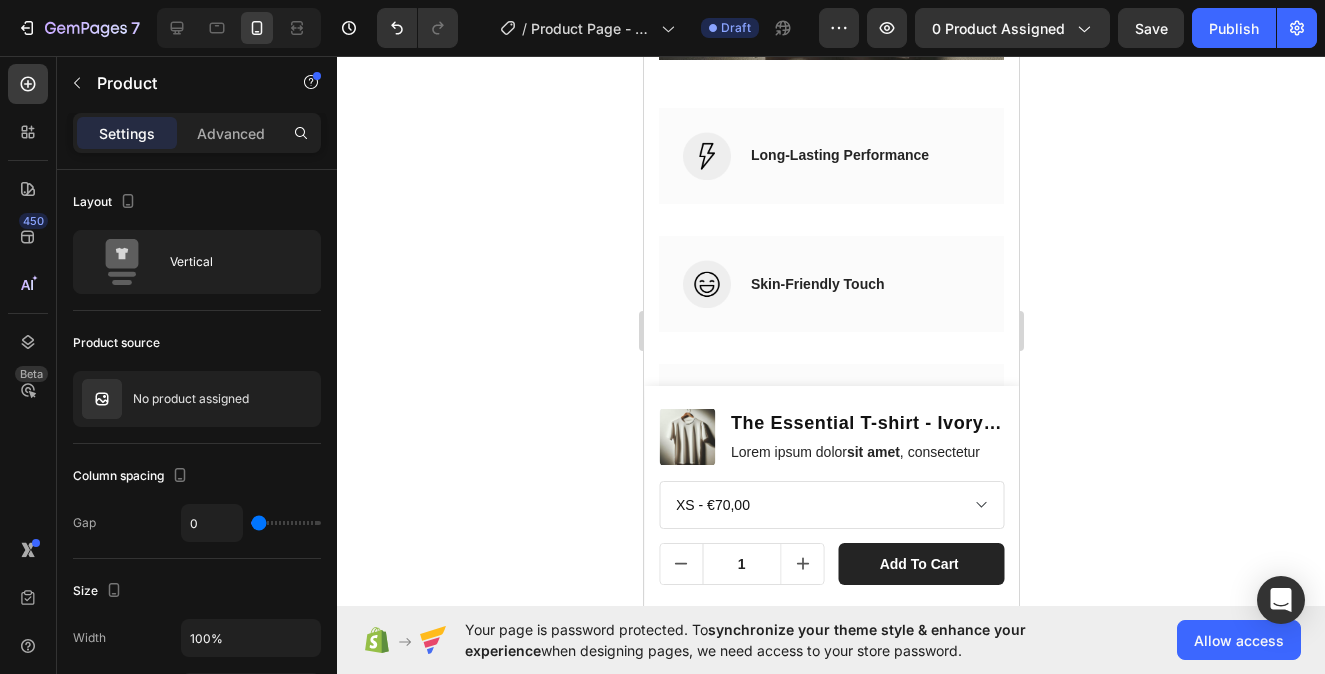 click on "Product Images The Essential T-shirt - Ivory Sand Product Title Lorem ipsum dolor  sit amet , consectetur  Text Block Row   XS - €70,00  S - €70,00  M - €70,00  L - €70,00  XL - €70,00  XXL - €70,00  Product Variants & Swatches
1
Product Quantity Add to cart Product Cart Button Row Row Product" at bounding box center (830, 496) 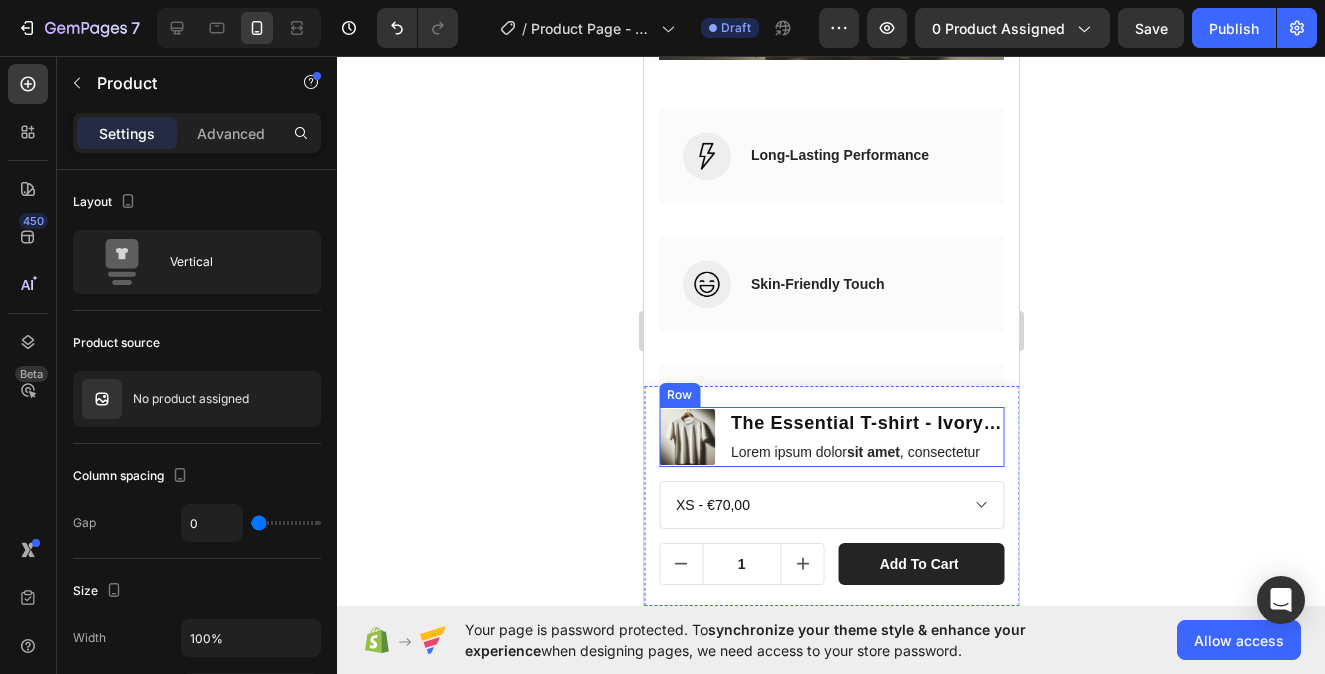 click on "Row" at bounding box center (678, 395) 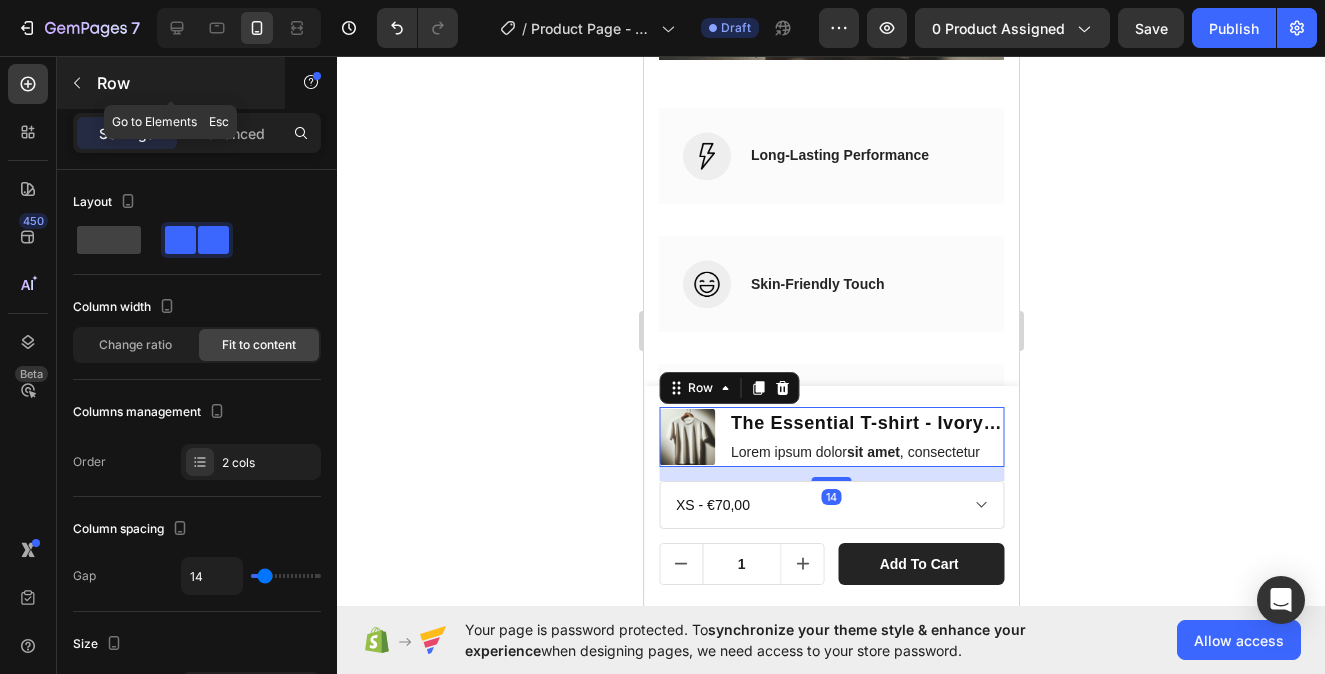 click at bounding box center [77, 83] 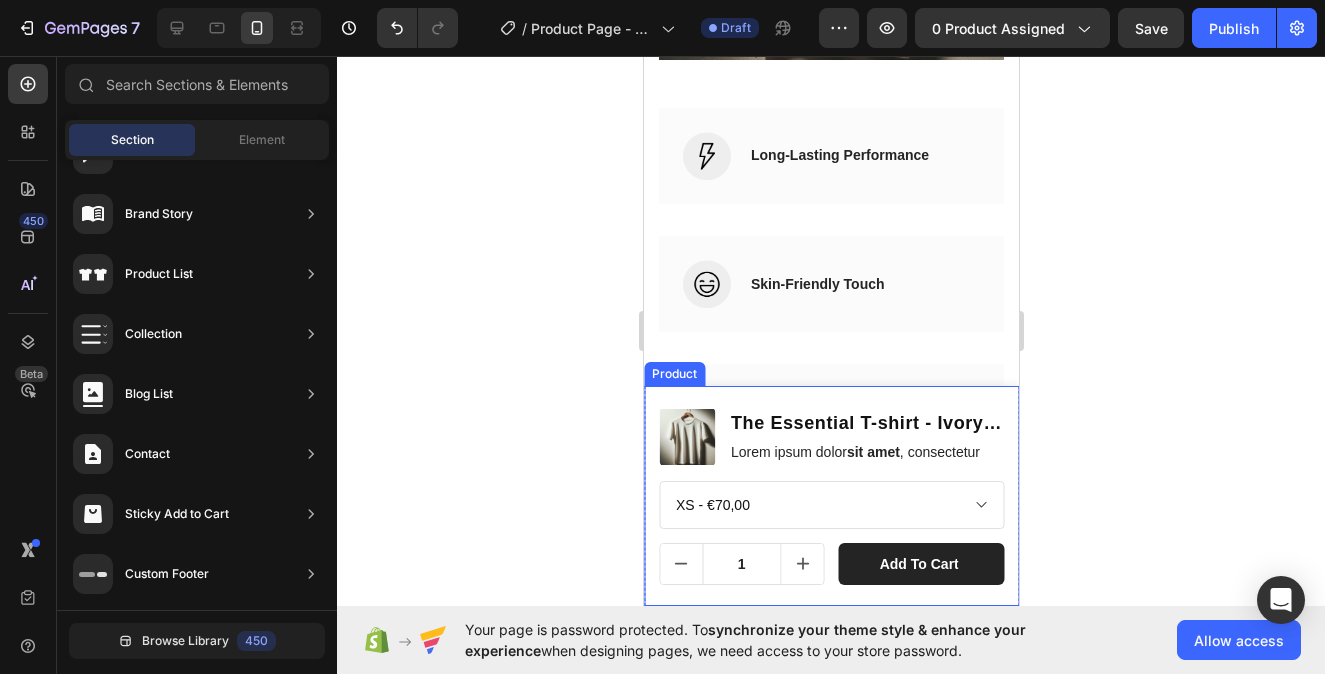 click on "Product Images The Essential T-shirt - Ivory Sand Product Title Lorem ipsum dolor  sit amet , consectetur  Text Block Row   XS - €70,00  S - €70,00  M - €70,00  L - €70,00  XL - €70,00  XXL - €70,00  Product Variants & Swatches
1
Product Quantity Add to cart Product Cart Button Row Row Product" at bounding box center (830, 496) 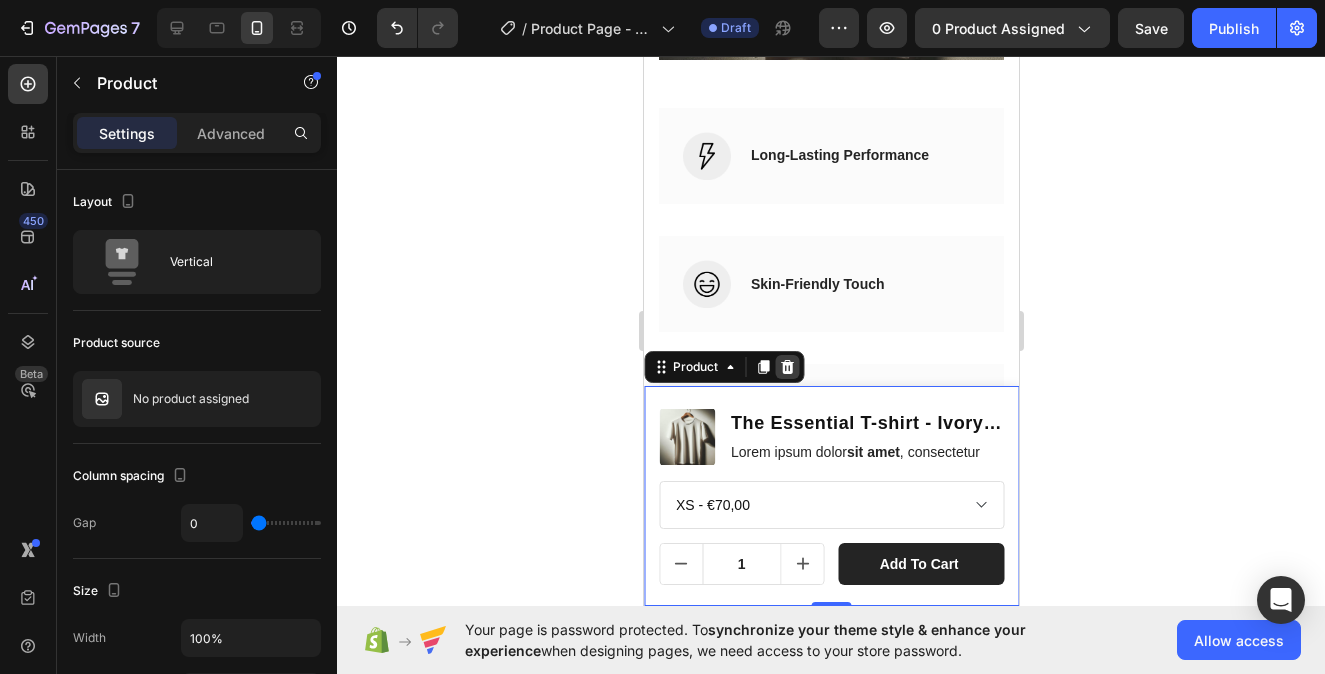 click 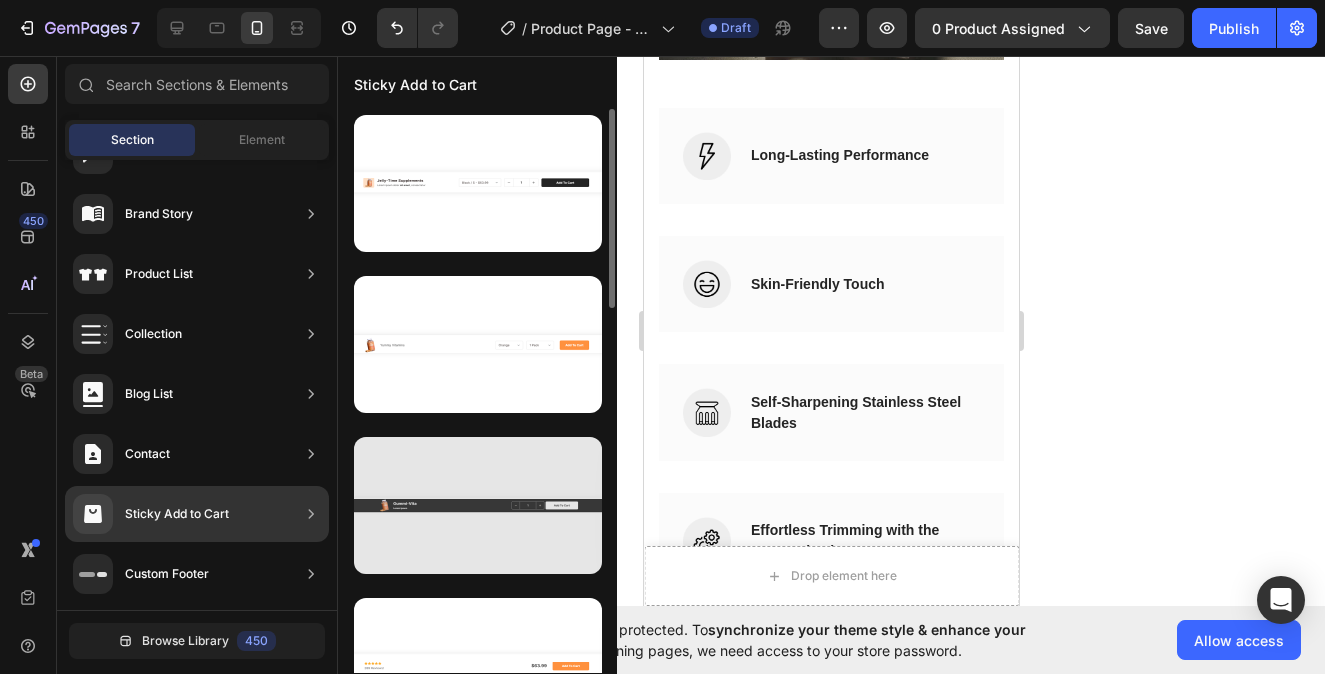 drag, startPoint x: 199, startPoint y: 511, endPoint x: 589, endPoint y: 516, distance: 390.03204 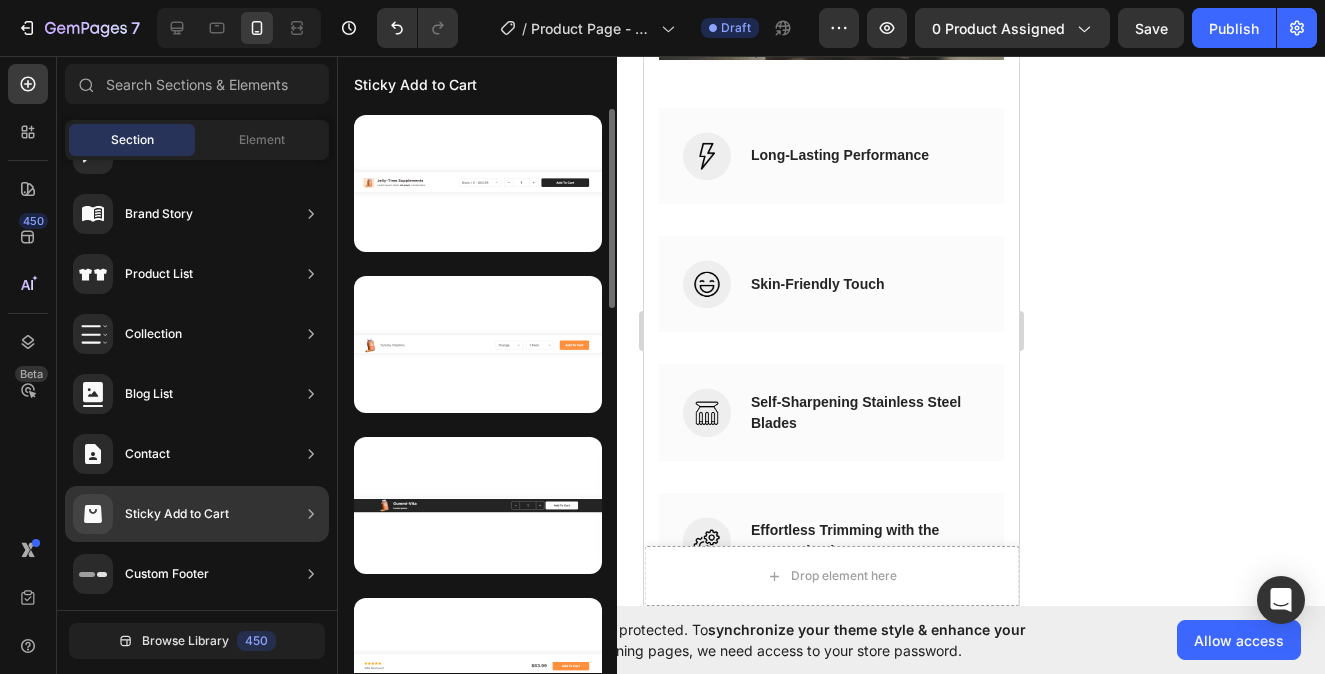 scroll, scrollTop: 4, scrollLeft: 0, axis: vertical 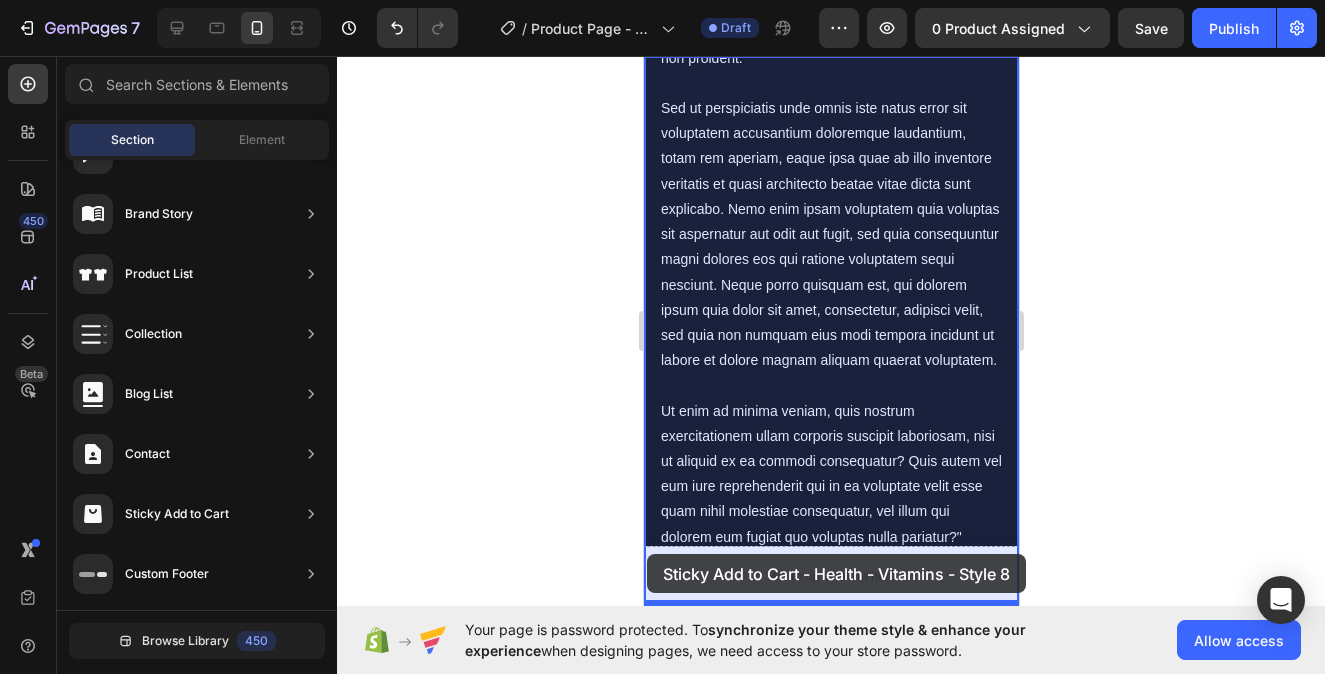 drag, startPoint x: 1137, startPoint y: 250, endPoint x: 646, endPoint y: 554, distance: 577.492 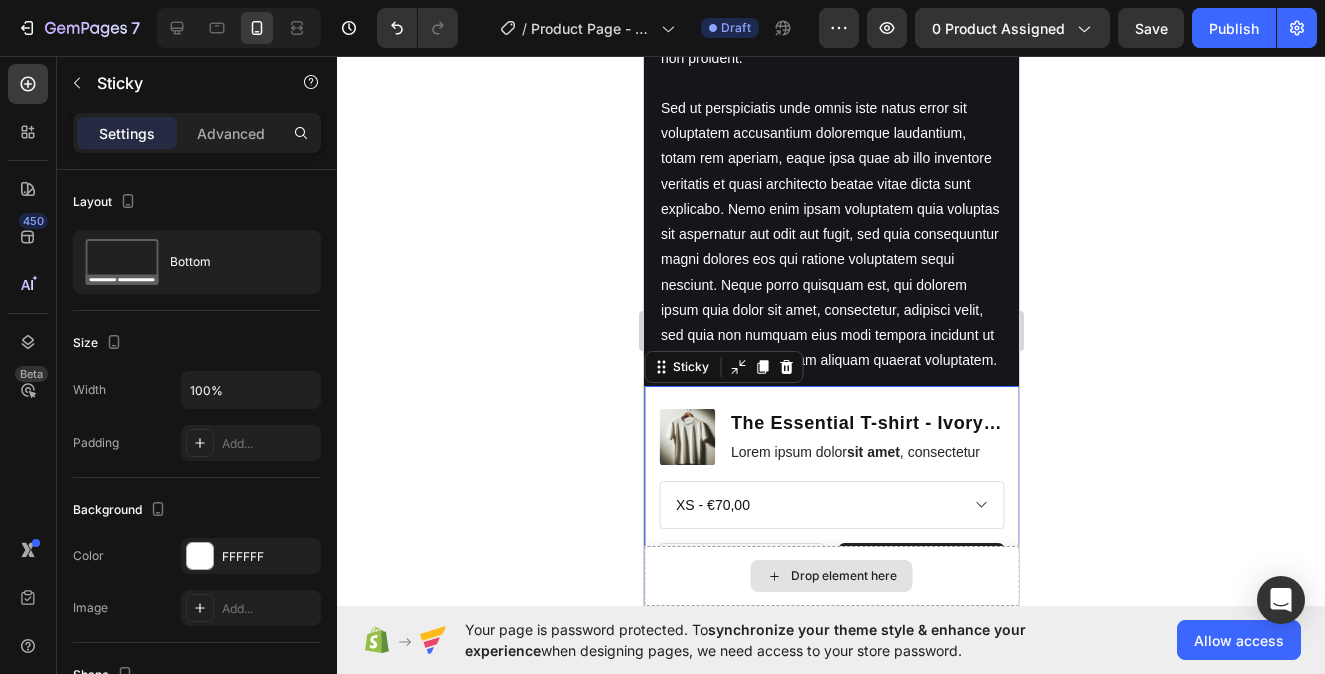 scroll, scrollTop: 5670, scrollLeft: 0, axis: vertical 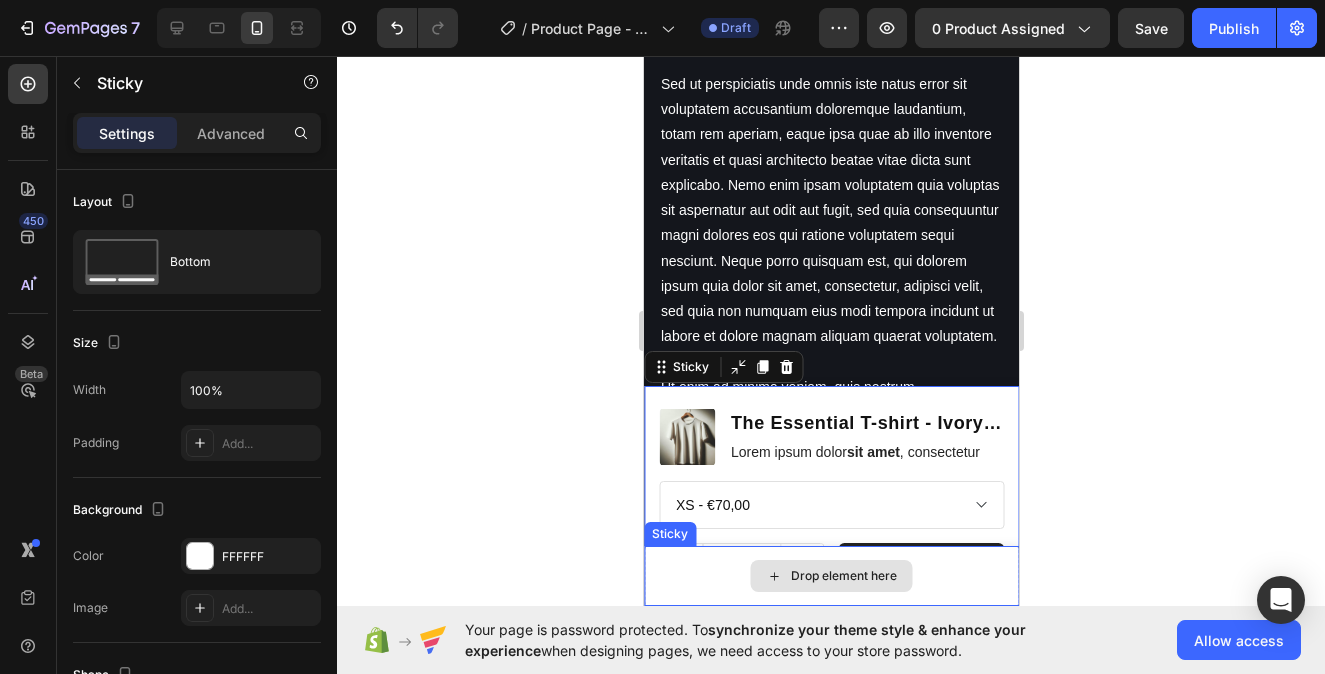click on "Drop element here" at bounding box center [843, 576] 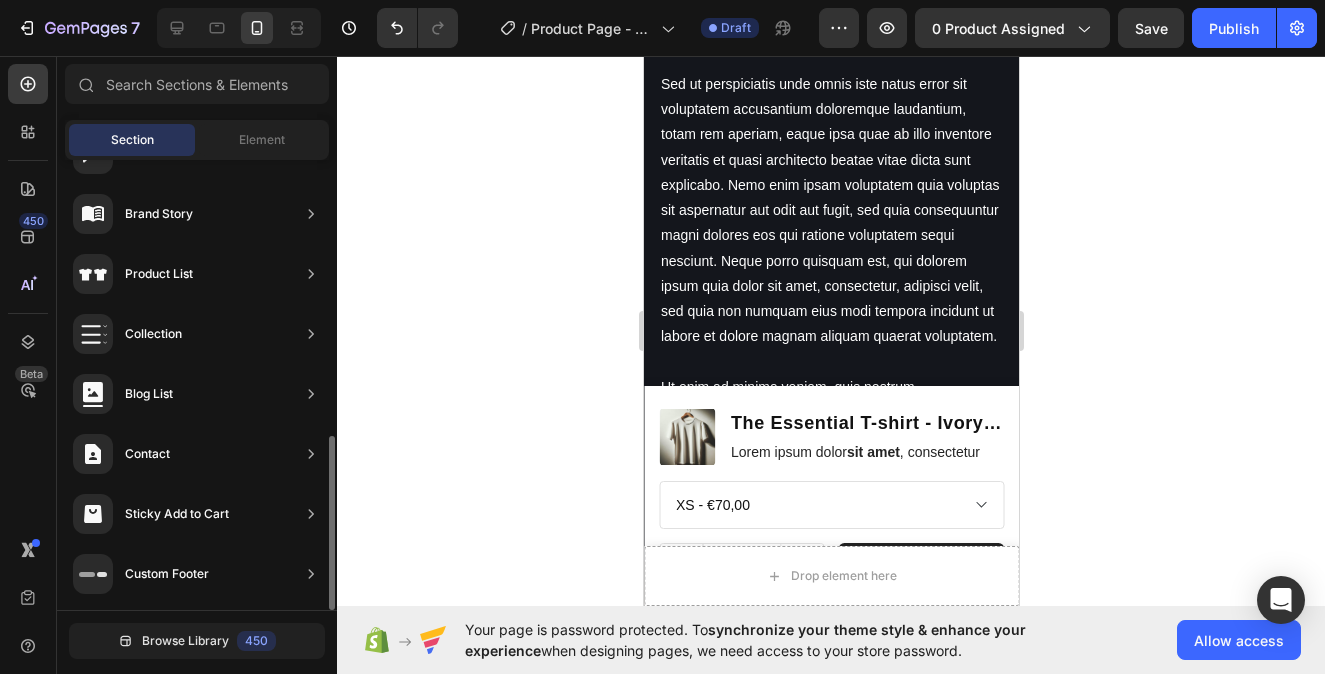 scroll, scrollTop: 0, scrollLeft: 0, axis: both 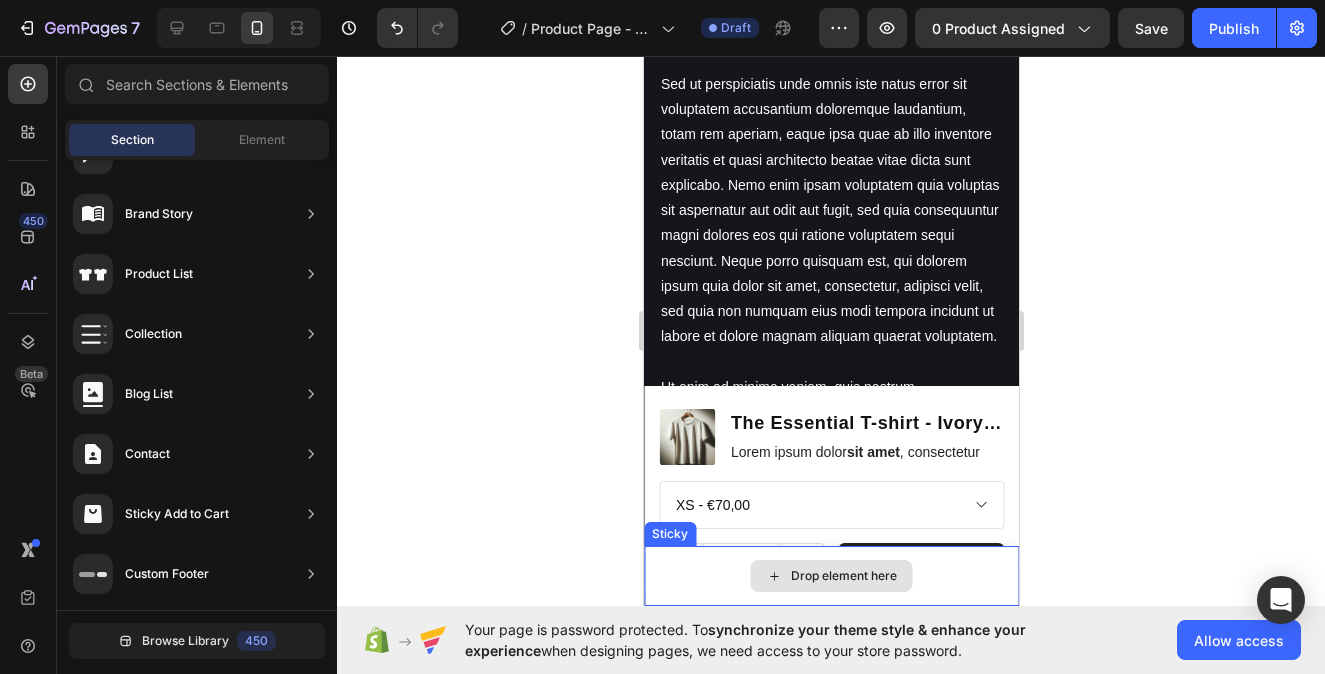 click on "Drop element here" at bounding box center [843, 576] 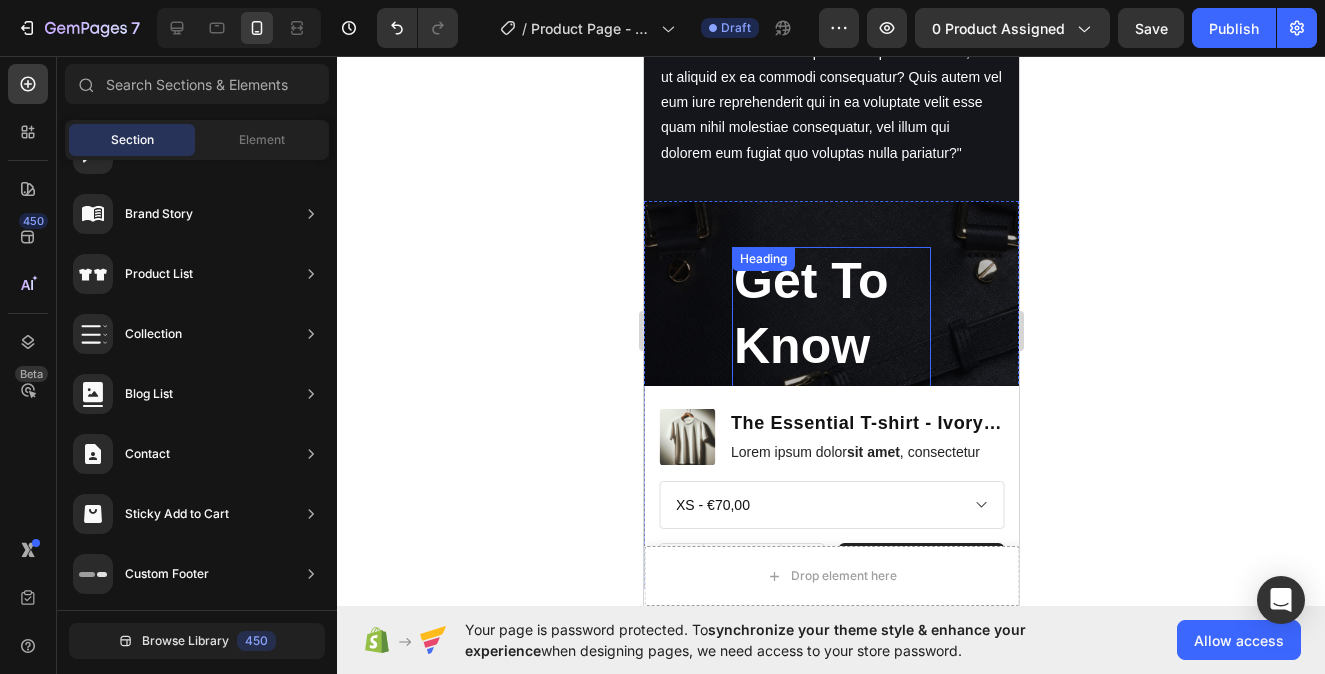 scroll, scrollTop: 6031, scrollLeft: 0, axis: vertical 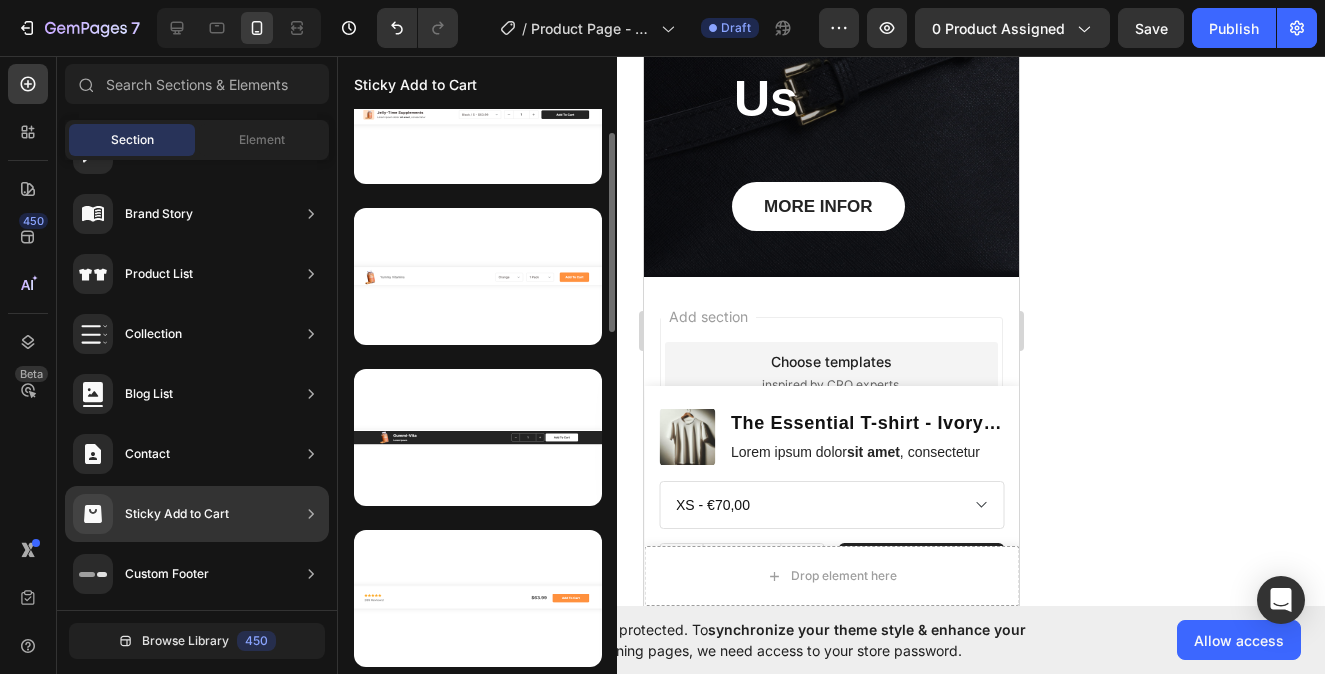 drag, startPoint x: 200, startPoint y: 528, endPoint x: 448, endPoint y: 507, distance: 248.88753 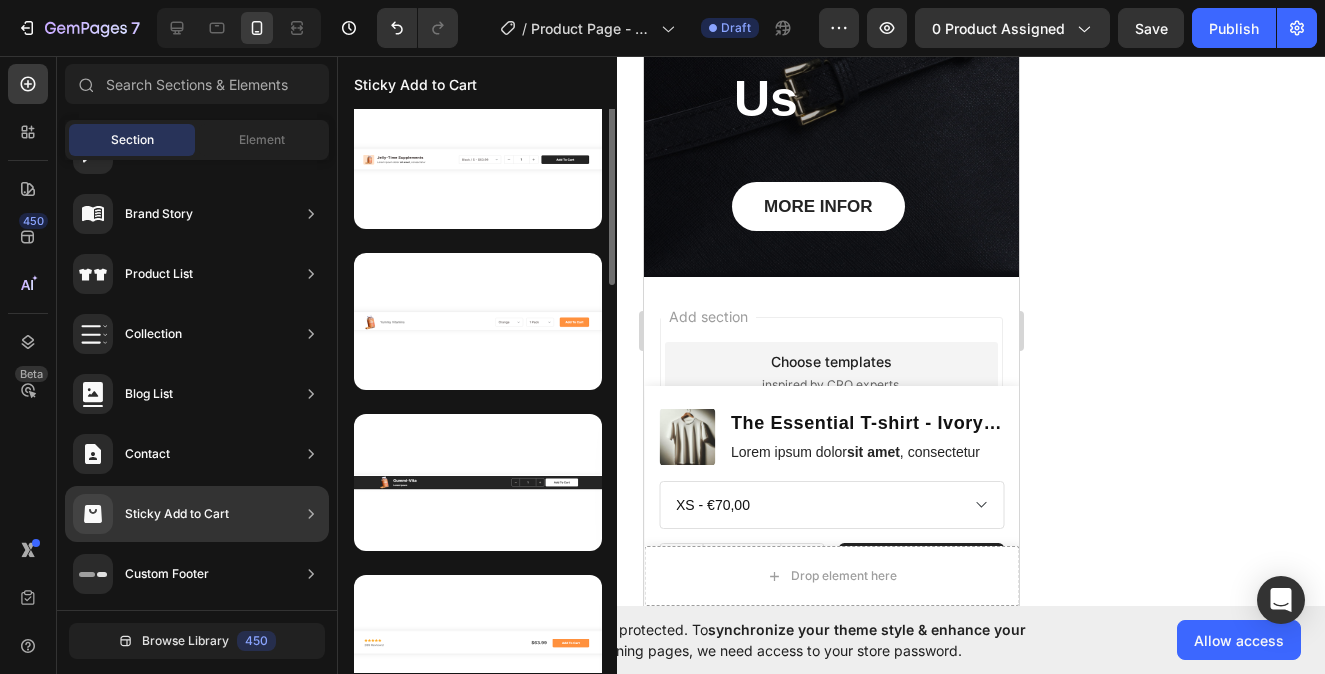 scroll, scrollTop: 0, scrollLeft: 0, axis: both 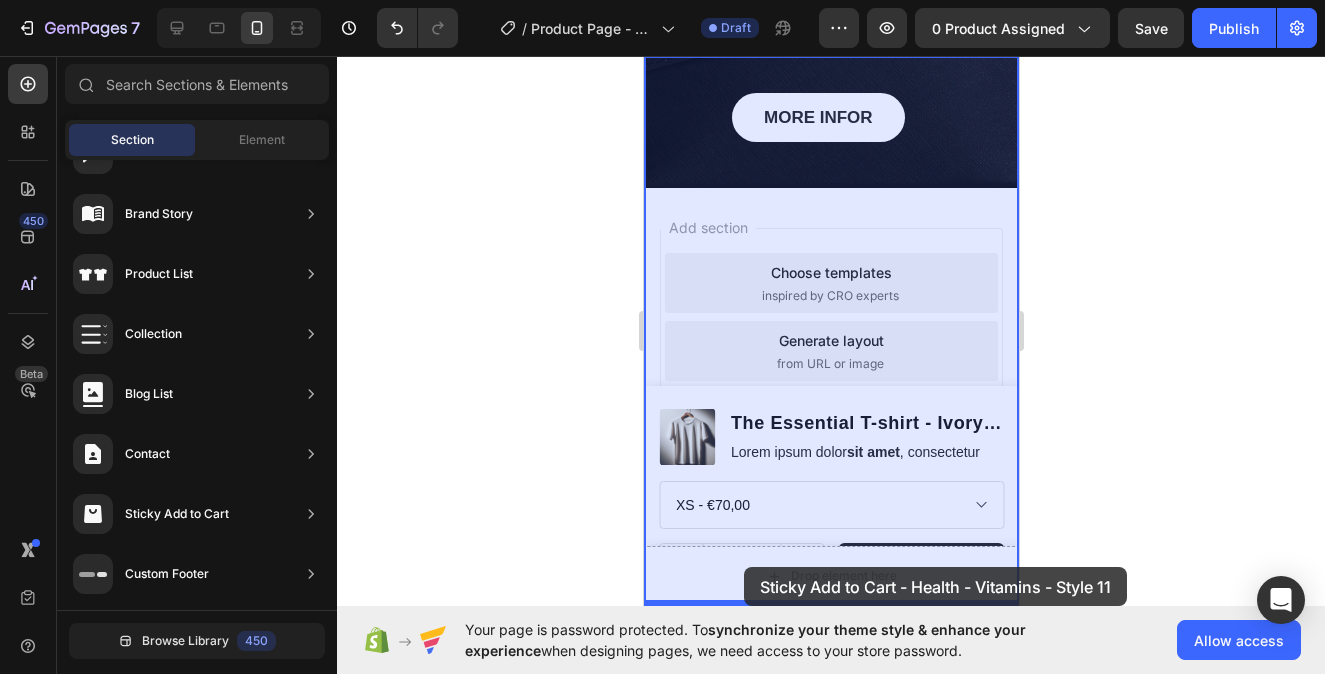 drag, startPoint x: 1129, startPoint y: 449, endPoint x: 741, endPoint y: 566, distance: 405.2567 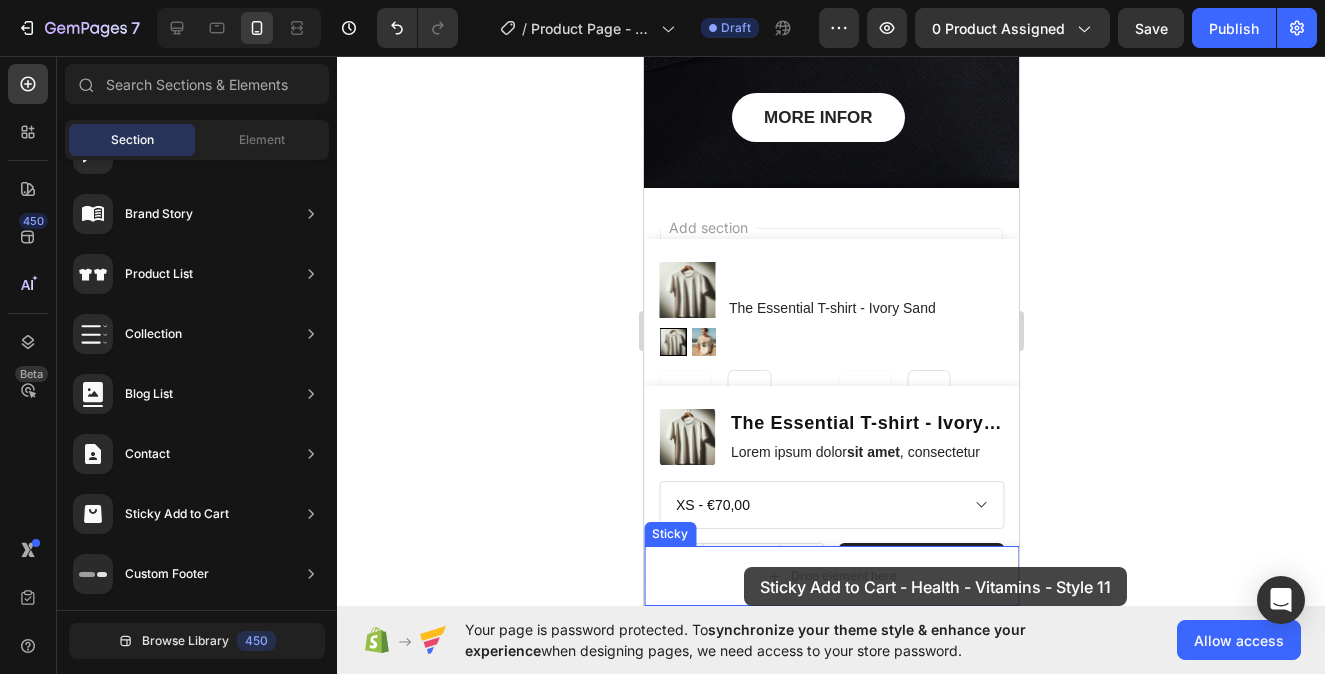 scroll, scrollTop: 6488, scrollLeft: 0, axis: vertical 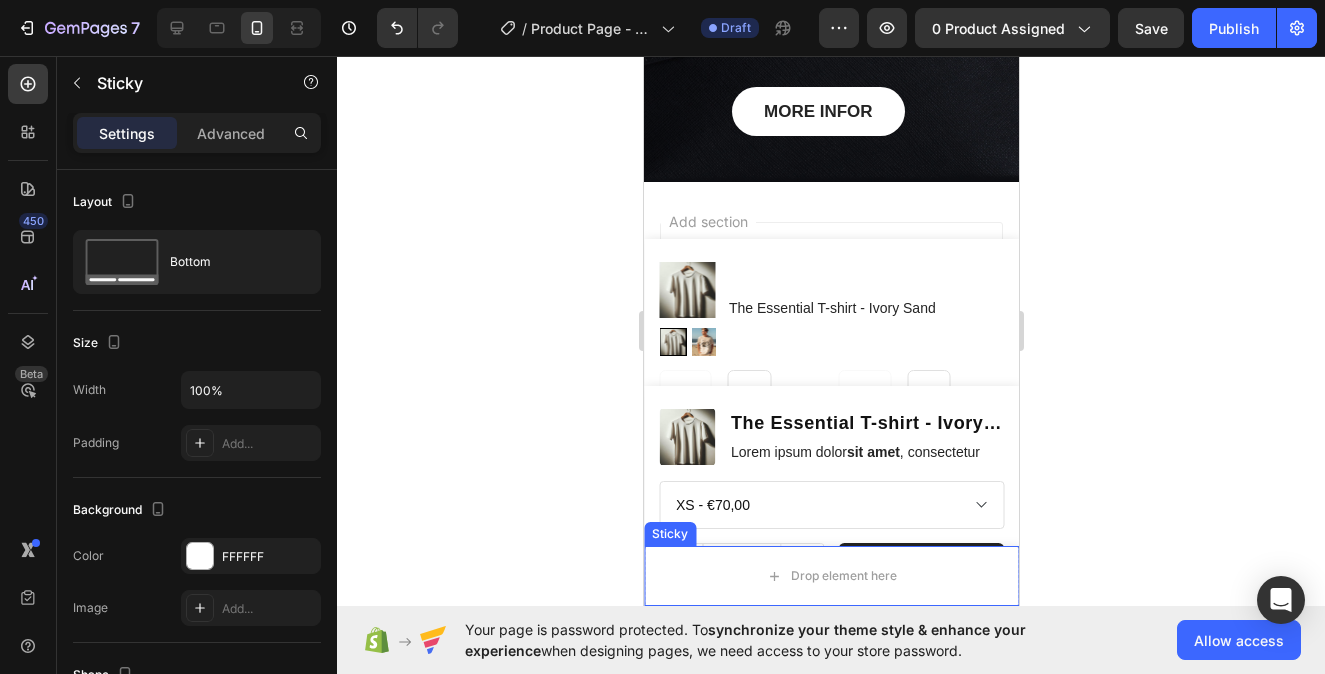 radio on "false" 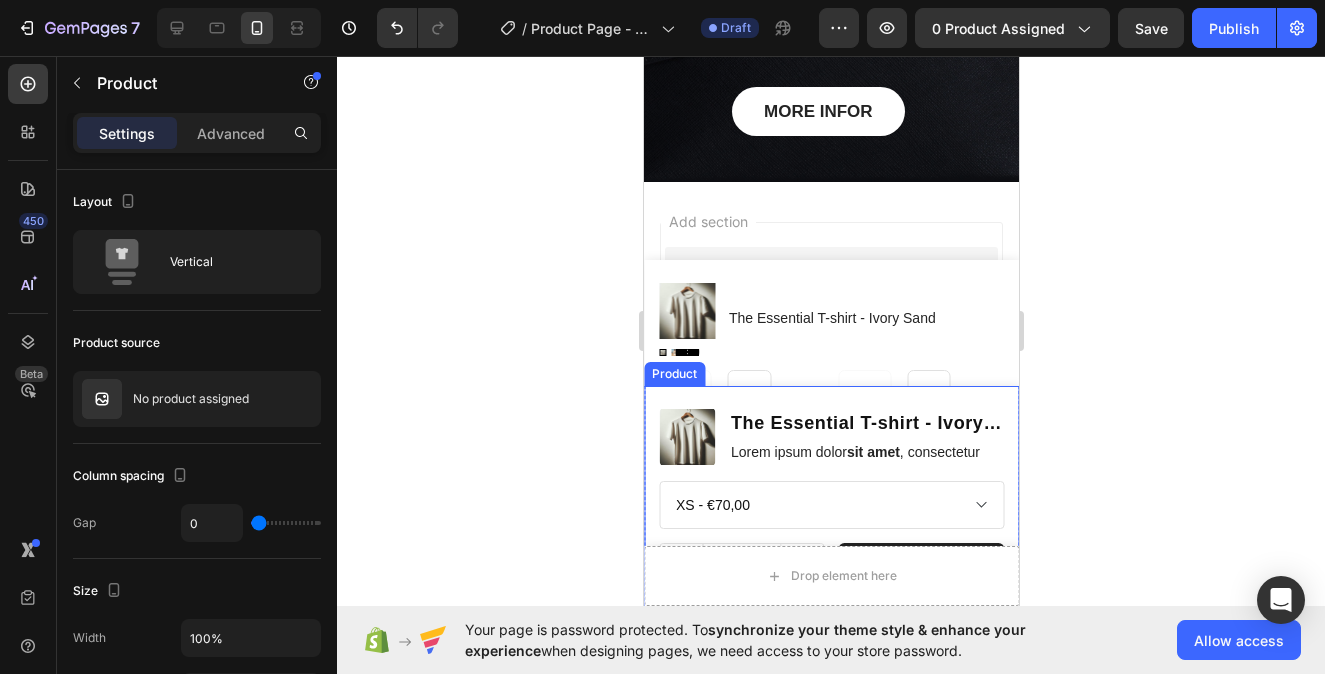 select on "578253509972591128" 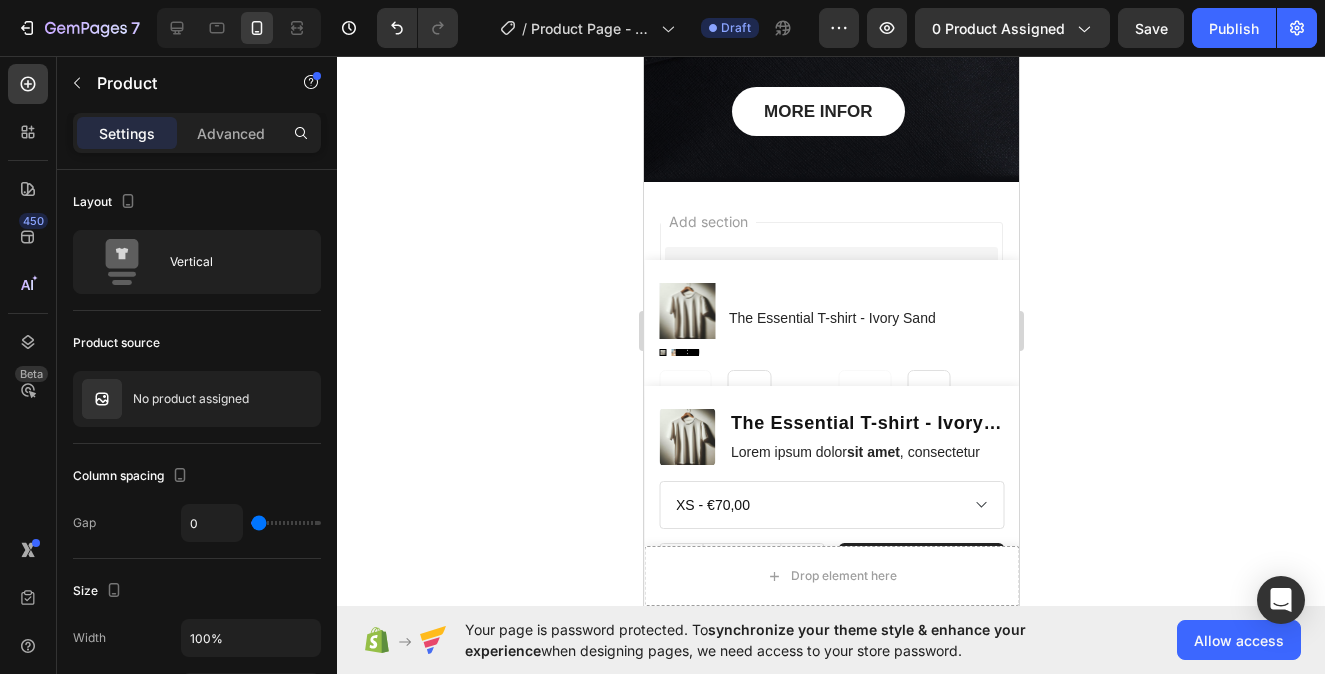 click on "Product Images The Essential T-shirt - Ivory Sand Product Title Lorem ipsum dolor  sit amet , consectetur  Text Block Row   XS - €70,00  S - €70,00  M - €70,00  L - €70,00  XL - €70,00  XXL - €70,00  Product Variants & Swatches
1
Product Quantity Add to cart Product Cart Button Row Row Product" at bounding box center (830, 496) 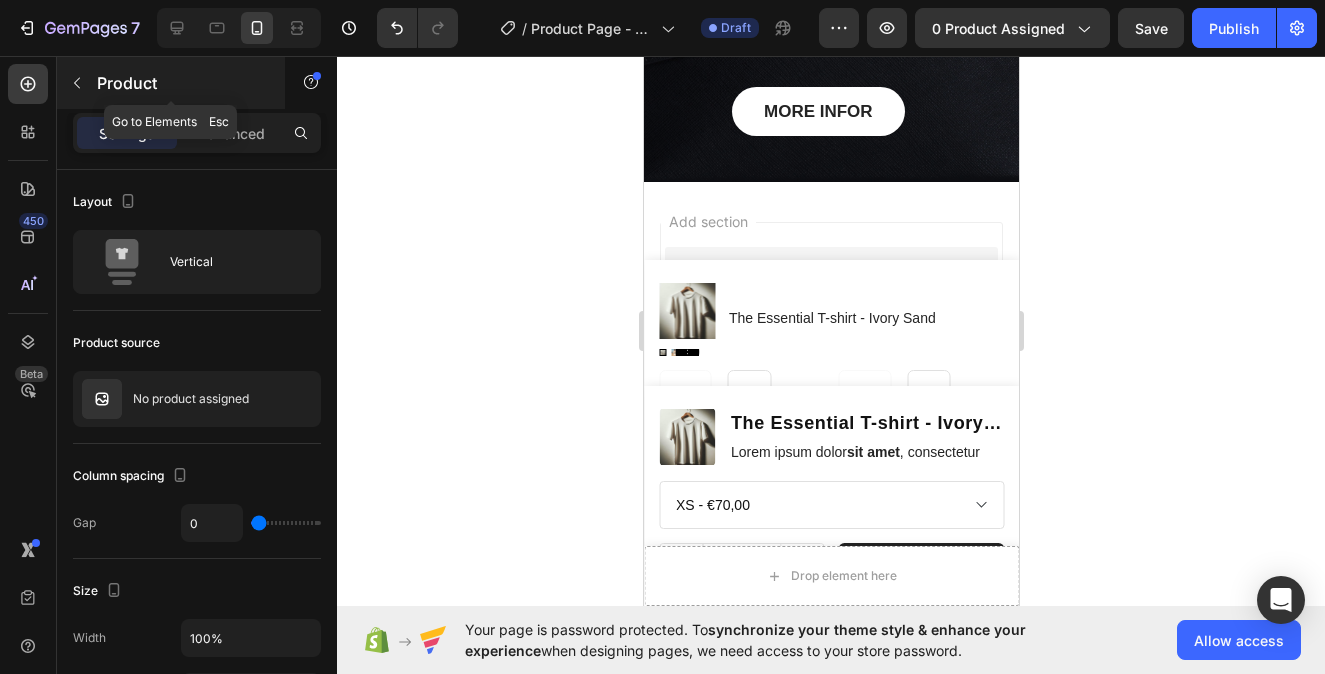 click 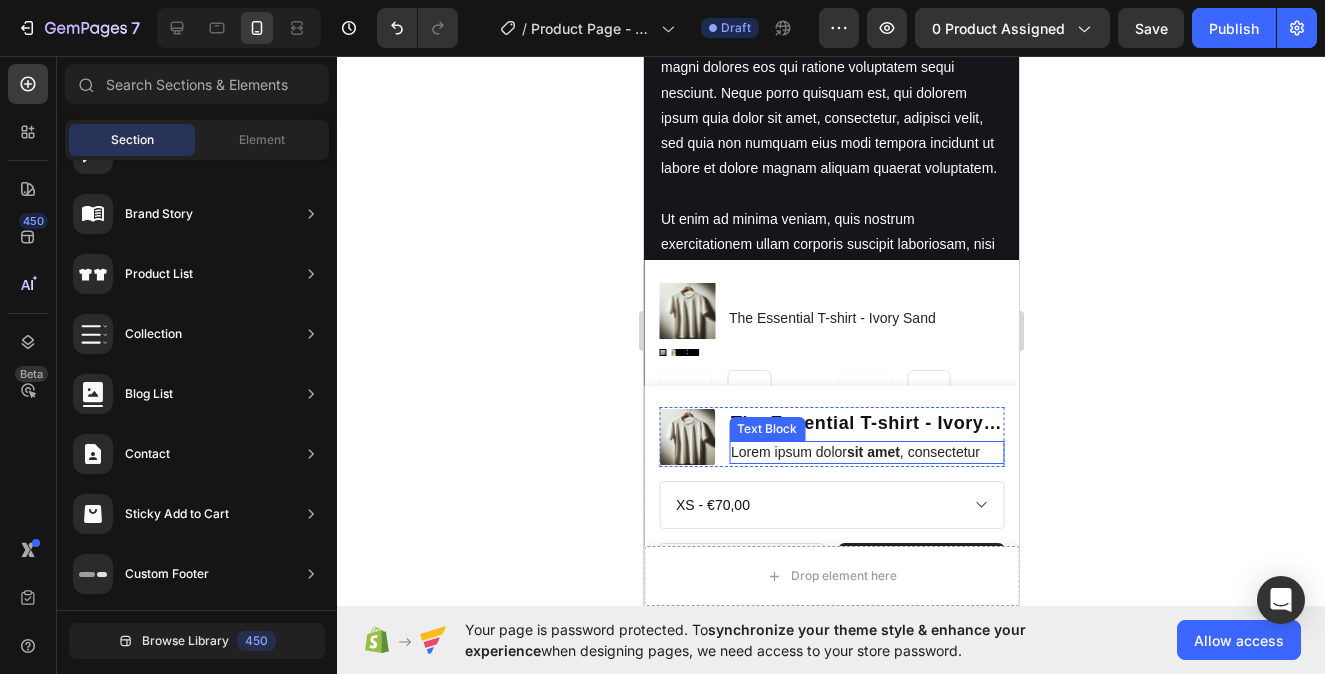 scroll, scrollTop: 5605, scrollLeft: 0, axis: vertical 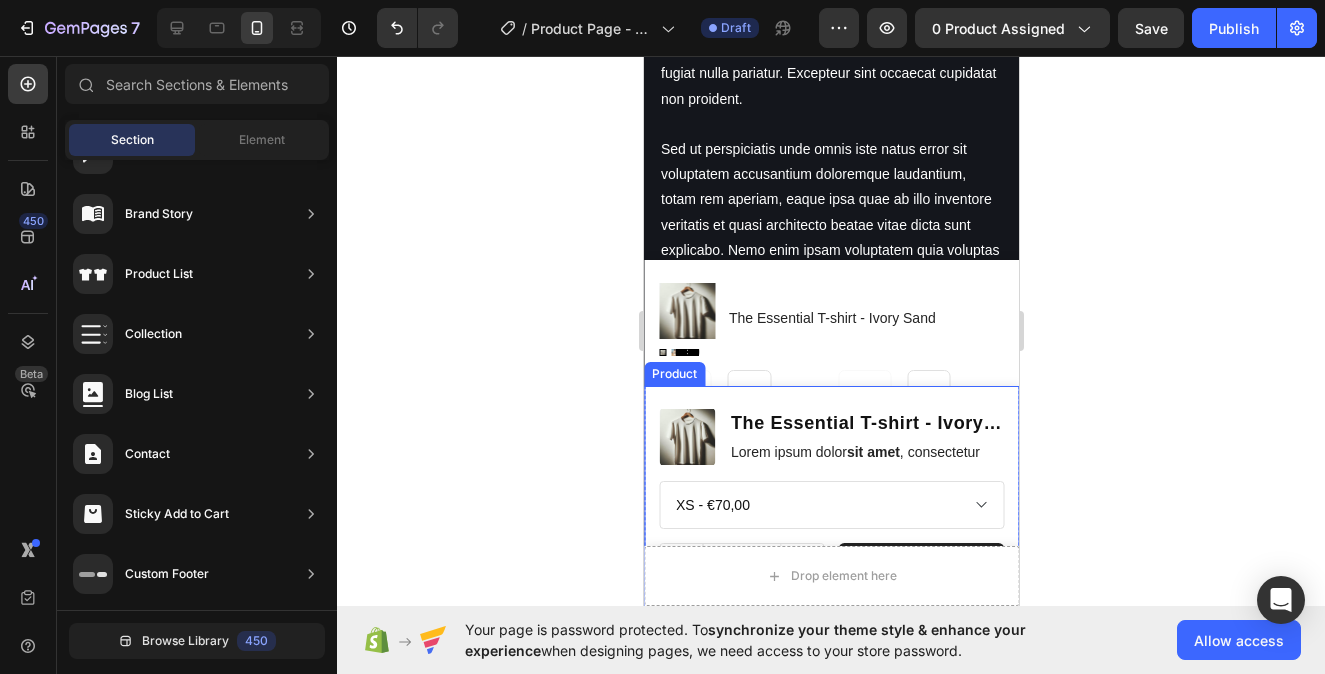 click on "Product" at bounding box center [673, 374] 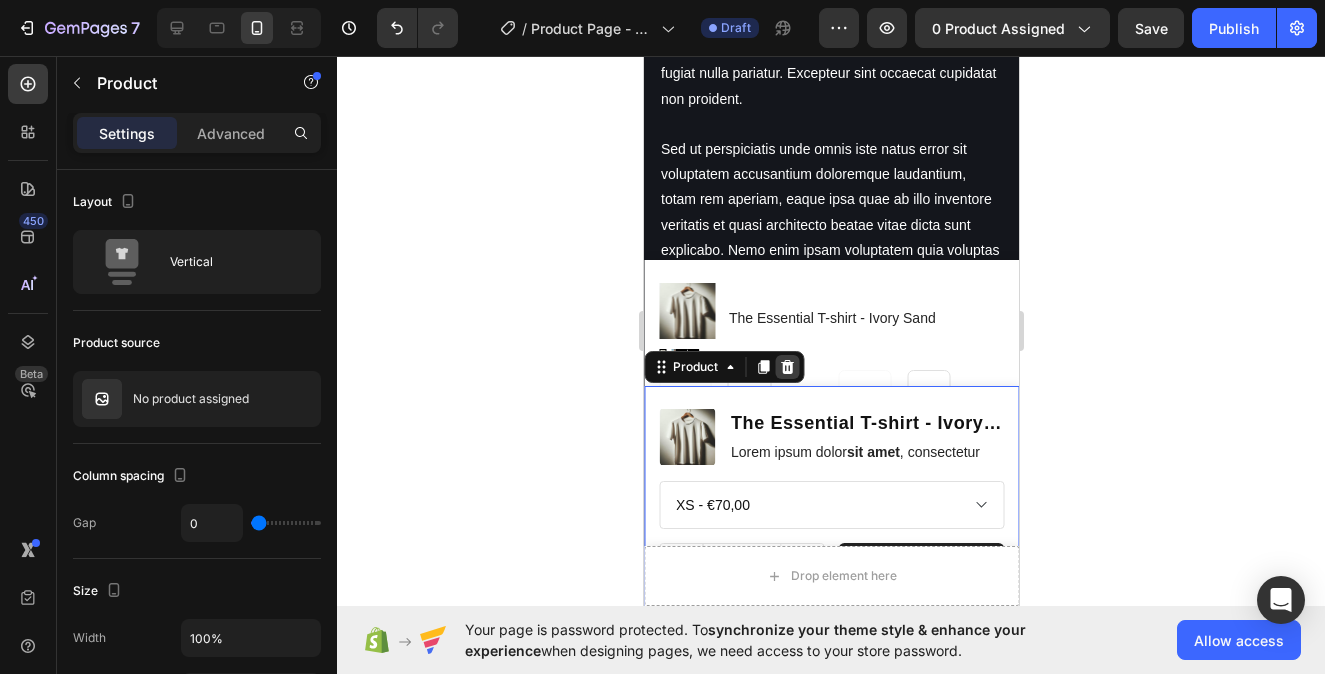click 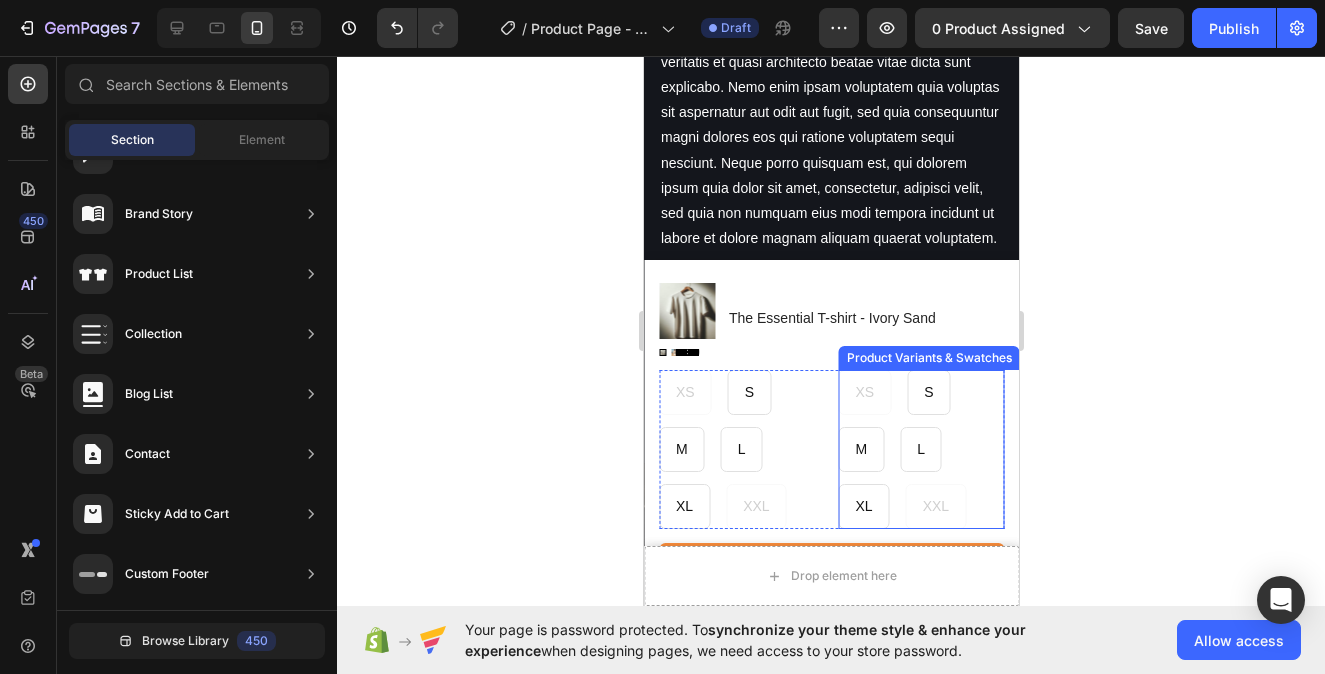 scroll, scrollTop: 5999, scrollLeft: 0, axis: vertical 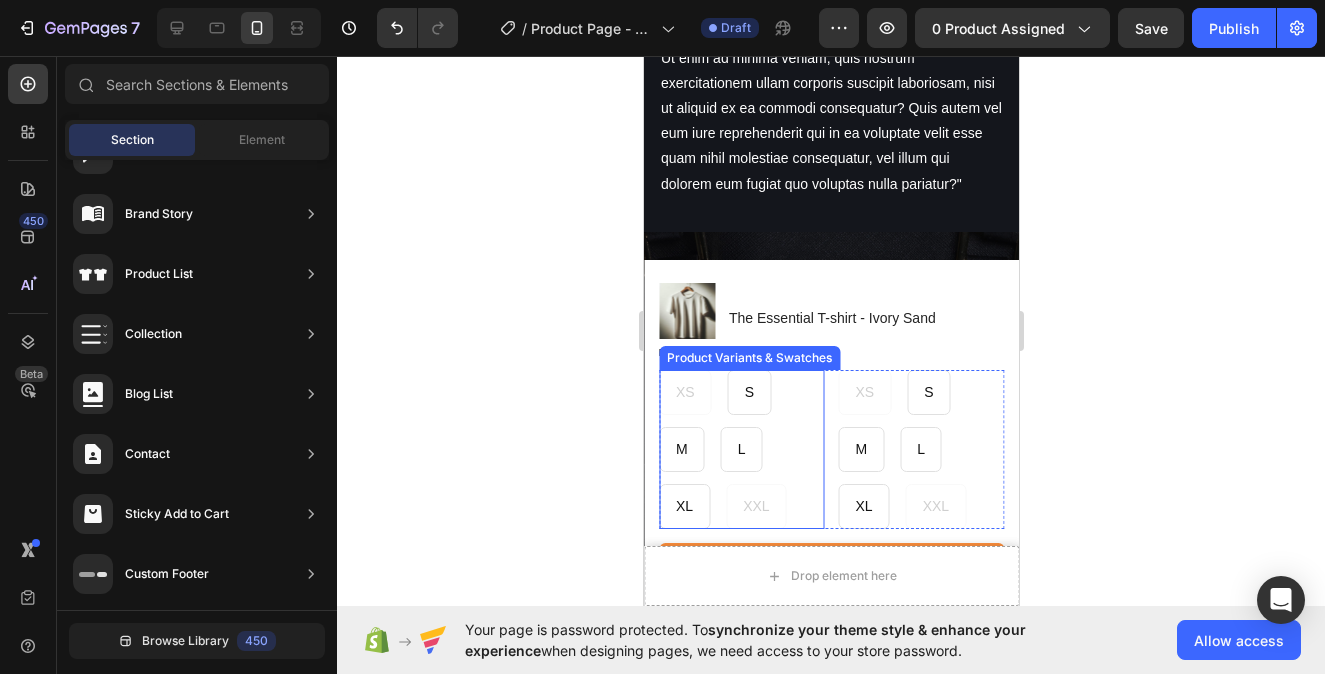 click on "S" at bounding box center (748, 392) 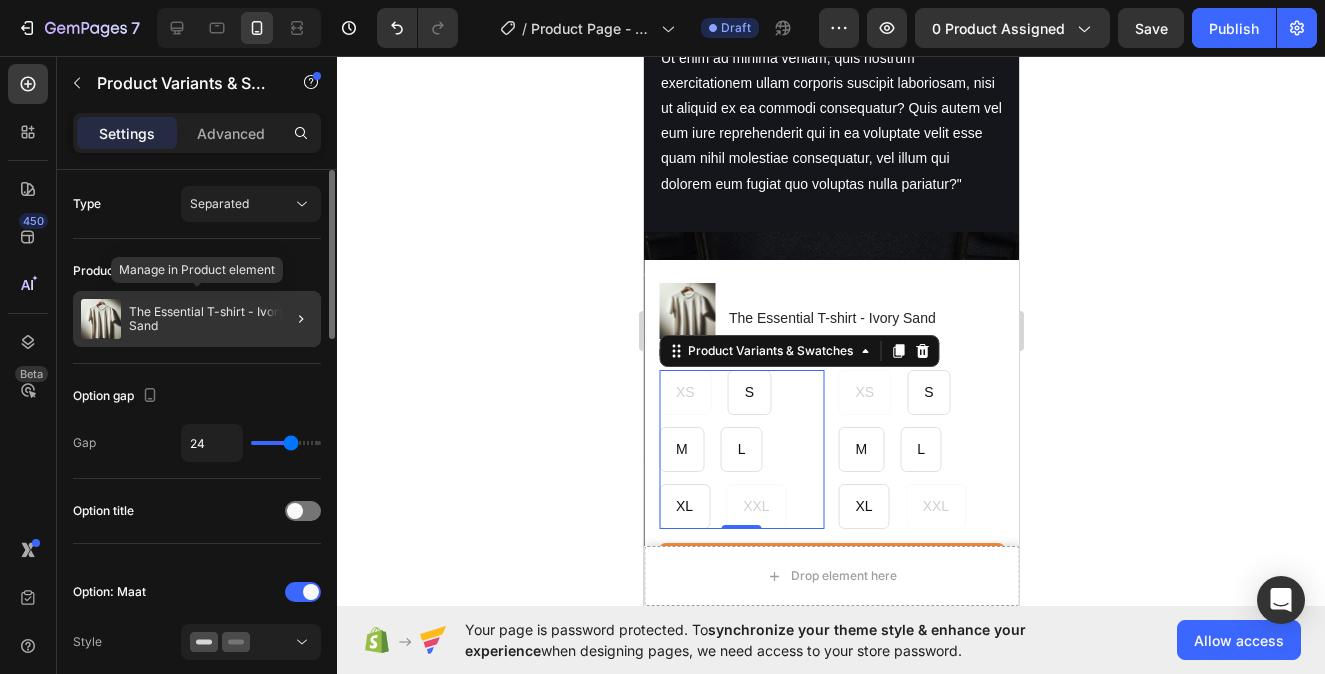 click on "The Essential T-shirt - Ivory Sand" at bounding box center [221, 319] 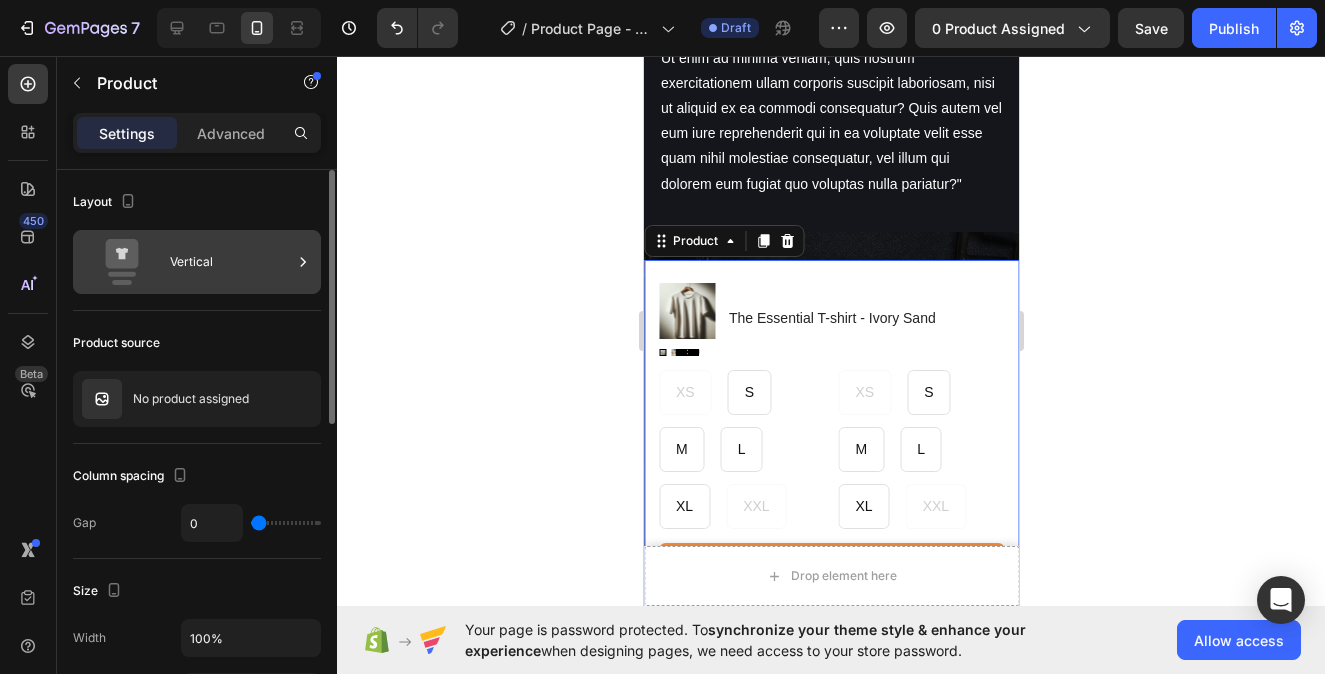 click on "Vertical" at bounding box center [231, 262] 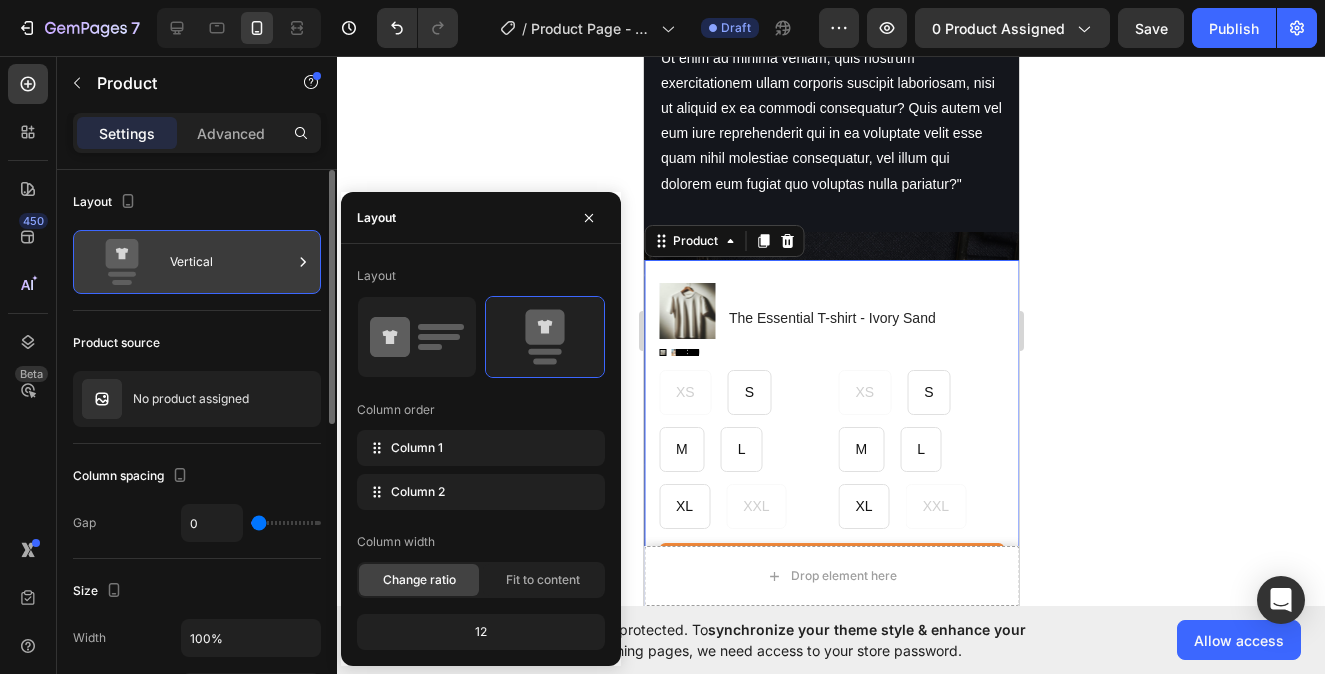 click on "Vertical" at bounding box center [231, 262] 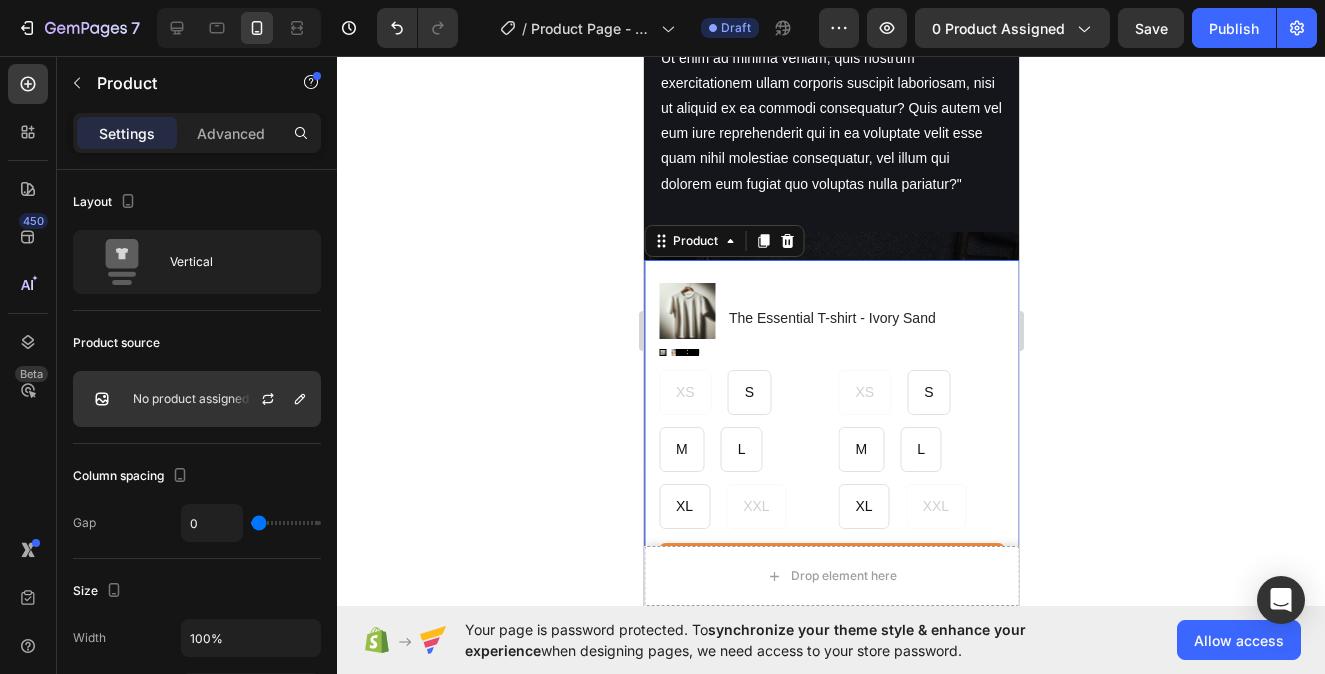 click on "No product assigned" 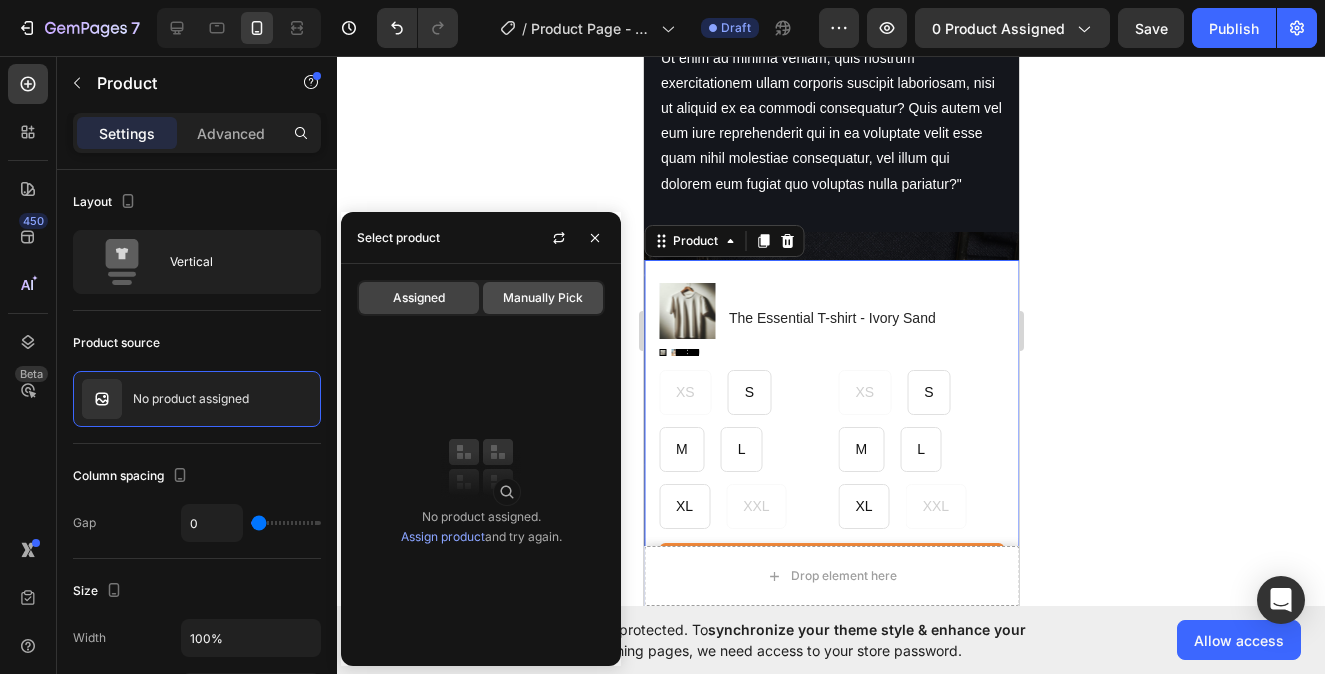 click on "Manually Pick" 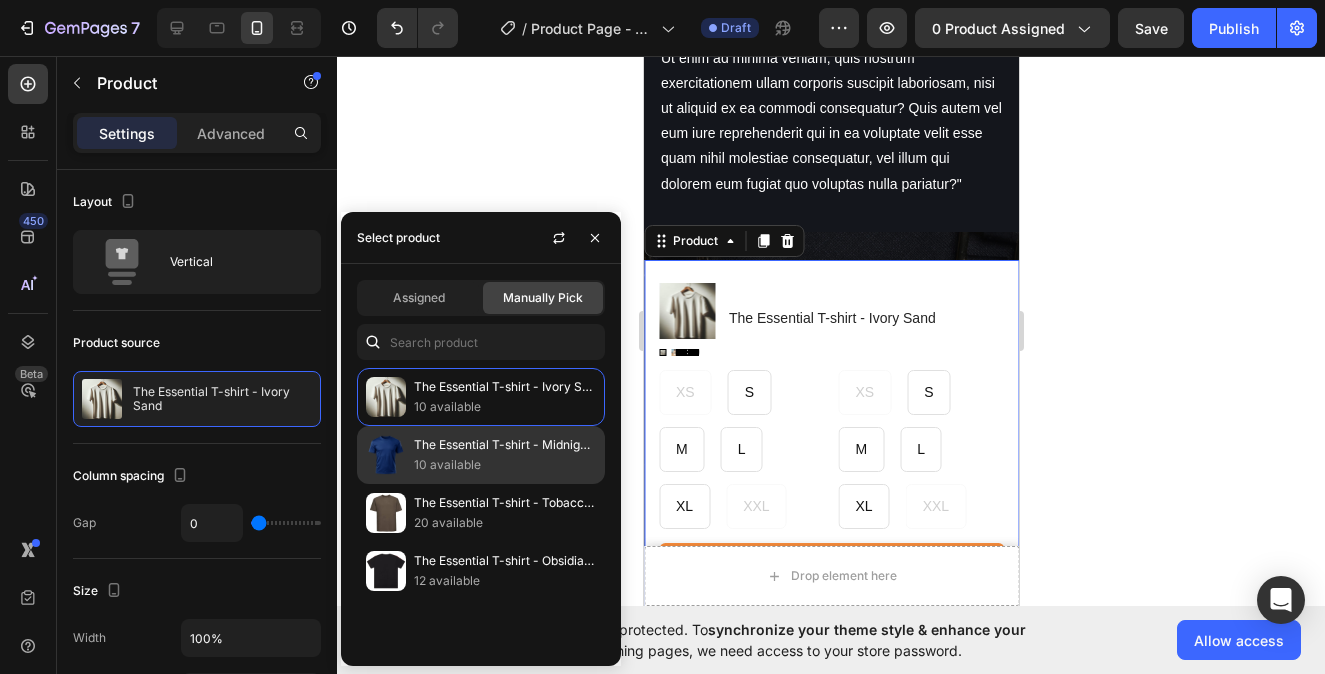 click on "The Essential T-shirt - Midnight Navy" at bounding box center (505, 445) 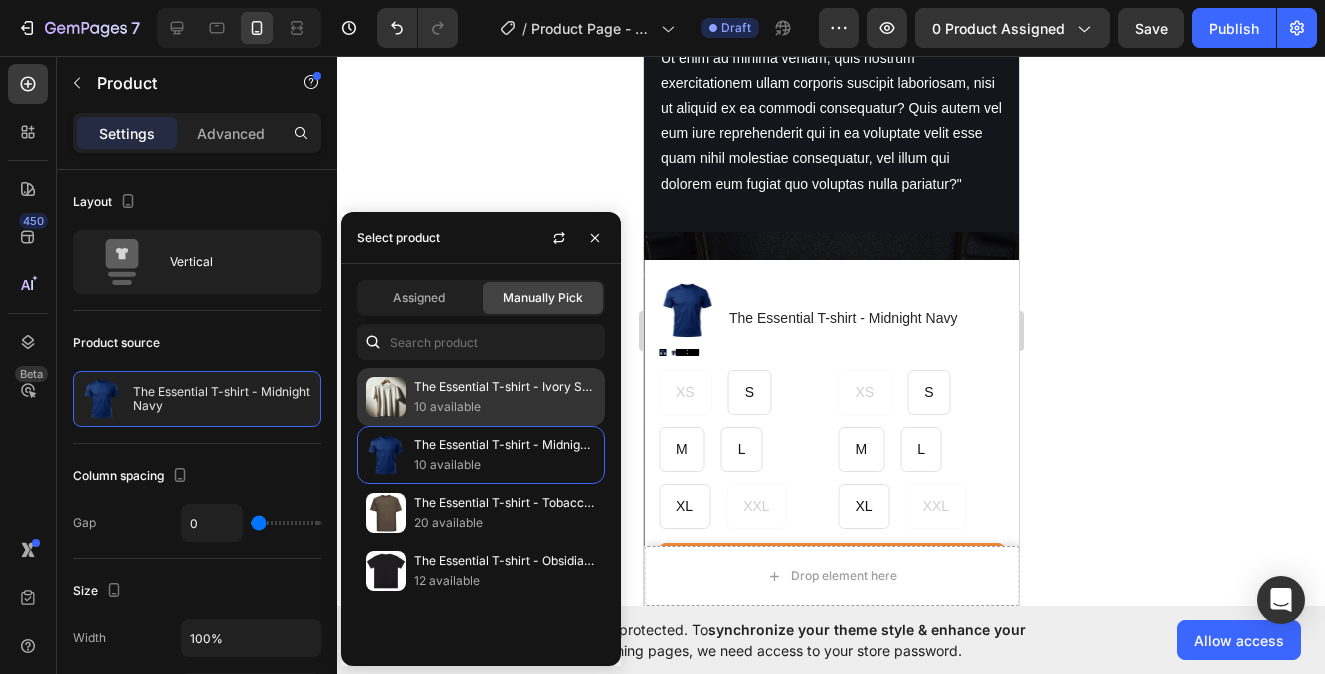 click on "10 available" at bounding box center (505, 407) 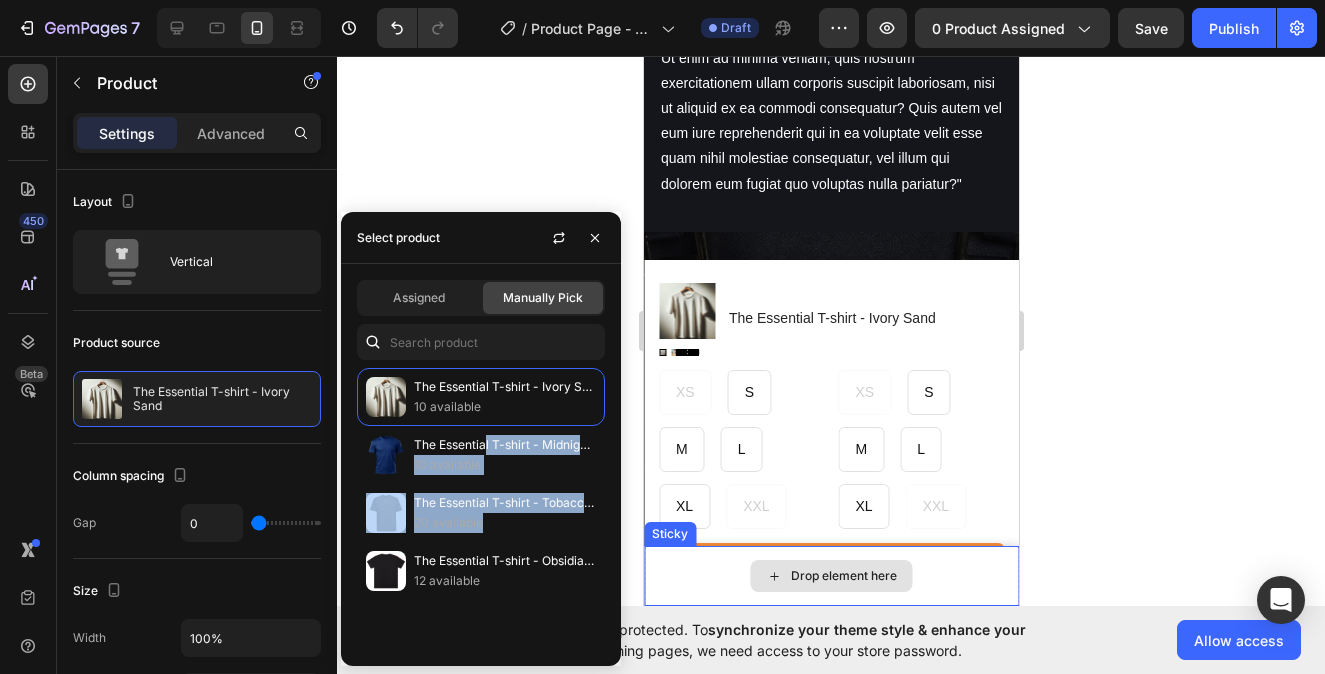 drag, startPoint x: 1127, startPoint y: 507, endPoint x: 795, endPoint y: 576, distance: 339.0944 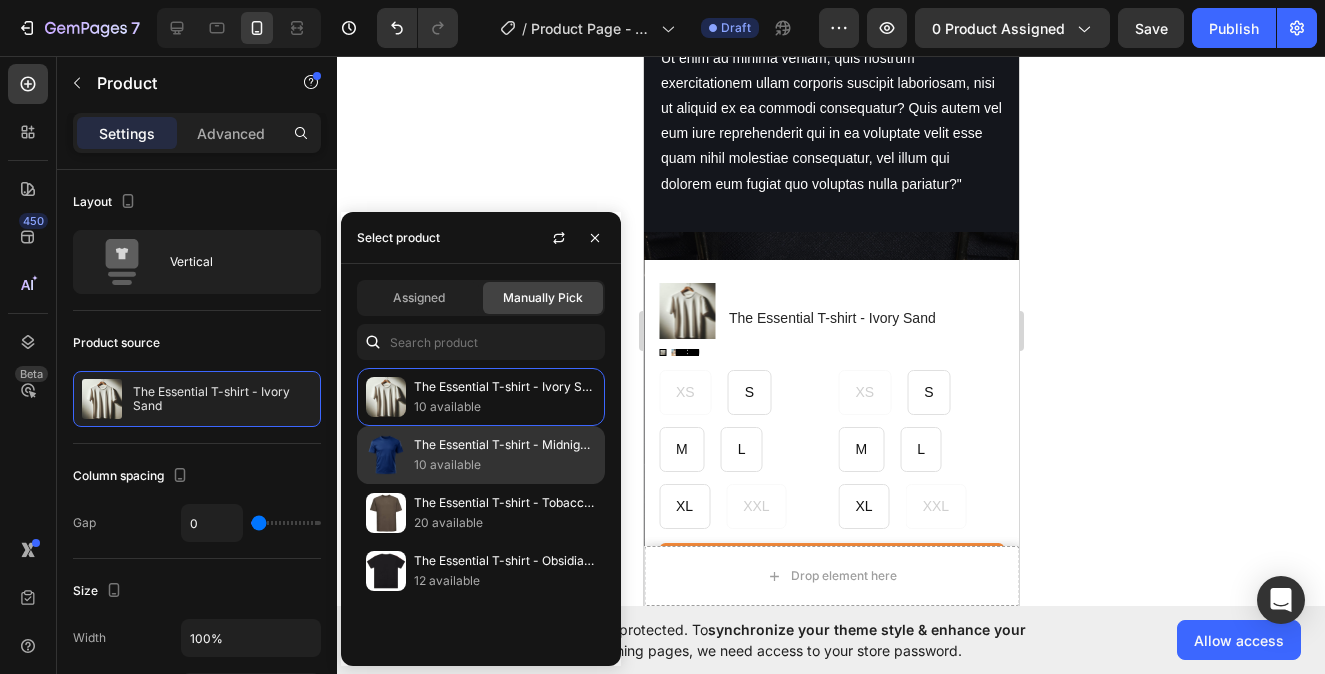 click on "The Essential T-shirt - Midnight Navy" at bounding box center (505, 445) 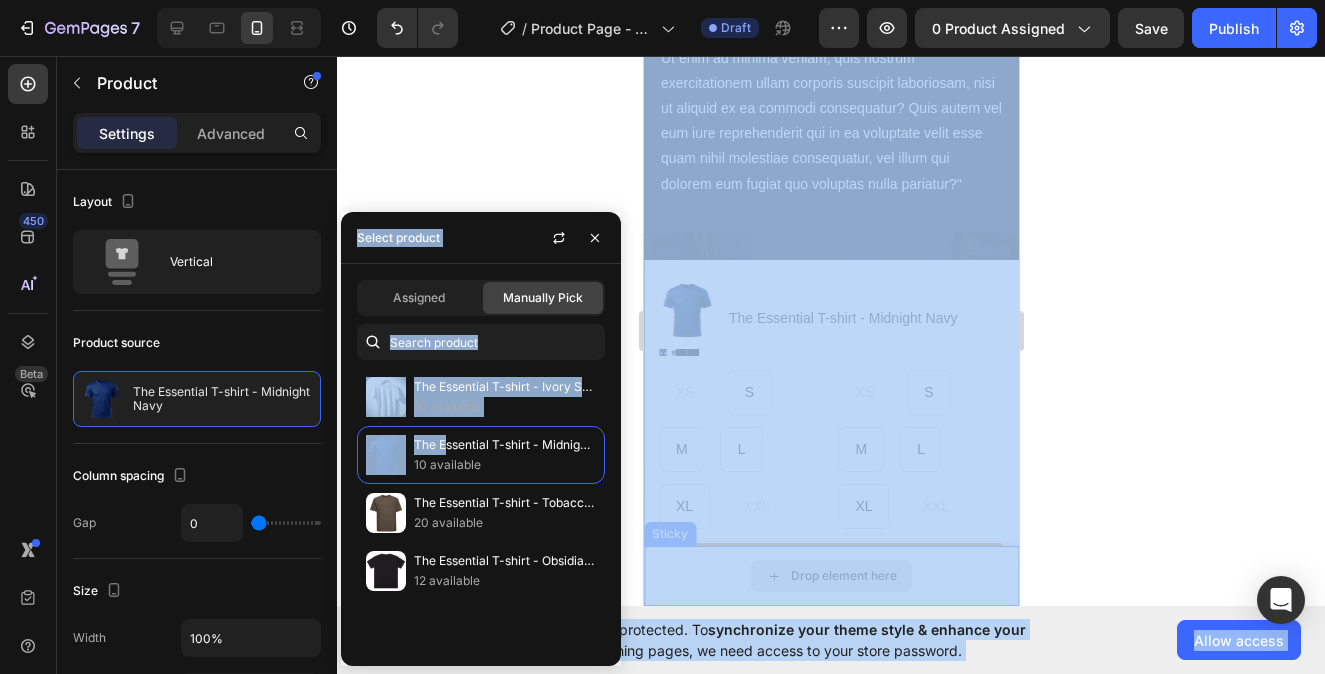 drag, startPoint x: 1086, startPoint y: 502, endPoint x: 914, endPoint y: 578, distance: 188.04254 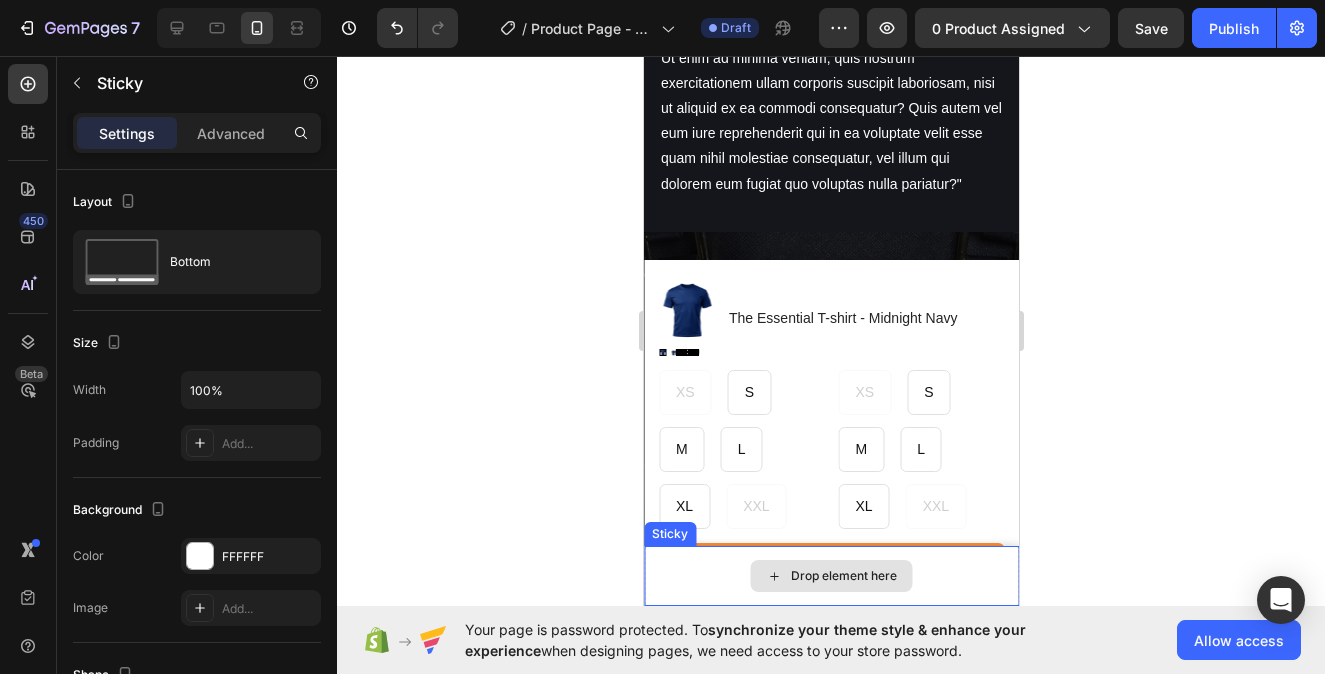 click on "Drop element here" at bounding box center (830, 576) 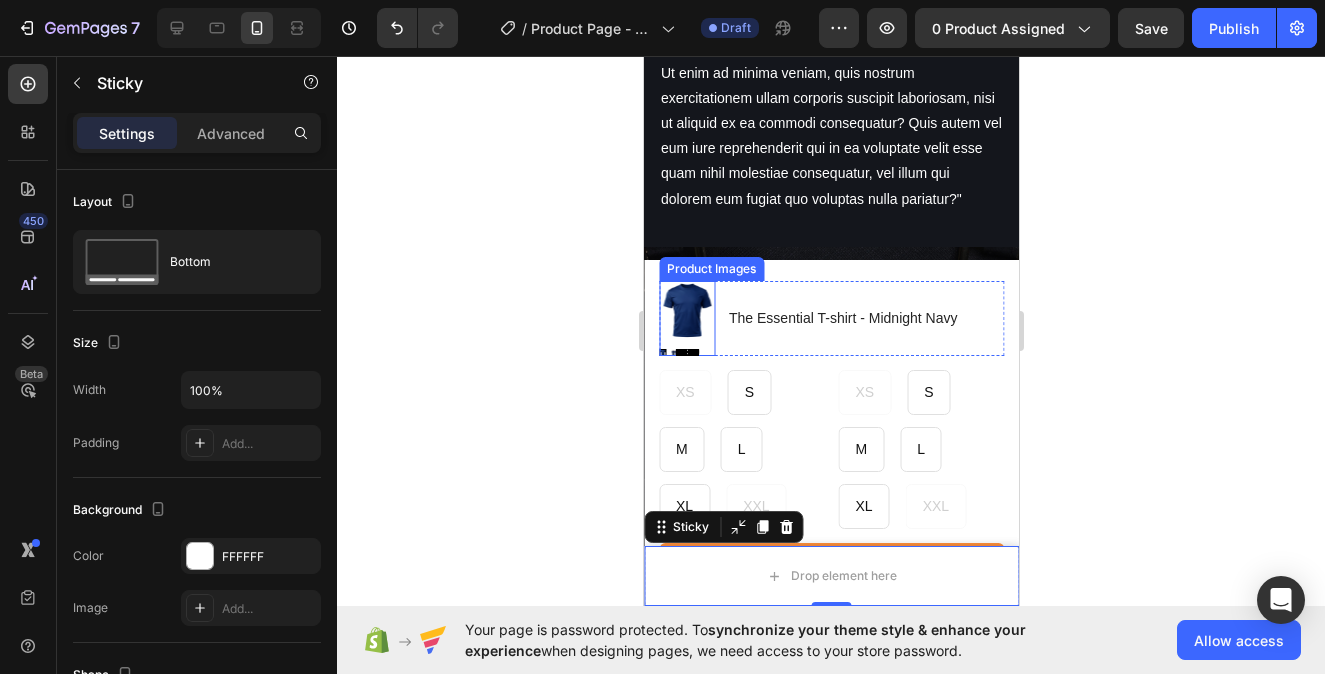 scroll, scrollTop: 1540, scrollLeft: 0, axis: vertical 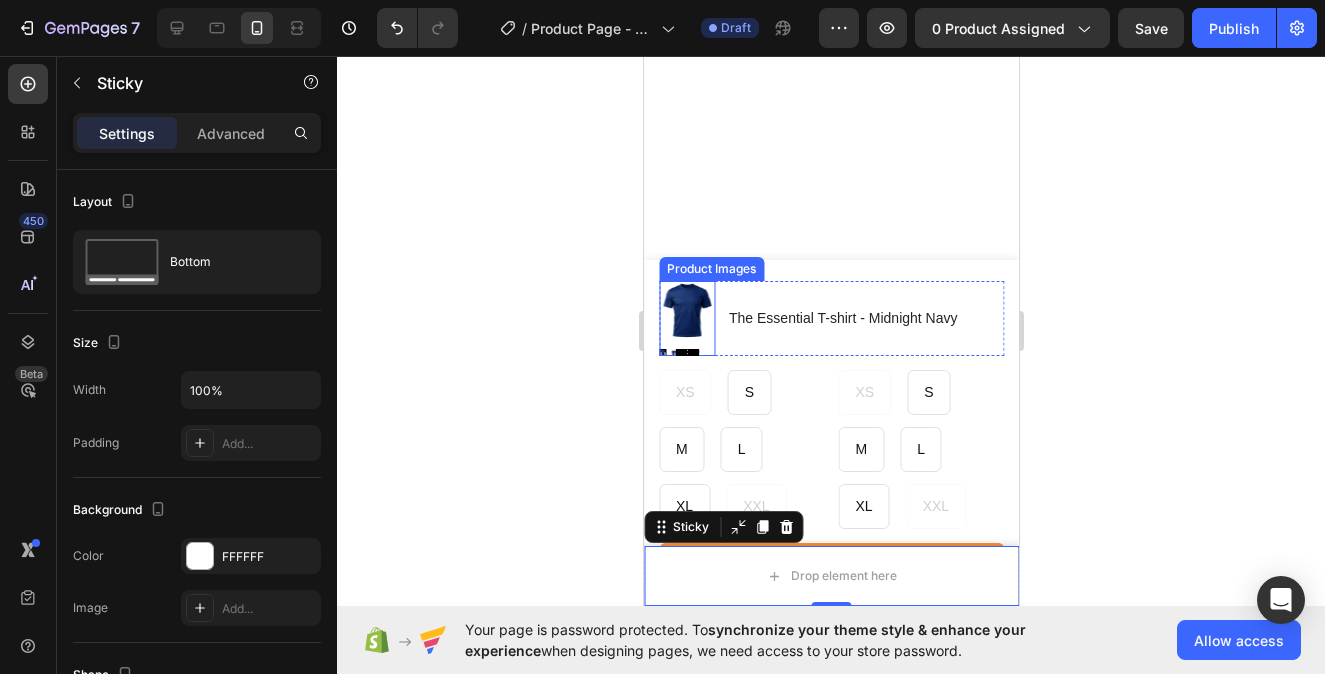 select on "S" 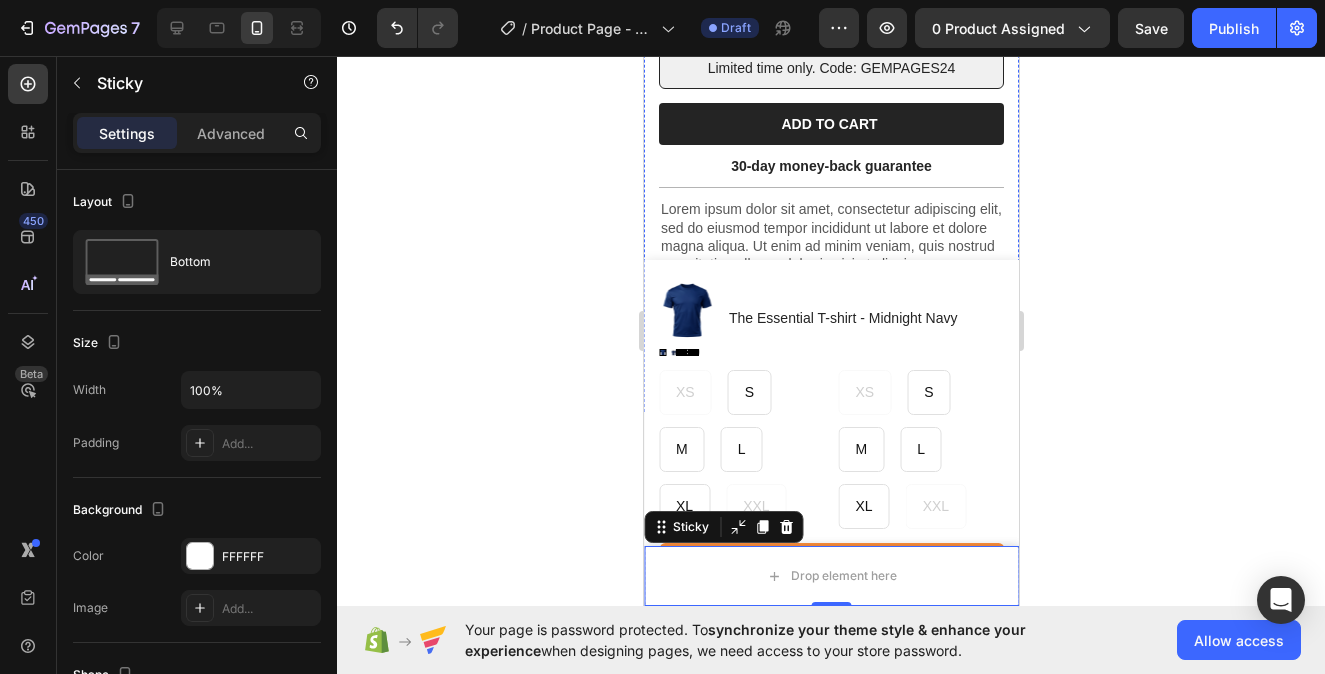 scroll, scrollTop: 0, scrollLeft: 0, axis: both 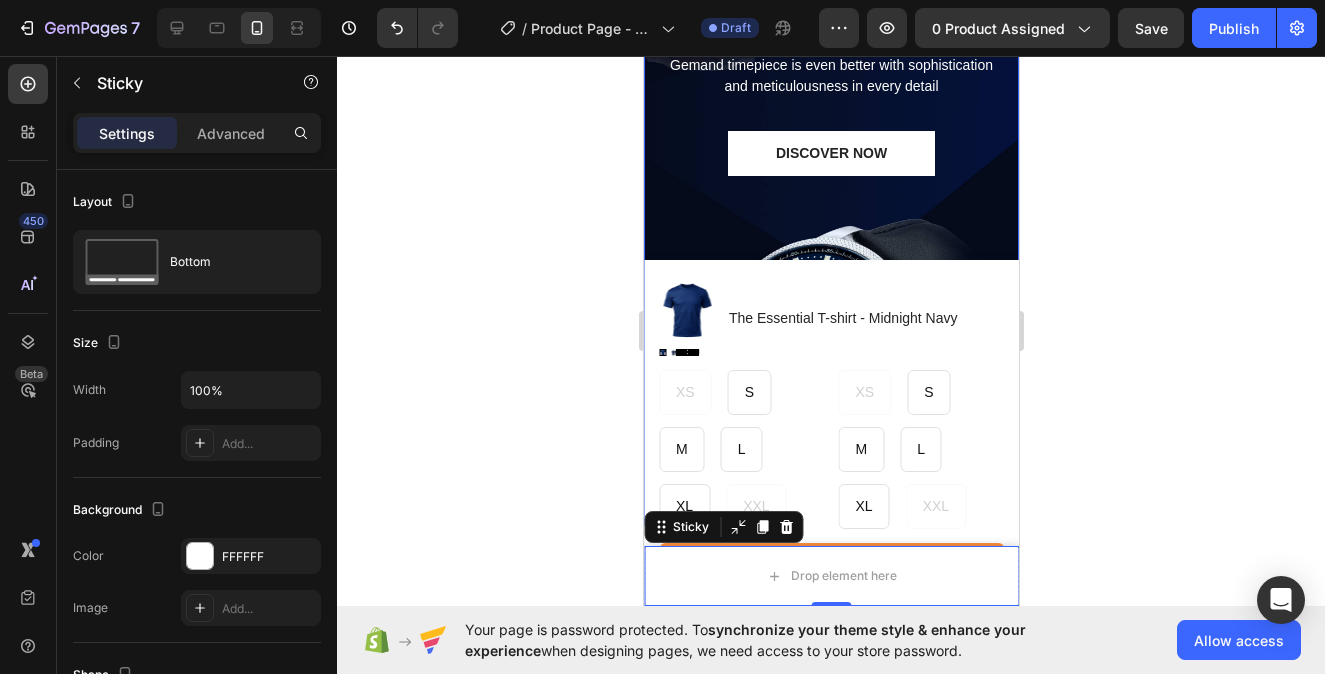 select on "S" 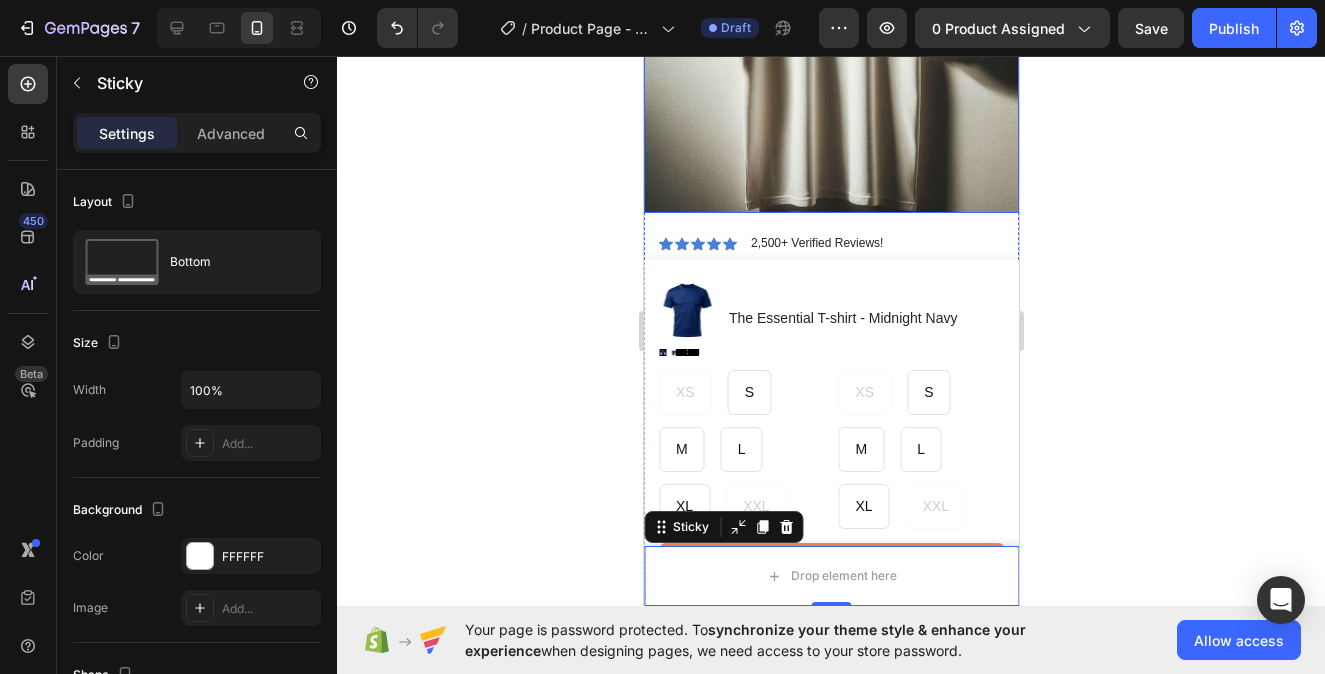 scroll, scrollTop: 1283, scrollLeft: 0, axis: vertical 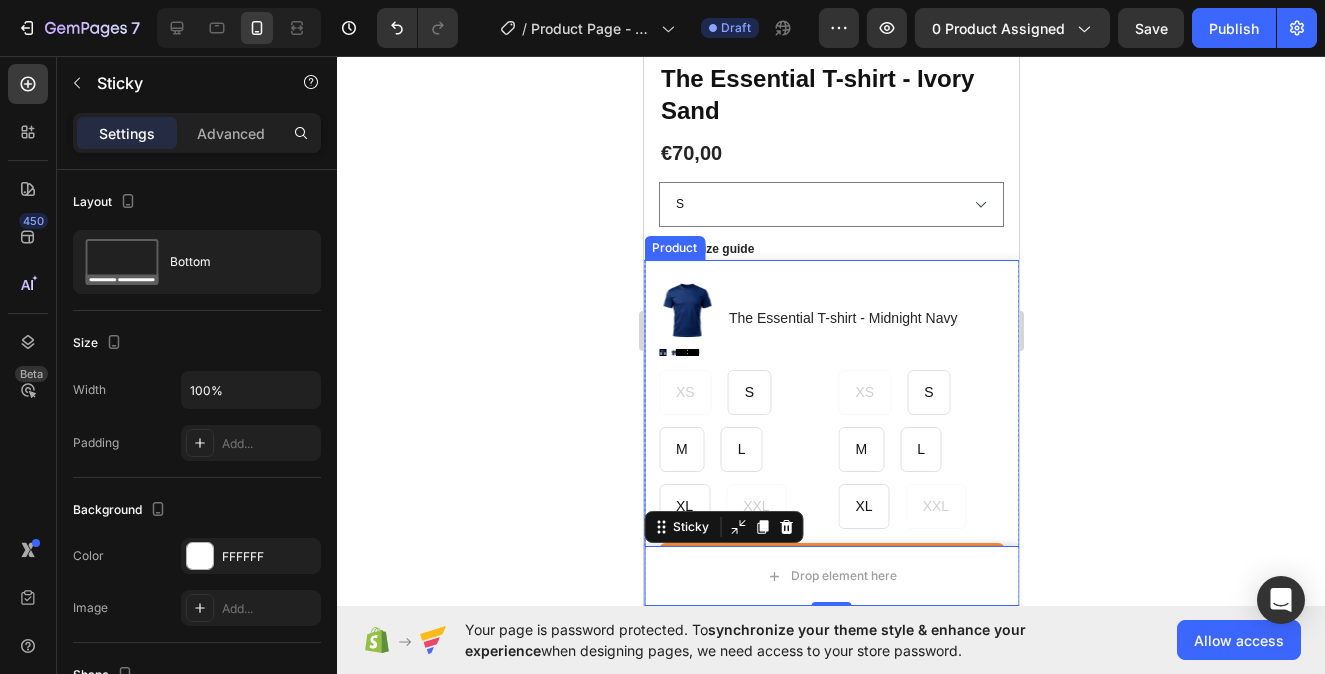 click on "Product Images The Essential T-shirt - Midnight Navy Product Title Row XS XS     XS S S     S M M     M L L     L XL XL     XL XXL XXL     XXL Product Variants & Swatches XS XS     XS S S     S M M     M L L     L XL XL     XL XXL XXL     XXL Product Variants & Swatches Row Add to cart Product Cart Button Row Product" at bounding box center (830, 433) 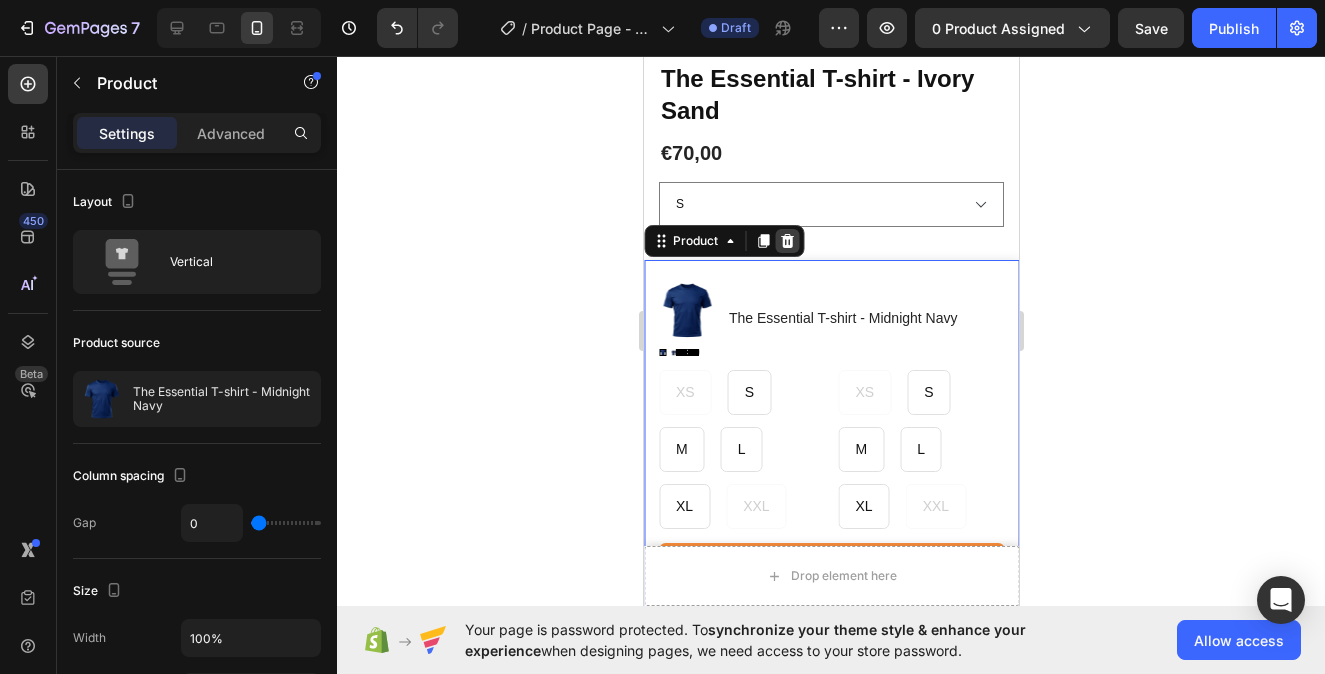 click 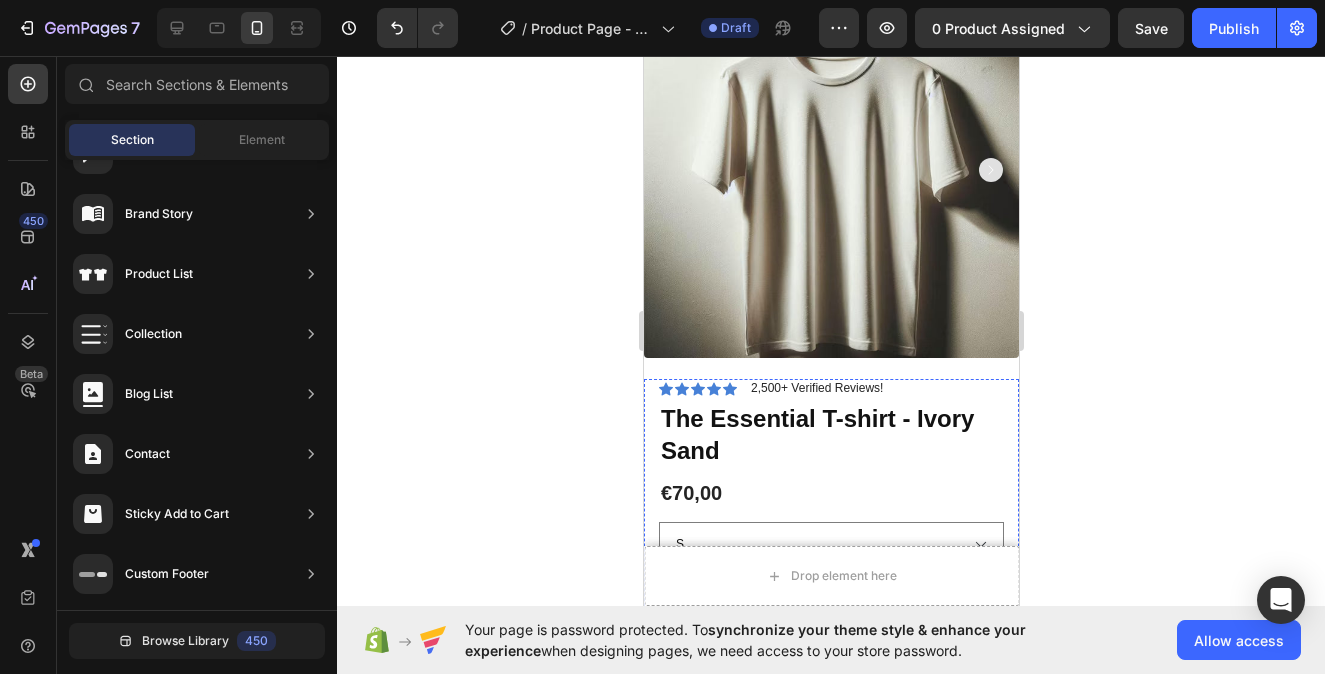 scroll, scrollTop: 0, scrollLeft: 0, axis: both 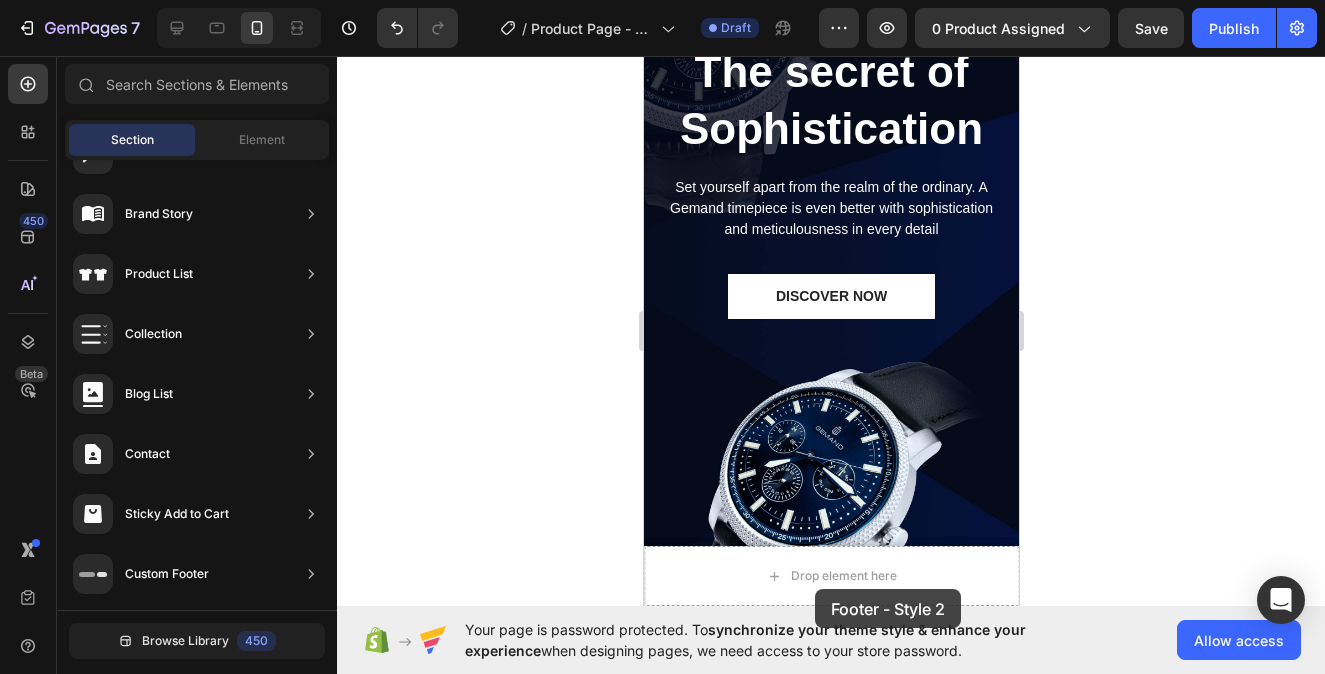 select on "S" 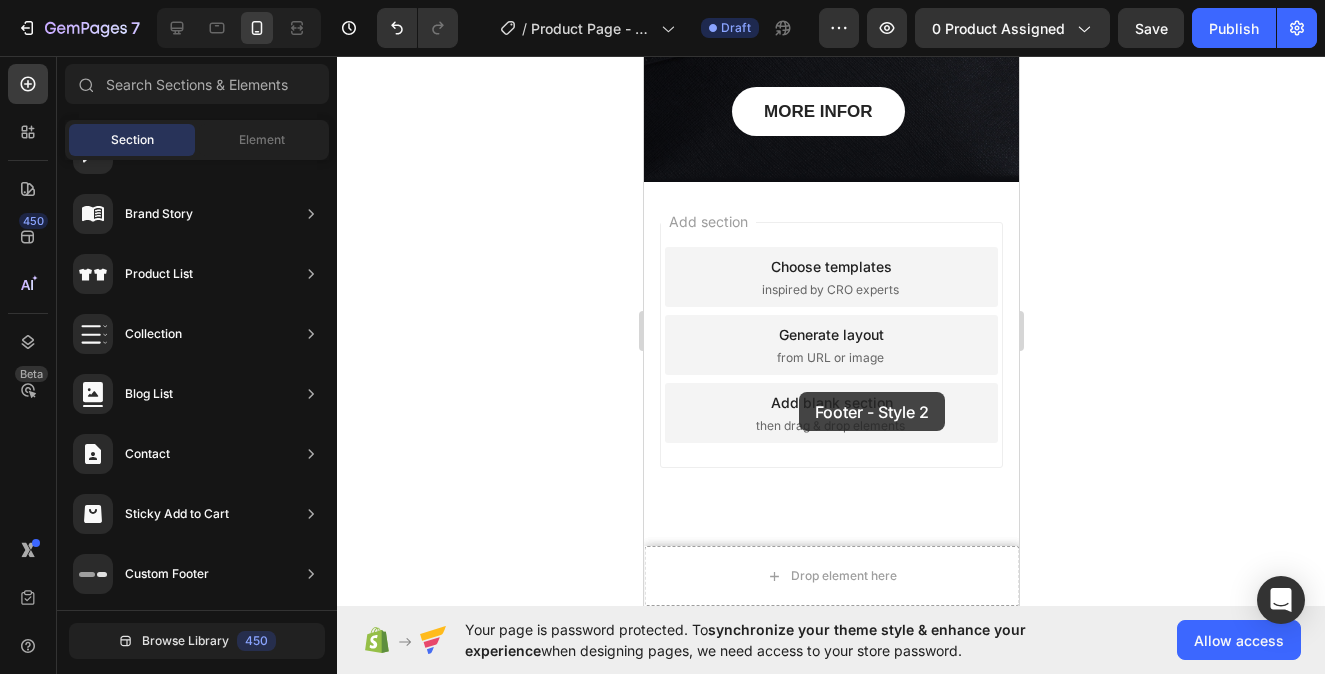scroll, scrollTop: 6488, scrollLeft: 0, axis: vertical 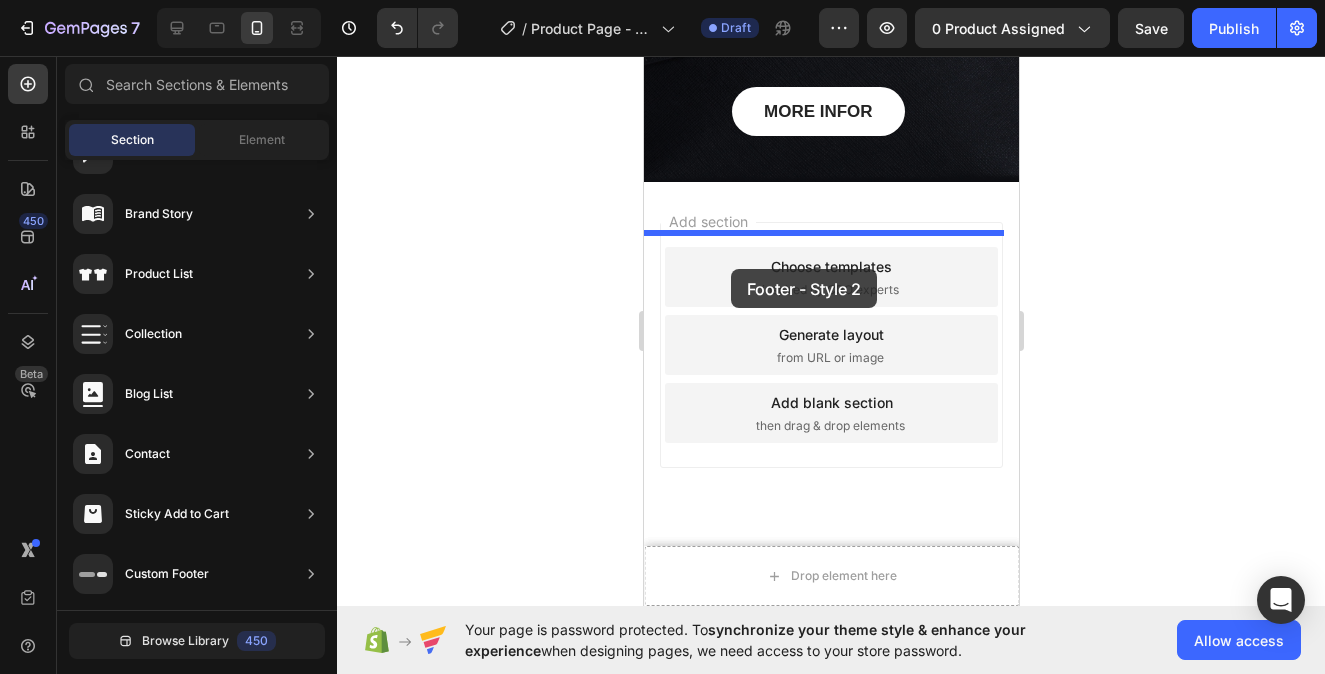 drag, startPoint x: 1101, startPoint y: 384, endPoint x: 730, endPoint y: 269, distance: 388.41473 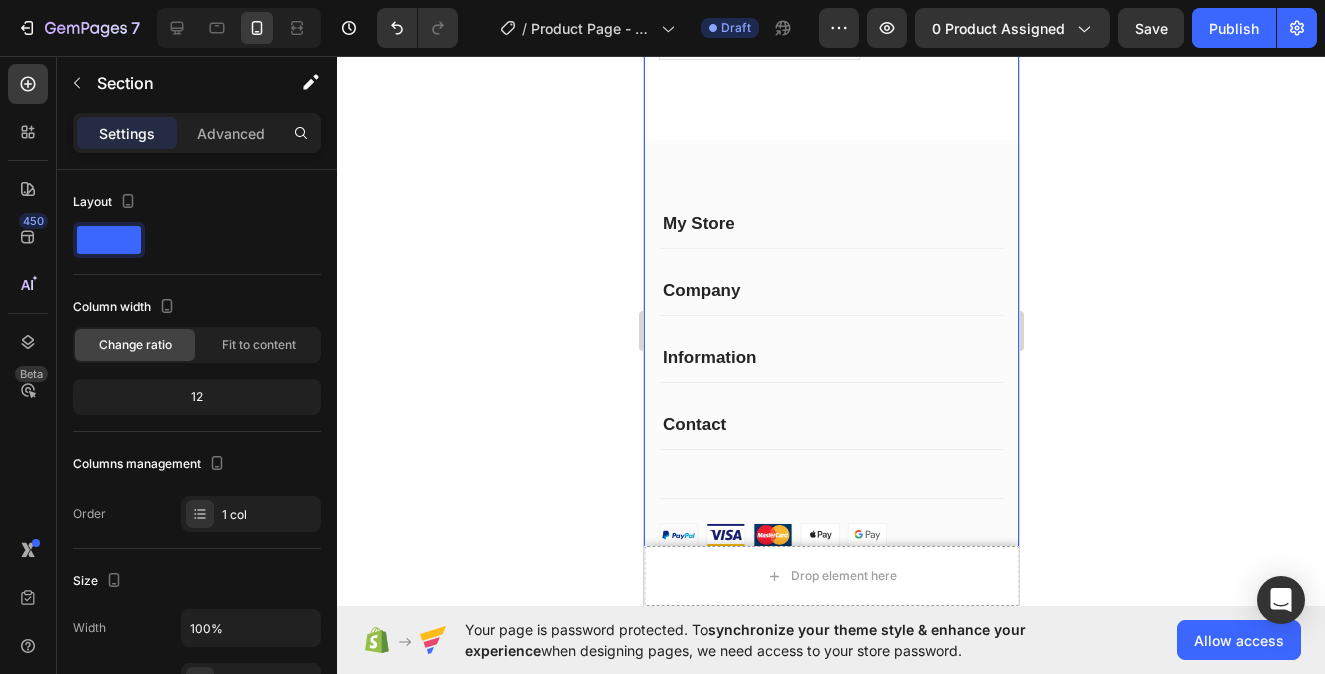scroll, scrollTop: 7031, scrollLeft: 0, axis: vertical 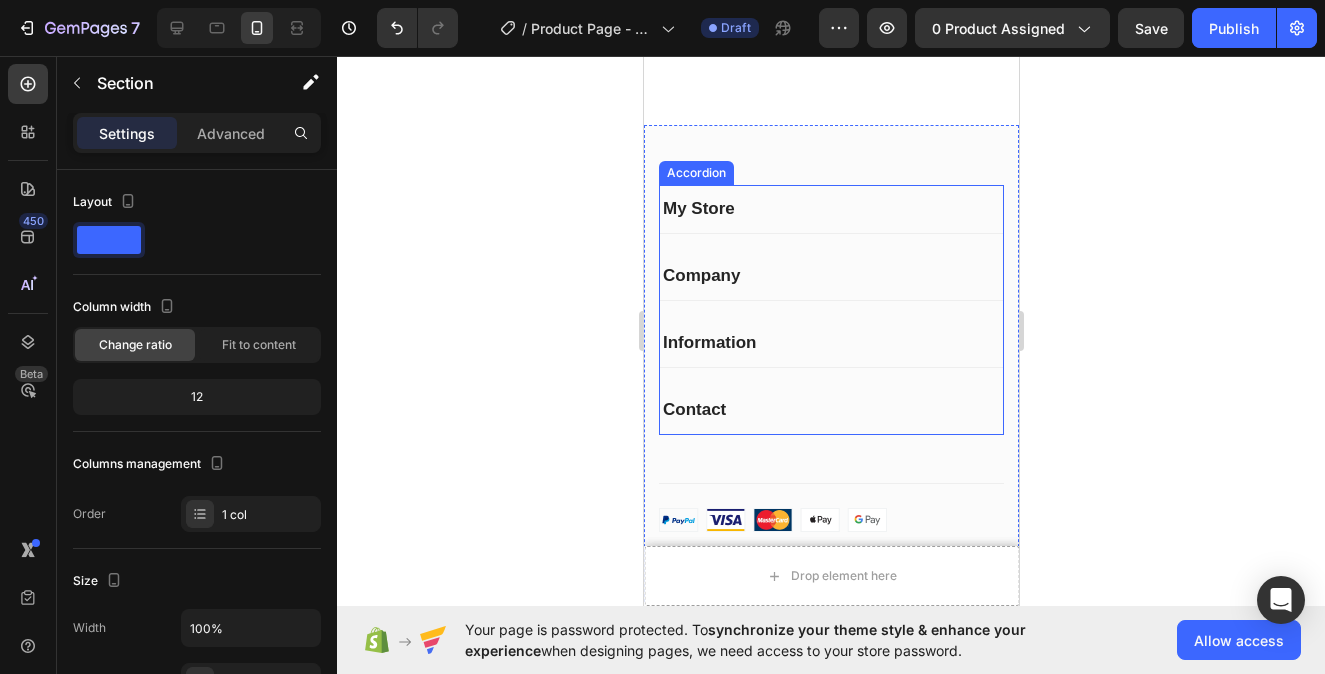 click on "My Store" at bounding box center [698, 209] 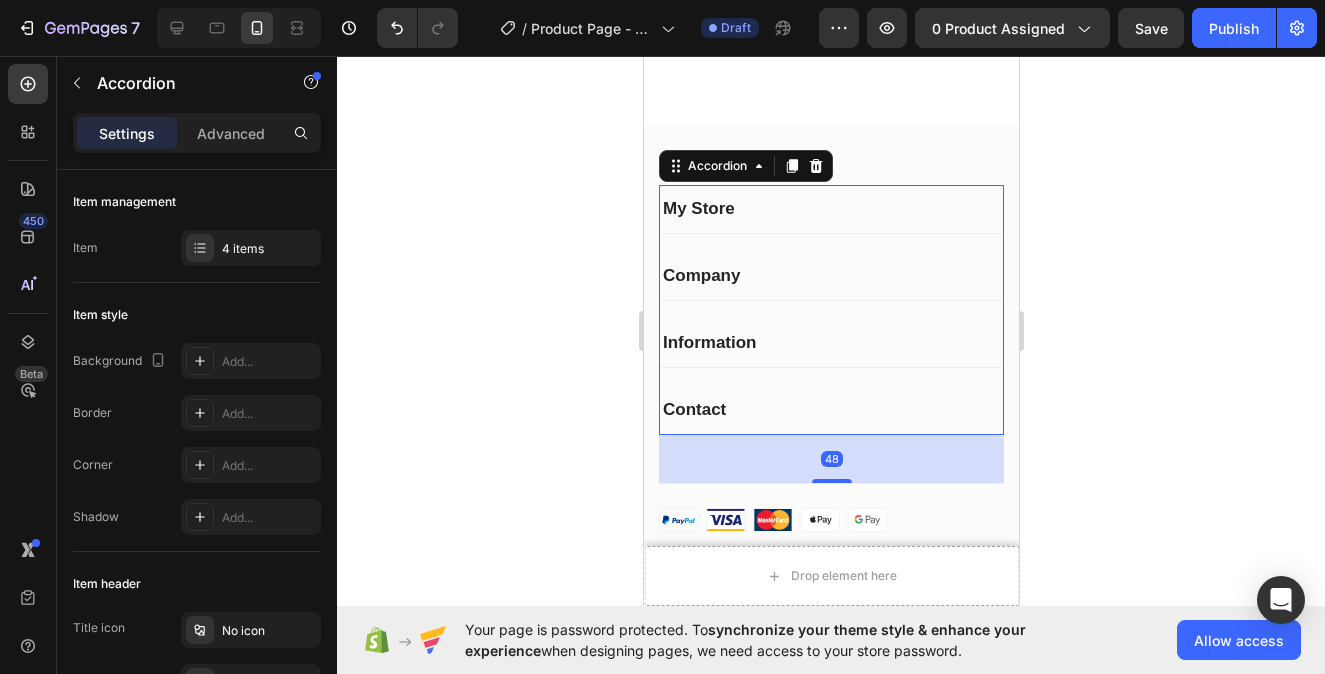 click on "My Store" at bounding box center (698, 209) 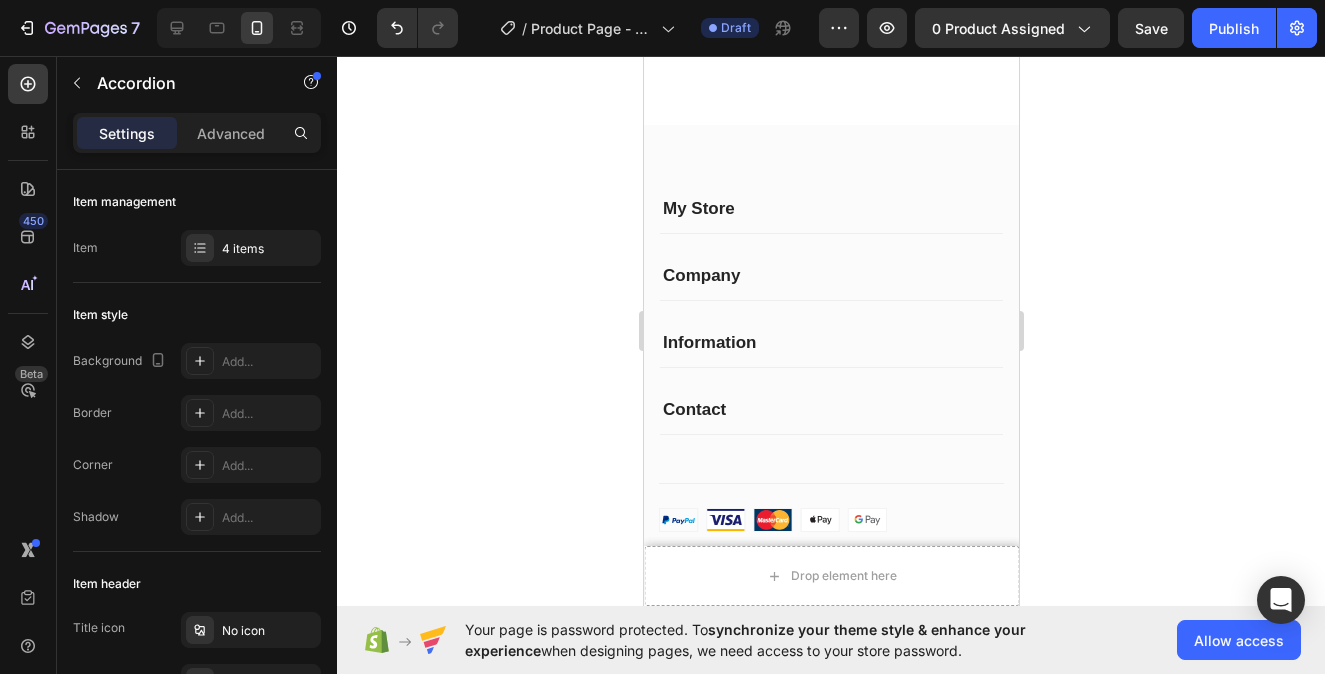 click on "My Store" at bounding box center [830, 209] 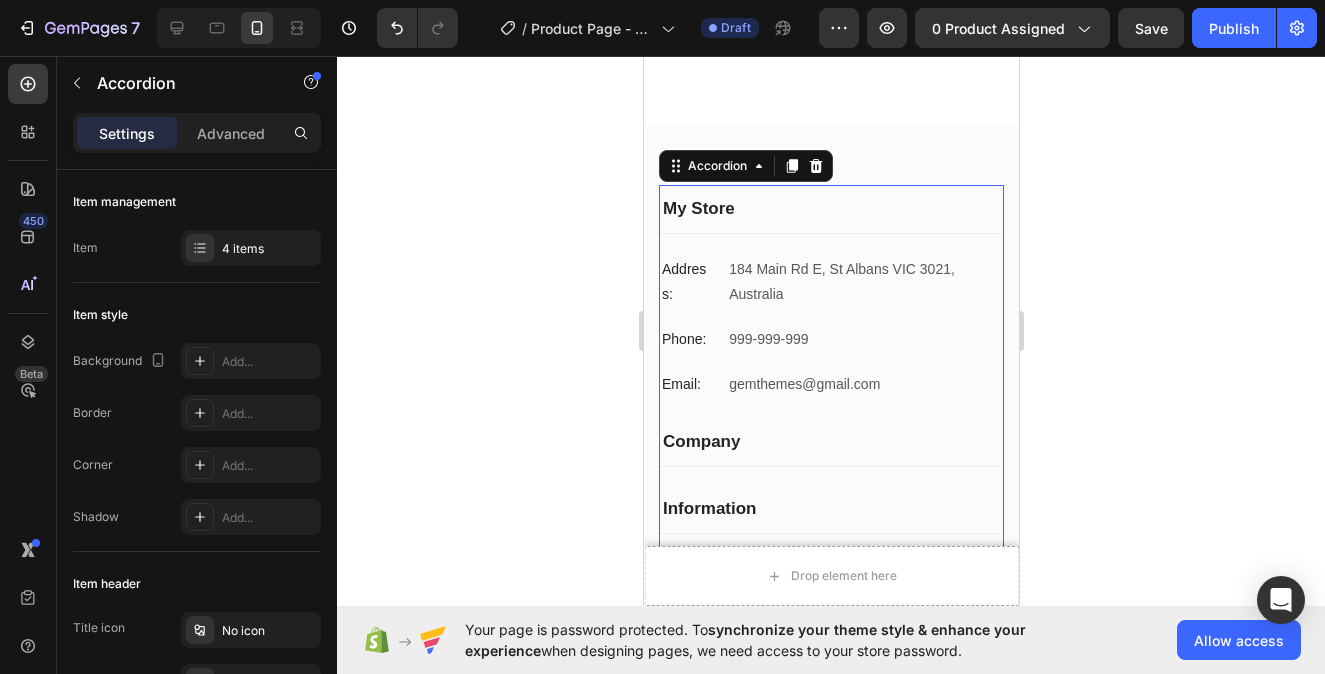 click on "My Store" at bounding box center [830, 209] 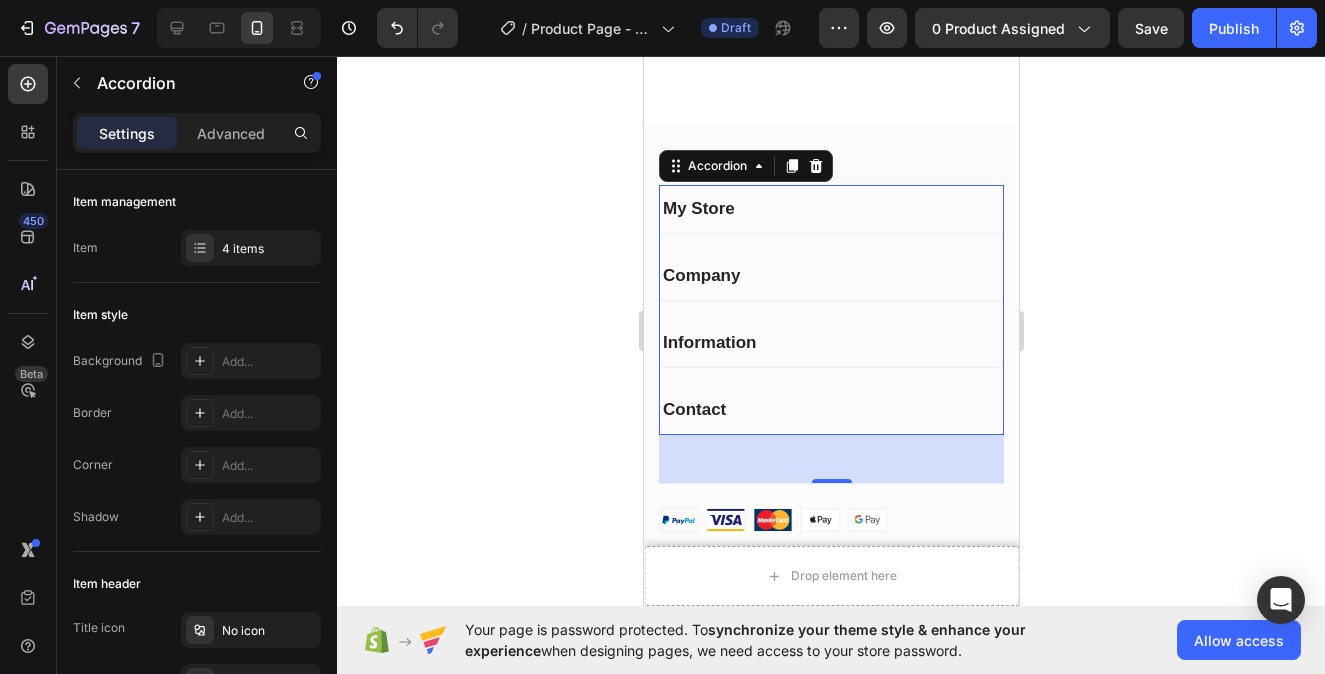click on "Company" at bounding box center [830, 276] 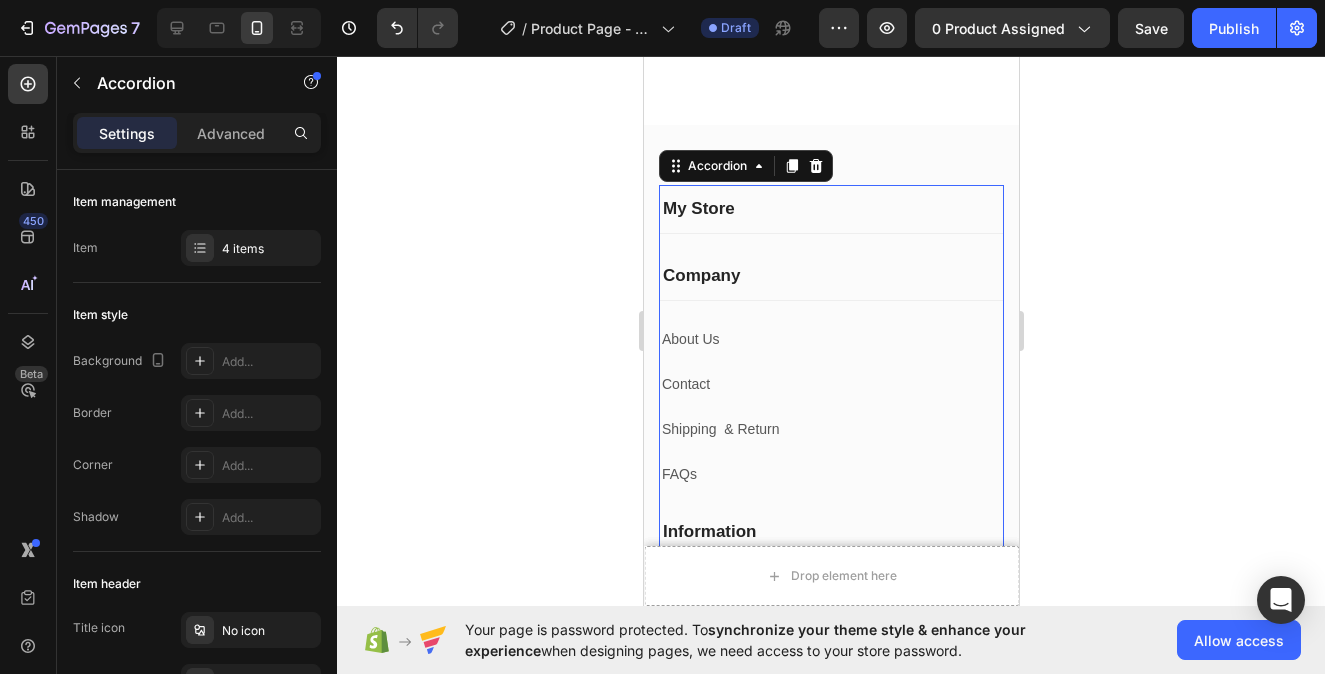 click on "Company" at bounding box center [830, 276] 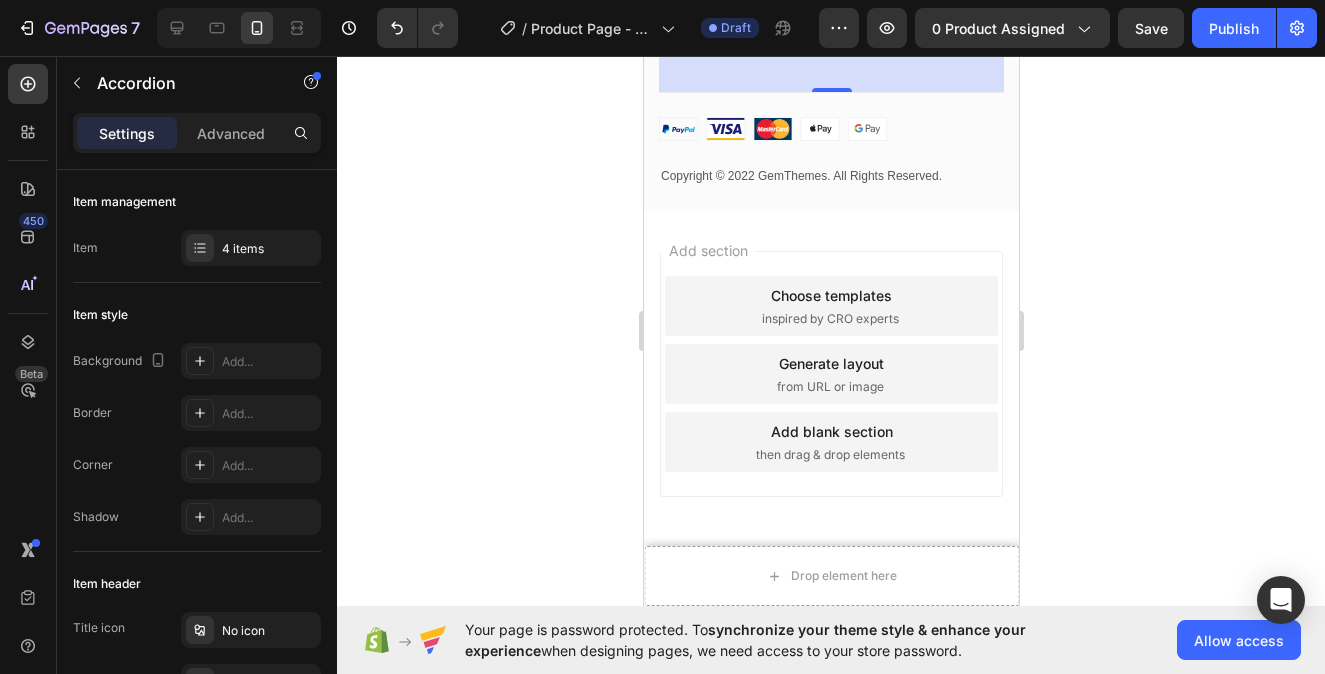 scroll, scrollTop: 7483, scrollLeft: 0, axis: vertical 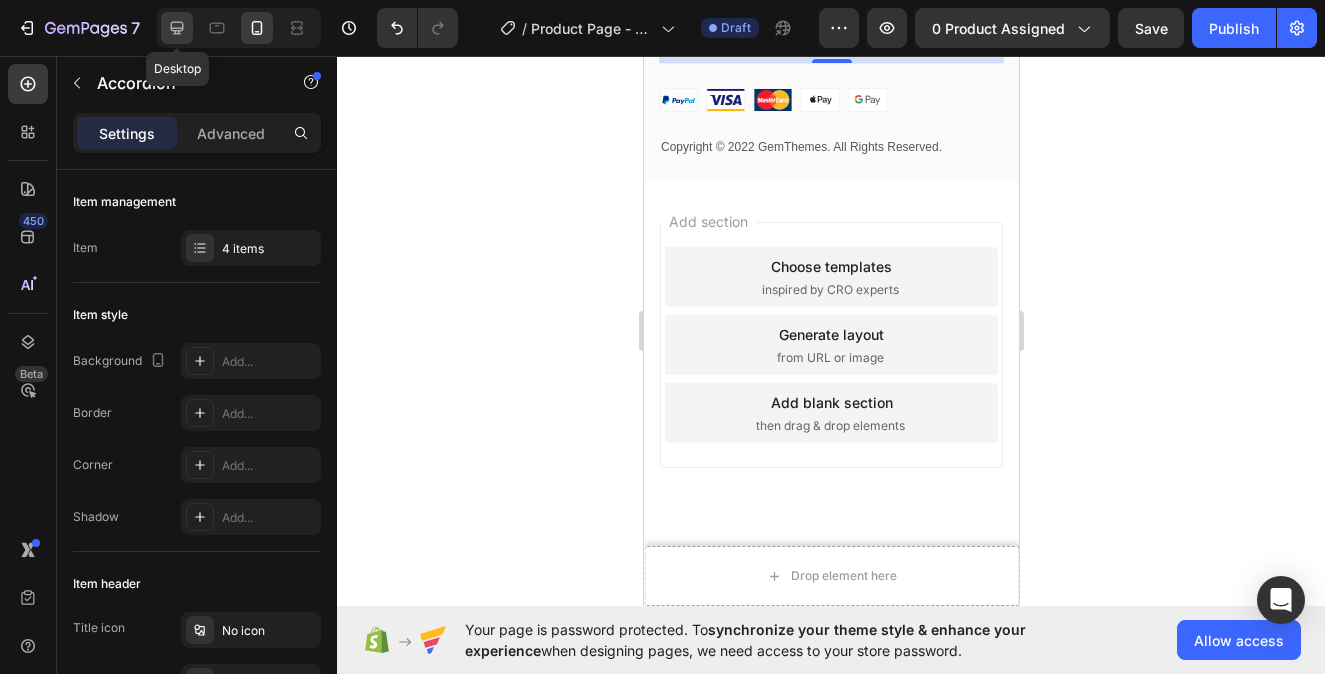 click 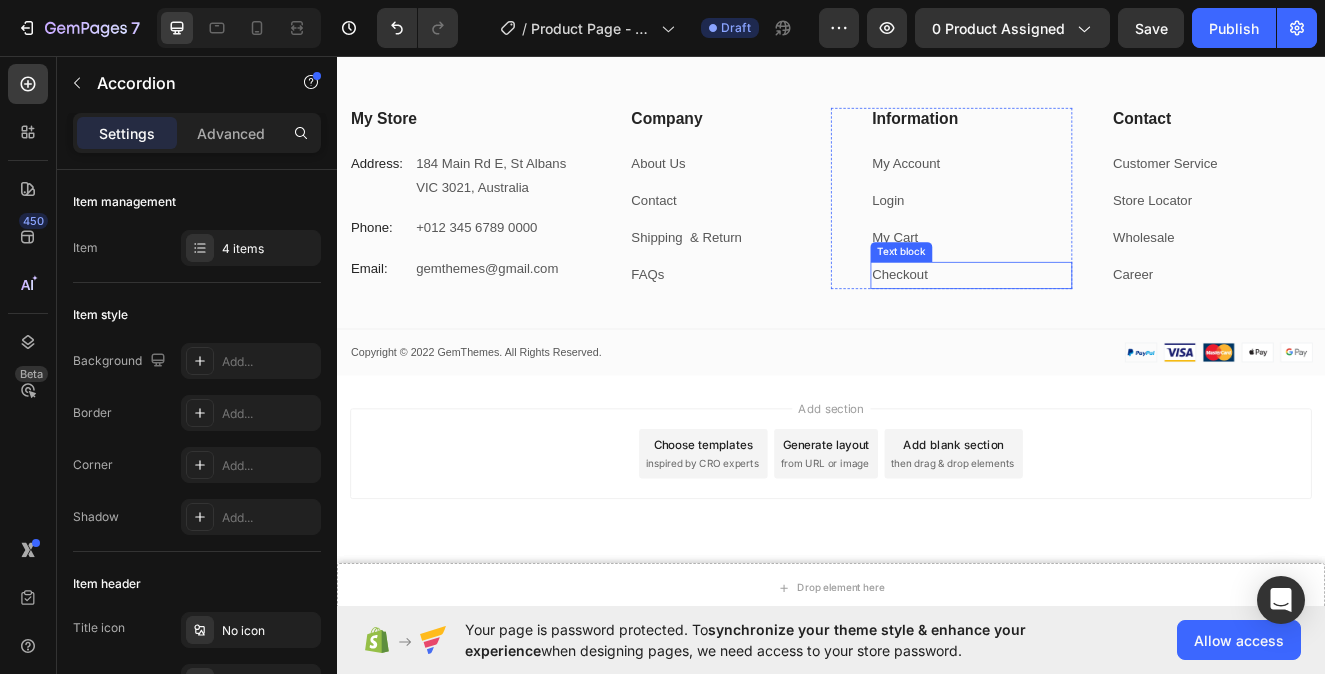 scroll, scrollTop: 7094, scrollLeft: 0, axis: vertical 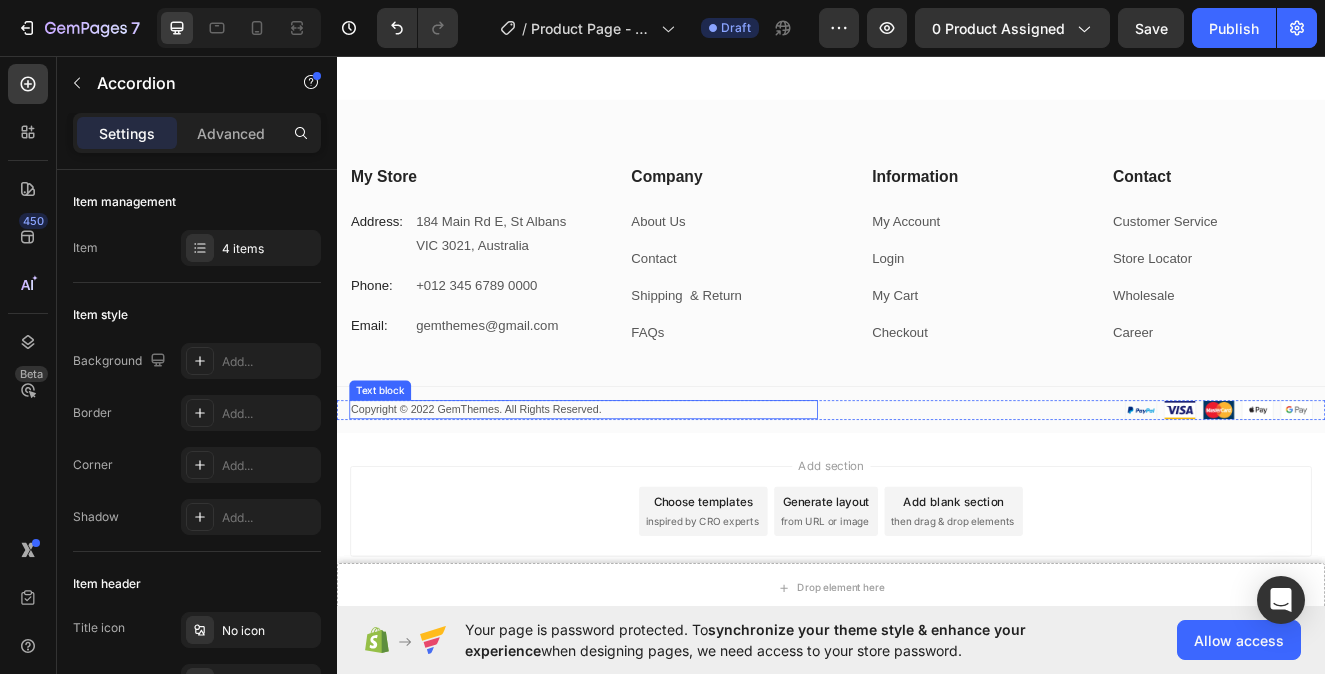 click on "Copyright © 2022 GemThemes. All Rights Reserved." at bounding box center (636, 487) 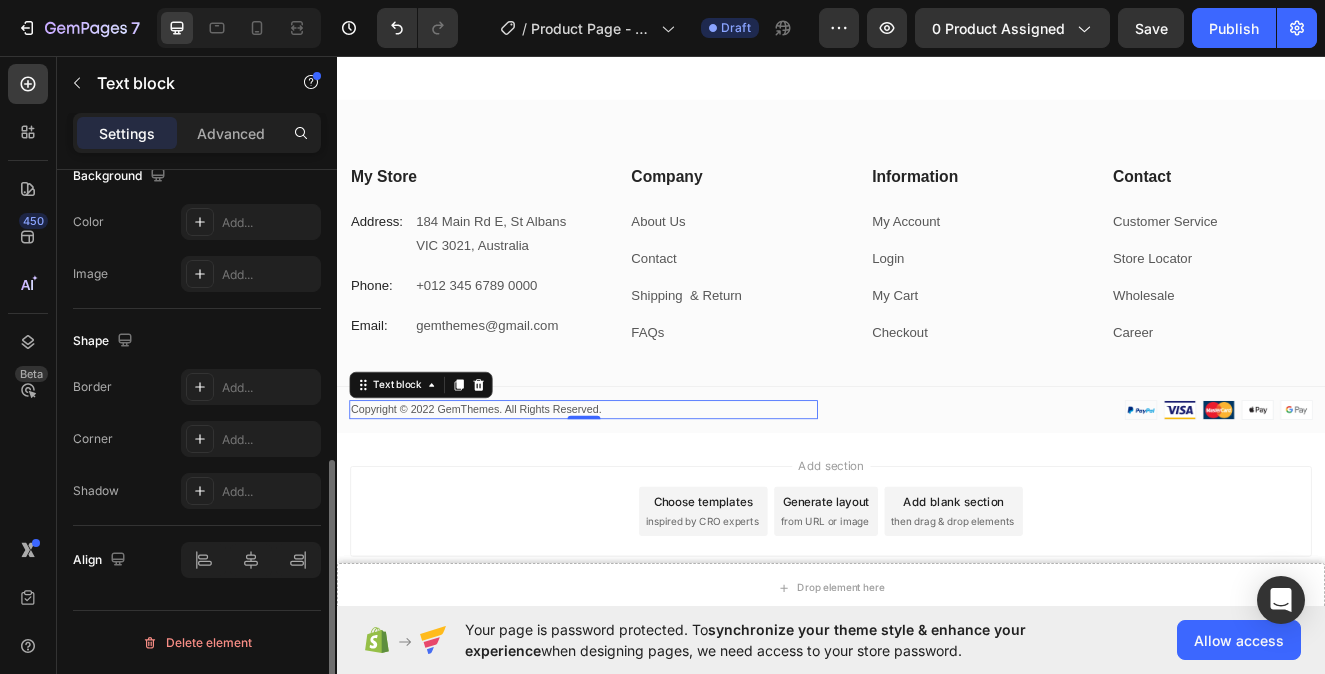 scroll, scrollTop: 0, scrollLeft: 0, axis: both 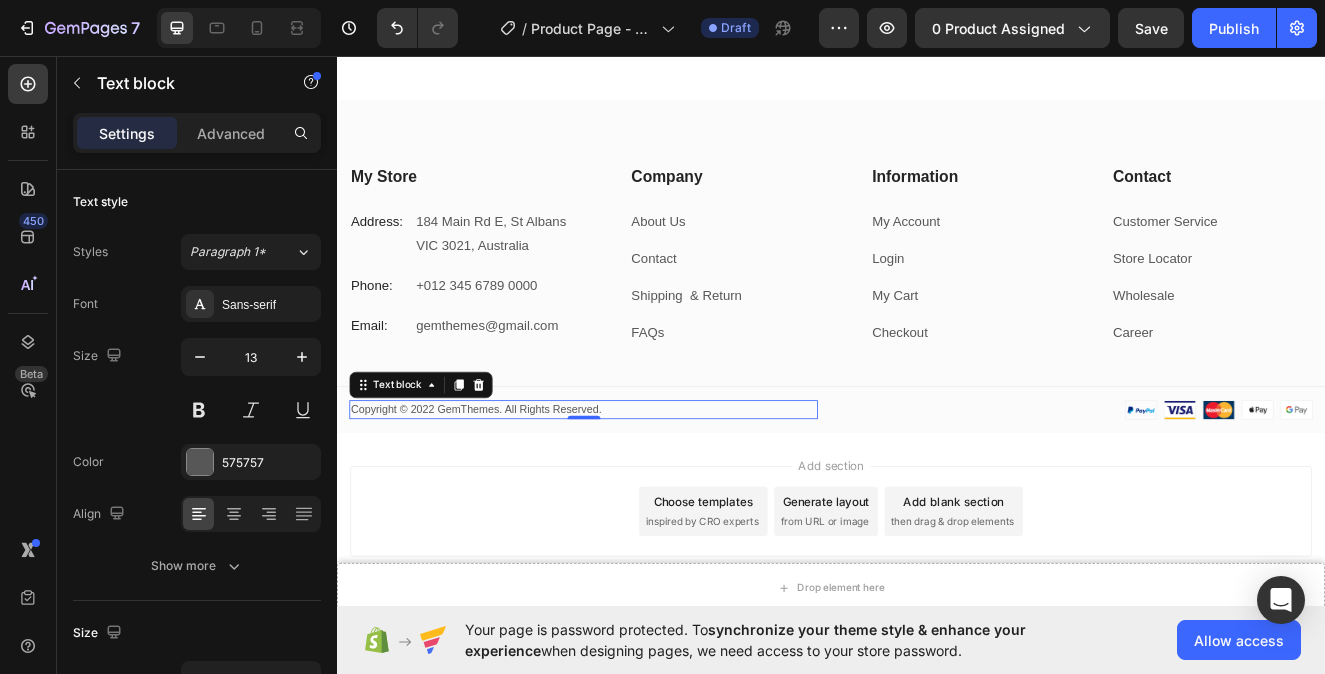 click on "Add section Choose templates inspired by CRO experts Generate layout from URL or image Add blank section then drag & drop elements" at bounding box center (937, 638) 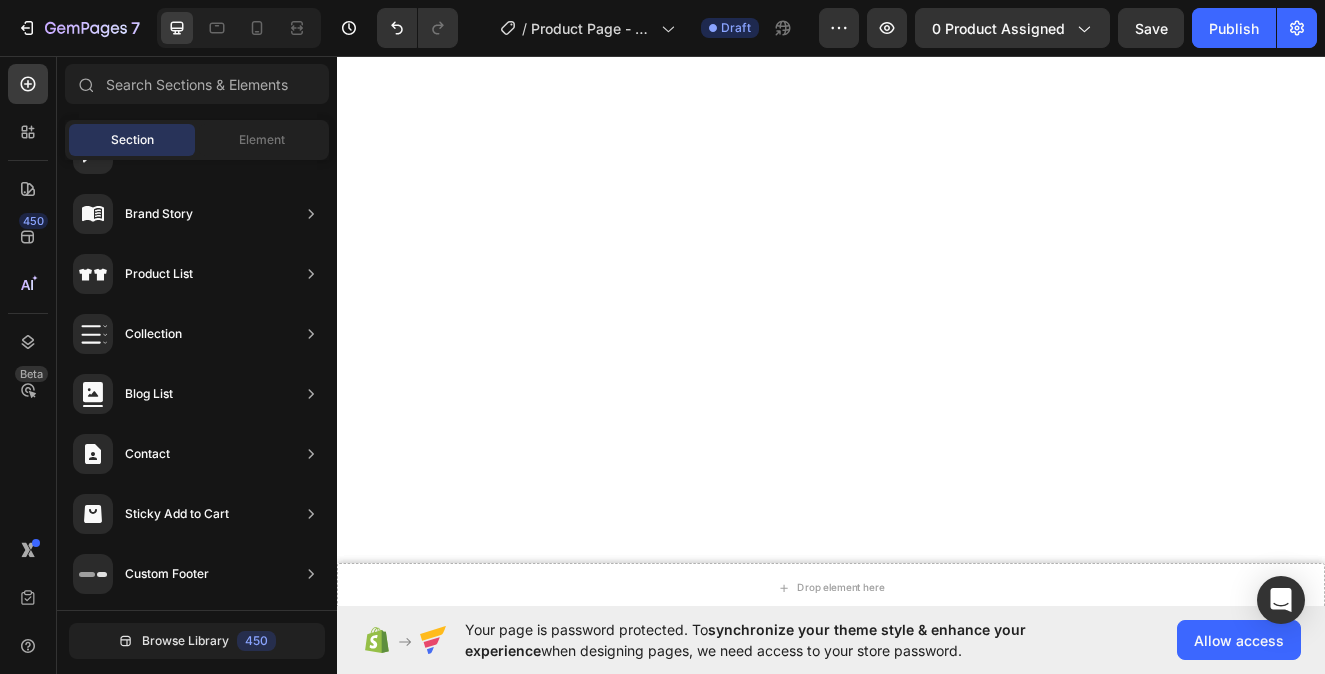 scroll, scrollTop: 0, scrollLeft: 0, axis: both 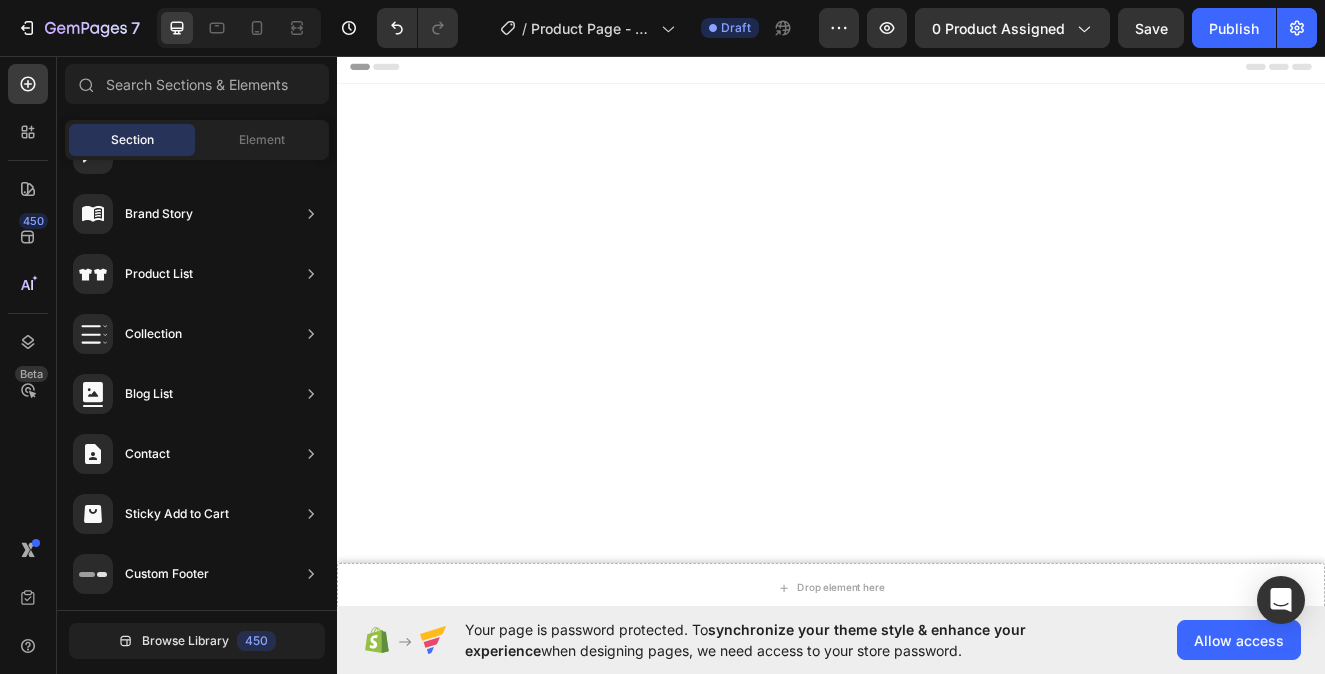 radio on "false" 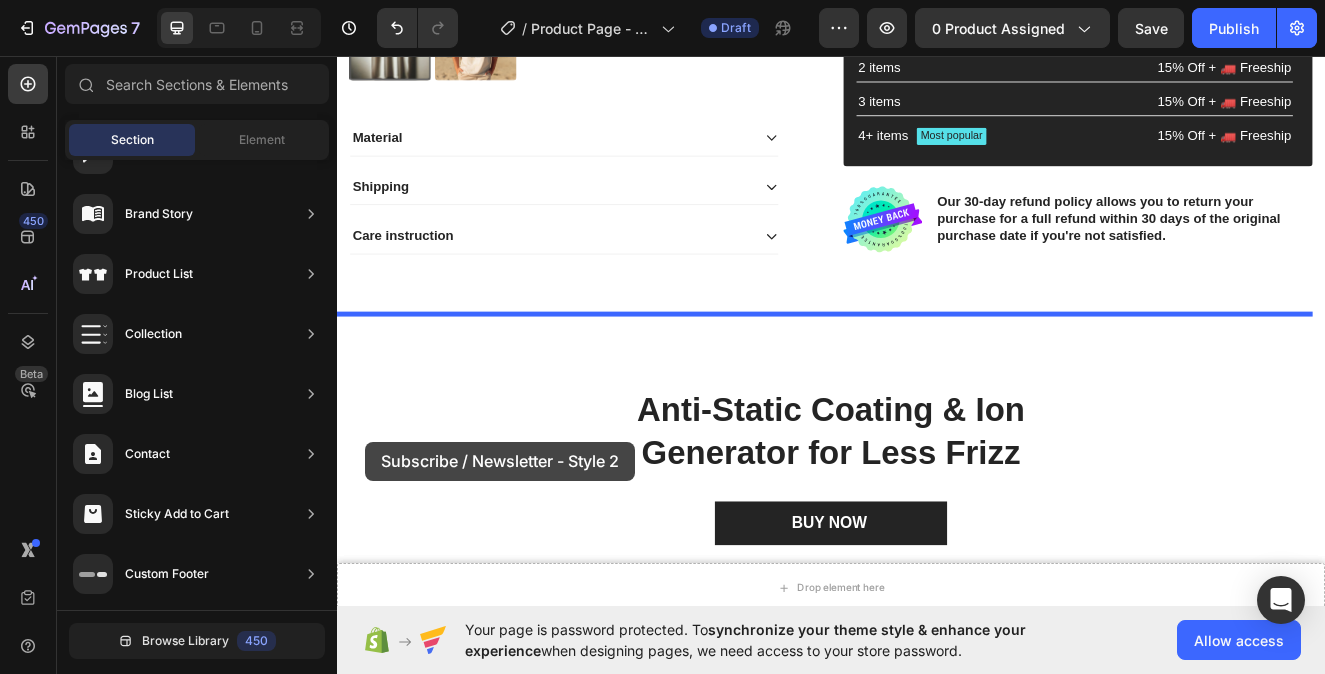 scroll, scrollTop: 3130, scrollLeft: 0, axis: vertical 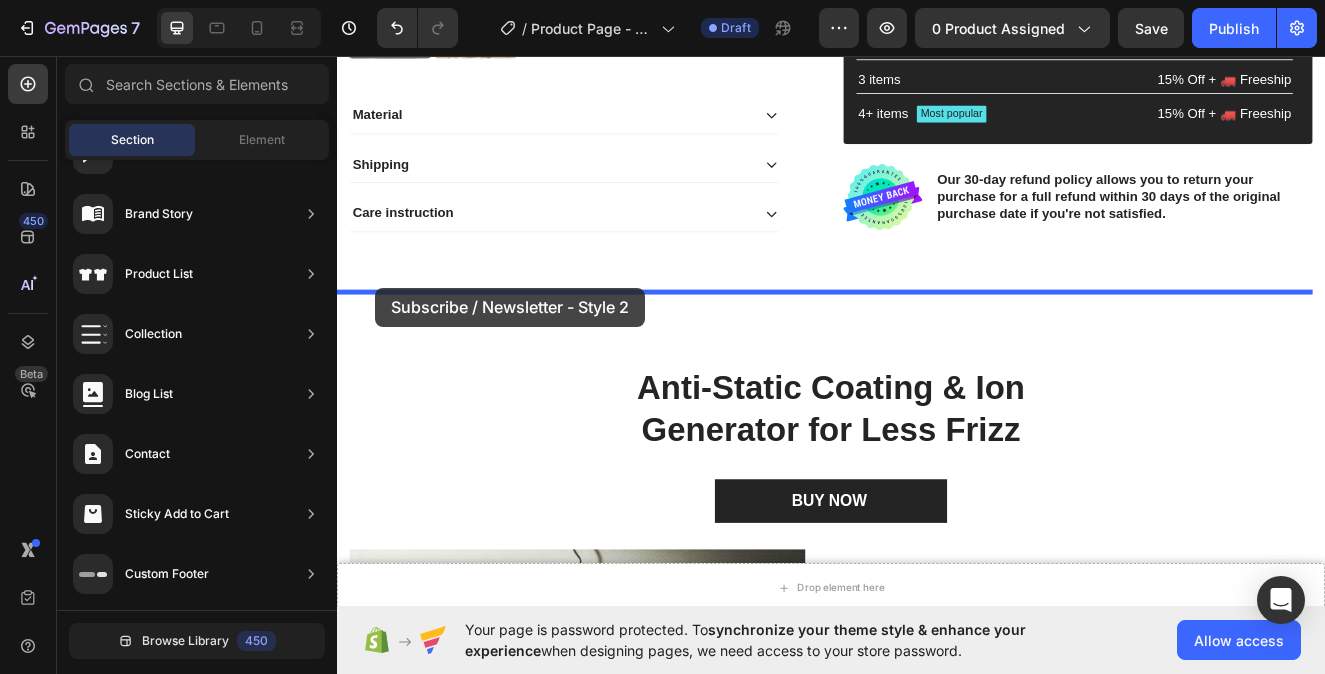 drag, startPoint x: 811, startPoint y: 493, endPoint x: 381, endPoint y: 339, distance: 456.745 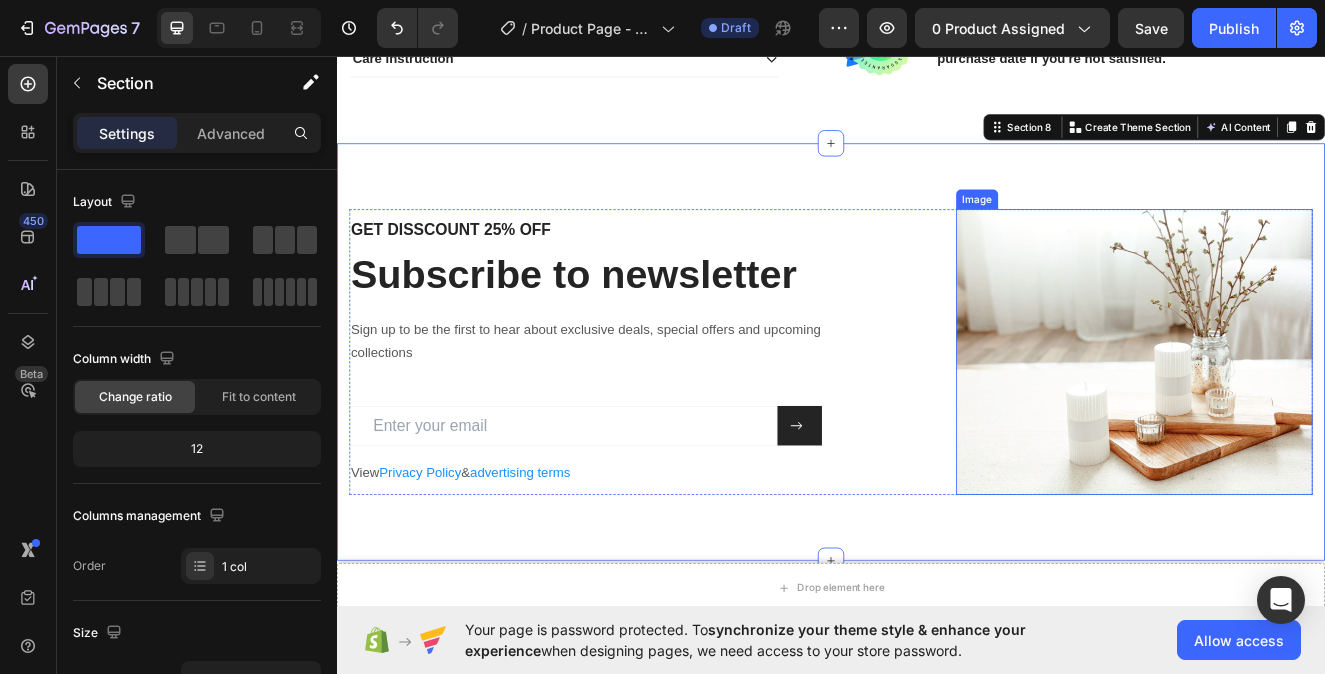 scroll, scrollTop: 3513, scrollLeft: 0, axis: vertical 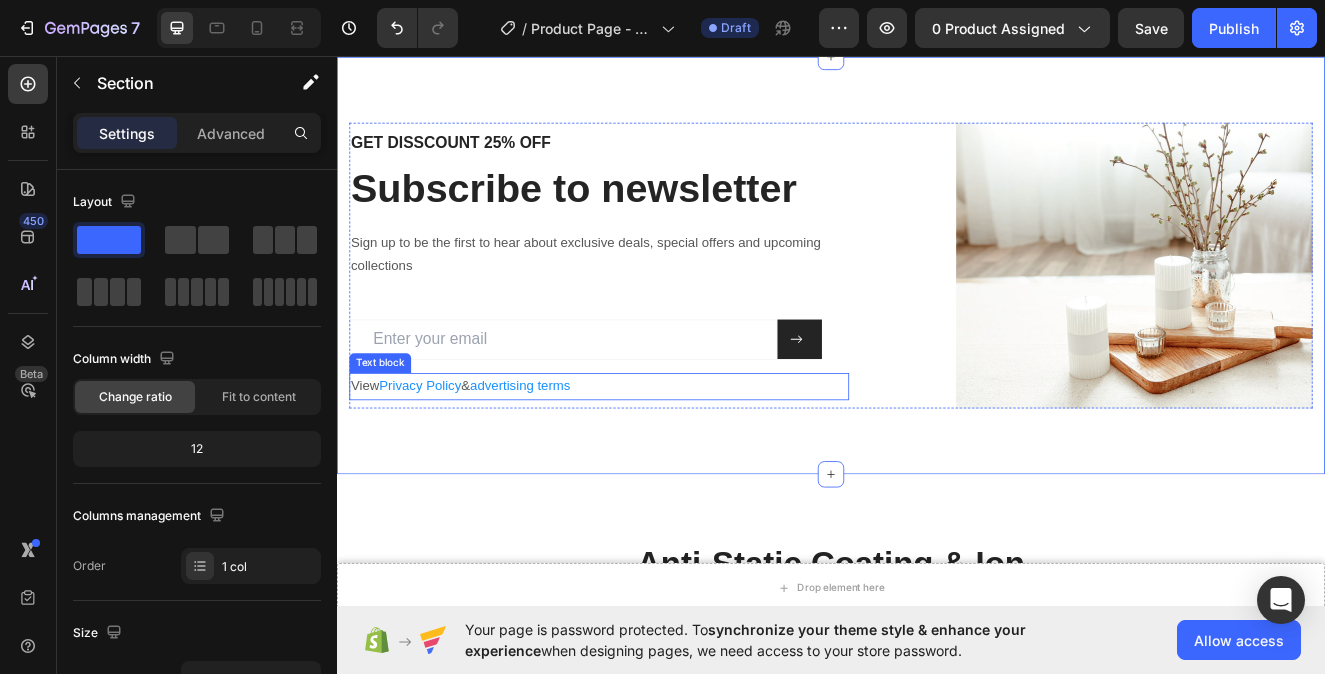 radio on "false" 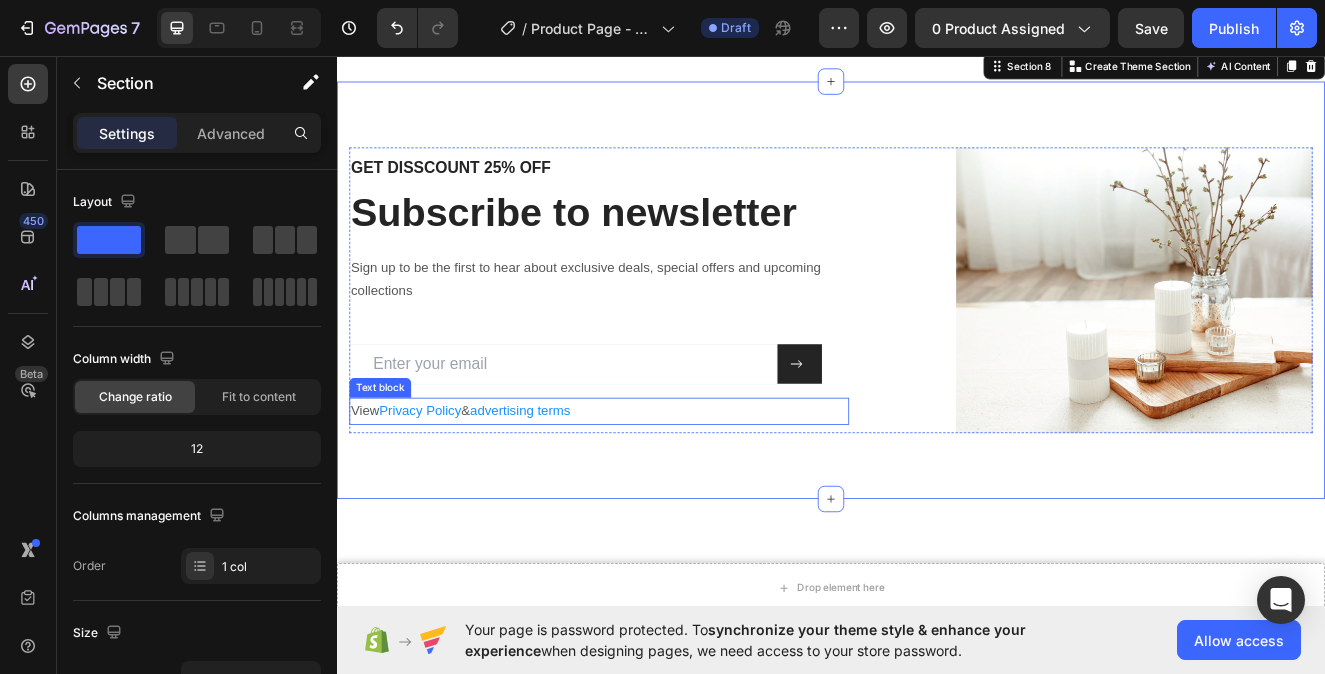 scroll, scrollTop: 3392, scrollLeft: 0, axis: vertical 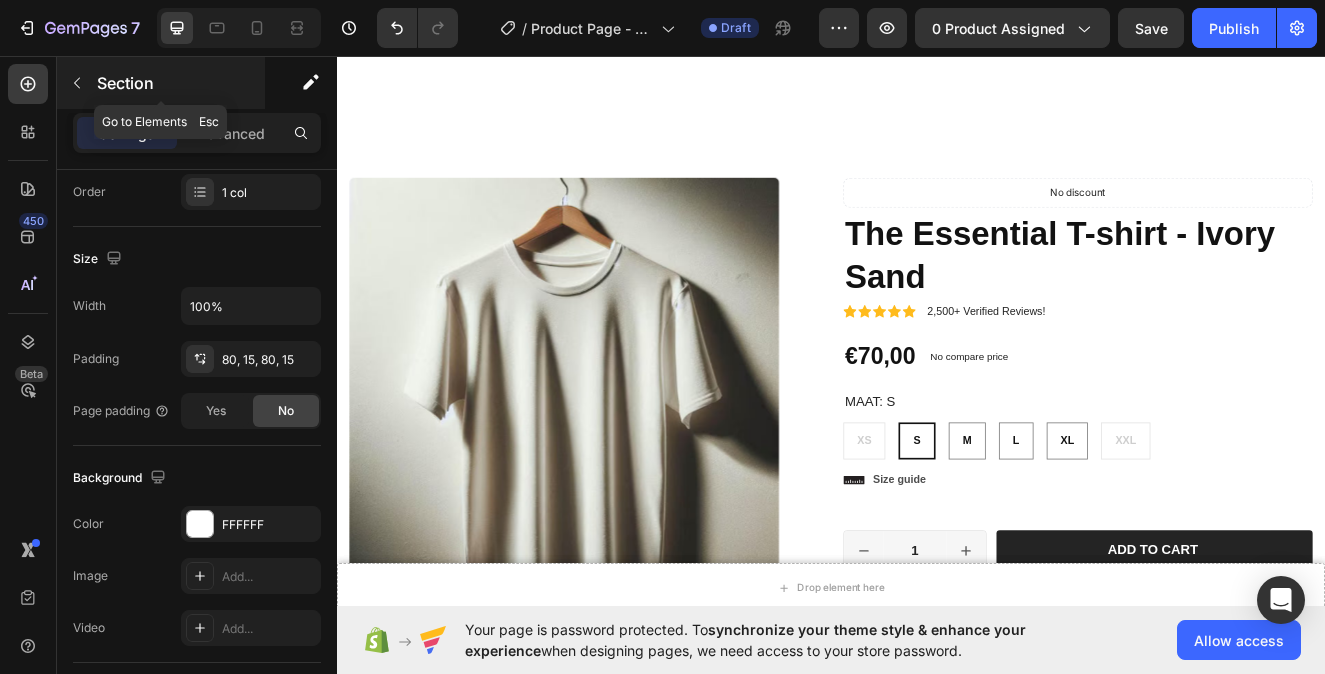 click 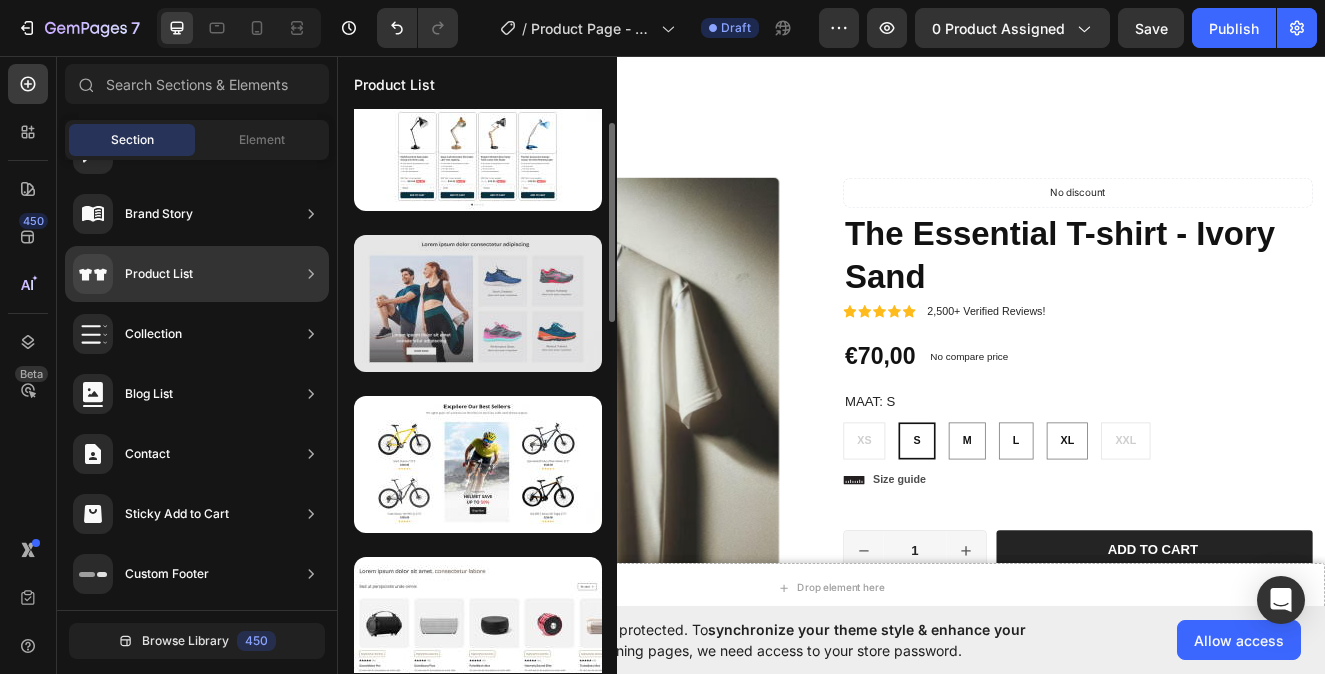 scroll, scrollTop: 0, scrollLeft: 0, axis: both 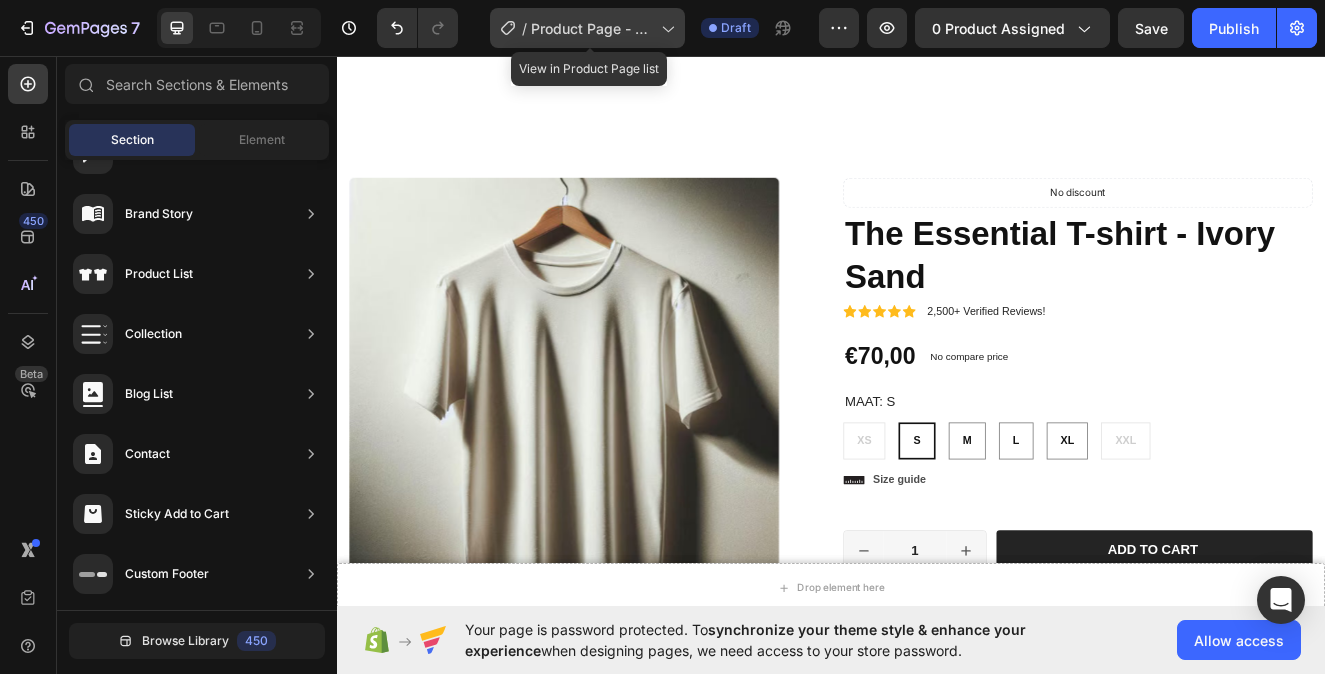 click on "Product Page - Aug 4, 10:10:44" at bounding box center [592, 28] 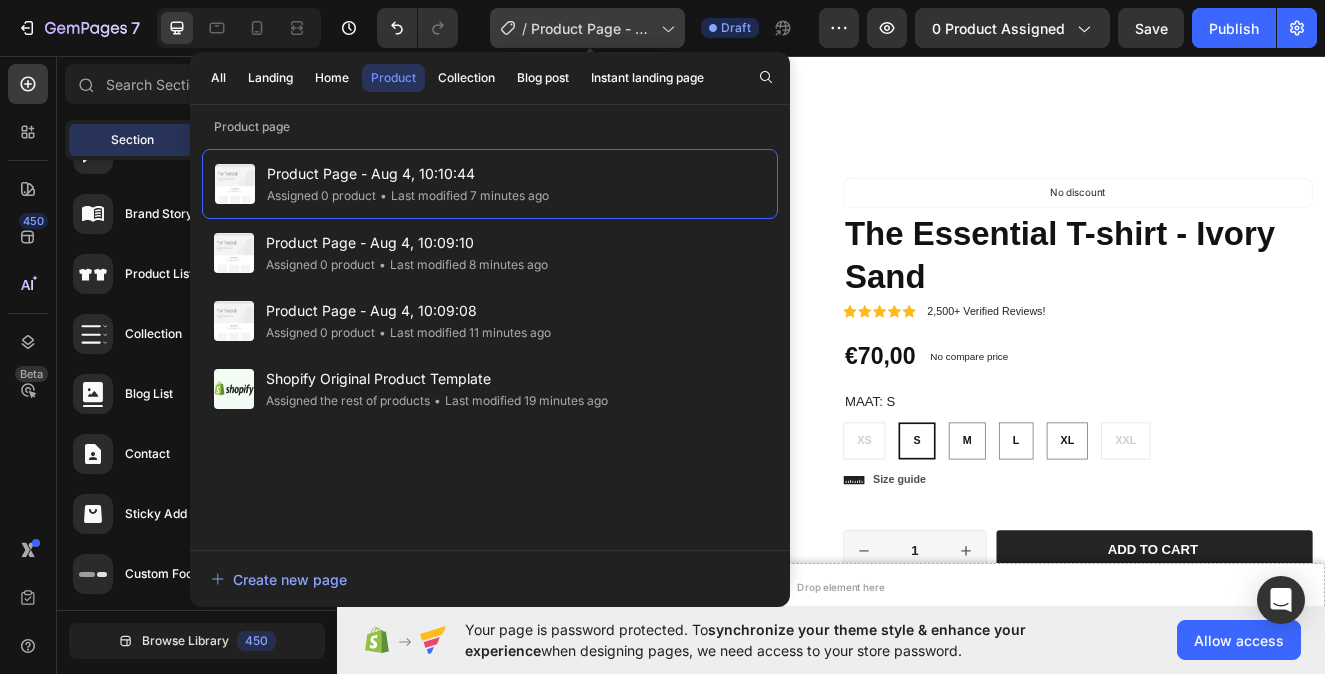 click on "Product Page - Aug 4, 10:10:44" at bounding box center [592, 28] 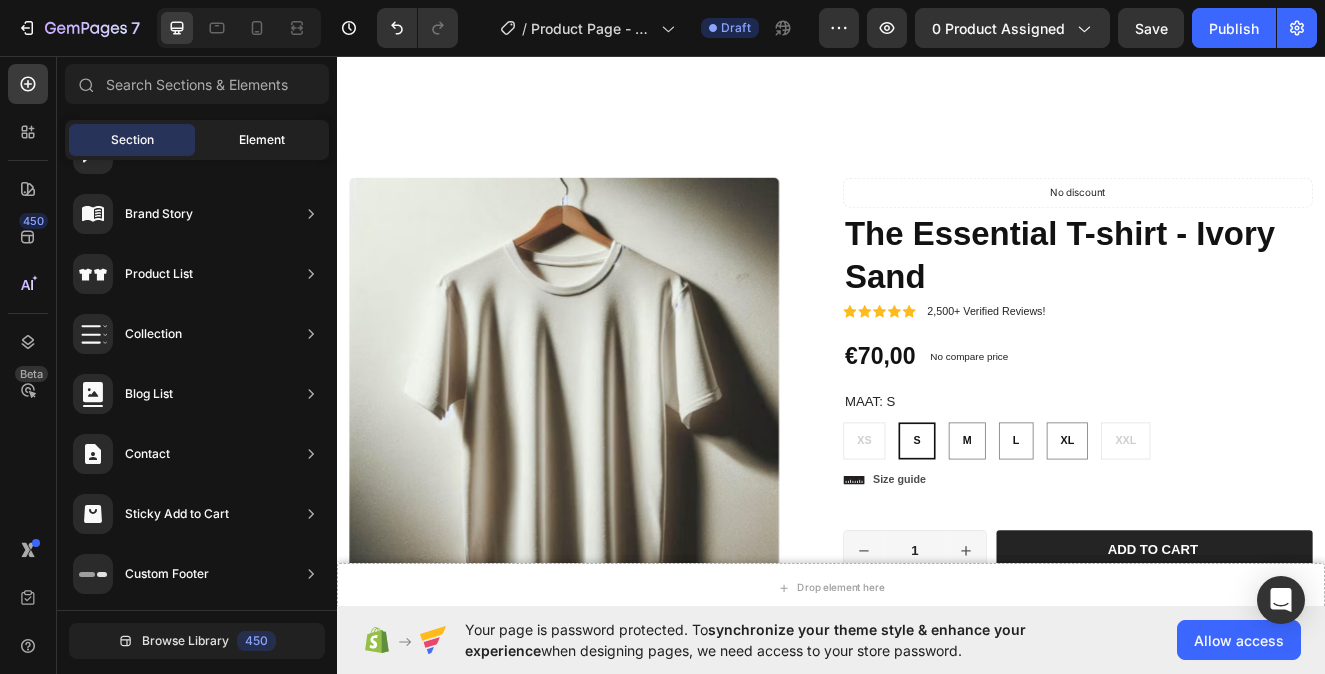 click on "Element" 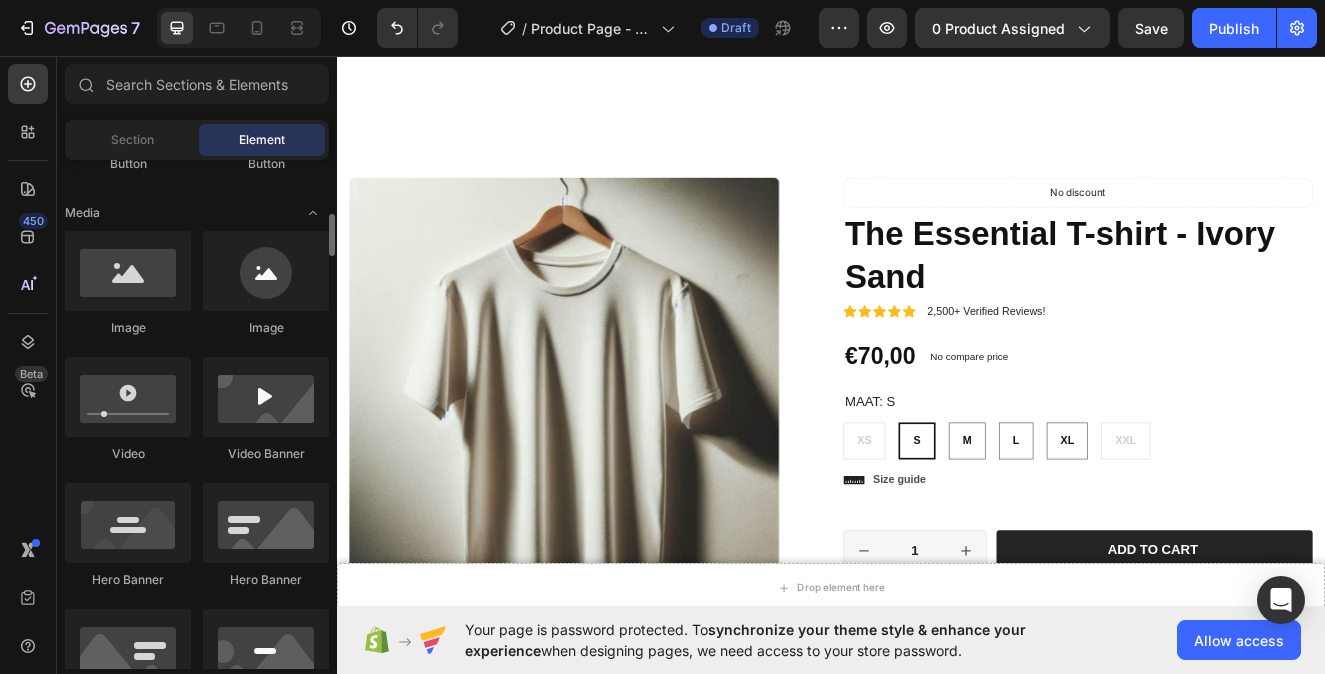 scroll, scrollTop: 842, scrollLeft: 0, axis: vertical 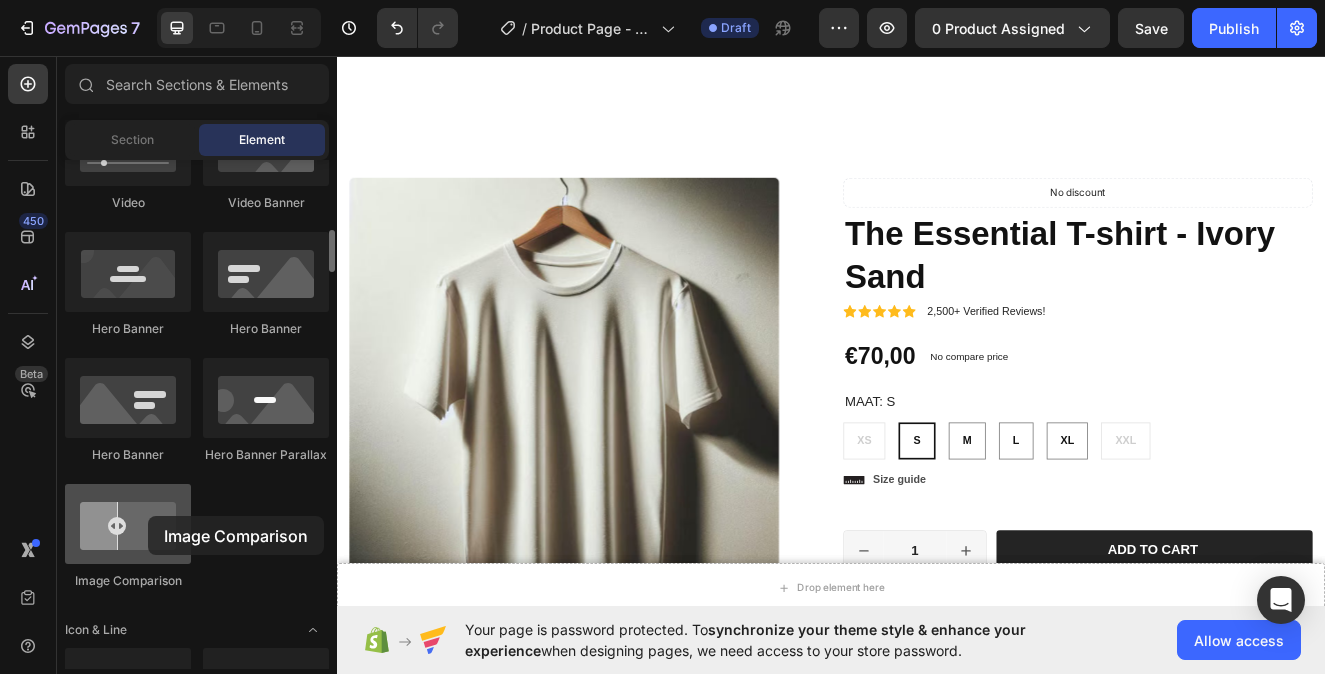 click at bounding box center (128, 524) 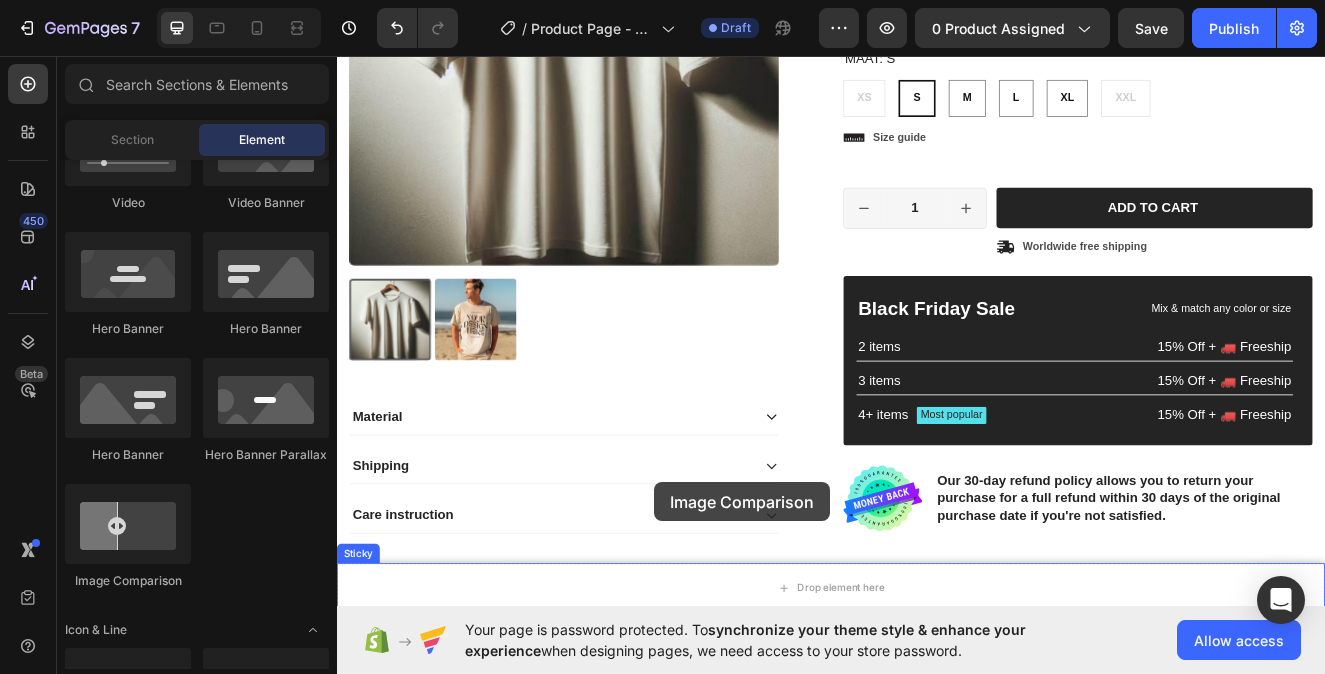 scroll, scrollTop: 2824, scrollLeft: 0, axis: vertical 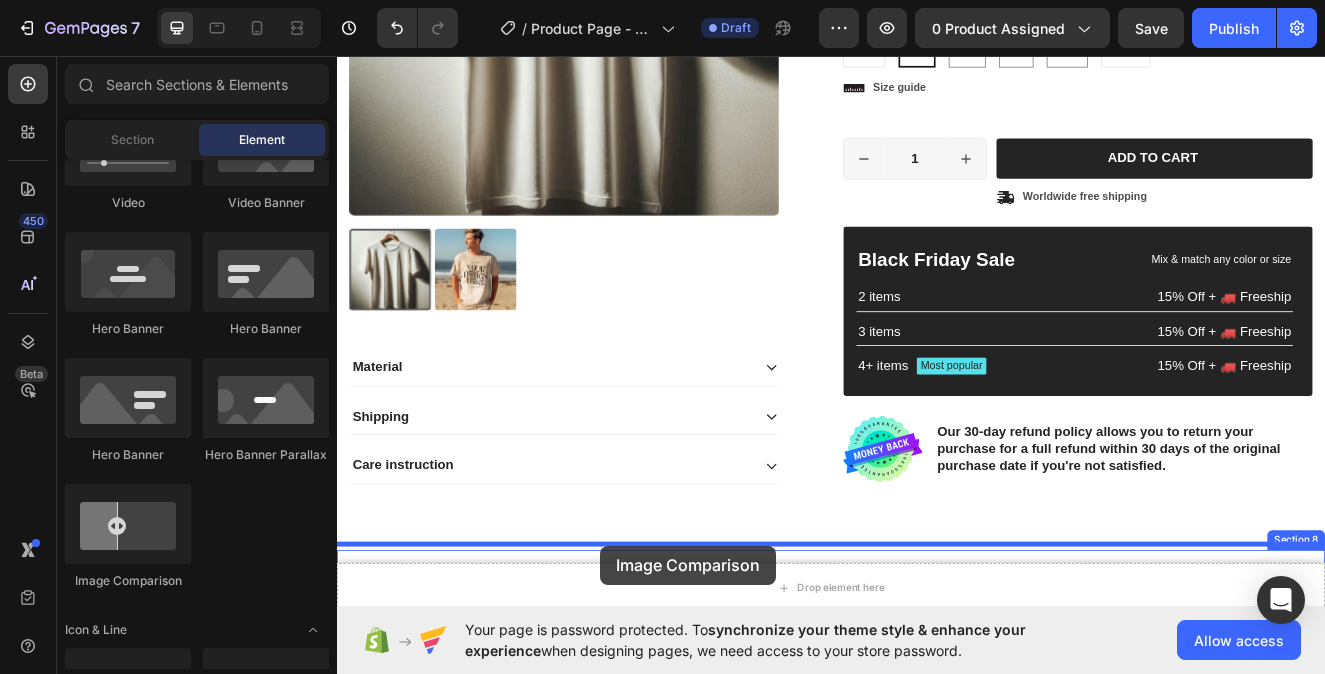 drag, startPoint x: 474, startPoint y: 572, endPoint x: 657, endPoint y: 652, distance: 199.7223 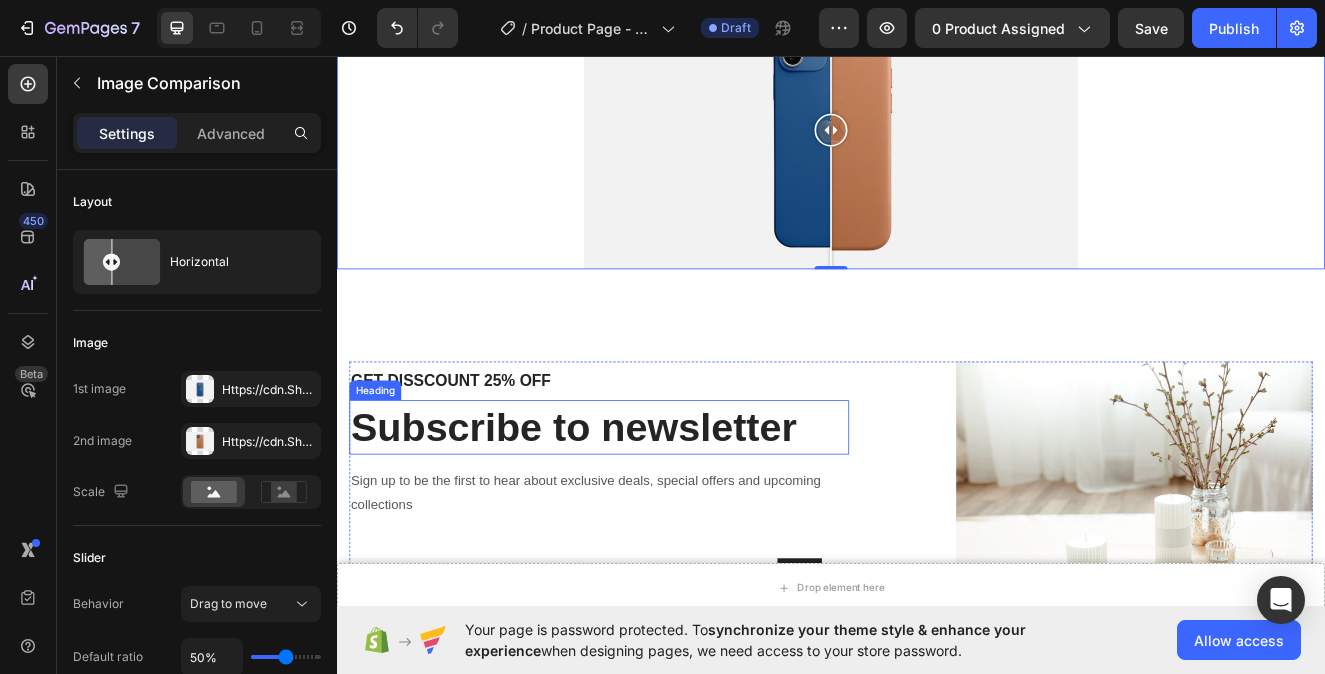scroll, scrollTop: 3336, scrollLeft: 0, axis: vertical 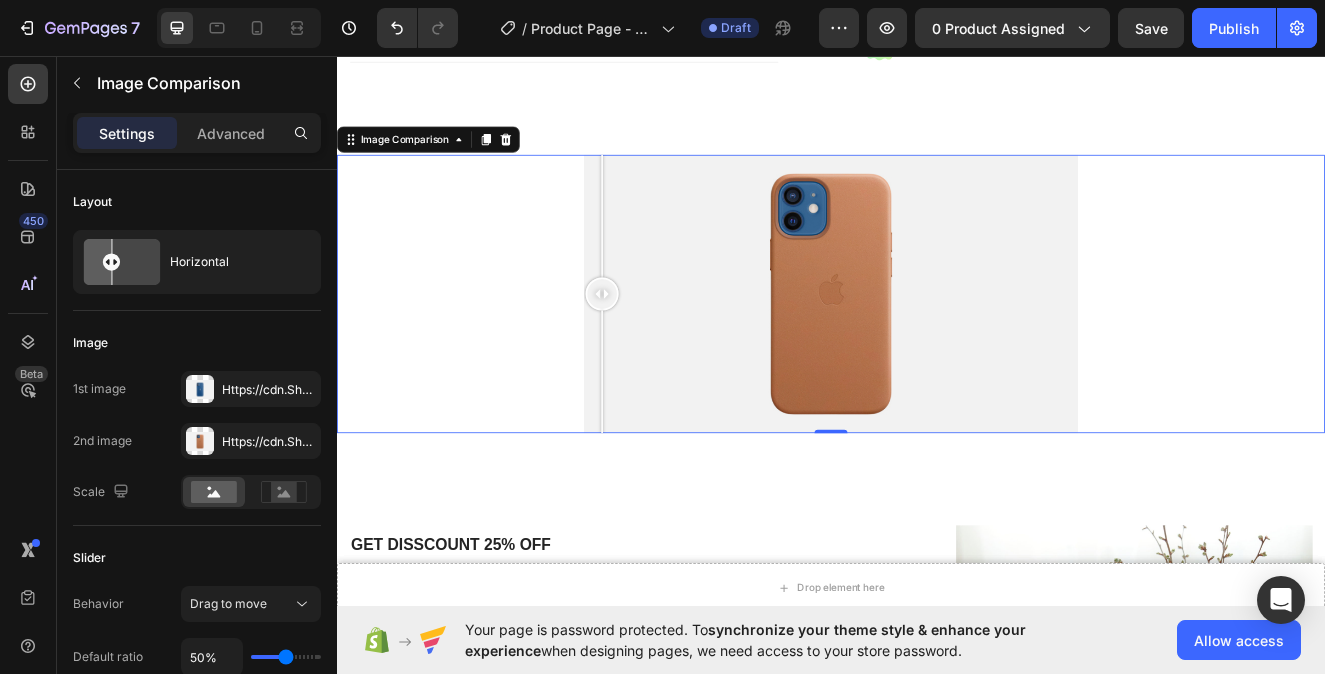 drag, startPoint x: 935, startPoint y: 347, endPoint x: 467, endPoint y: 354, distance: 468.05234 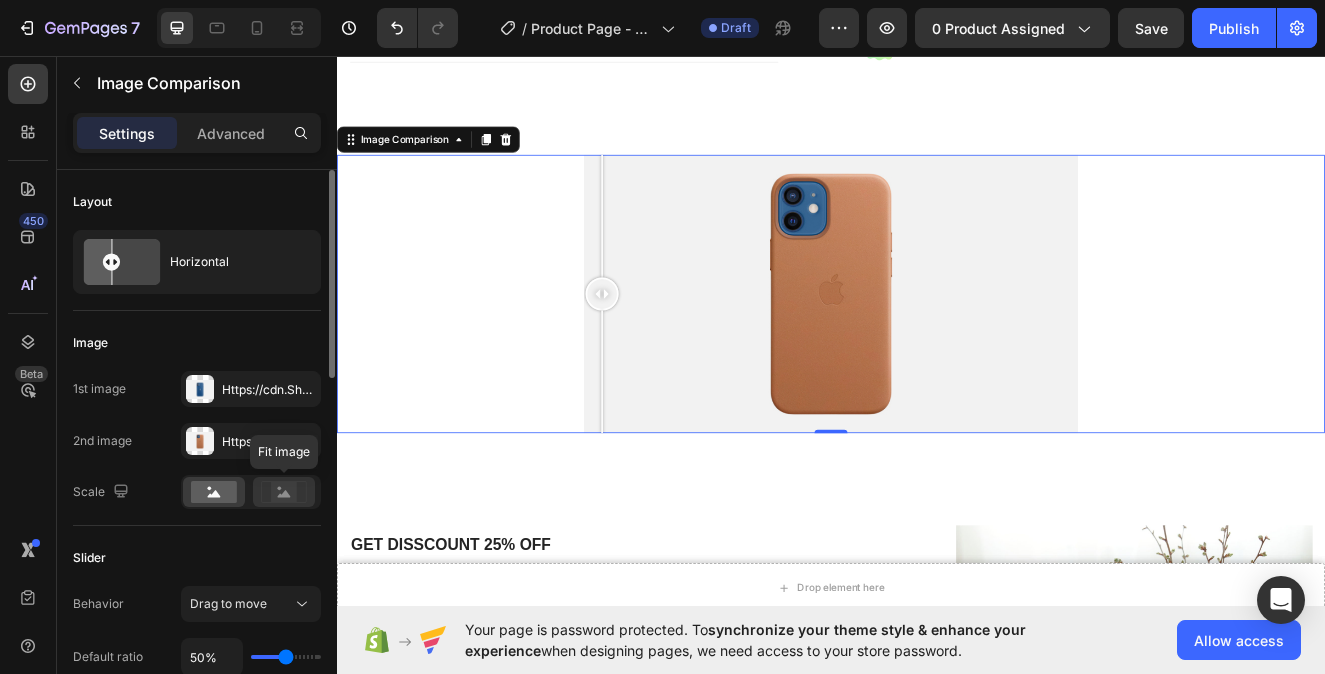 click 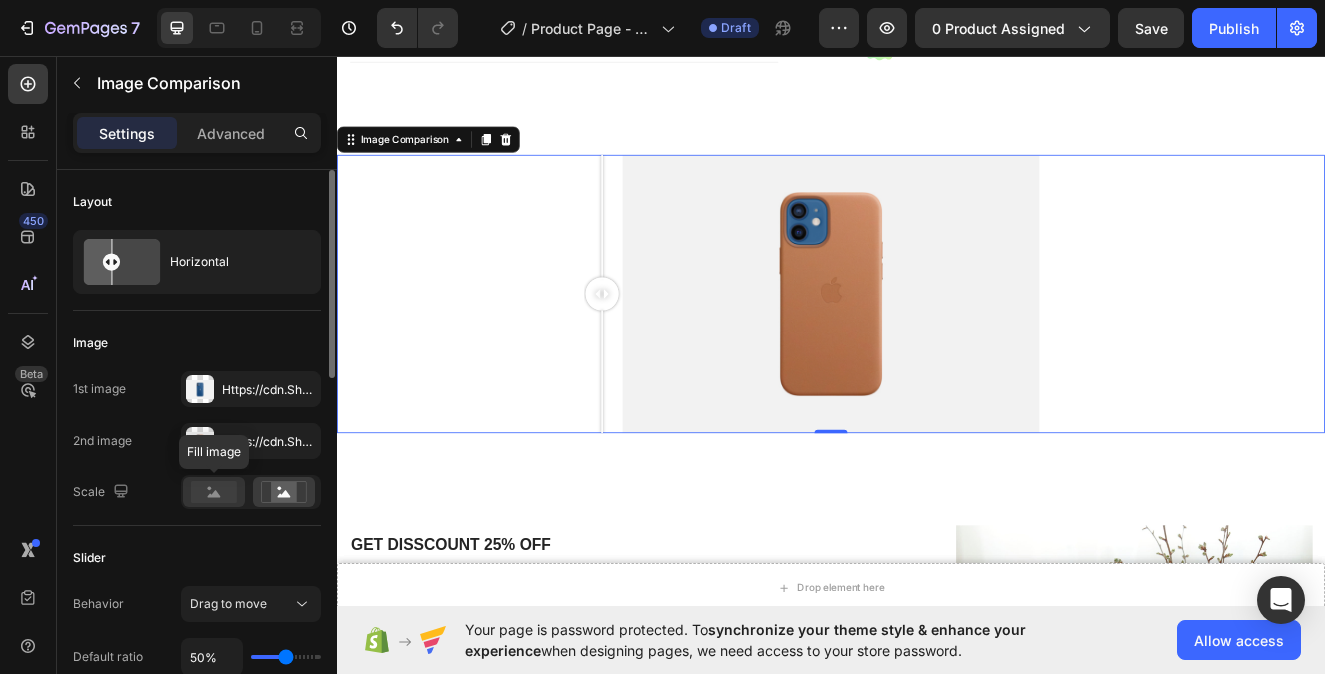 click 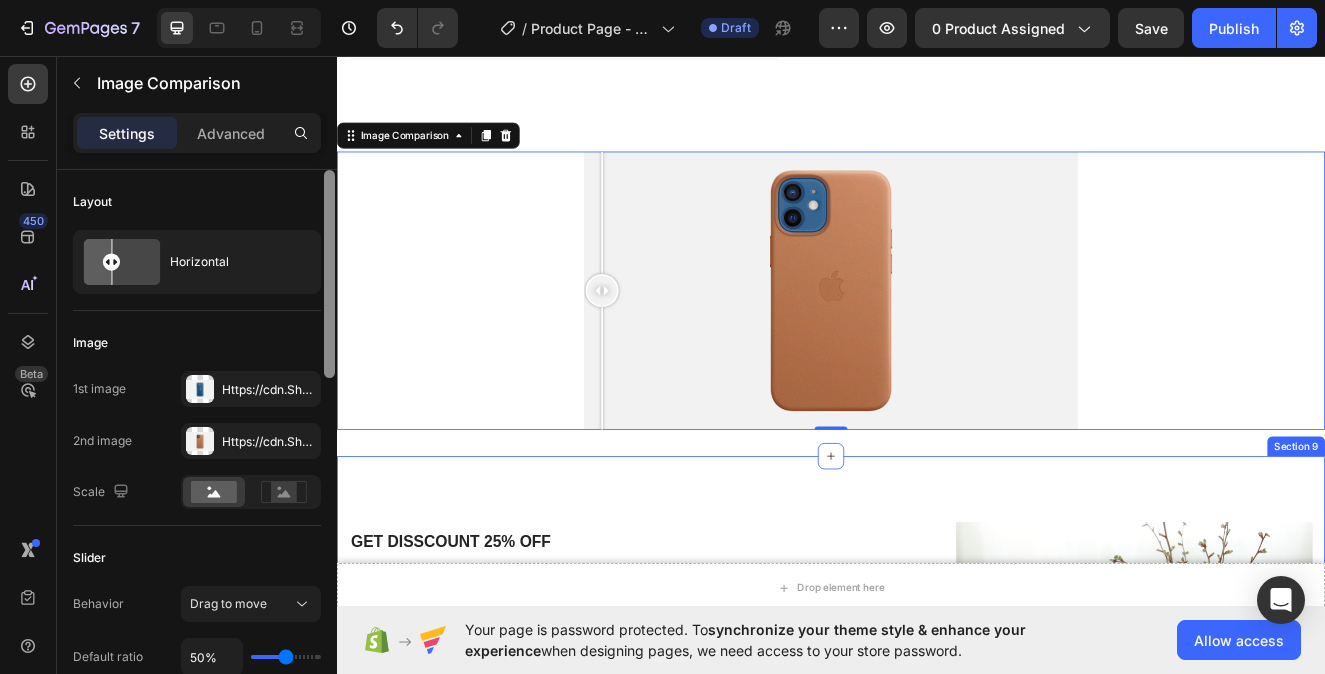 scroll, scrollTop: 3347, scrollLeft: 0, axis: vertical 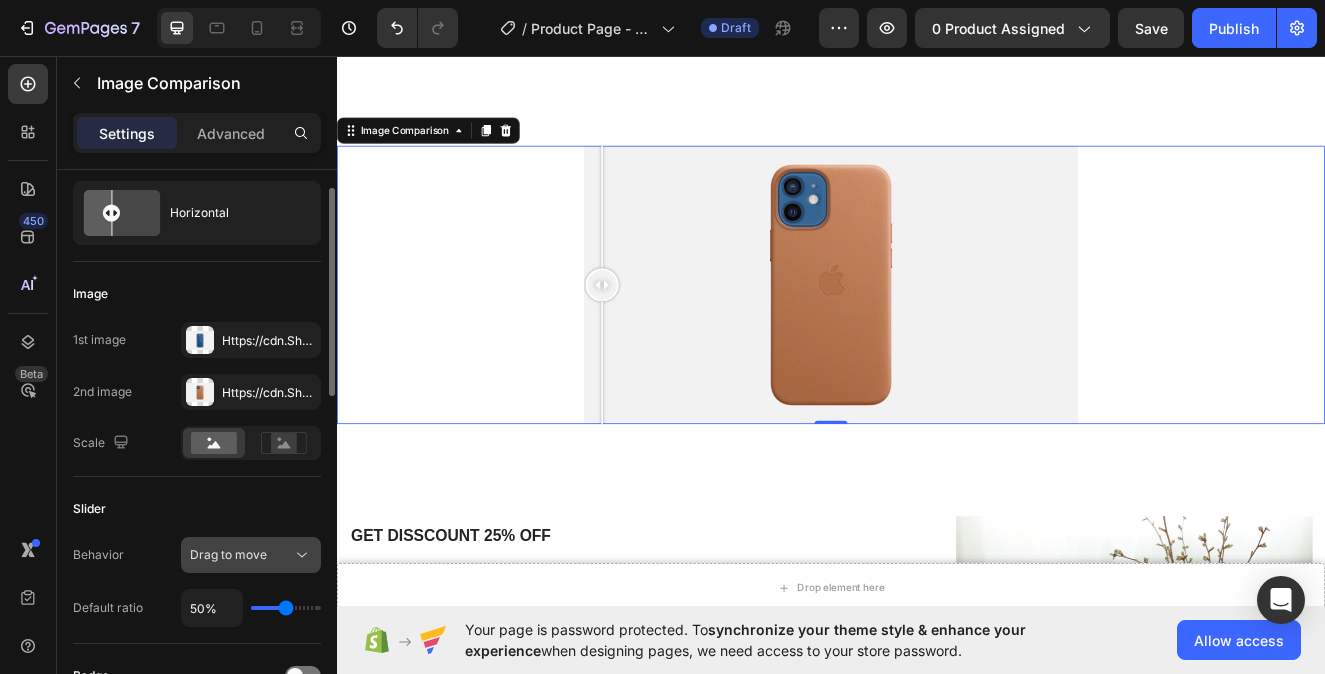 click on "Drag to move" at bounding box center (228, 554) 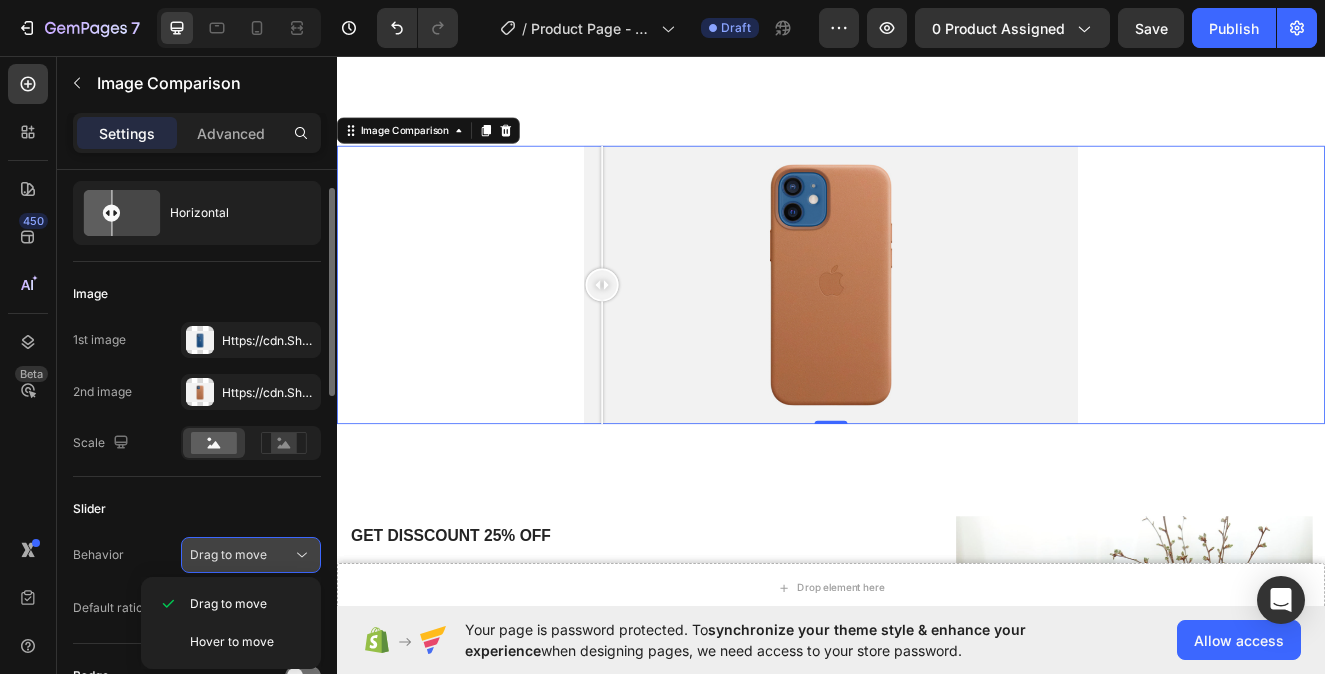 click on "Drag to move" at bounding box center [228, 554] 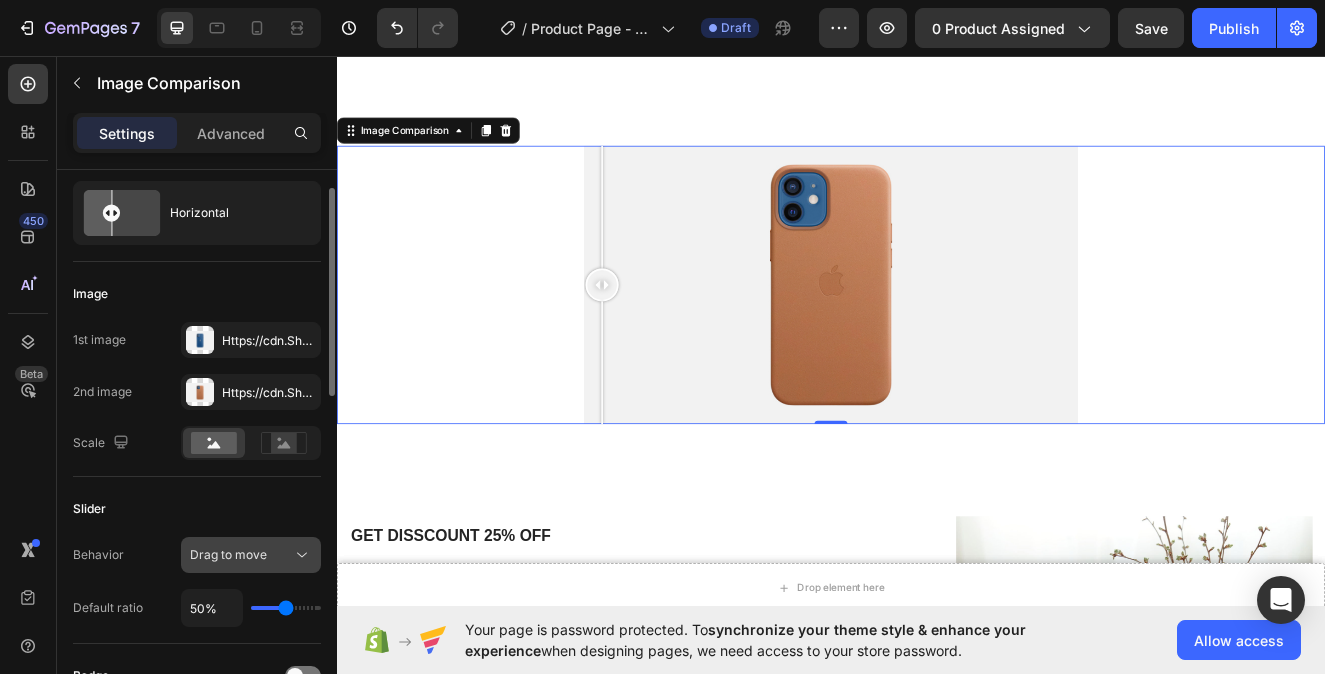 scroll, scrollTop: 119, scrollLeft: 0, axis: vertical 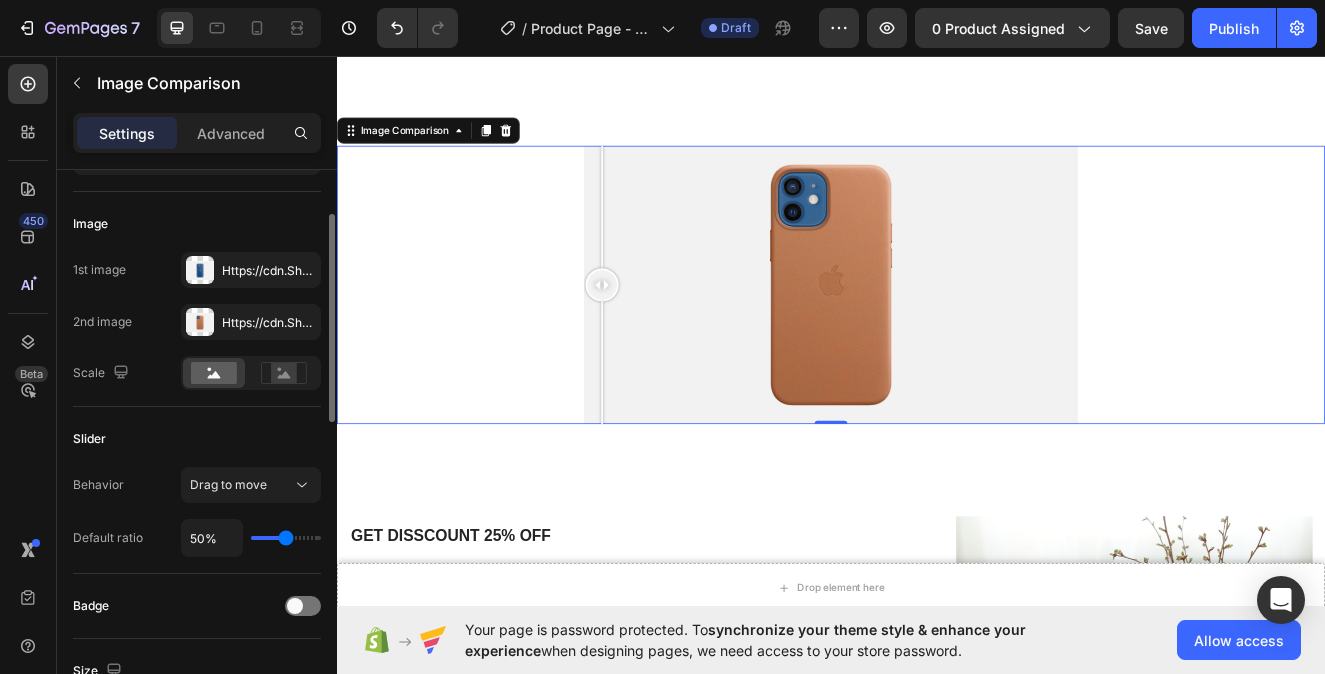 type on "80%" 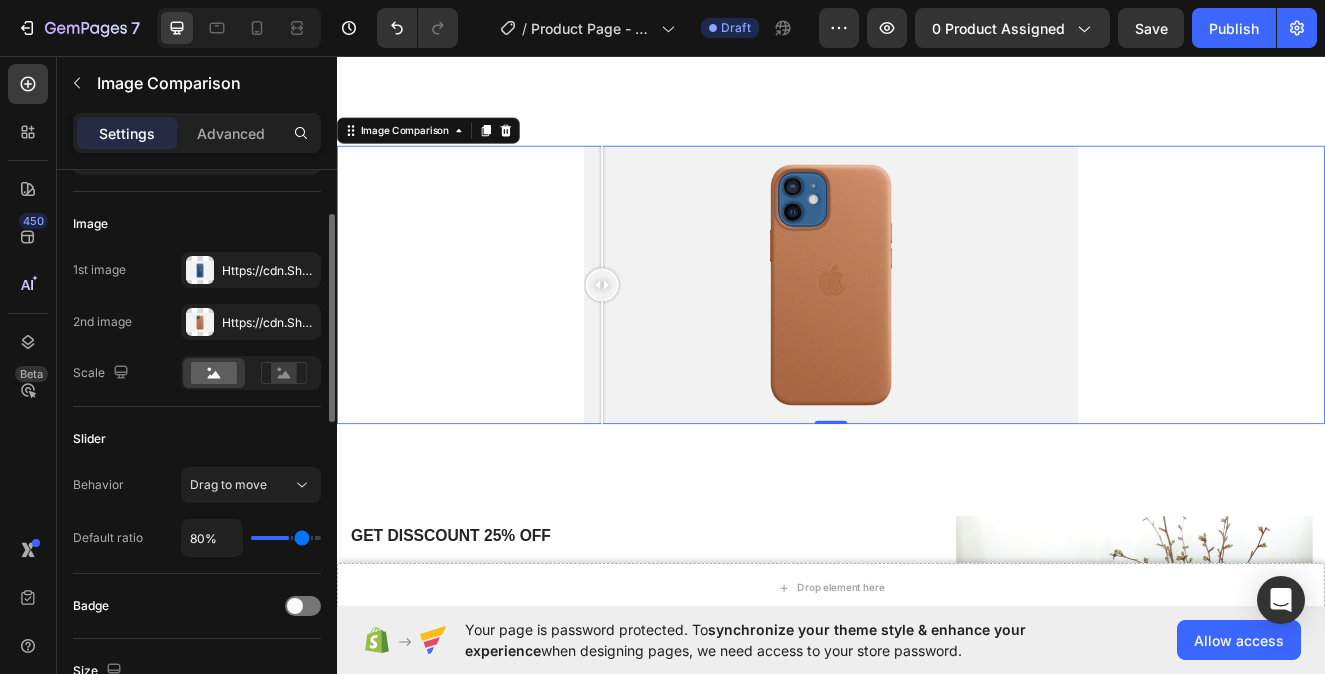 type on "80" 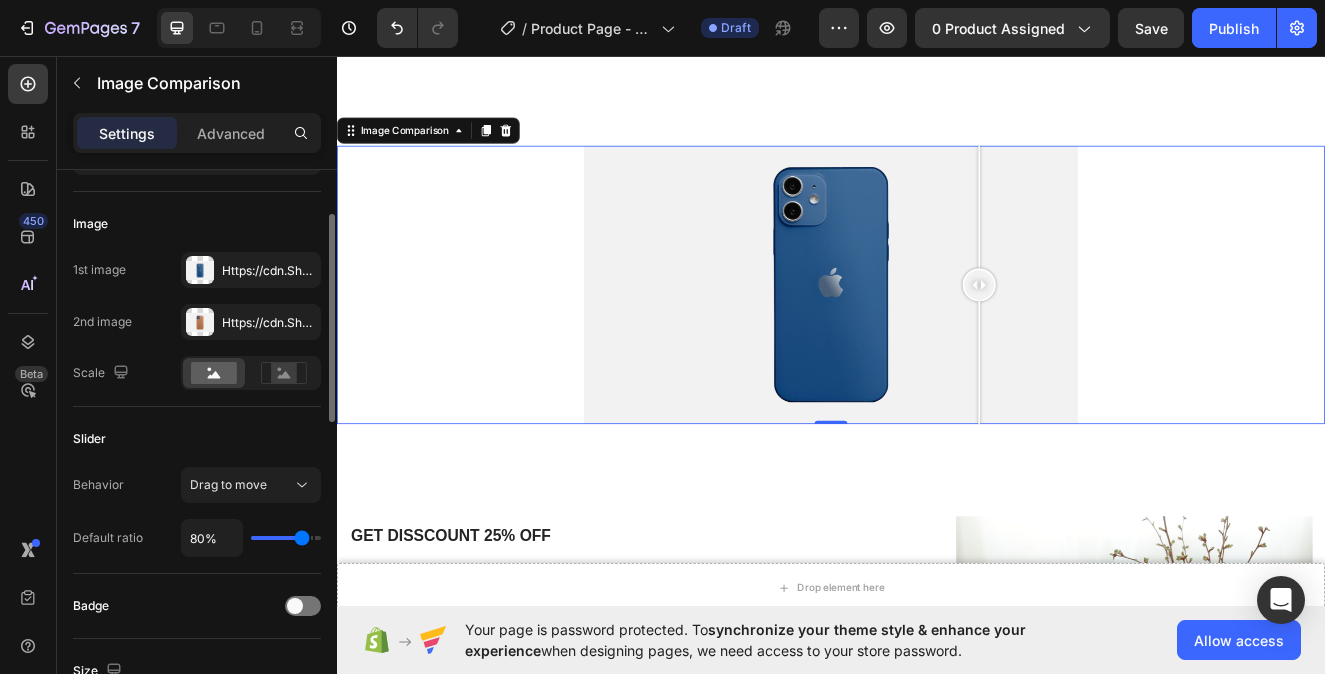 click at bounding box center [286, 538] 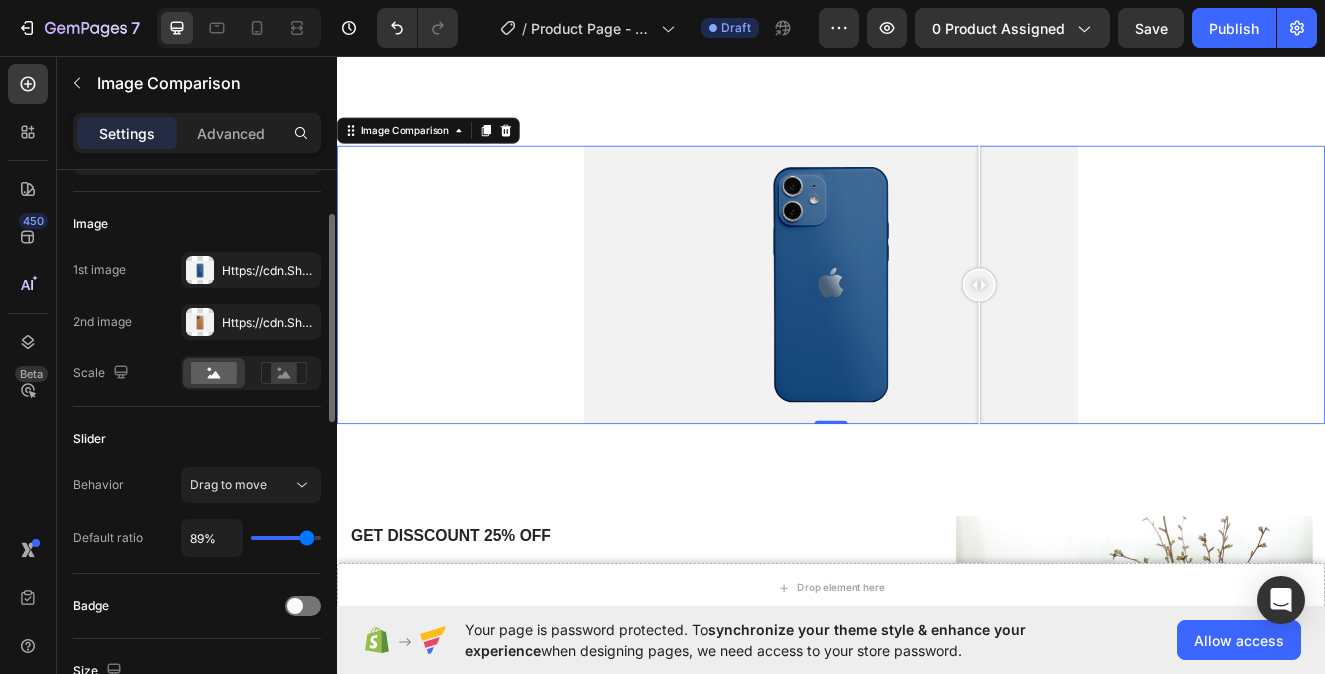 type on "99" 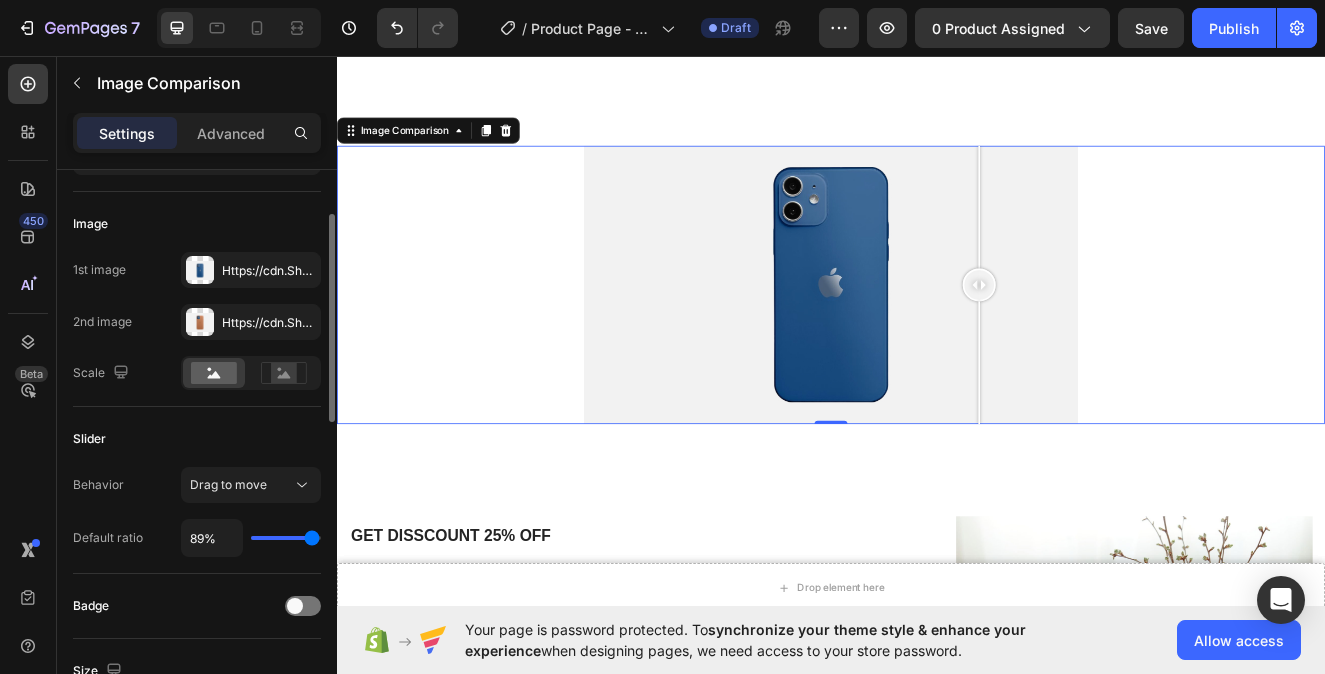 click at bounding box center (286, 538) 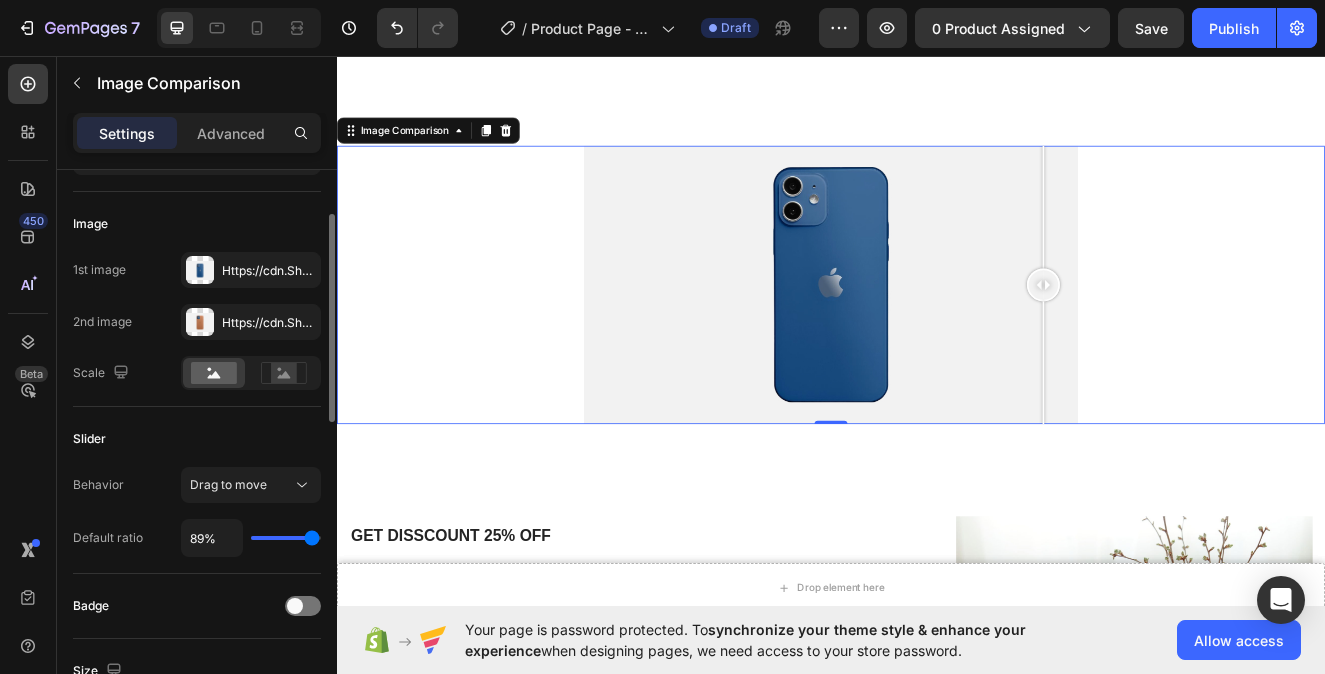 type on "99%" 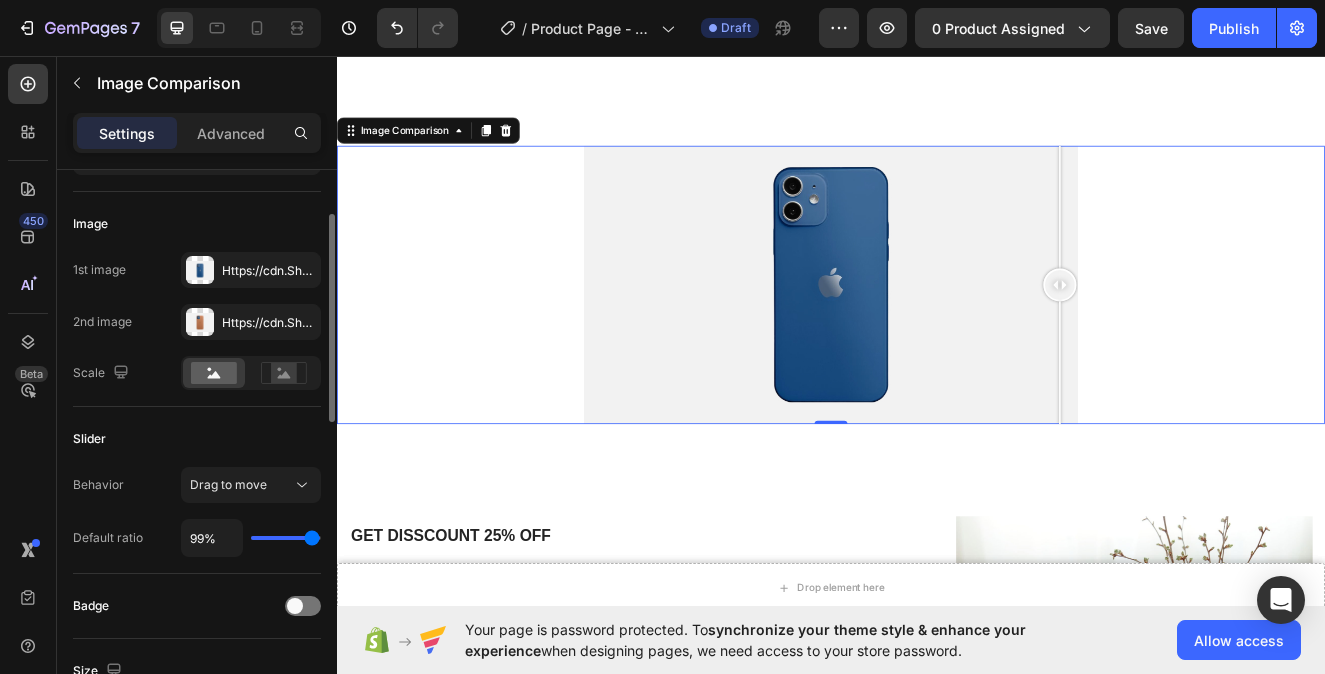 click at bounding box center [286, 538] 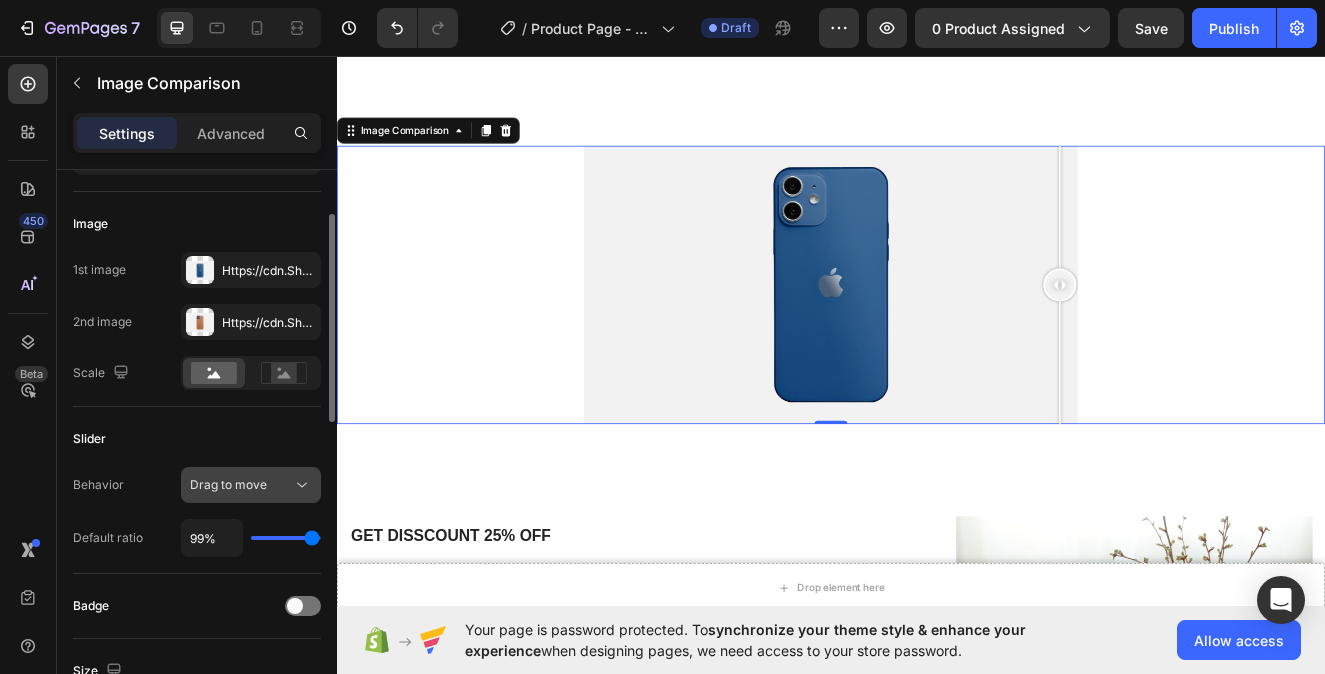 scroll, scrollTop: 181, scrollLeft: 0, axis: vertical 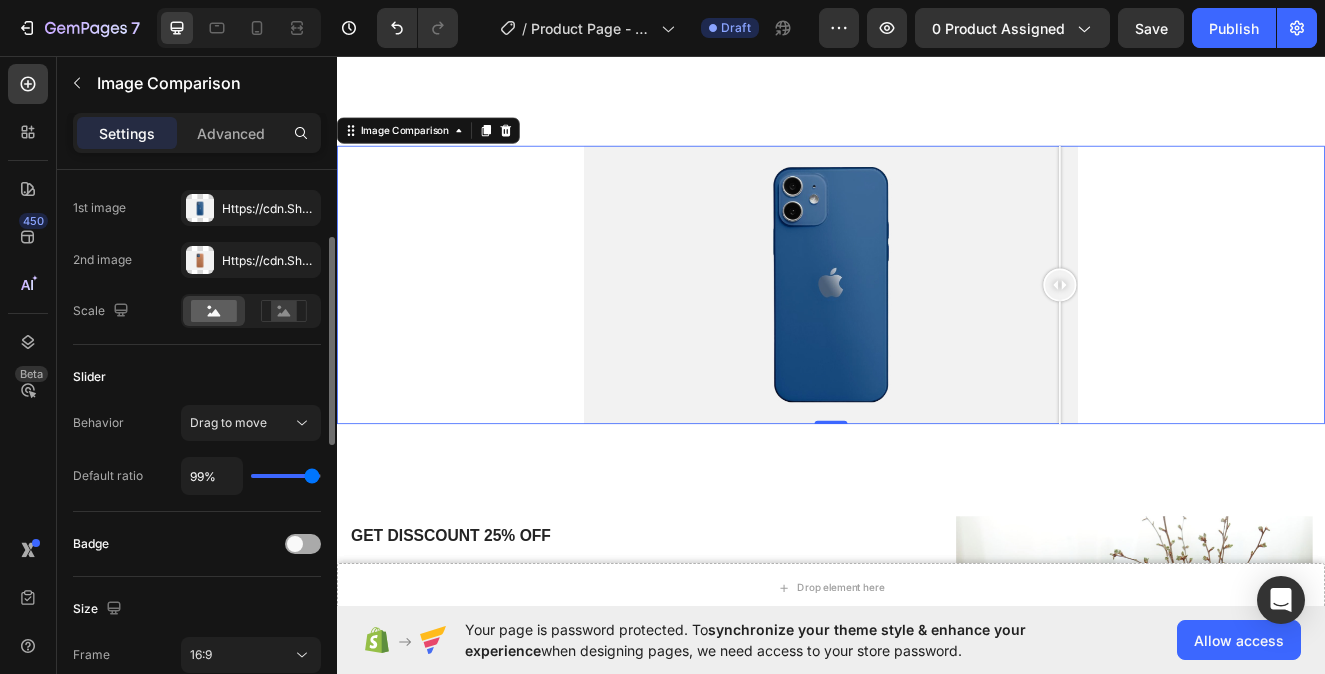 click at bounding box center (303, 544) 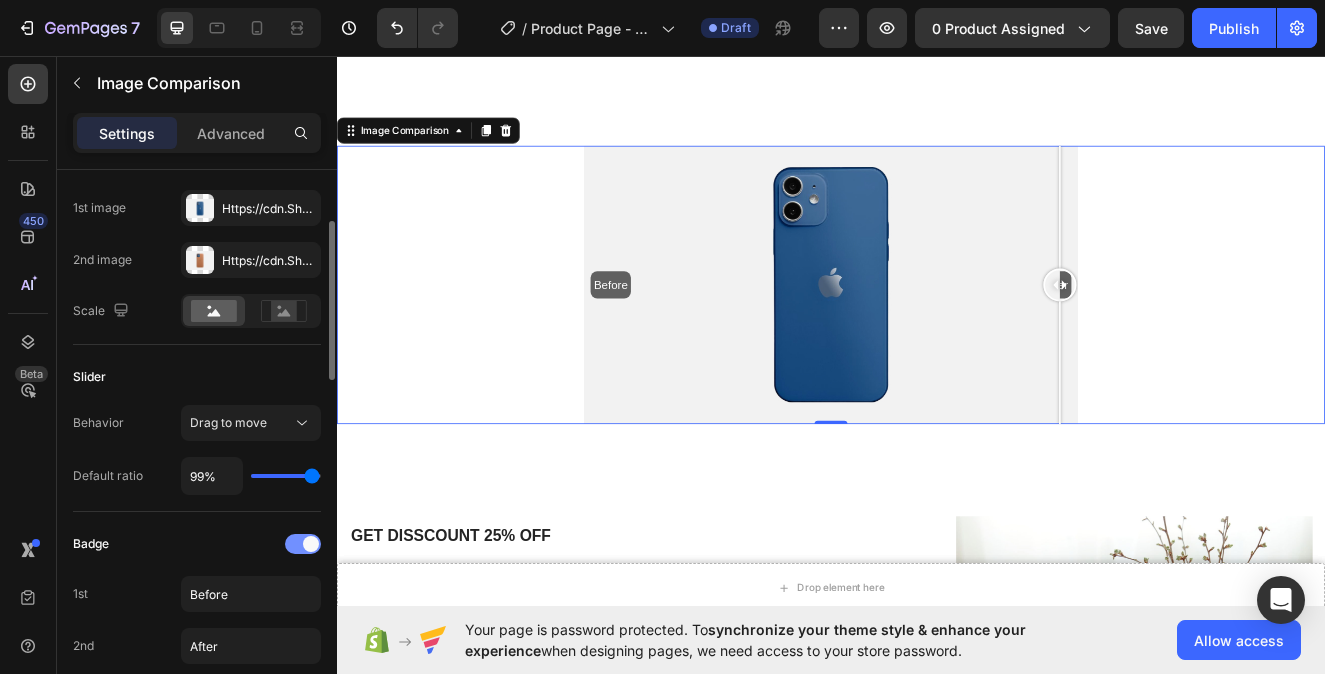 click at bounding box center (311, 544) 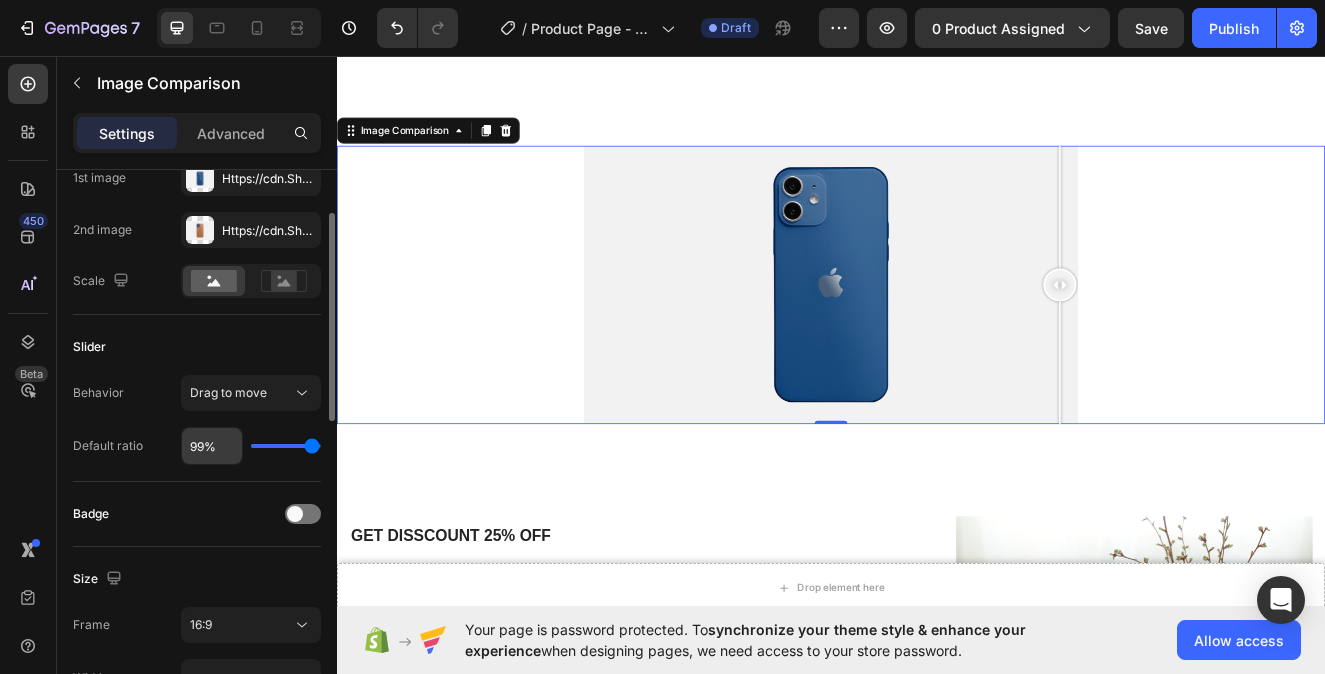 scroll, scrollTop: 259, scrollLeft: 0, axis: vertical 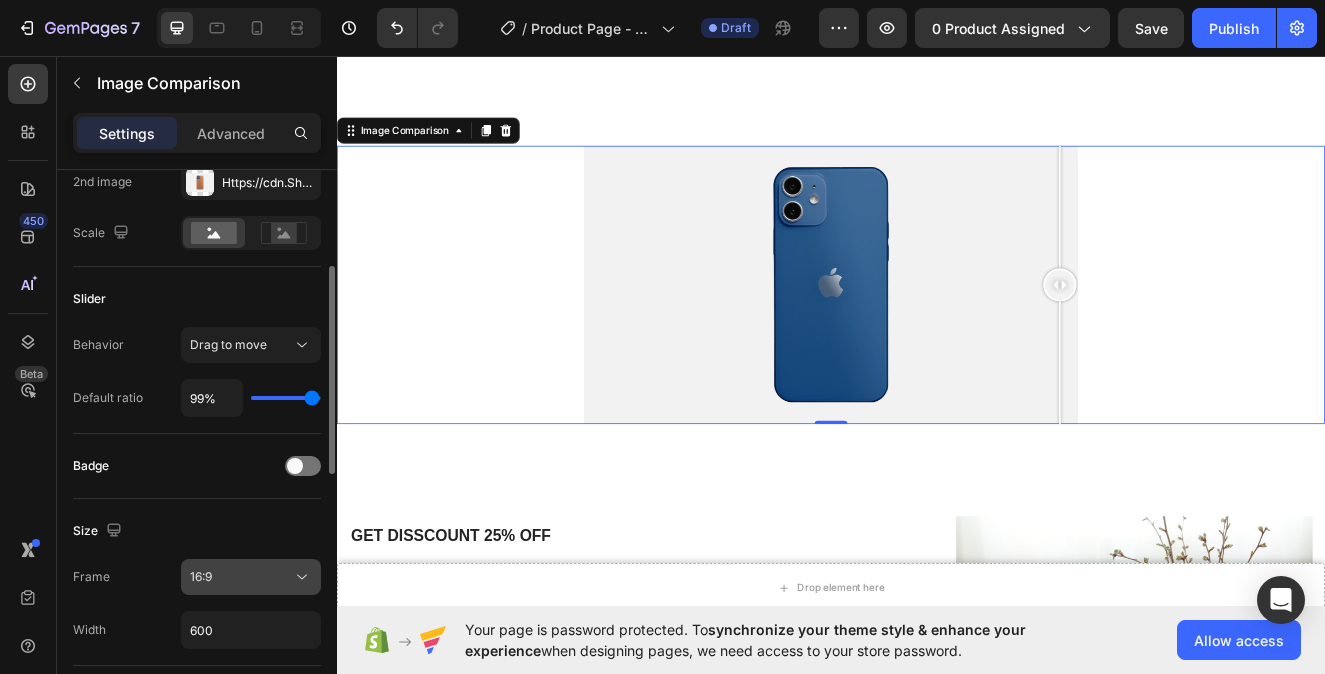 click on "16:9" 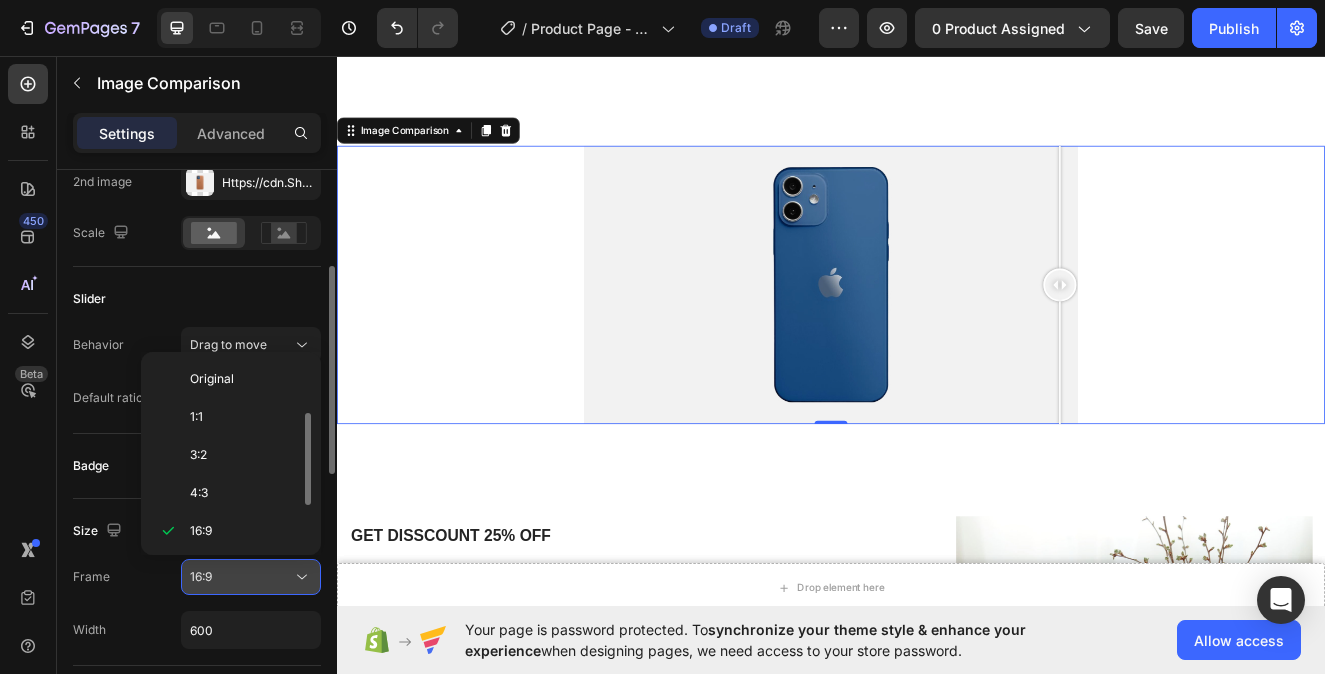 scroll, scrollTop: 36, scrollLeft: 0, axis: vertical 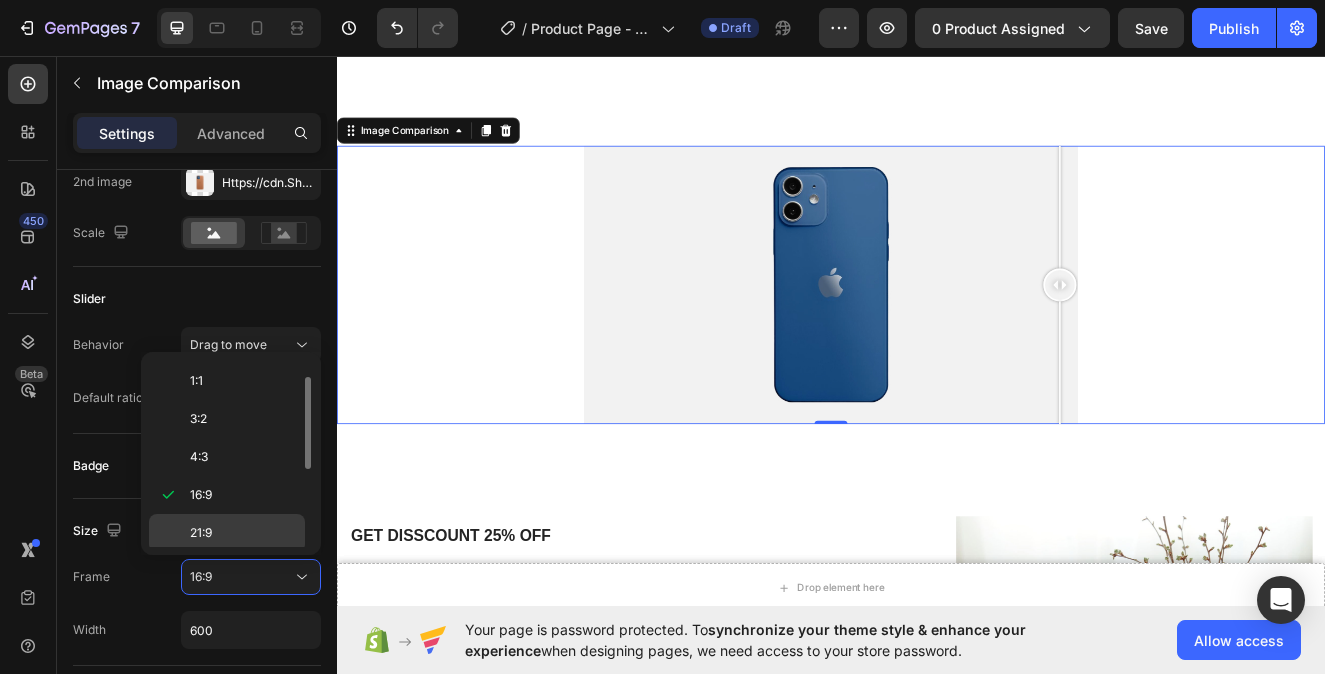 click on "21:9" at bounding box center [243, 533] 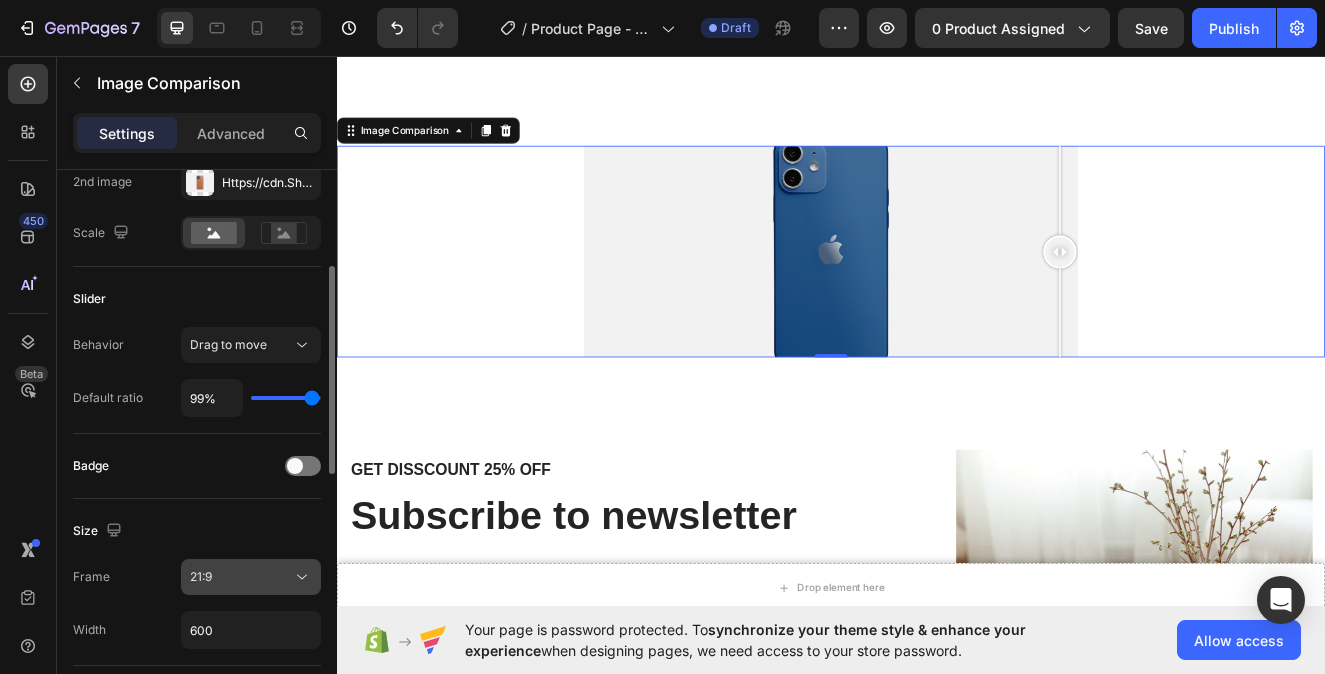 click on "21:9" at bounding box center (241, 577) 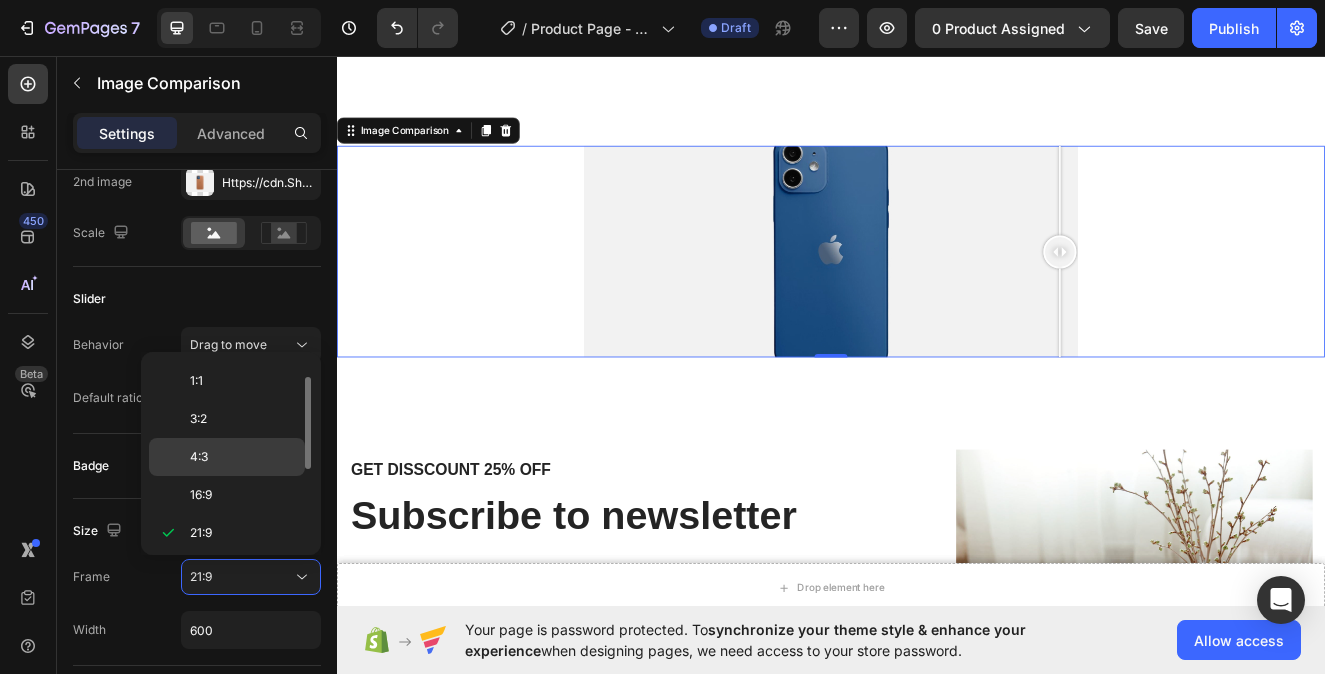 click on "4:3" at bounding box center [243, 457] 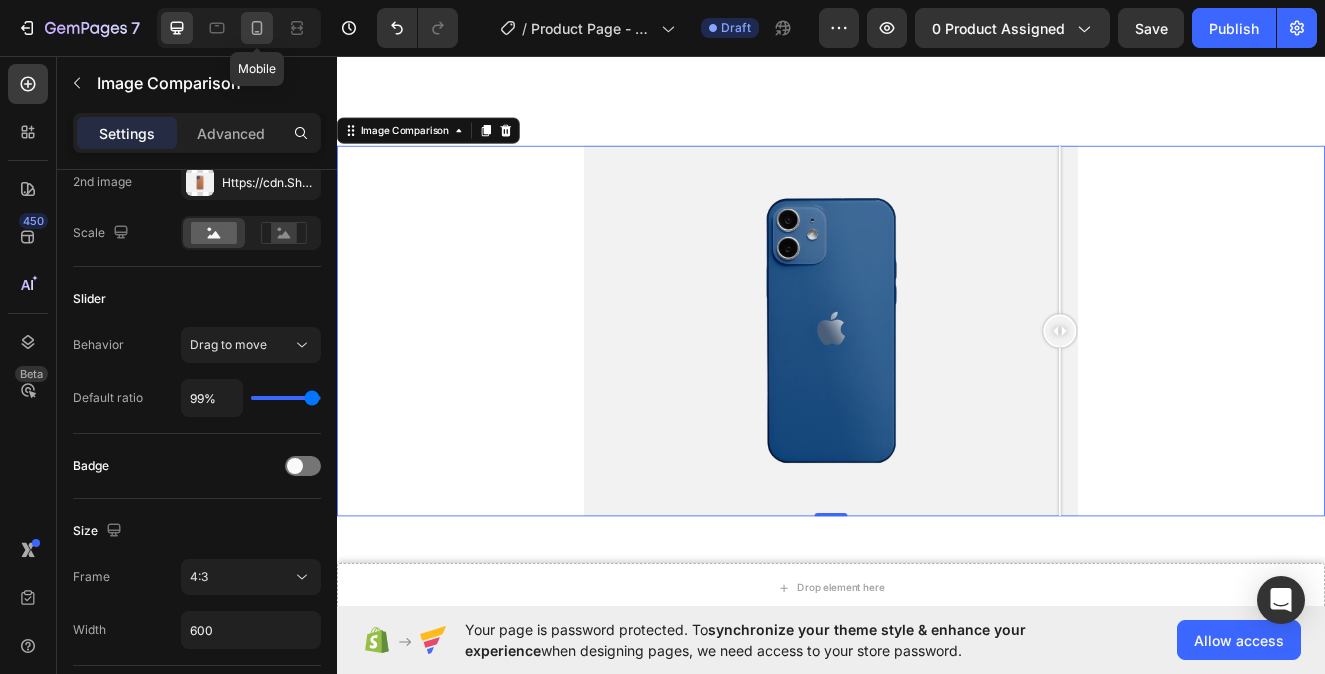click 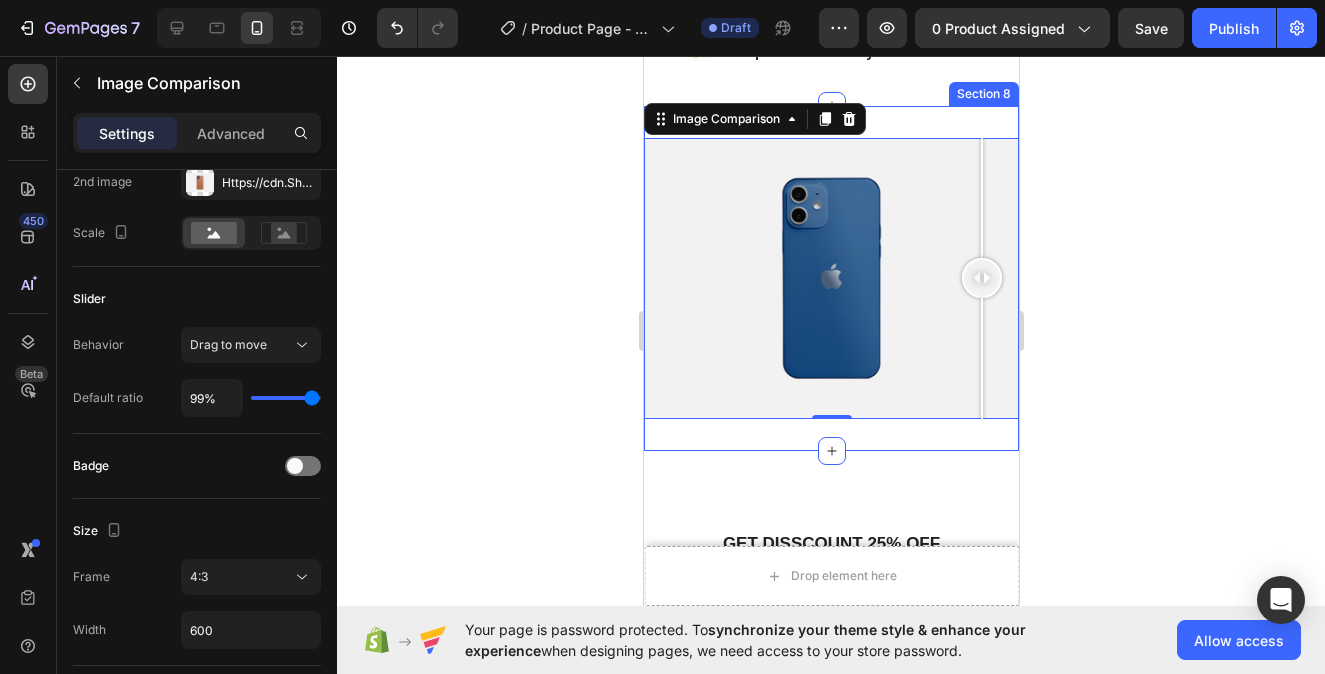 scroll, scrollTop: 3145, scrollLeft: 0, axis: vertical 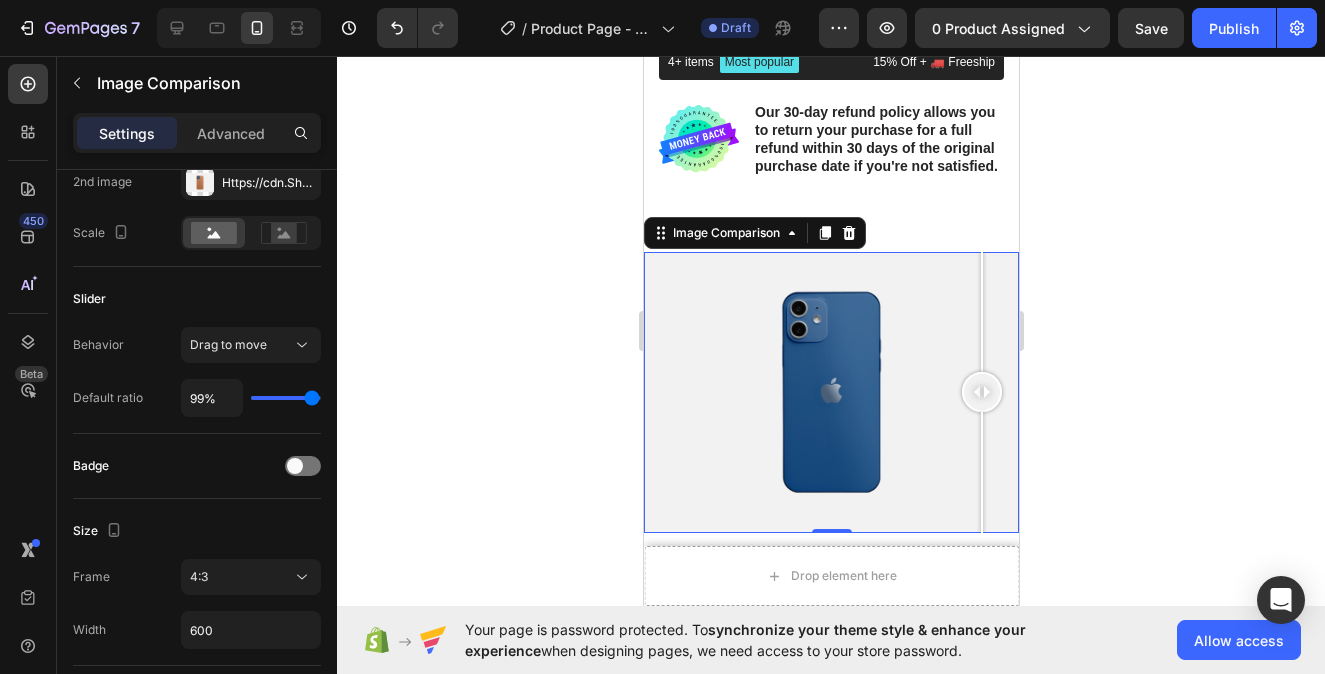 drag, startPoint x: 980, startPoint y: 397, endPoint x: 1045, endPoint y: 403, distance: 65.27634 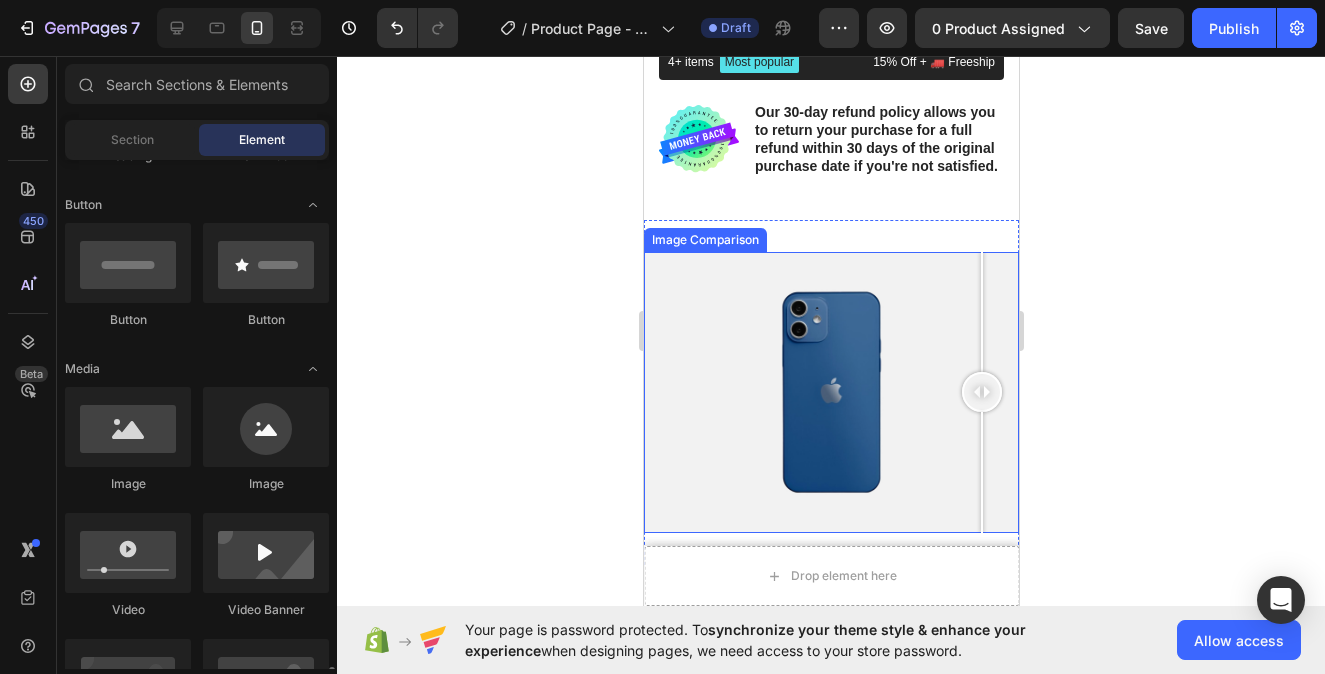 scroll, scrollTop: 1381, scrollLeft: 0, axis: vertical 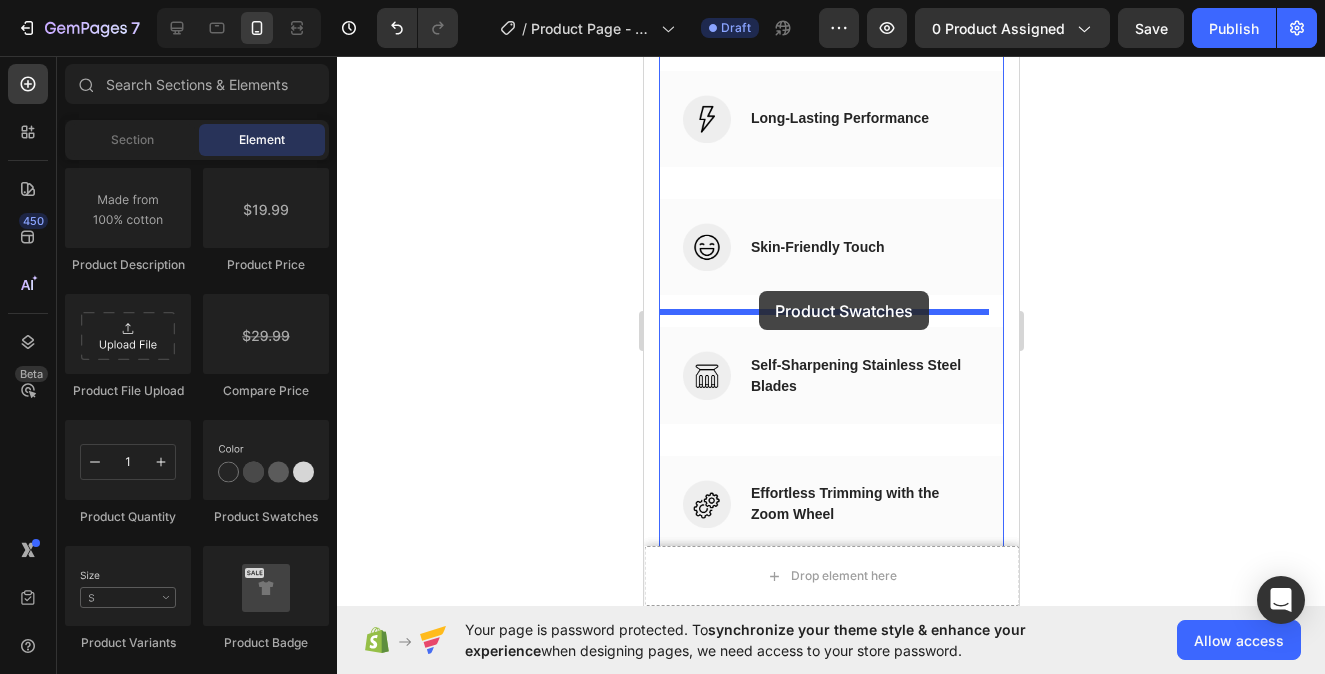 drag, startPoint x: 904, startPoint y: 538, endPoint x: 757, endPoint y: 291, distance: 287.43347 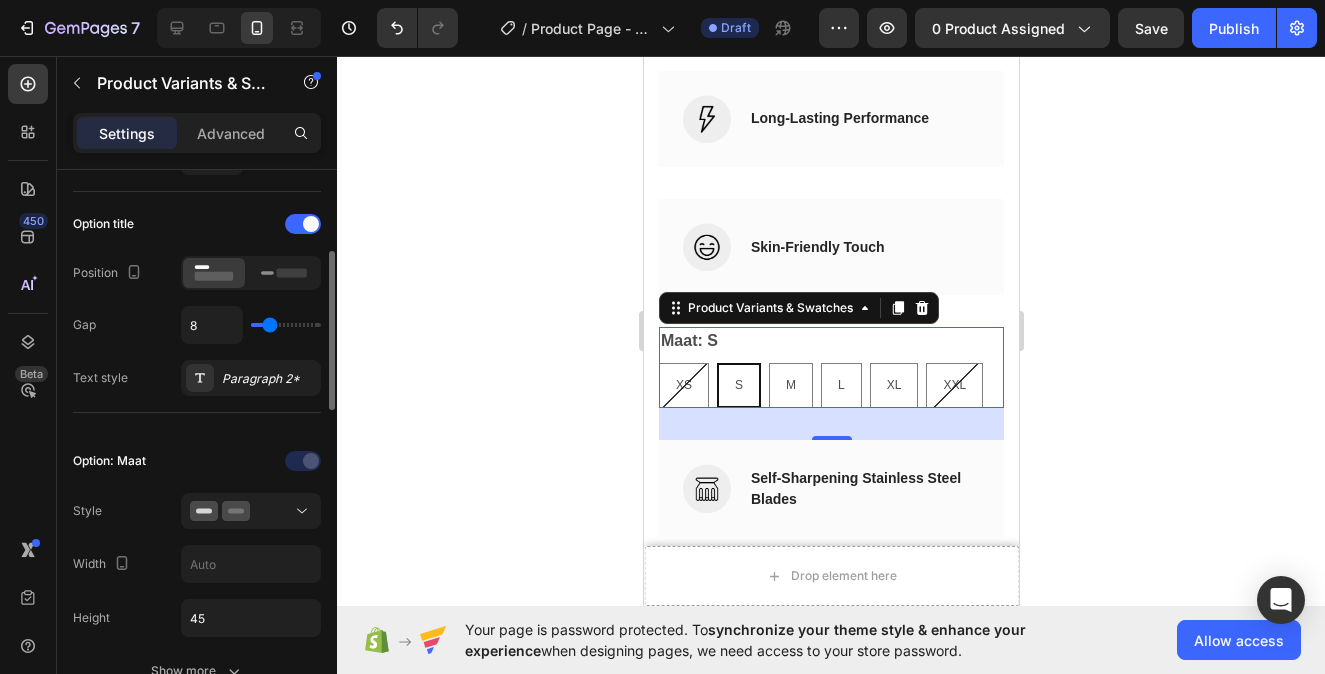 scroll, scrollTop: 425, scrollLeft: 0, axis: vertical 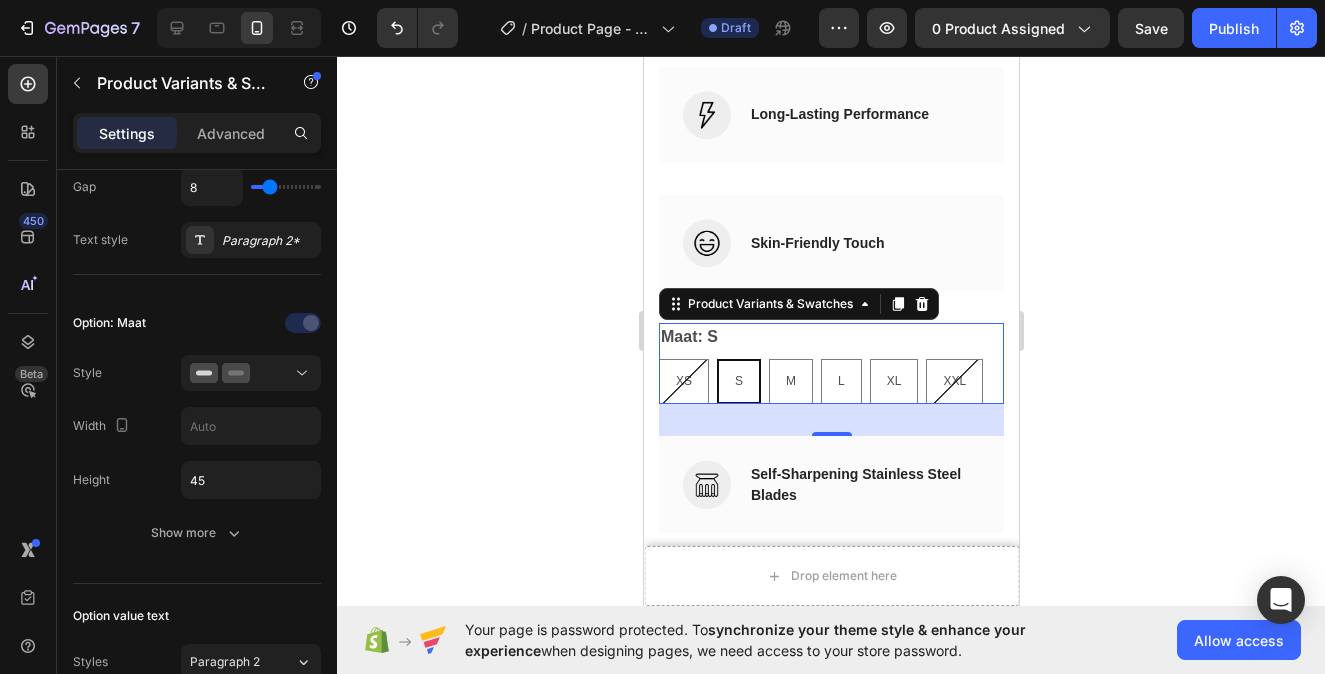 click on "32" at bounding box center [830, 420] 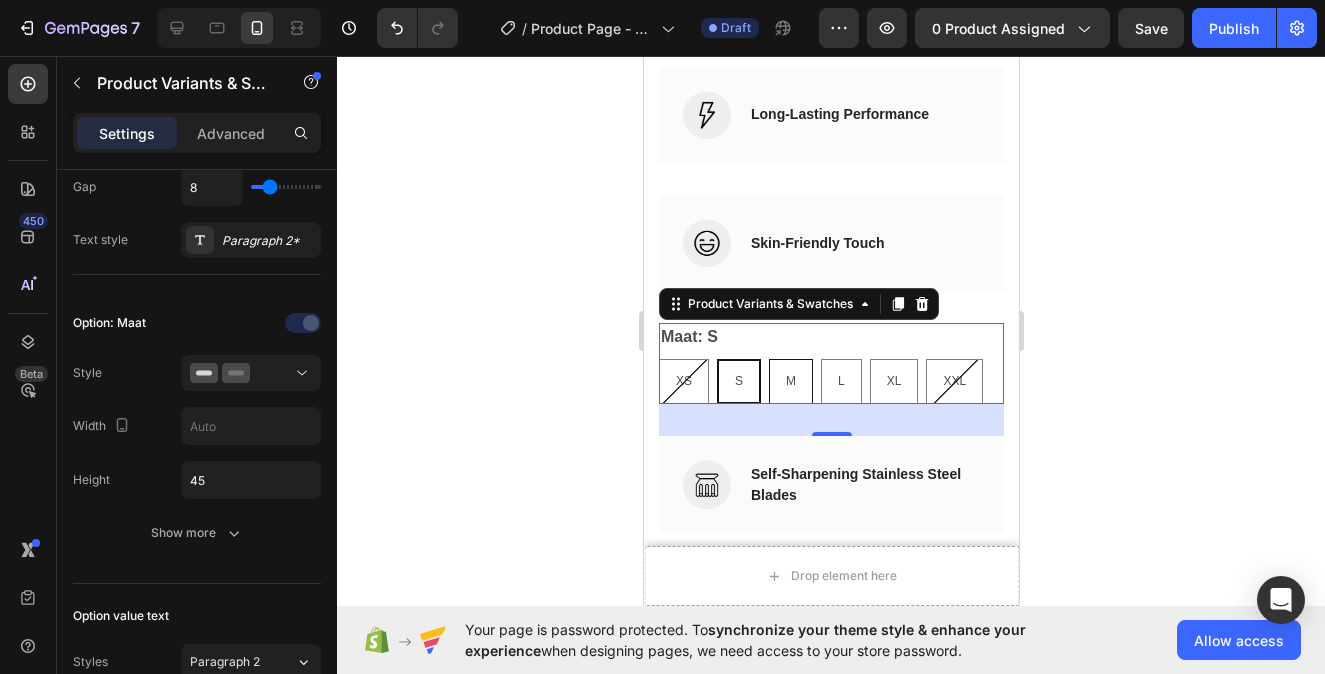 click on "M" at bounding box center (790, 382) 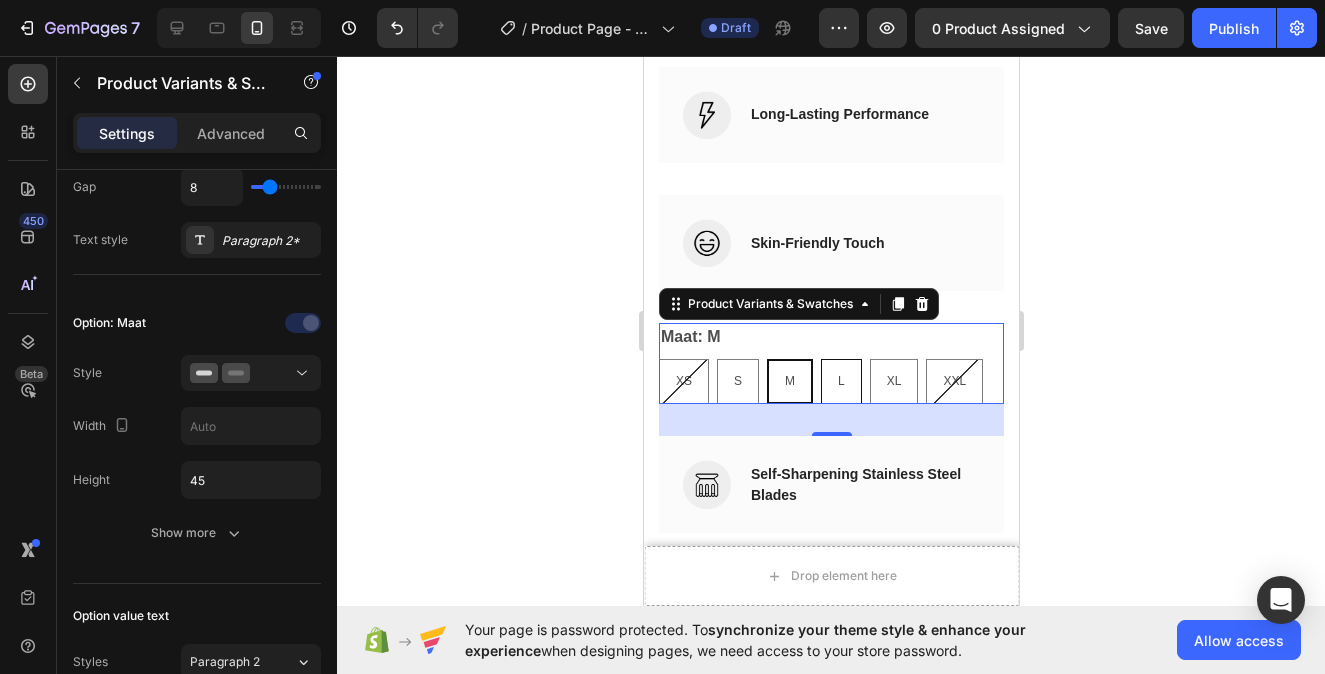 click on "L" at bounding box center [840, 382] 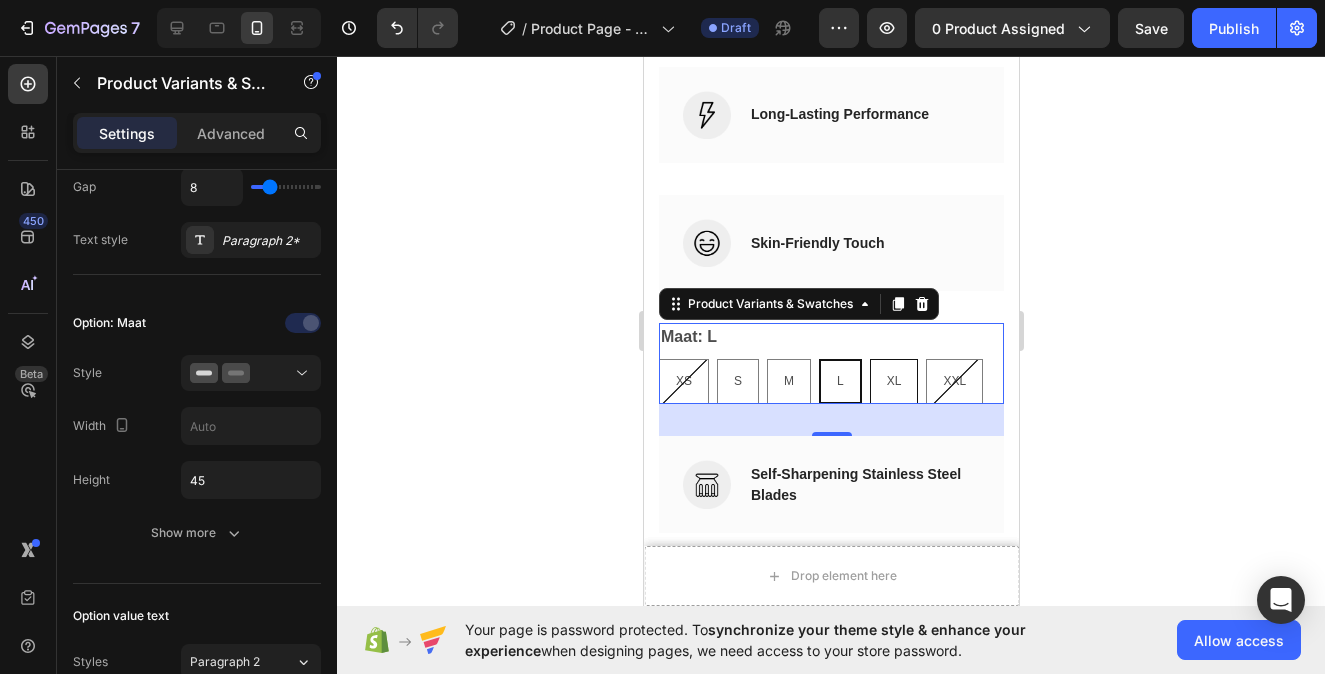 click on "XL" at bounding box center (893, 381) 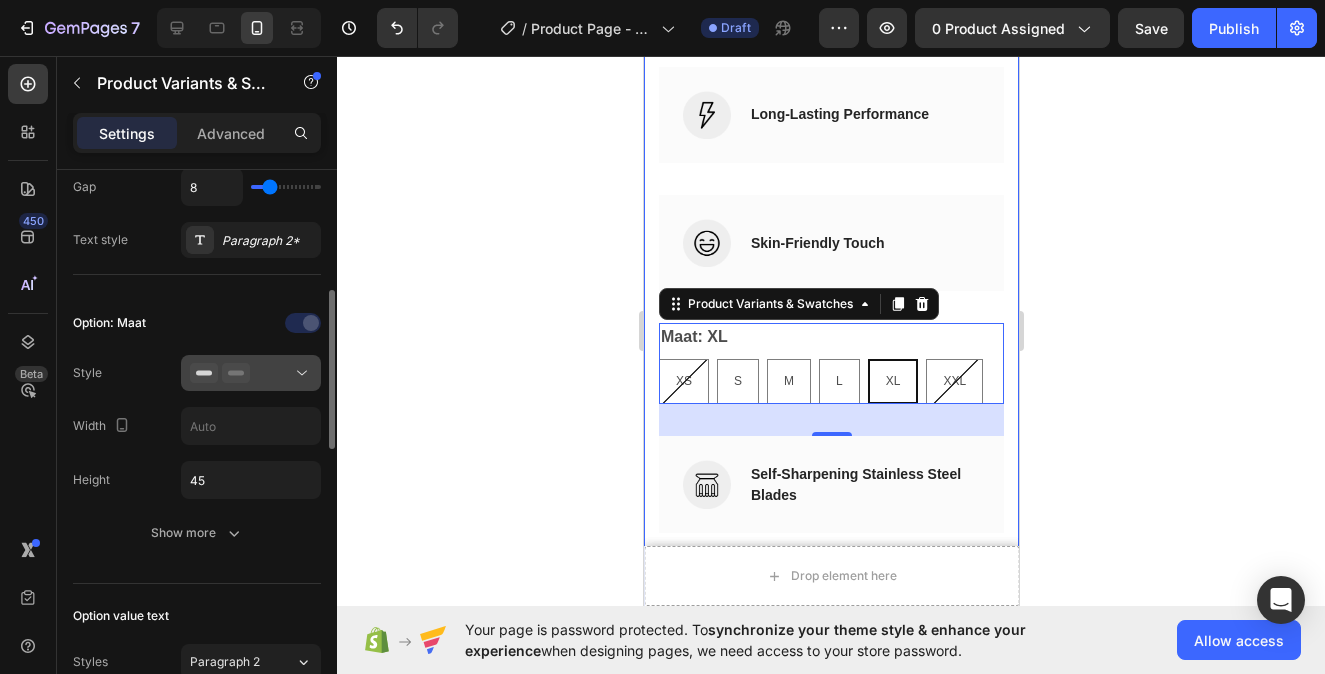 click at bounding box center (251, 373) 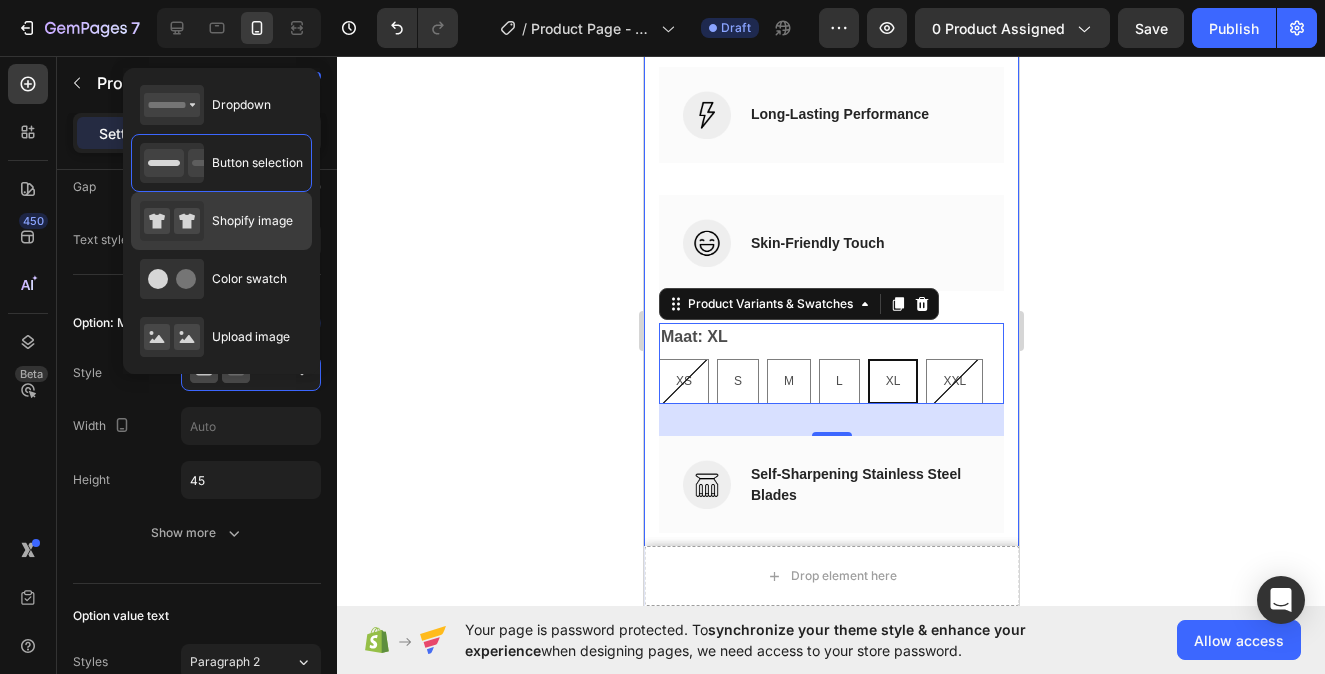 click on "Shopify image" 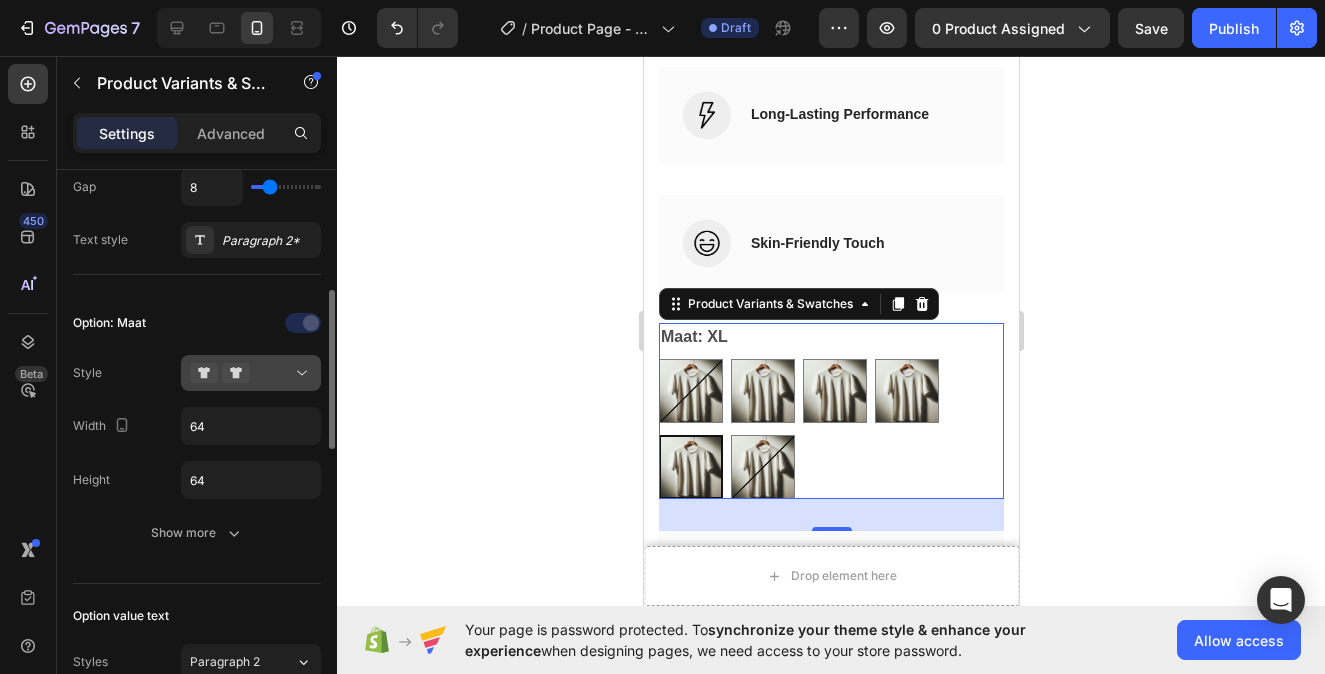 click 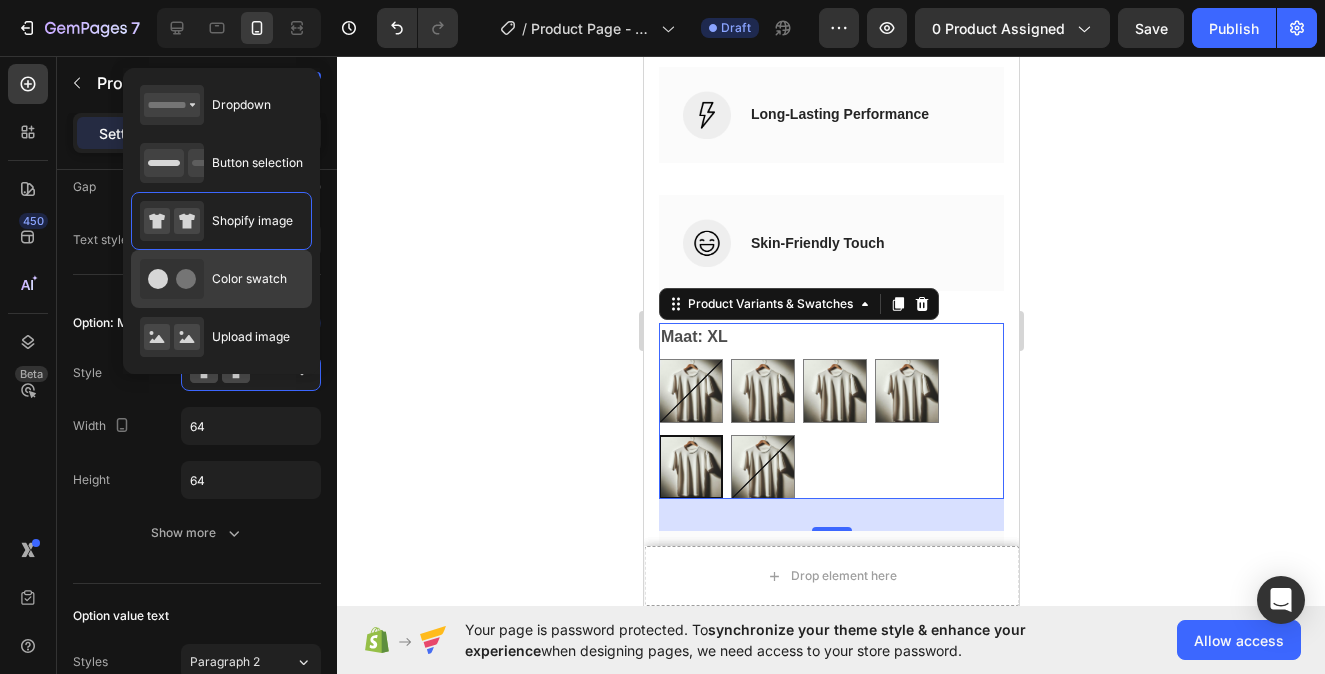 click on "Color swatch" at bounding box center [249, 279] 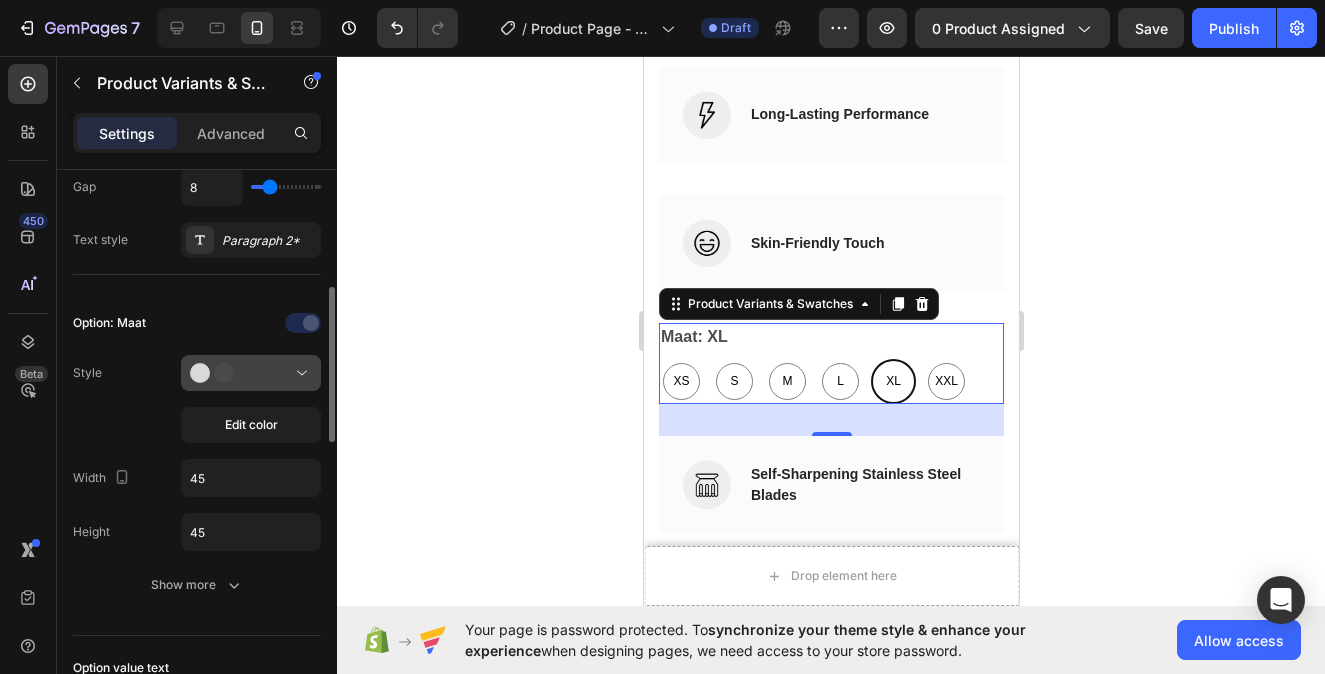click at bounding box center (251, 373) 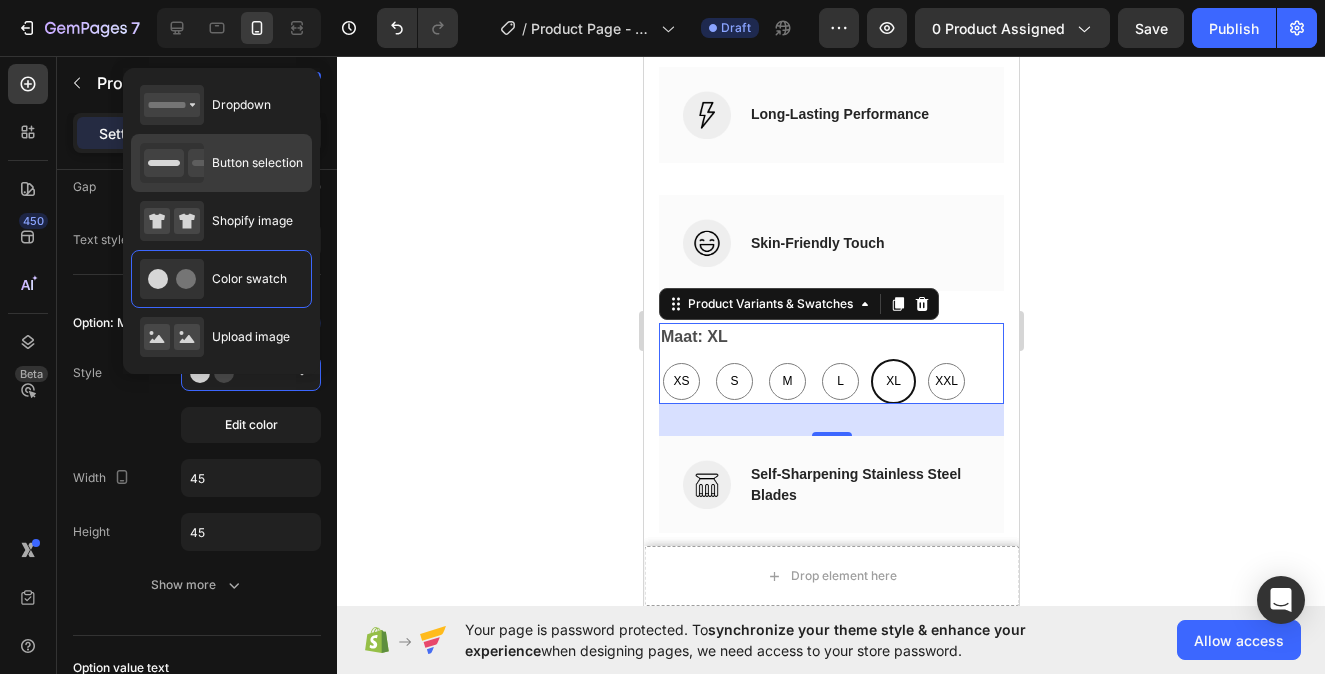 click on "Button selection" at bounding box center [221, 163] 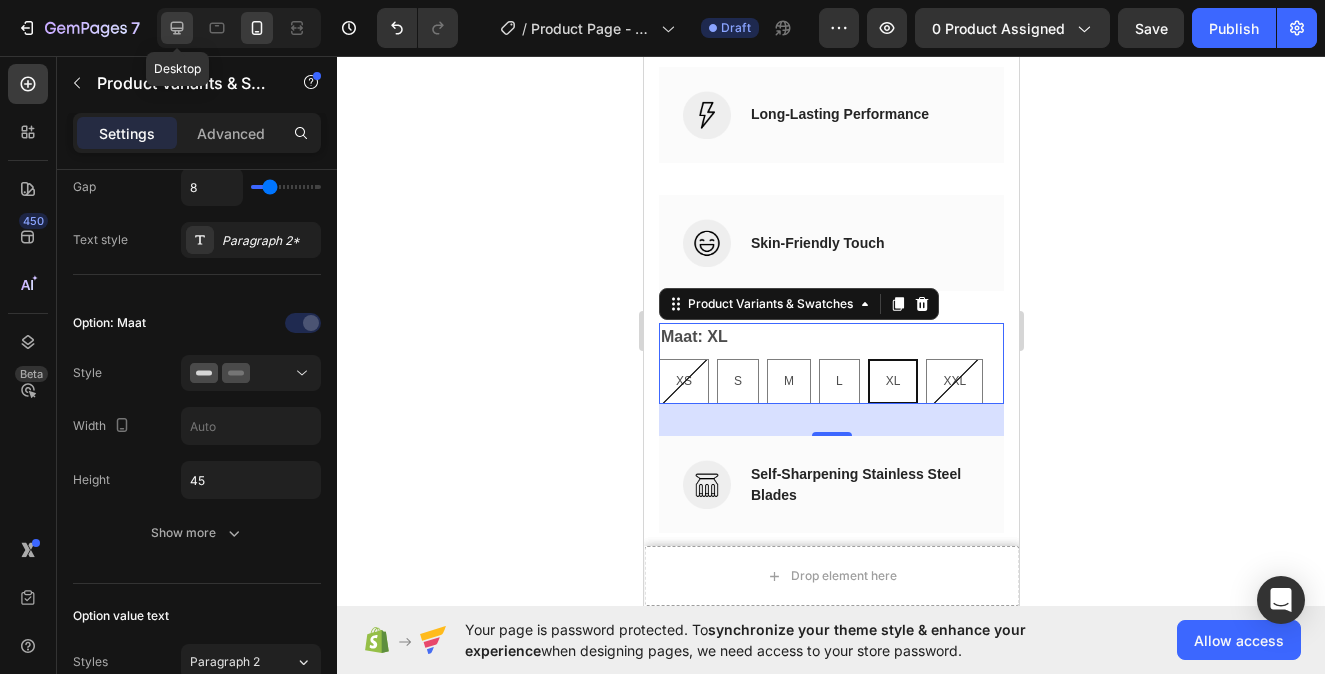 click 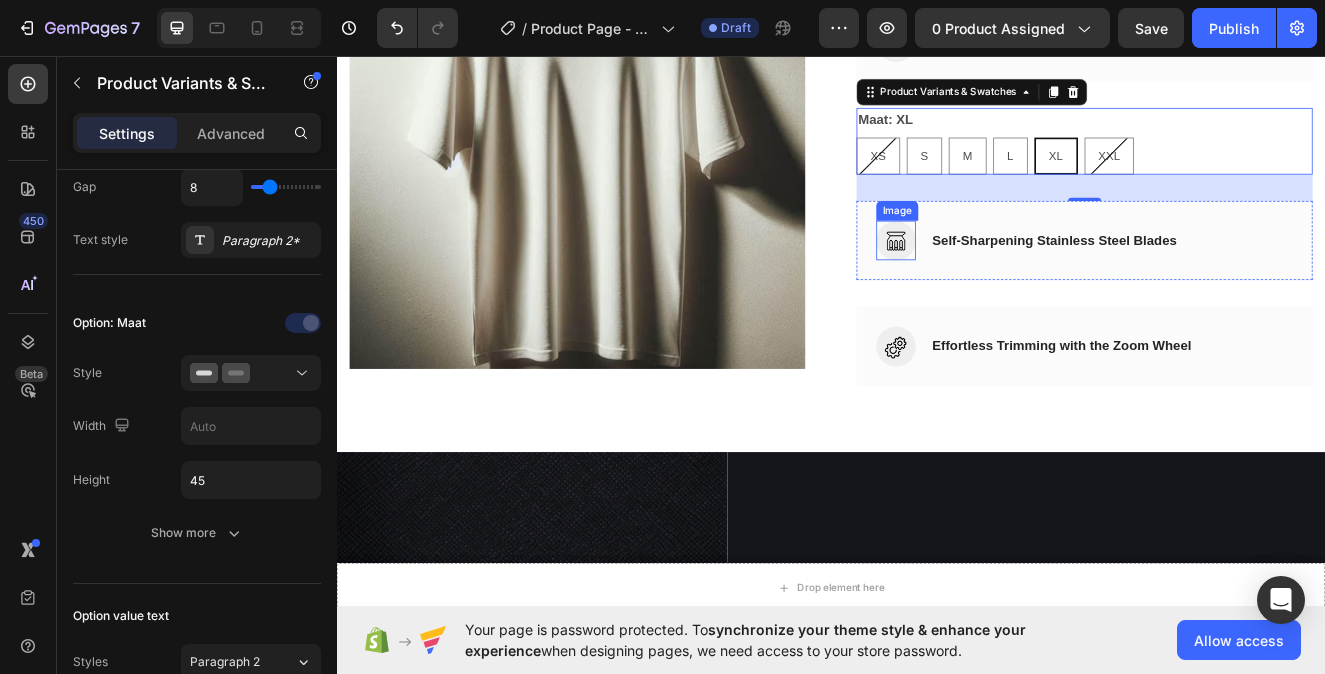 scroll, scrollTop: 5191, scrollLeft: 0, axis: vertical 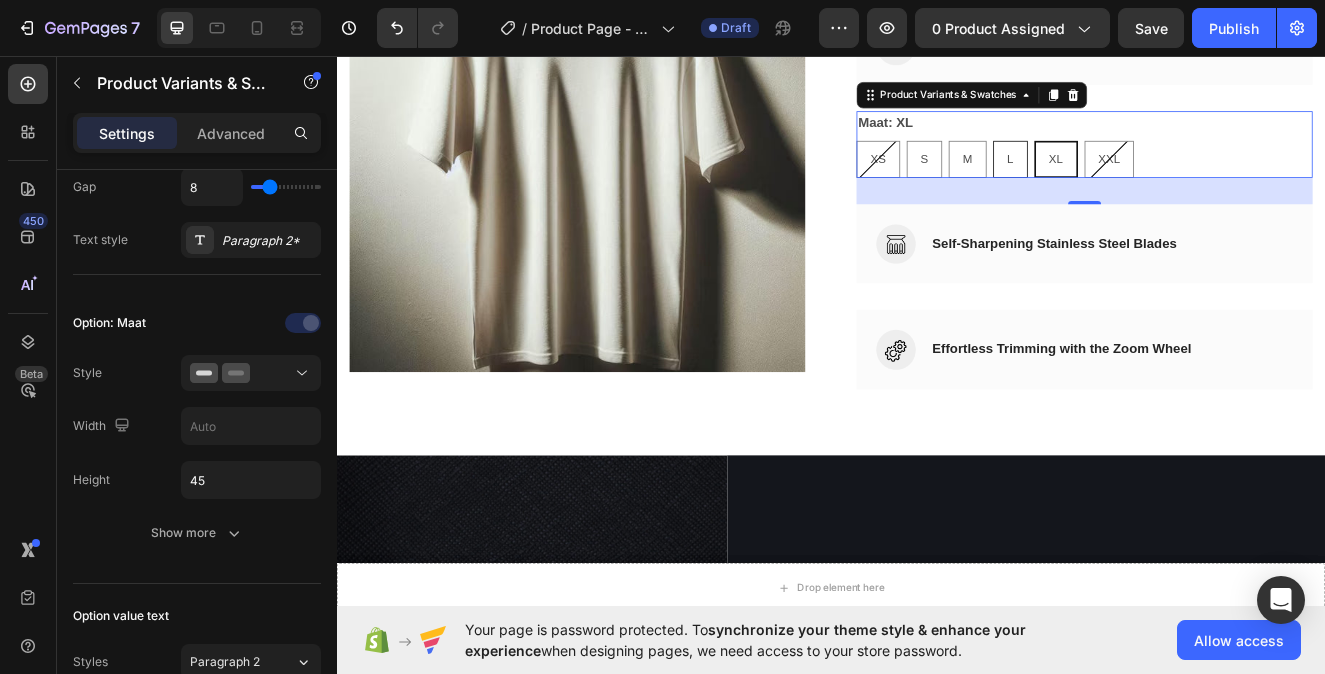 click on "L" at bounding box center [1155, 182] 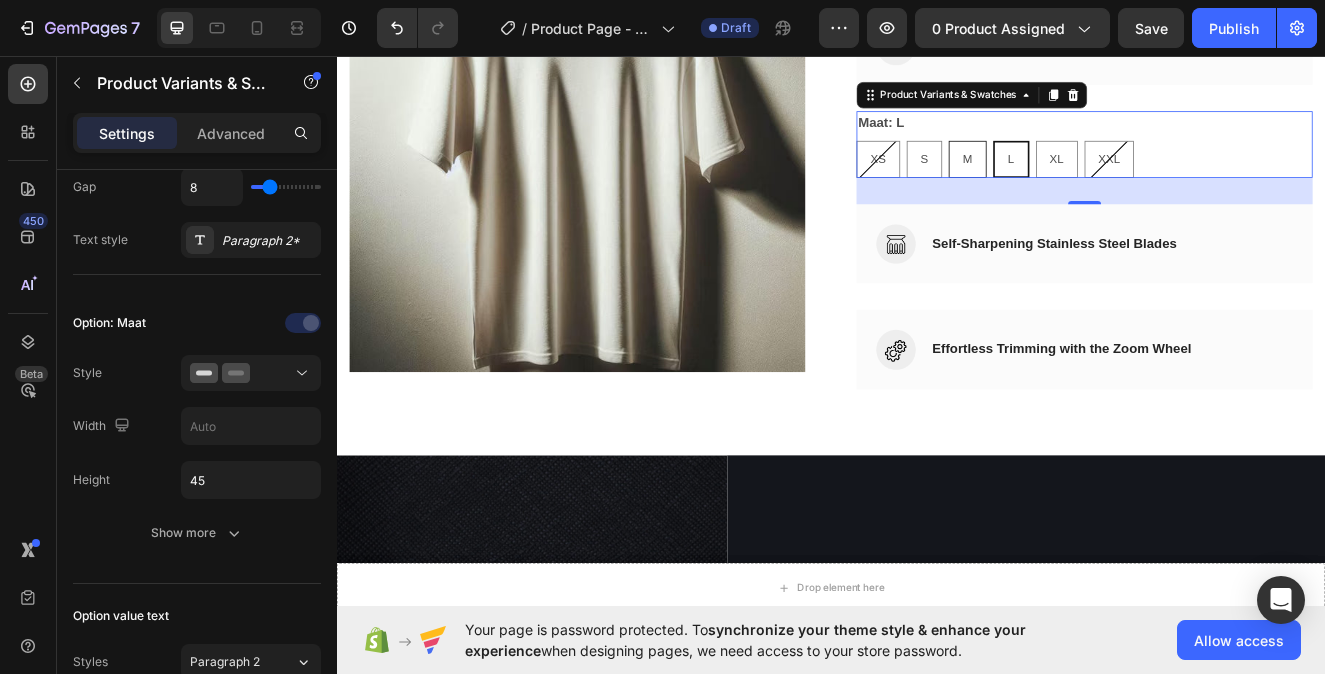click on "M" at bounding box center (1103, 182) 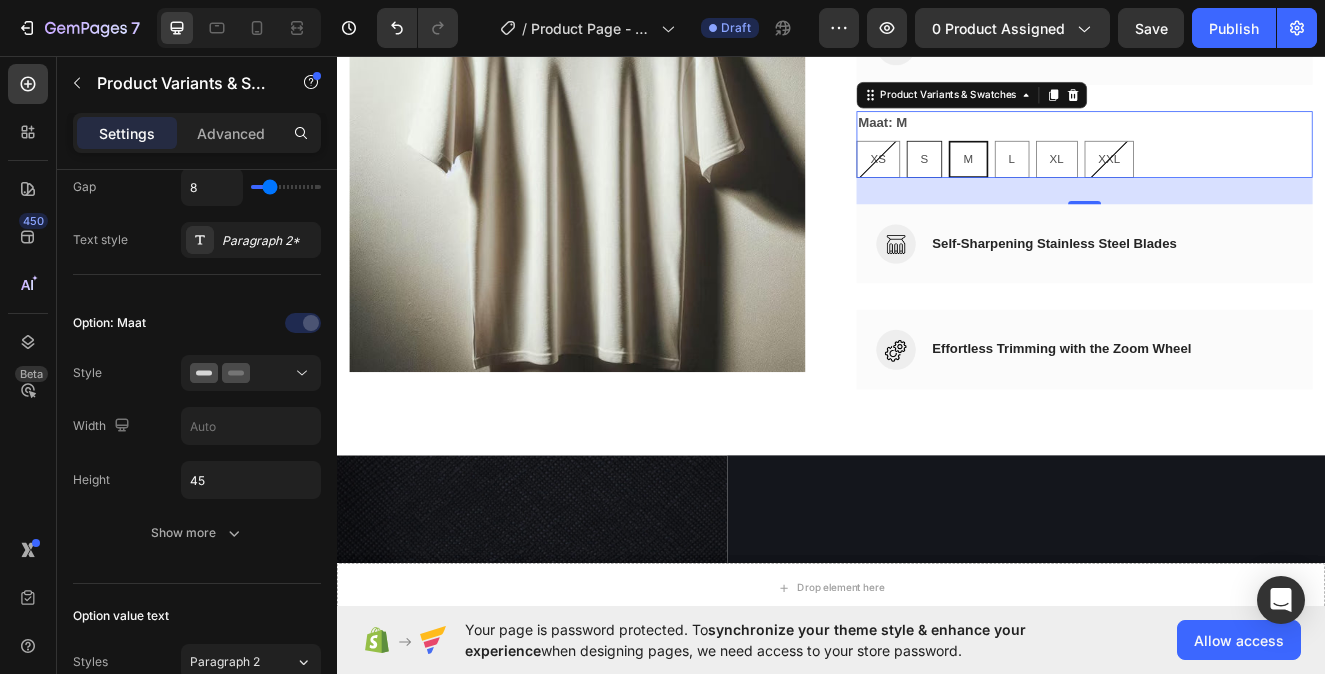 click on "S" at bounding box center [1050, 182] 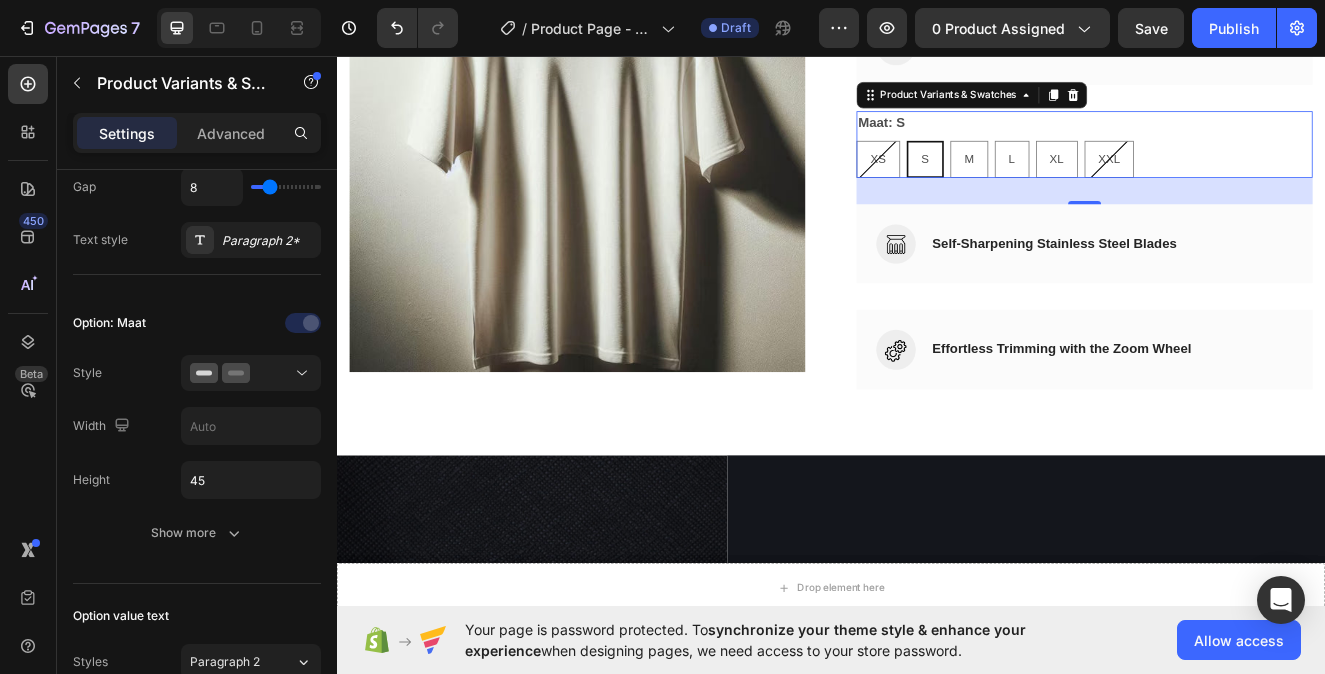 click on "32" at bounding box center (1245, 221) 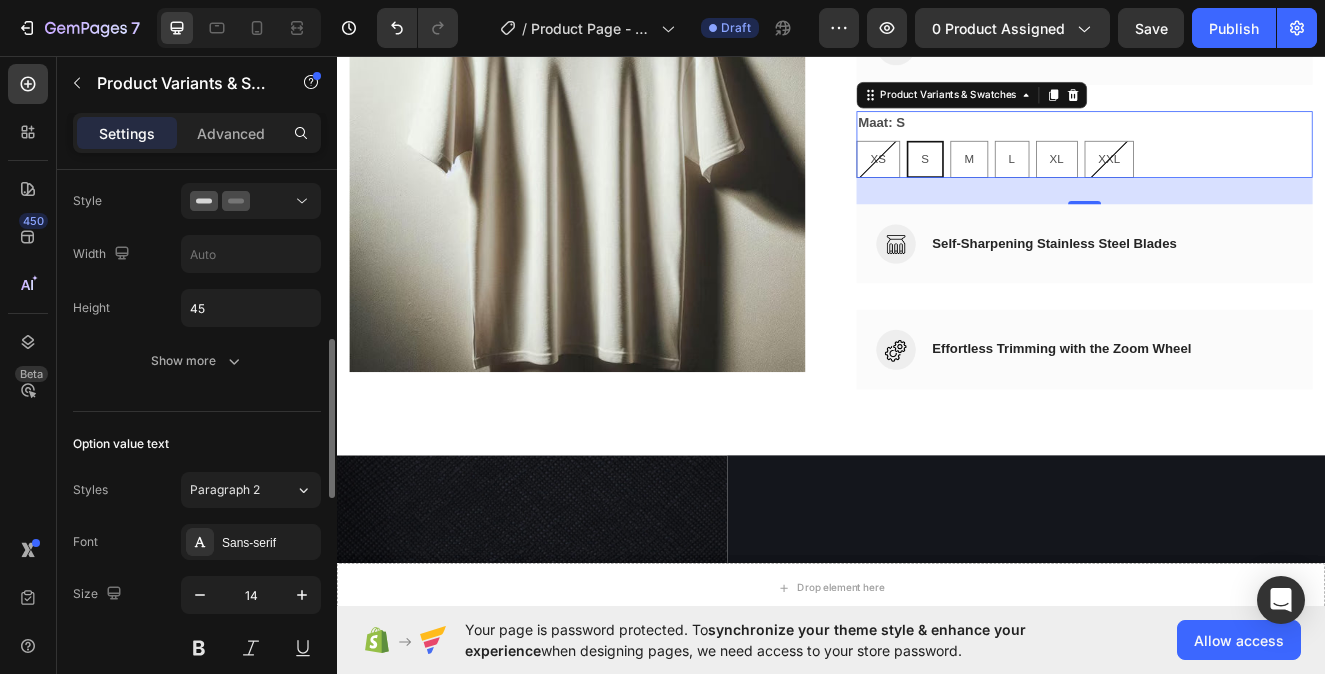 scroll, scrollTop: 593, scrollLeft: 0, axis: vertical 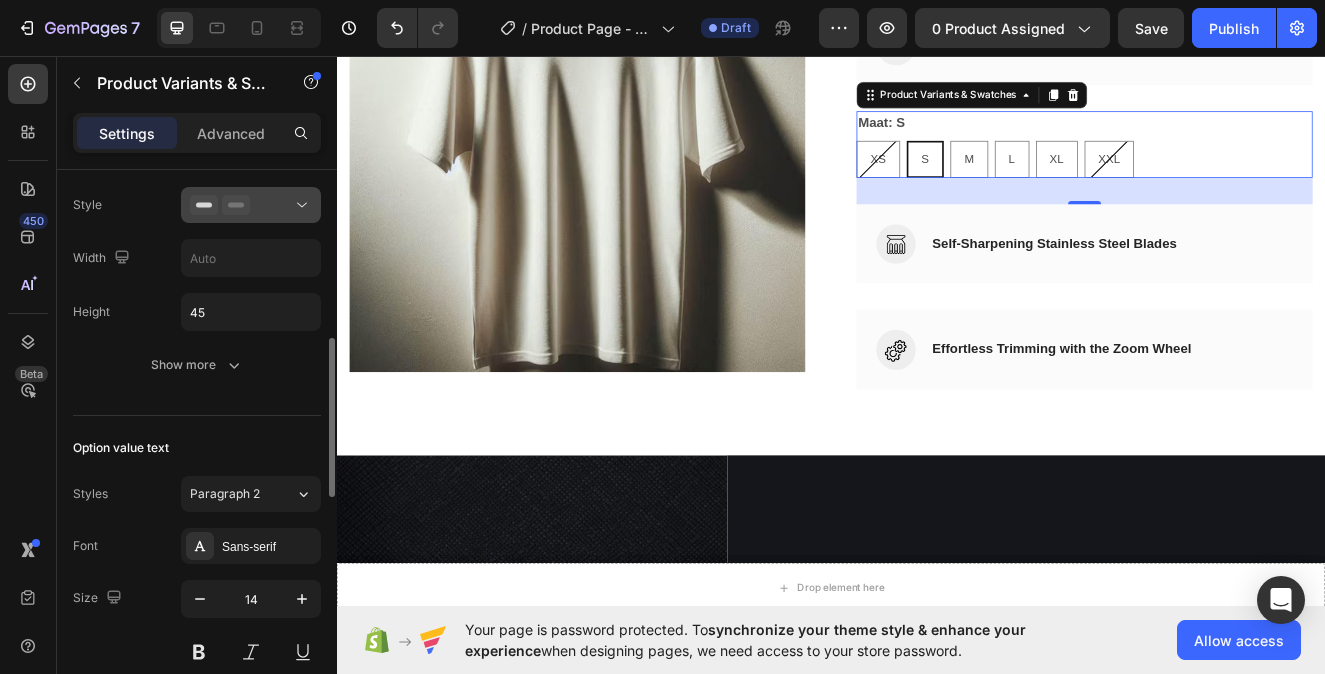 click at bounding box center [251, 205] 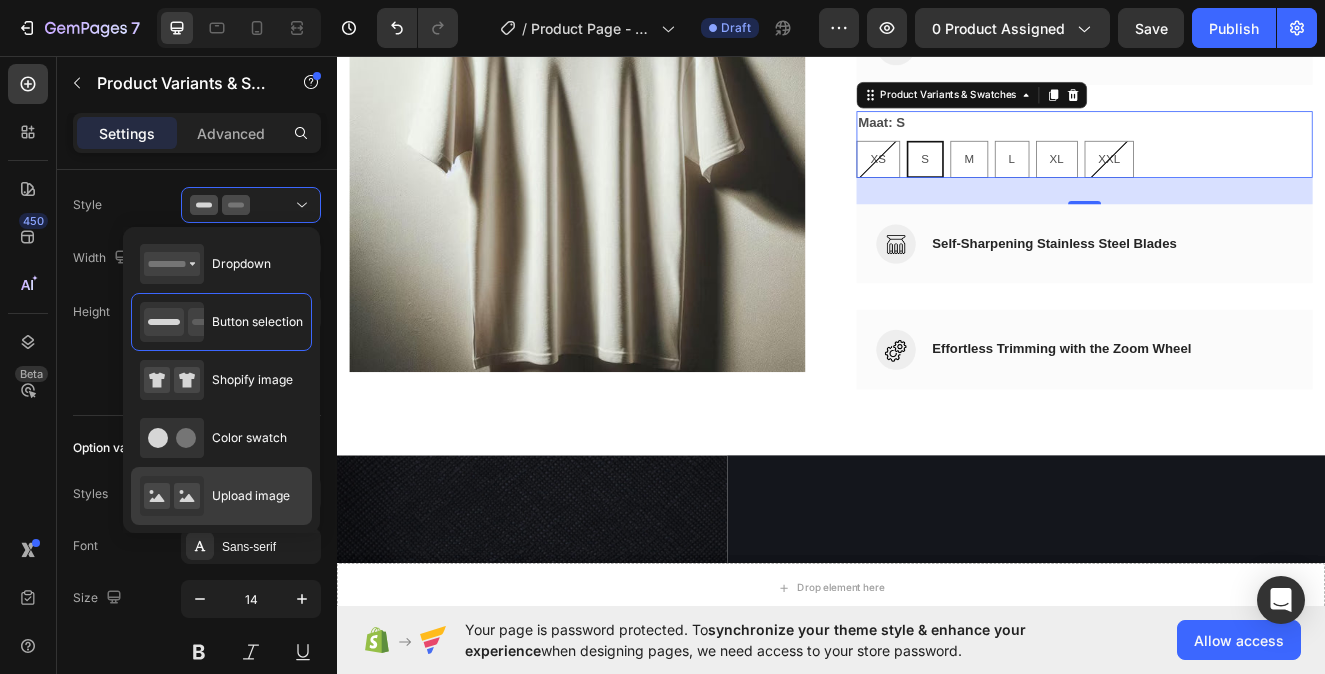 click on "Upload image" at bounding box center [251, 496] 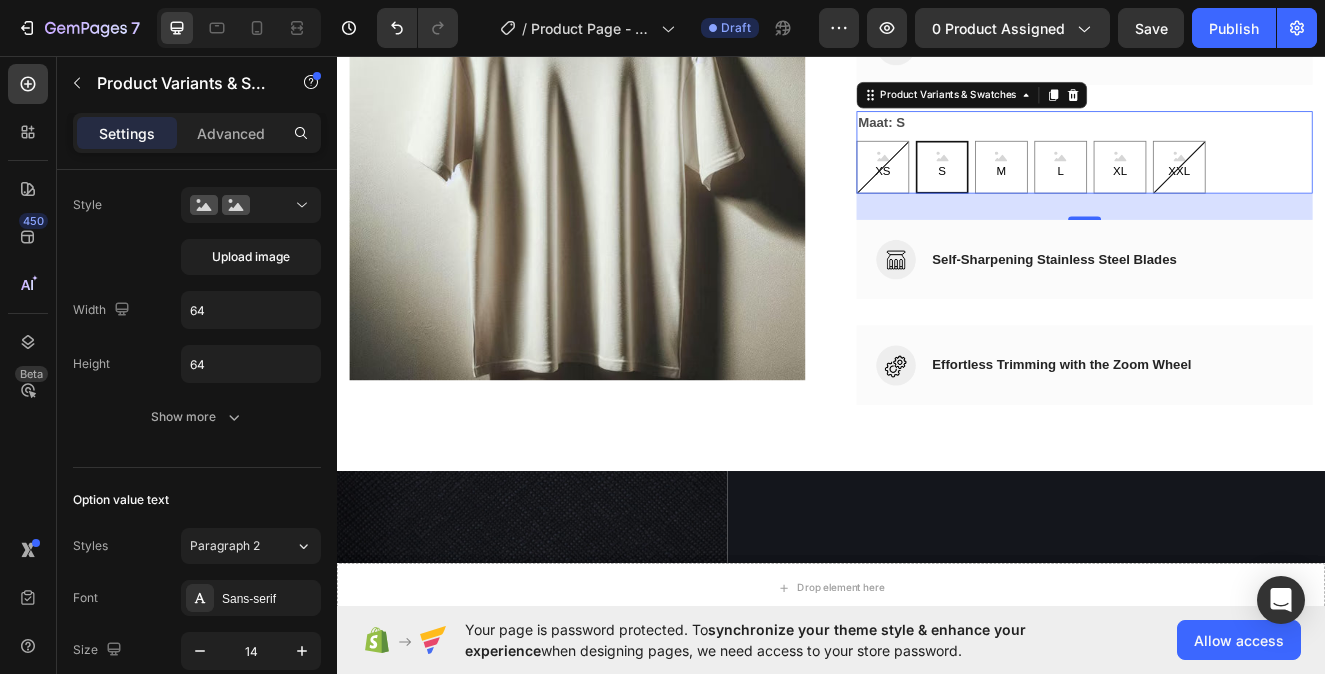 scroll, scrollTop: 5201, scrollLeft: 0, axis: vertical 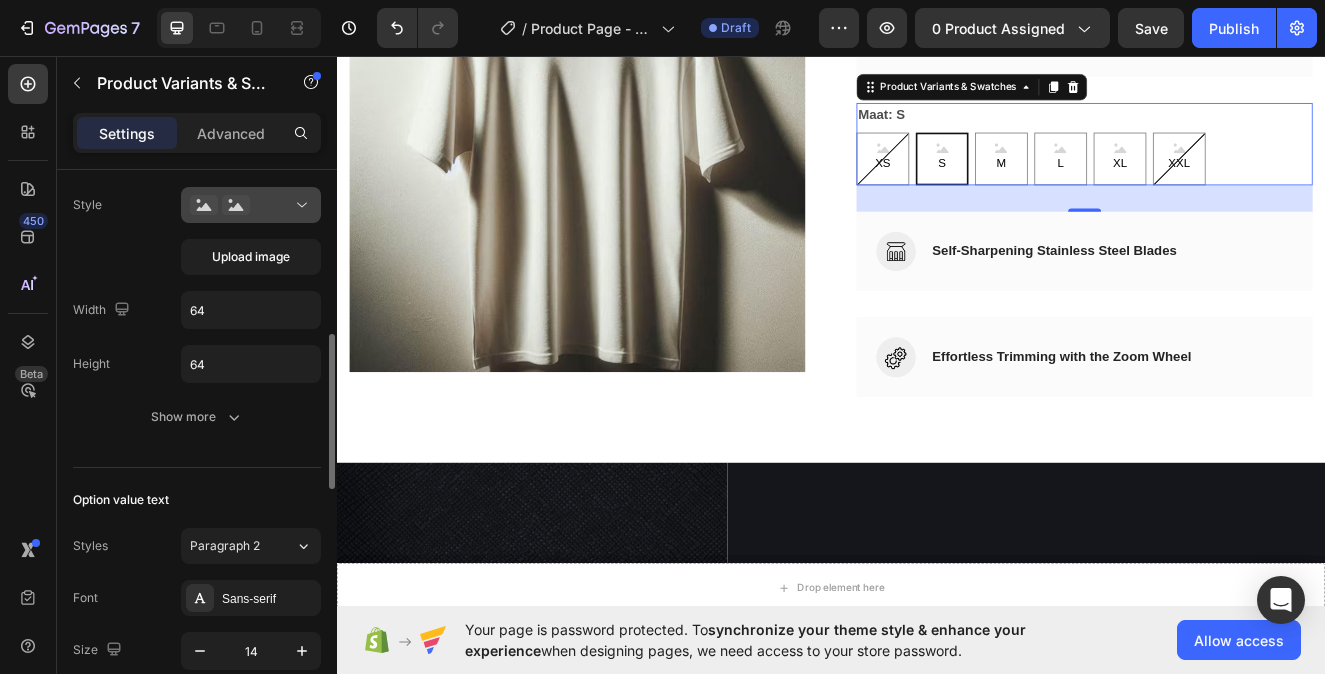 click at bounding box center (251, 205) 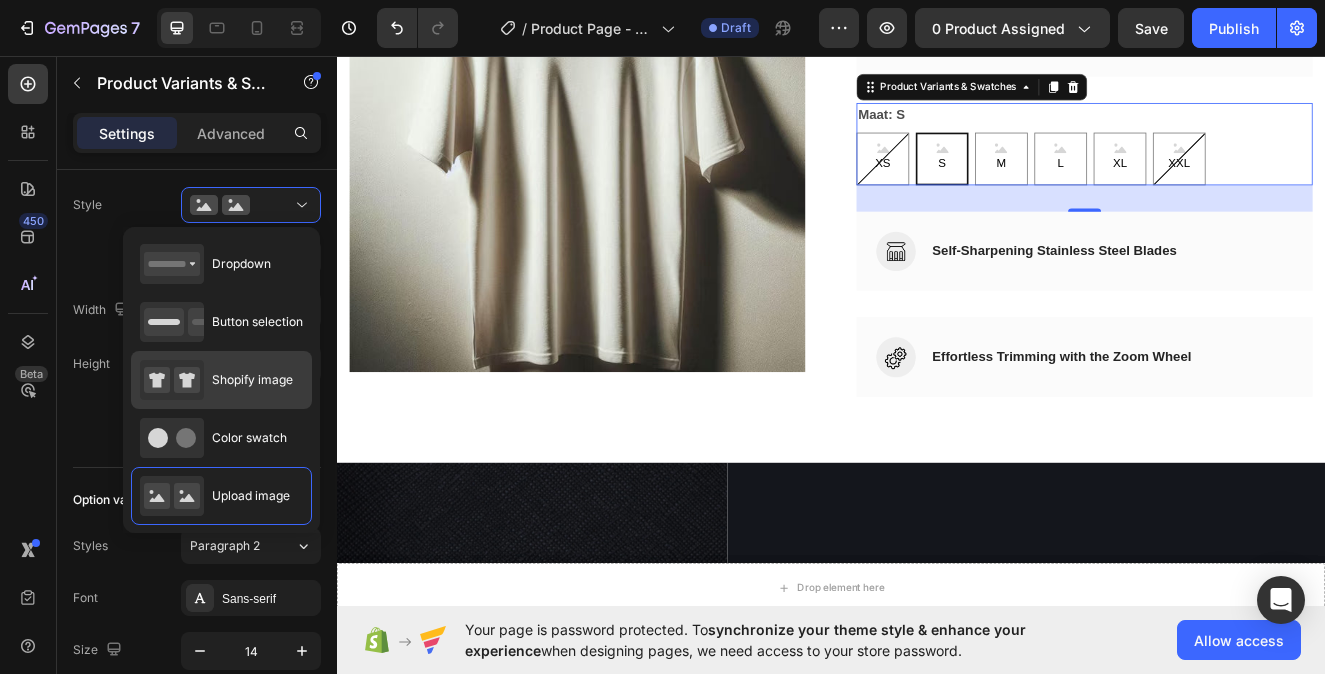 click on "Shopify image" at bounding box center (252, 380) 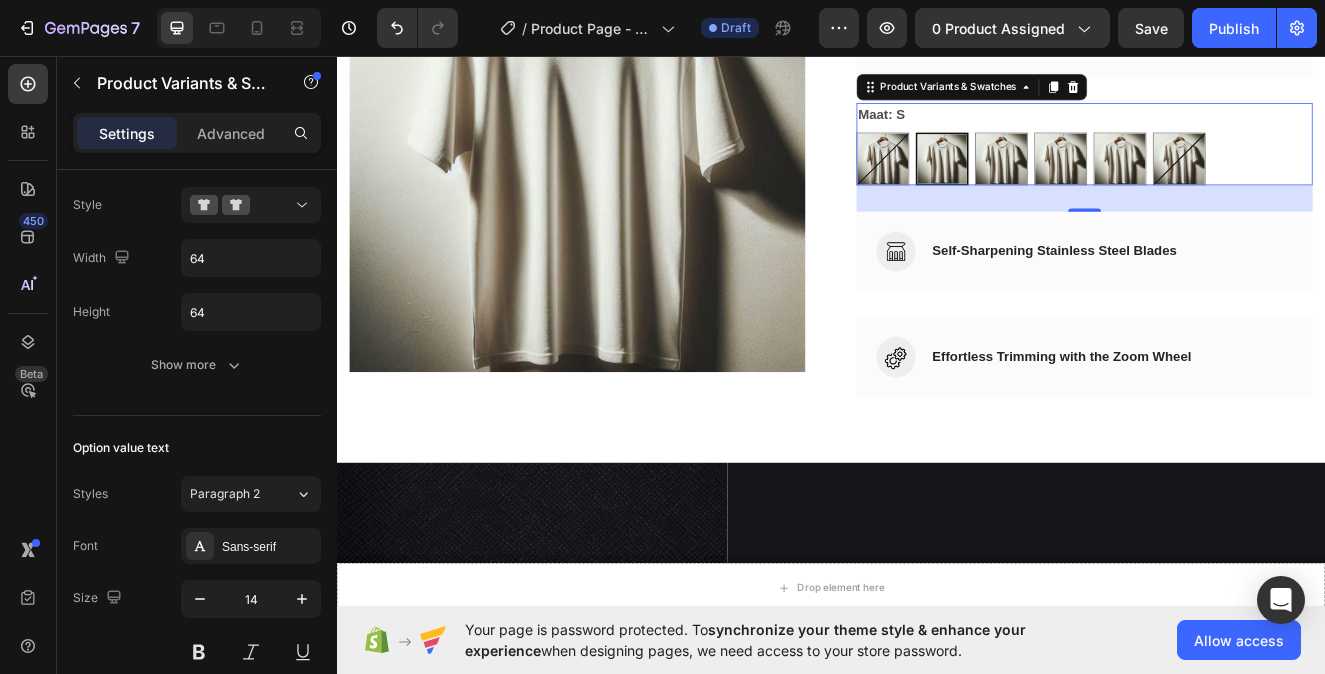 click at bounding box center [1072, 182] 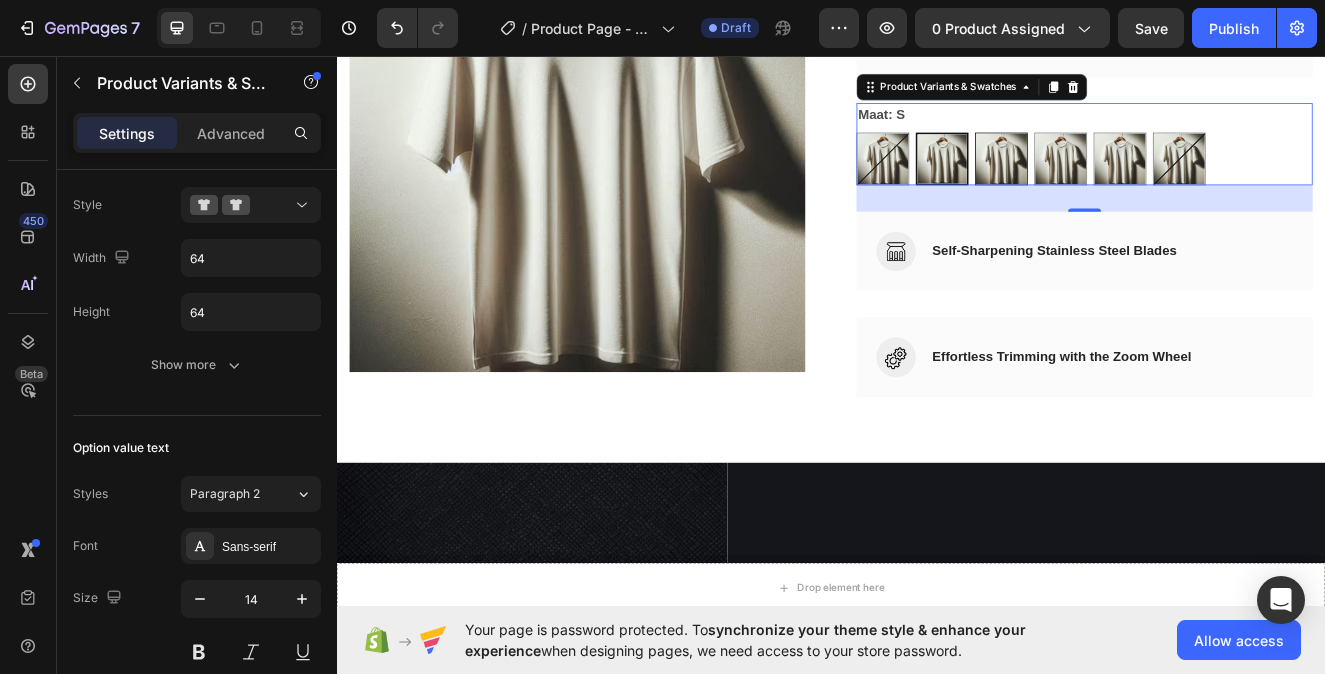 click at bounding box center [1144, 182] 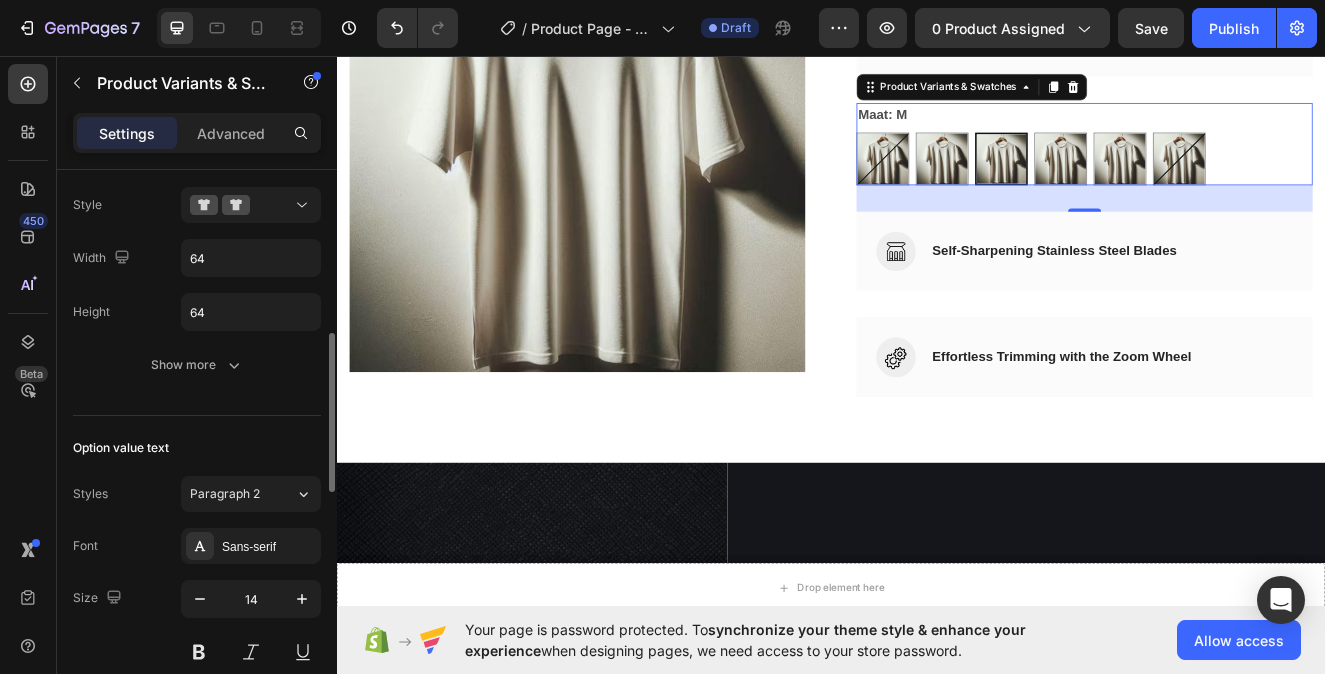 scroll, scrollTop: 589, scrollLeft: 0, axis: vertical 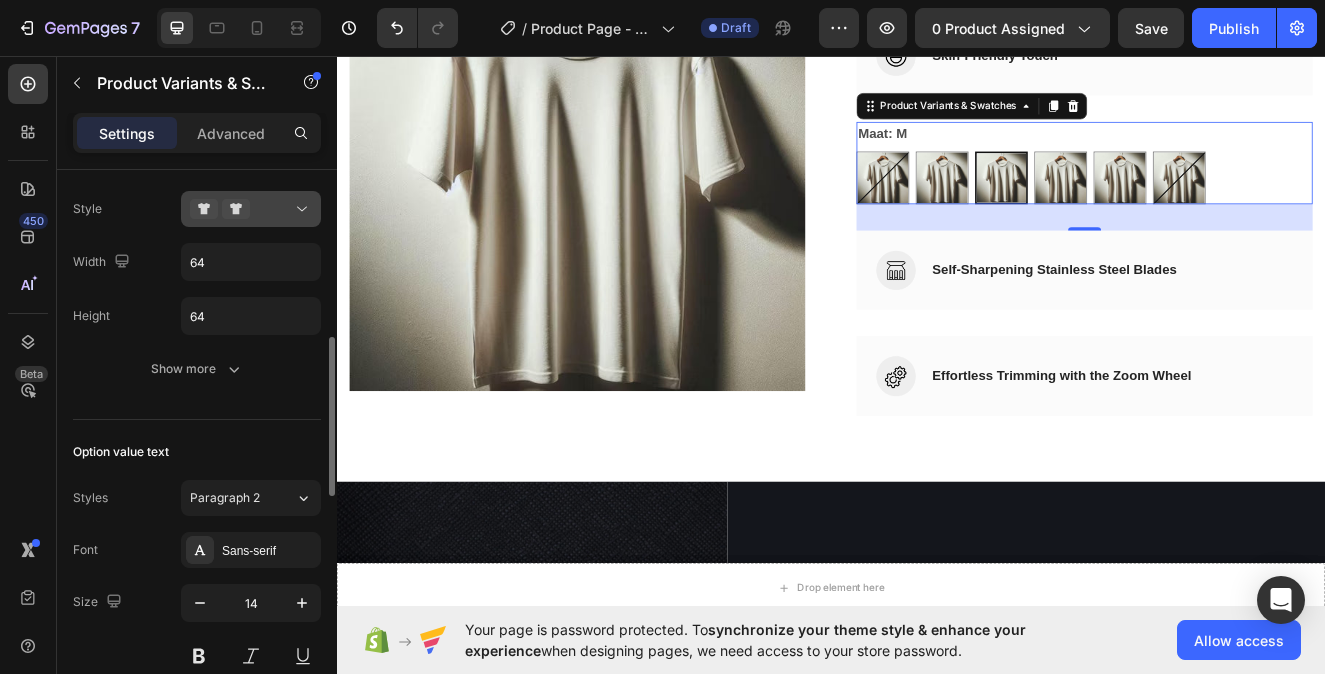 click at bounding box center [251, 209] 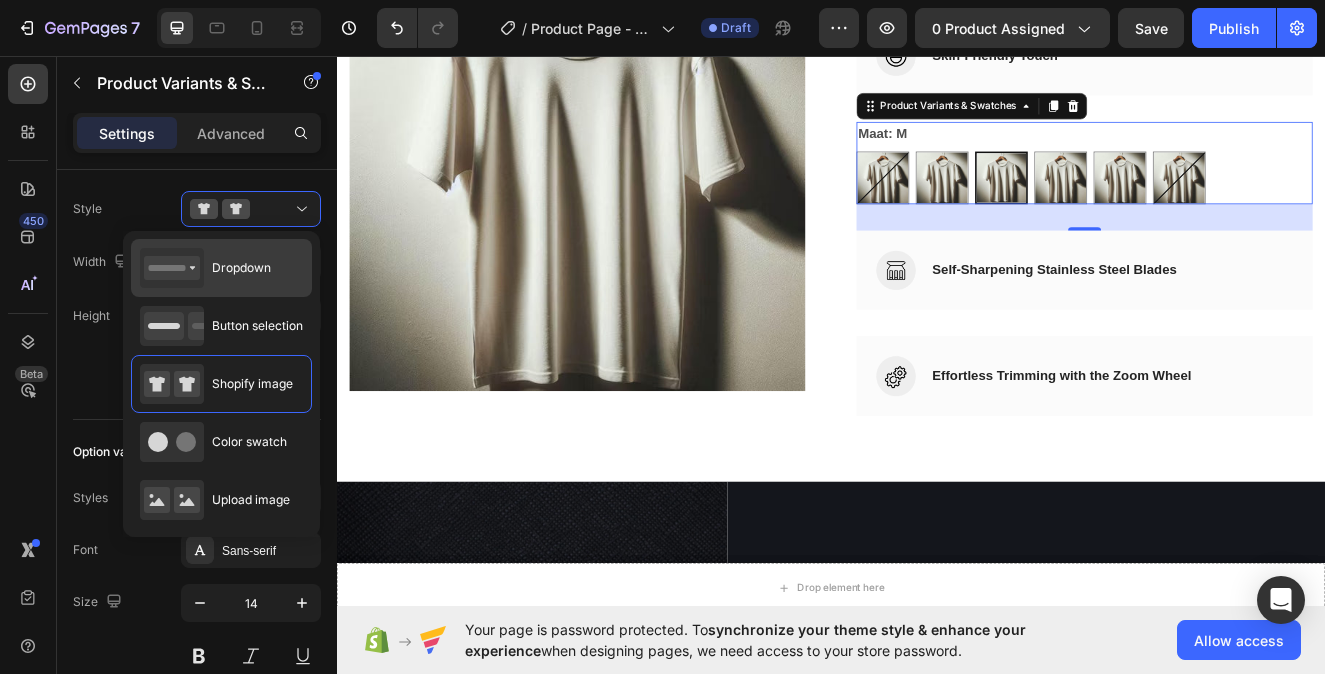click on "Dropdown" 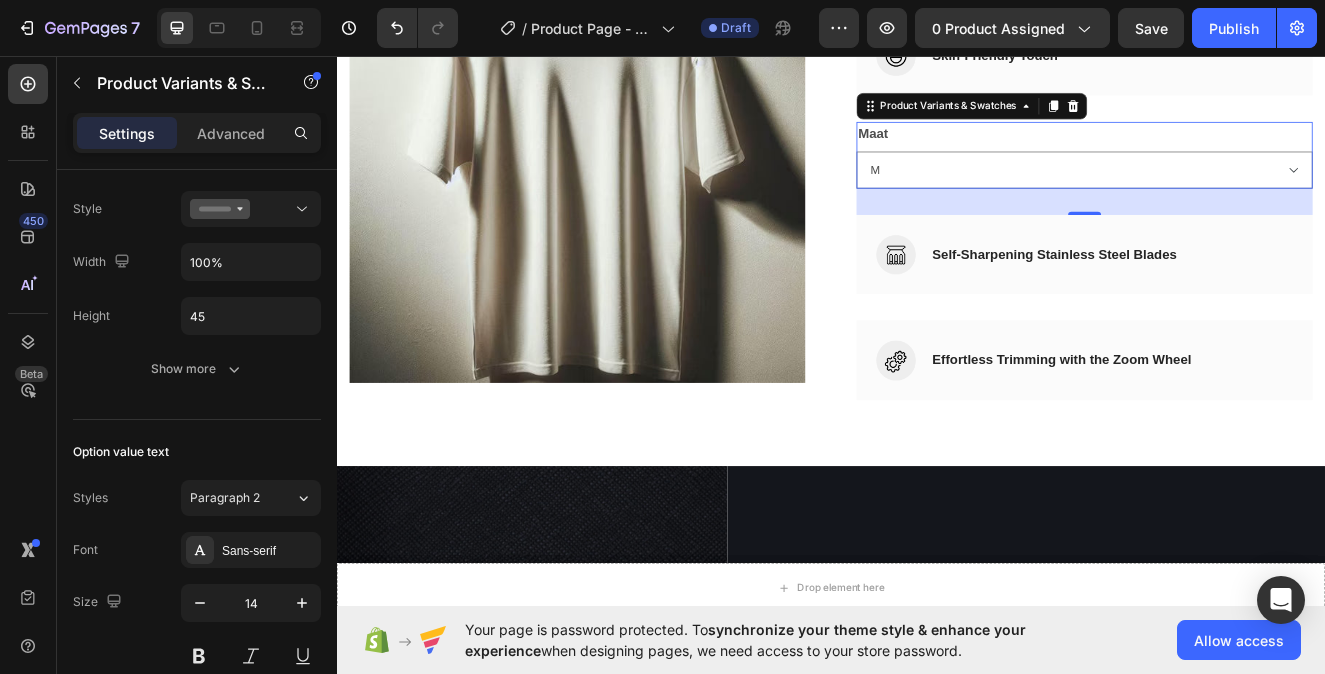 scroll, scrollTop: 5168, scrollLeft: 0, axis: vertical 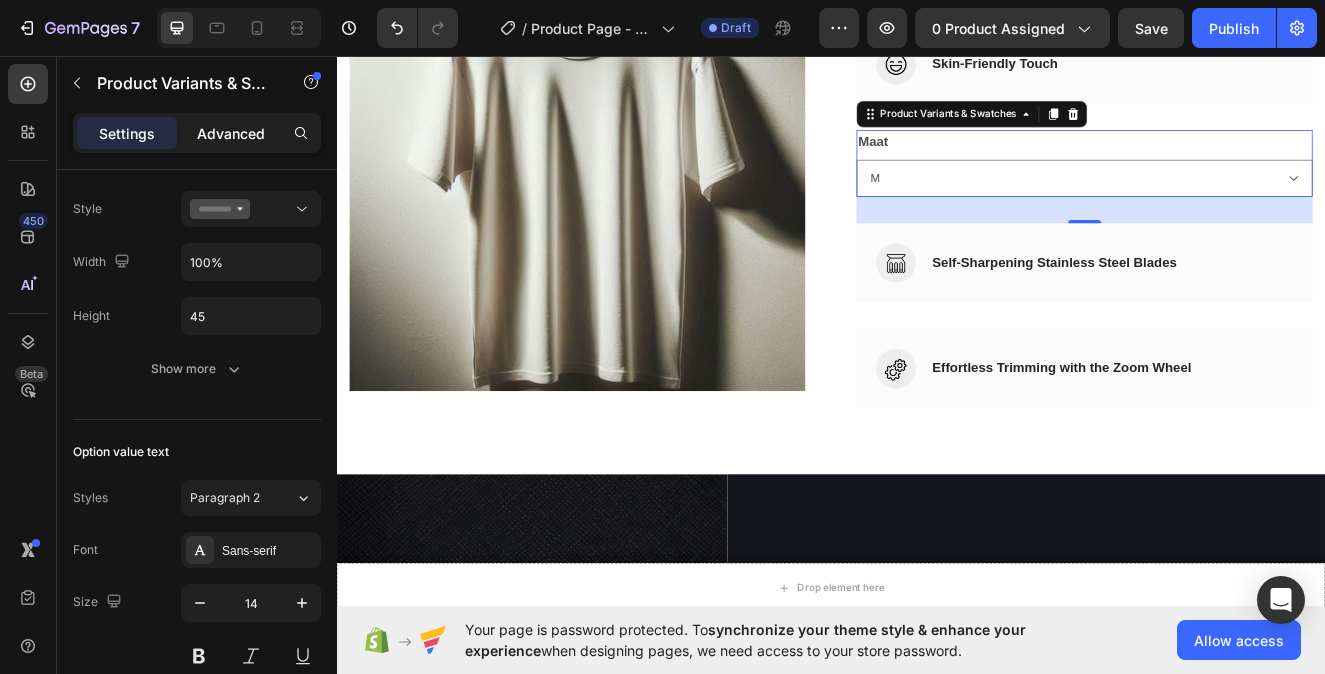 click on "Advanced" 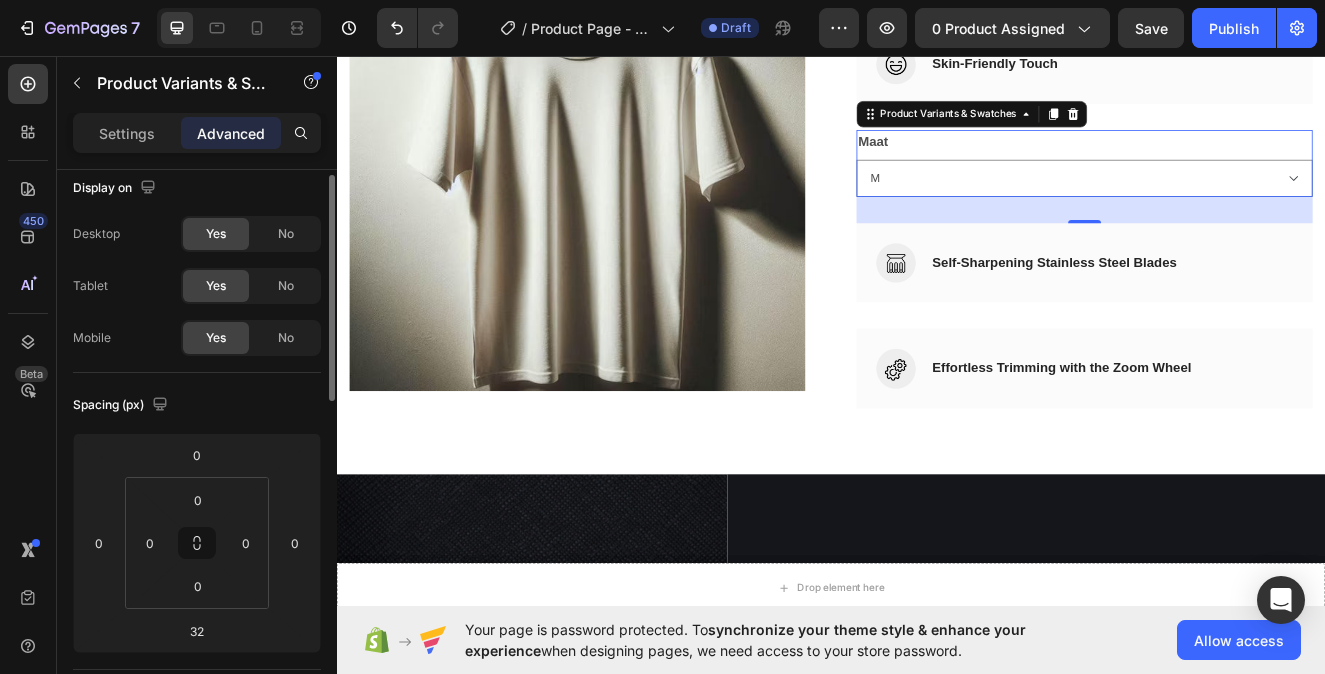 scroll, scrollTop: 0, scrollLeft: 0, axis: both 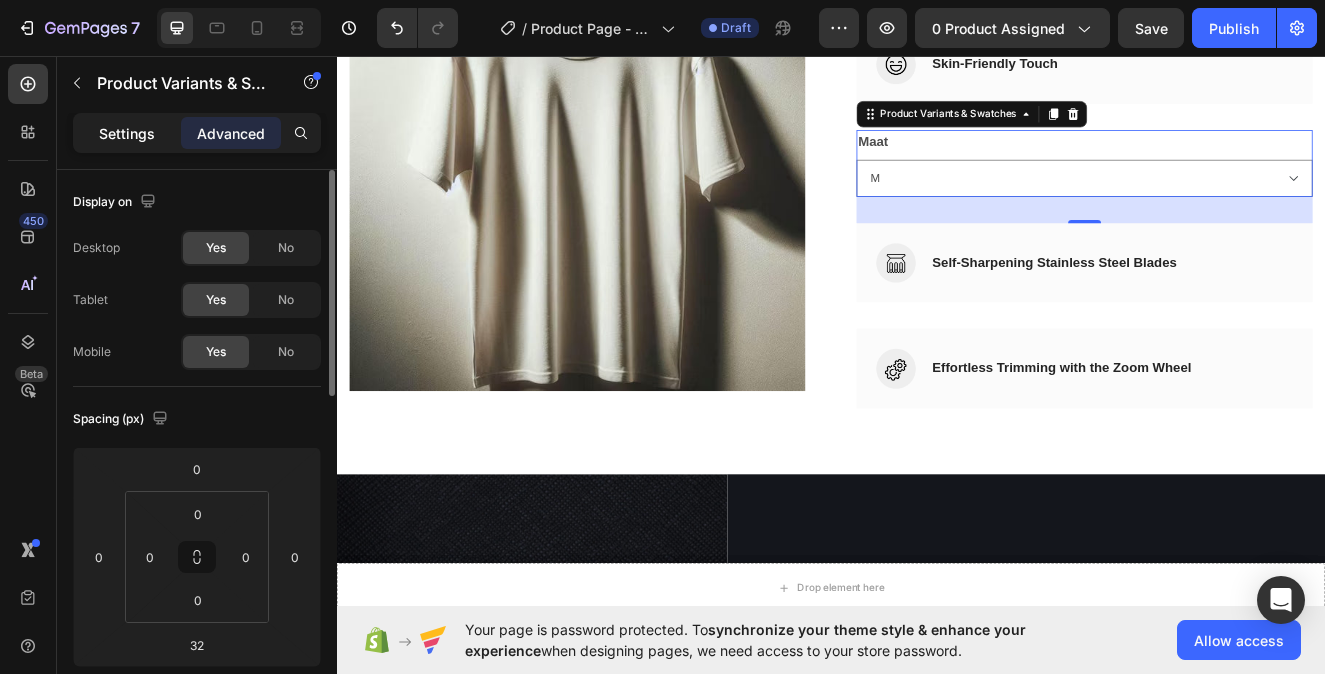 click on "Settings" 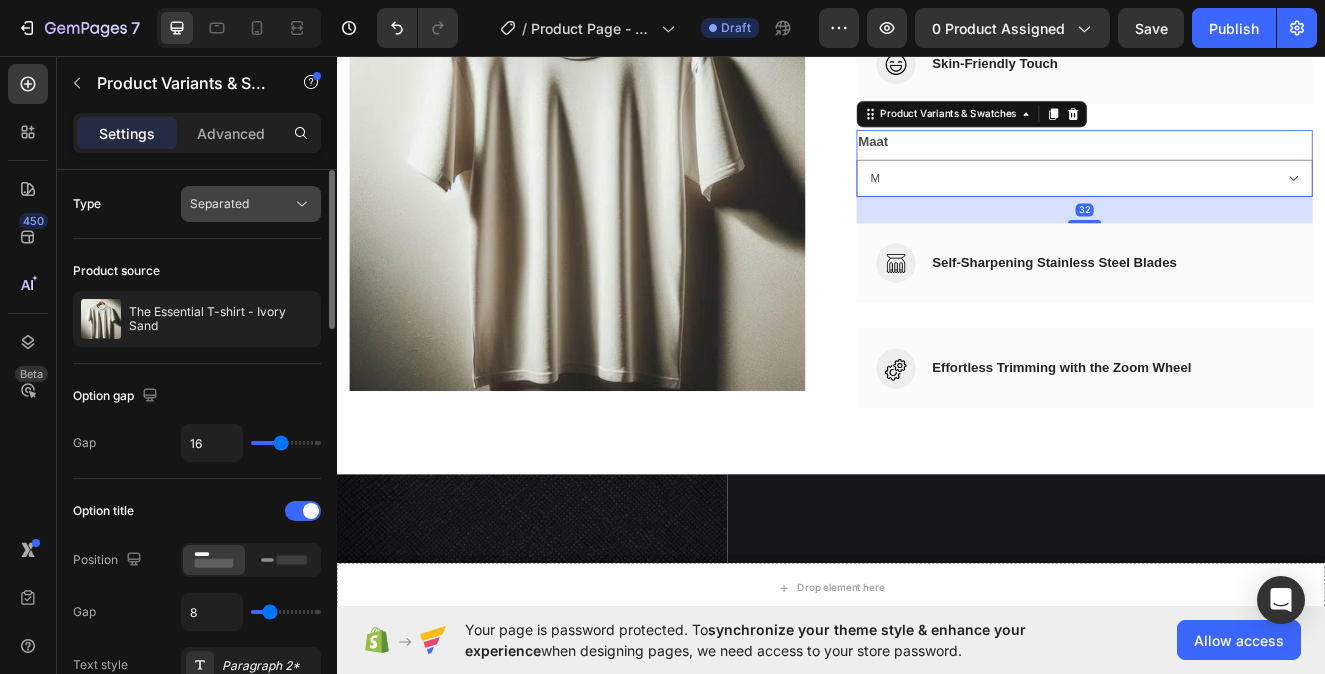 click on "Separated" at bounding box center (251, 204) 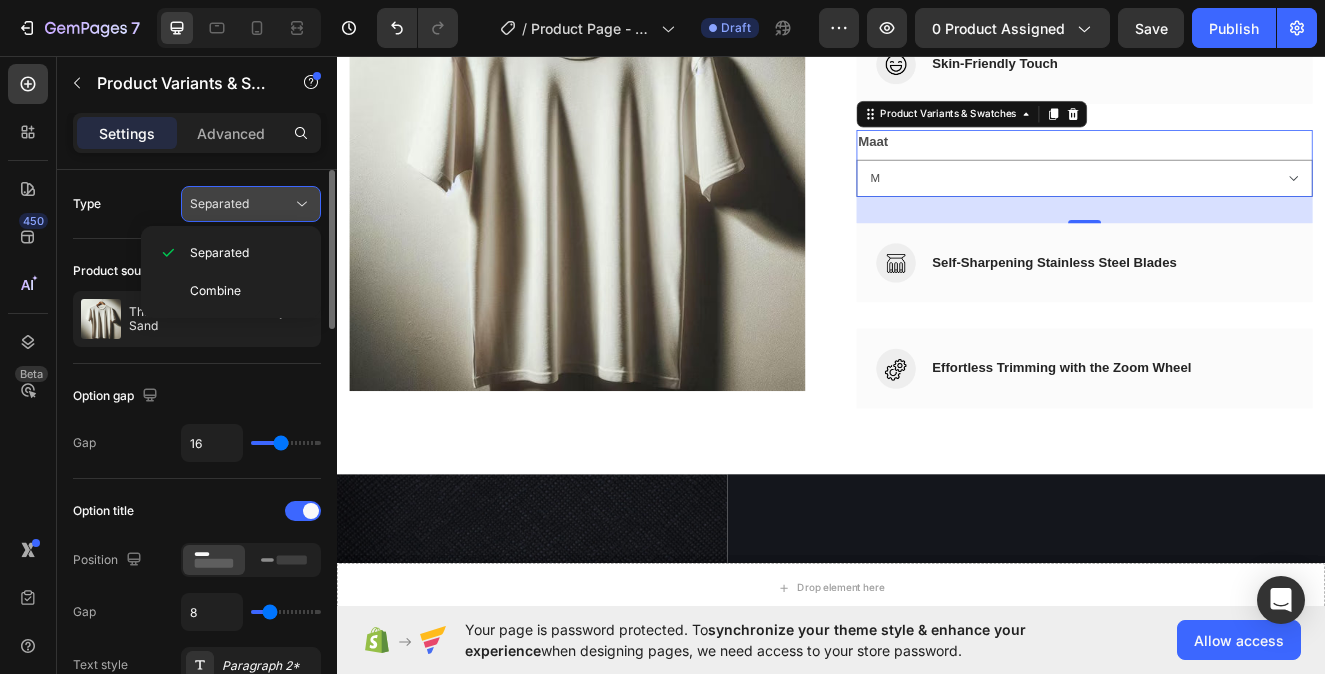 click on "Separated" at bounding box center (219, 203) 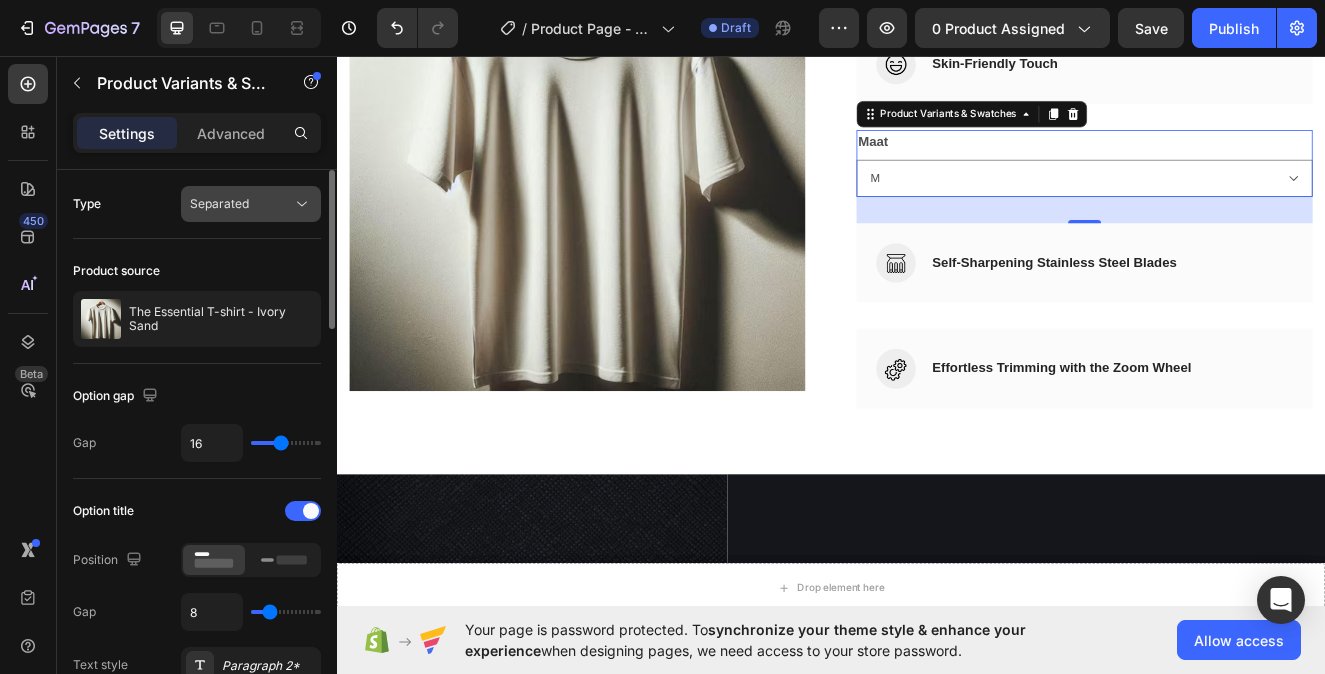 click on "Separated" at bounding box center (241, 204) 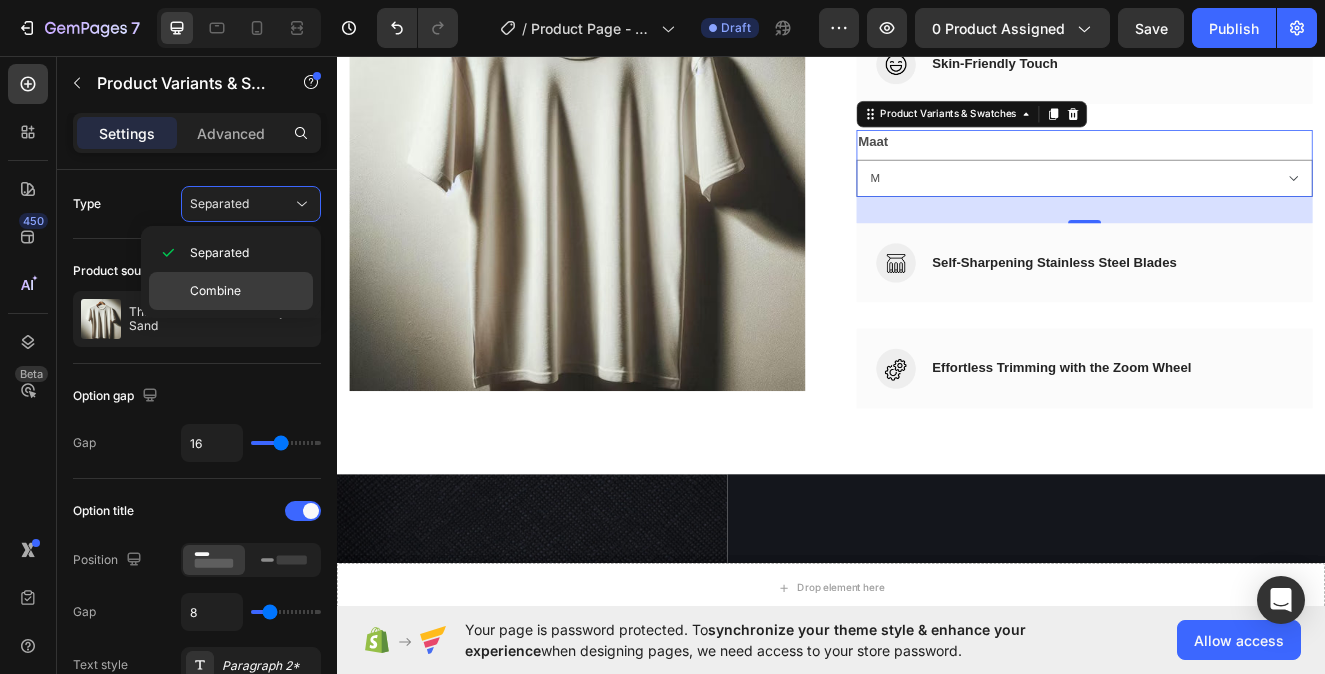 click on "Combine" at bounding box center [247, 291] 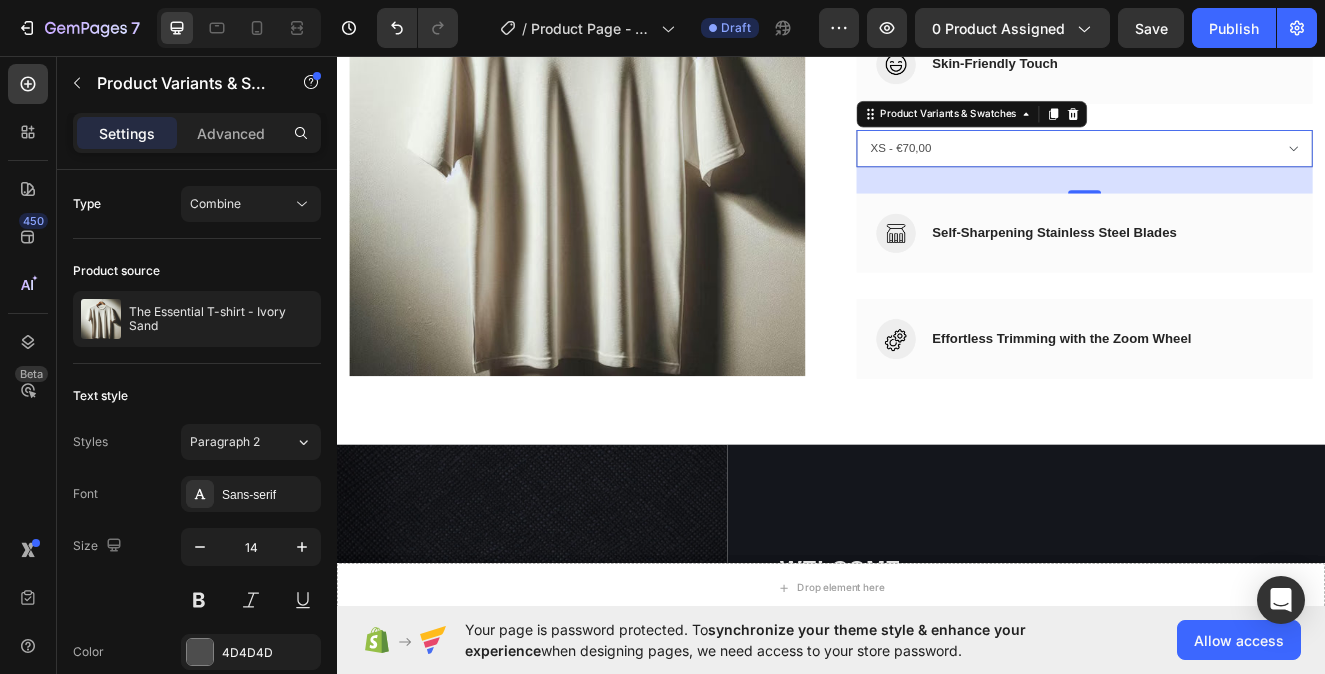 scroll, scrollTop: 5150, scrollLeft: 0, axis: vertical 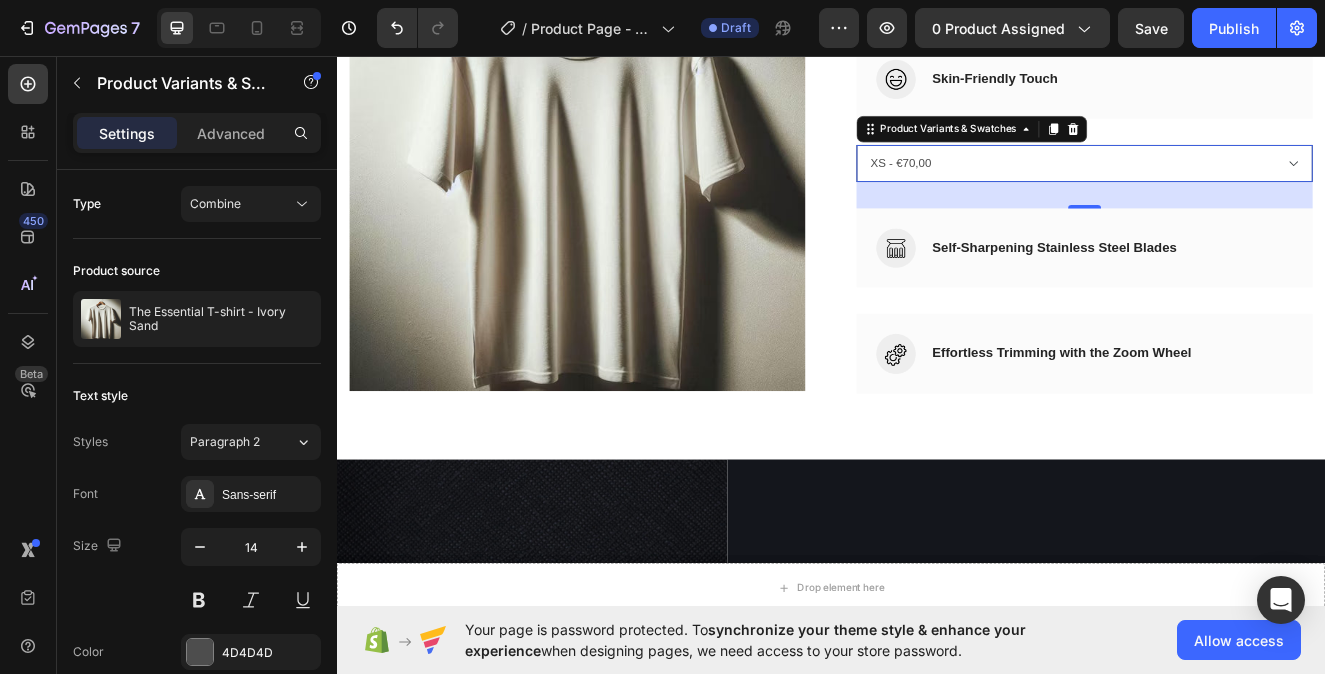 click on "XS - €70,00  S - €70,00  M - €70,00  L - €70,00  XL - €70,00  XXL - €70,00" at bounding box center [1245, 187] 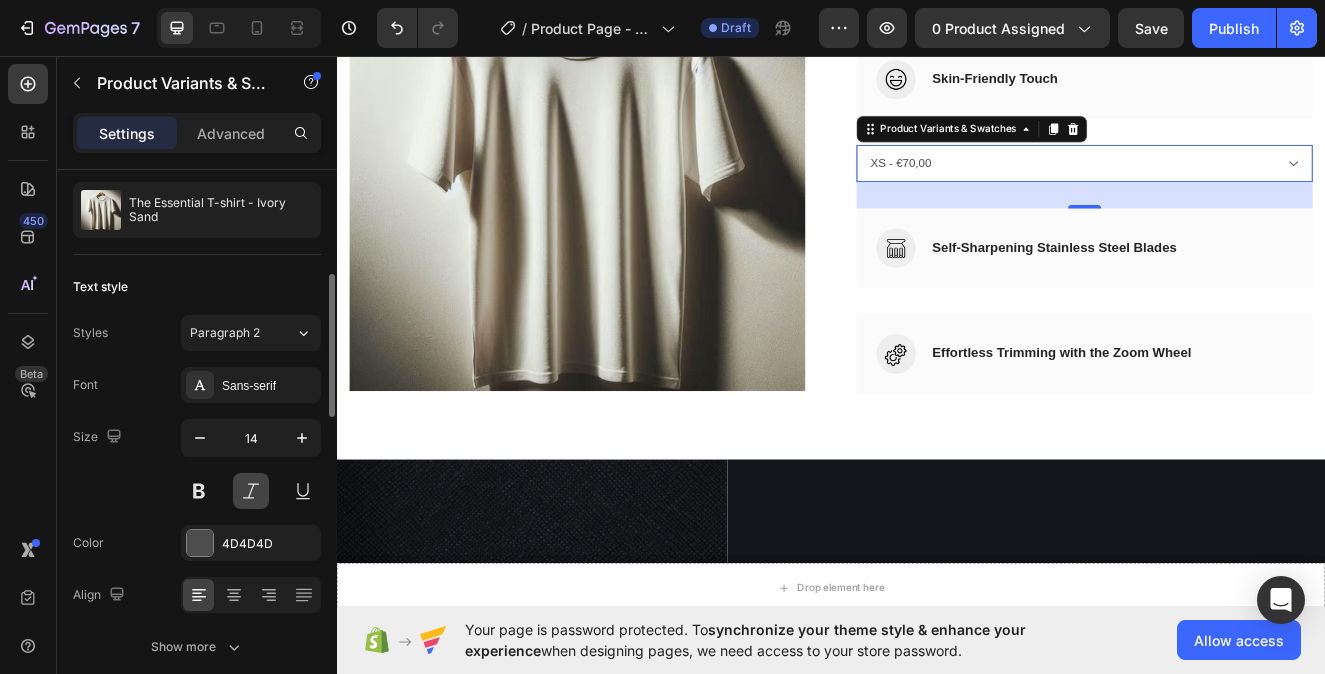 scroll, scrollTop: 413, scrollLeft: 0, axis: vertical 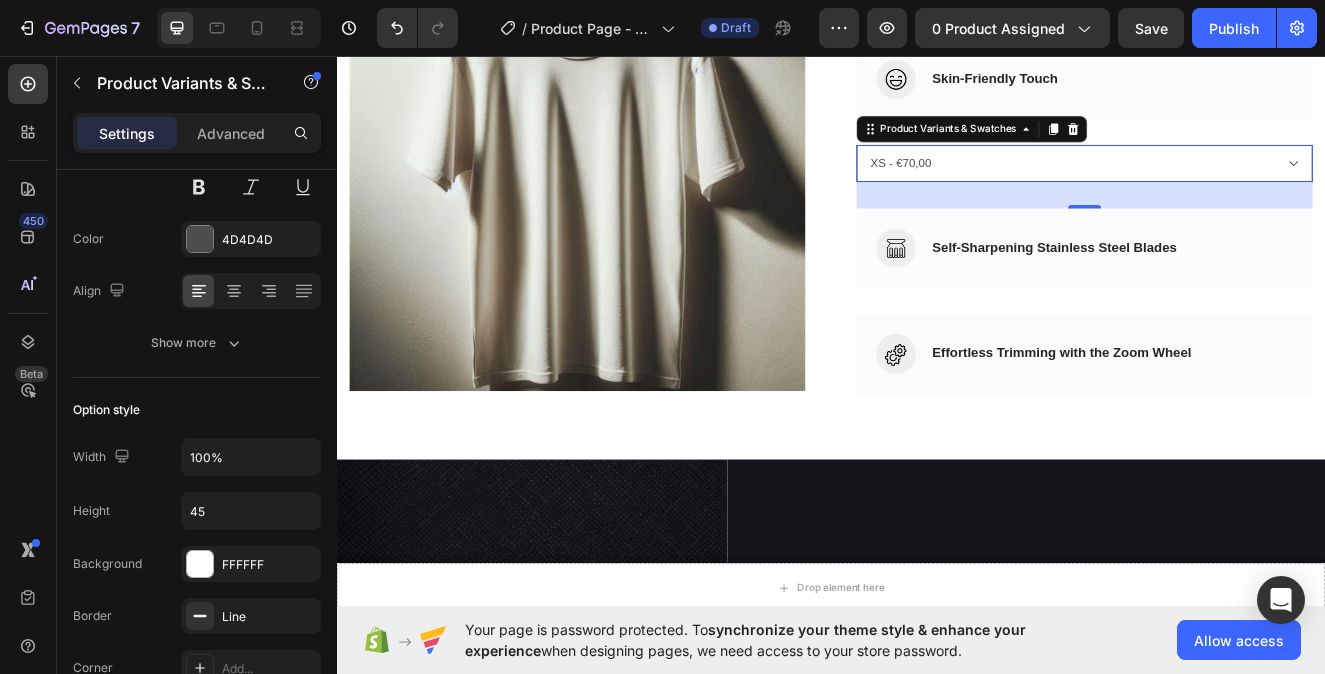 click on "XS - €70,00  S - €70,00  M - €70,00  L - €70,00  XL - €70,00  XXL - €70,00" at bounding box center (1245, 187) 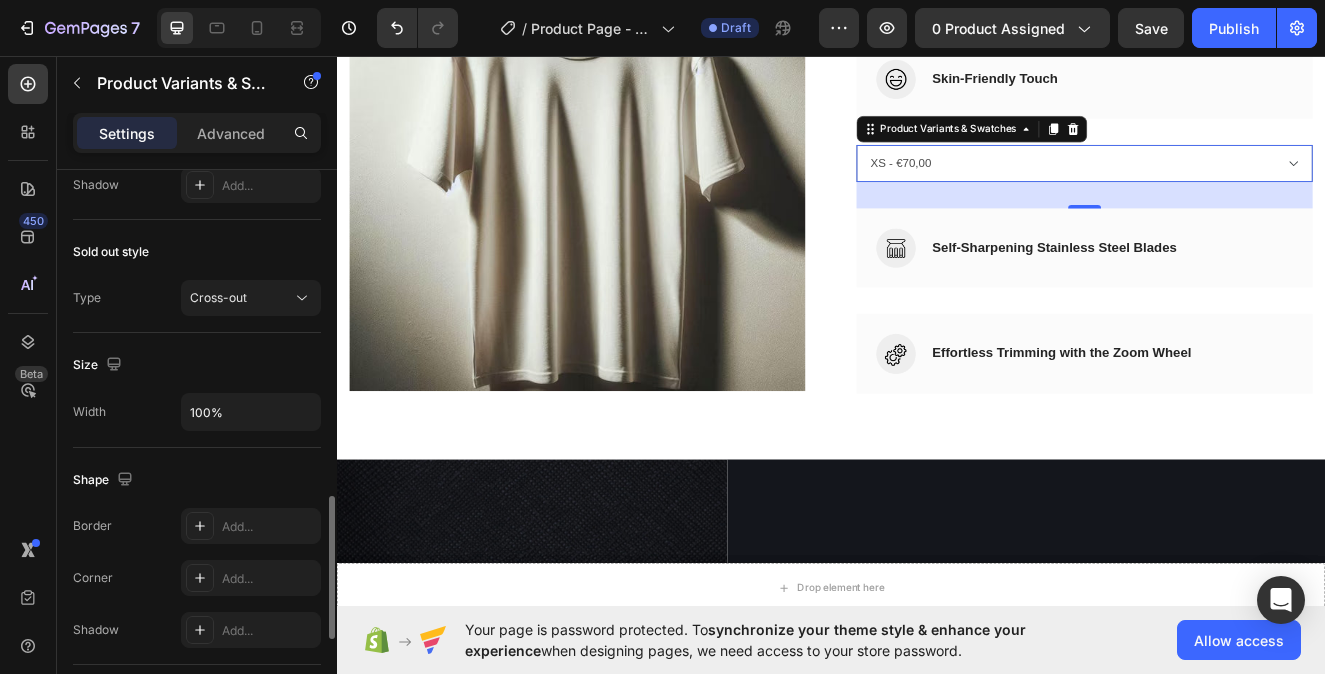 scroll, scrollTop: 0, scrollLeft: 0, axis: both 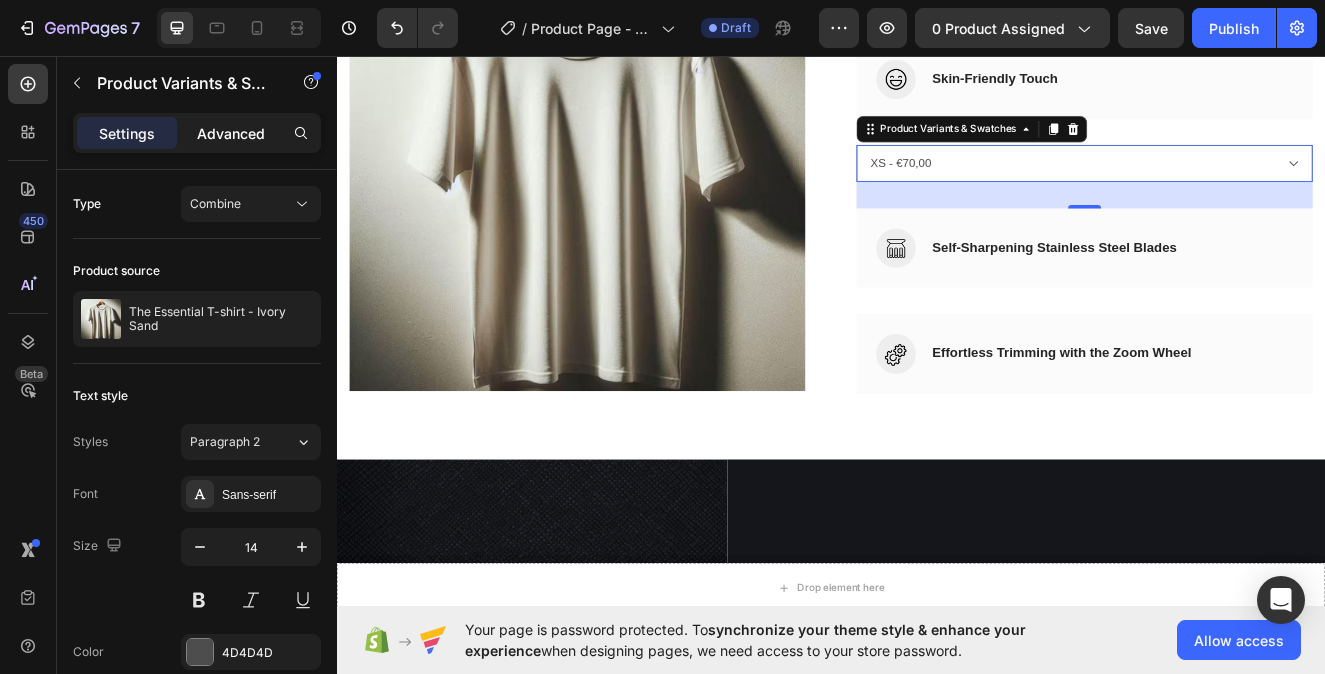 click on "Advanced" at bounding box center (231, 133) 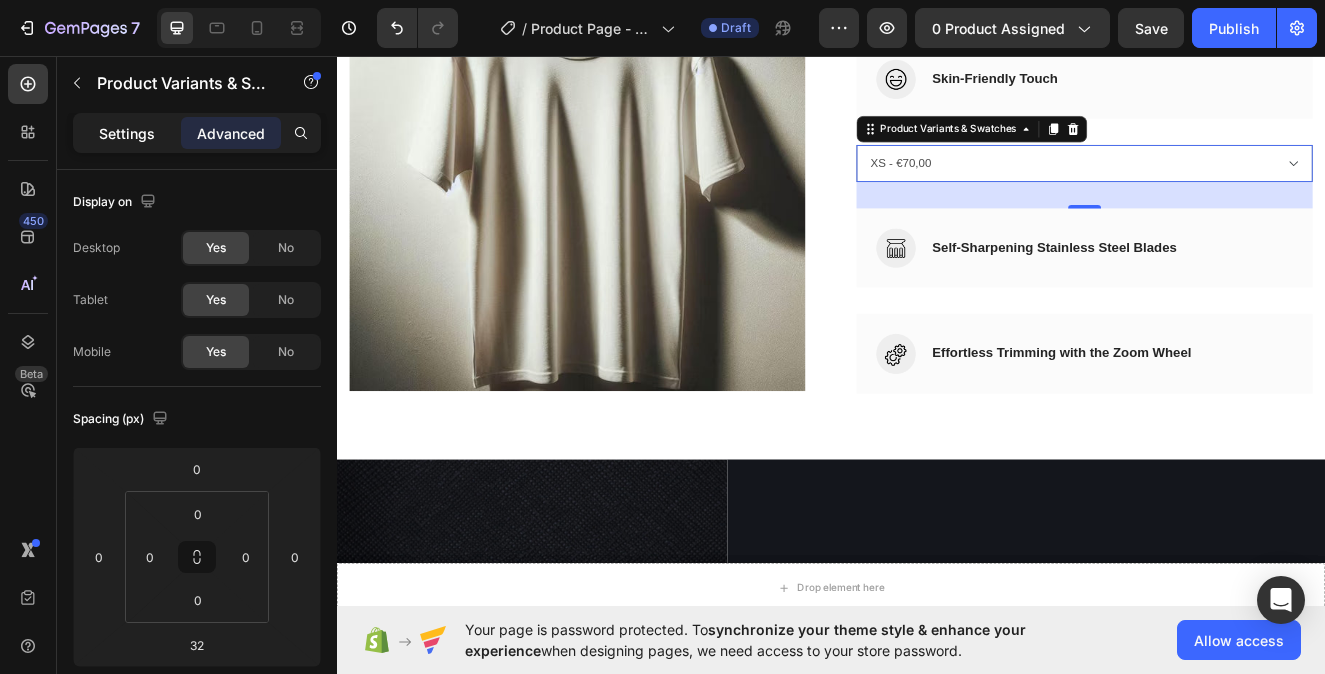 click on "Settings" 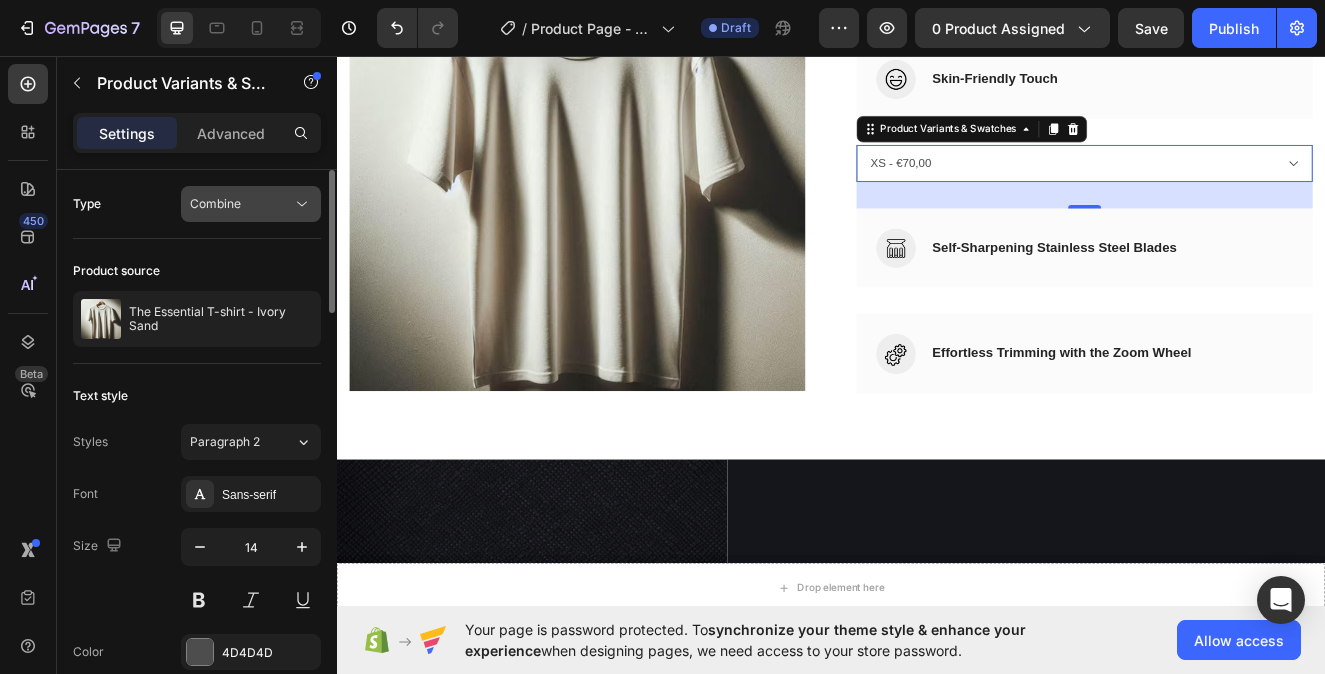 click on "Combine" 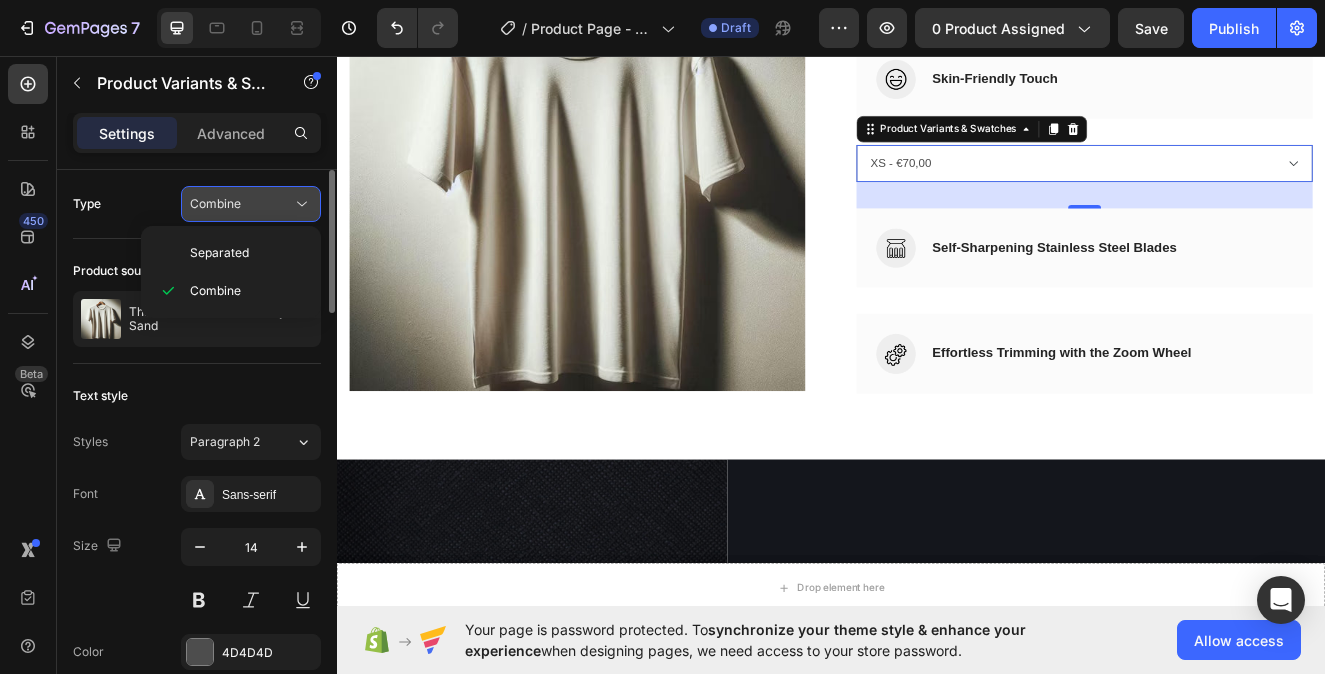 click on "Combine" 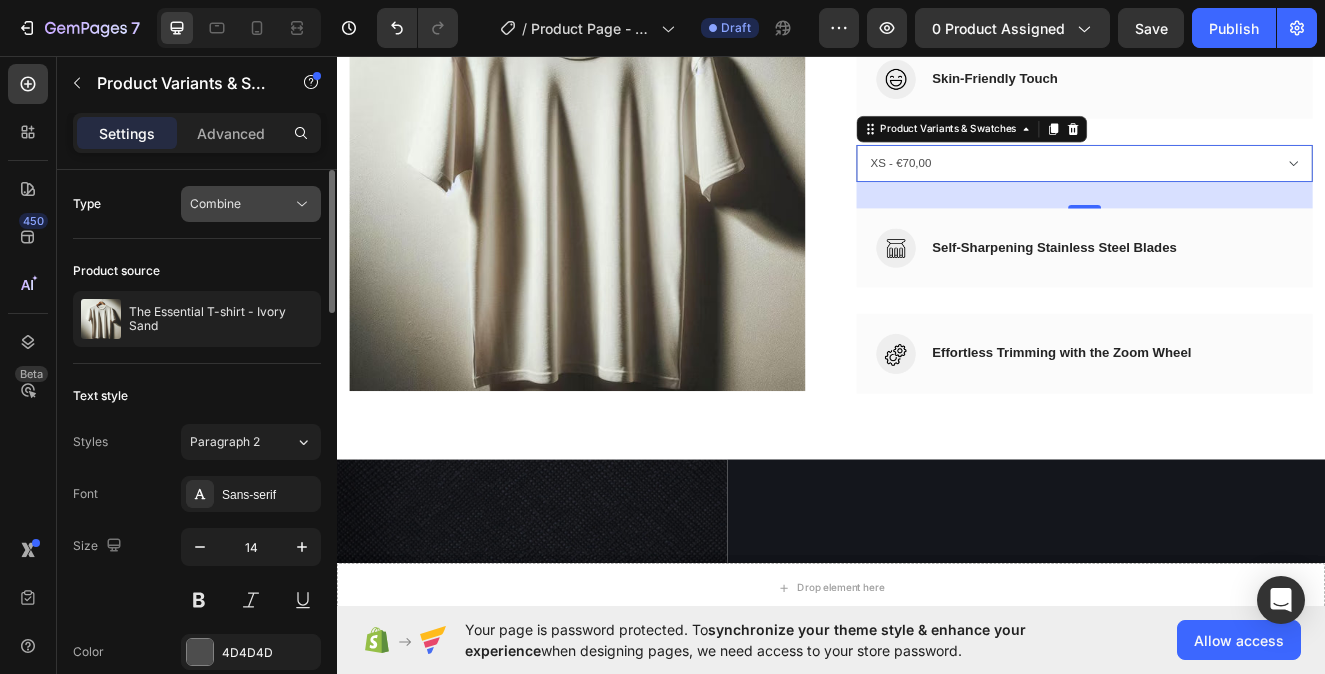 click on "Combine" at bounding box center [251, 204] 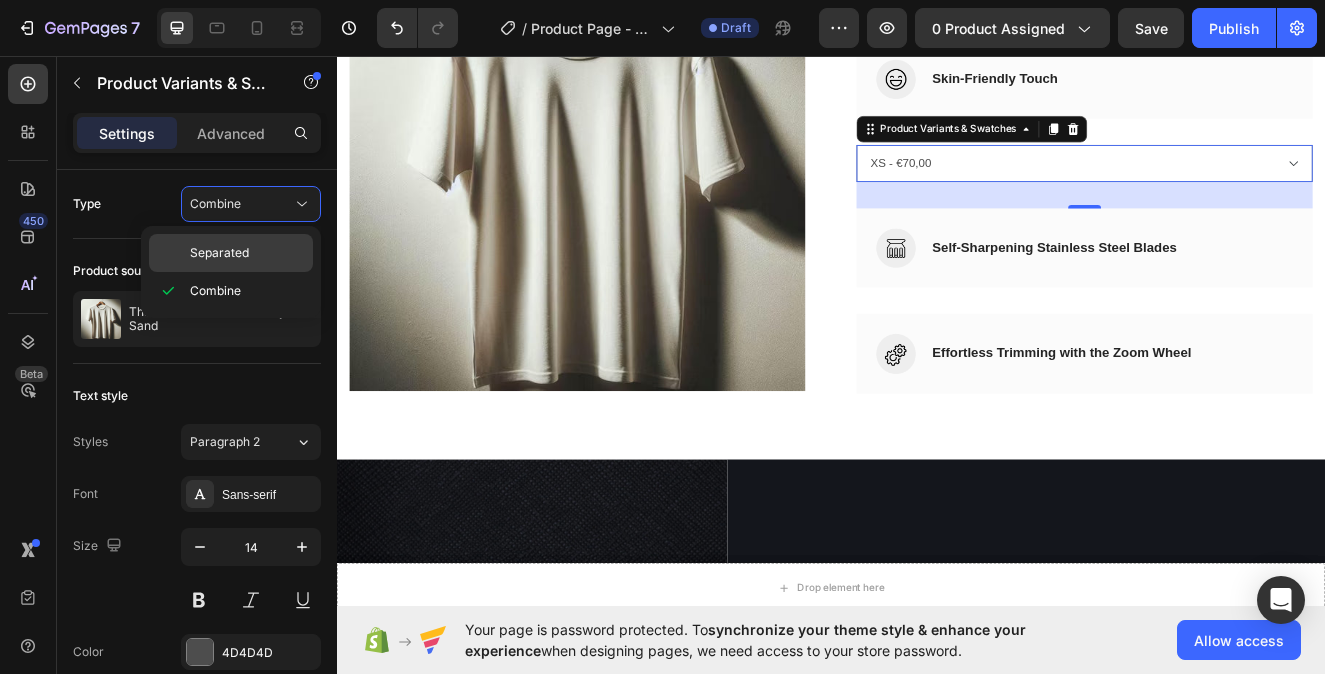 click on "Separated" 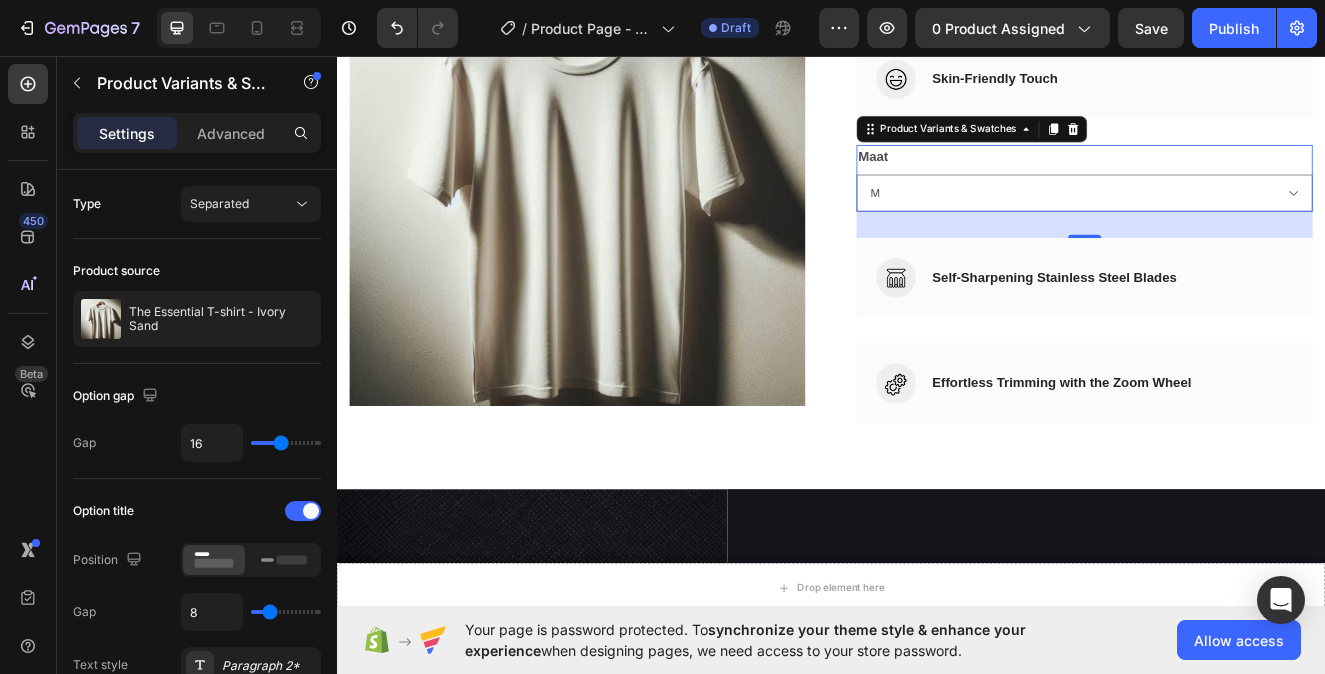 scroll, scrollTop: 5168, scrollLeft: 0, axis: vertical 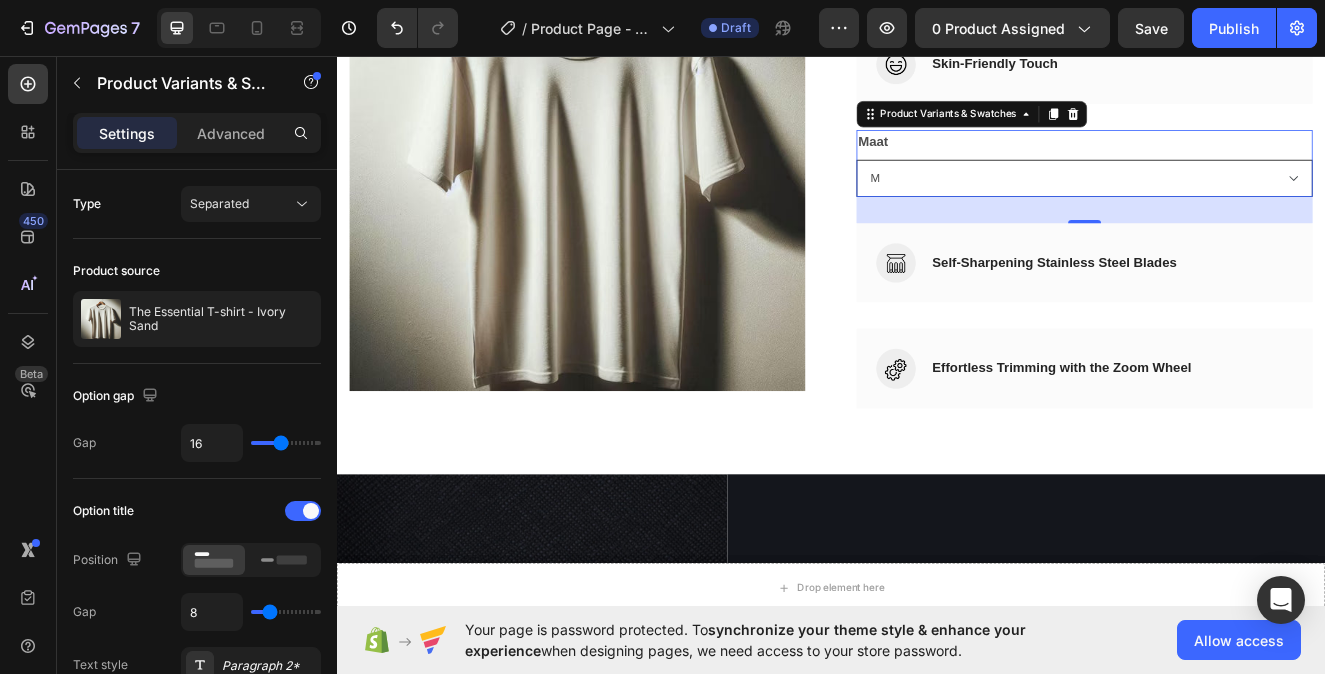 click on "XS S M L XL XXL" at bounding box center (1245, 205) 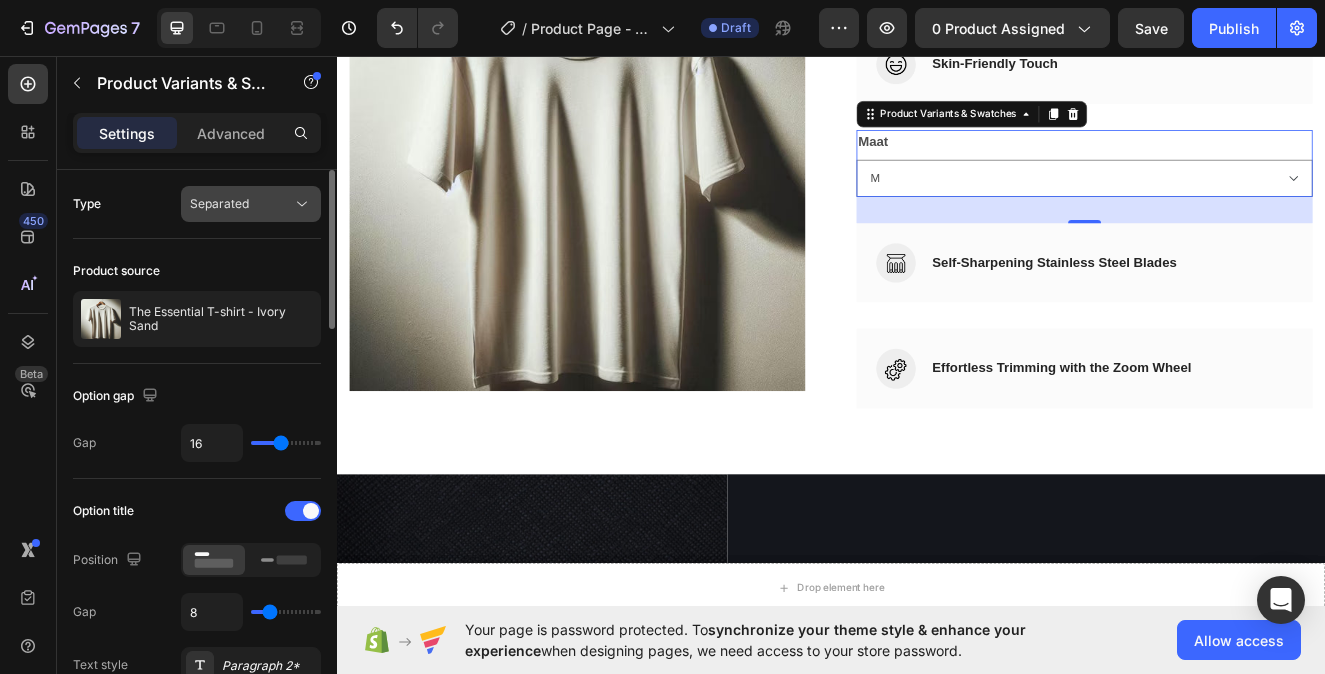 click on "Separated" at bounding box center [219, 204] 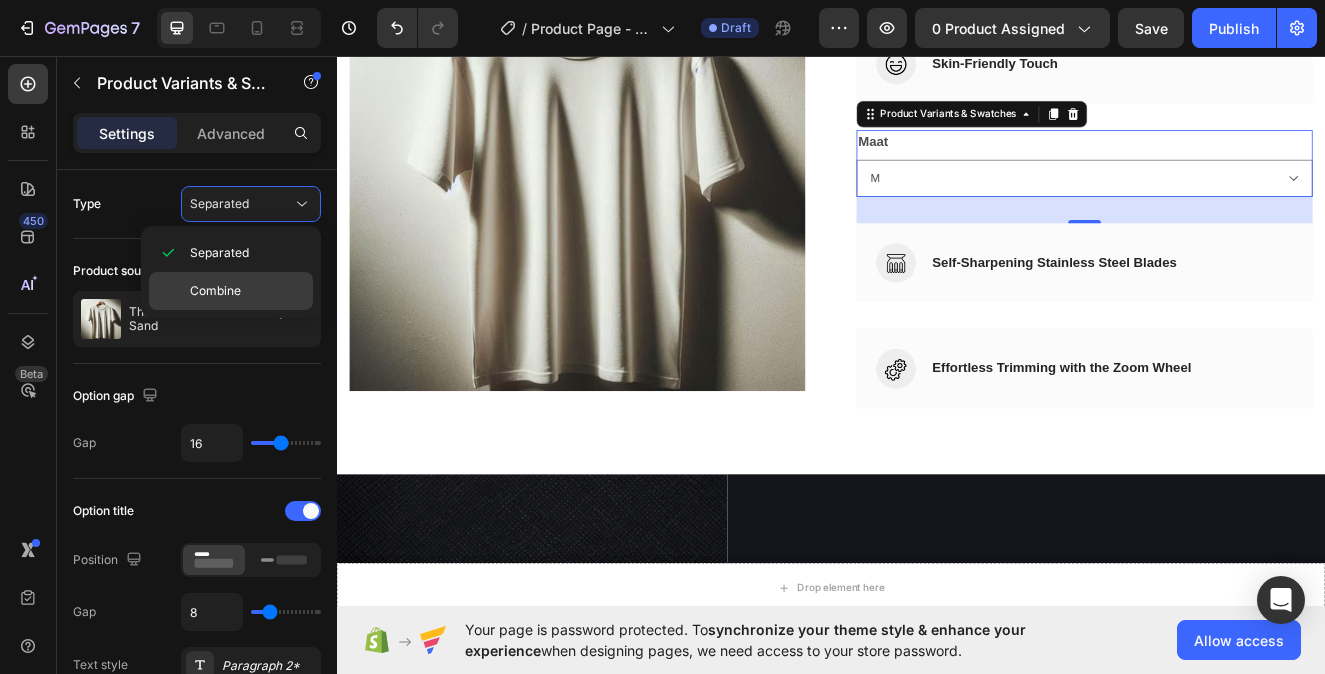 click on "Combine" 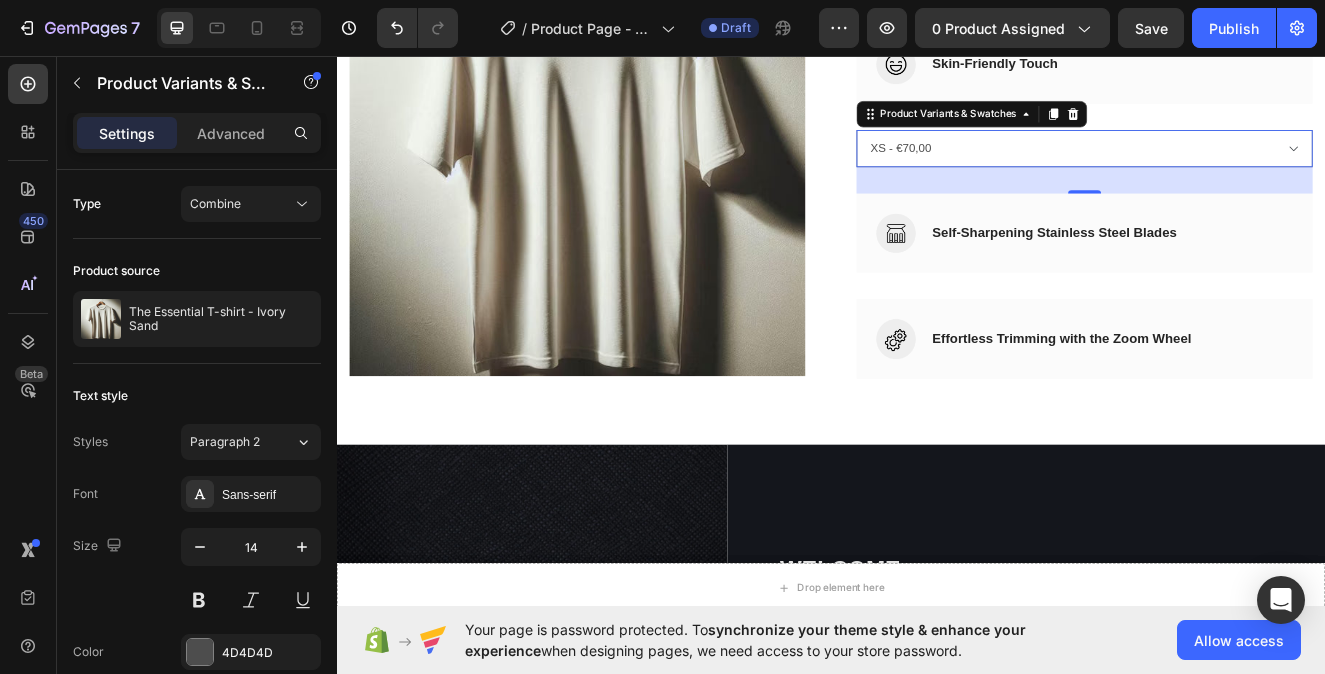 scroll, scrollTop: 5150, scrollLeft: 0, axis: vertical 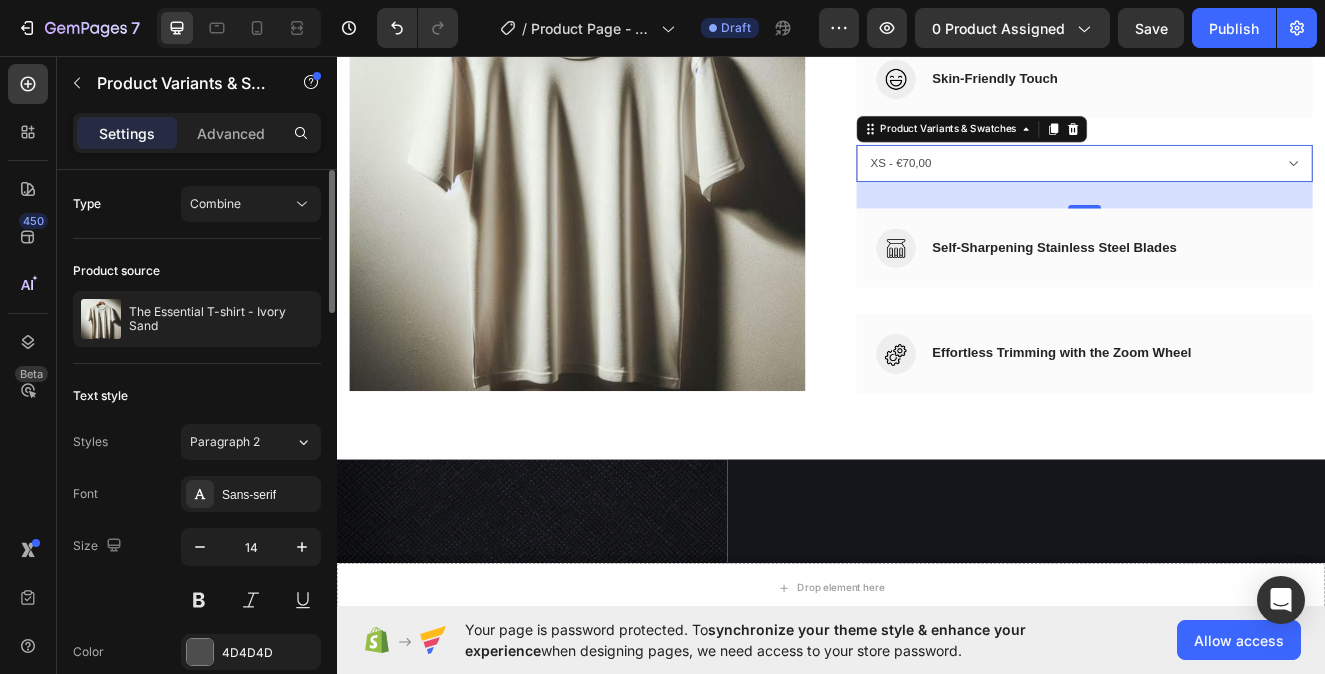 click on "Type Combine" 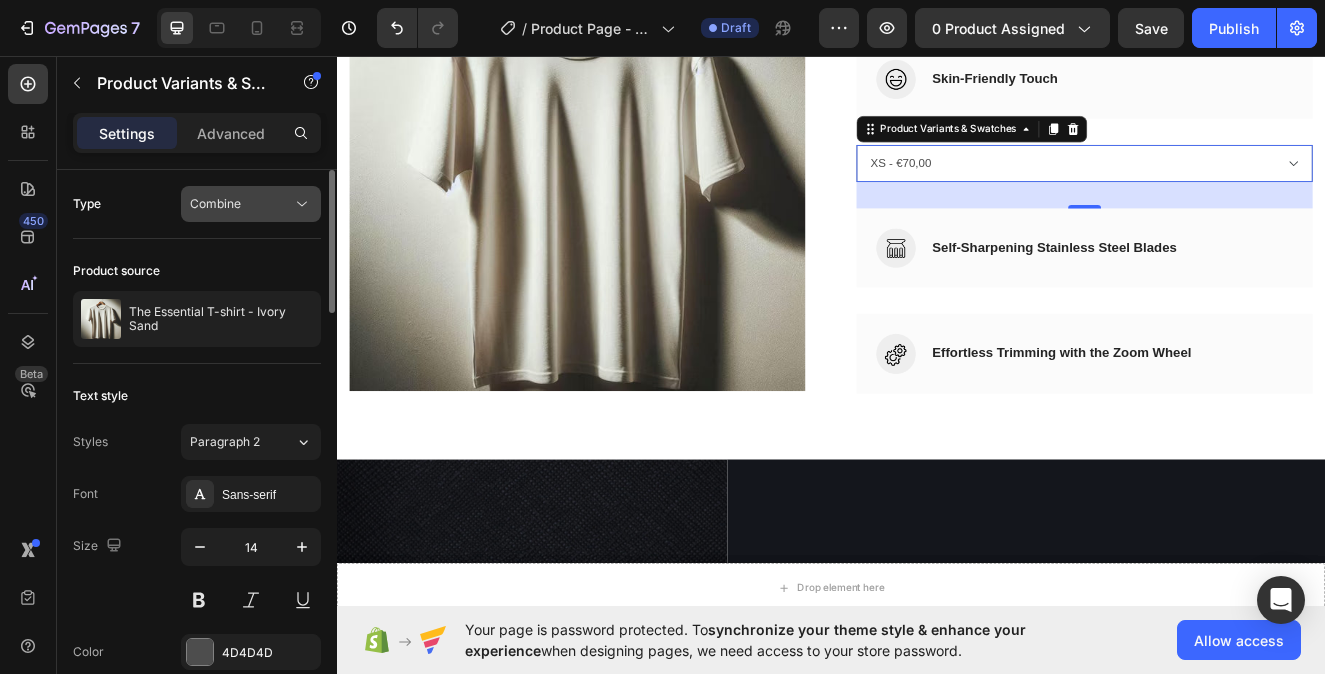 click on "Combine" at bounding box center (241, 204) 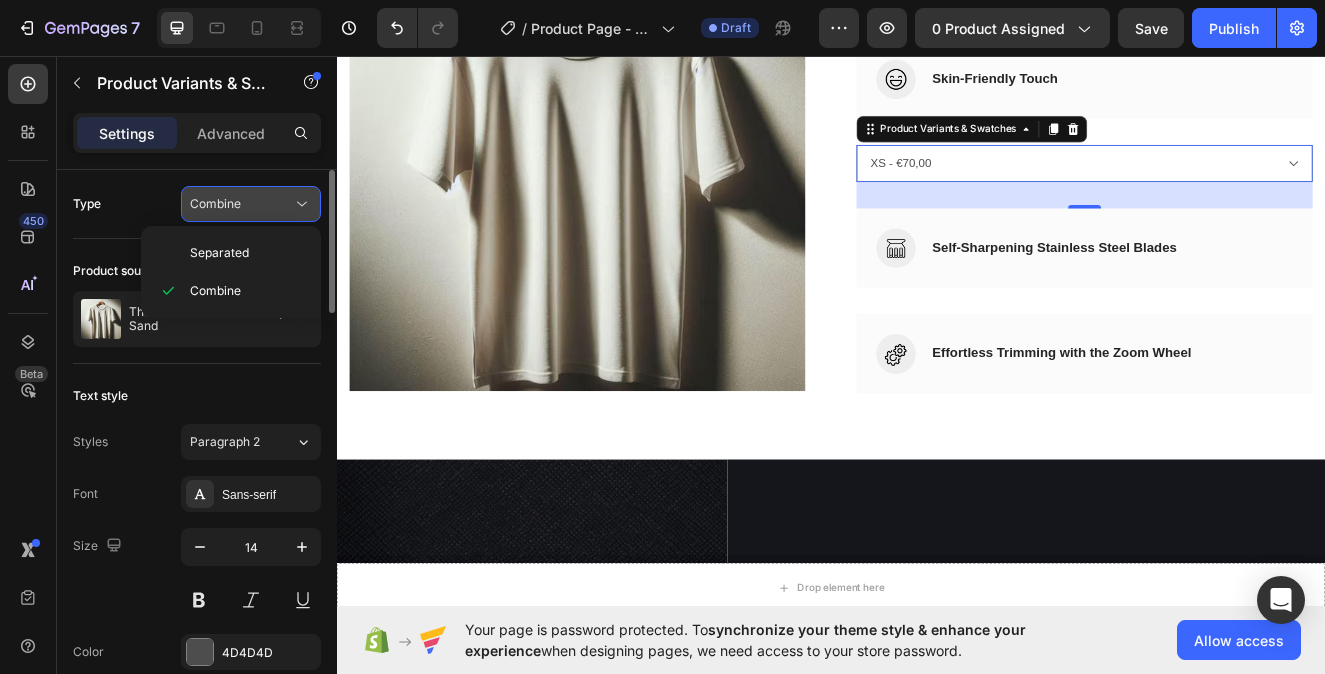 click on "Combine" at bounding box center [241, 204] 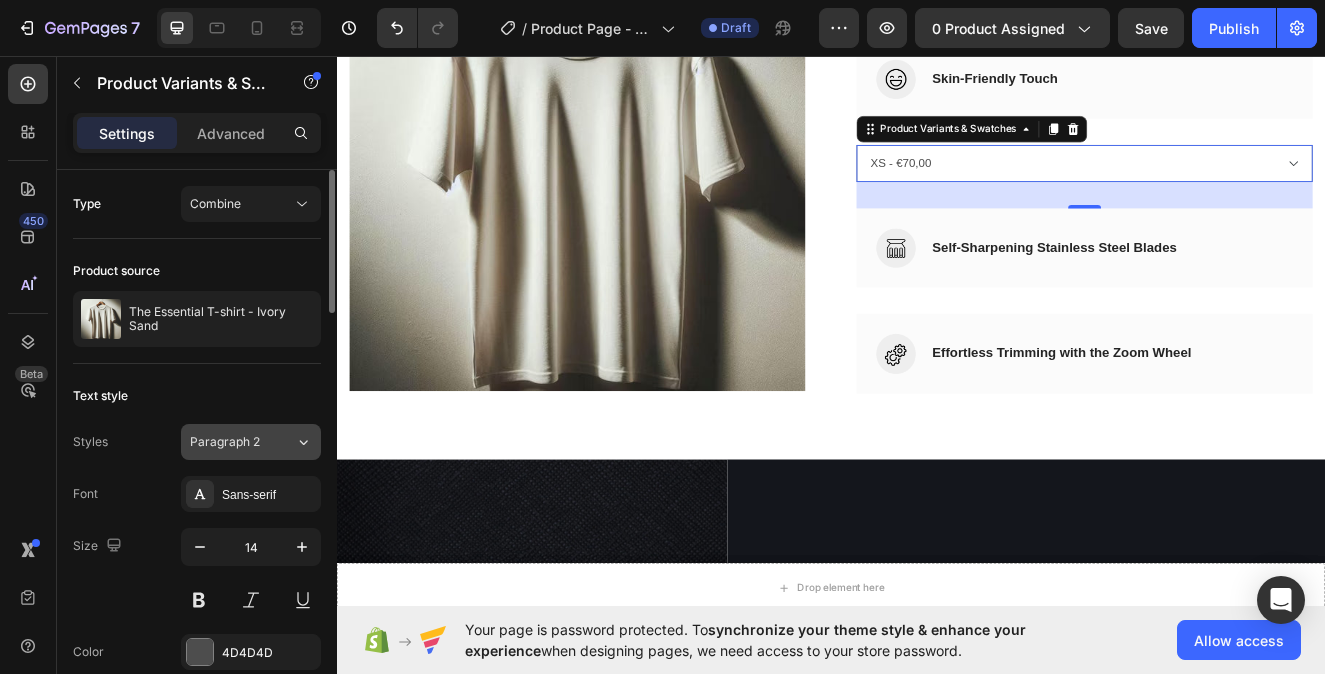 click on "Paragraph 2" 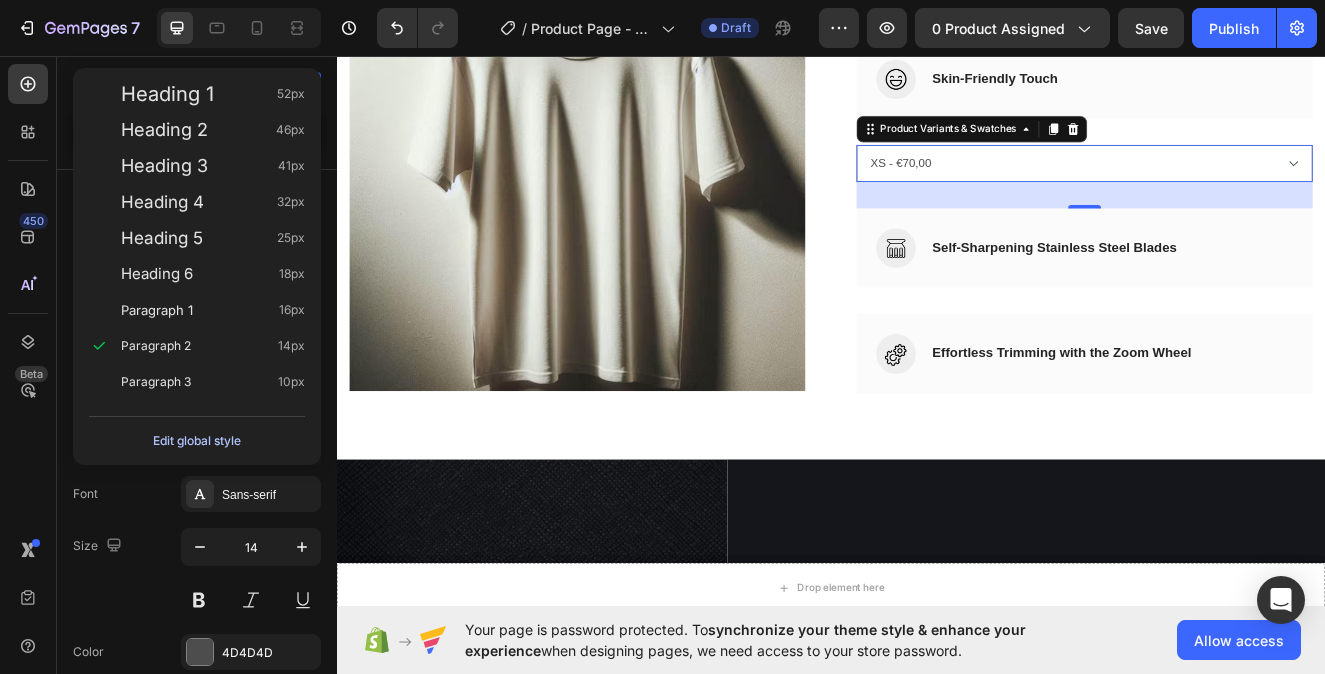 click on "Edit global style" at bounding box center (197, 441) 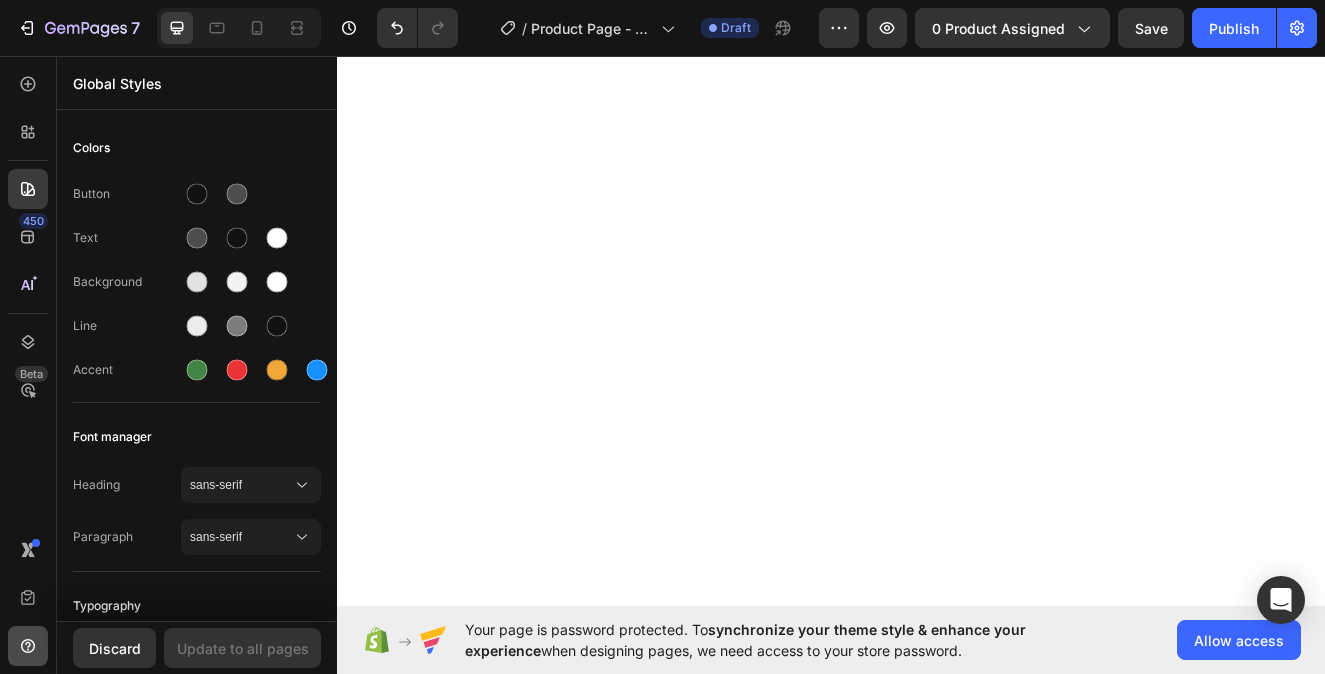 scroll, scrollTop: 0, scrollLeft: 0, axis: both 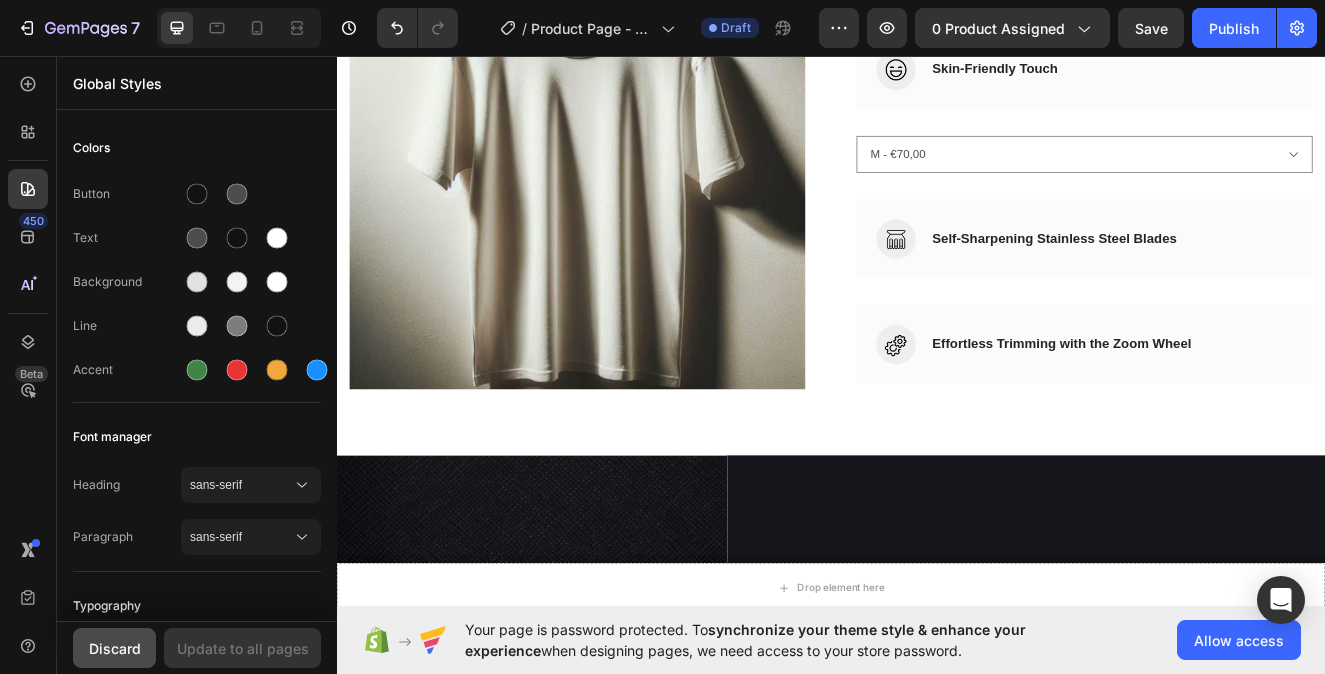click on "Discard" at bounding box center (115, 648) 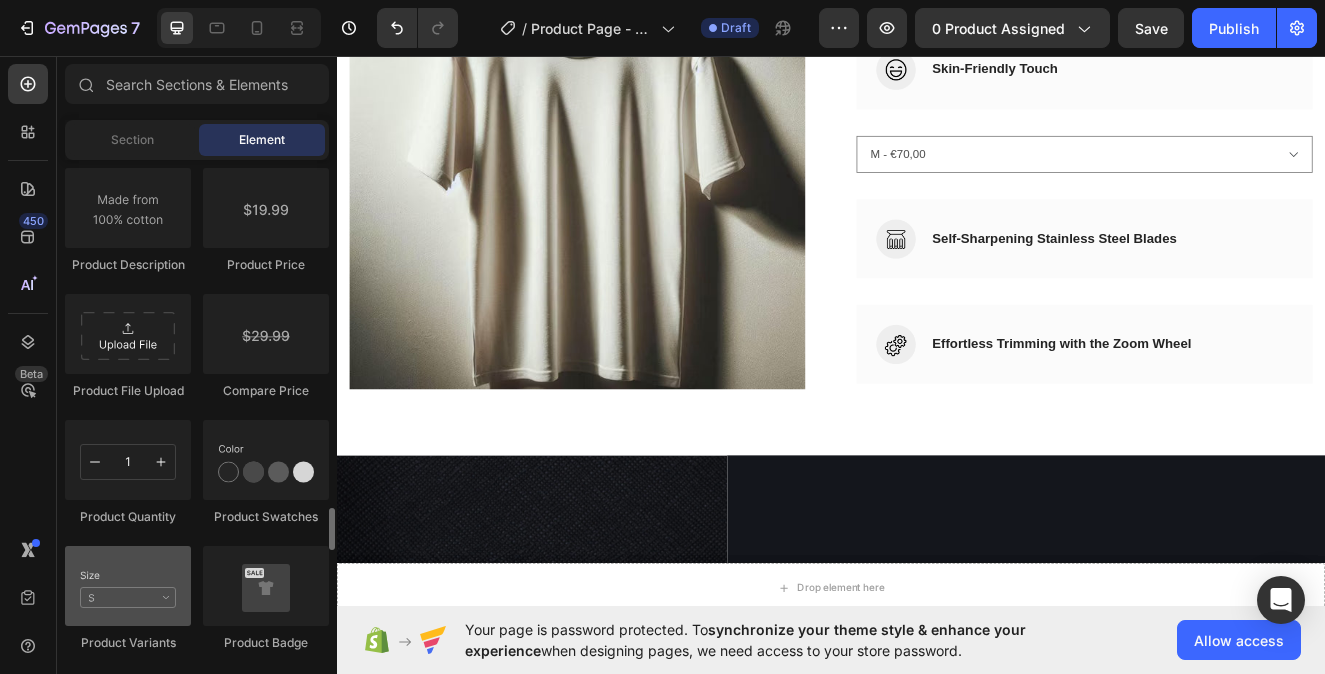 scroll, scrollTop: 3406, scrollLeft: 0, axis: vertical 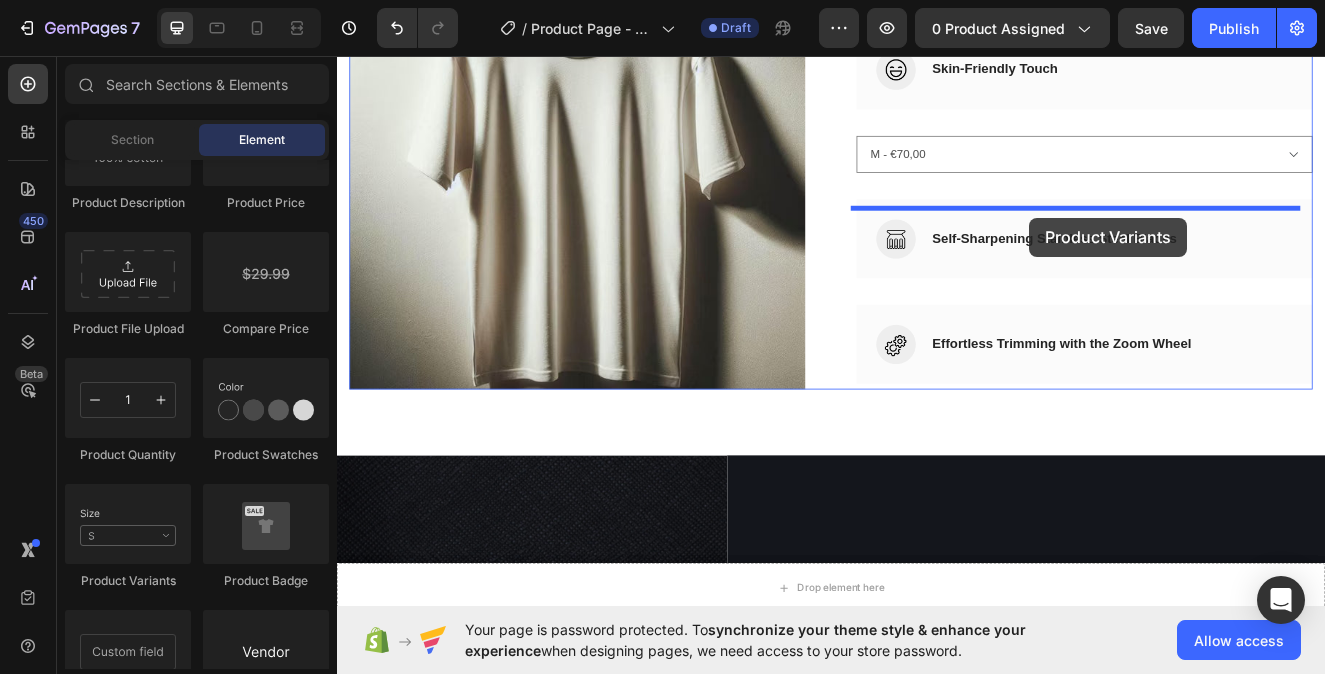 drag, startPoint x: 455, startPoint y: 590, endPoint x: 1178, endPoint y: 254, distance: 797.2609 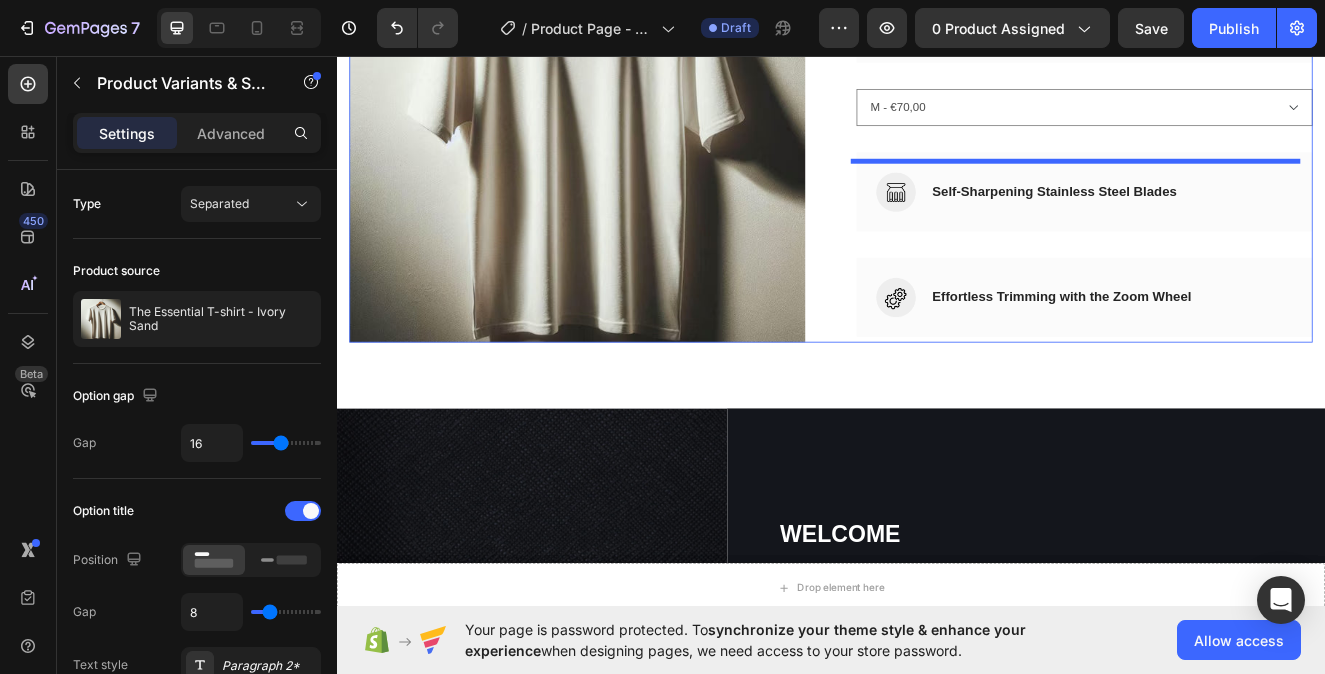 select on "M" 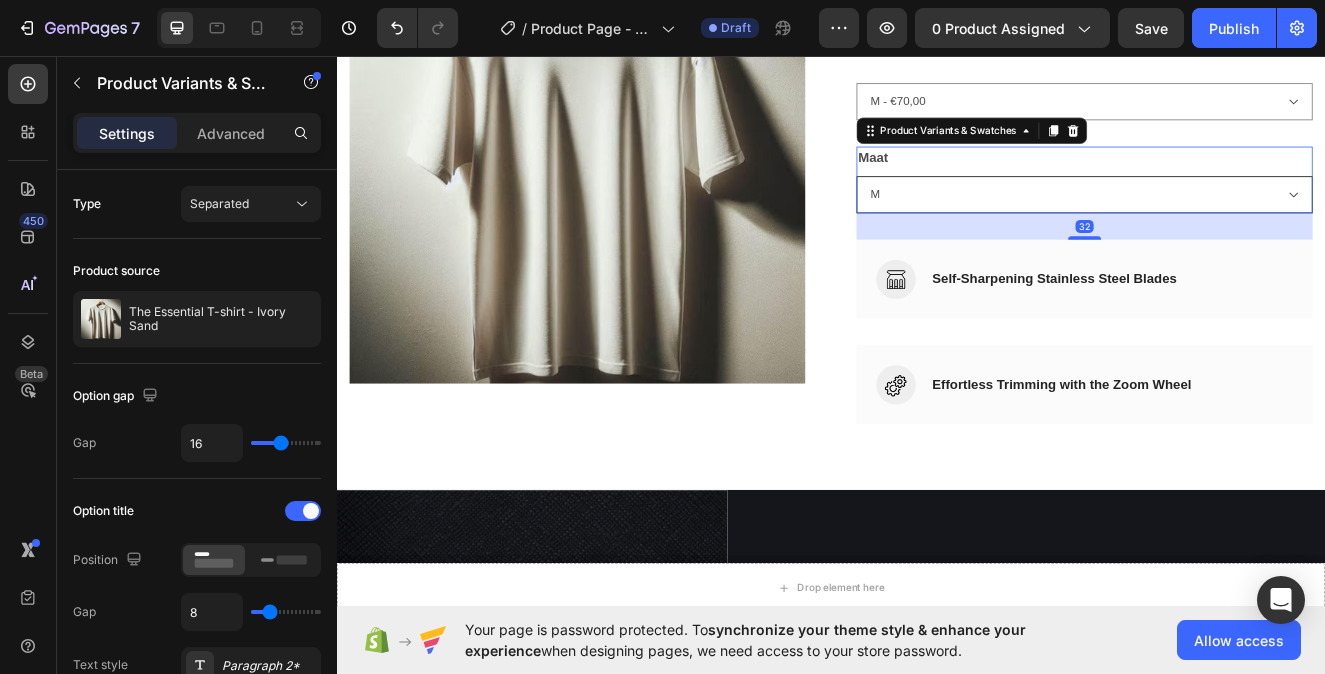 click on "XS S M L XL XXL" at bounding box center (1245, 225) 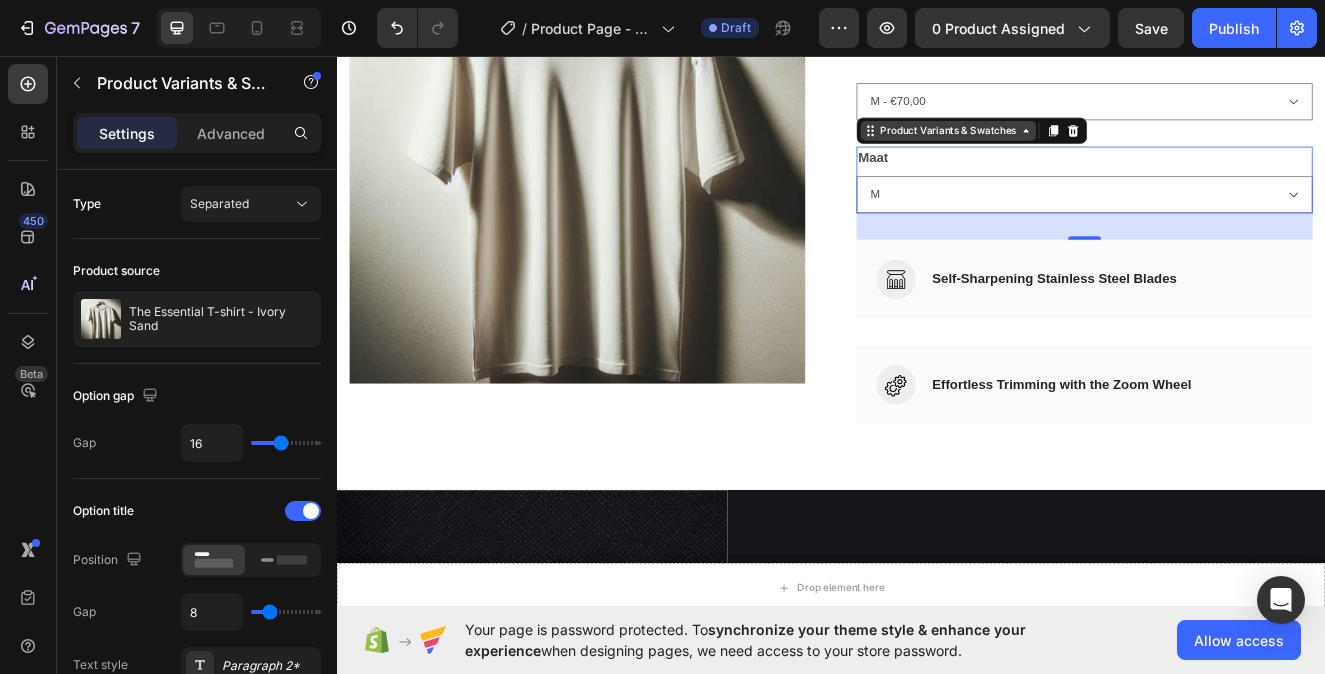click on "Product Variants & Swatches" at bounding box center (1079, 148) 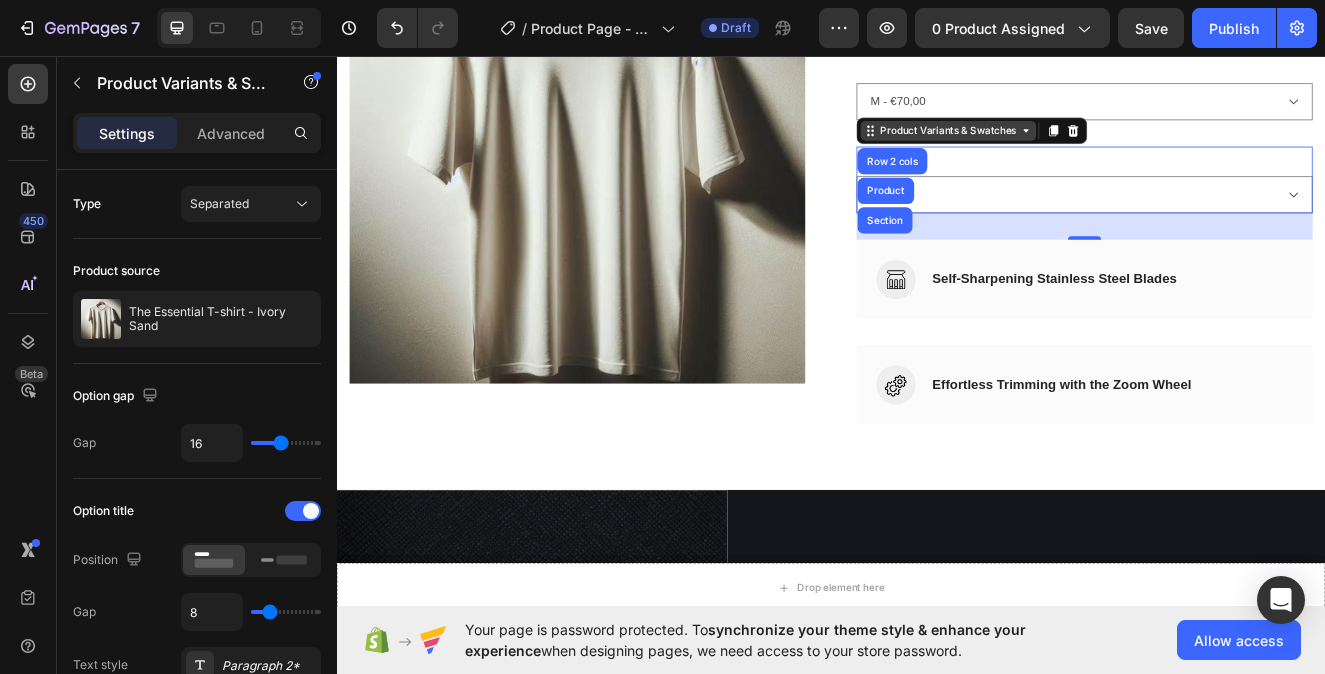click on "Product Variants & Swatches" at bounding box center [1079, 148] 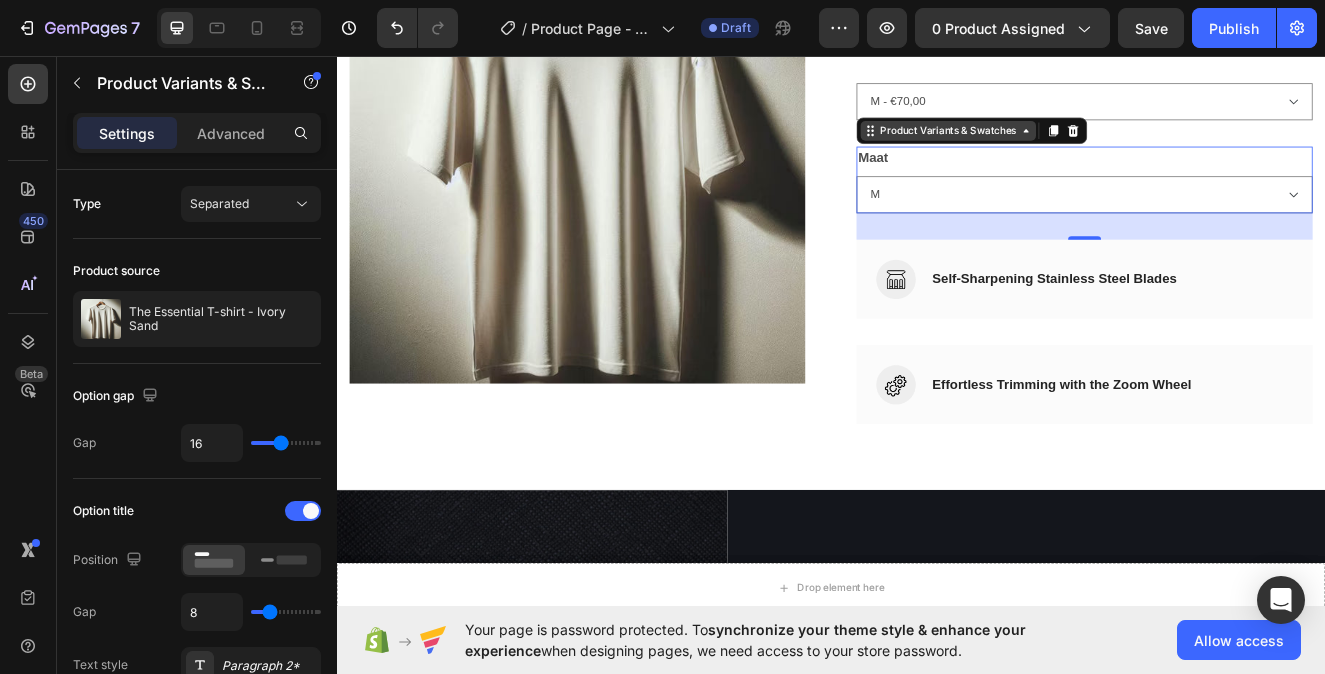 click on "Product Variants & Swatches" at bounding box center [1079, 148] 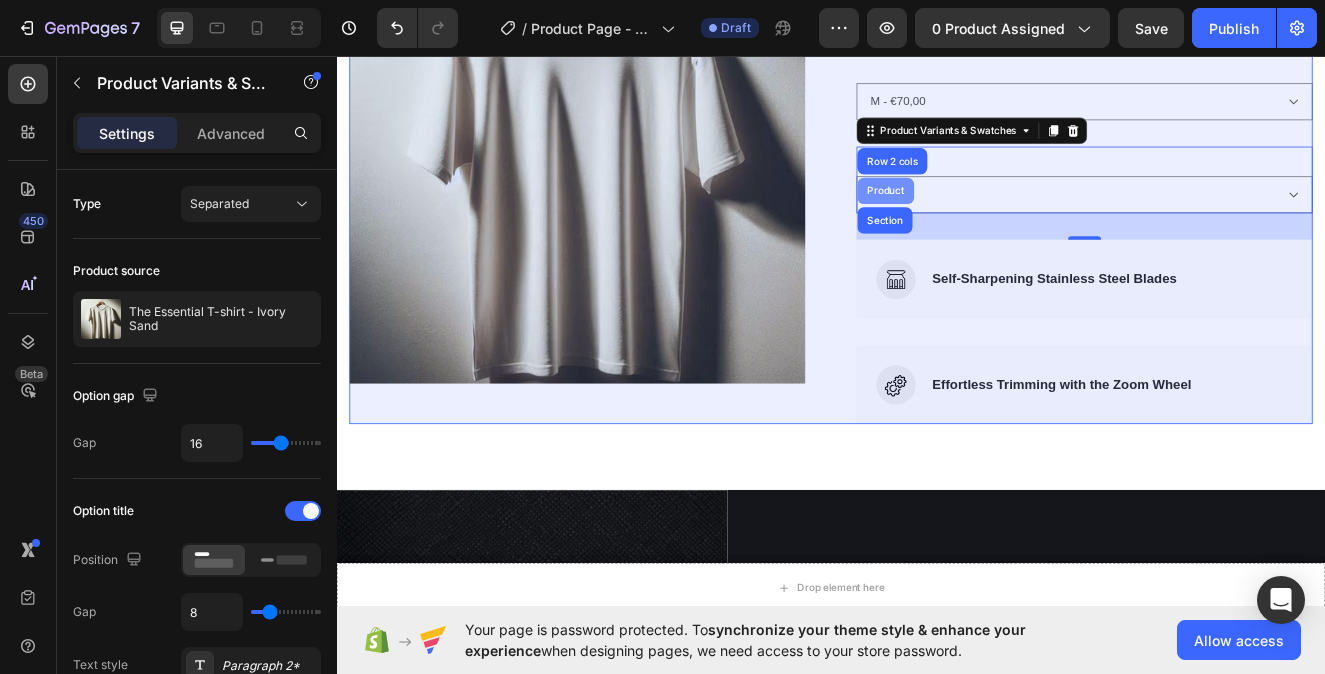 click on "Product" at bounding box center (1003, 221) 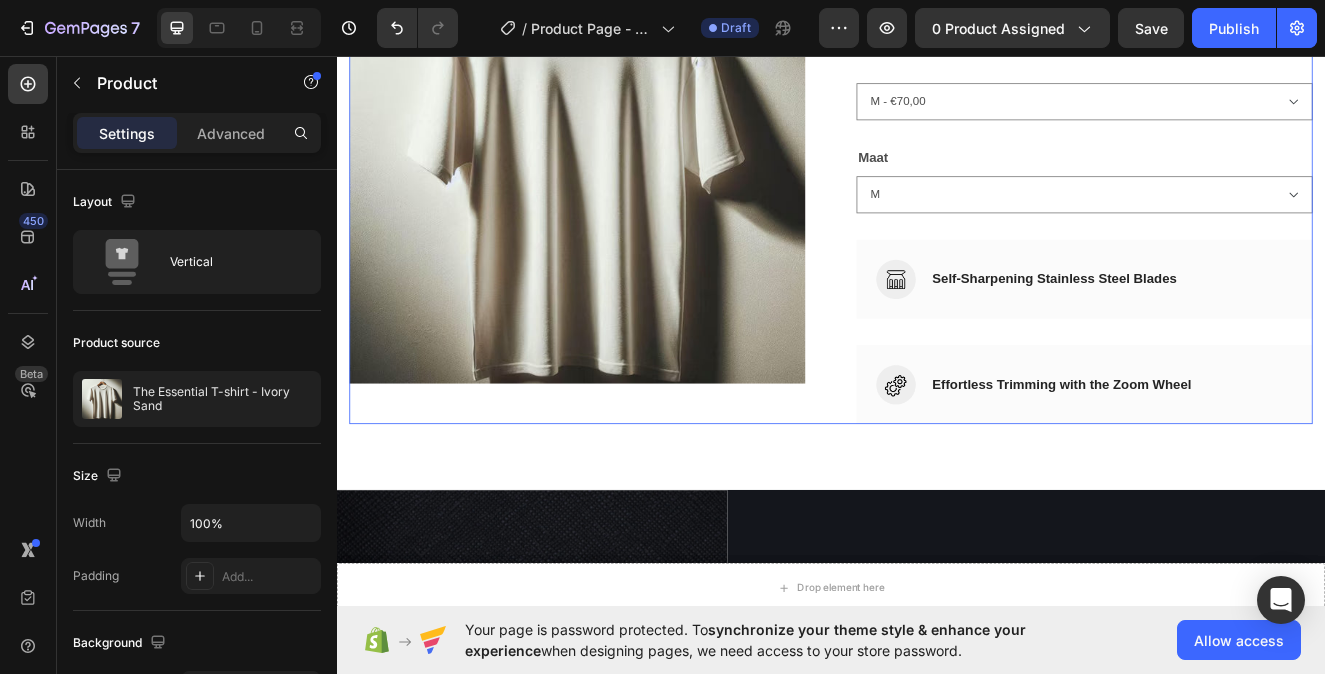 select on "578253509972591128" 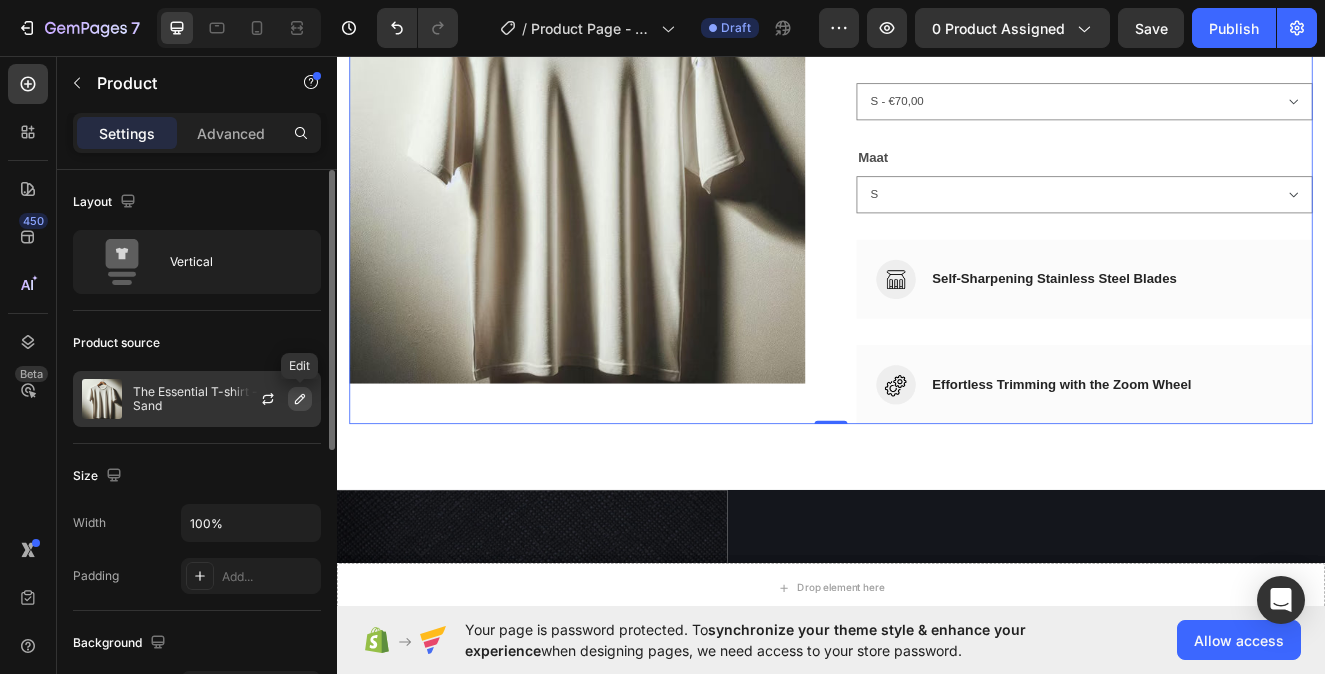 click 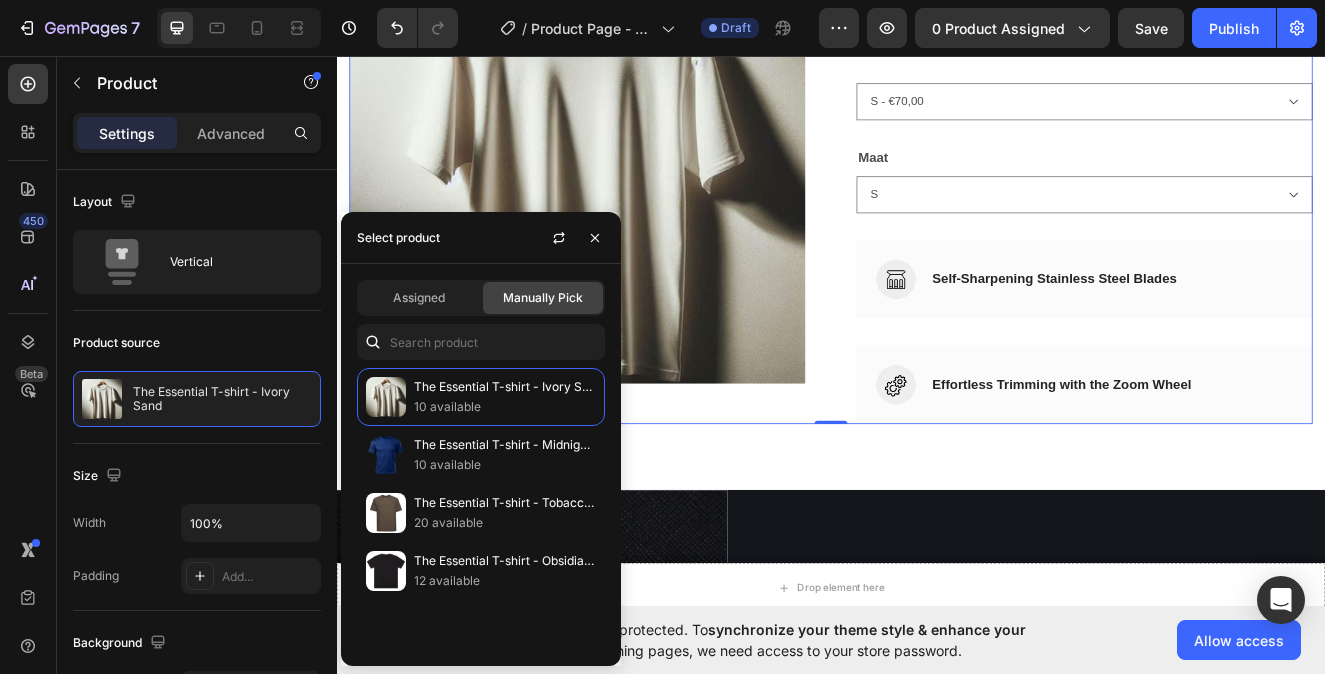 click on "Assigned Manually Pick The Essential T-shirt - Ivory Sand 10 available The Essential T-shirt - Midnight Navy 10 available The Essential T-shirt - Tobacco Brown 20 available The Essential T-shirt - Obsidian Black 12 available" at bounding box center [481, 465] 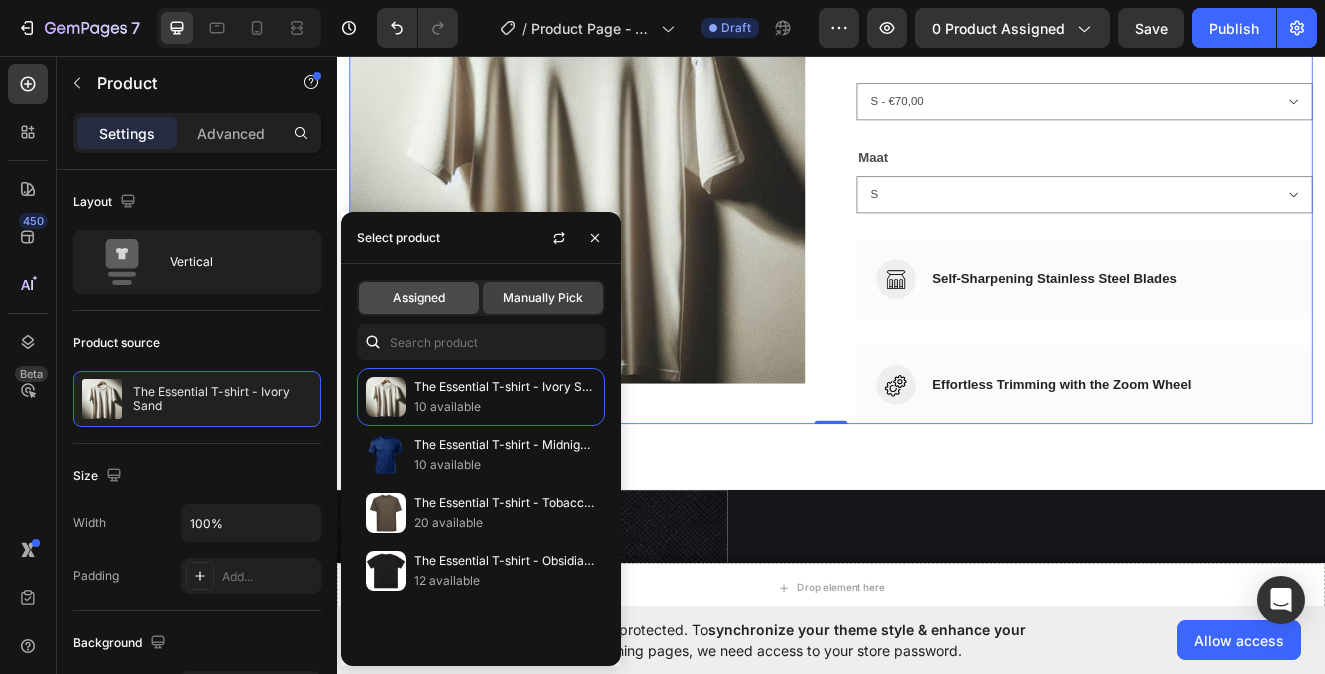 click on "Assigned" 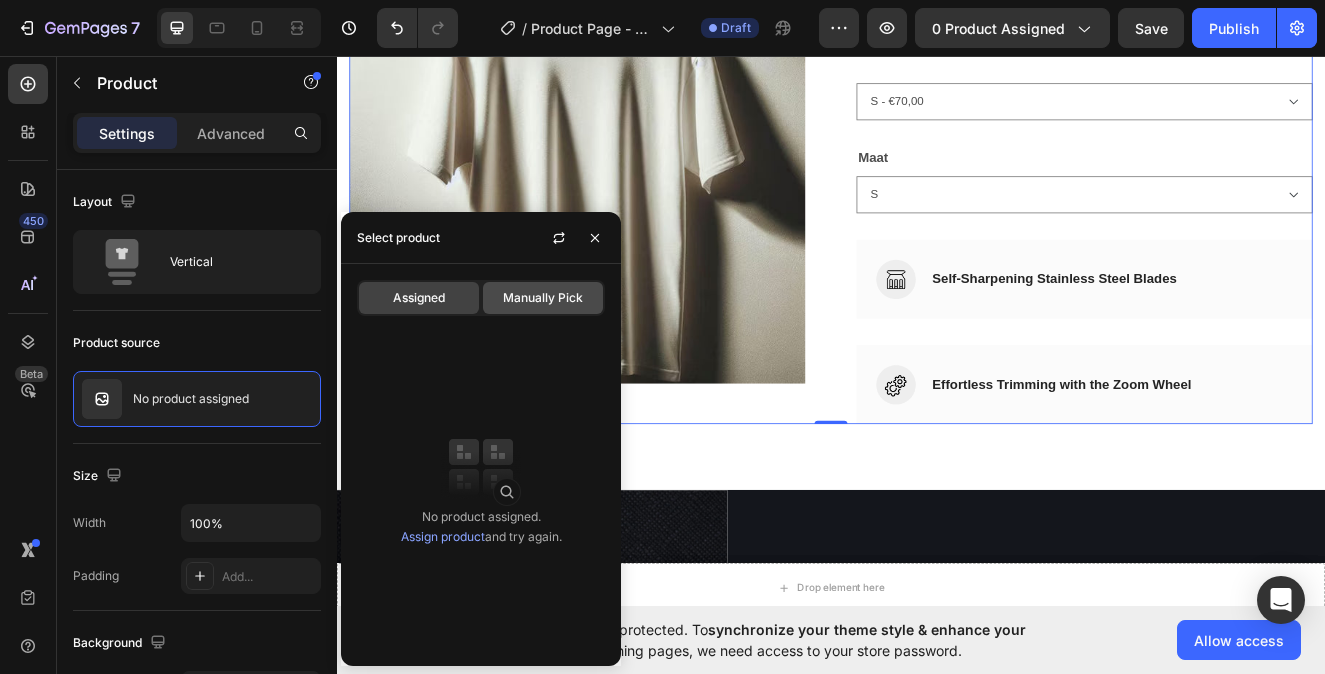 click on "Manually Pick" 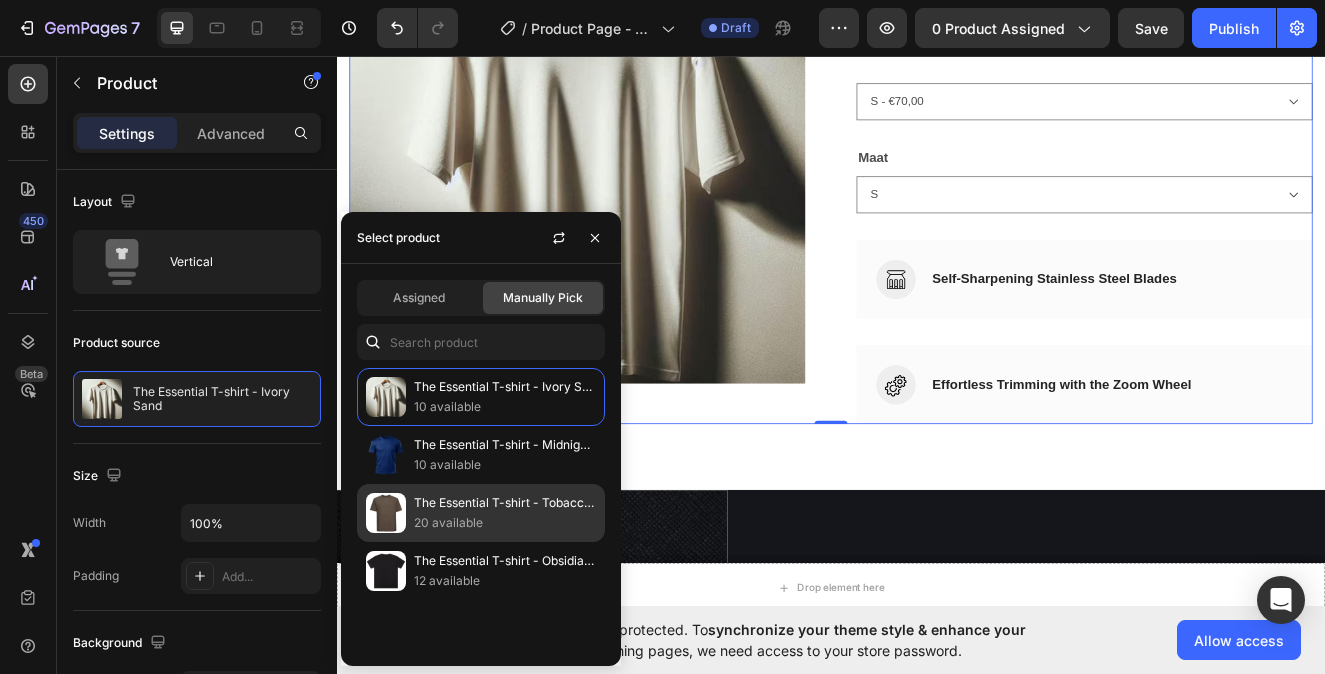 drag, startPoint x: 488, startPoint y: 487, endPoint x: 486, endPoint y: 498, distance: 11.18034 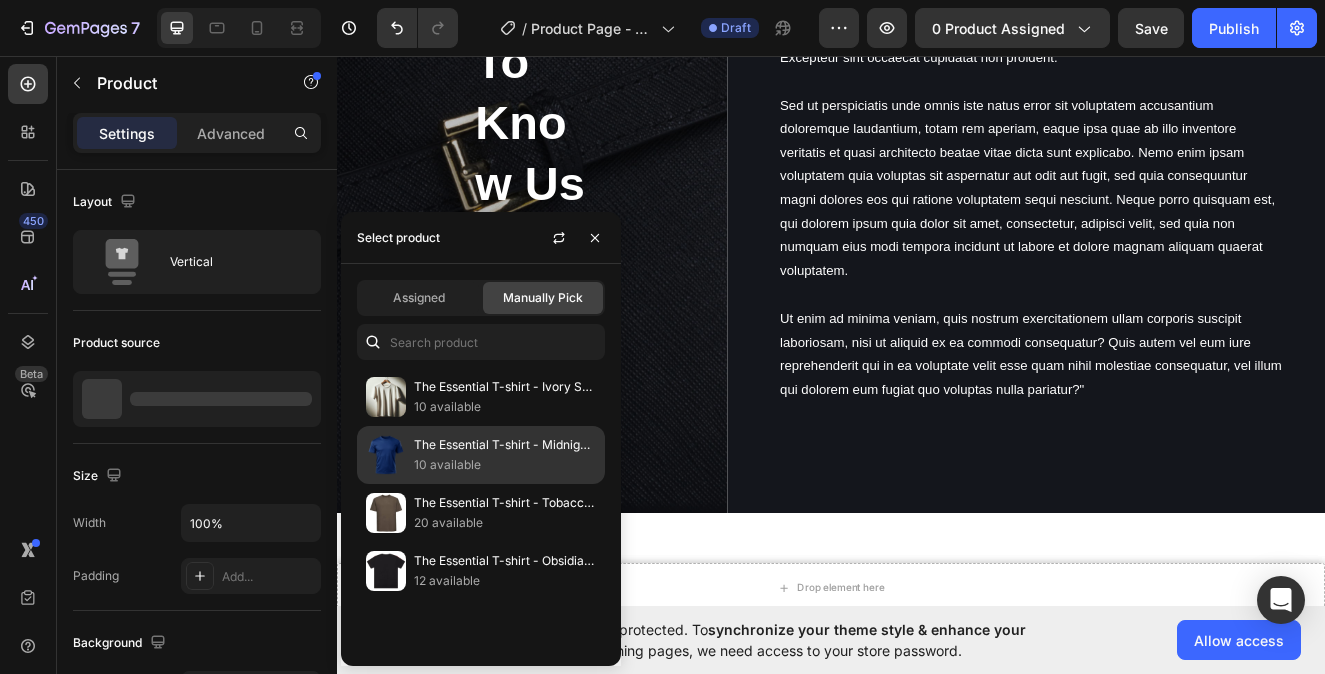 click on "The Essential T-shirt - Midnight Navy" at bounding box center [505, 445] 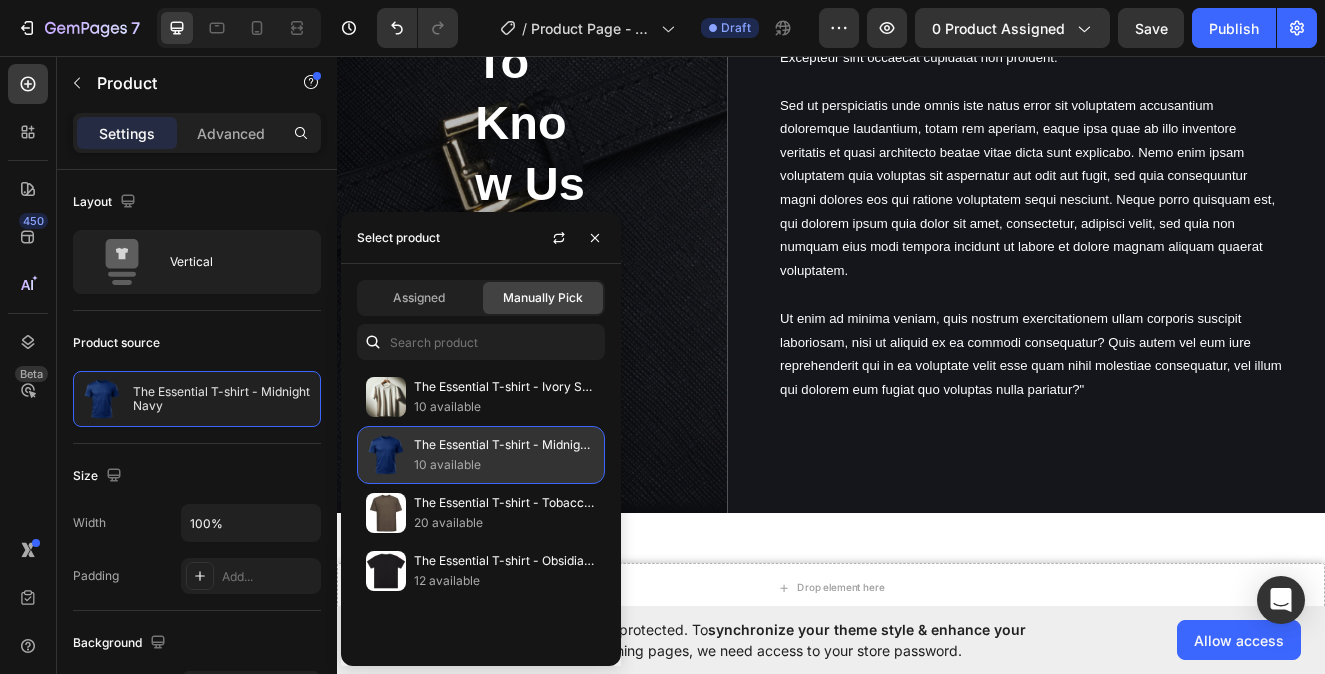 select on "578253509972460056" 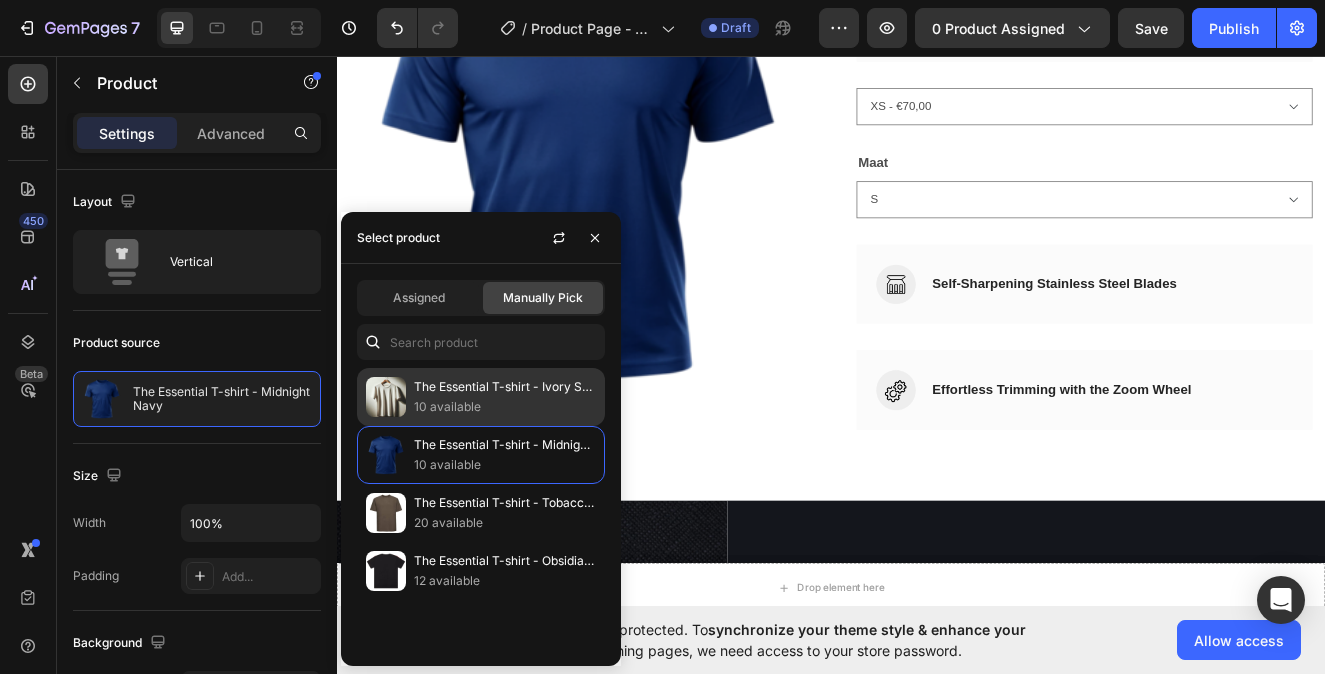 click on "The Essential T-shirt - Ivory Sand" at bounding box center [505, 387] 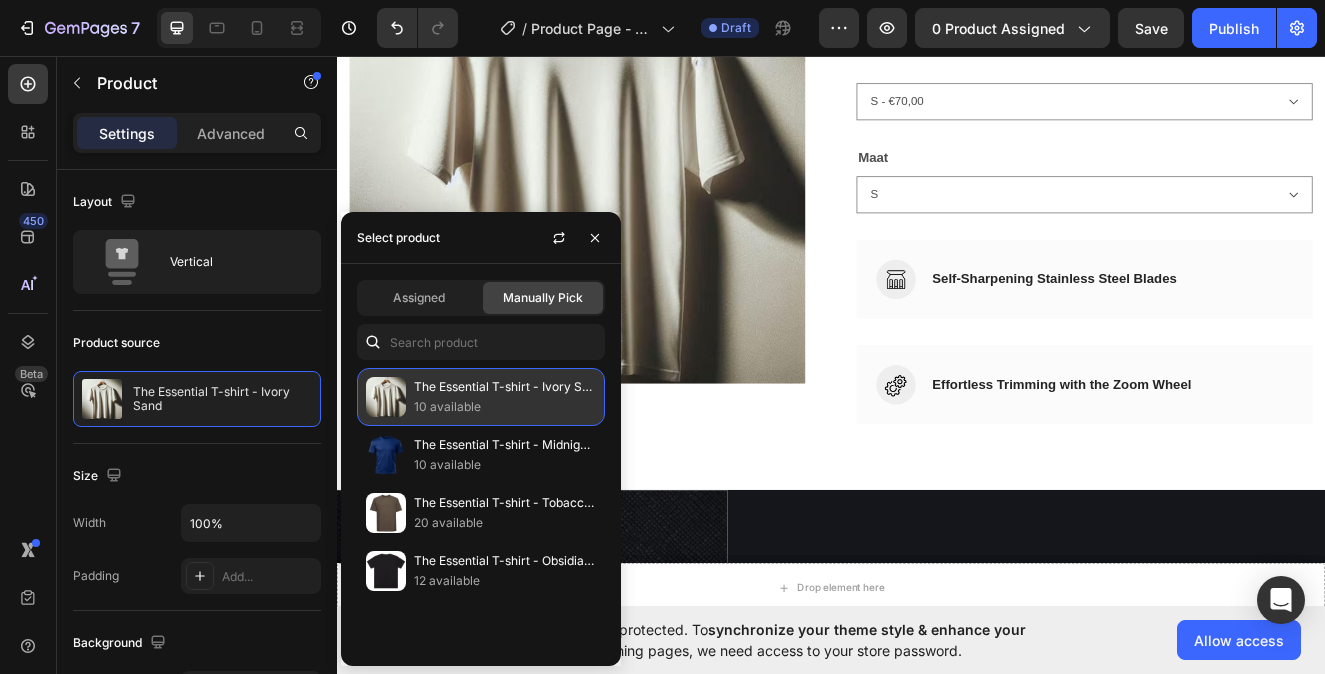 click on "The Essential T-shirt - Ivory Sand 10 available" 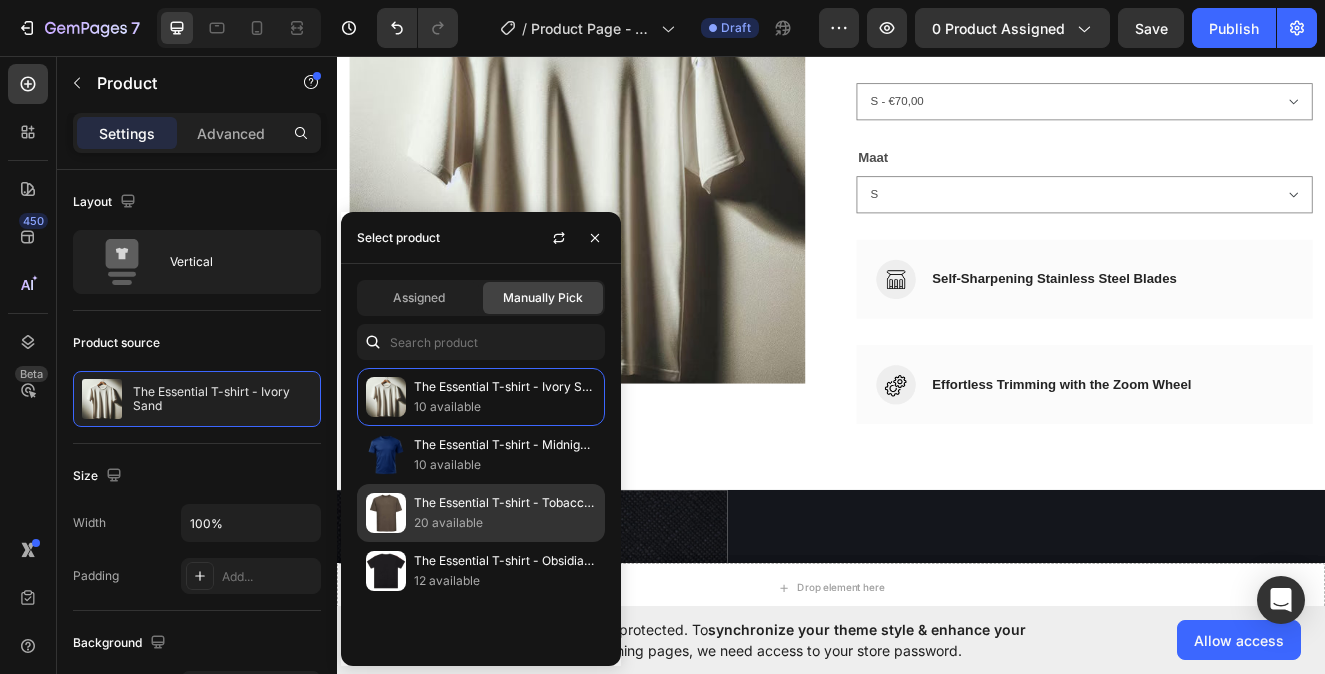 click on "20 available" at bounding box center (505, 523) 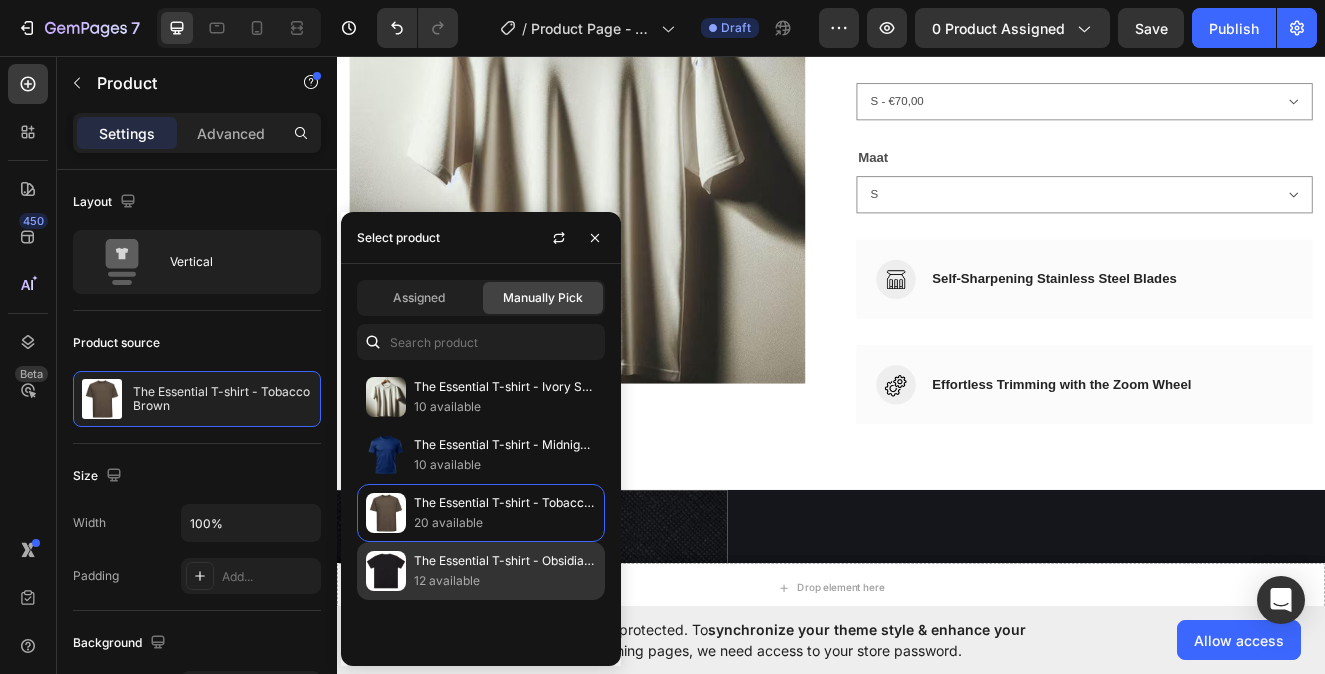 select on "578253509973312024" 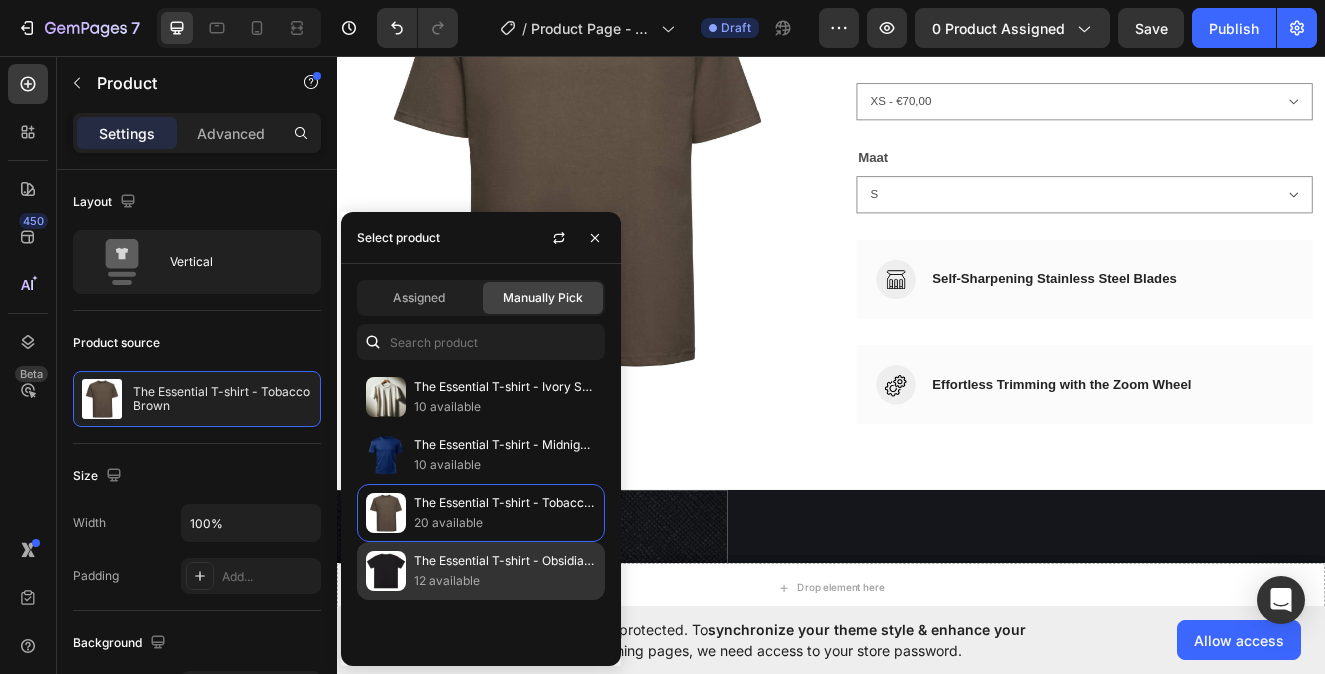 click on "The Essential T-shirt - Obsidian Black 12 available" 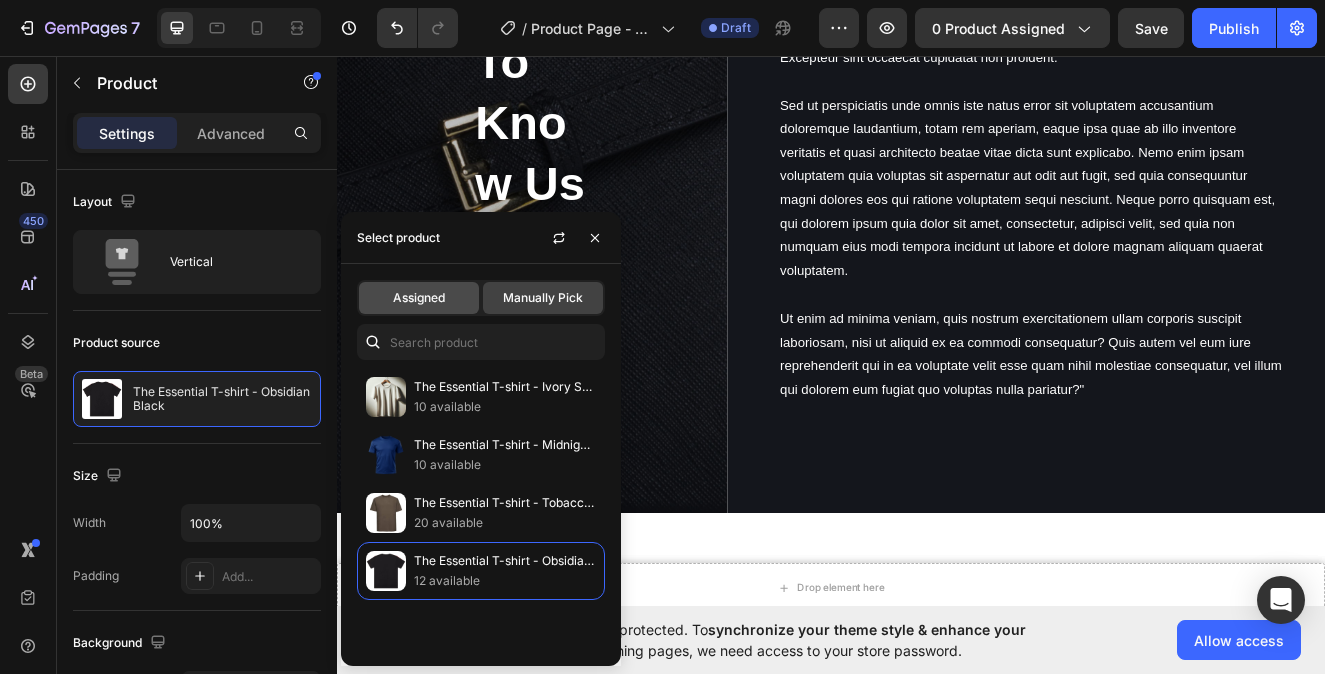 click on "Assigned" 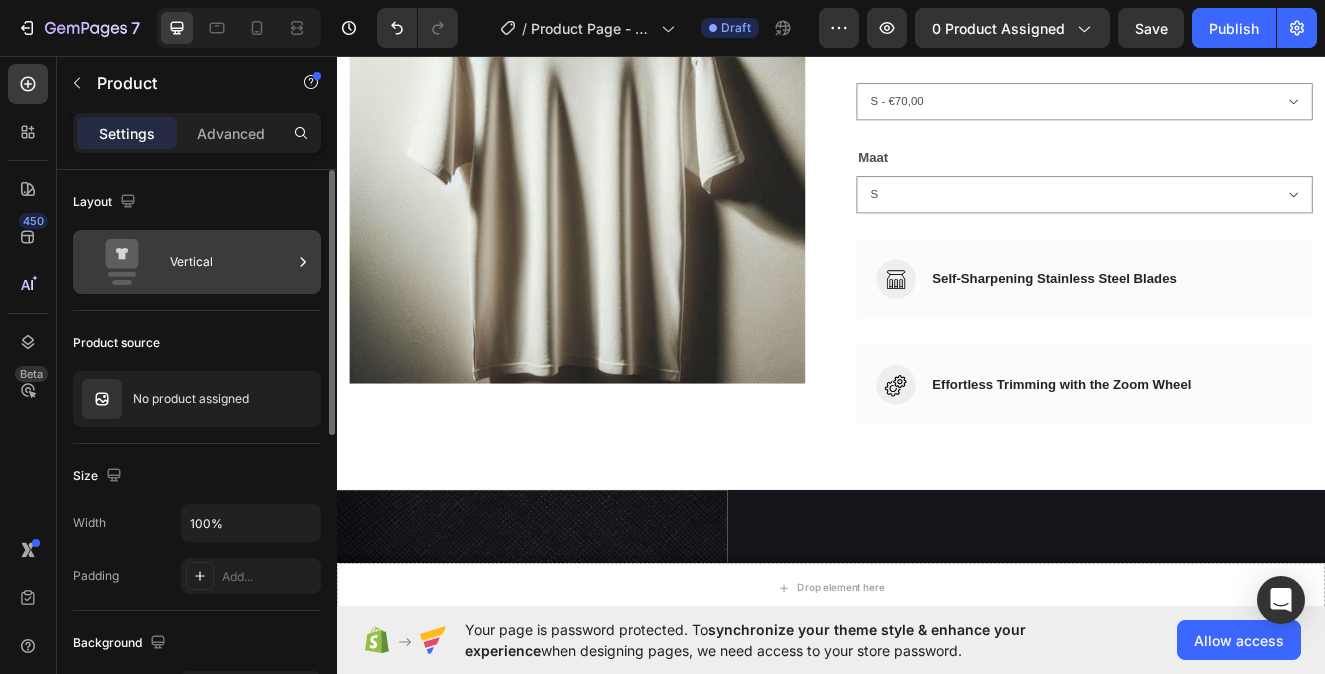 click on "Vertical" at bounding box center [231, 262] 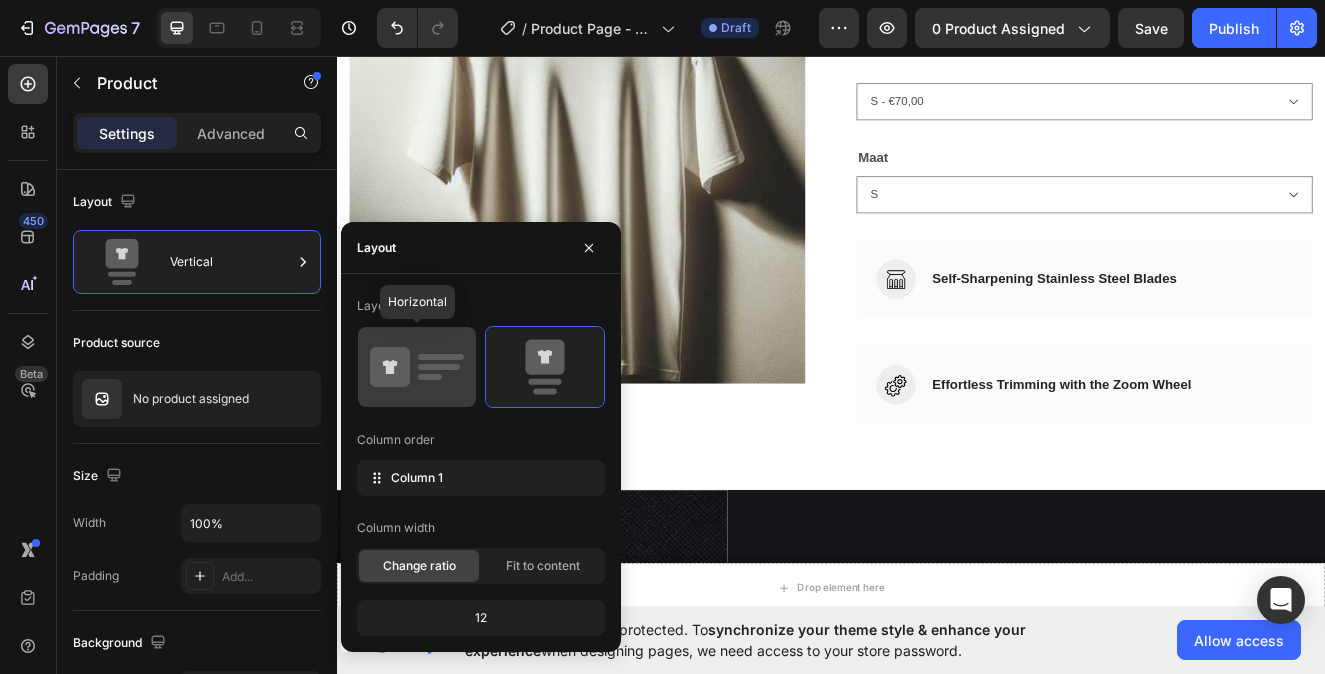 click 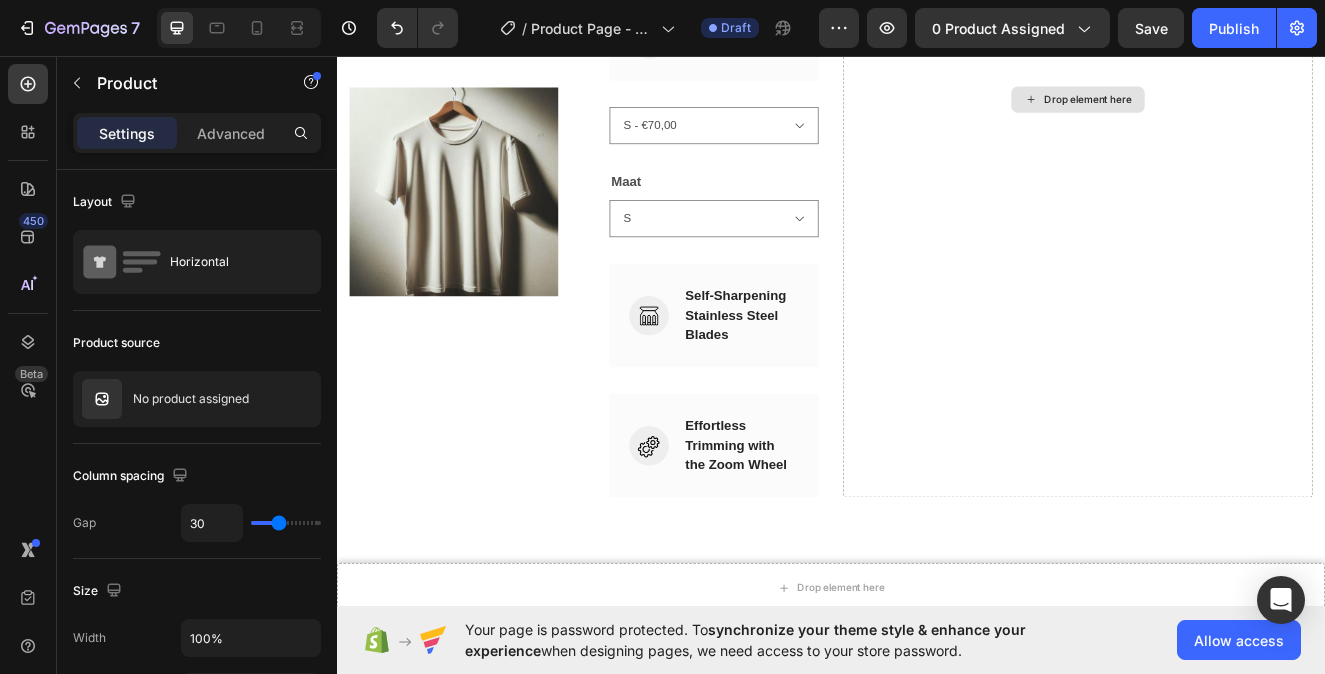 click on "Drop element here" at bounding box center [1237, 110] 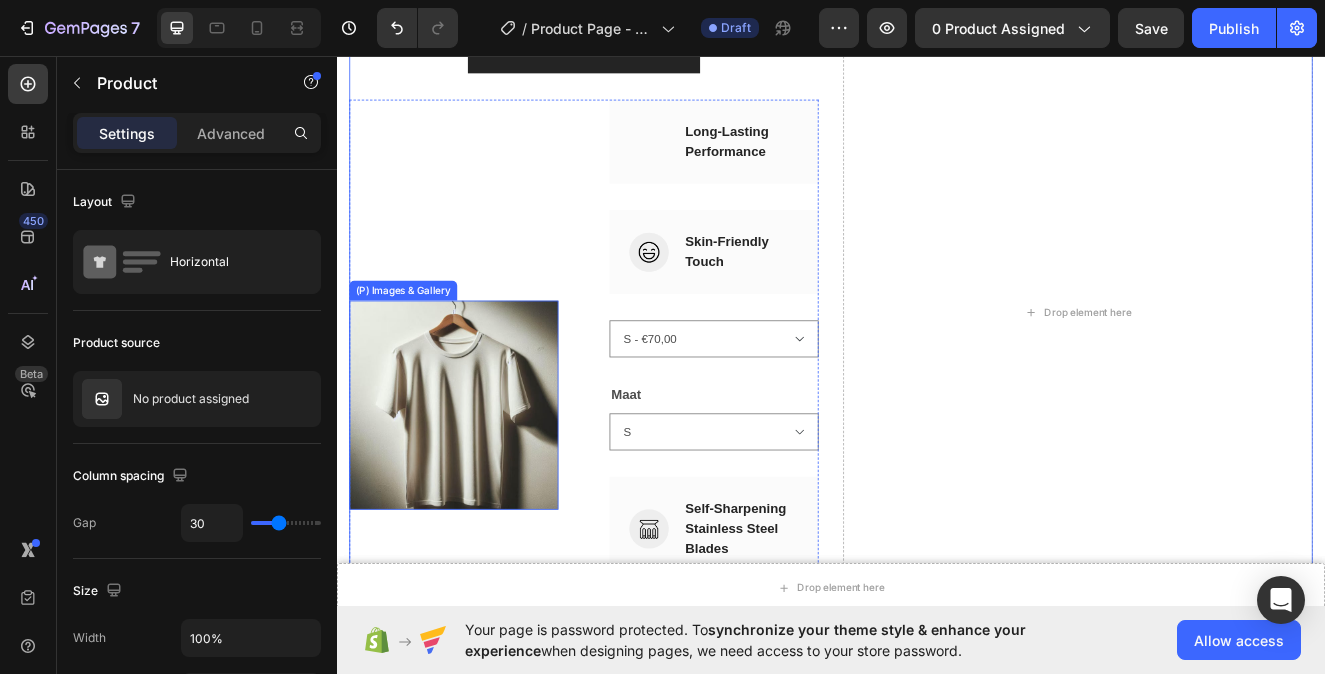 scroll, scrollTop: 4952, scrollLeft: 0, axis: vertical 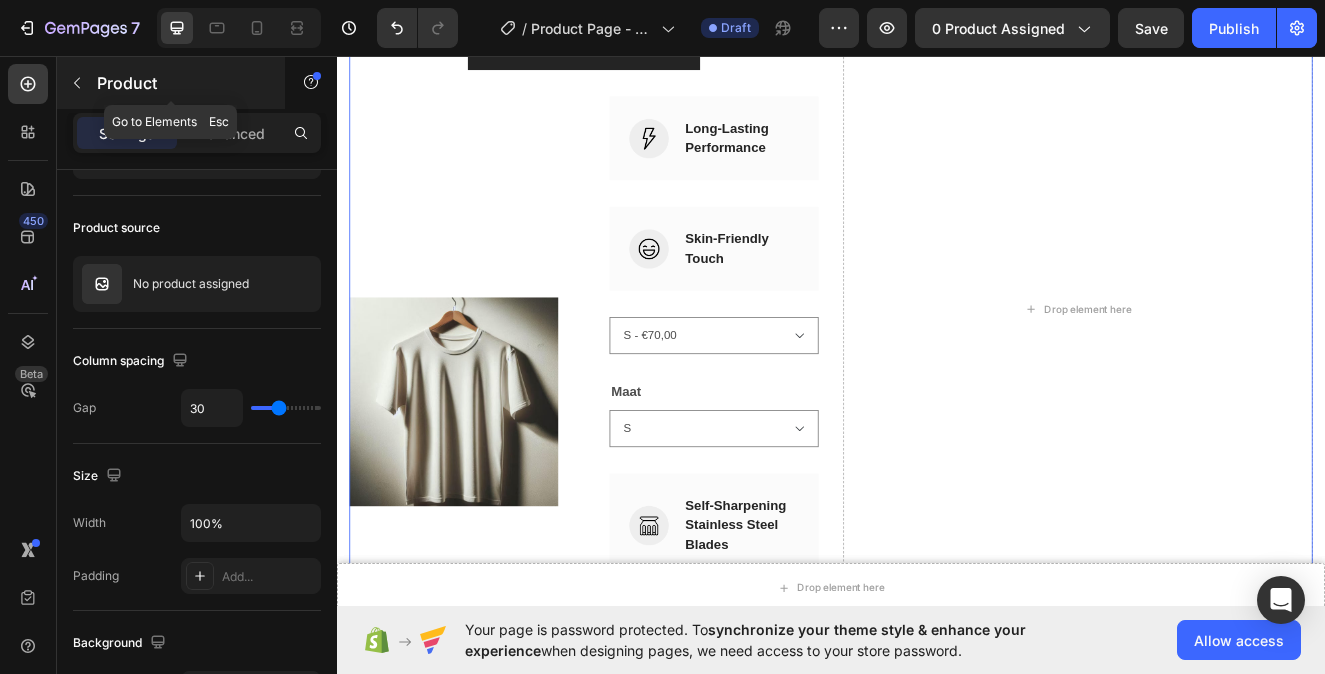 click at bounding box center [77, 83] 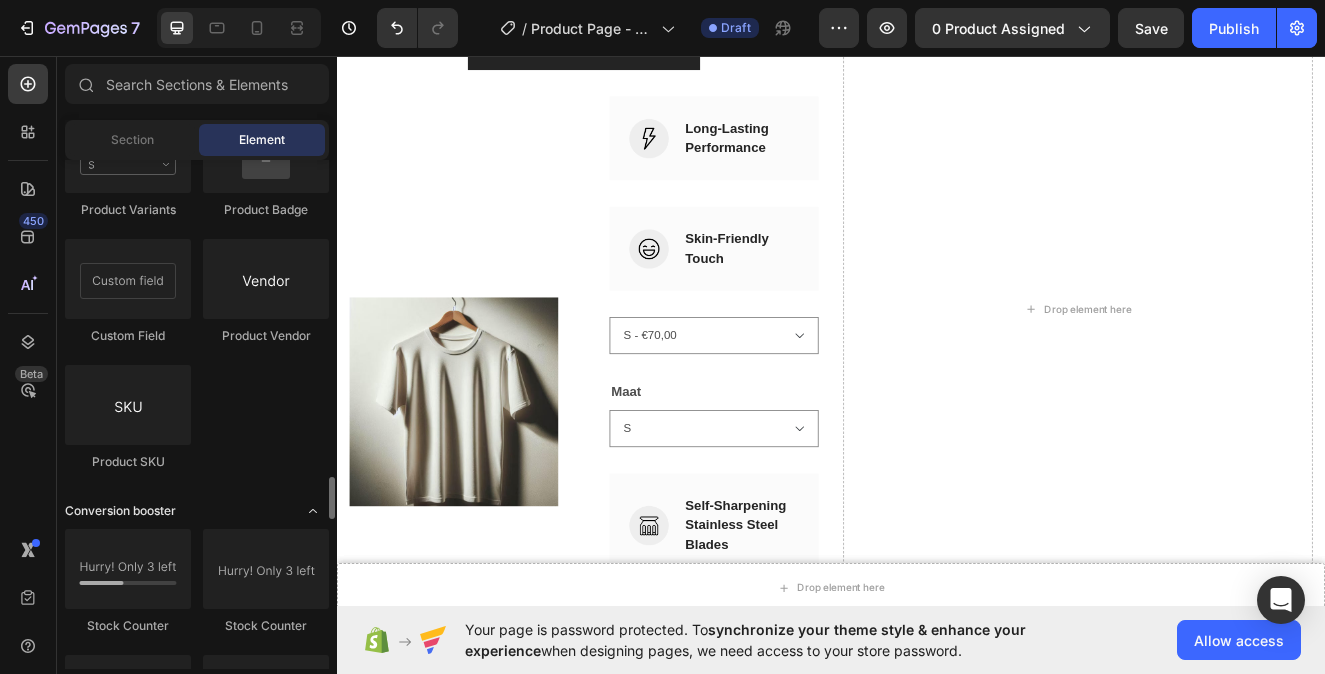 scroll, scrollTop: 4074, scrollLeft: 0, axis: vertical 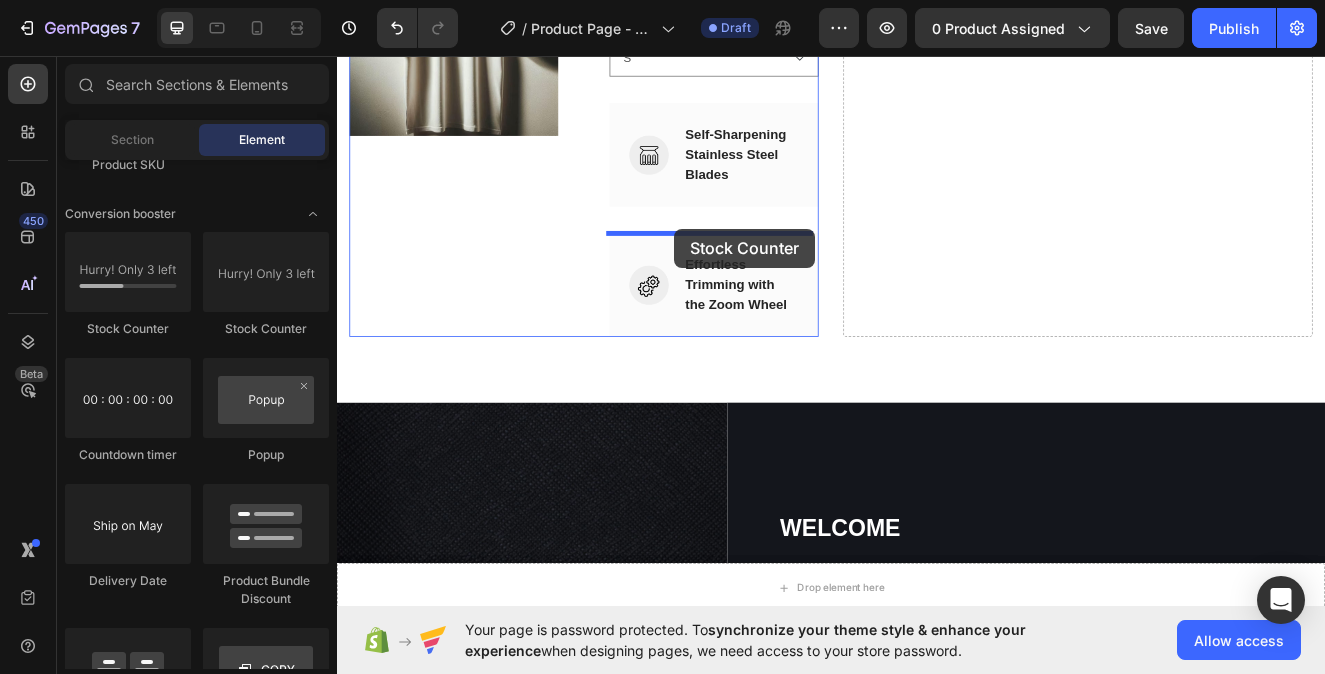 drag, startPoint x: 616, startPoint y: 351, endPoint x: 954, endPoint y: 318, distance: 339.60712 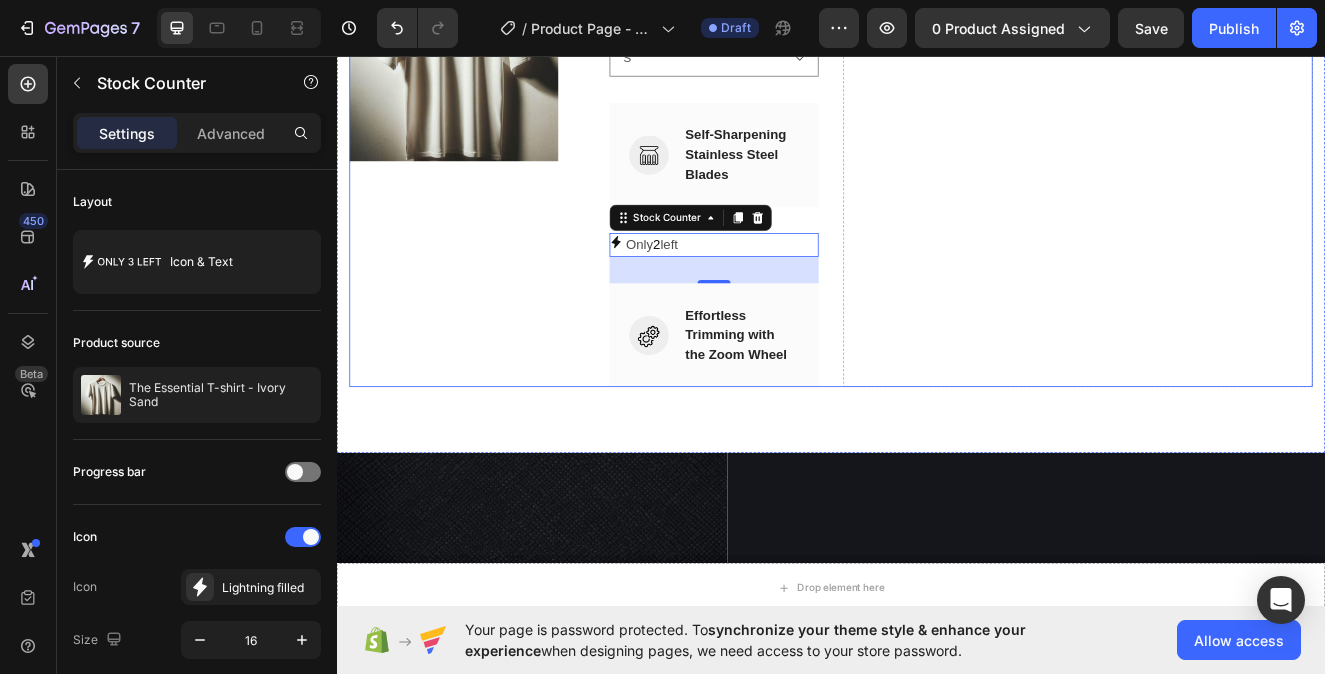 scroll, scrollTop: 5433, scrollLeft: 0, axis: vertical 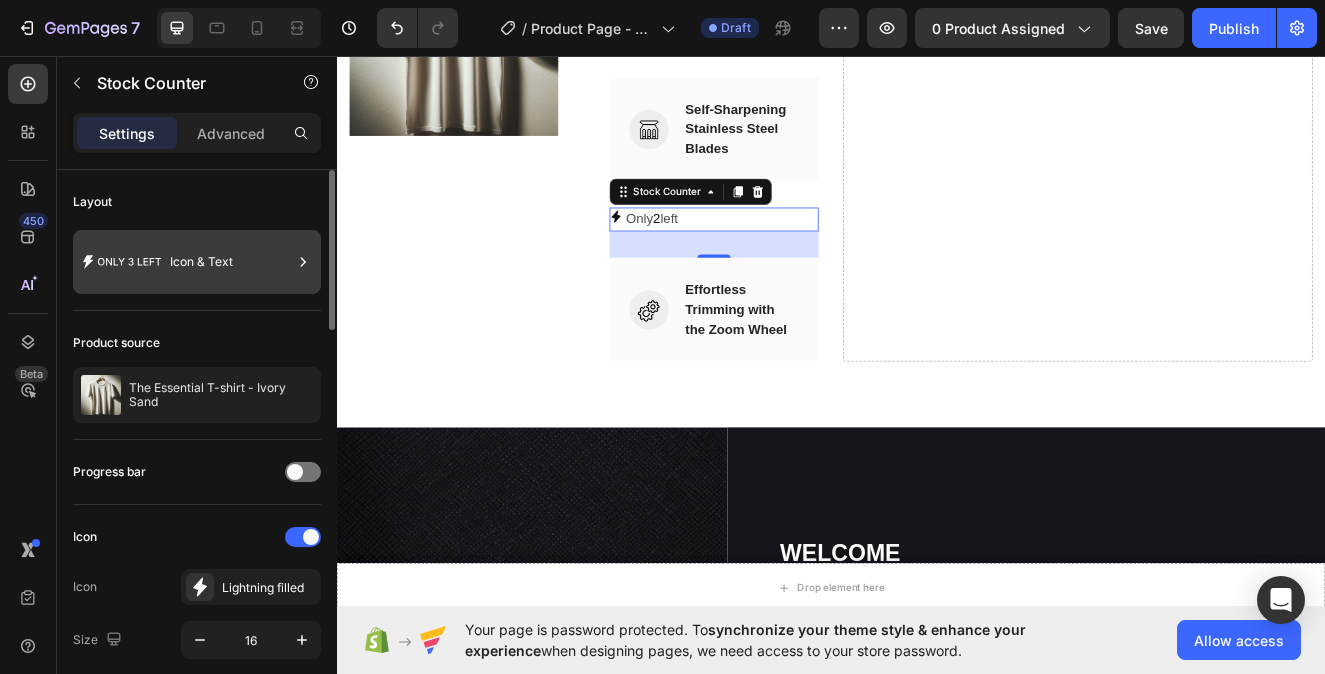 click 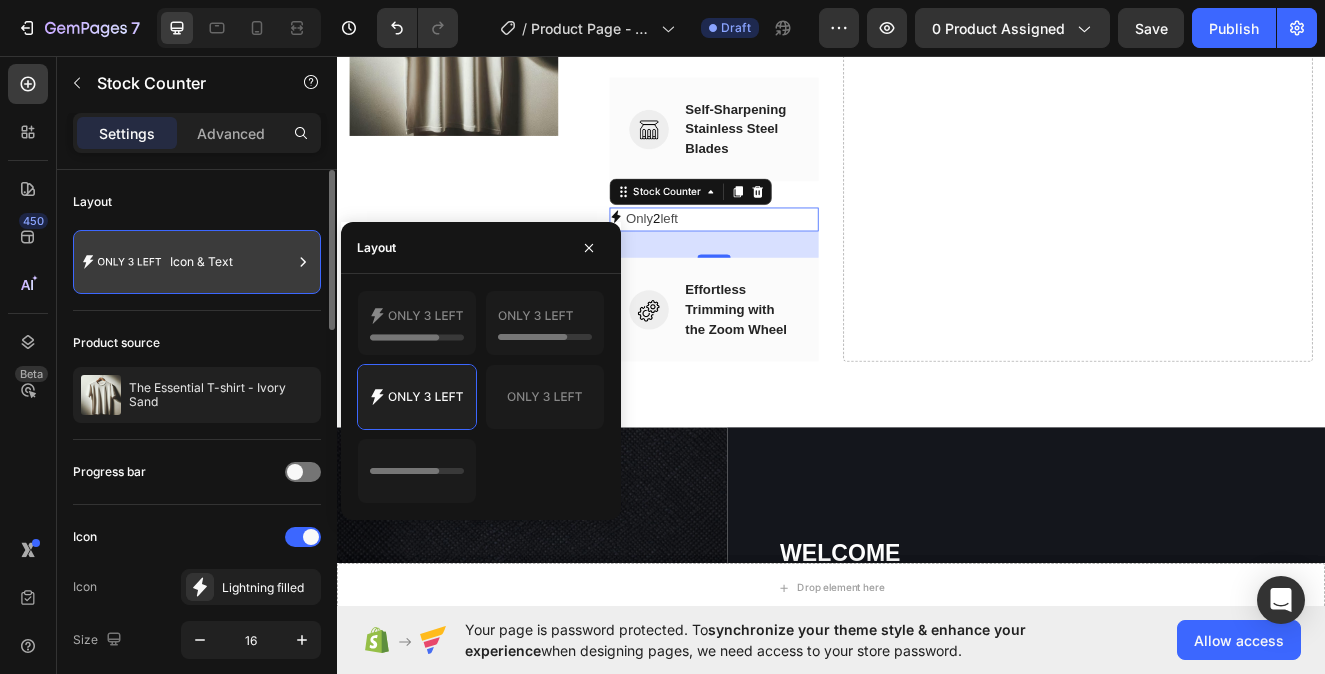 click on "Icon & Text" at bounding box center [231, 262] 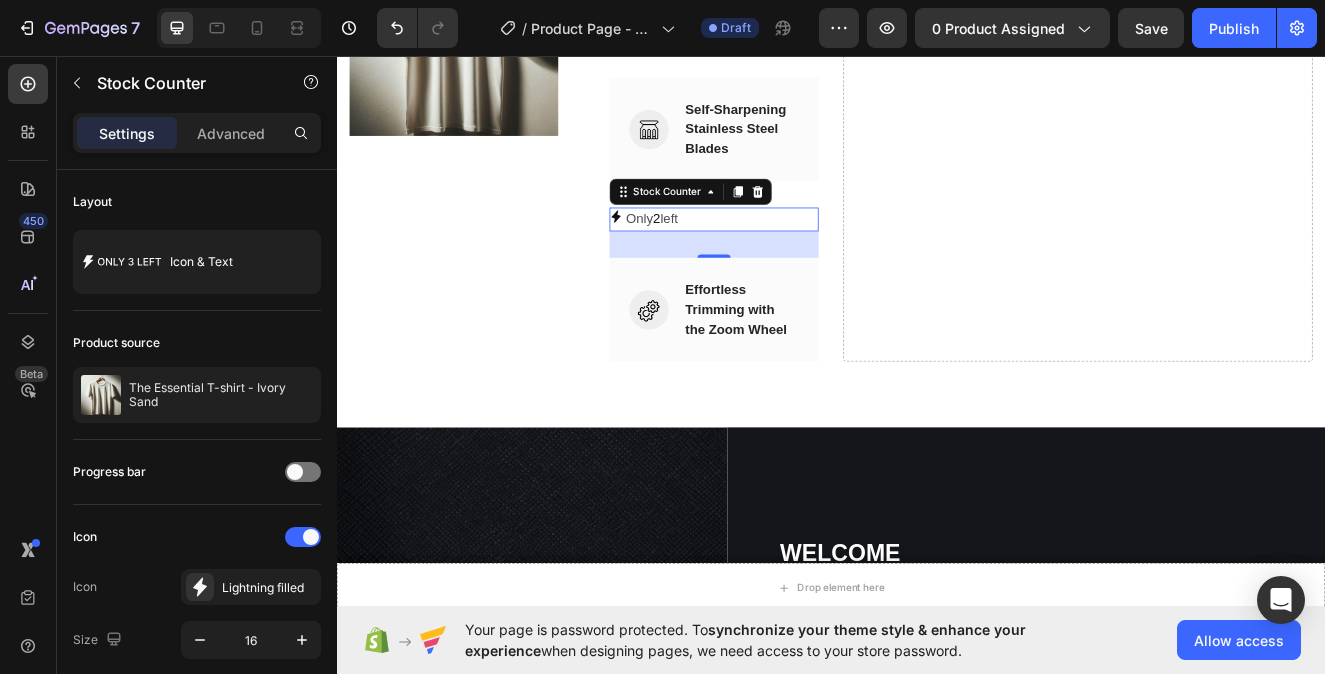 click on "Only  2  left" at bounding box center [719, 255] 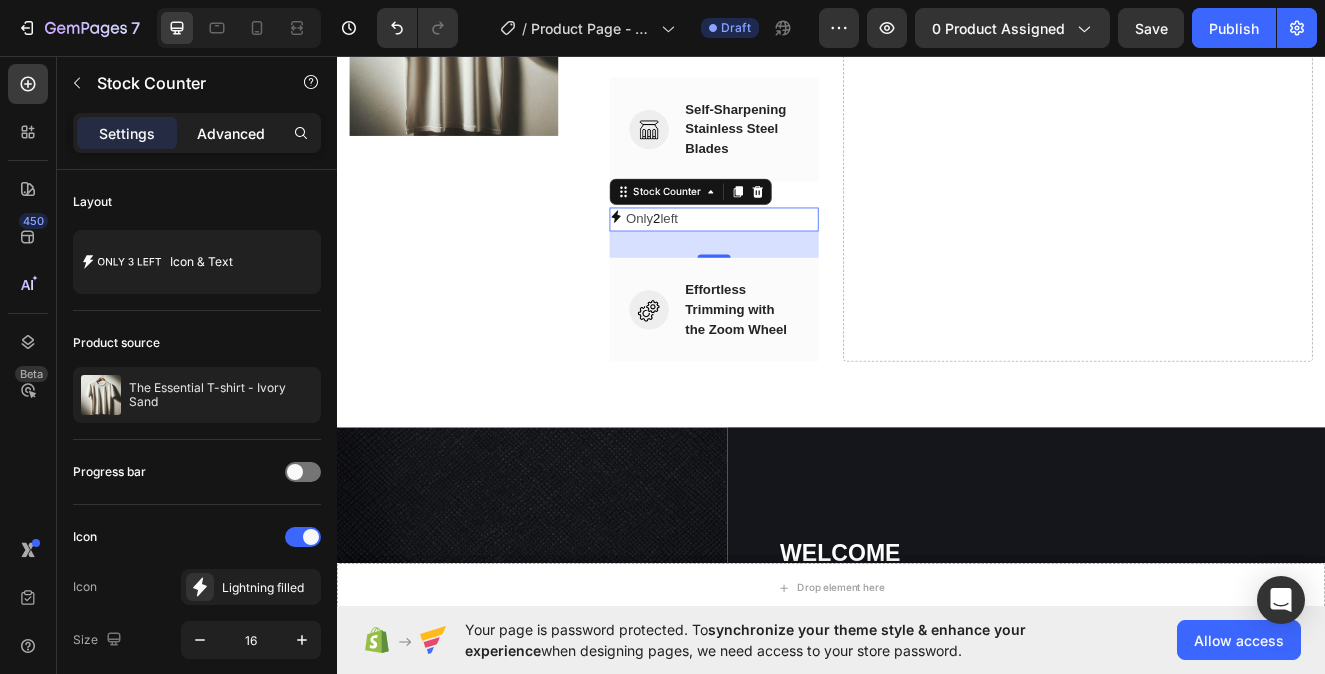 click on "Advanced" 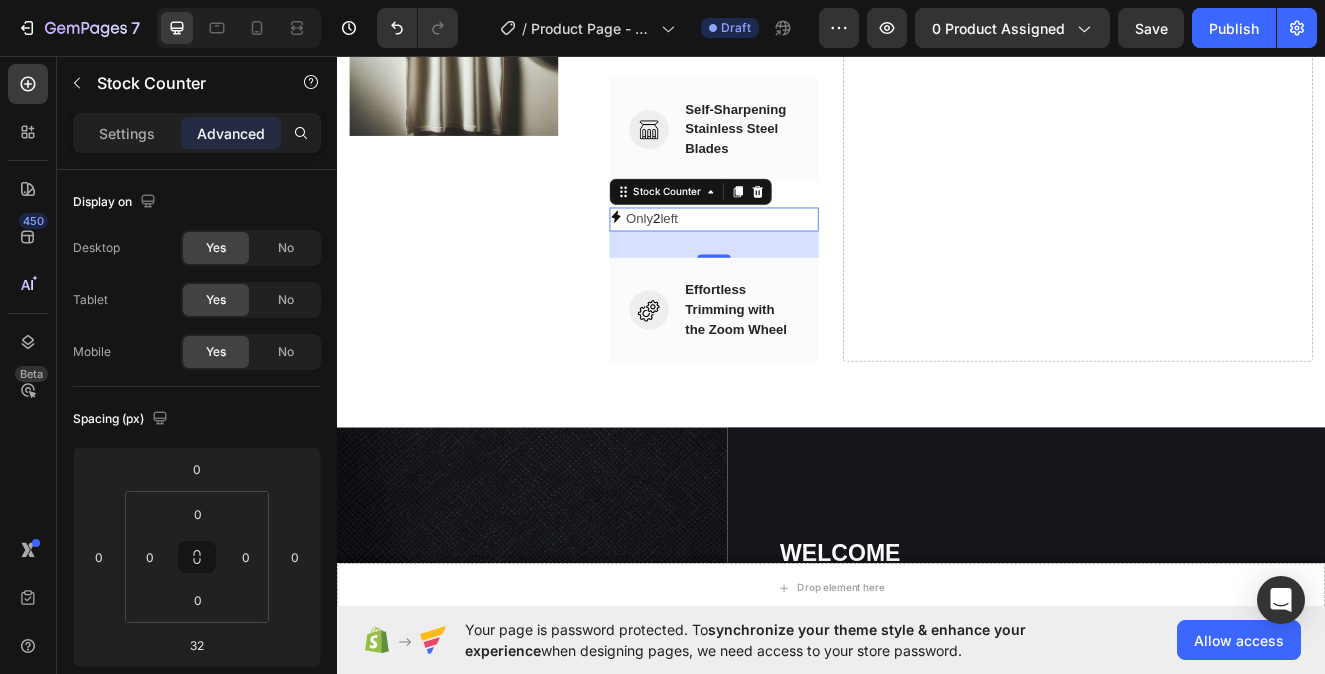 click on "Settings Advanced" at bounding box center [197, 133] 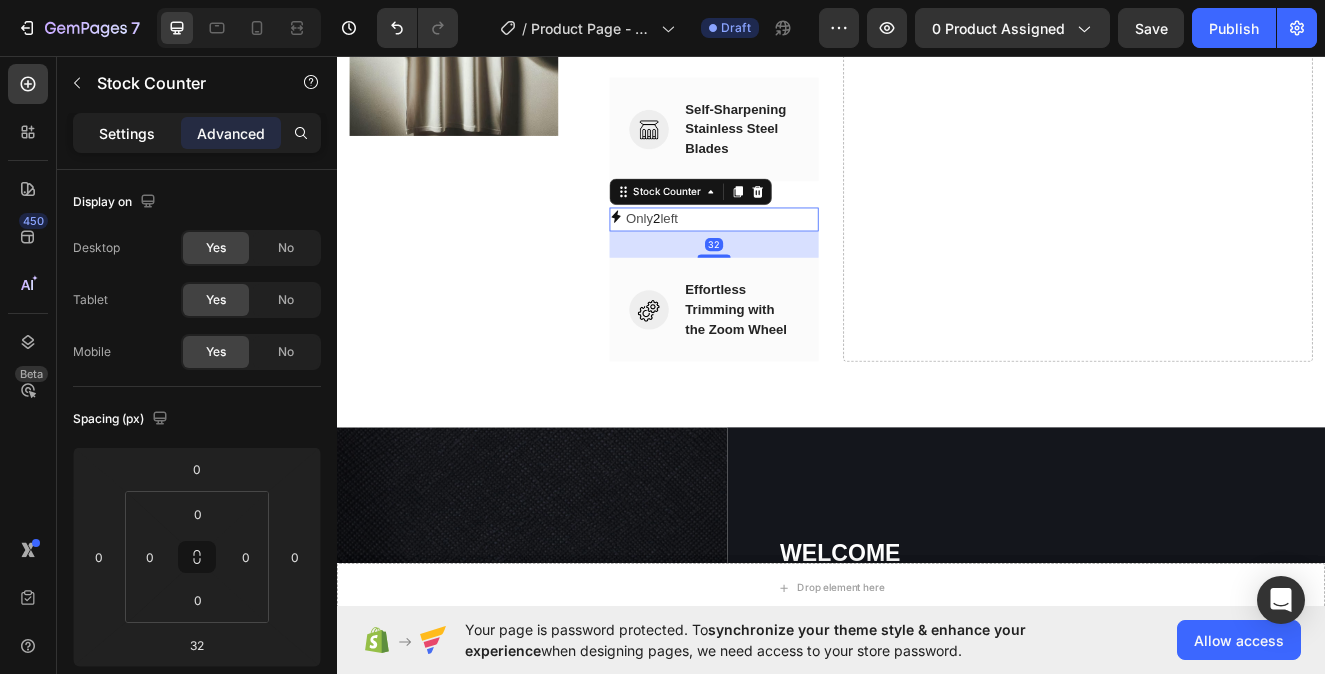 click on "Settings" at bounding box center (127, 133) 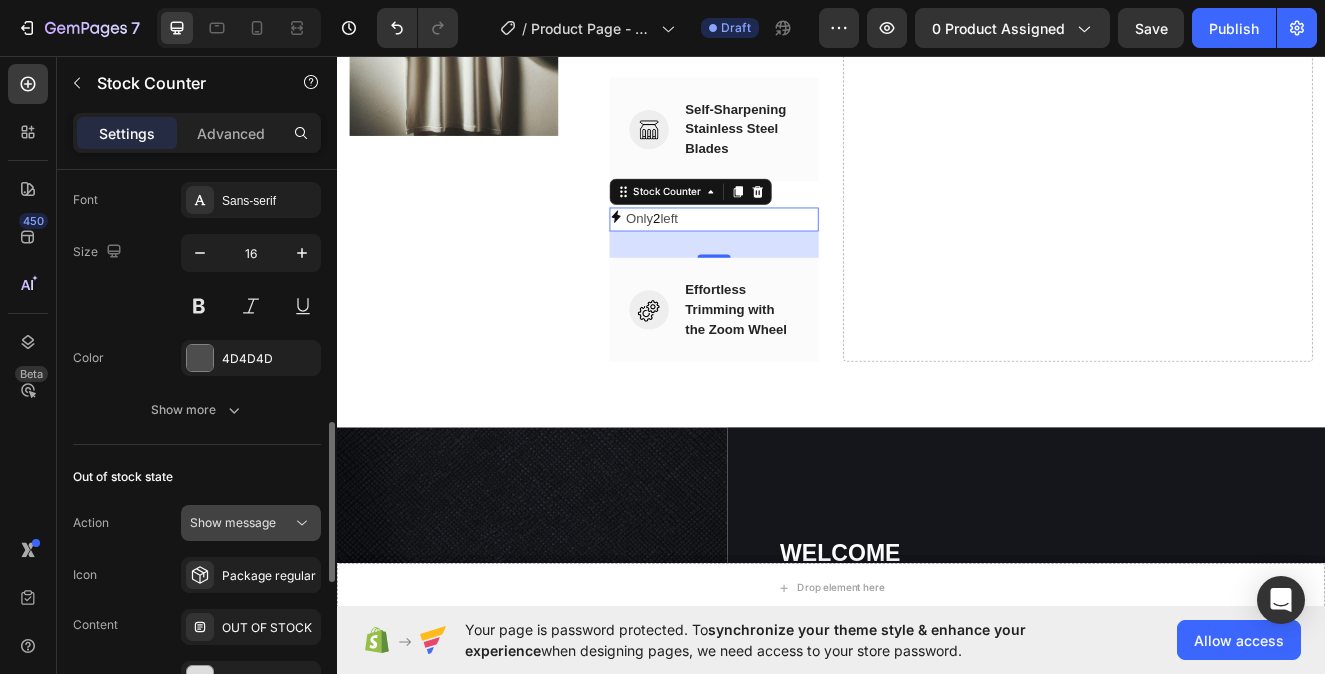 scroll, scrollTop: 939, scrollLeft: 0, axis: vertical 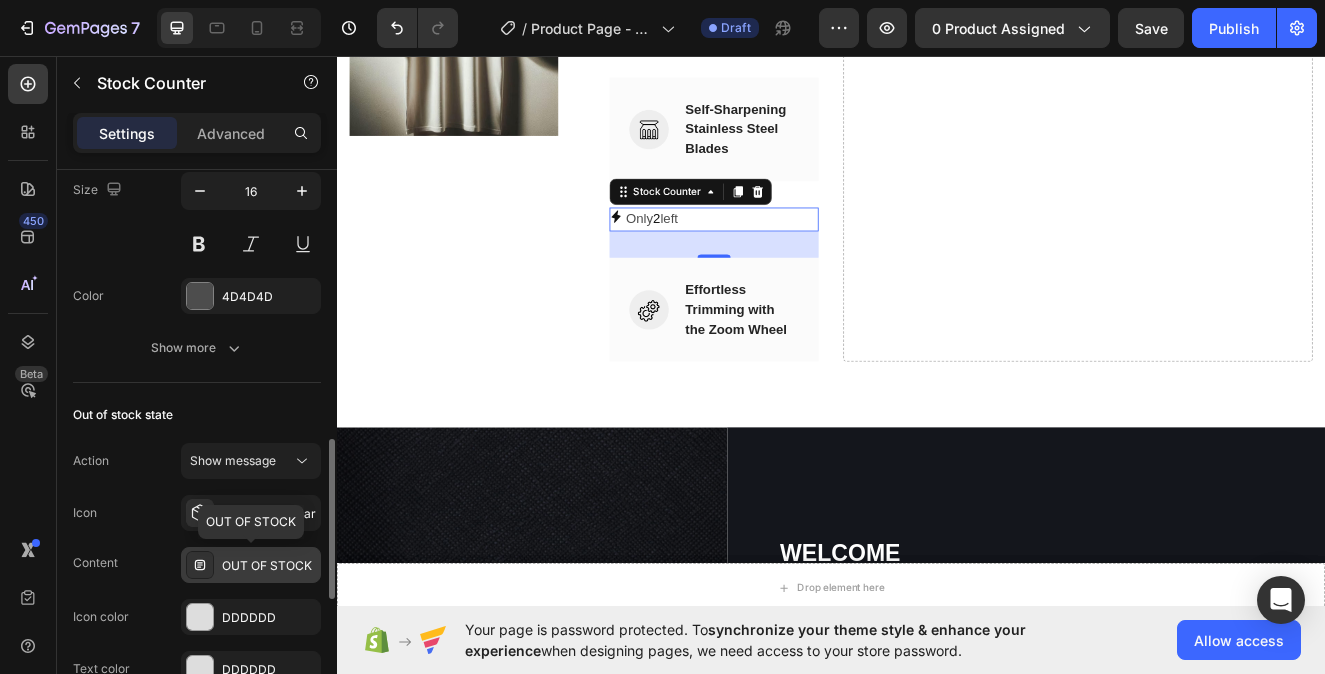 click on "OUT OF STOCK" at bounding box center [269, 566] 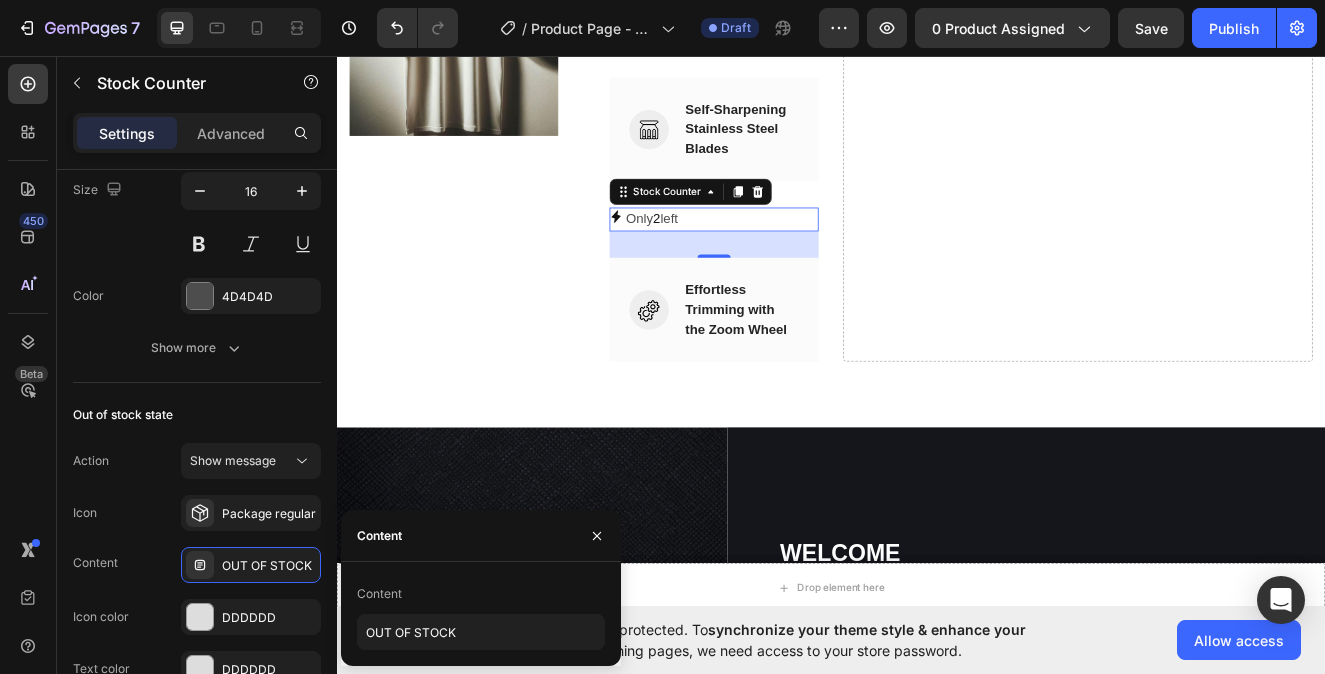 click on "Content" at bounding box center (379, 594) 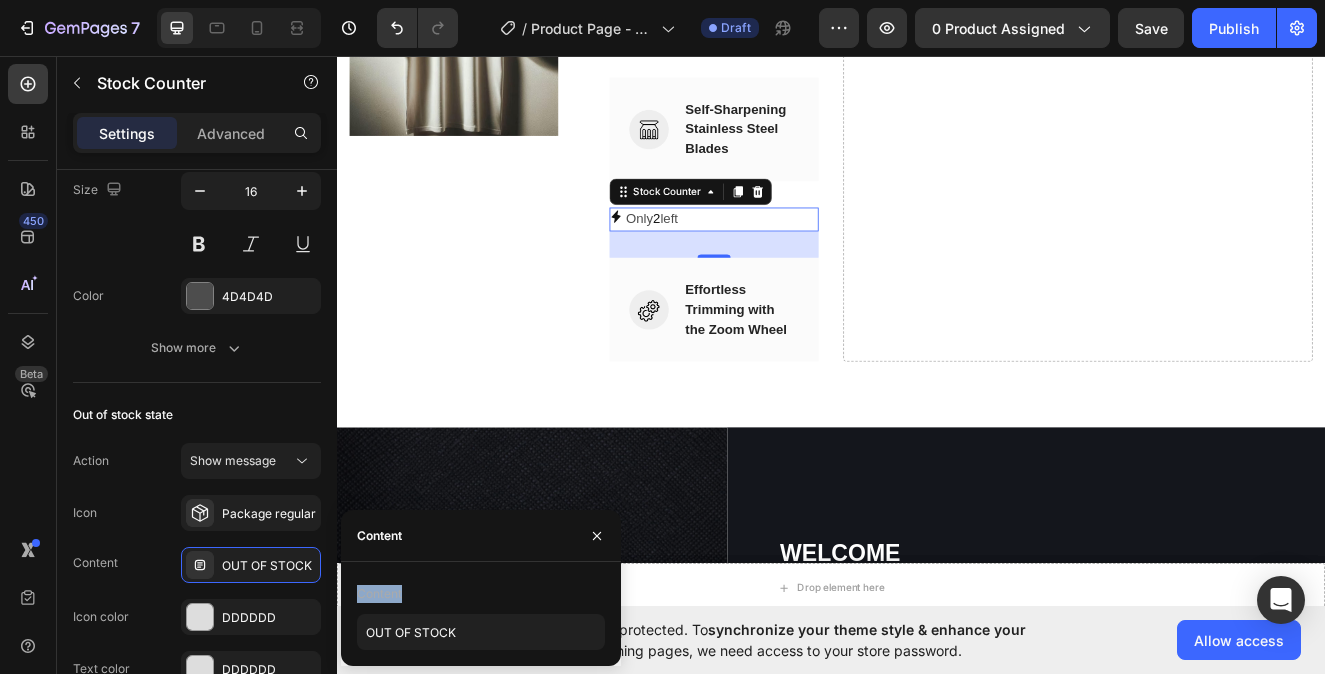 click on "Content" at bounding box center [379, 594] 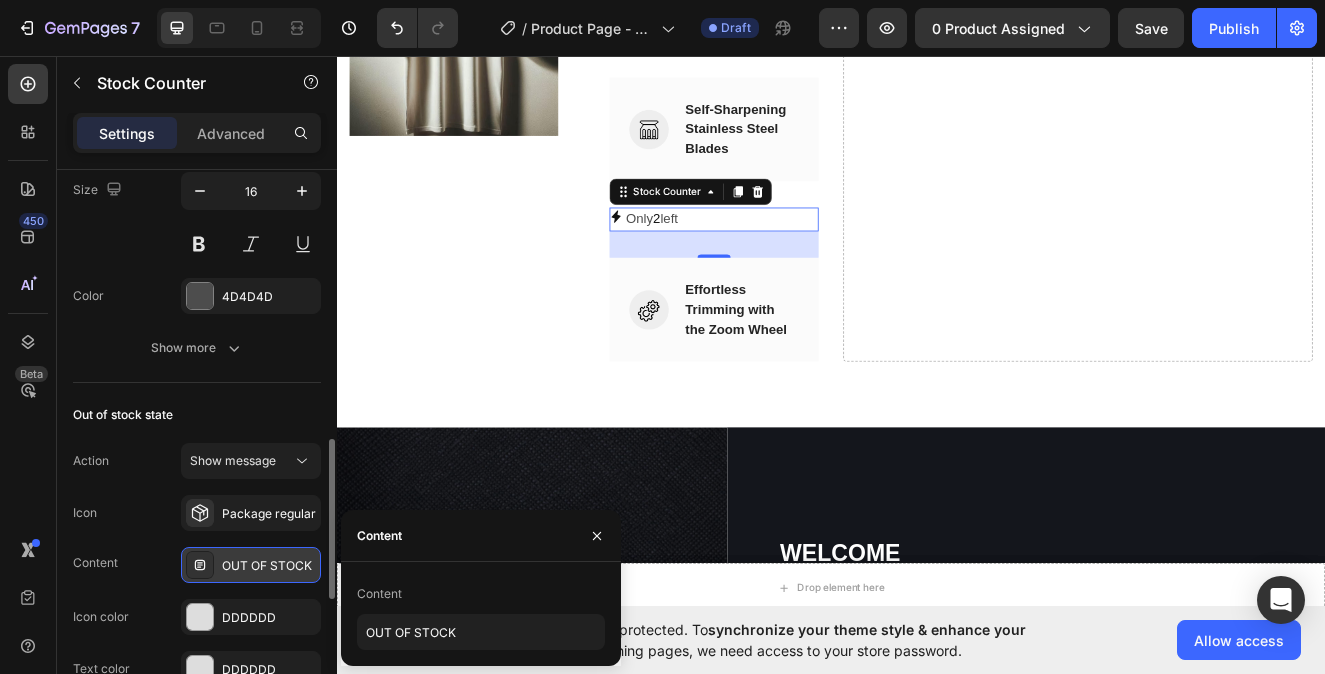 click at bounding box center (200, 565) 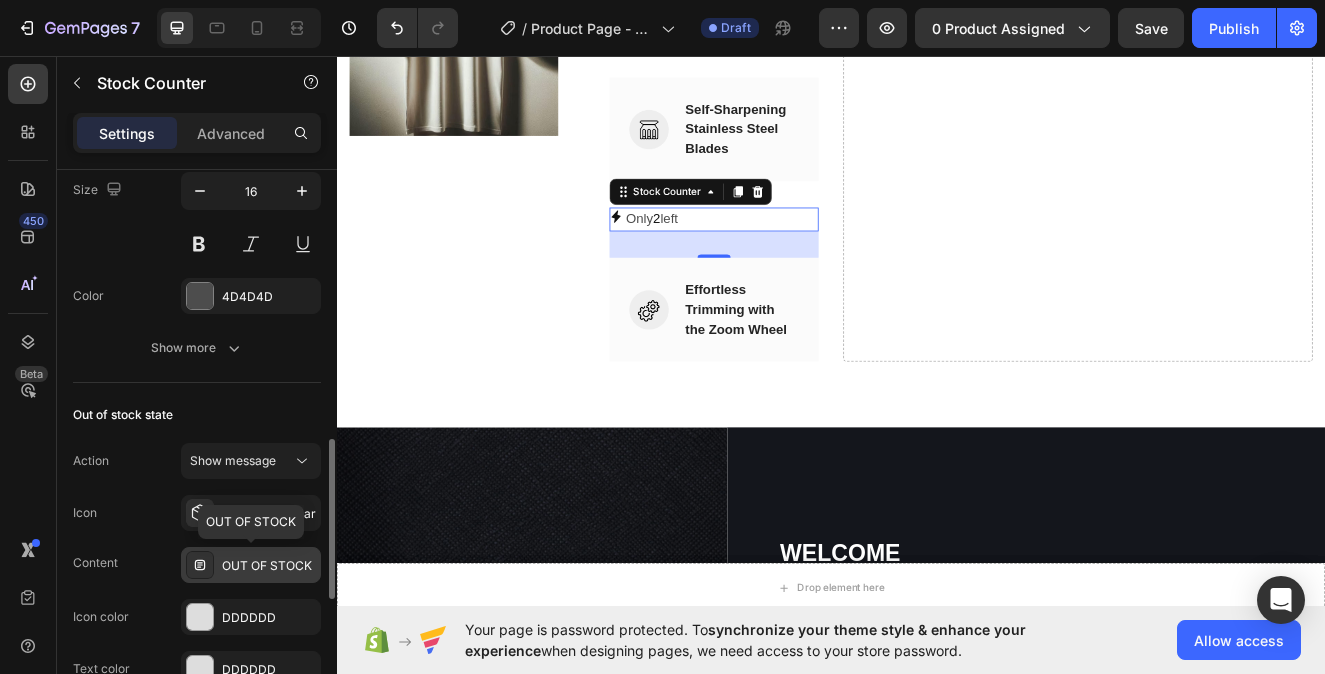 click on "OUT OF STOCK" at bounding box center [269, 566] 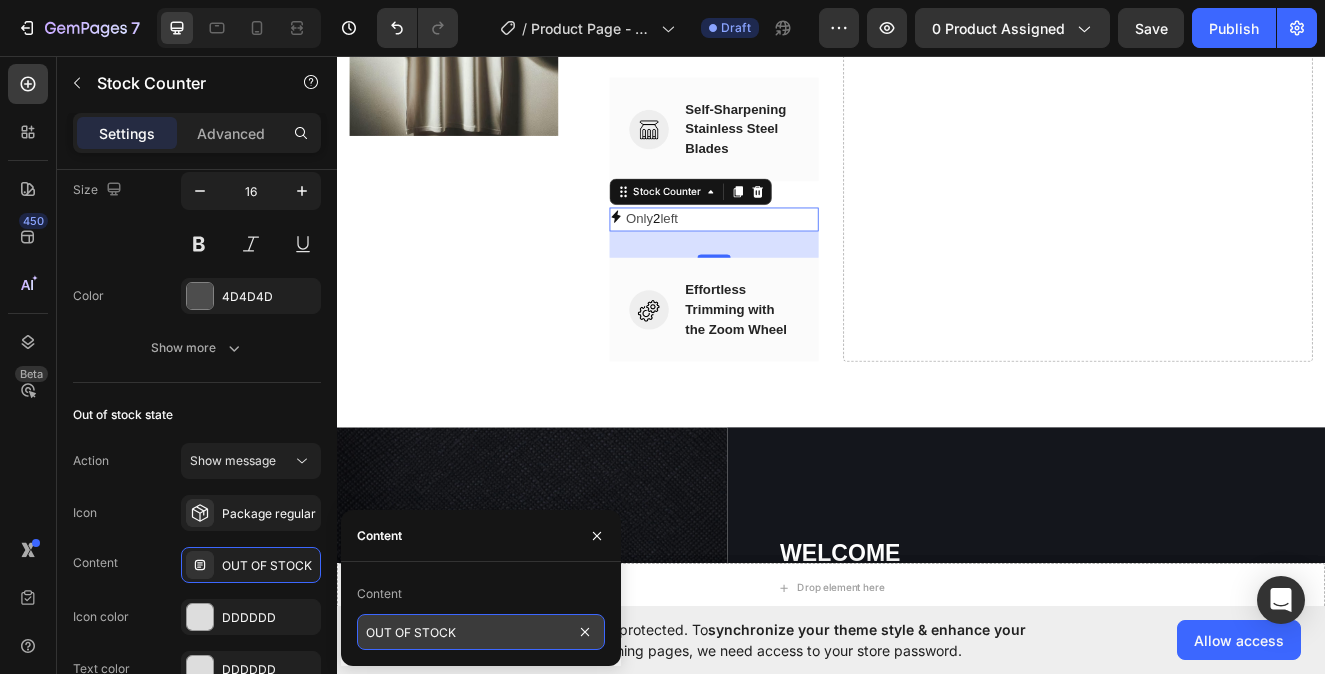 click on "OUT OF STOCK" at bounding box center (481, 632) 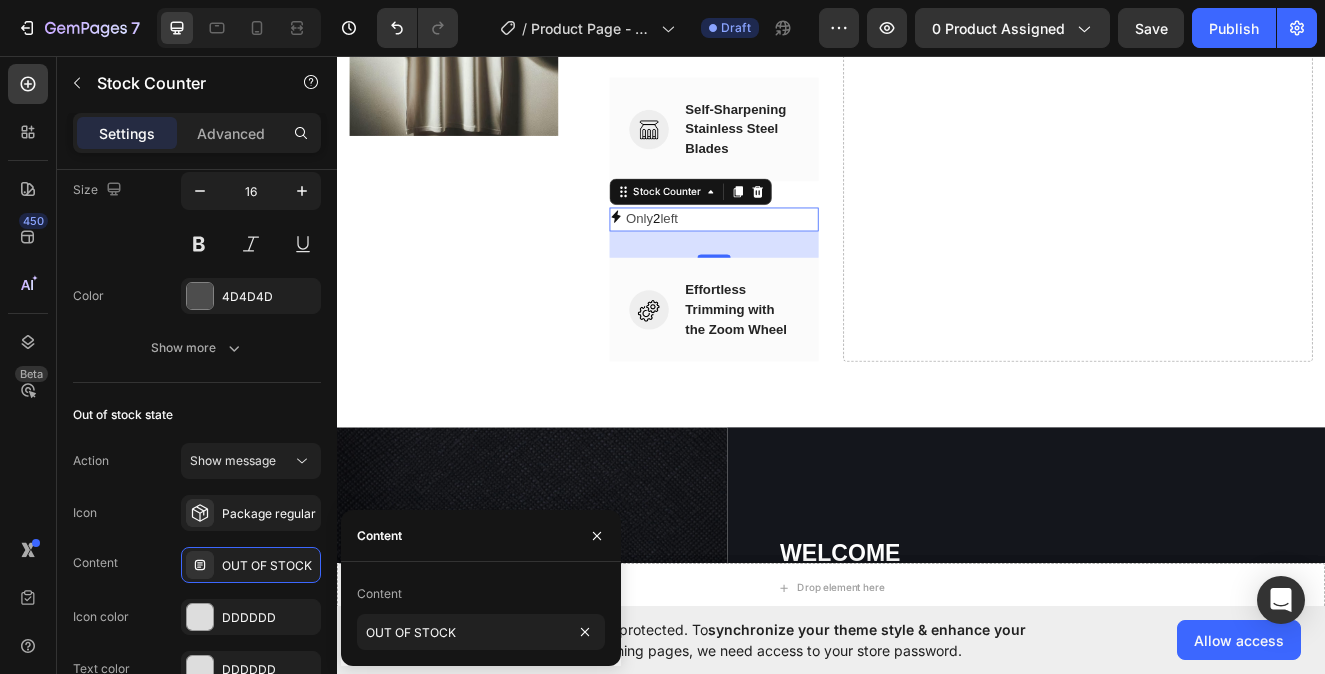 click on "Content" at bounding box center [481, 594] 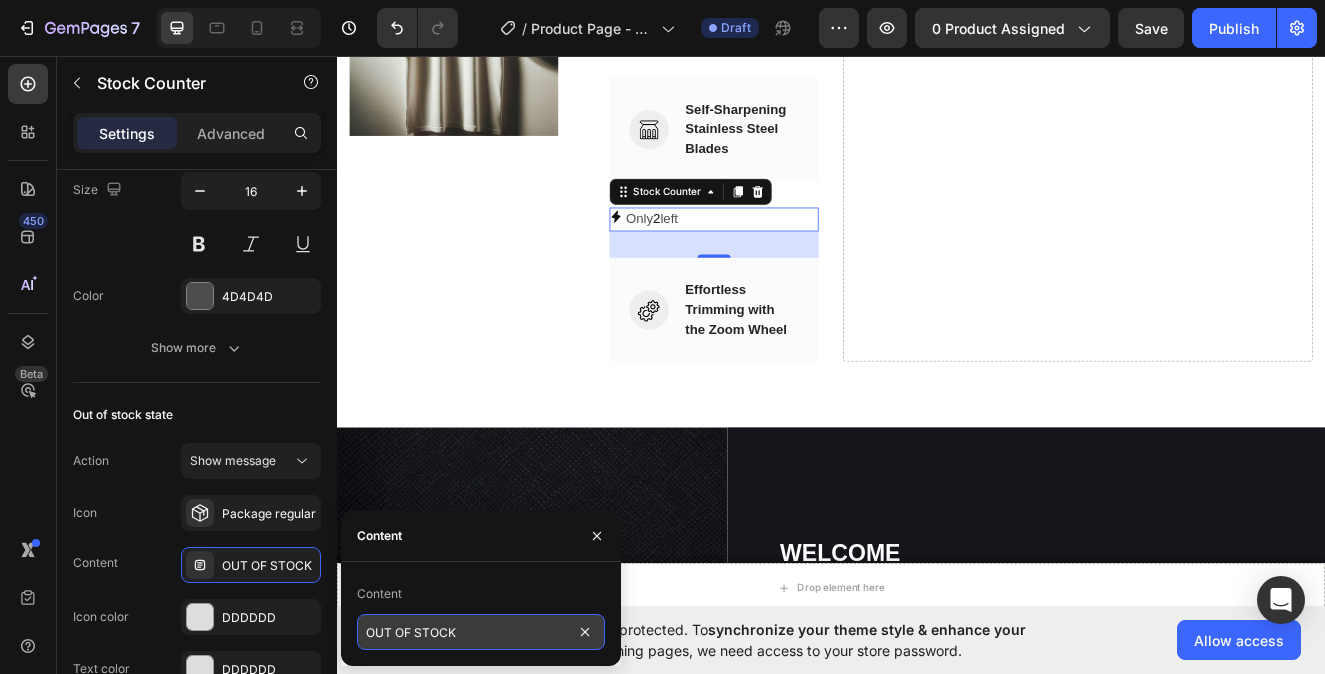 click on "OUT OF STOCK" at bounding box center [481, 632] 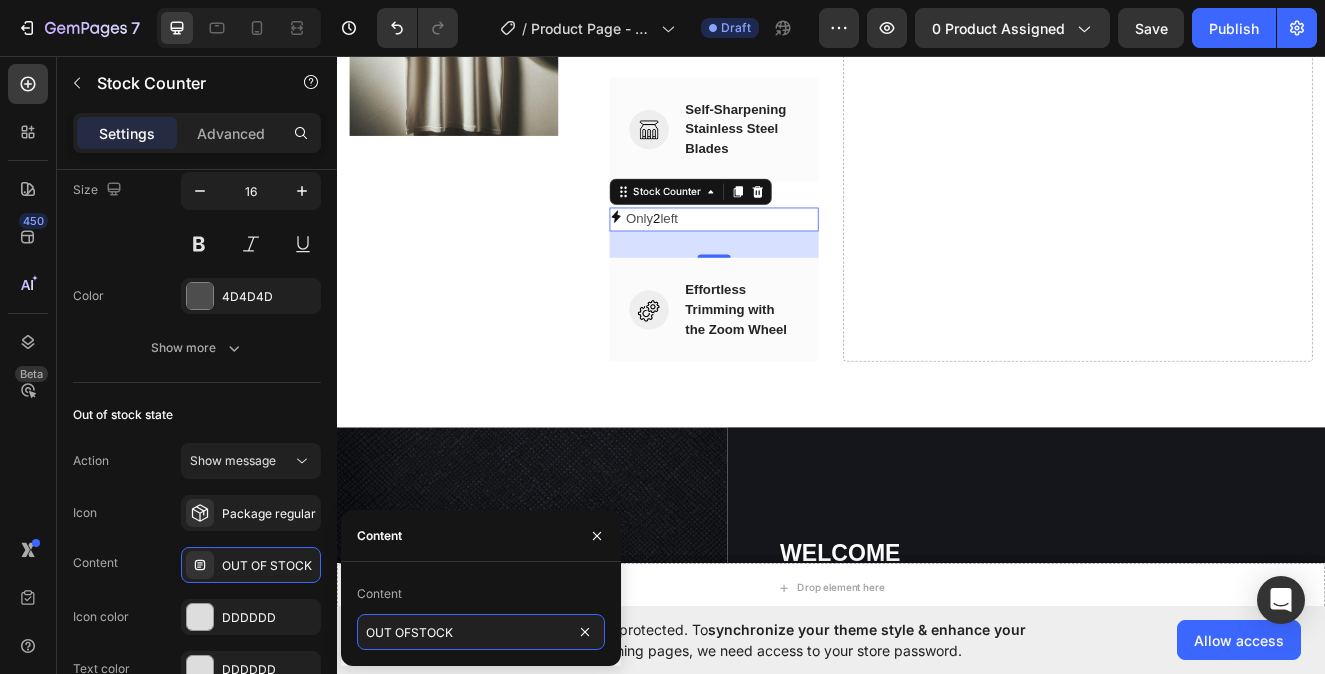 type on "OUT OF STOCK" 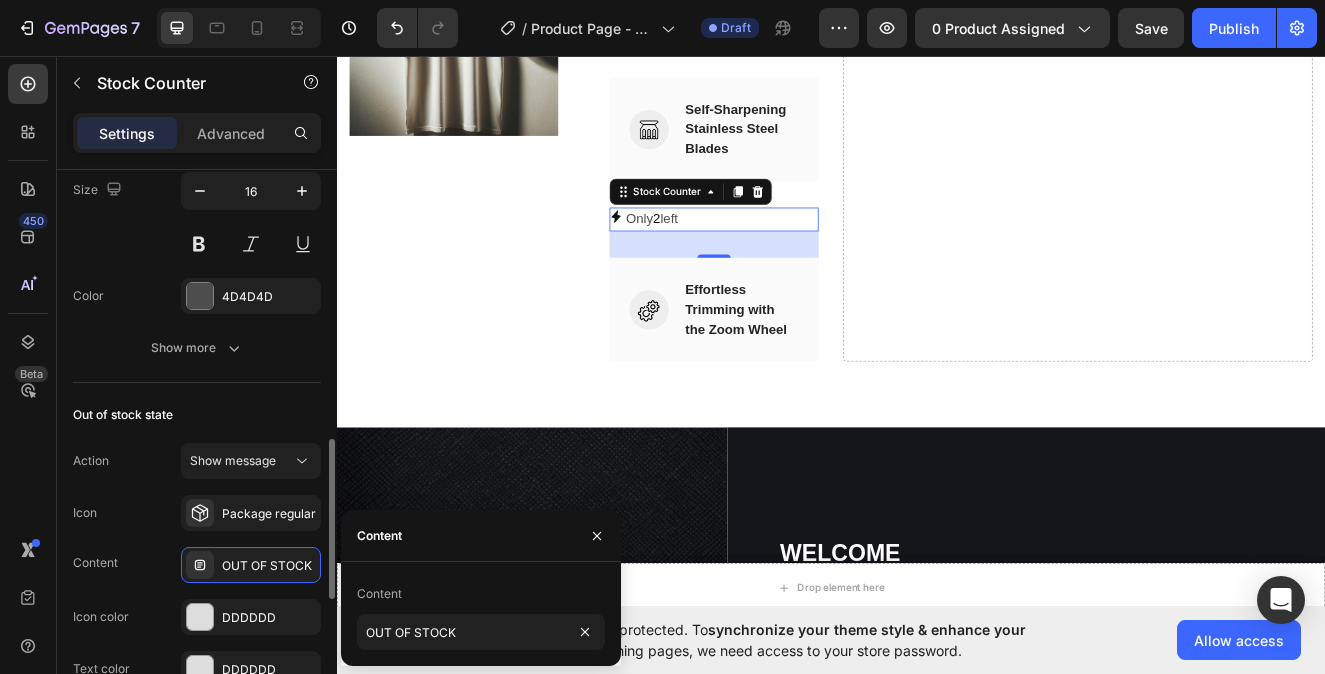 click on "Out of stock state Action Show message Icon Package regular Content OUT OF STOCK Icon color DDDDDD Text color DDDDDD" 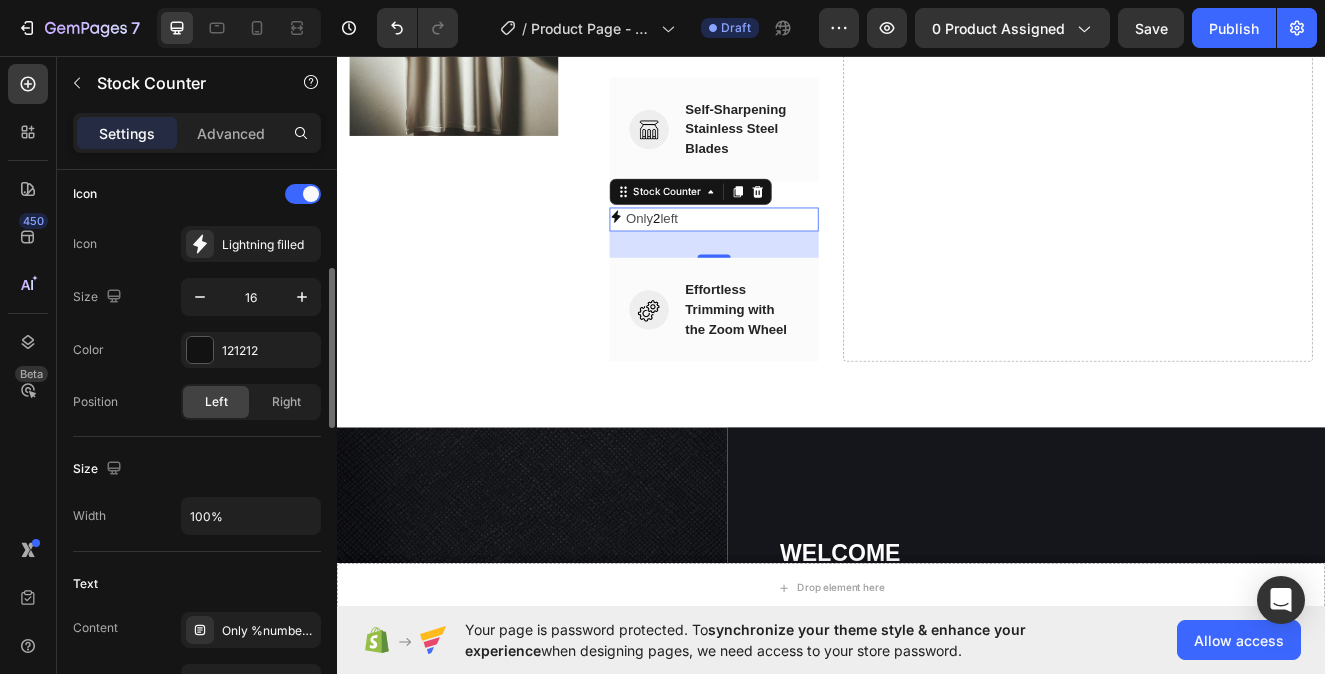 scroll, scrollTop: 0, scrollLeft: 0, axis: both 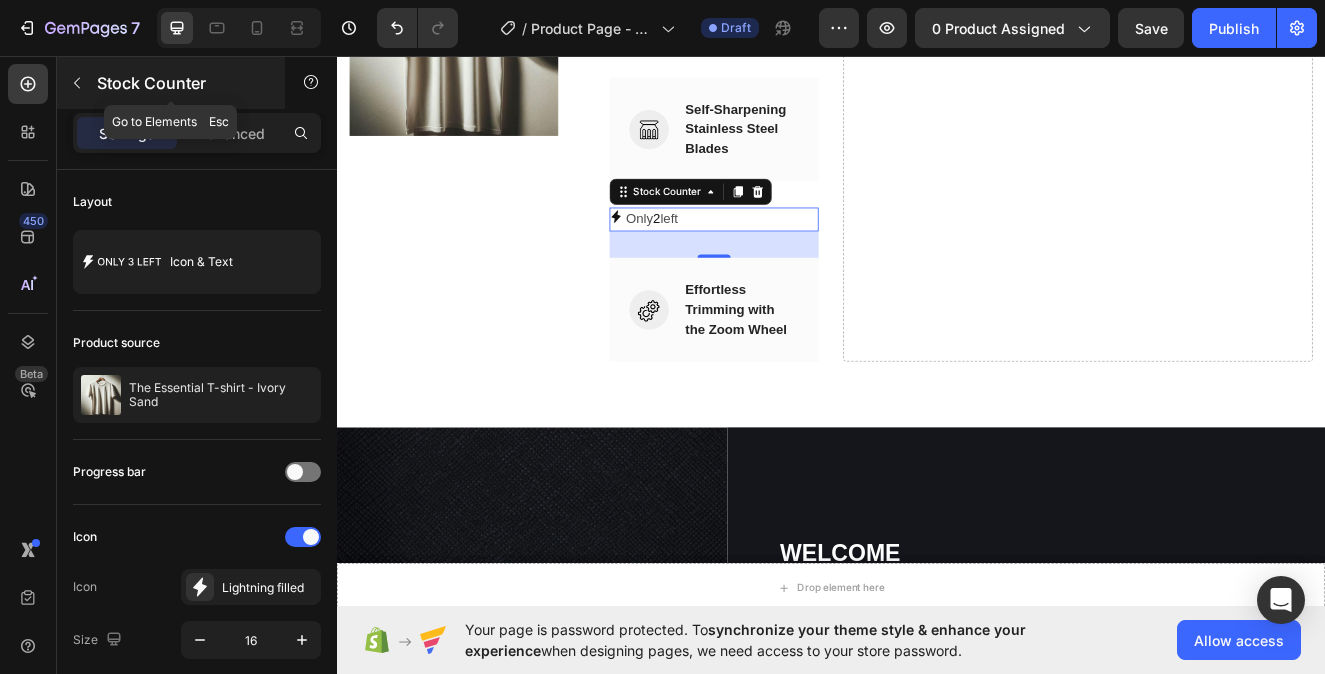 click 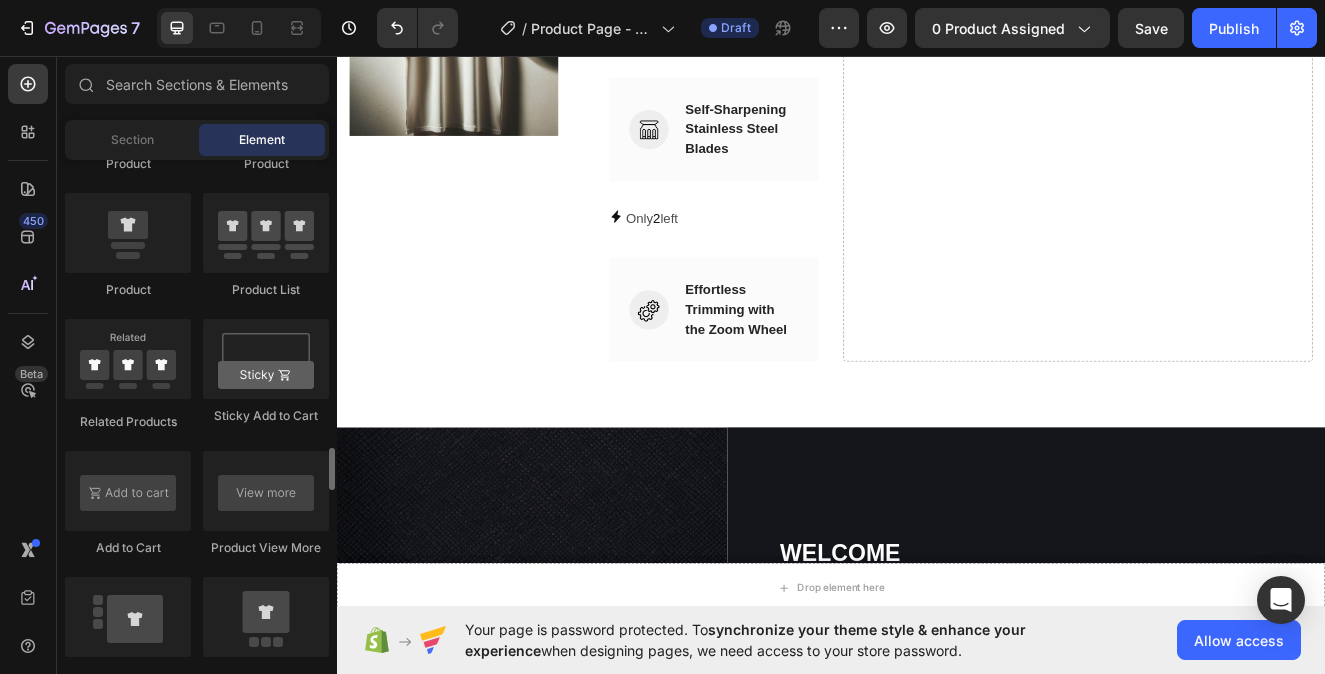 scroll, scrollTop: 2518, scrollLeft: 0, axis: vertical 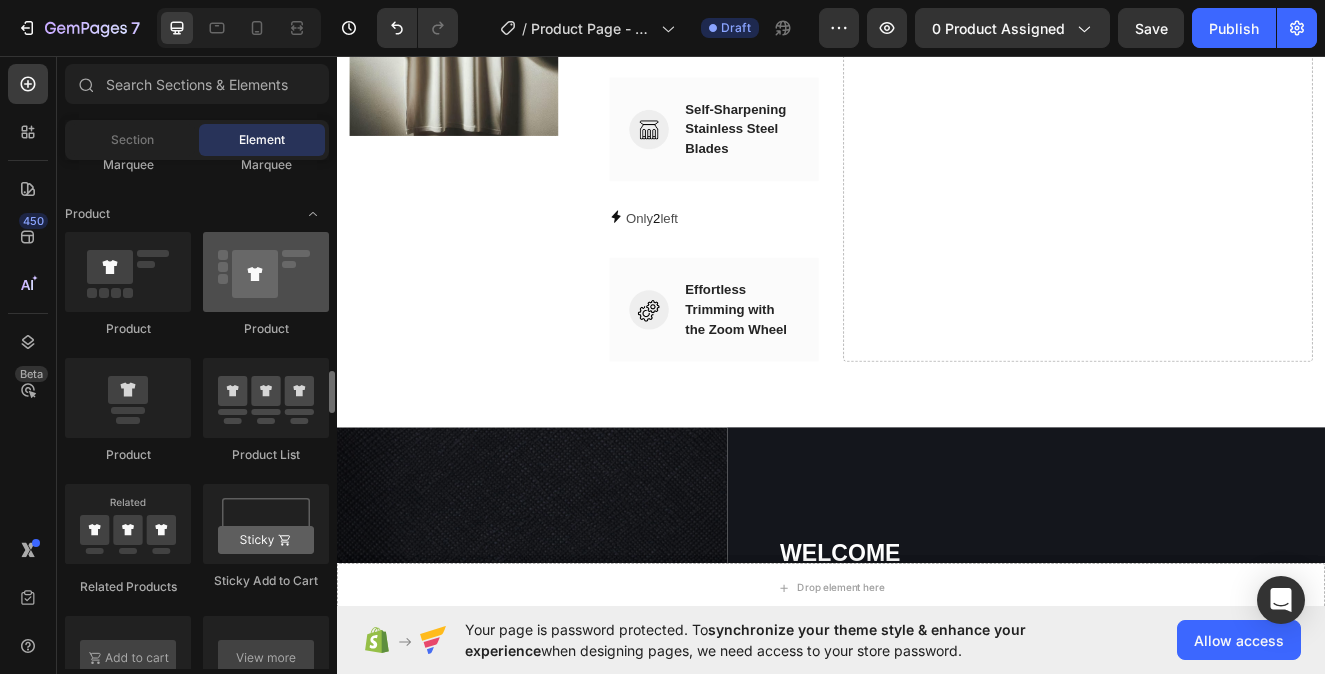 click at bounding box center (266, 272) 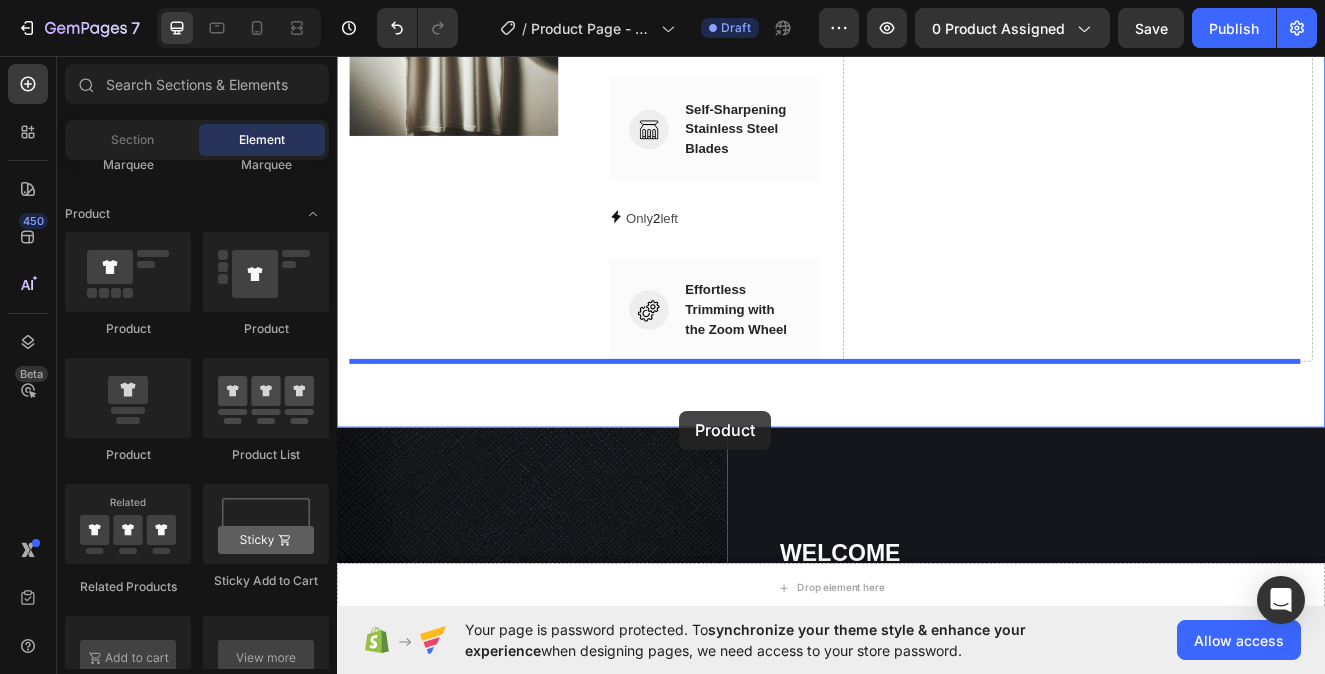 drag, startPoint x: 609, startPoint y: 351, endPoint x: 752, endPoint y: 488, distance: 198.03535 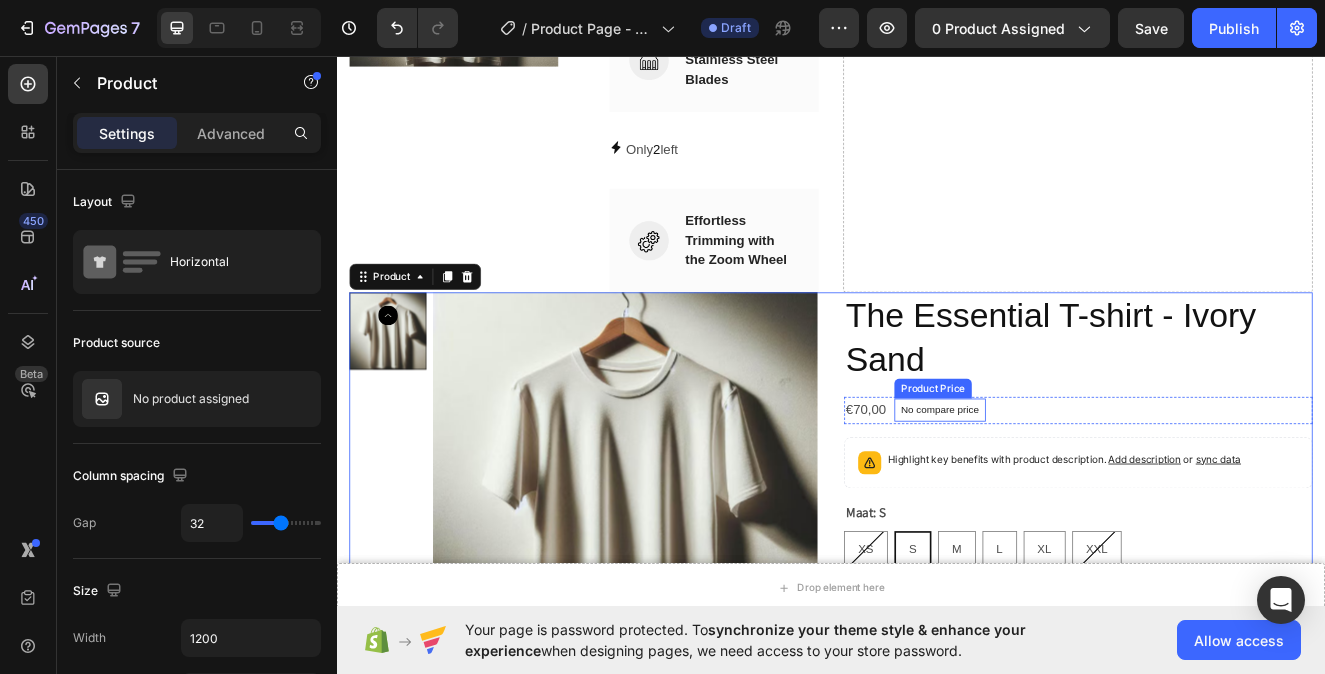 scroll, scrollTop: 5780, scrollLeft: 0, axis: vertical 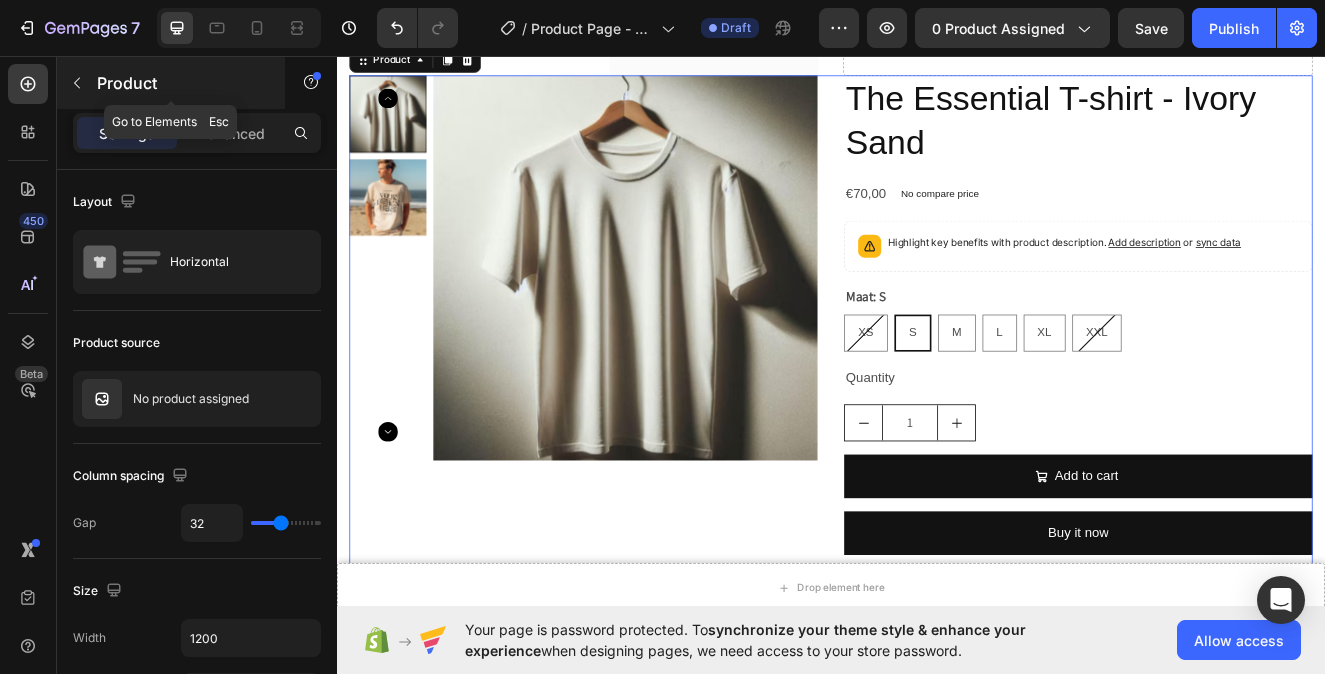 click at bounding box center [77, 83] 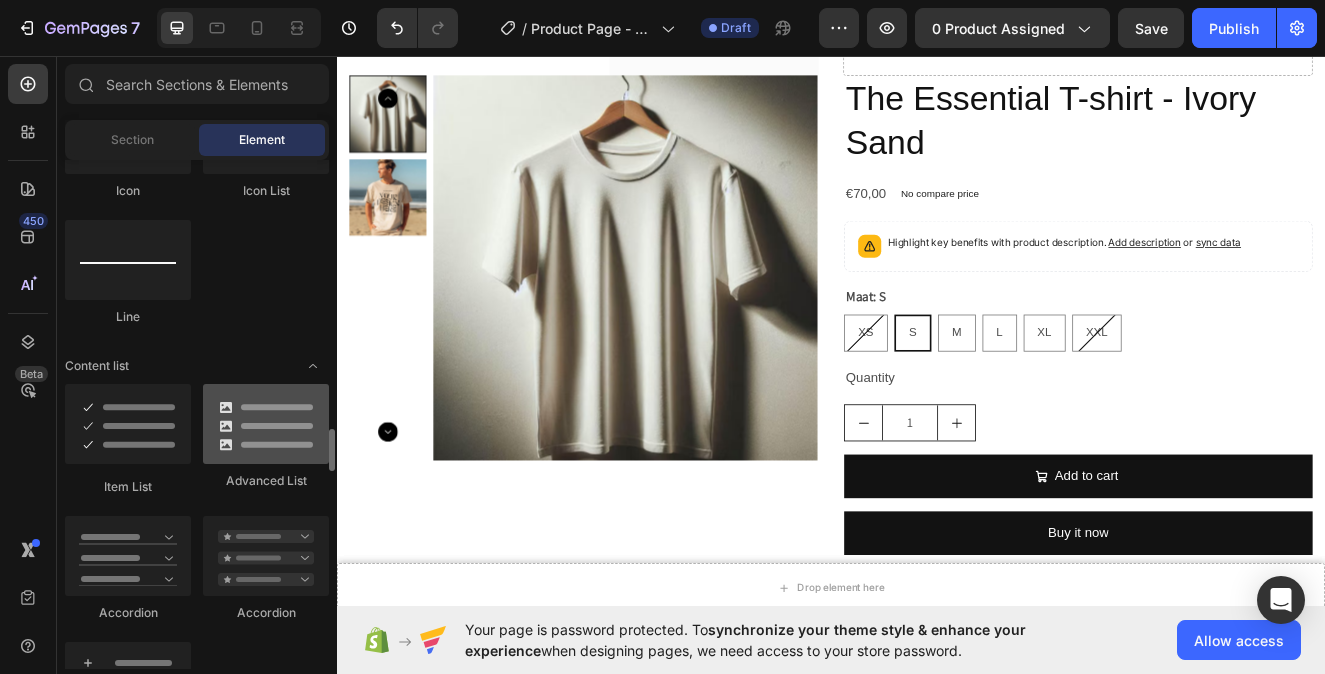 scroll, scrollTop: 1536, scrollLeft: 0, axis: vertical 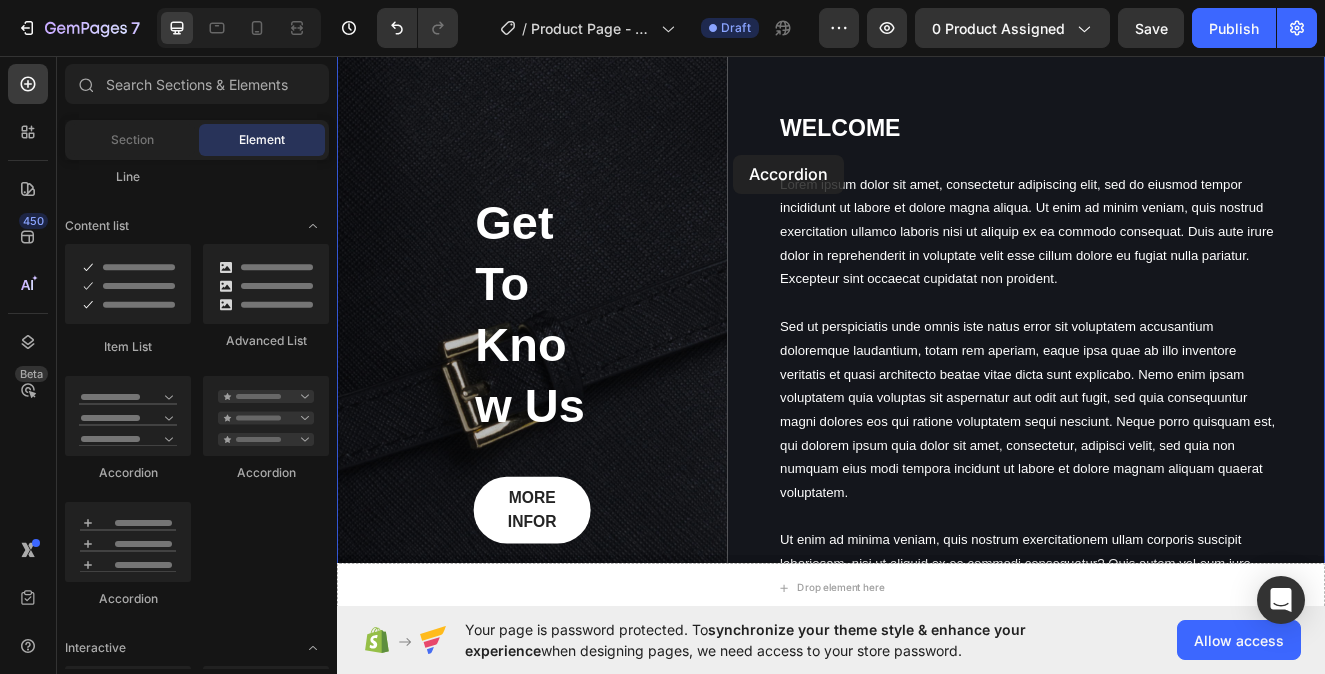 select on "578253509972591128" 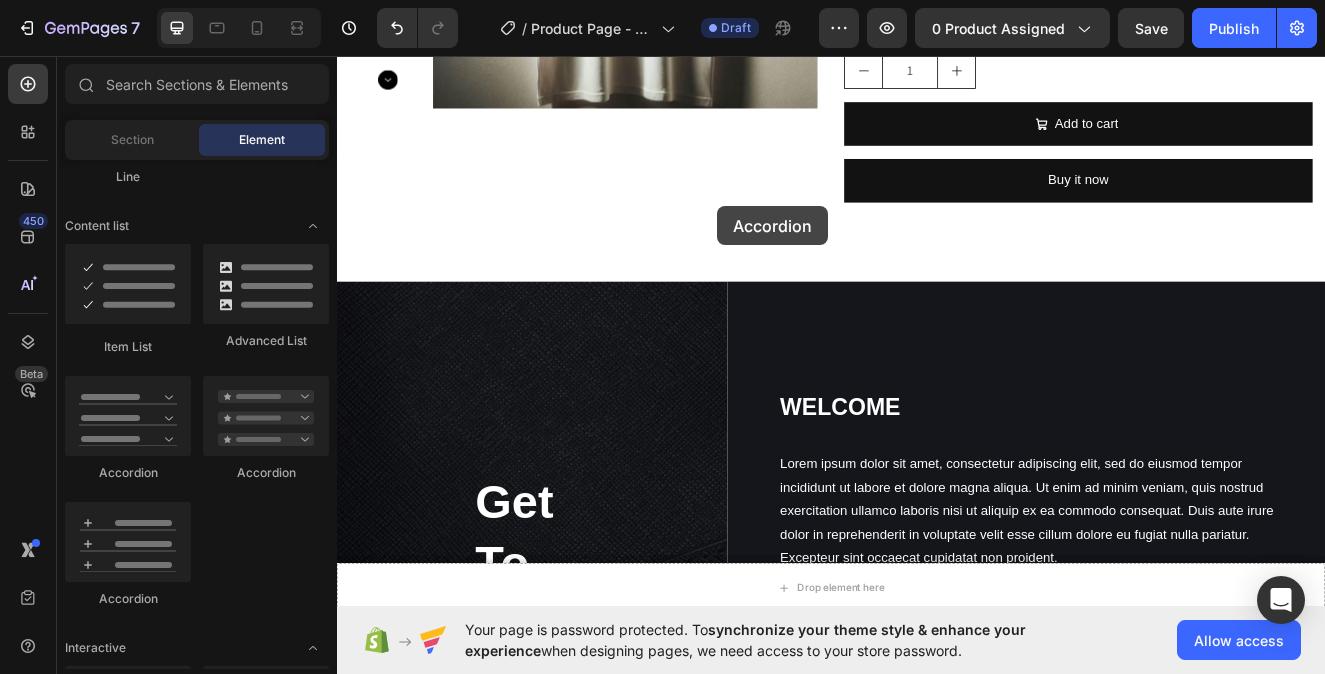 scroll, scrollTop: 6148, scrollLeft: 0, axis: vertical 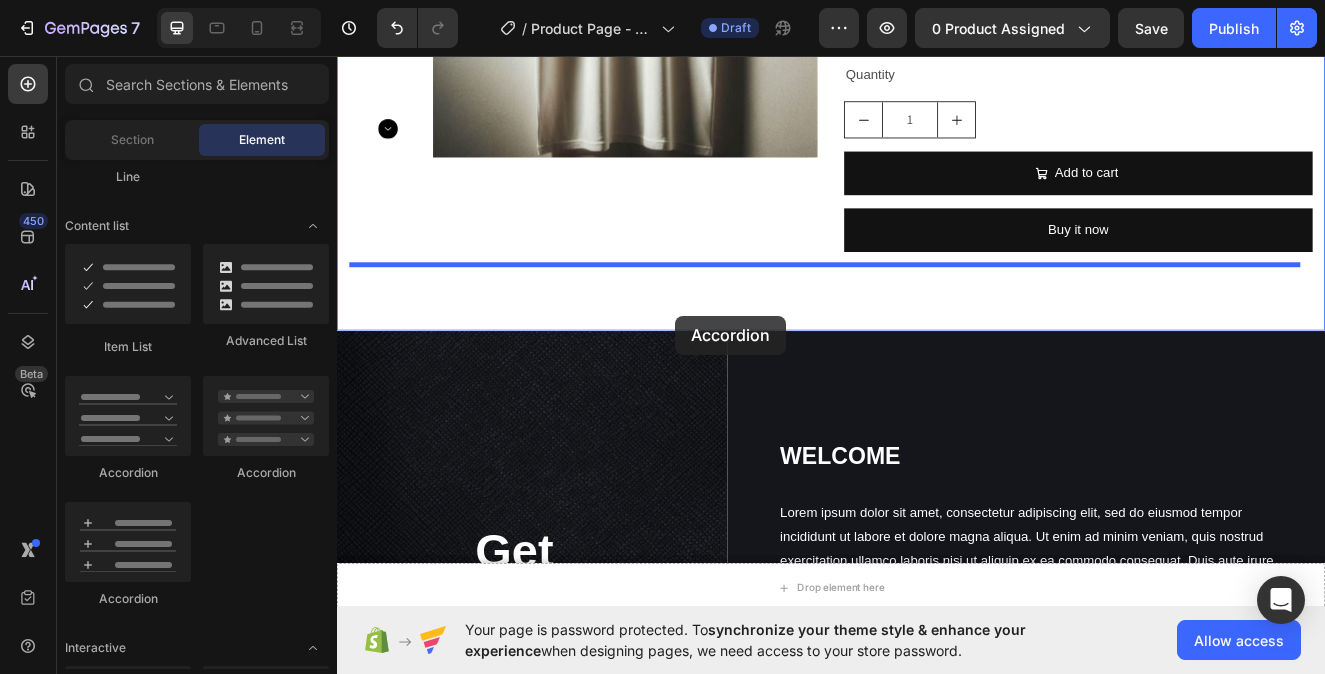 drag, startPoint x: 498, startPoint y: 577, endPoint x: 747, endPoint y: 373, distance: 321.89594 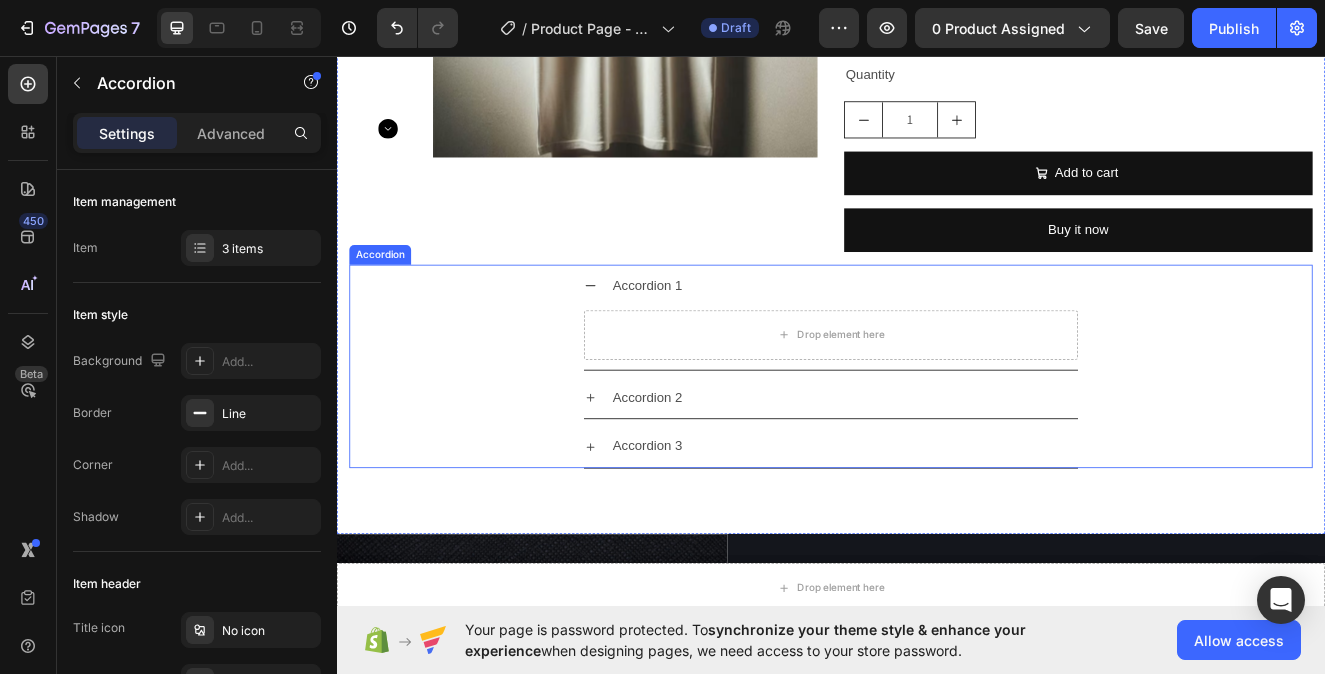 click on "Accordion 1" at bounding box center (937, 336) 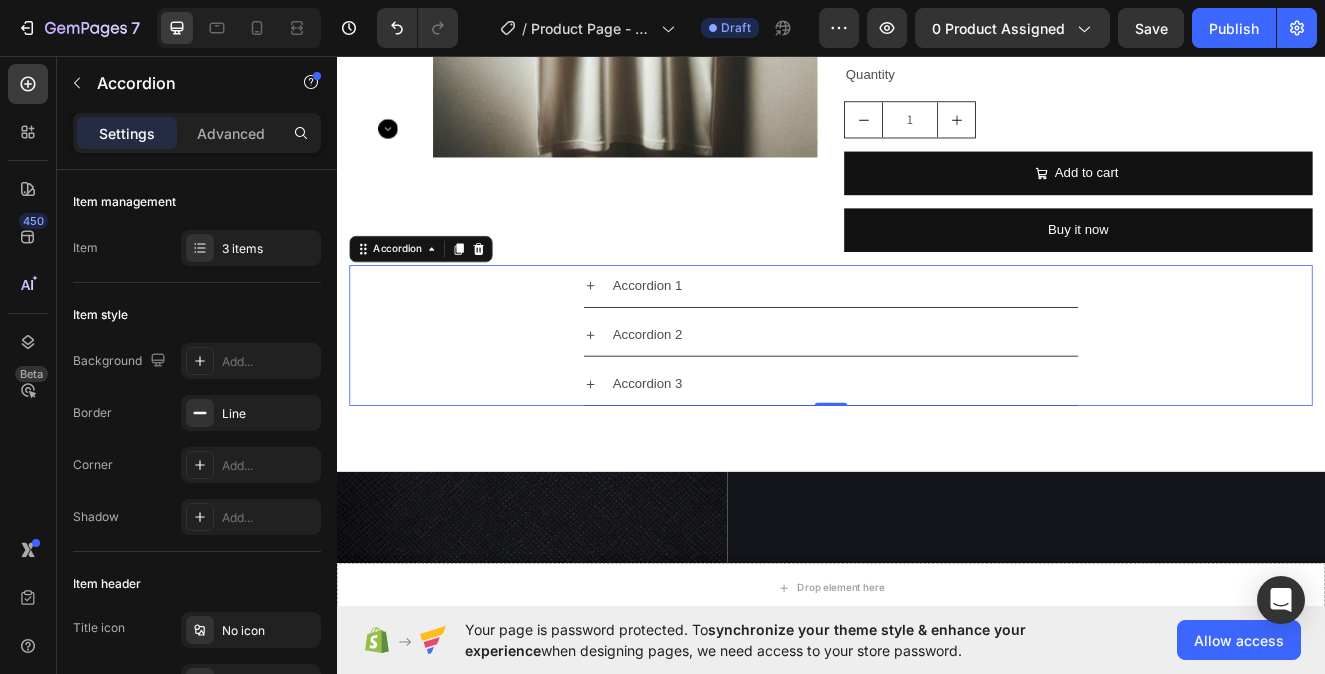 click on "Accordion 1" at bounding box center [937, 336] 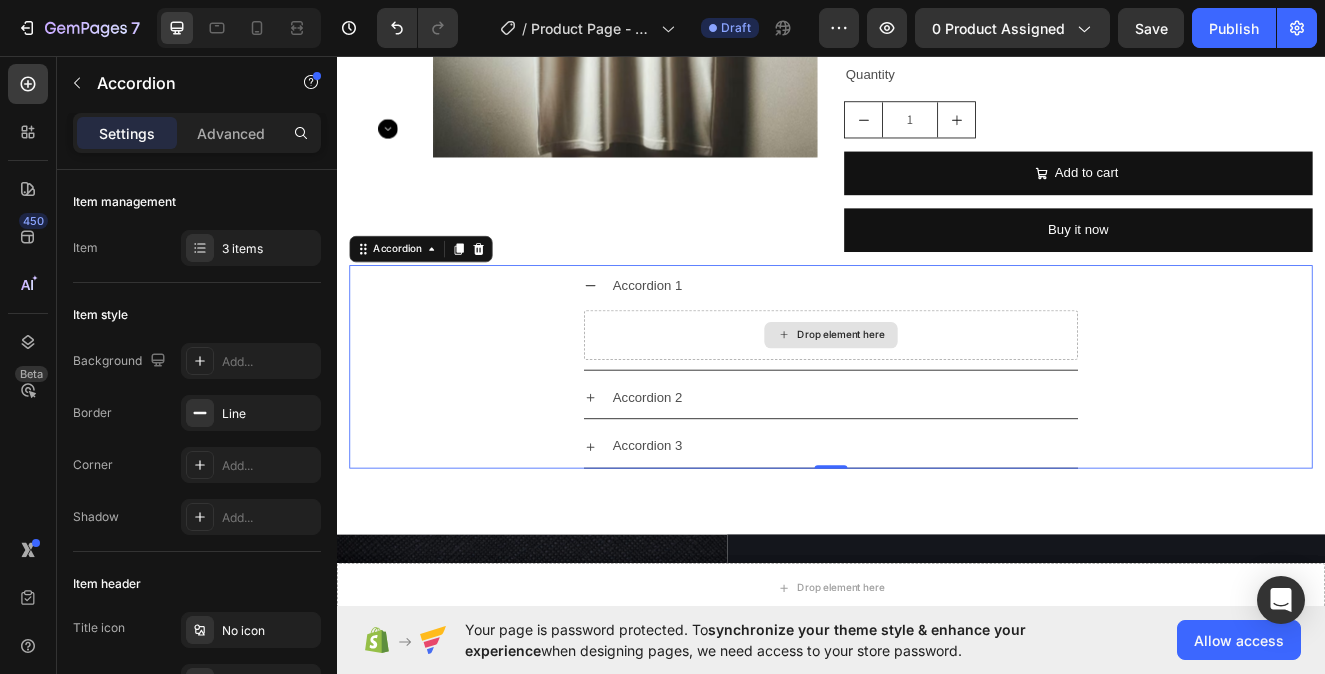 click on "Drop element here" at bounding box center [937, 396] 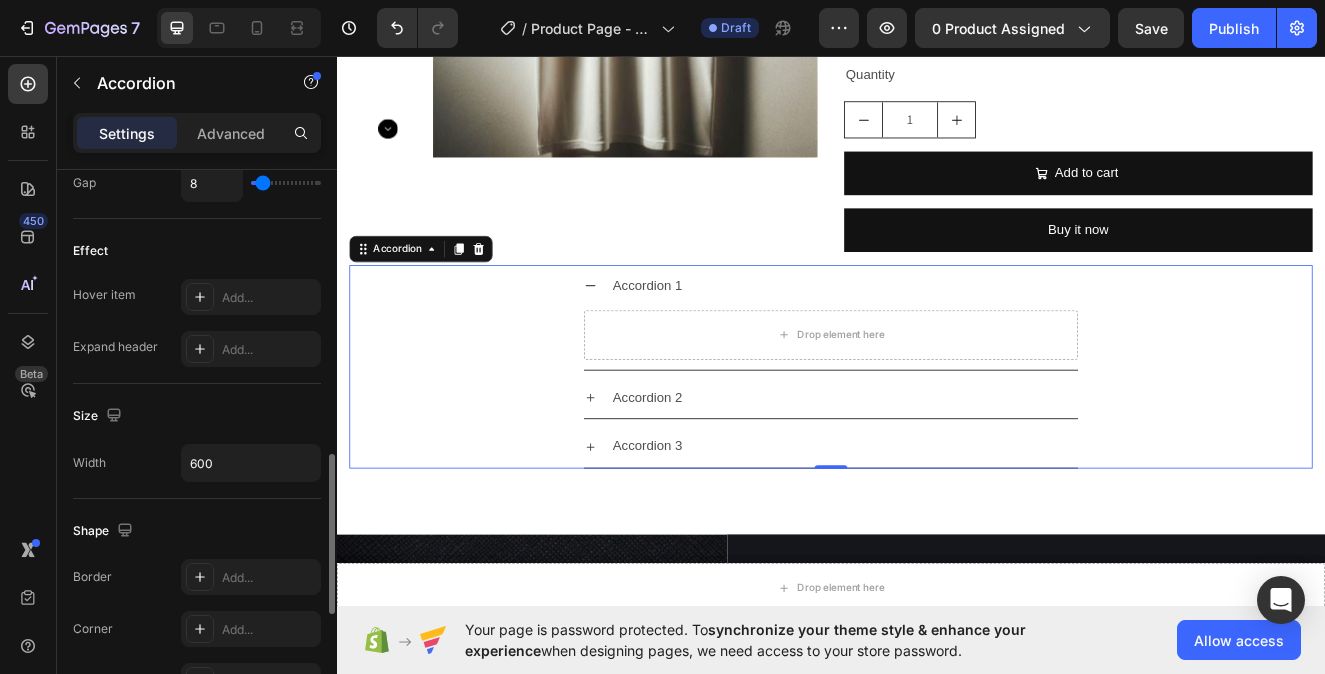 scroll, scrollTop: 1050, scrollLeft: 0, axis: vertical 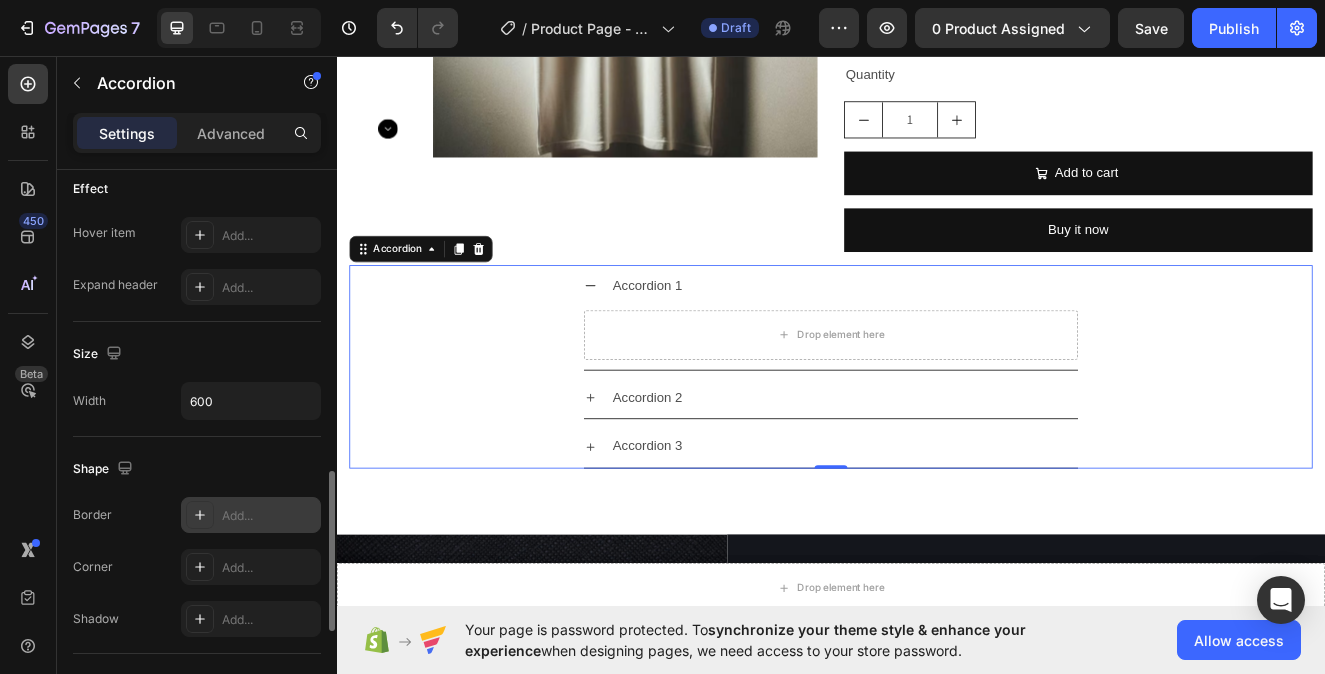 click on "Add..." at bounding box center [269, 516] 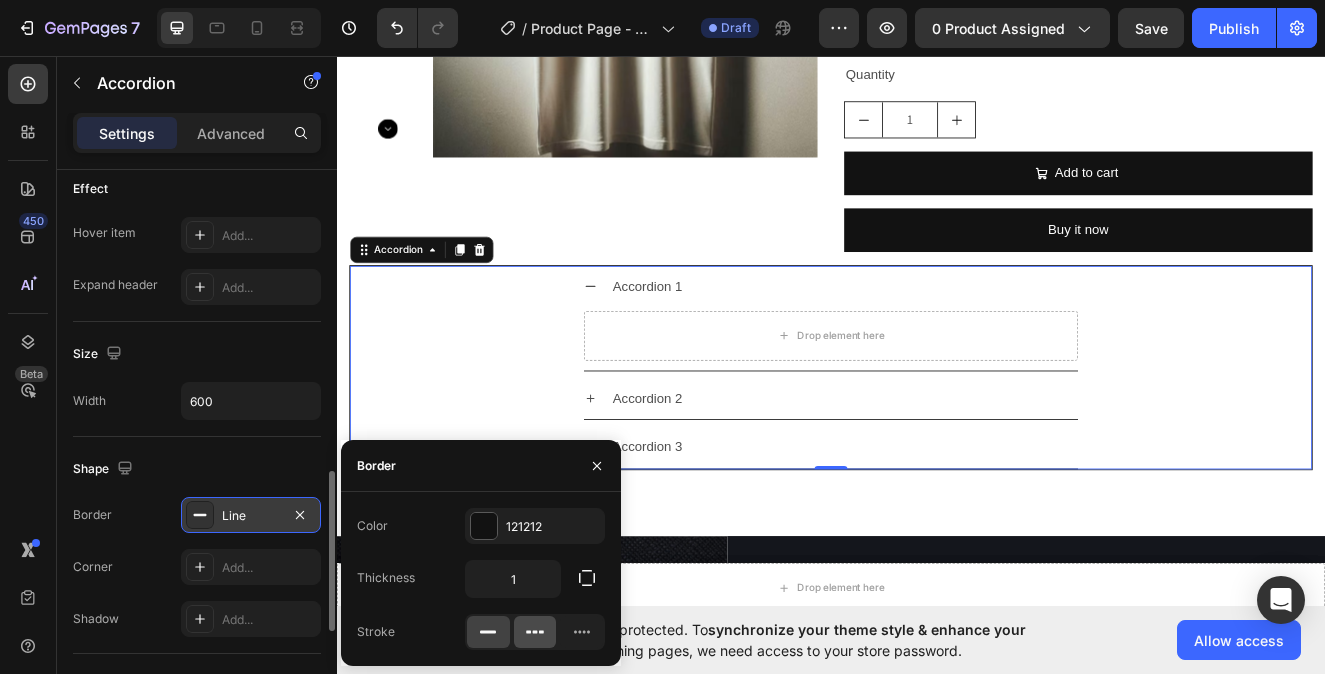 click 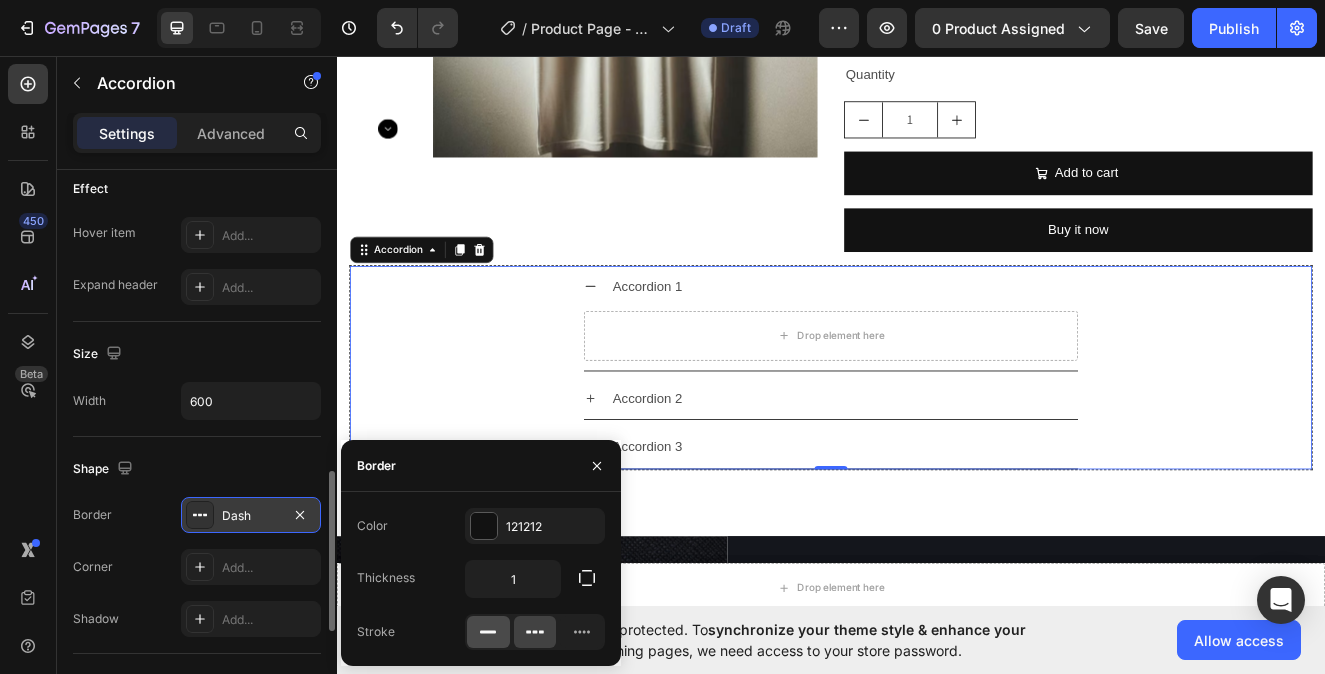click 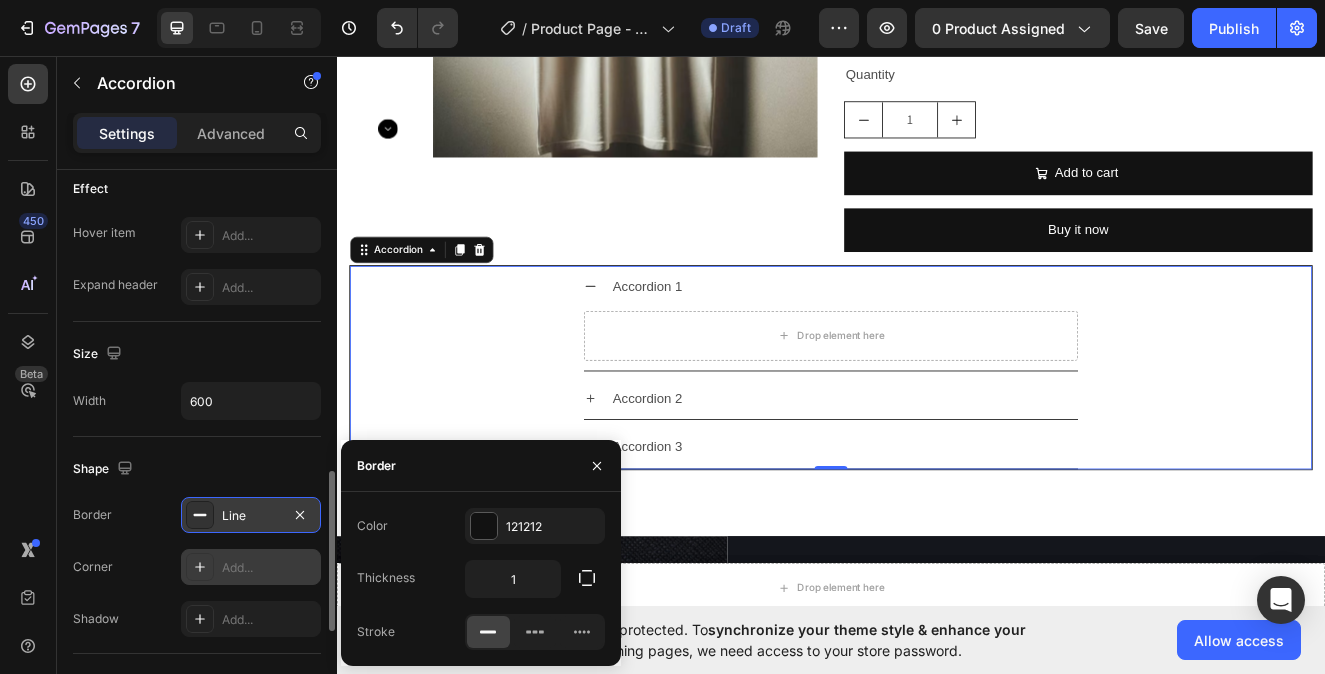 click on "Add..." at bounding box center (251, 567) 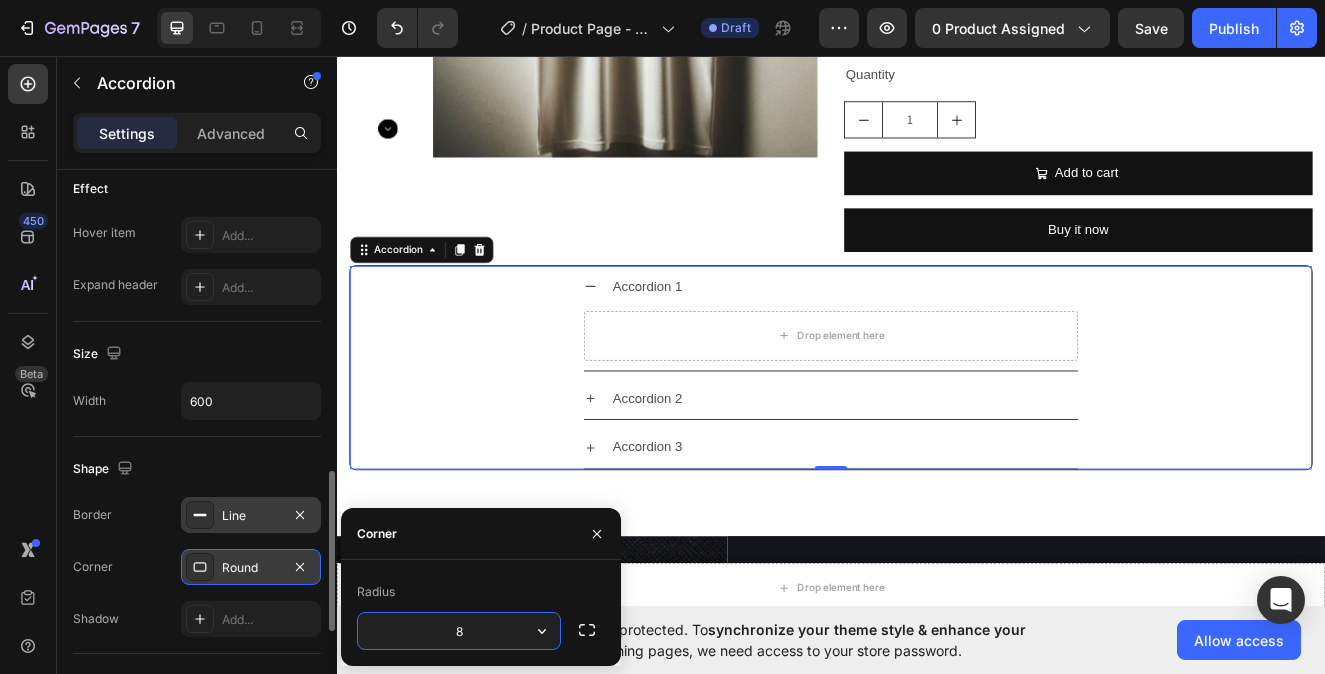 click on "Round" at bounding box center (251, 567) 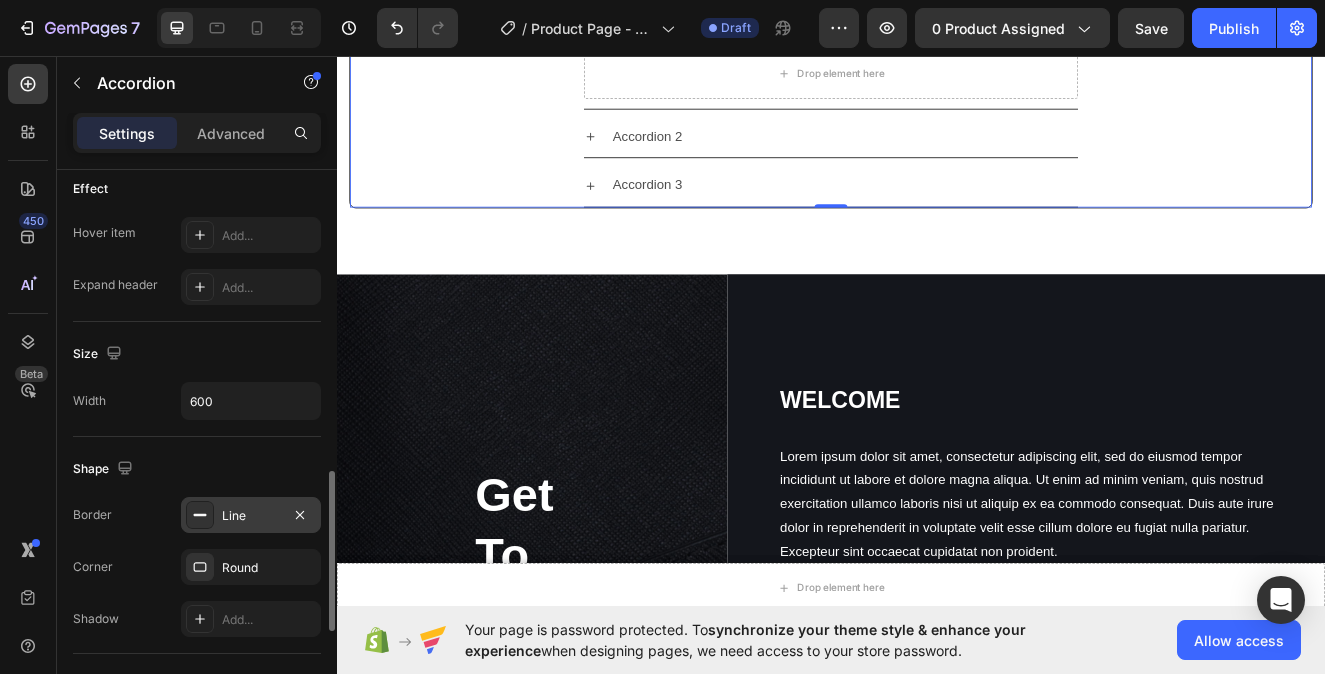 scroll, scrollTop: 6518, scrollLeft: 0, axis: vertical 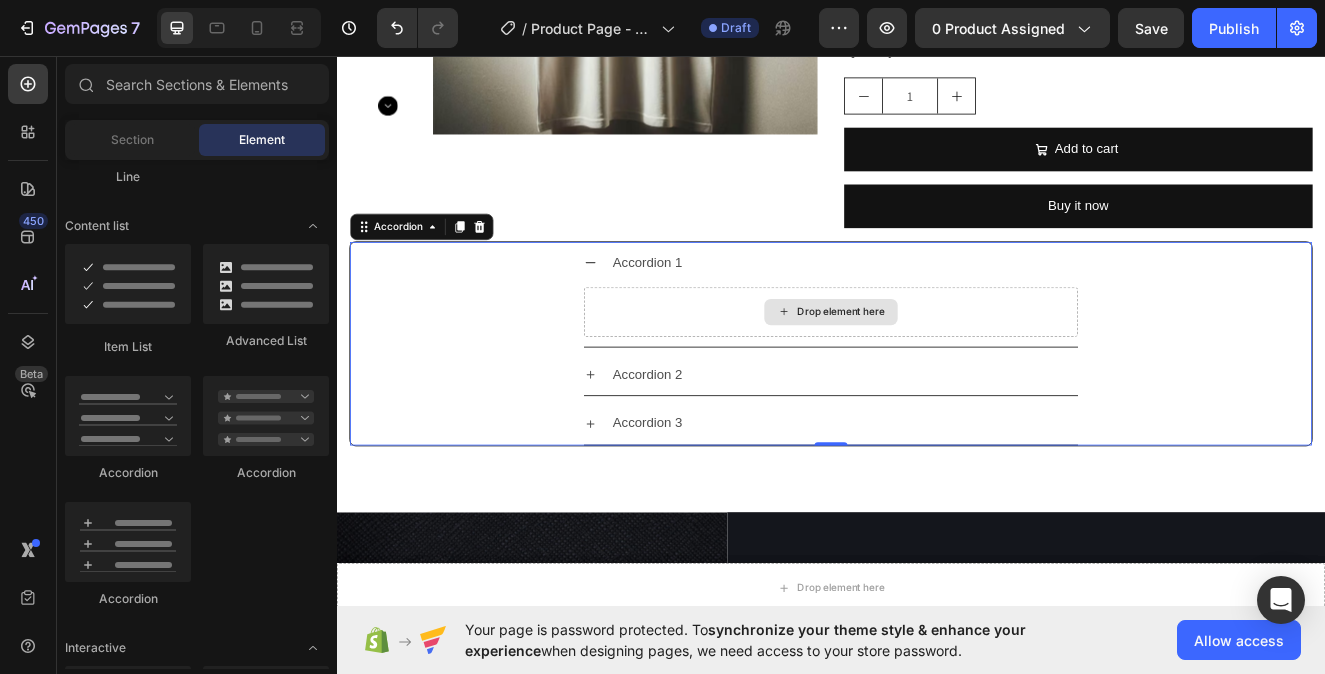 click on "Drop element here" at bounding box center [949, 368] 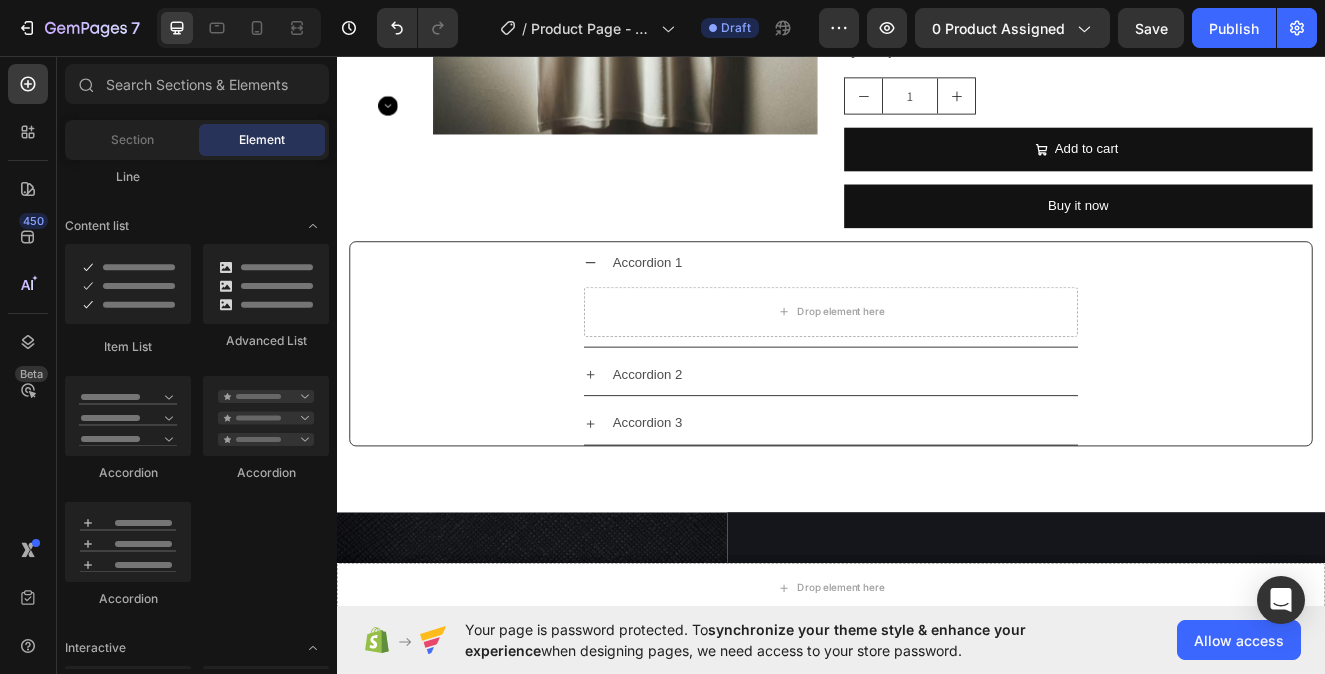 click on "Line" 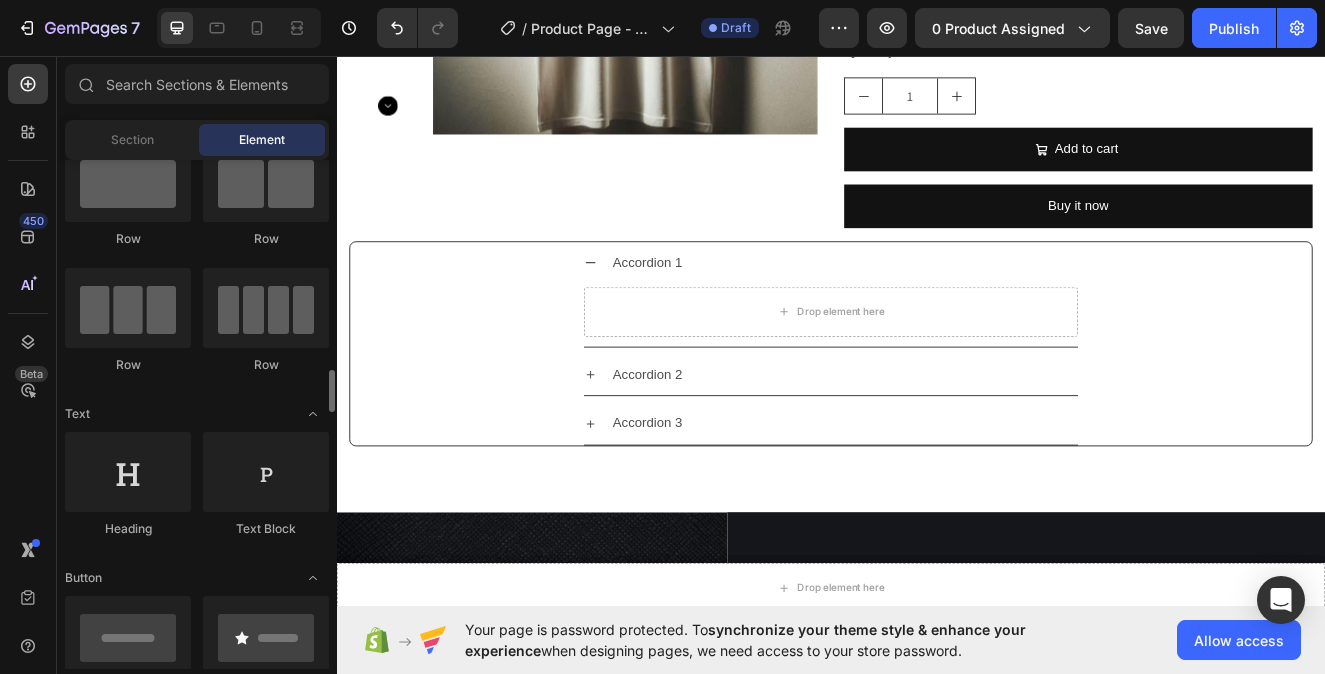 scroll, scrollTop: 251, scrollLeft: 0, axis: vertical 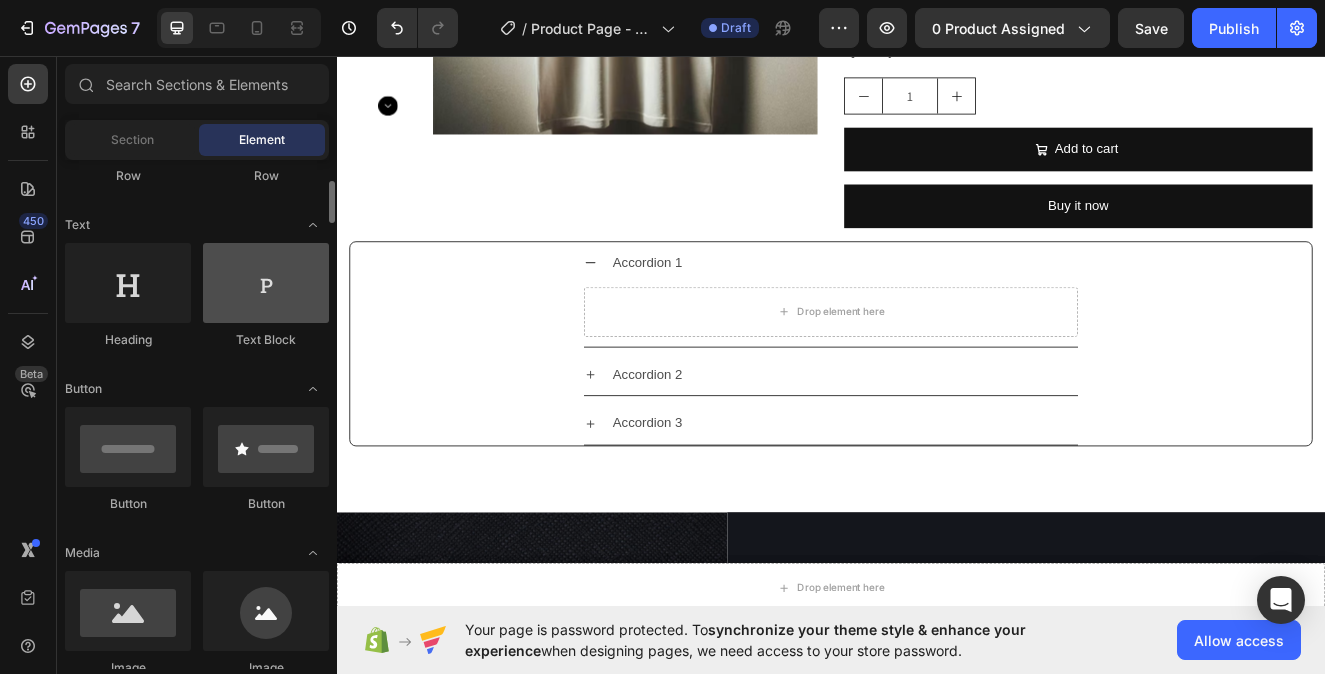 click at bounding box center [266, 283] 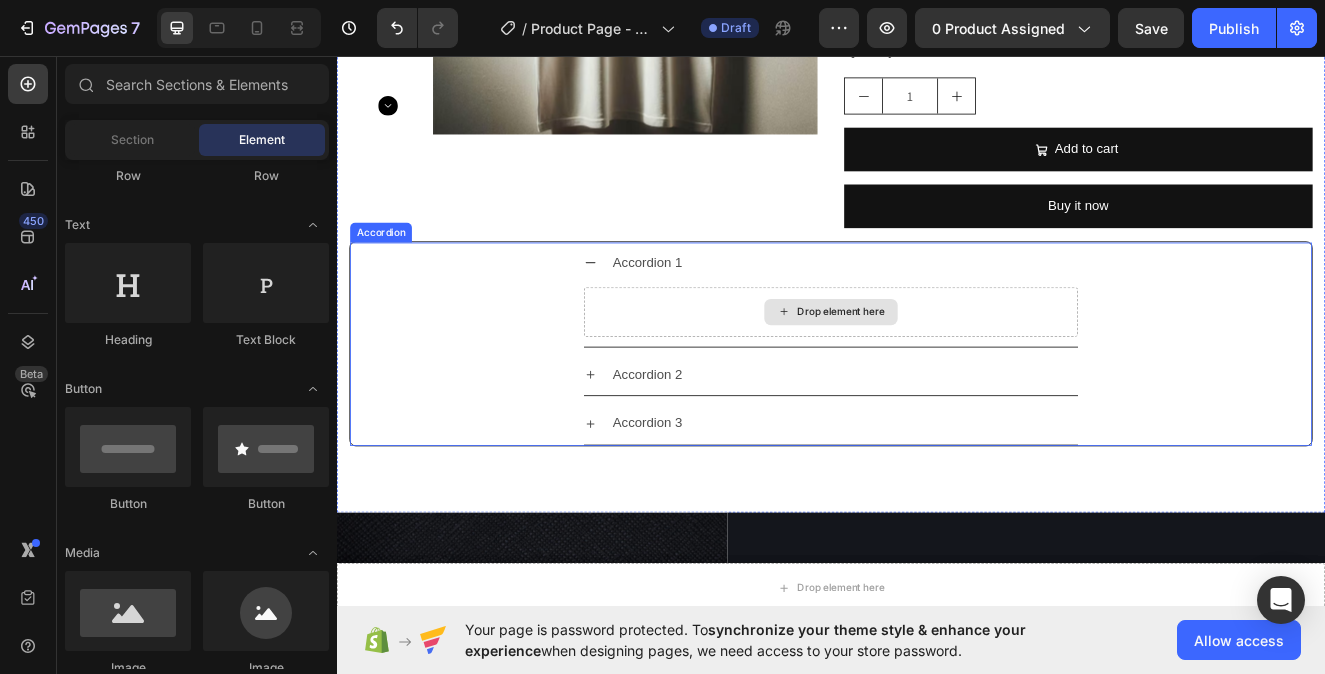 click on "Drop element here" at bounding box center (937, 368) 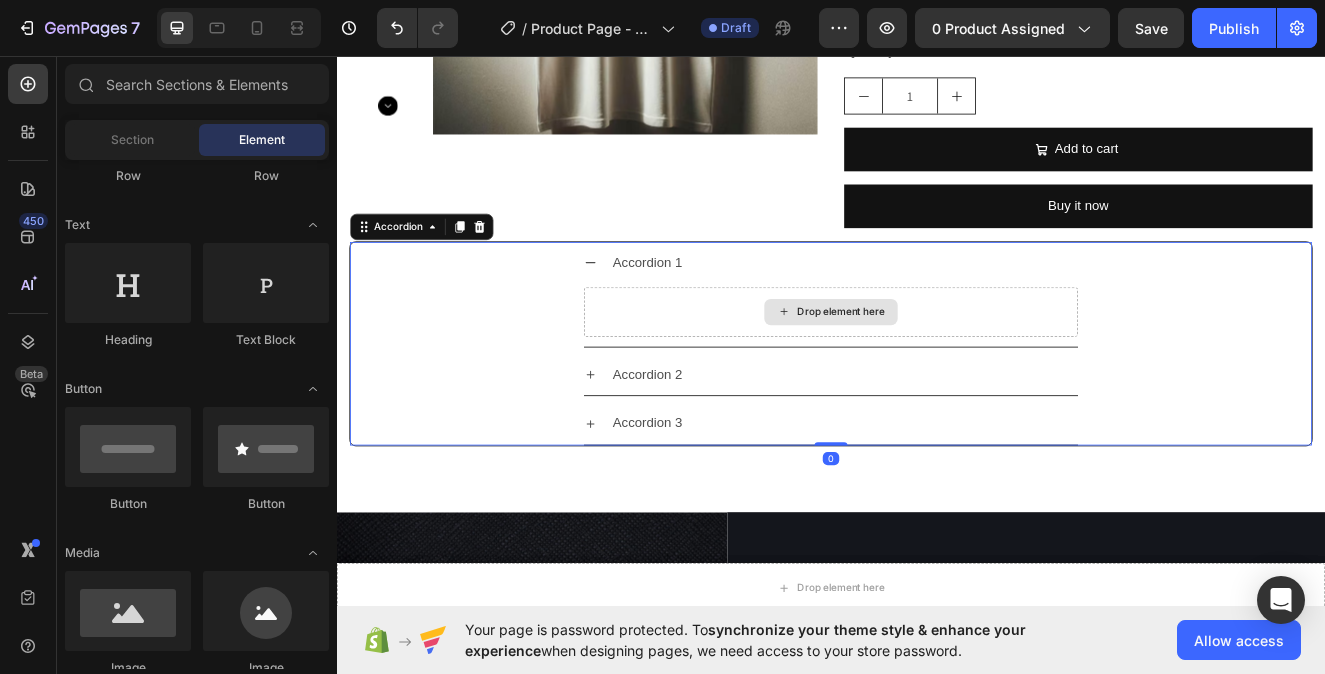 click on "Drop element here" at bounding box center [949, 368] 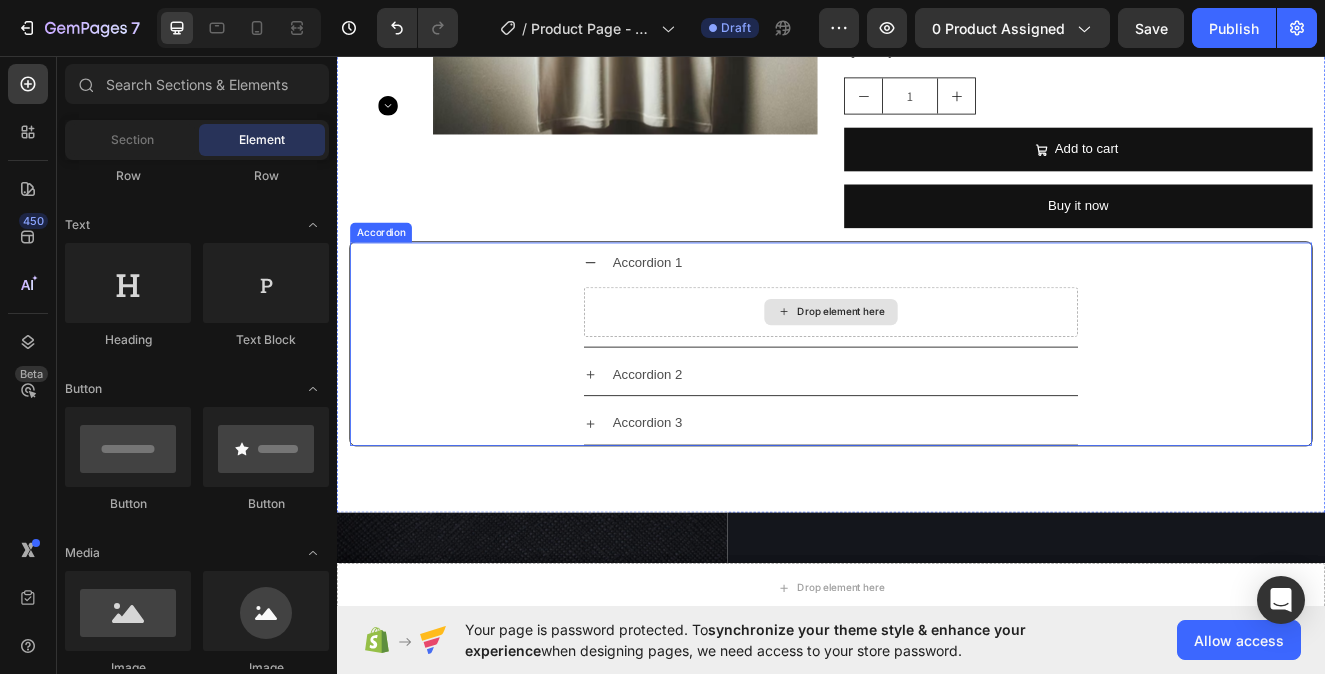 click on "Drop element here" at bounding box center (949, 368) 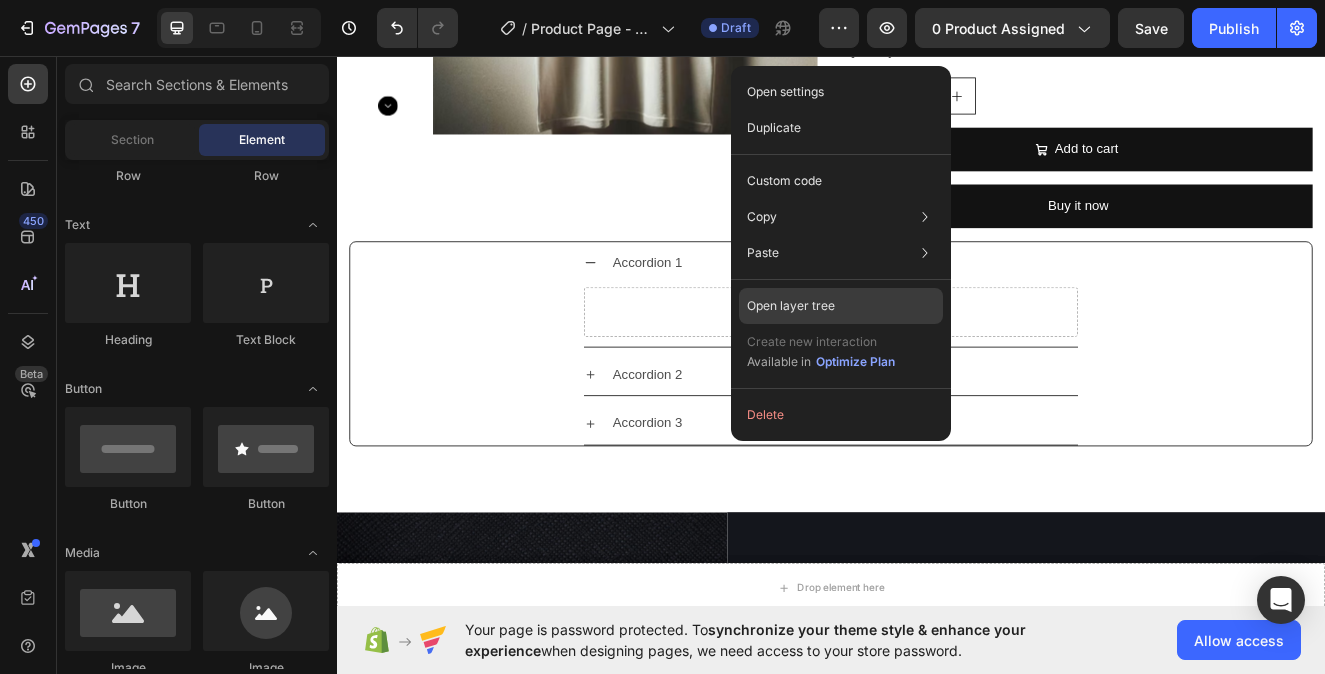 click on "Open layer tree" at bounding box center [791, 306] 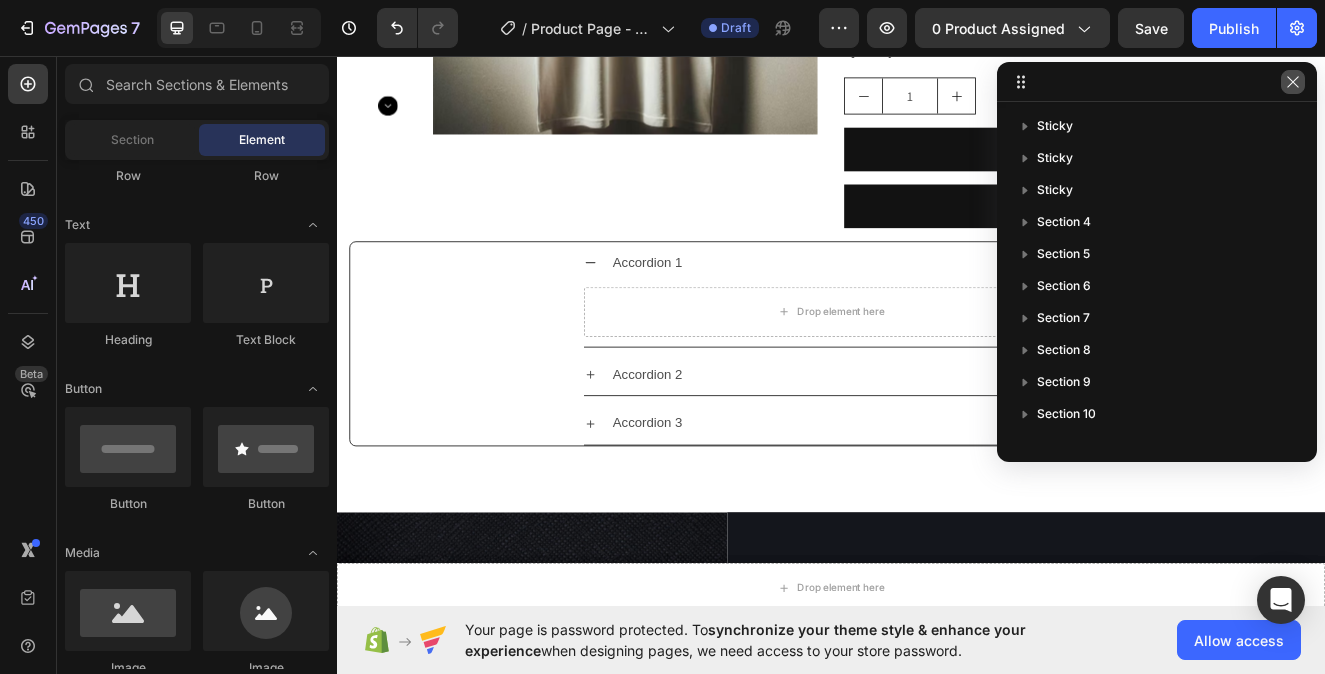 drag, startPoint x: 1289, startPoint y: 87, endPoint x: 1157, endPoint y: 45, distance: 138.52075 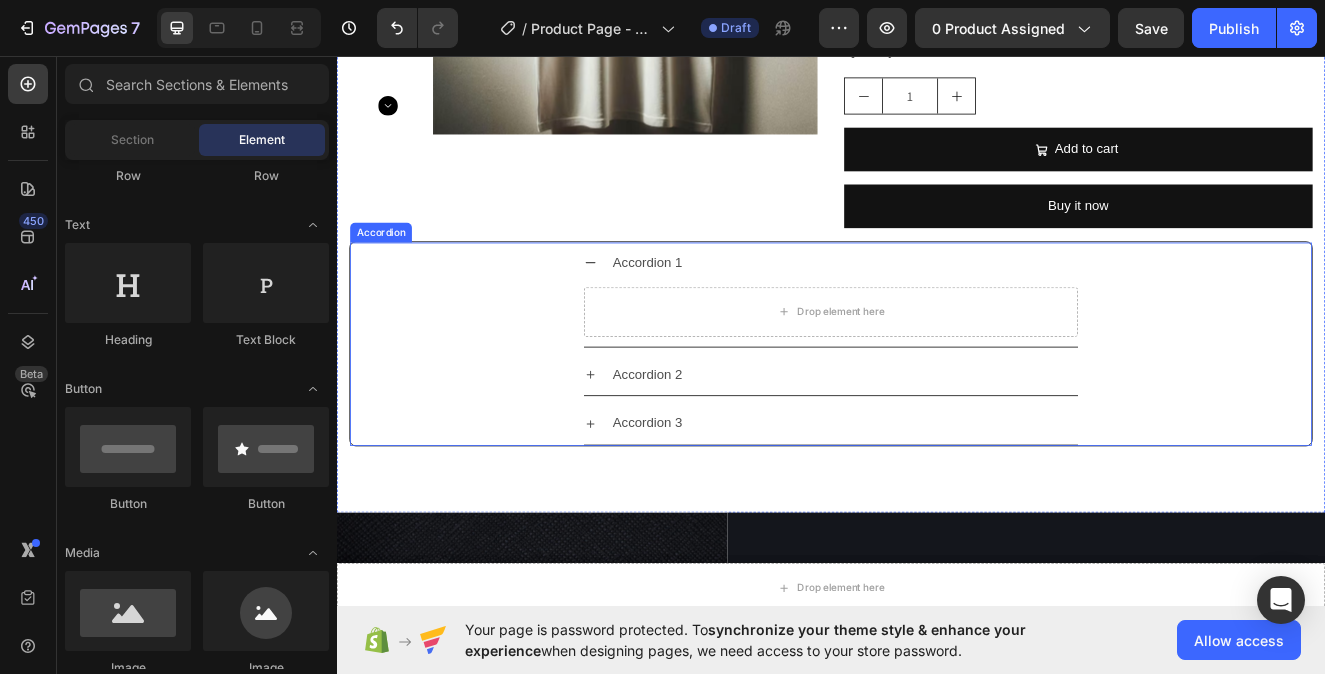 click on "Accordion 1" at bounding box center [714, 308] 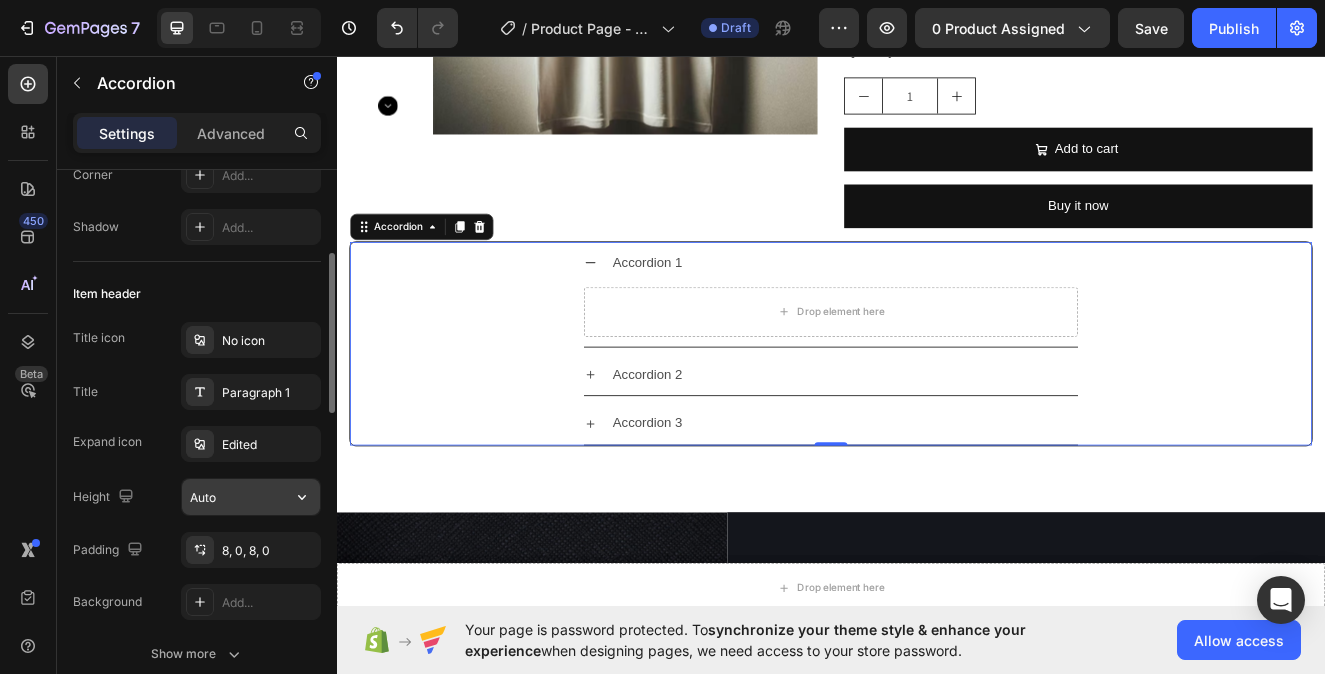 scroll, scrollTop: 370, scrollLeft: 0, axis: vertical 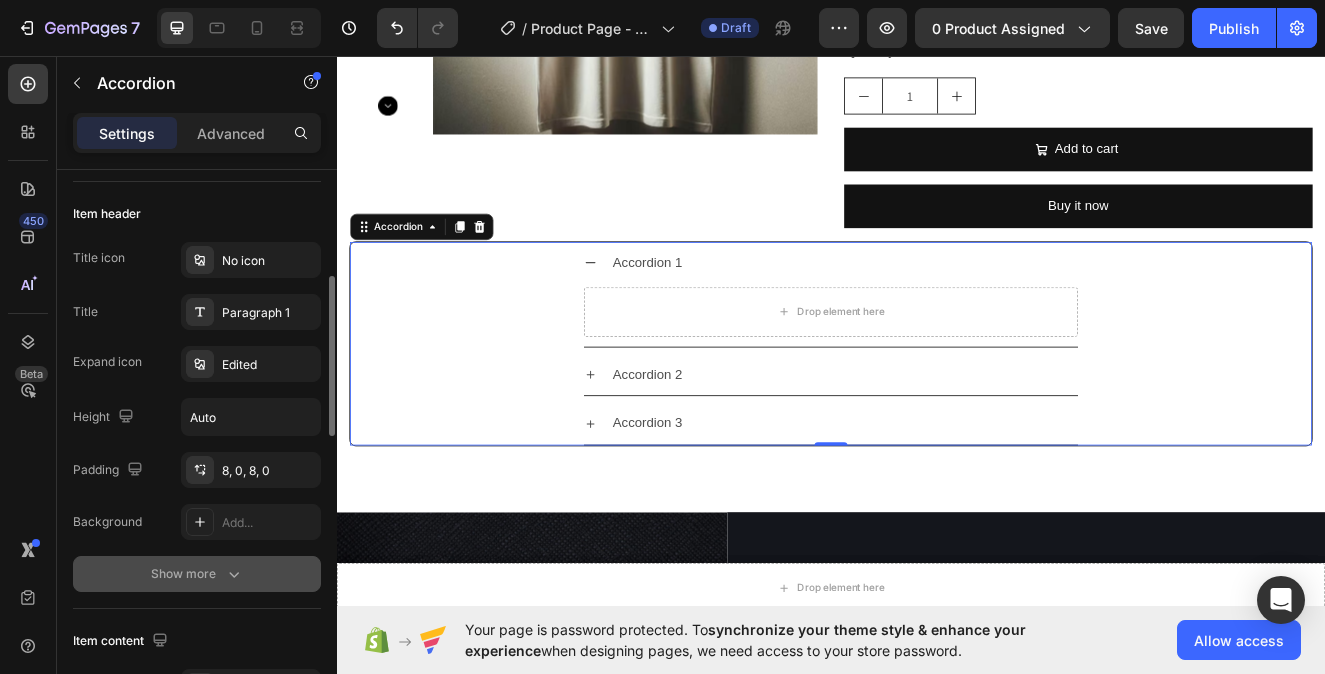 click on "Show more" at bounding box center (197, 574) 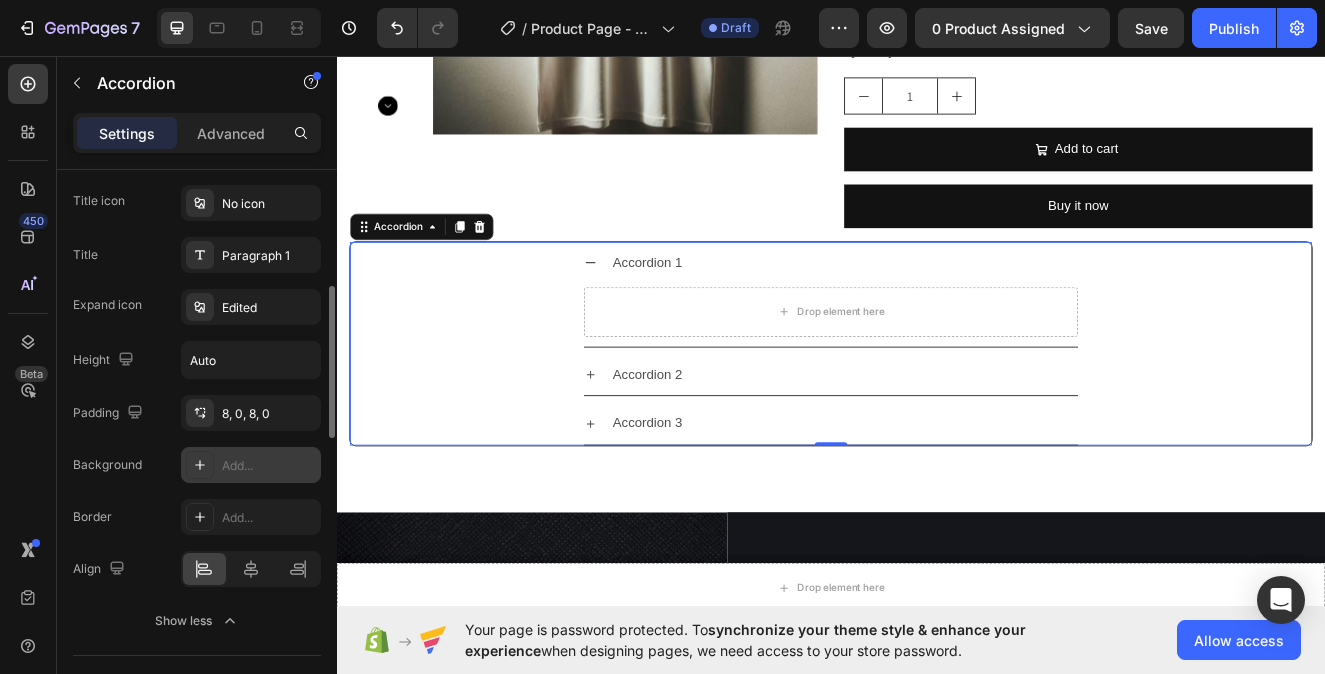 scroll, scrollTop: 705, scrollLeft: 0, axis: vertical 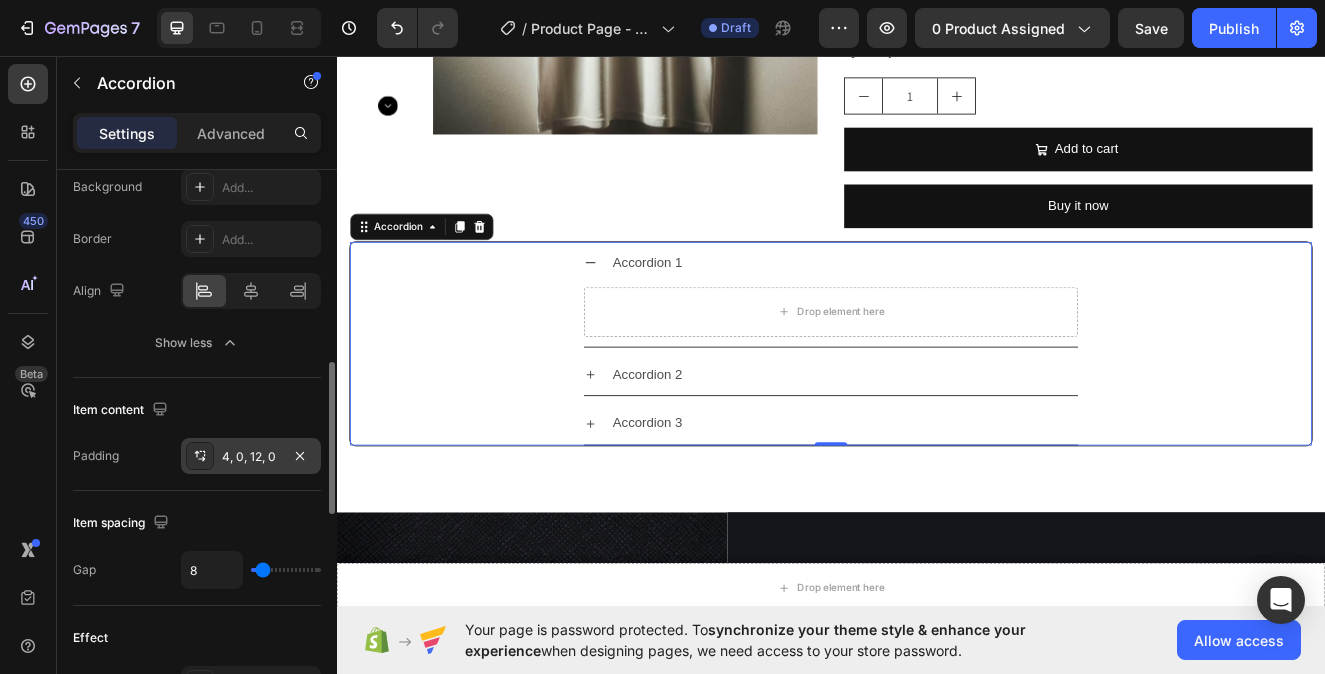 click on "4, 0, 12, 0" at bounding box center [251, 457] 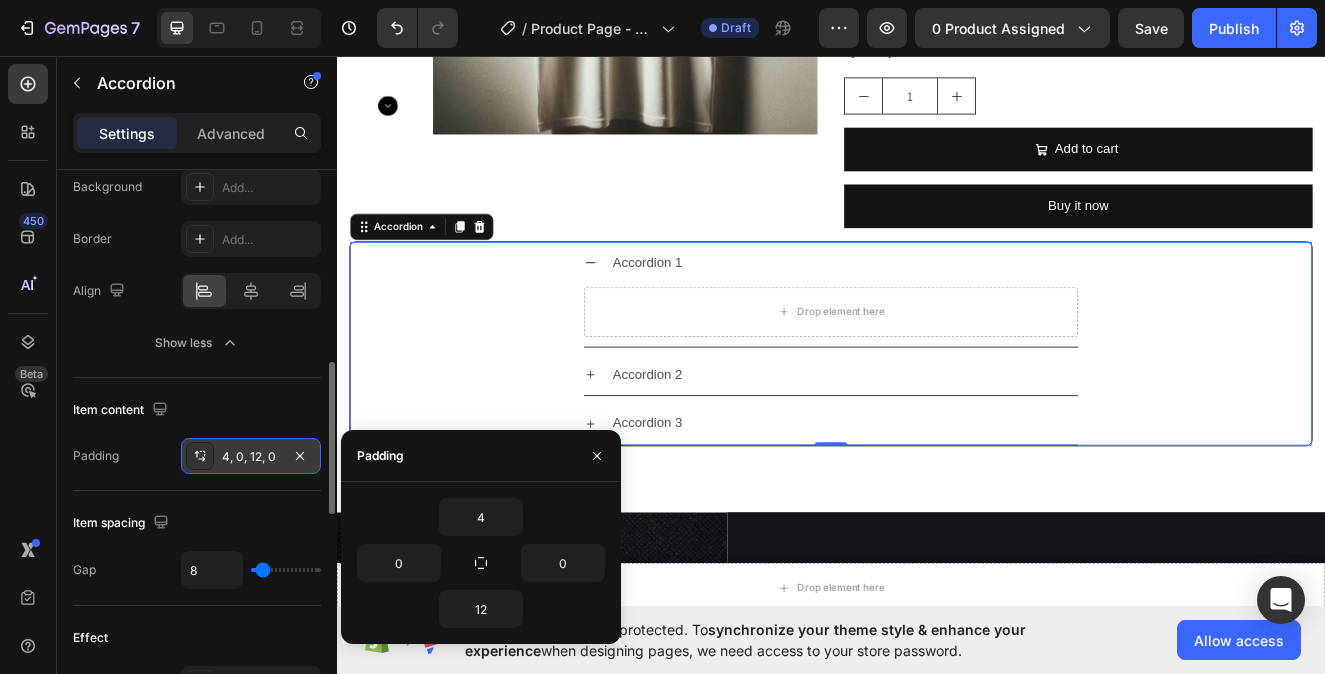 click on "4, 0, 12, 0" at bounding box center (251, 457) 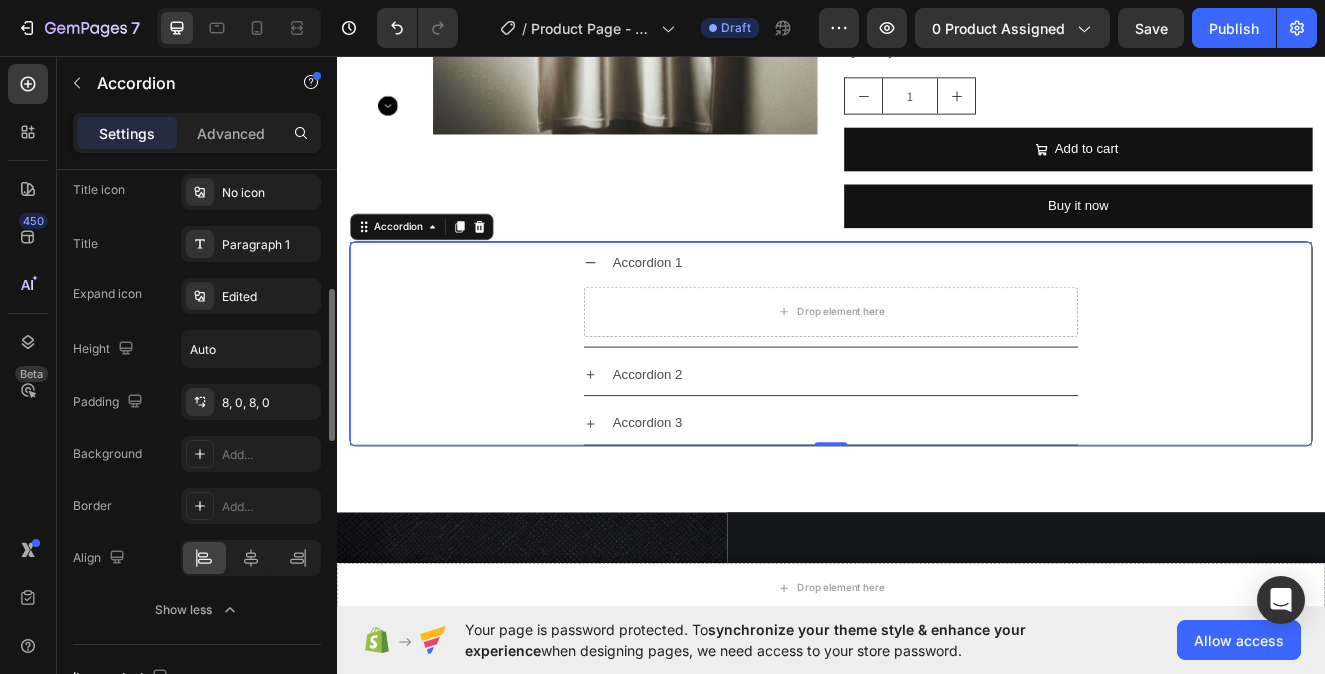 scroll, scrollTop: 0, scrollLeft: 0, axis: both 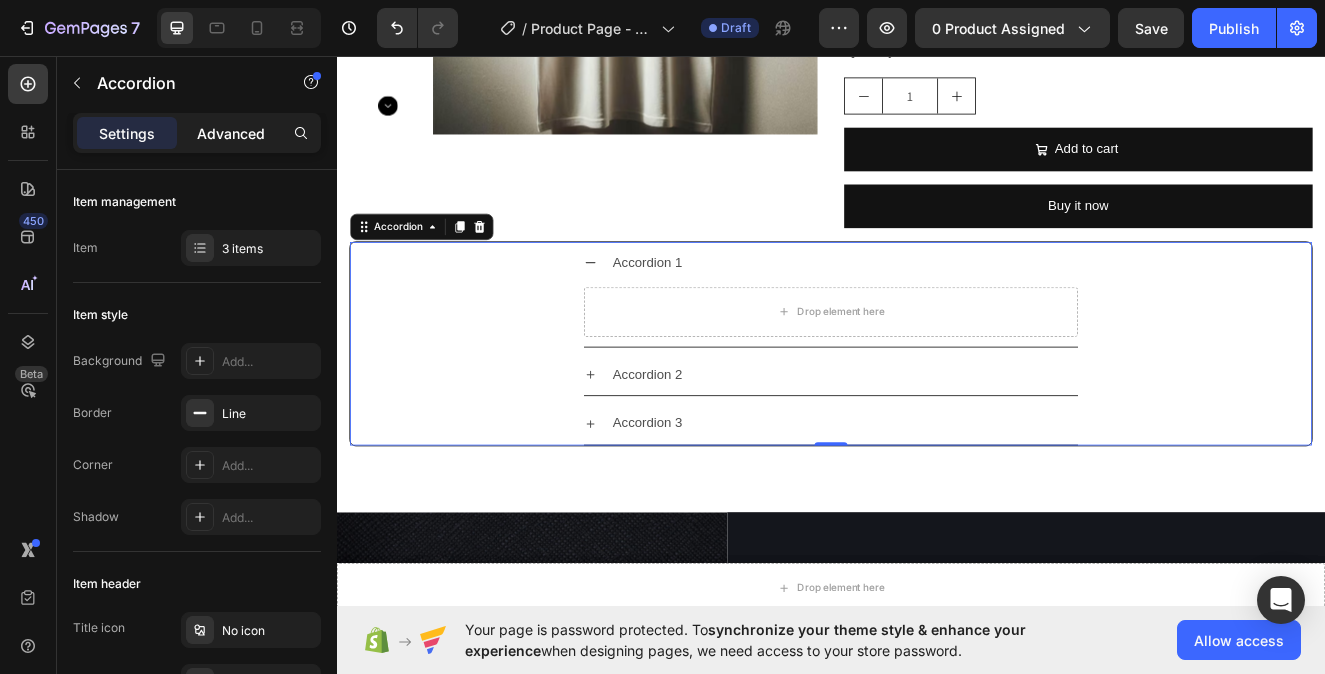 click on "Advanced" at bounding box center [231, 133] 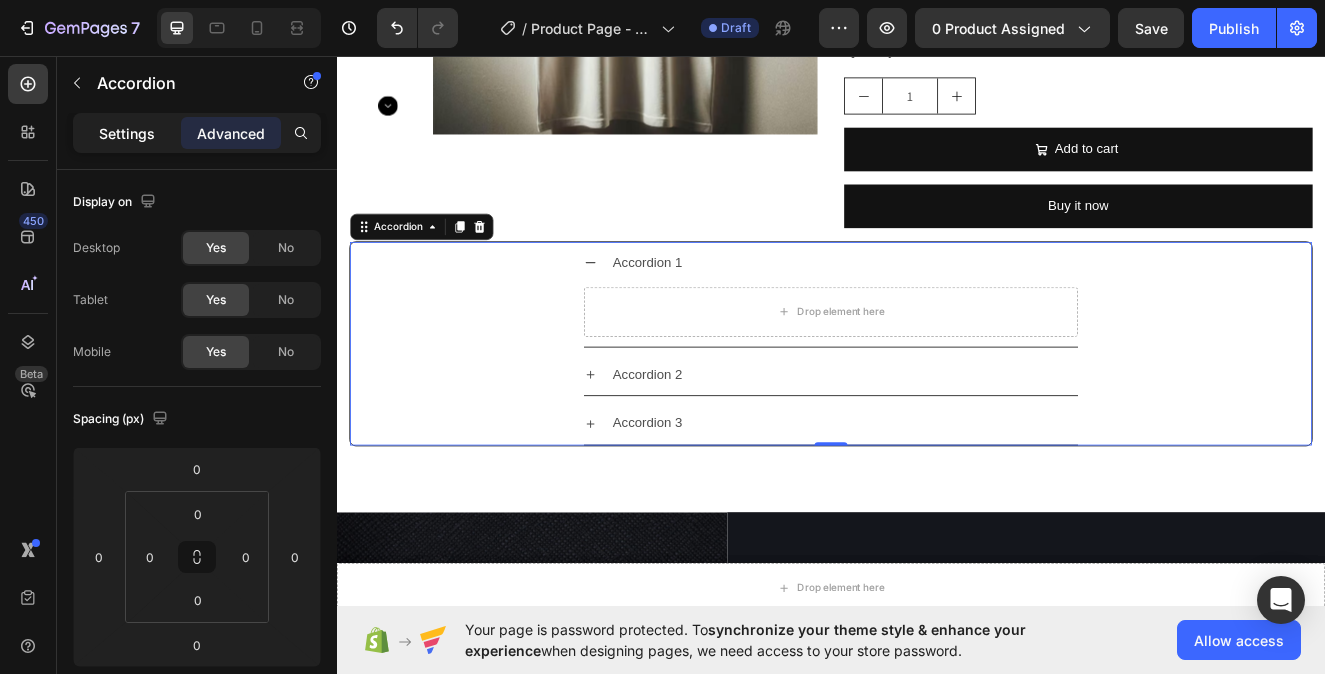 click on "Settings" 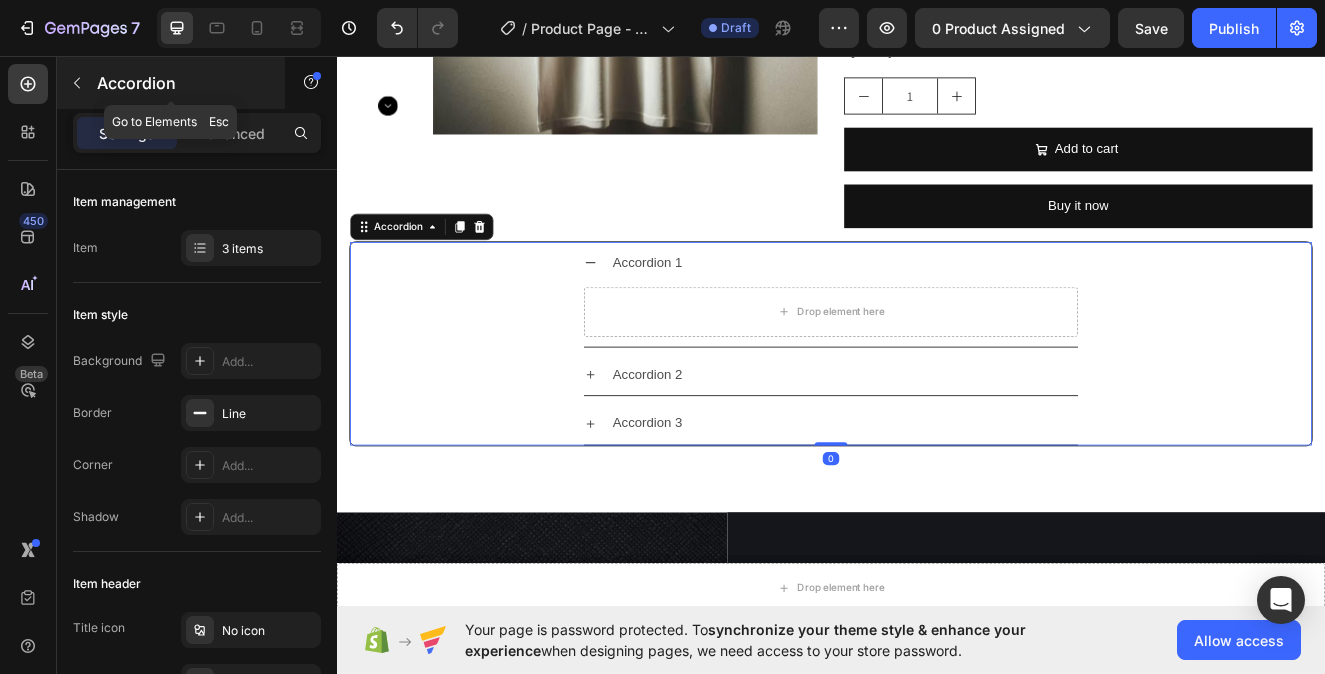 click 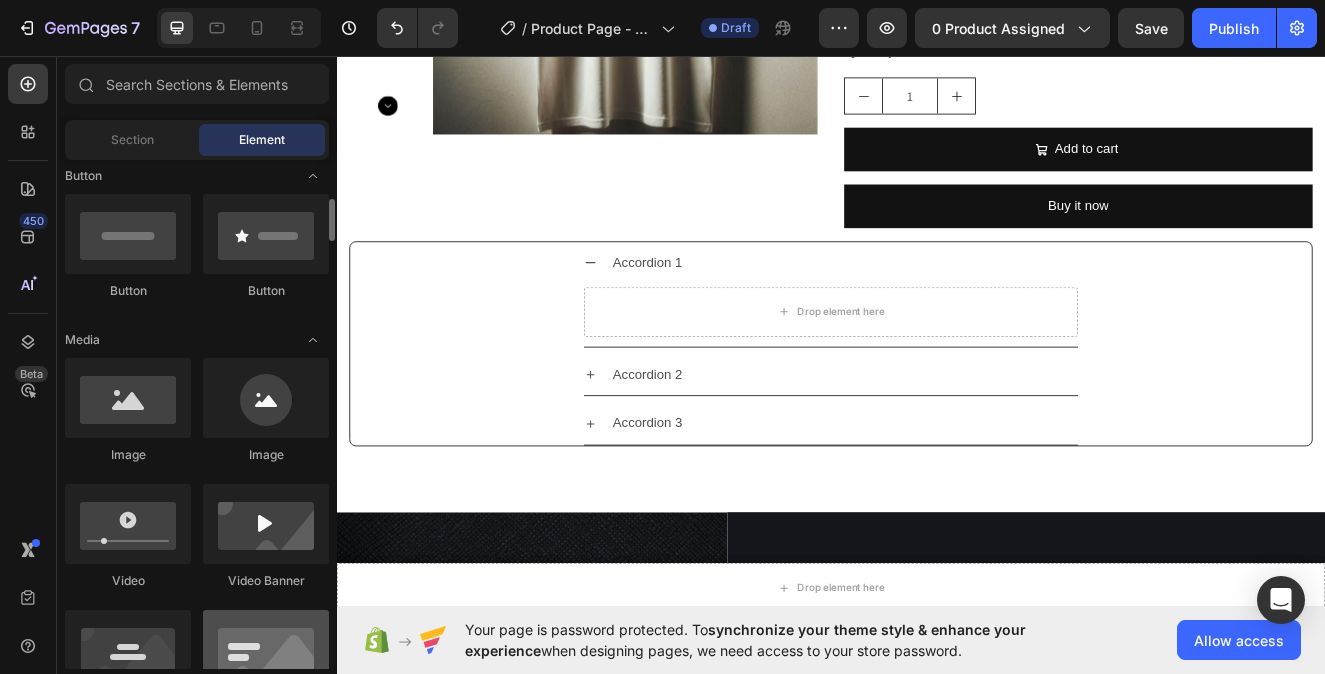 scroll, scrollTop: 526, scrollLeft: 0, axis: vertical 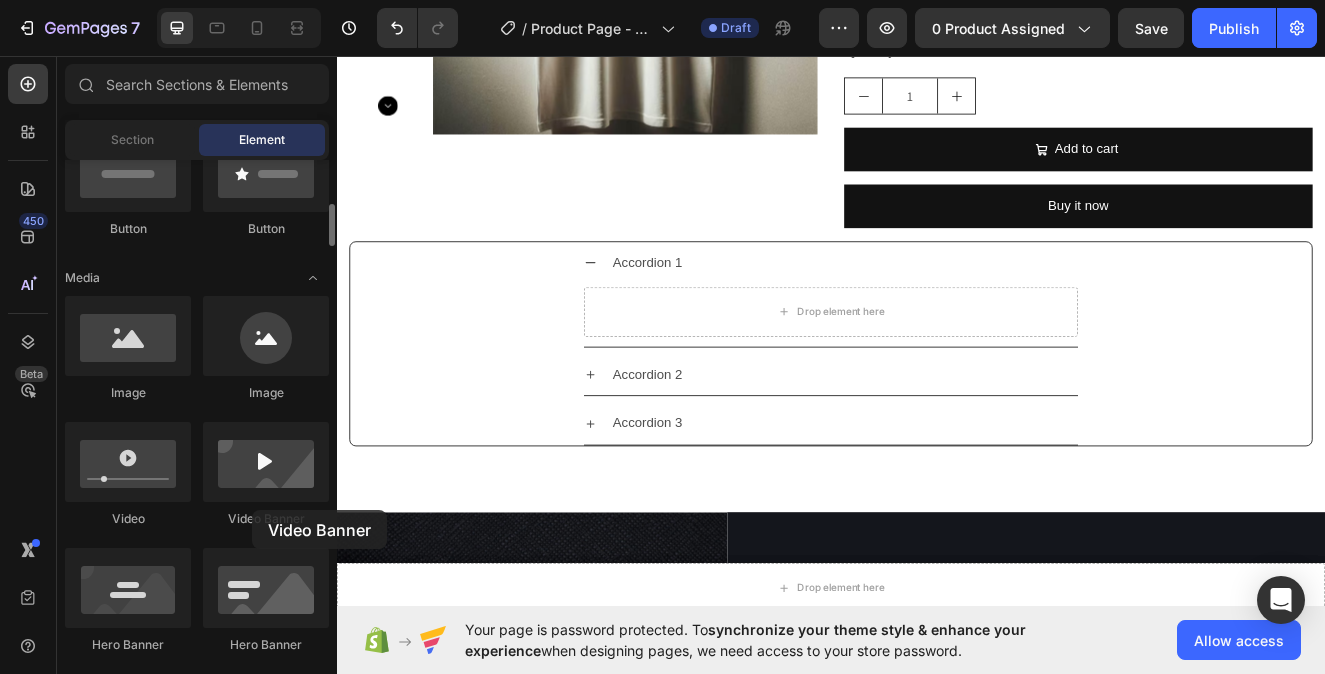 click on "Video Banner" 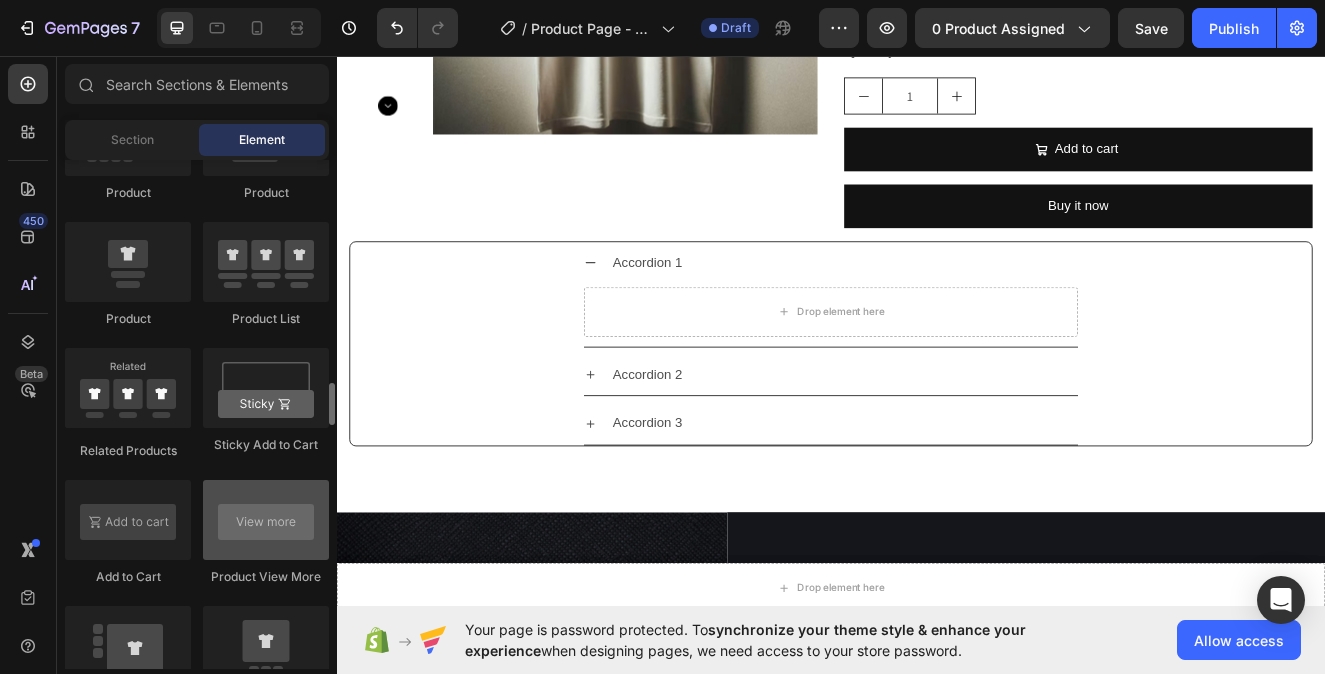 scroll, scrollTop: 2707, scrollLeft: 0, axis: vertical 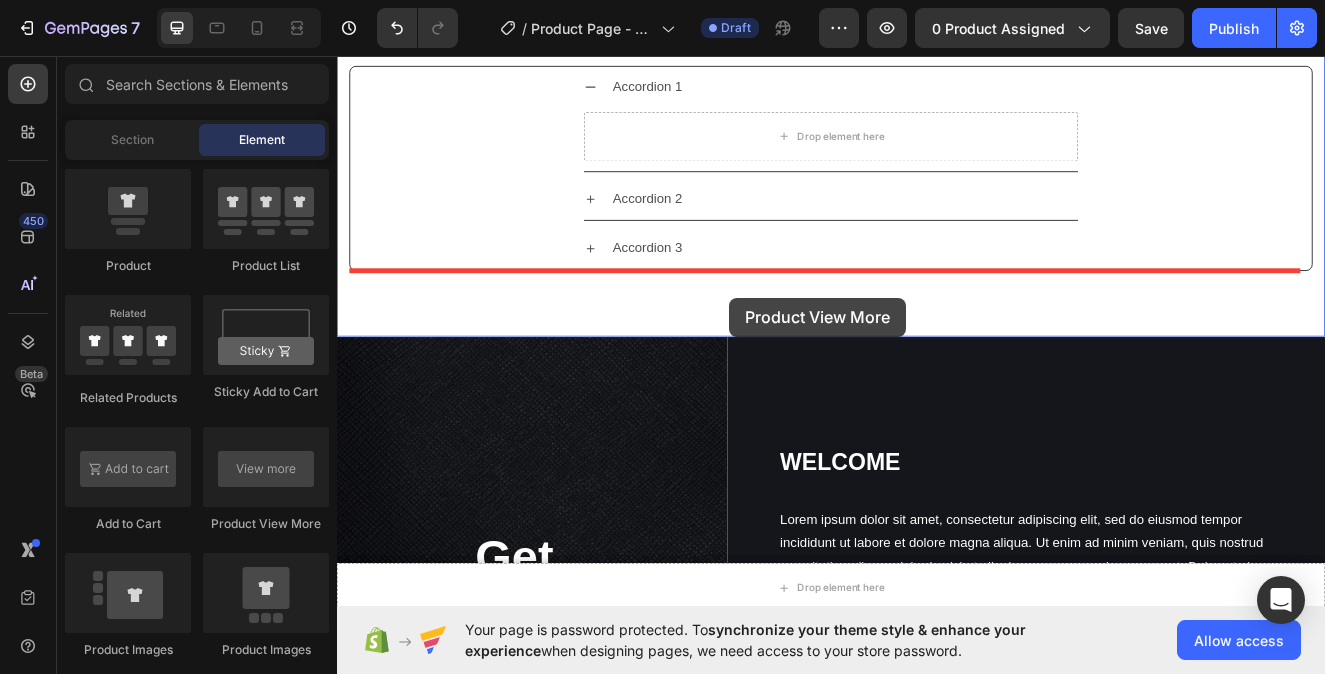 drag, startPoint x: 625, startPoint y: 524, endPoint x: 808, endPoint y: 345, distance: 255.98828 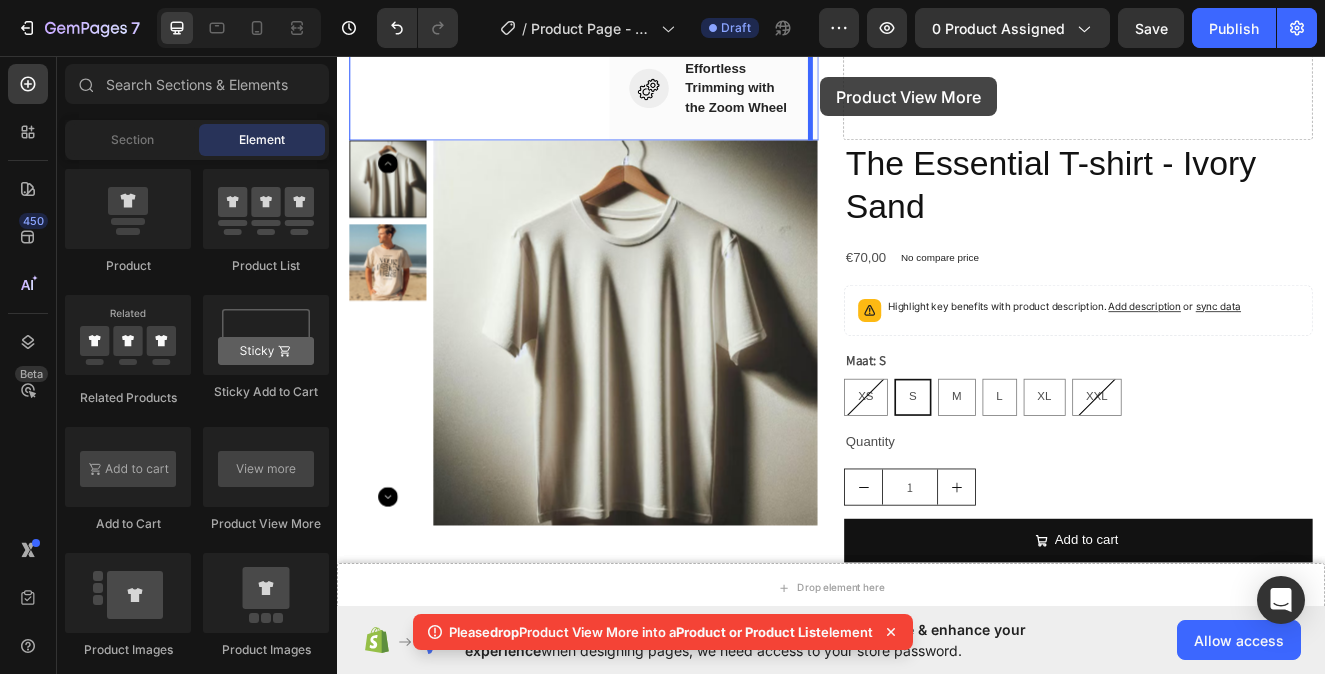 scroll, scrollTop: 5662, scrollLeft: 0, axis: vertical 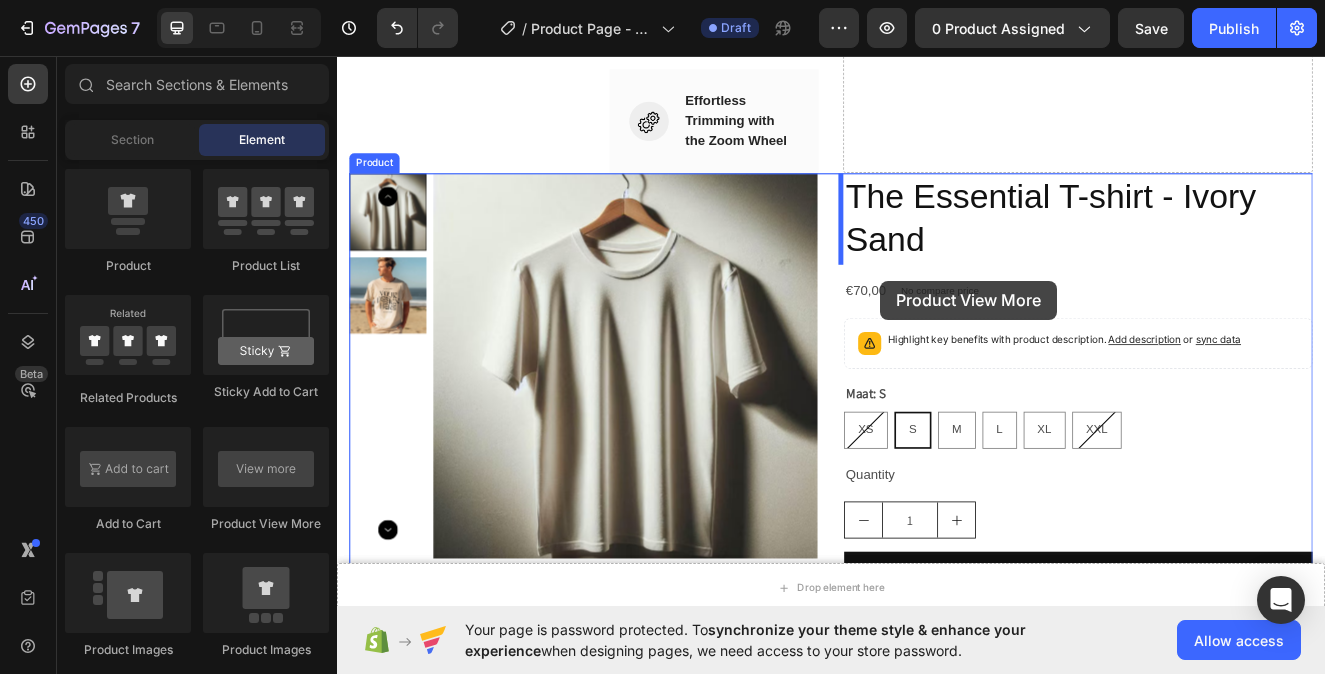 drag, startPoint x: 622, startPoint y: 539, endPoint x: 997, endPoint y: 330, distance: 429.30875 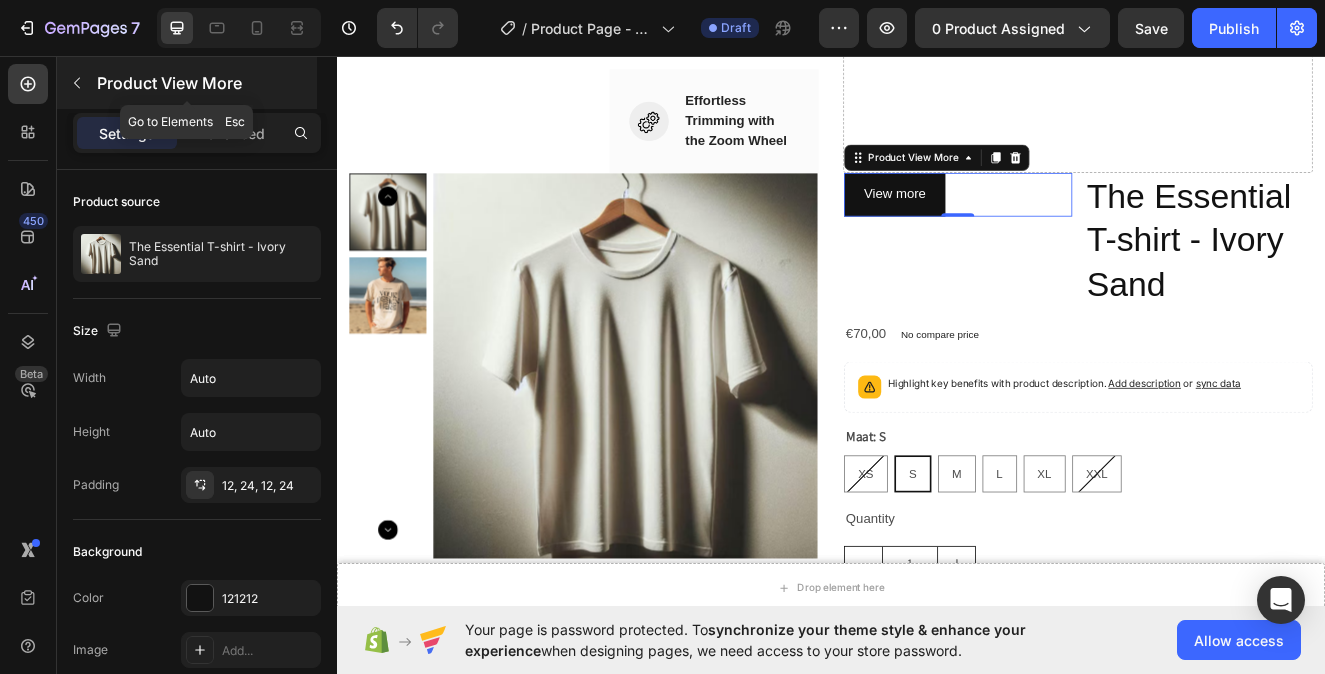 click 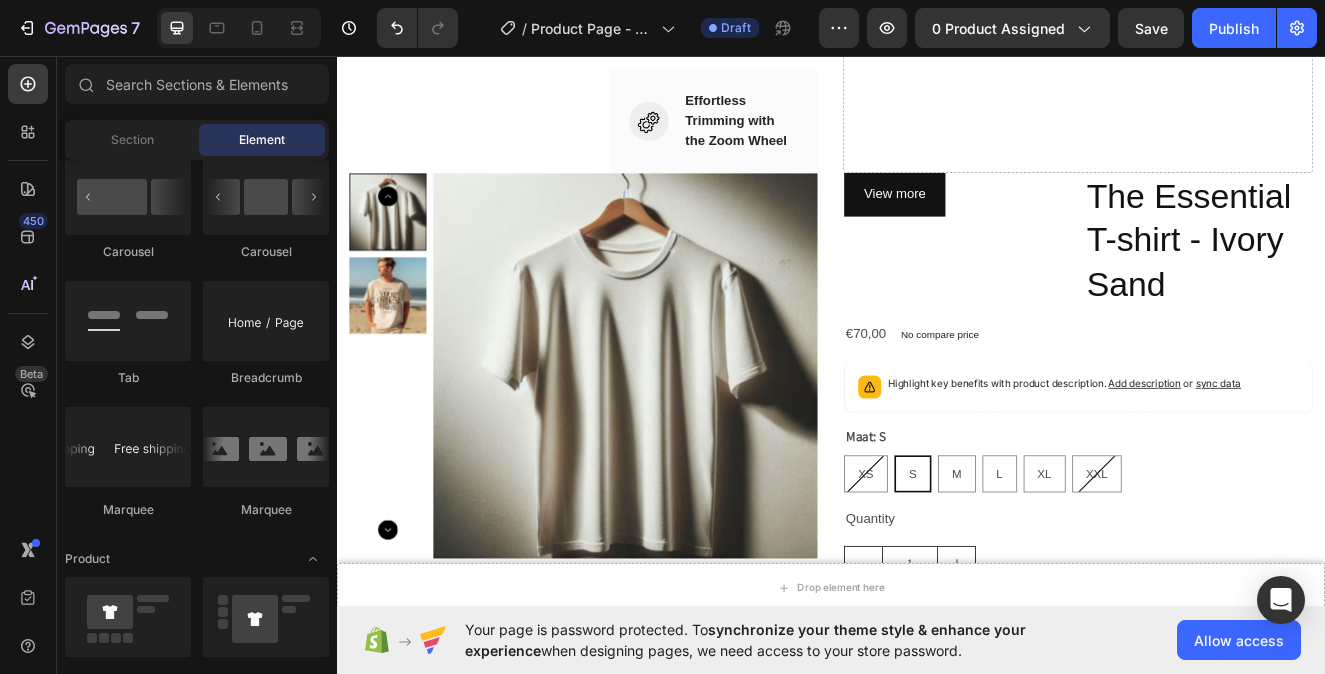 scroll, scrollTop: 1914, scrollLeft: 0, axis: vertical 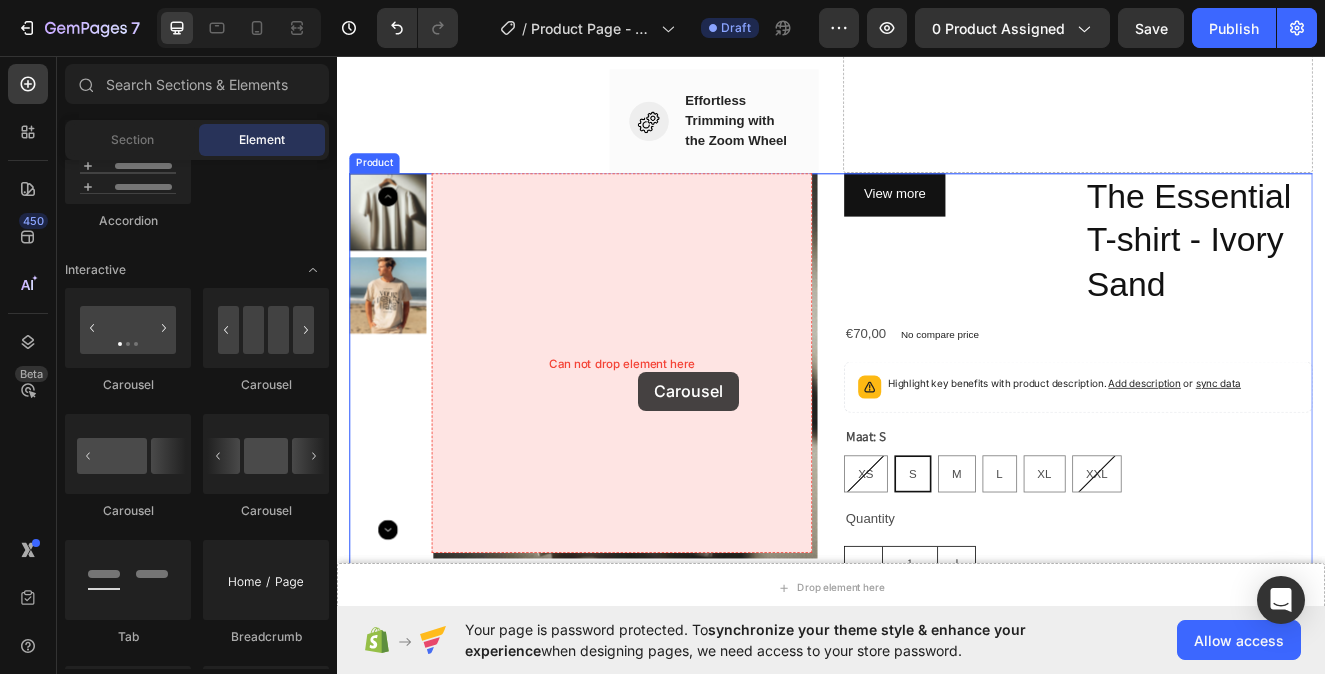 drag, startPoint x: 622, startPoint y: 519, endPoint x: 763, endPoint y: 433, distance: 165.1575 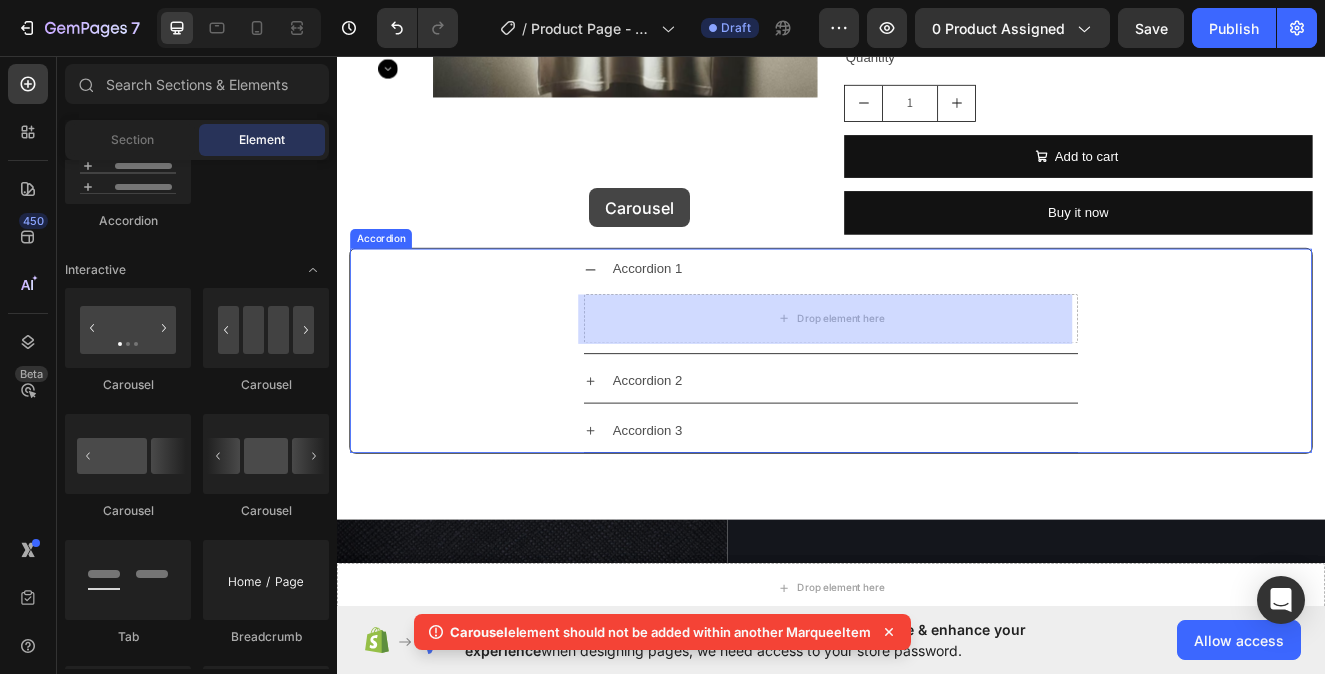 scroll, scrollTop: 6382, scrollLeft: 0, axis: vertical 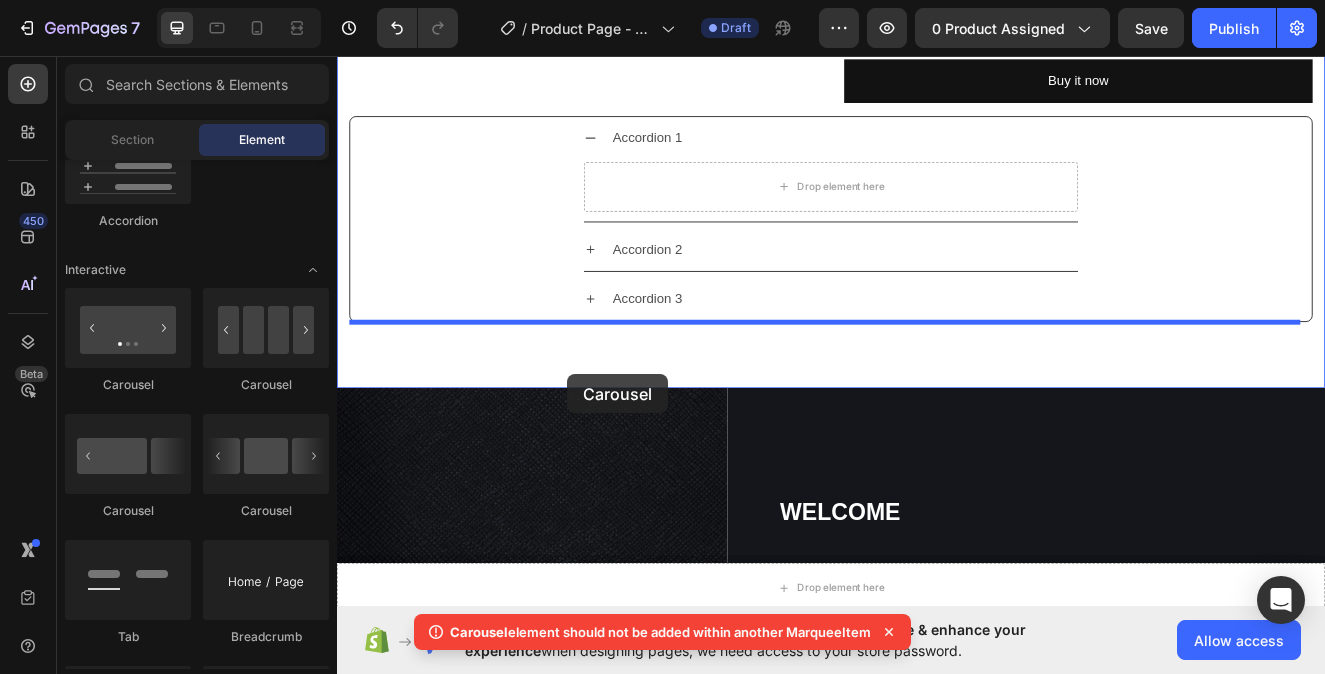 drag, startPoint x: 590, startPoint y: 517, endPoint x: 616, endPoint y: 444, distance: 77.491936 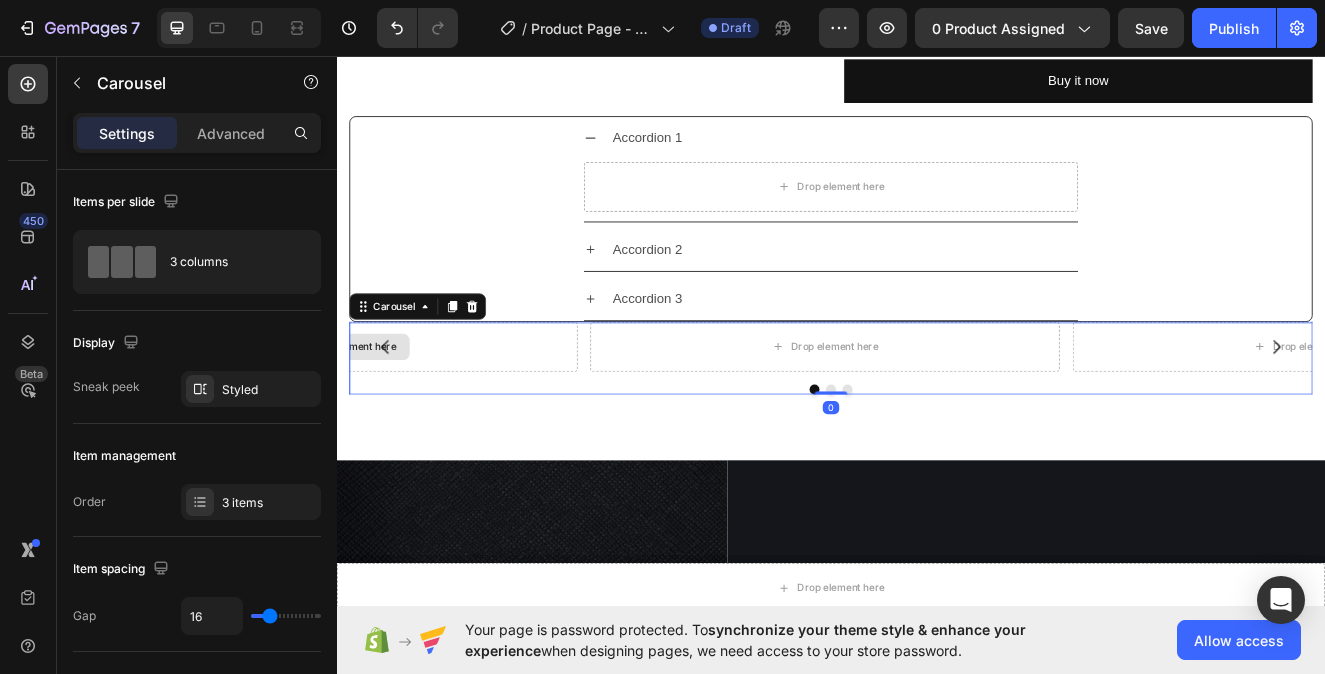 click on "Drop element here" at bounding box center (344, 410) 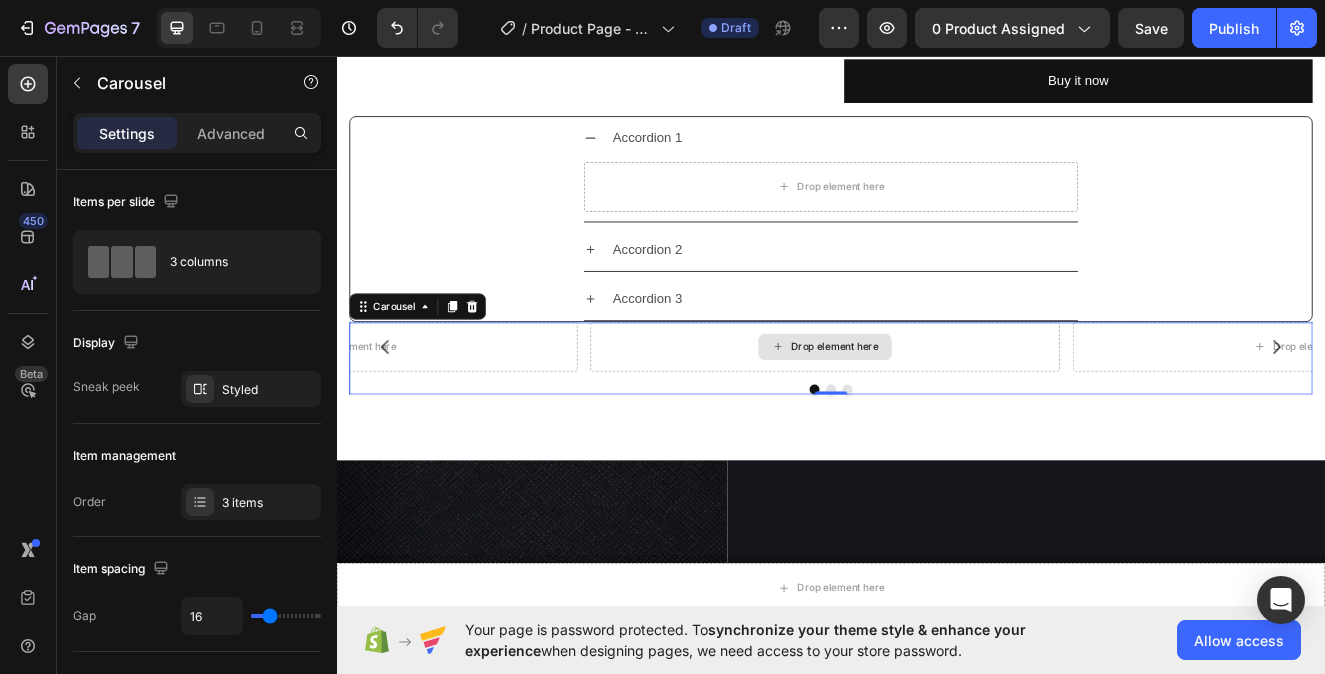 click on "Drop element here" at bounding box center [942, 410] 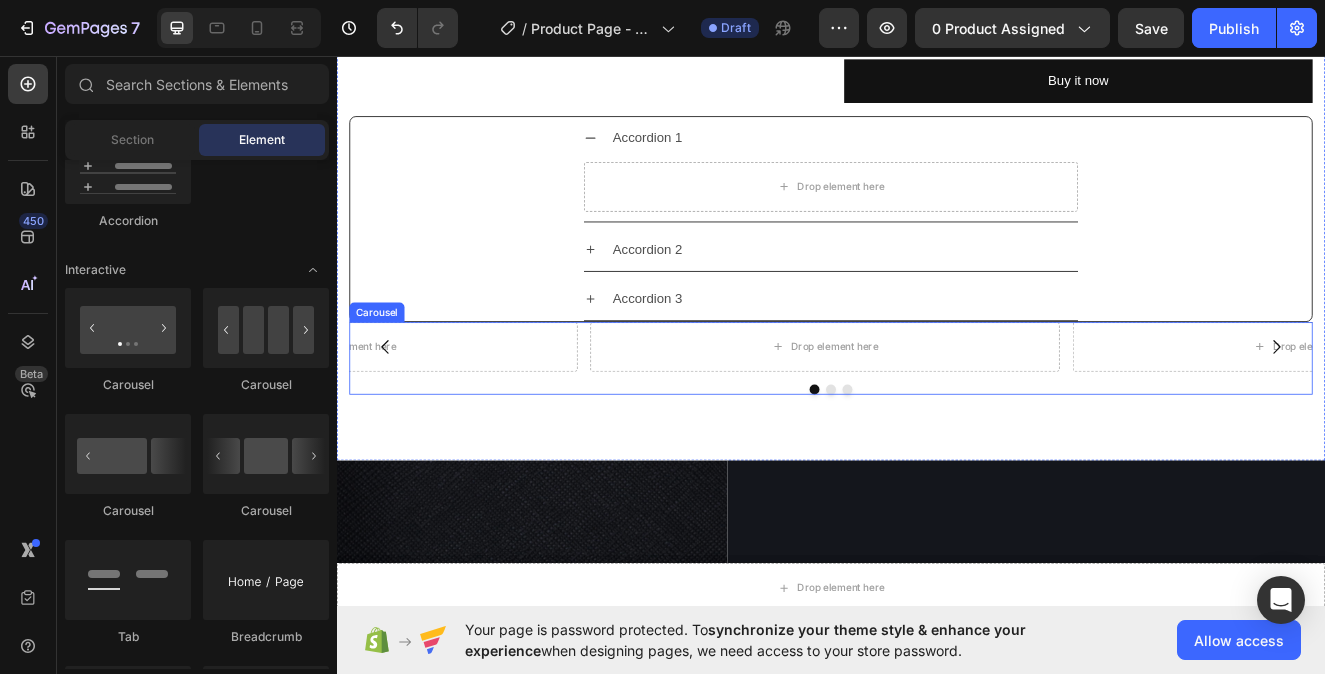 click at bounding box center [937, 462] 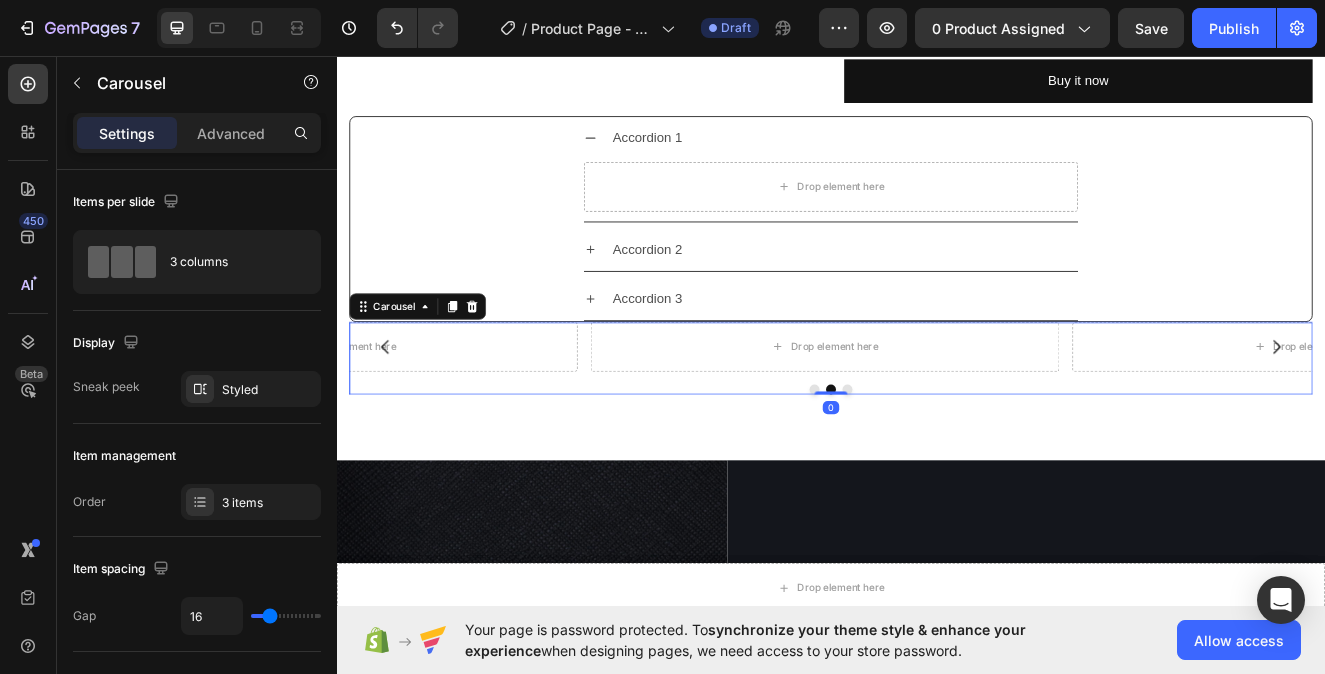 click at bounding box center [957, 462] 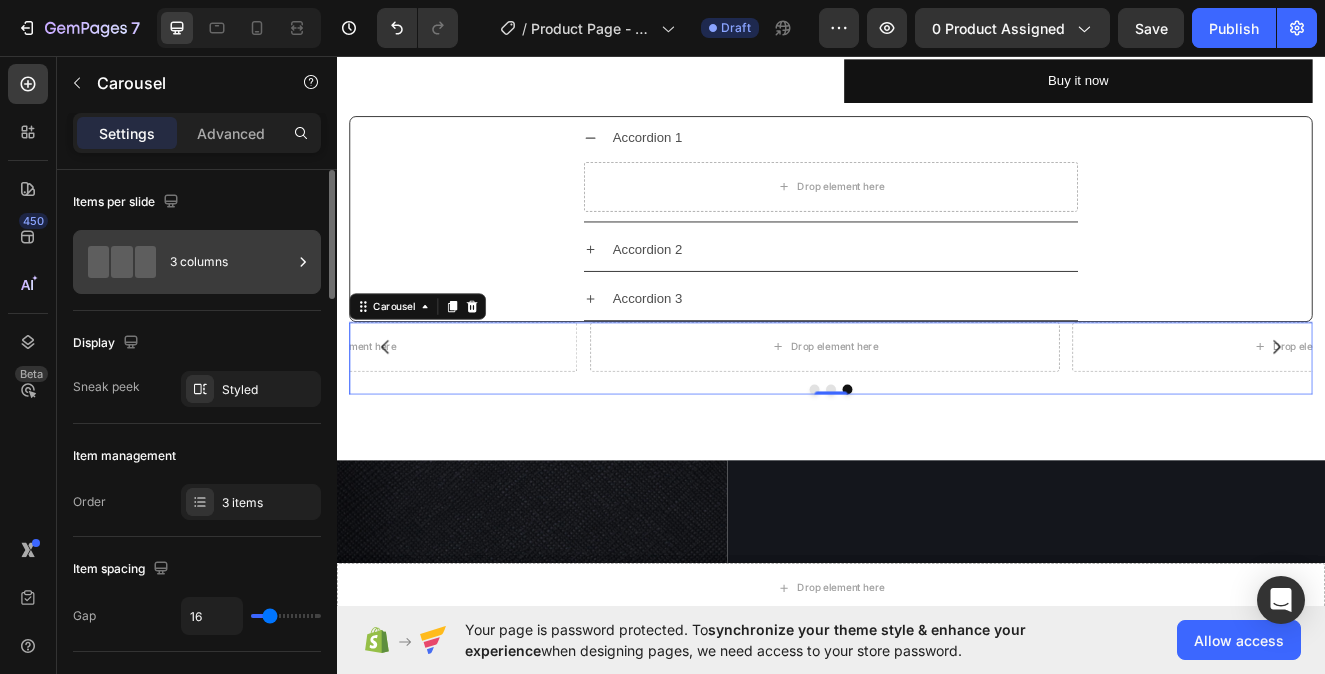 click on "3 columns" at bounding box center [231, 262] 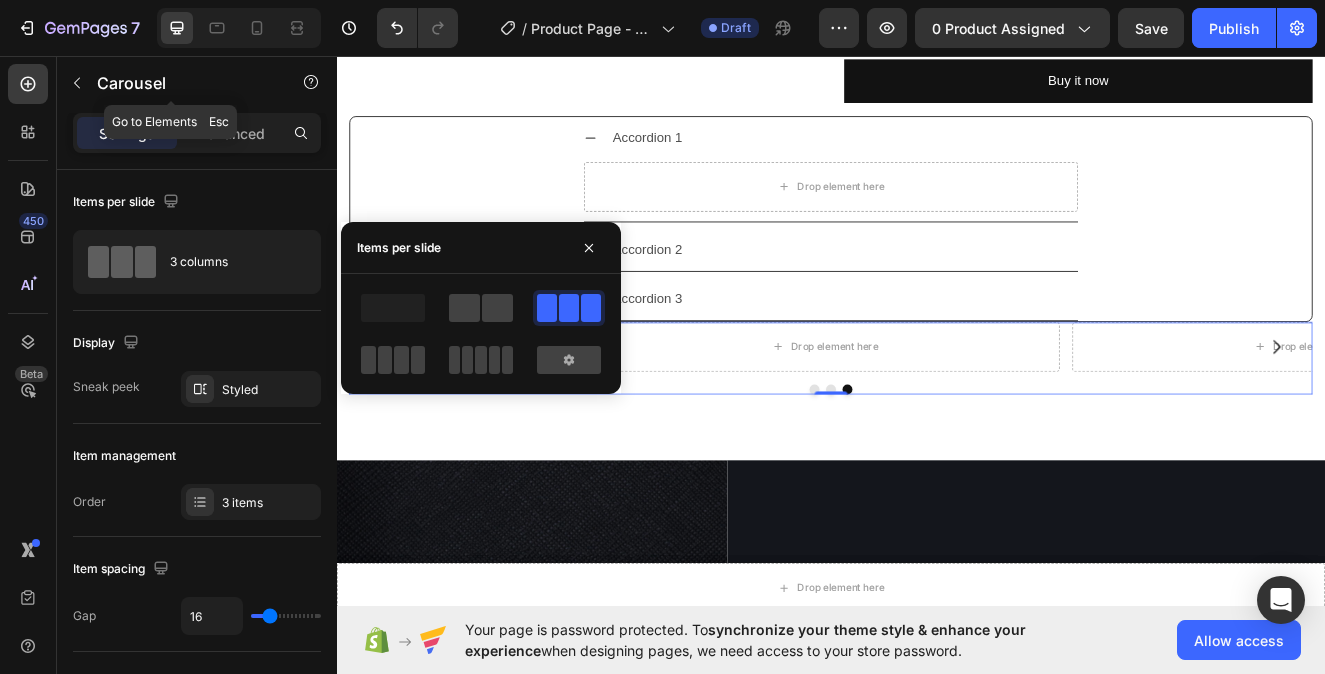 click at bounding box center [77, 83] 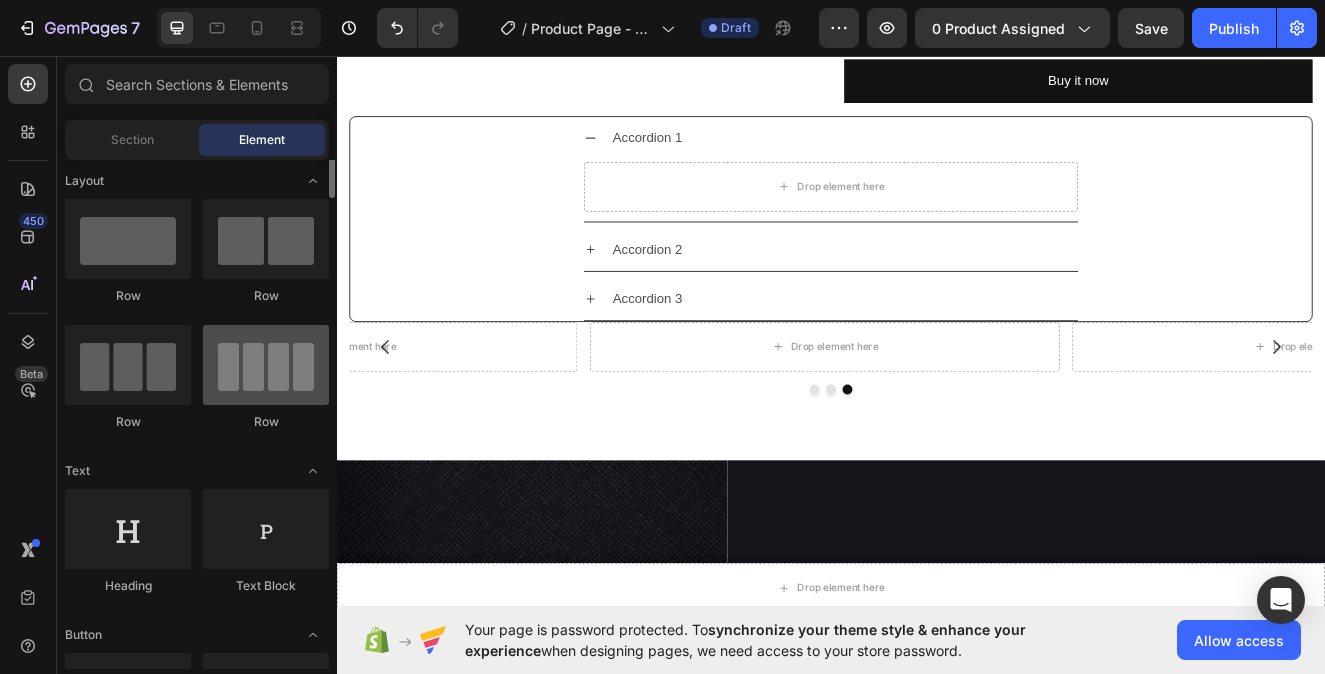 scroll, scrollTop: 0, scrollLeft: 0, axis: both 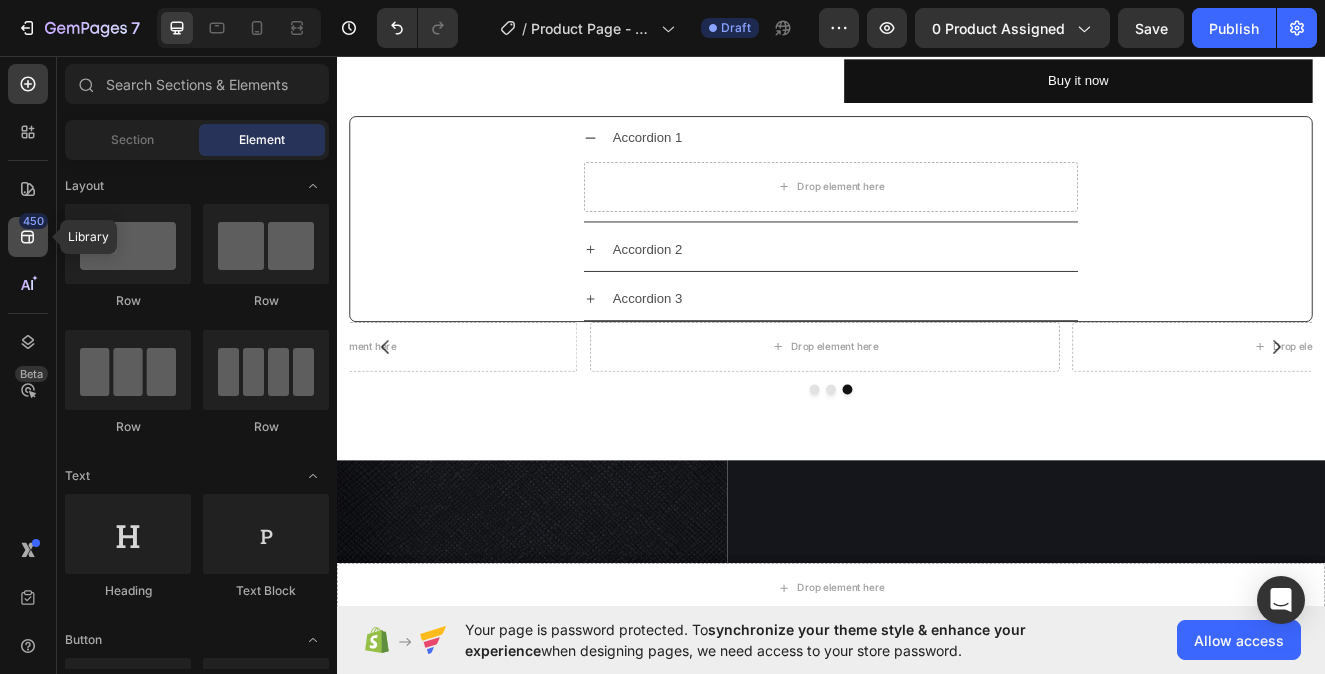 click 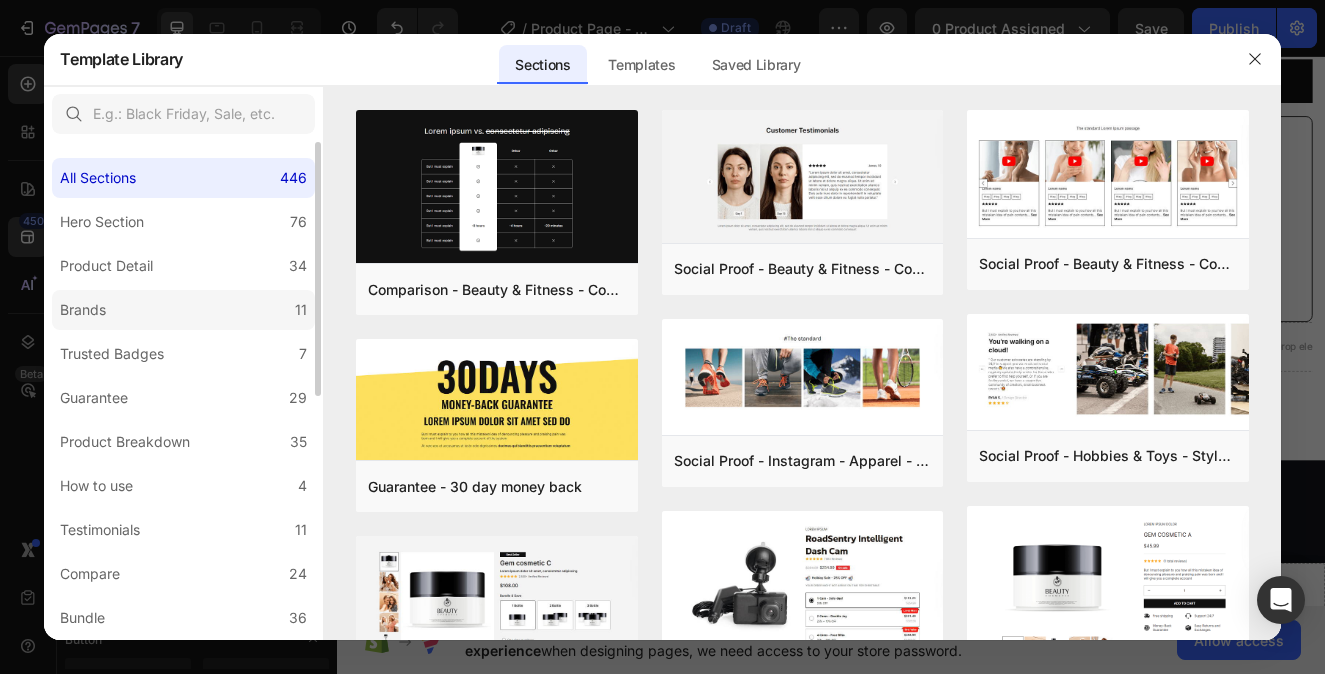 click on "Brands 11" 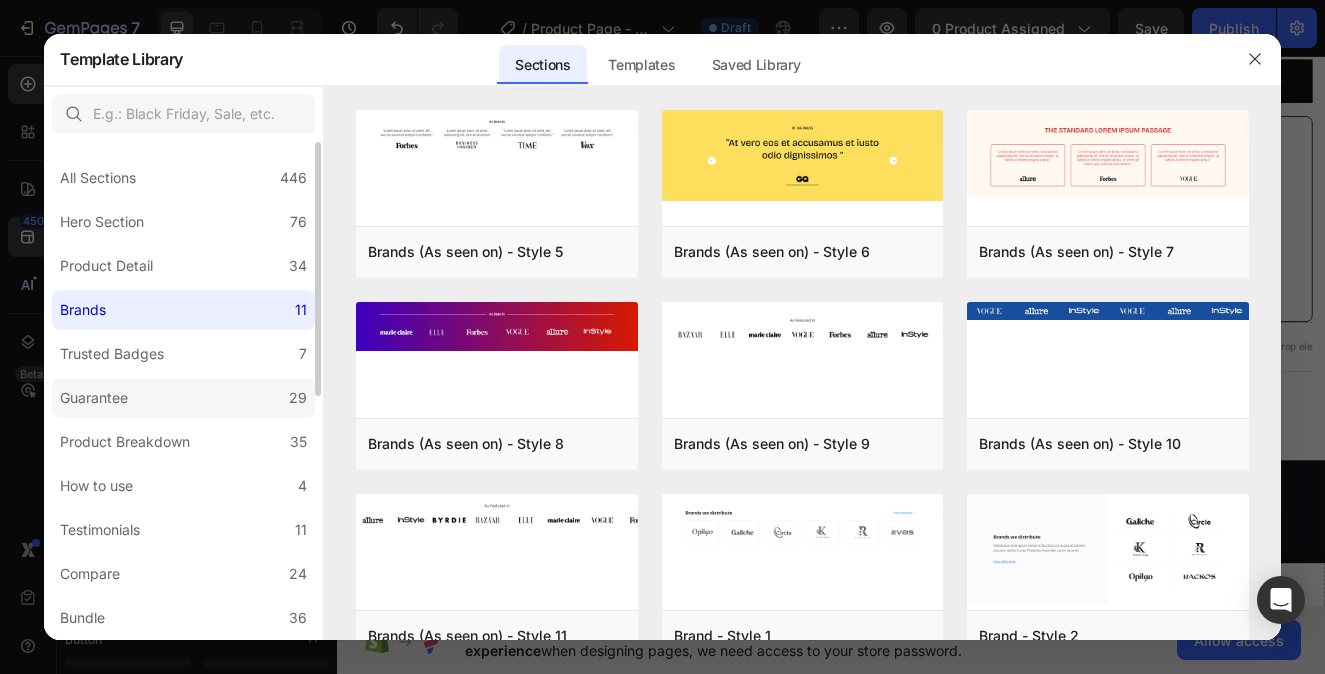click on "Guarantee 29" 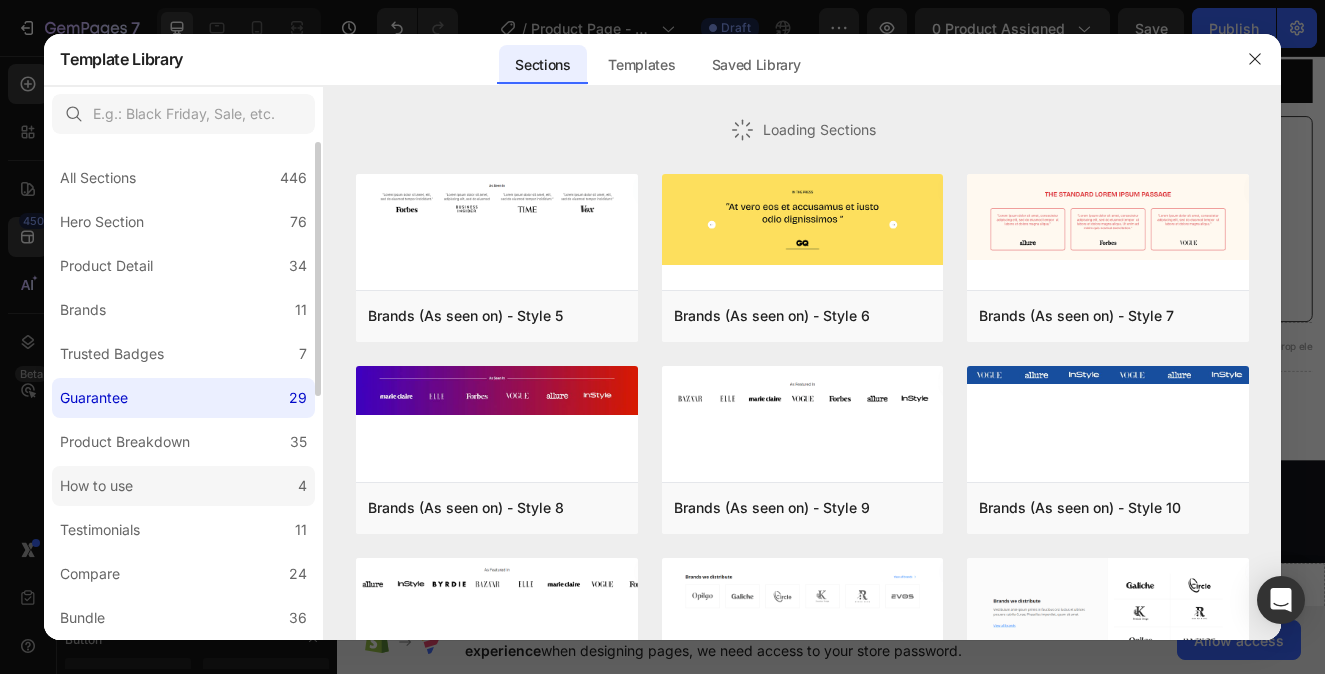 click on "How to use 4" 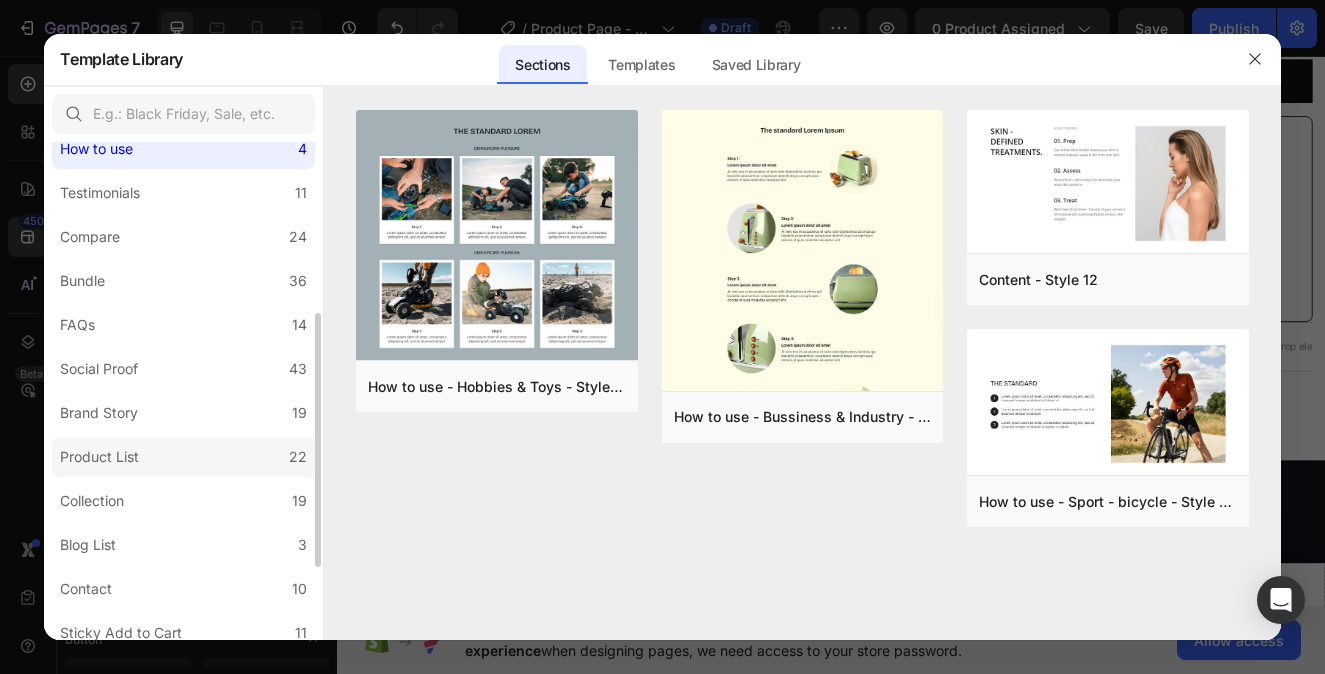 scroll, scrollTop: 382, scrollLeft: 0, axis: vertical 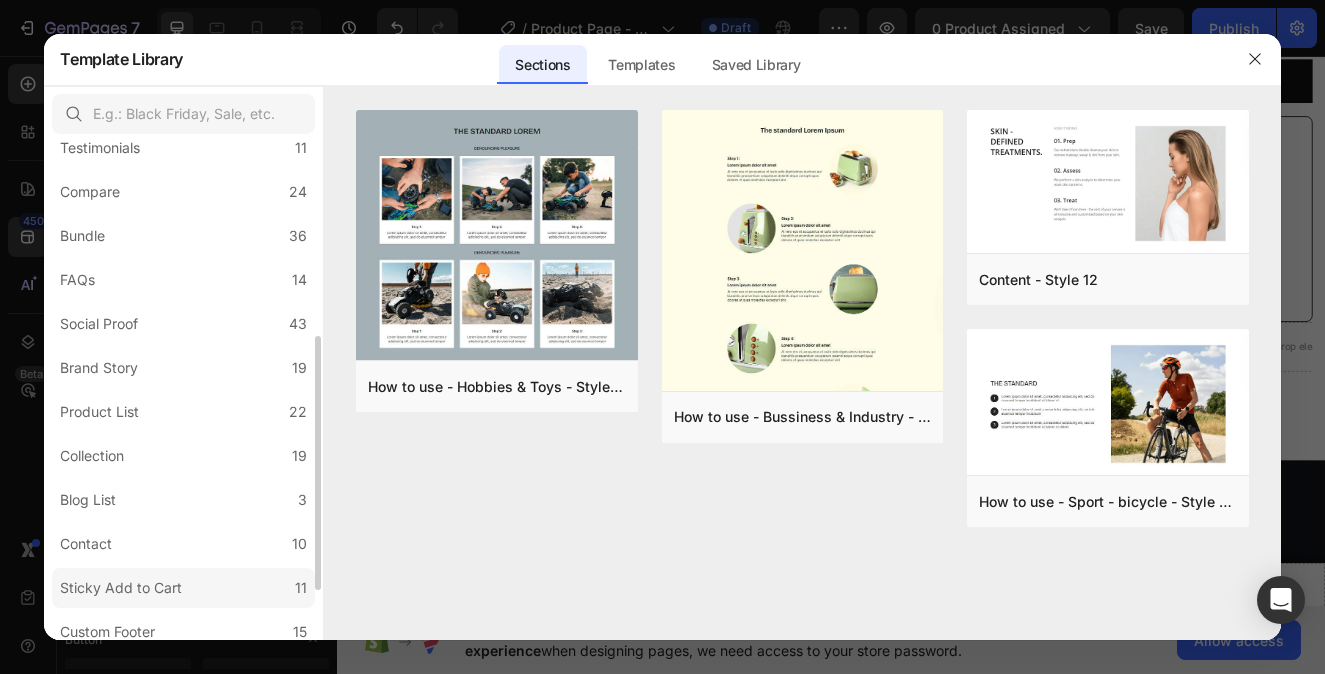 click on "Sticky Add to Cart" at bounding box center [121, 588] 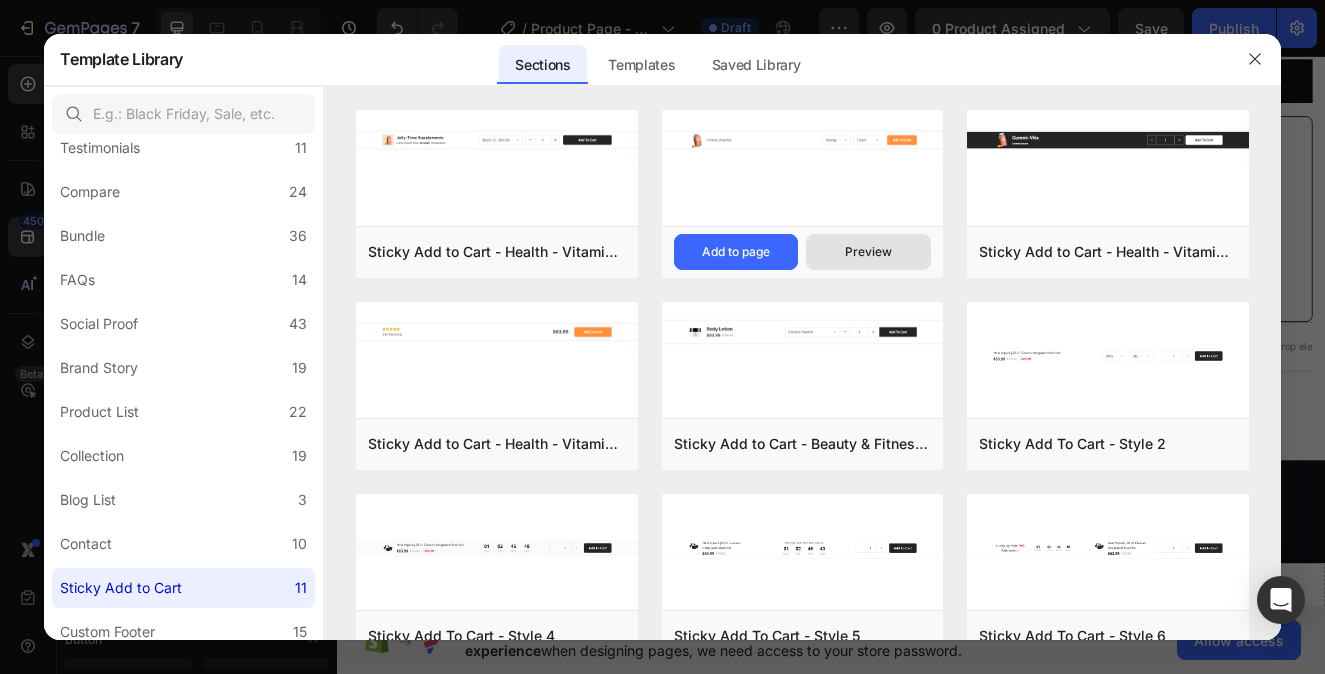 click on "Preview" at bounding box center [868, 252] 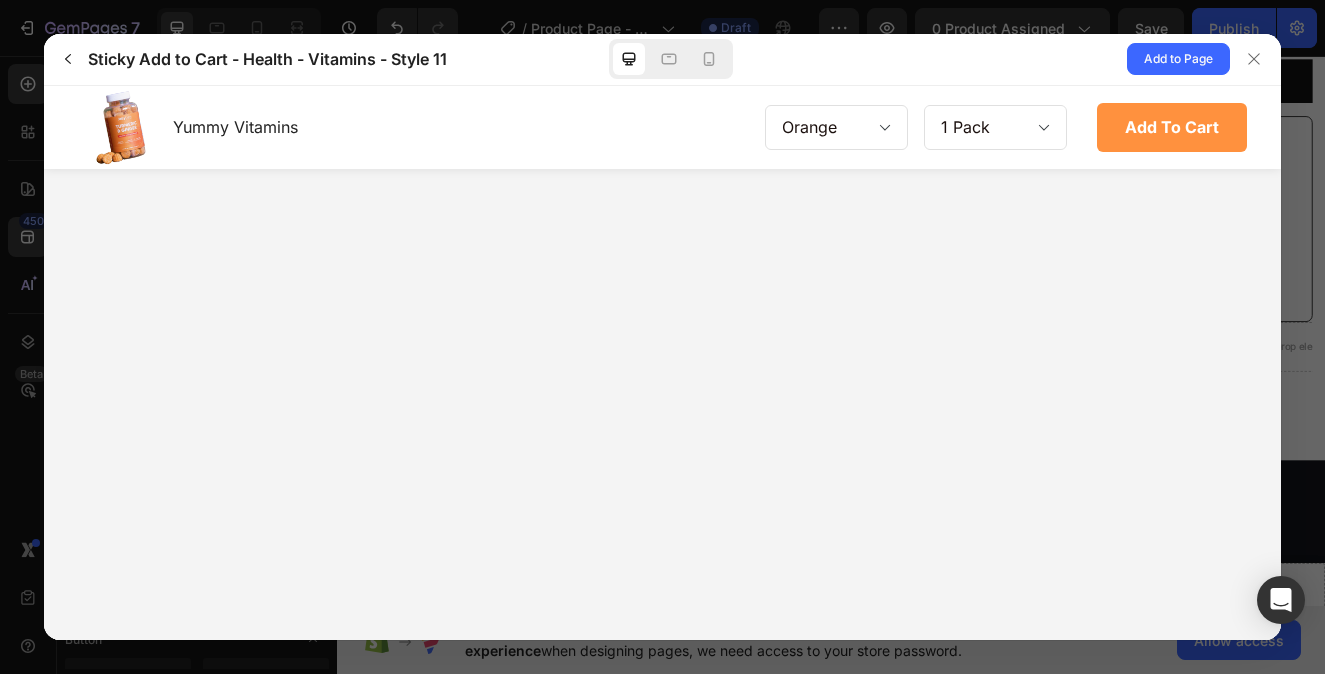 scroll, scrollTop: 0, scrollLeft: 0, axis: both 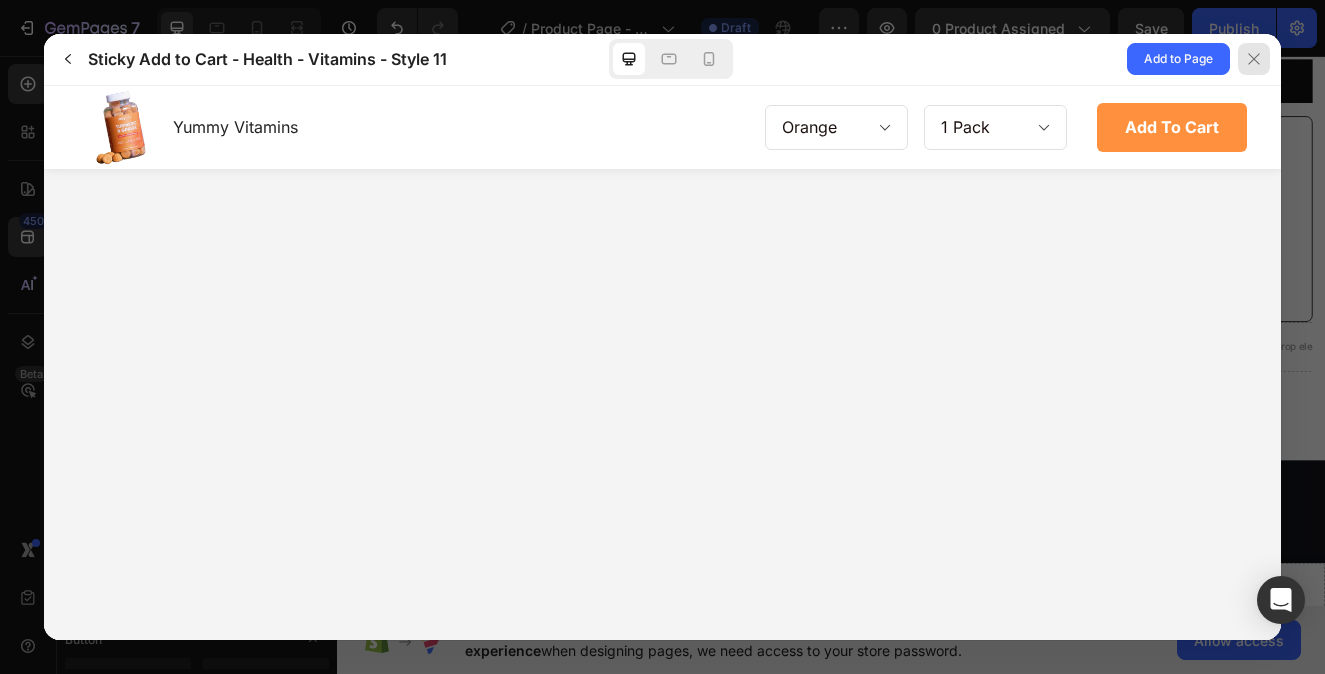 click at bounding box center (1254, 59) 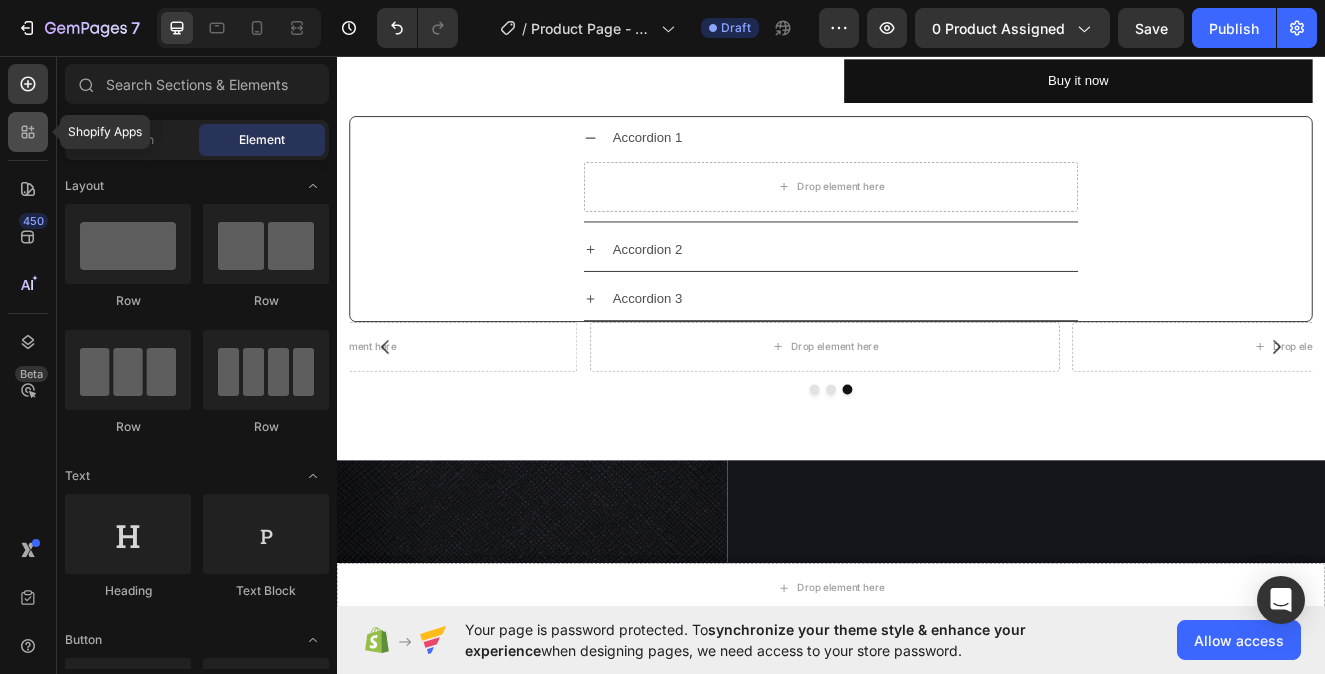 click 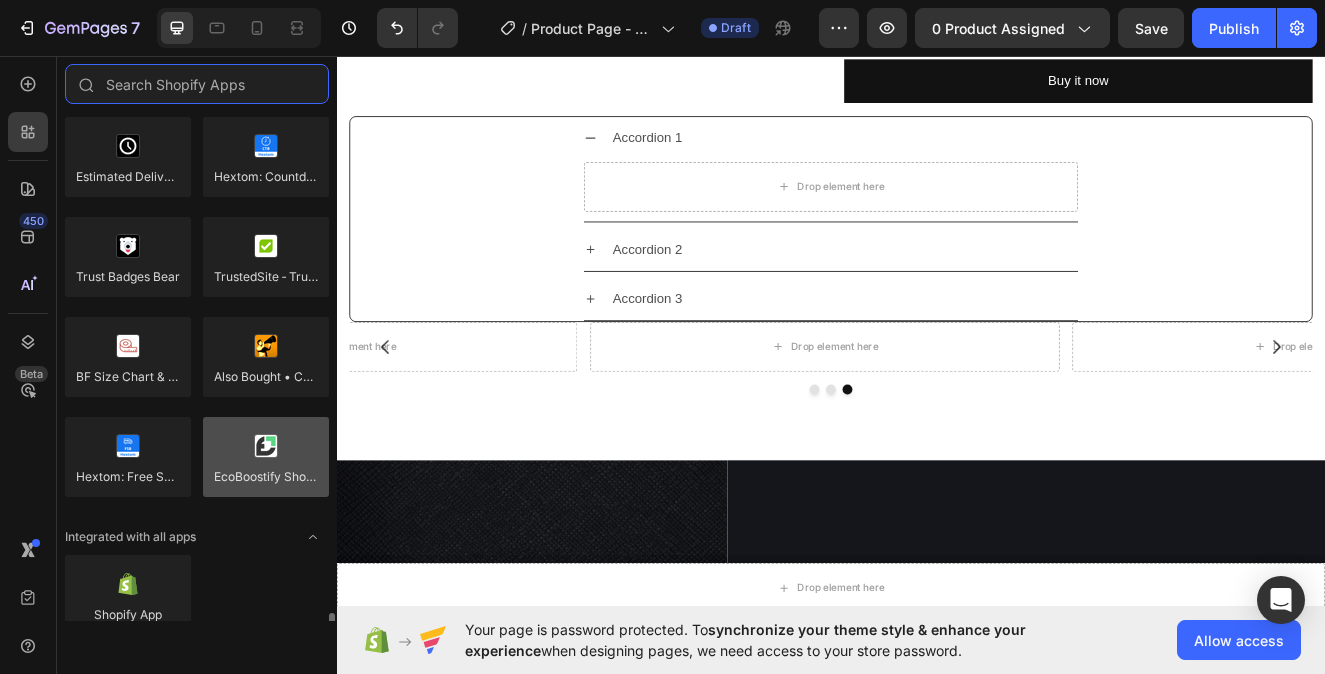 scroll, scrollTop: 5813, scrollLeft: 0, axis: vertical 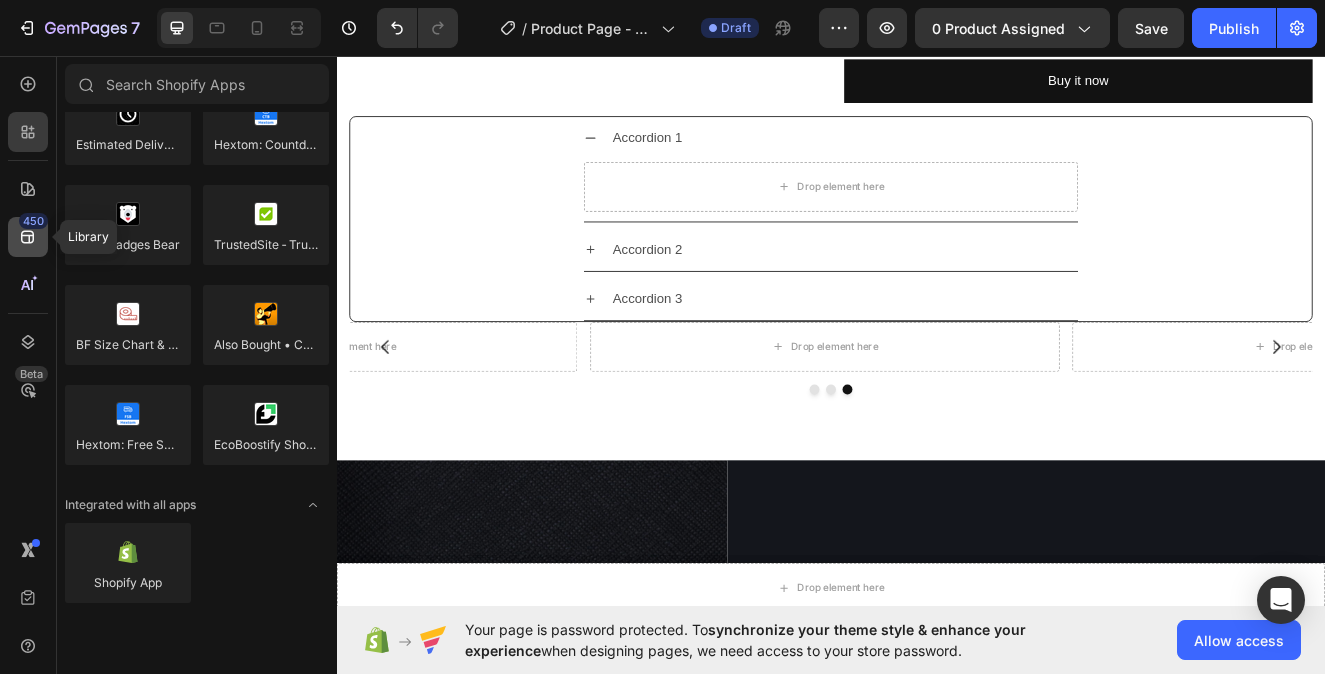 click 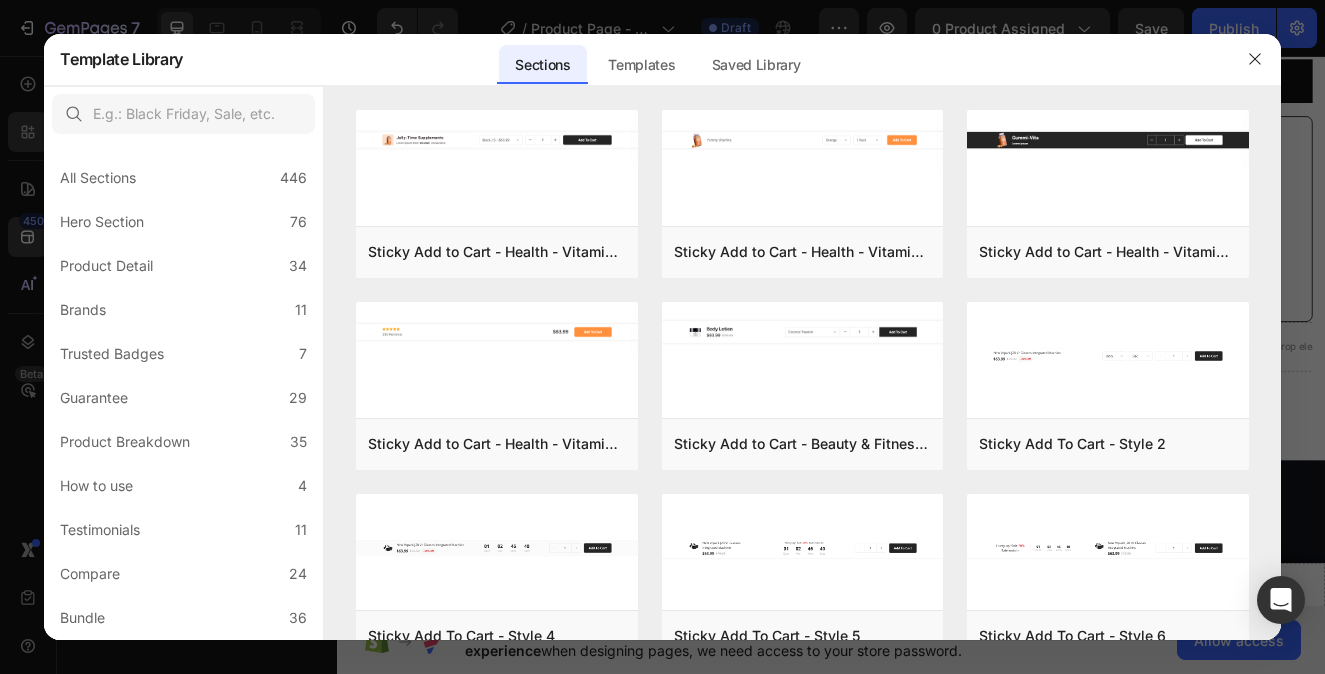 scroll, scrollTop: 481, scrollLeft: 0, axis: vertical 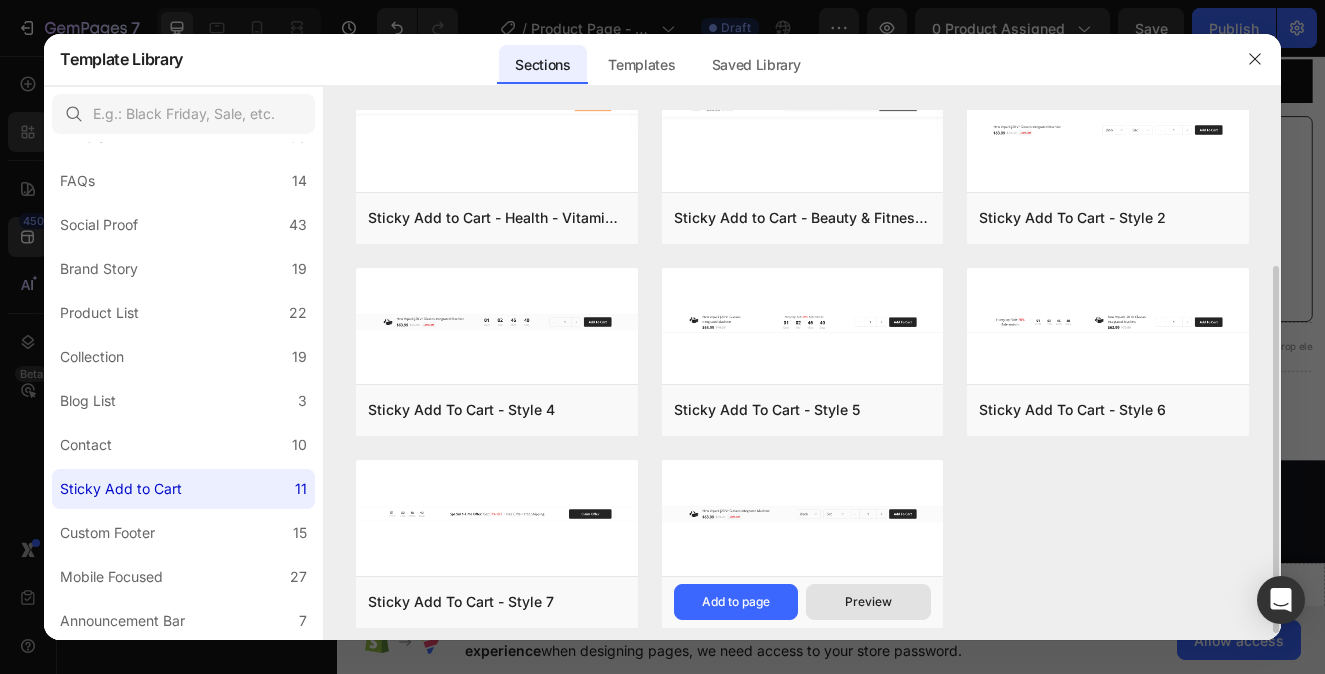click on "Preview" at bounding box center [868, 602] 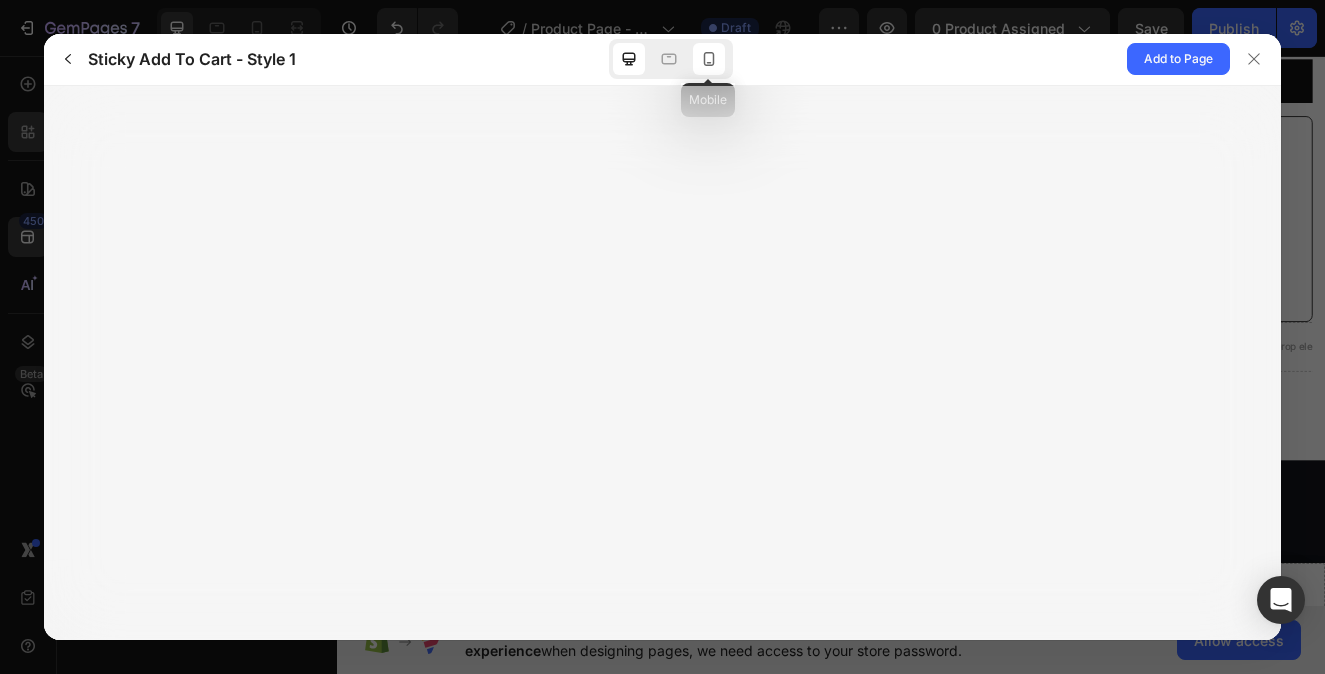 click 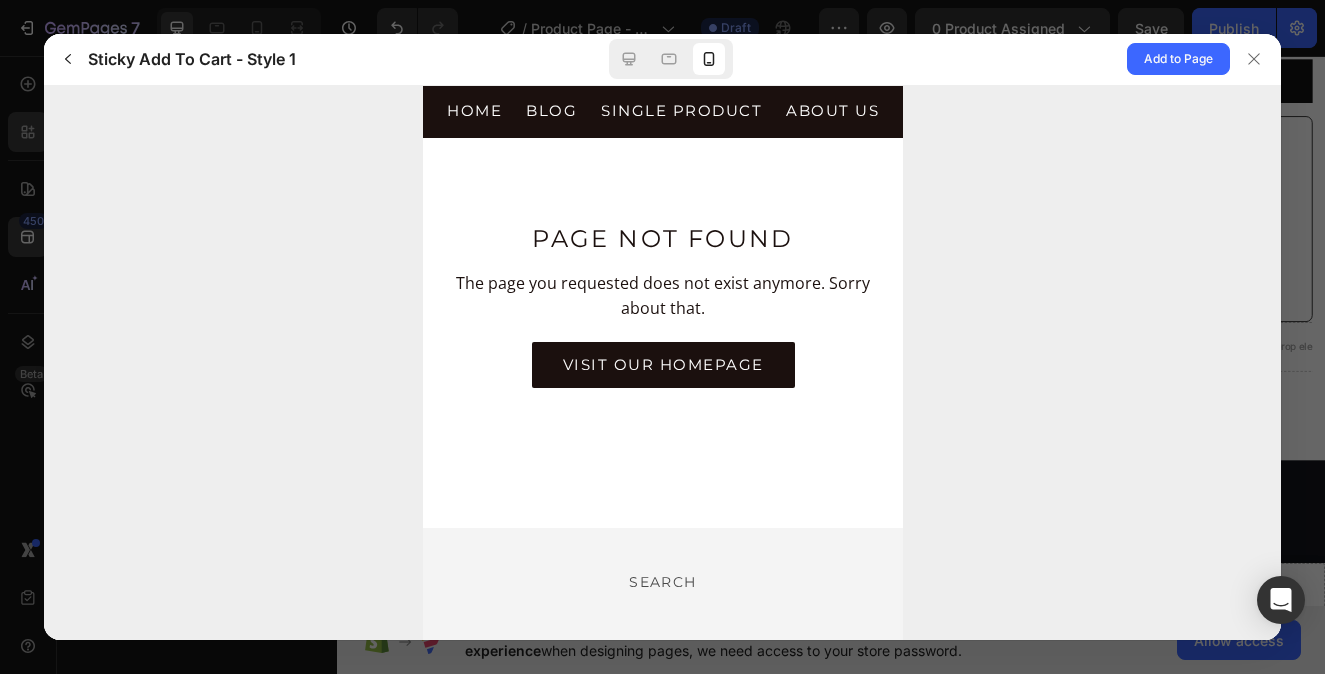 scroll, scrollTop: 0, scrollLeft: 0, axis: both 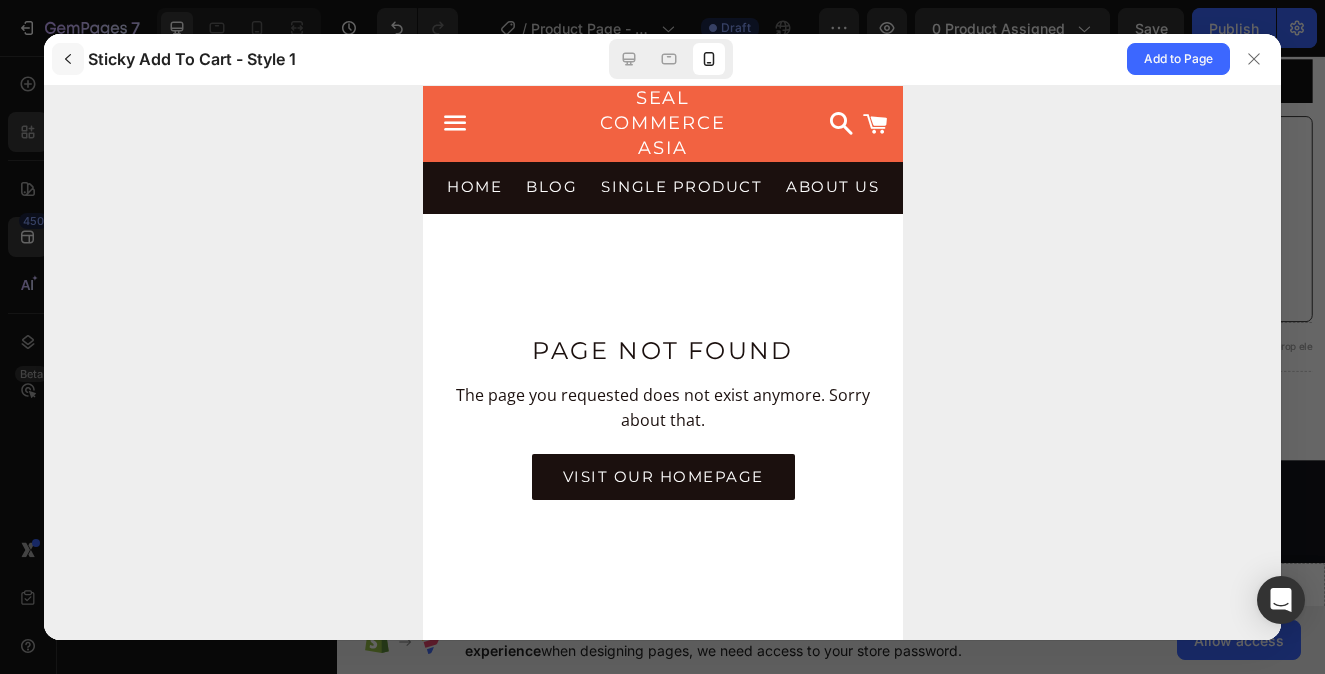 click 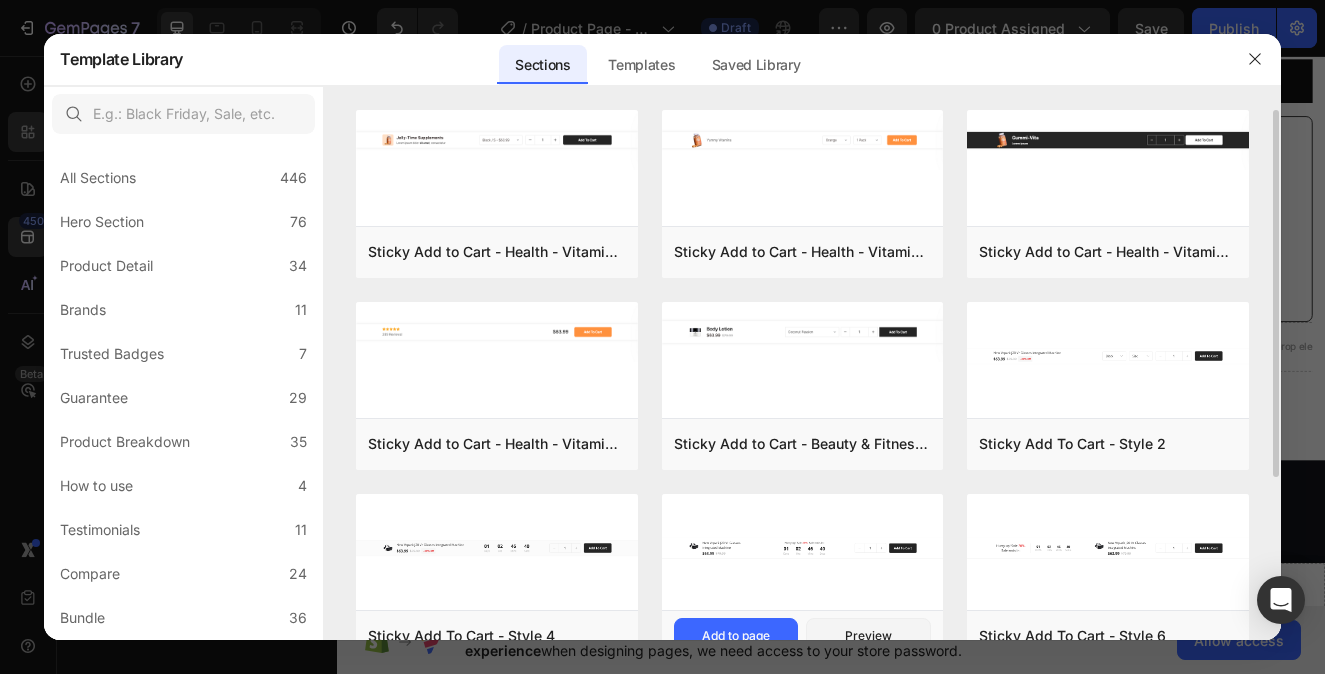 scroll, scrollTop: 62, scrollLeft: 0, axis: vertical 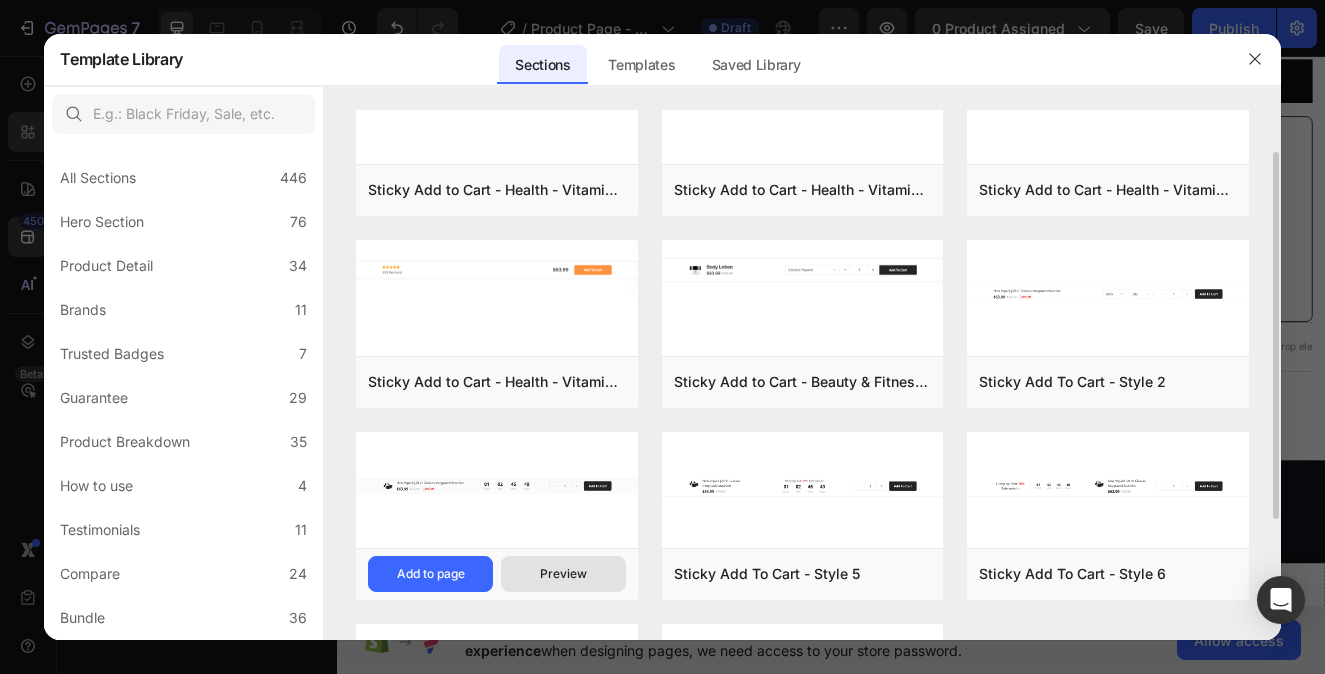 click on "Preview" at bounding box center [563, 574] 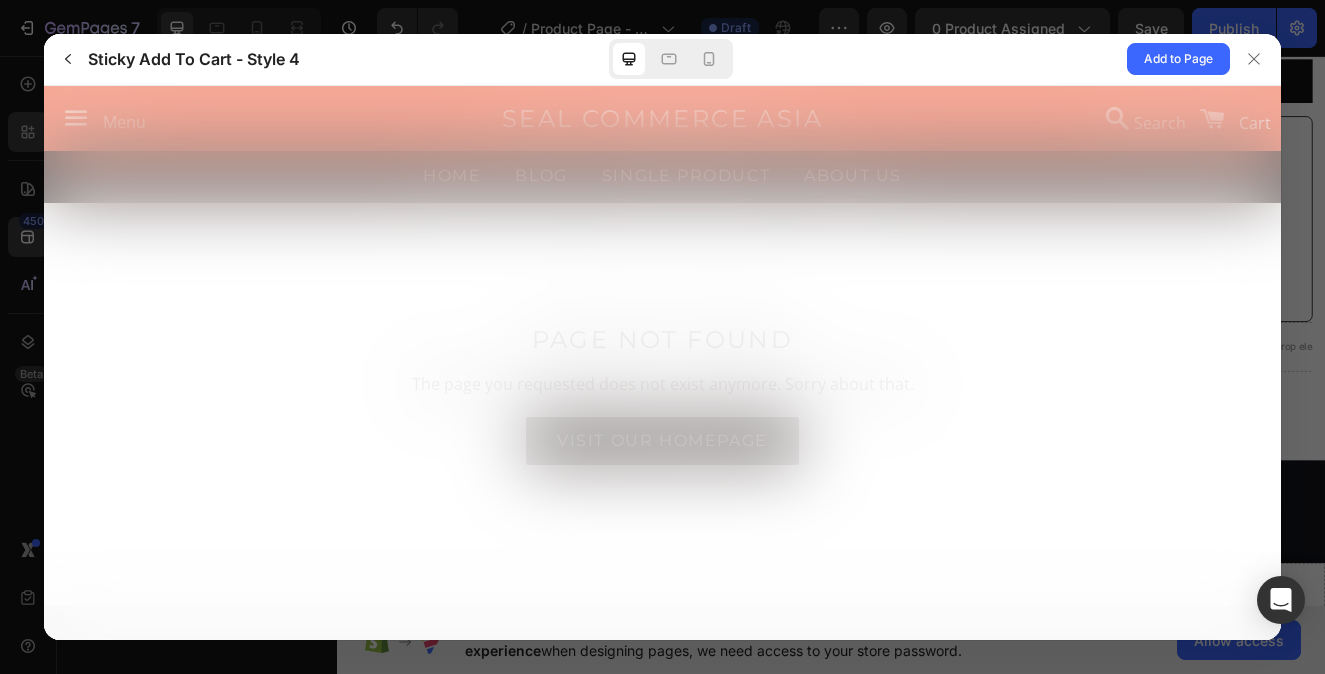 scroll, scrollTop: 0, scrollLeft: 0, axis: both 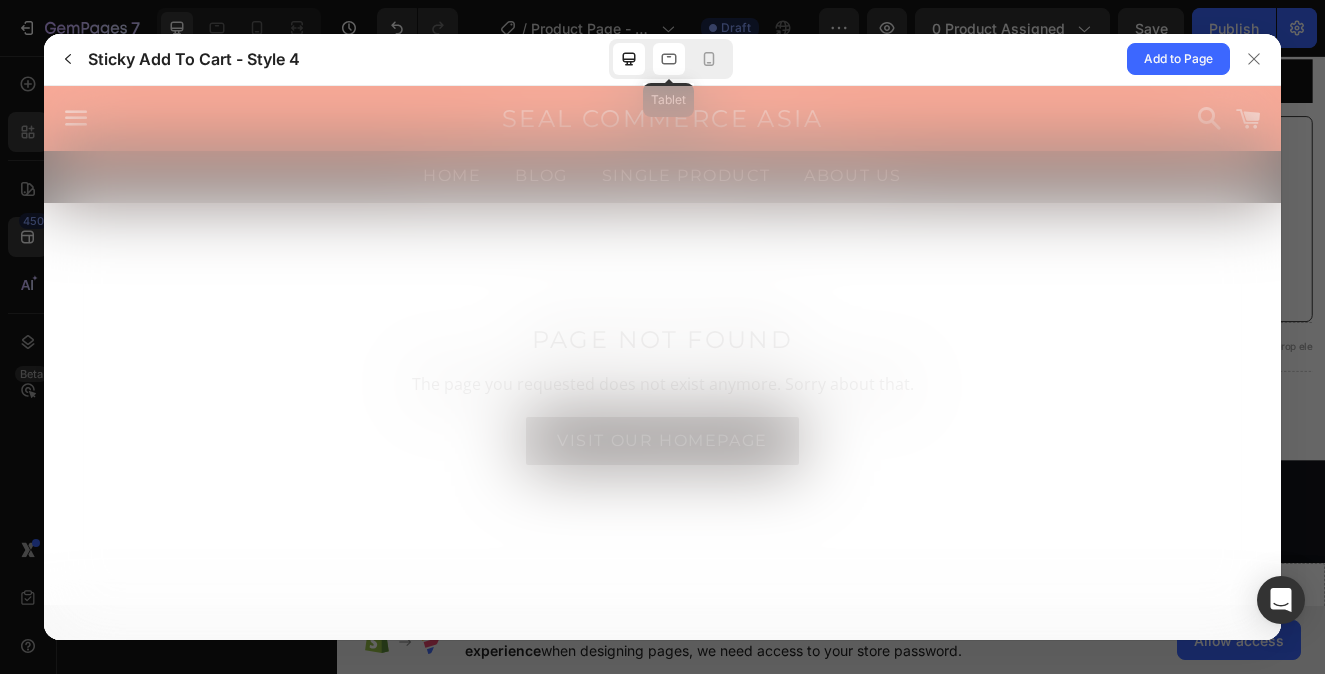 click 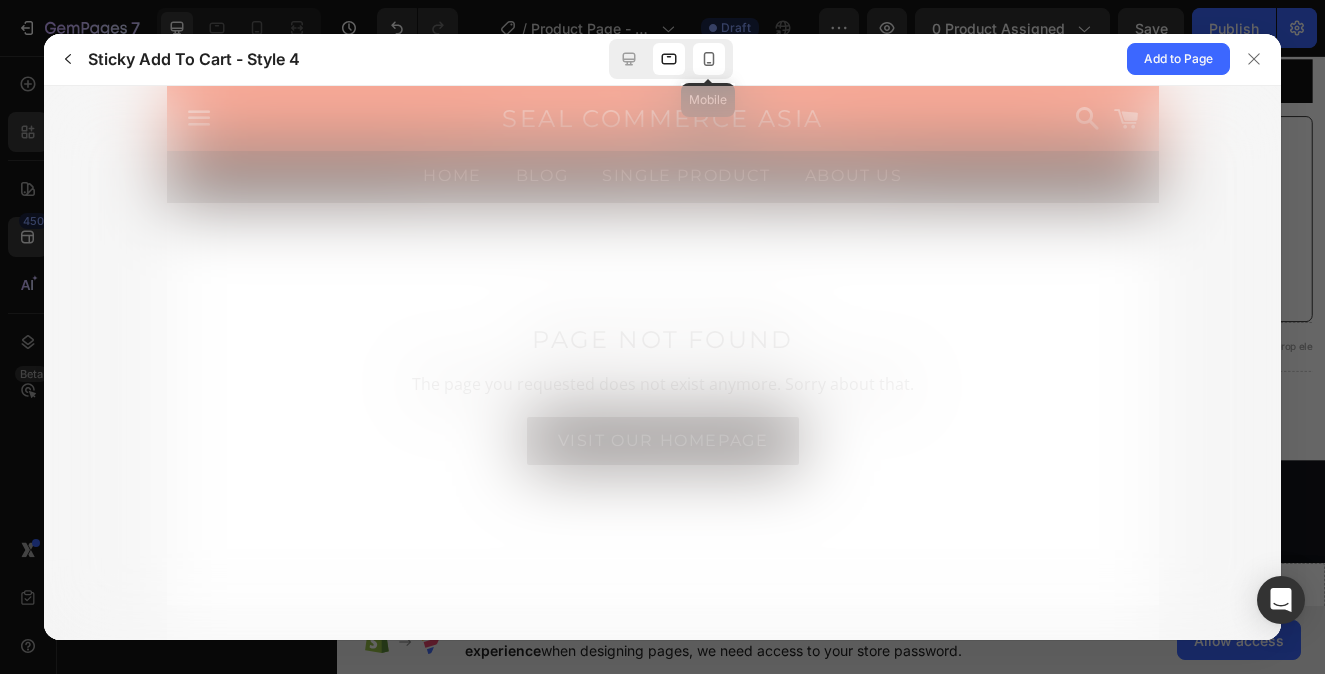 click 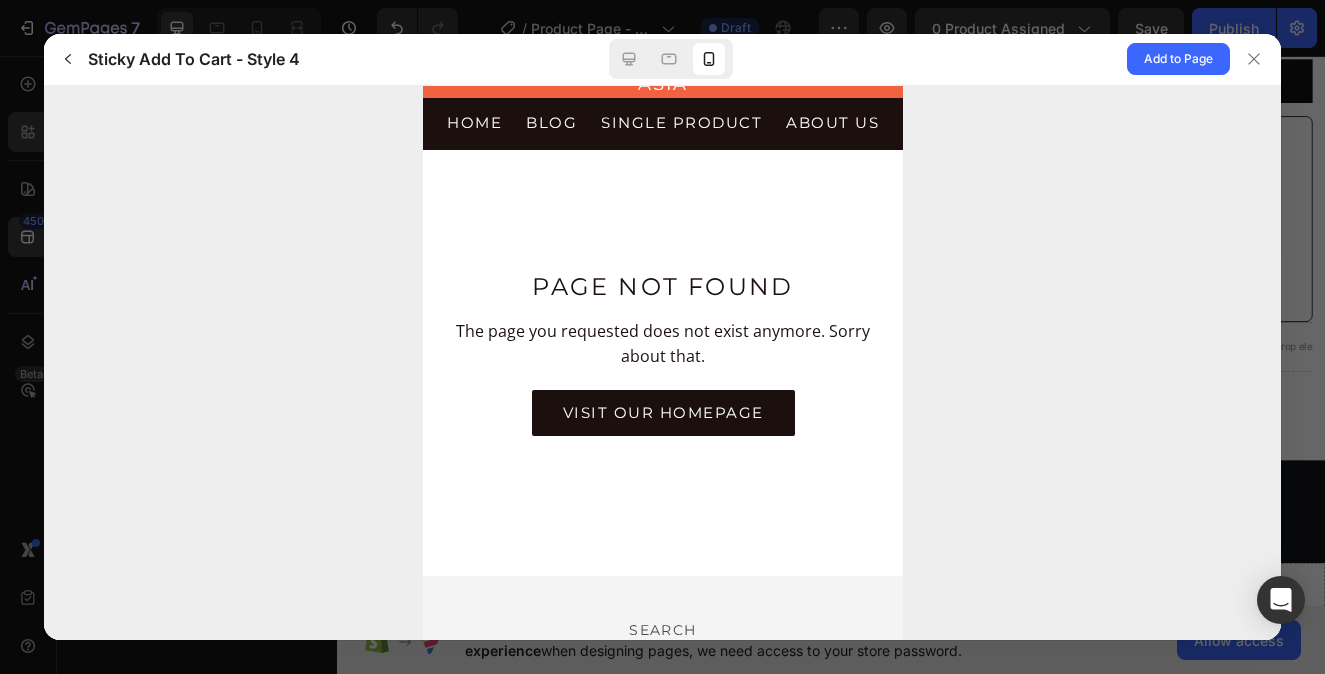 scroll, scrollTop: 0, scrollLeft: 0, axis: both 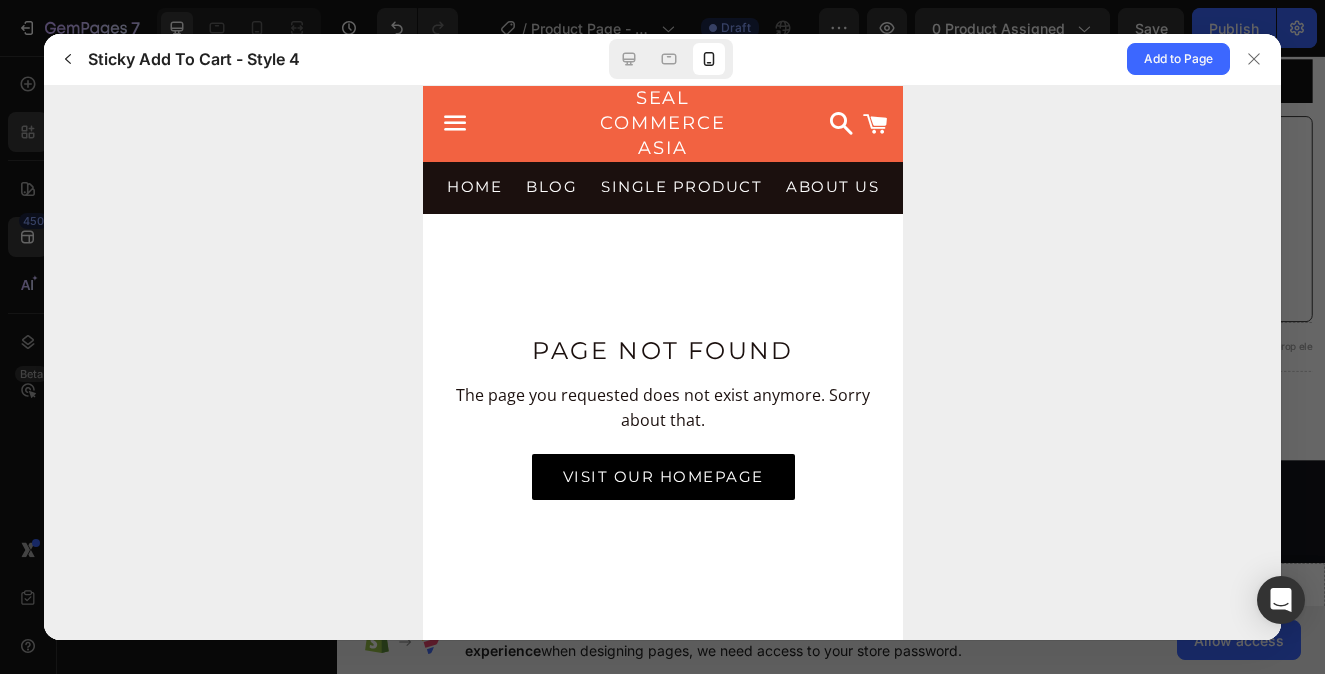 click on "Visit our homepage" at bounding box center [662, 476] 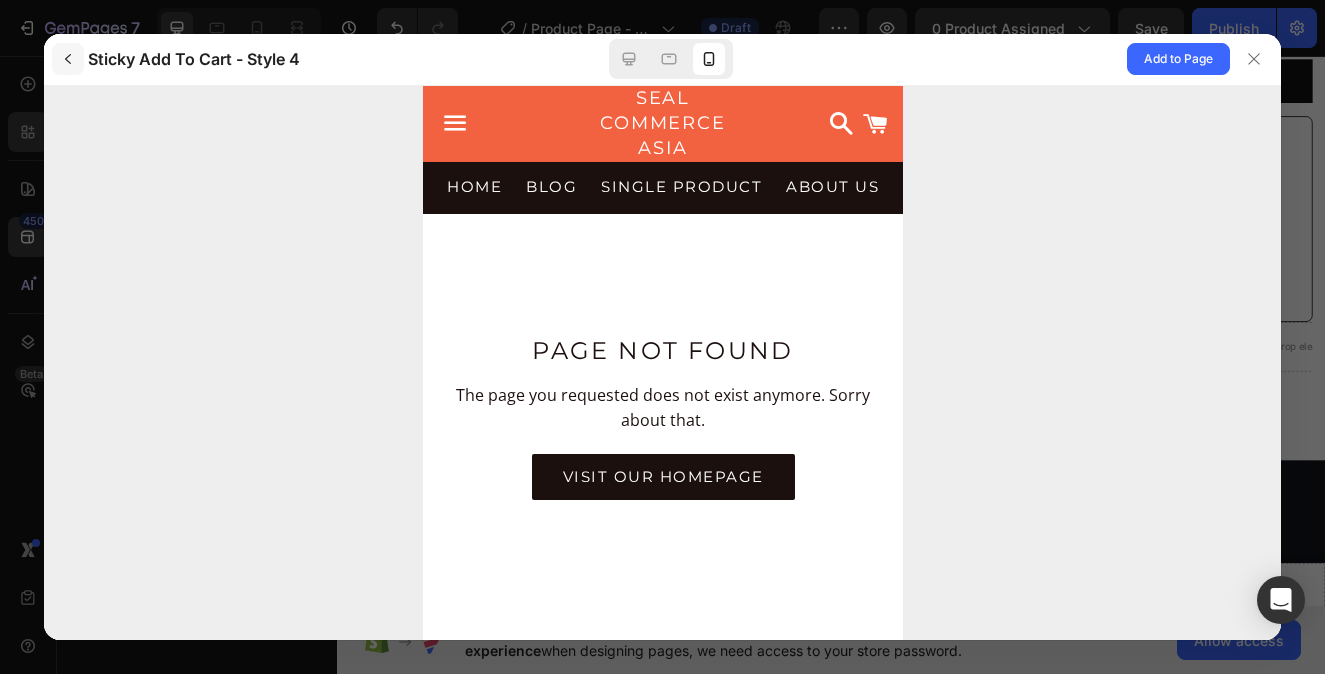 click at bounding box center (68, 59) 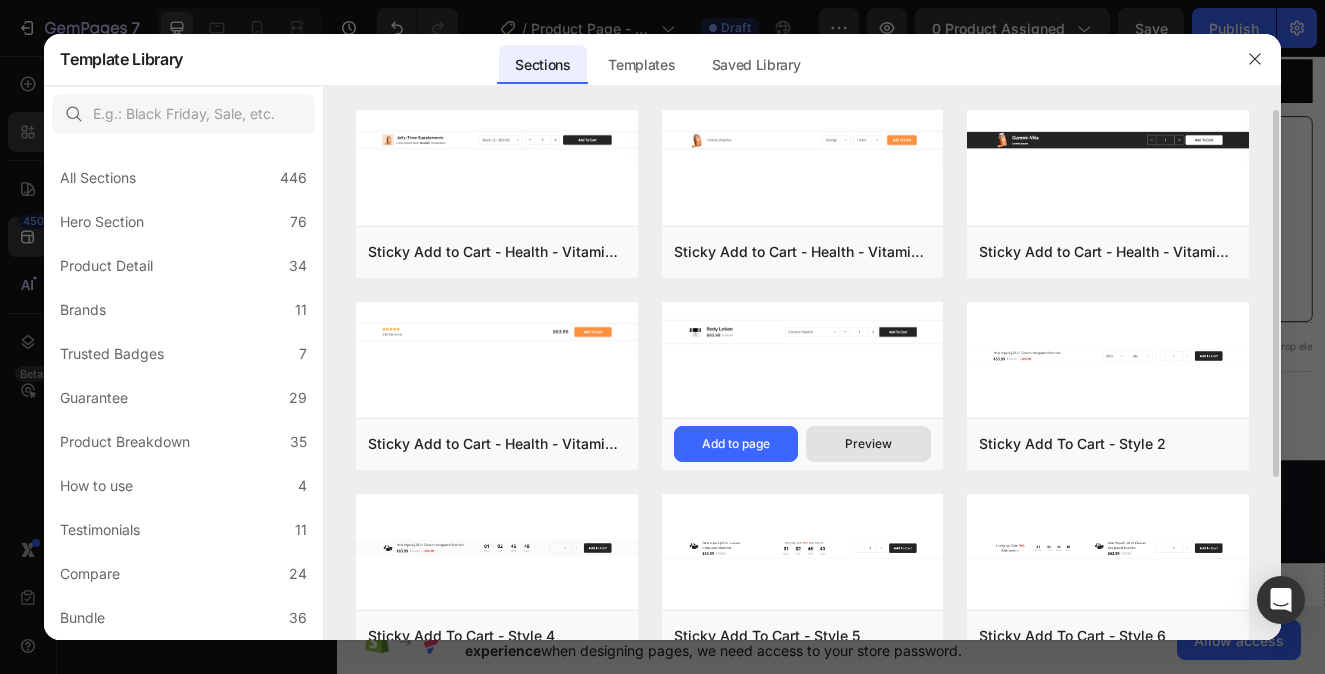 click on "Preview" at bounding box center [868, 444] 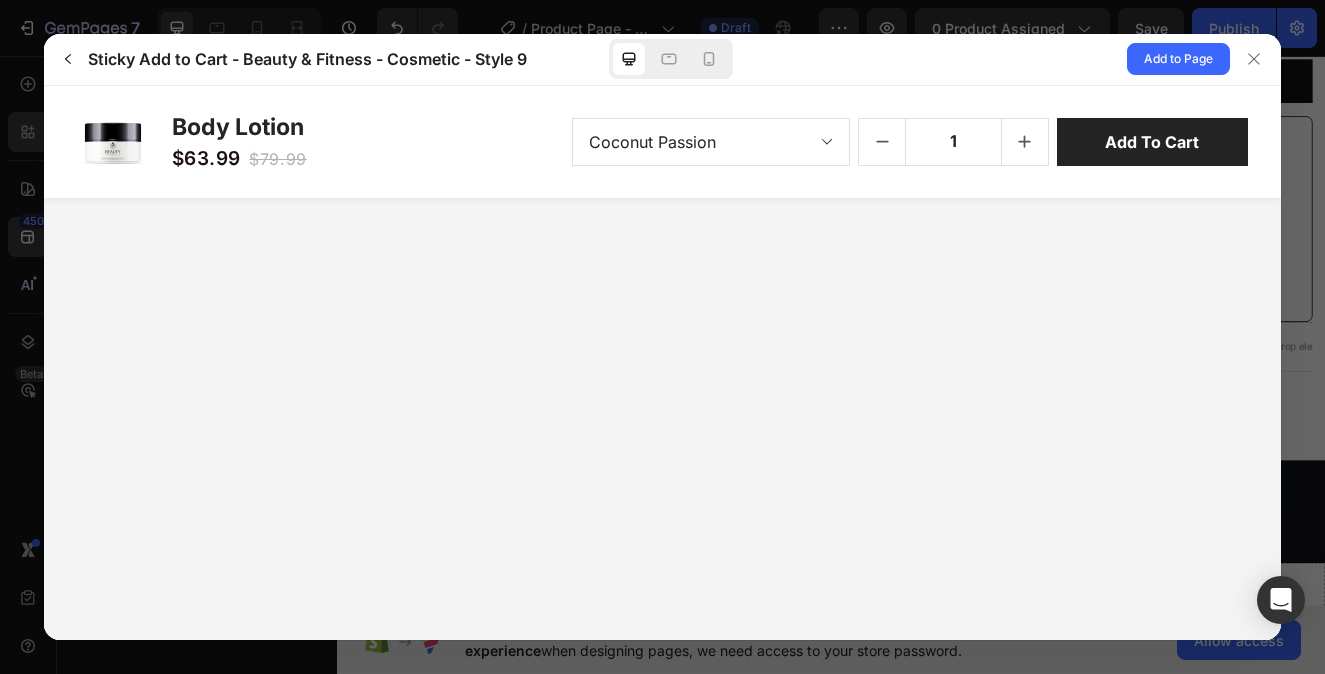scroll, scrollTop: 0, scrollLeft: 0, axis: both 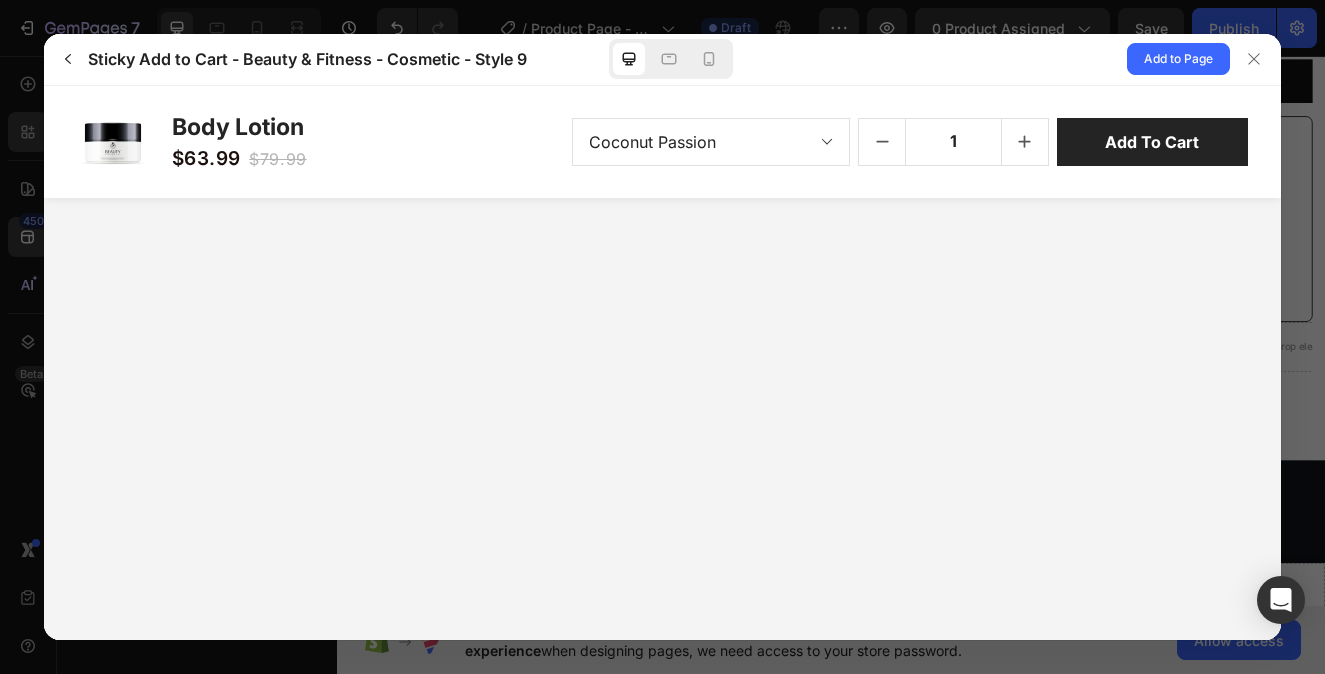 click on "Coconut Passion
Pure Seduction
Midnight Bloom
Love Spell" at bounding box center (711, 141) 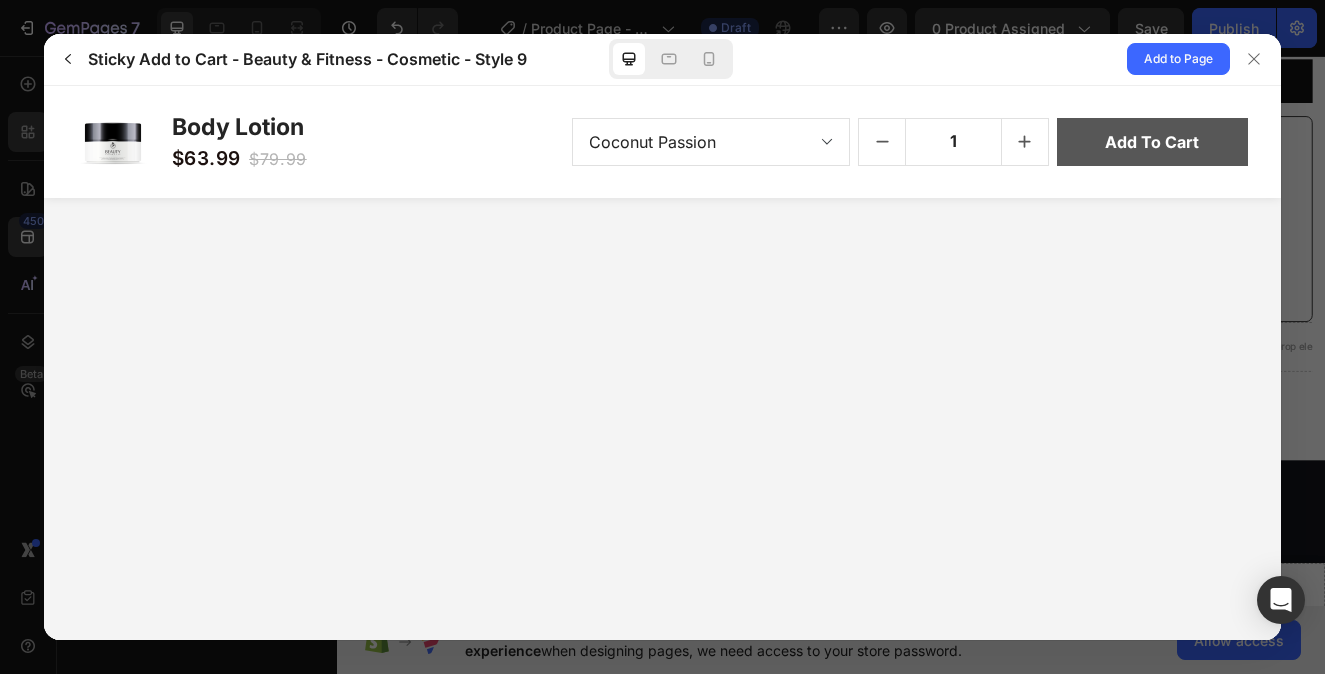 click on "Add to cart" at bounding box center (1152, 141) 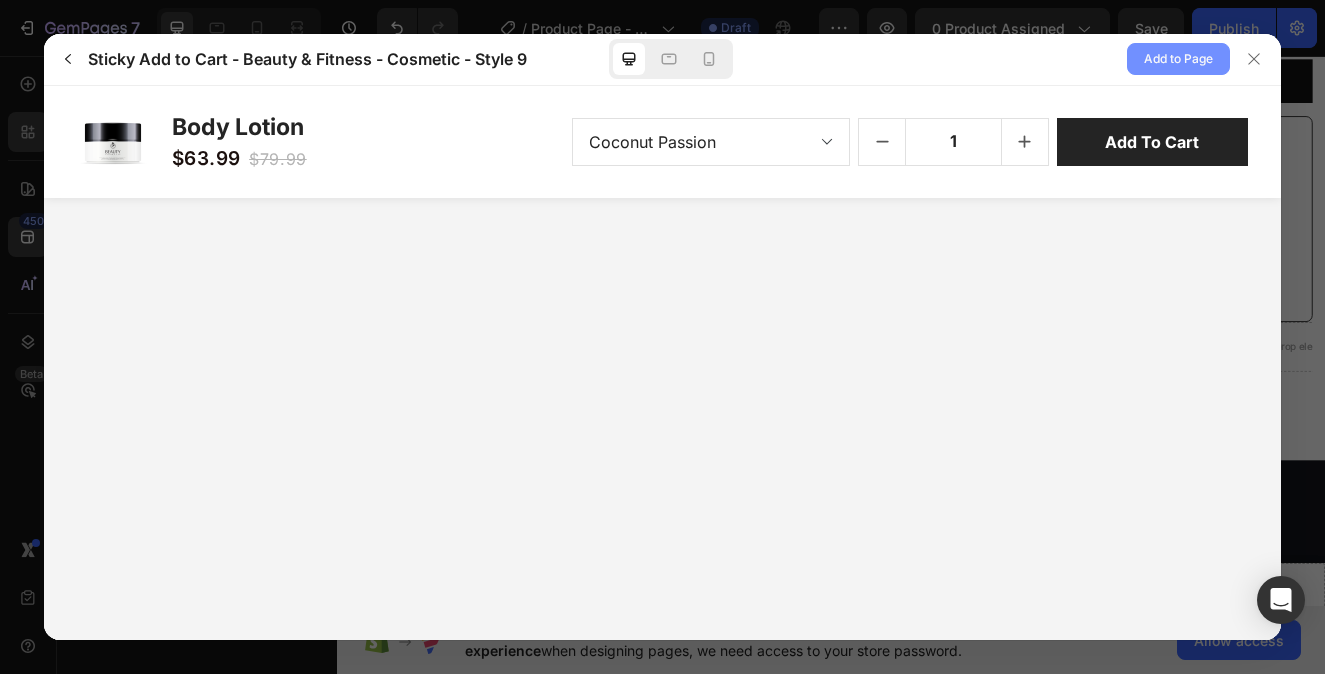 click on "Add to Page" 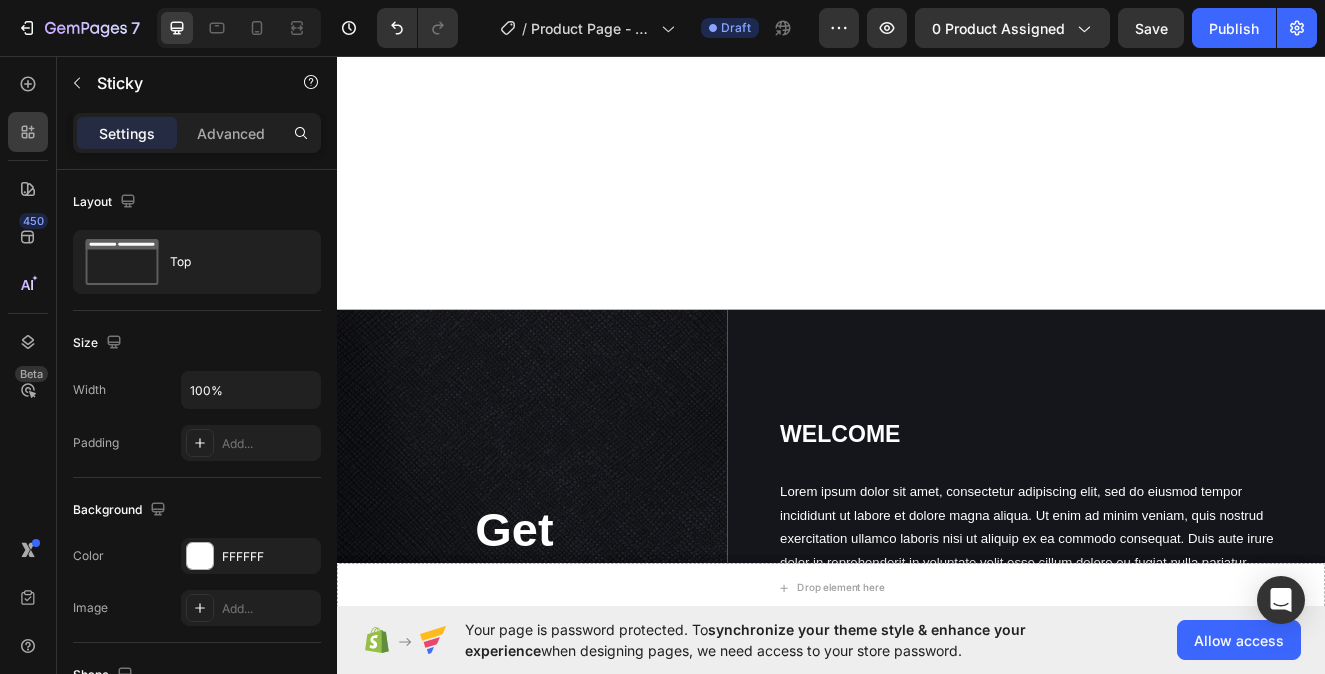 scroll, scrollTop: 8323, scrollLeft: 0, axis: vertical 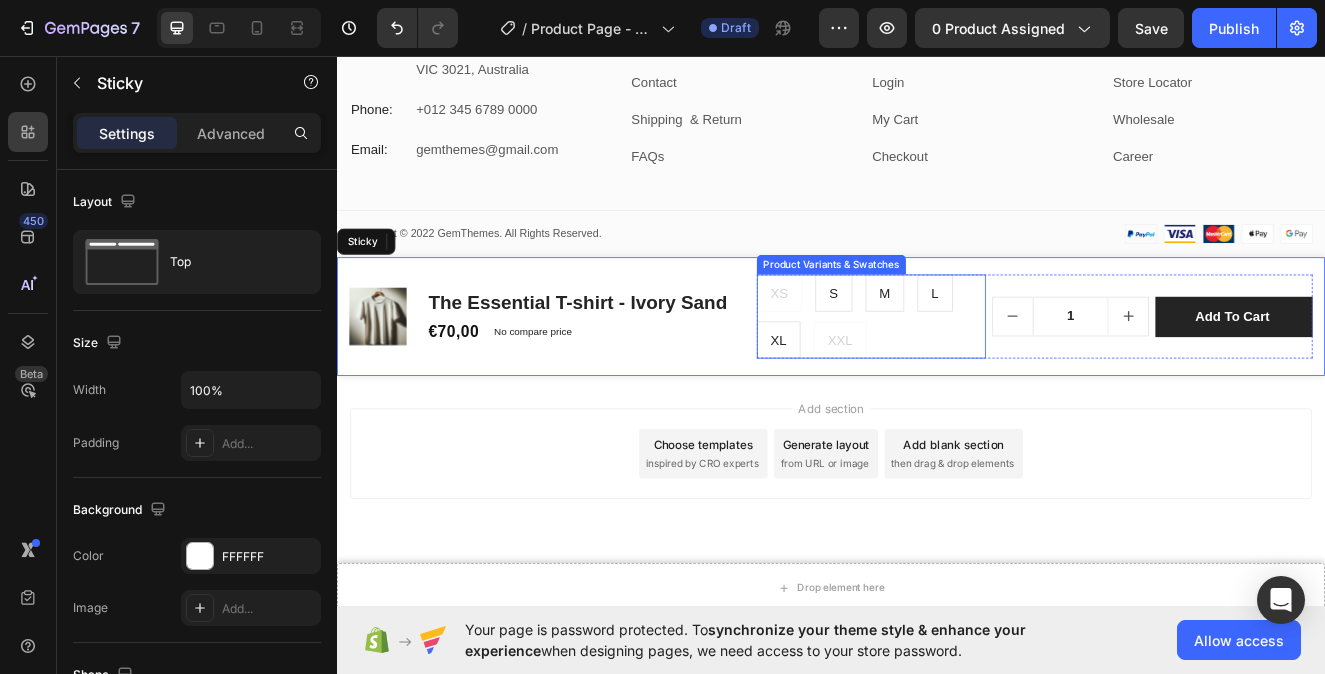 click on "XS XS     XS S S     S M M     M L L     L XL XL     XL XXL XXL     XXL" at bounding box center [986, 373] 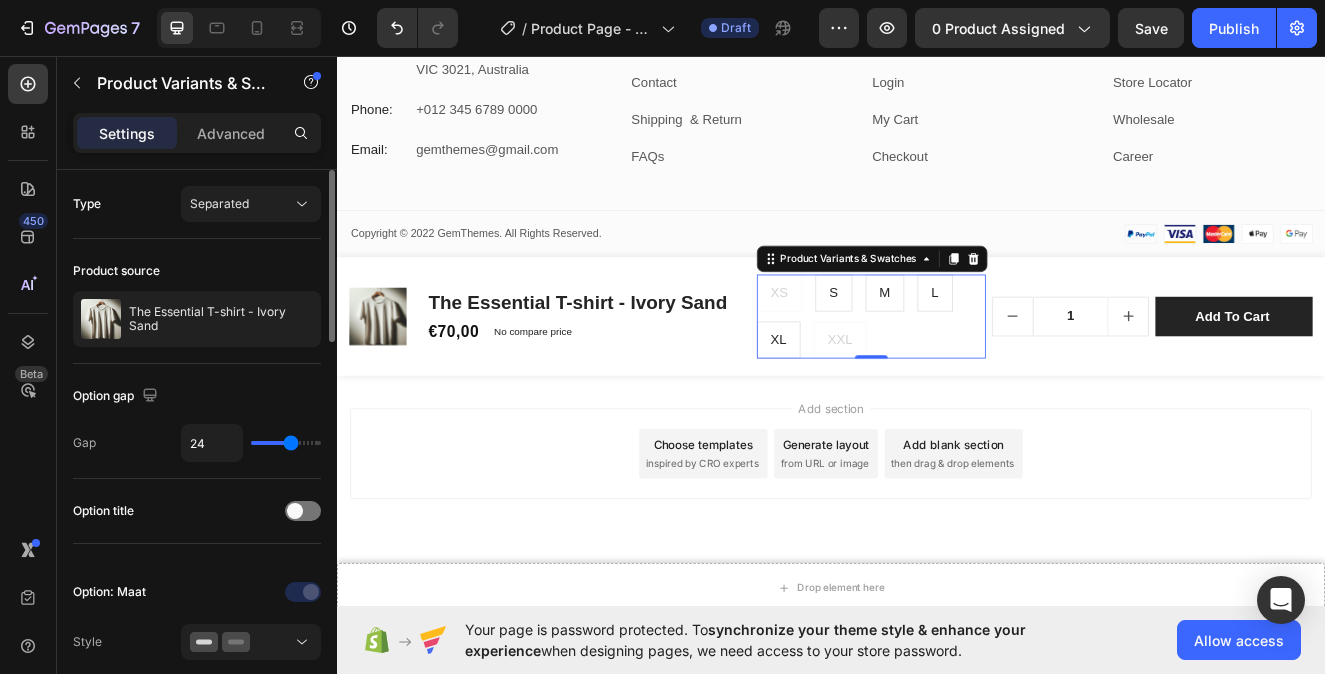 type on "14" 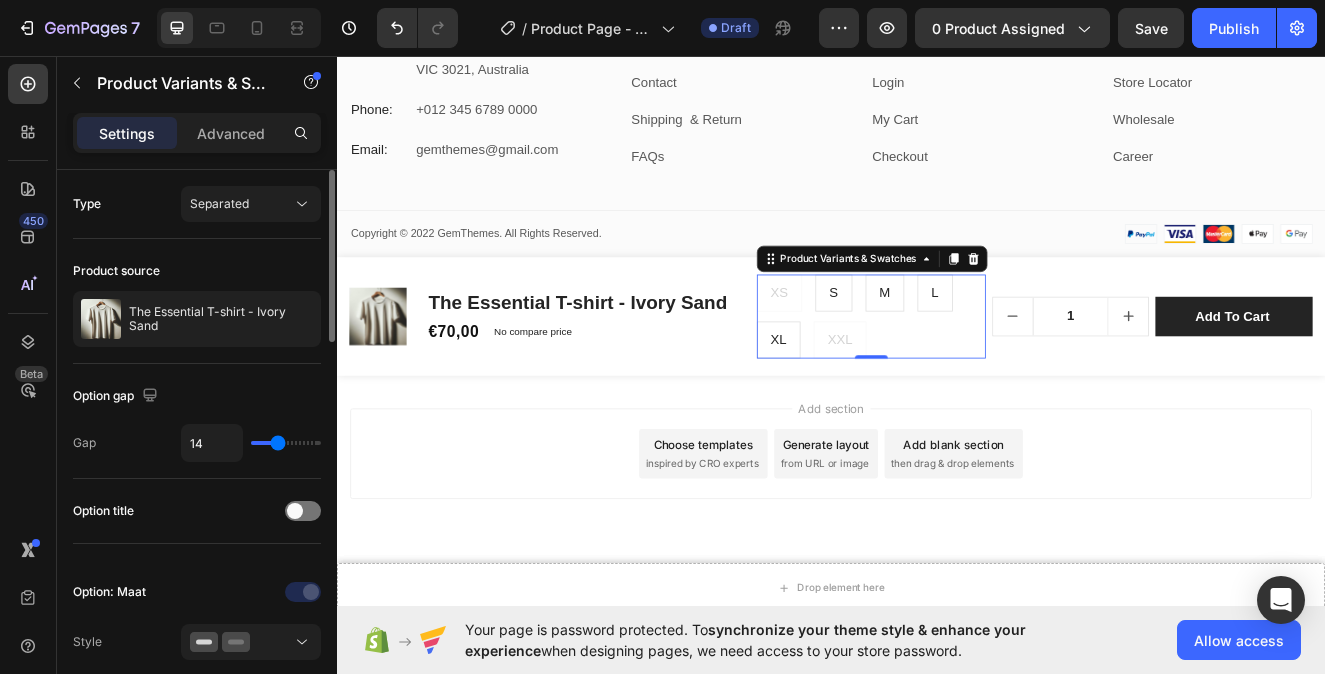 type on "14" 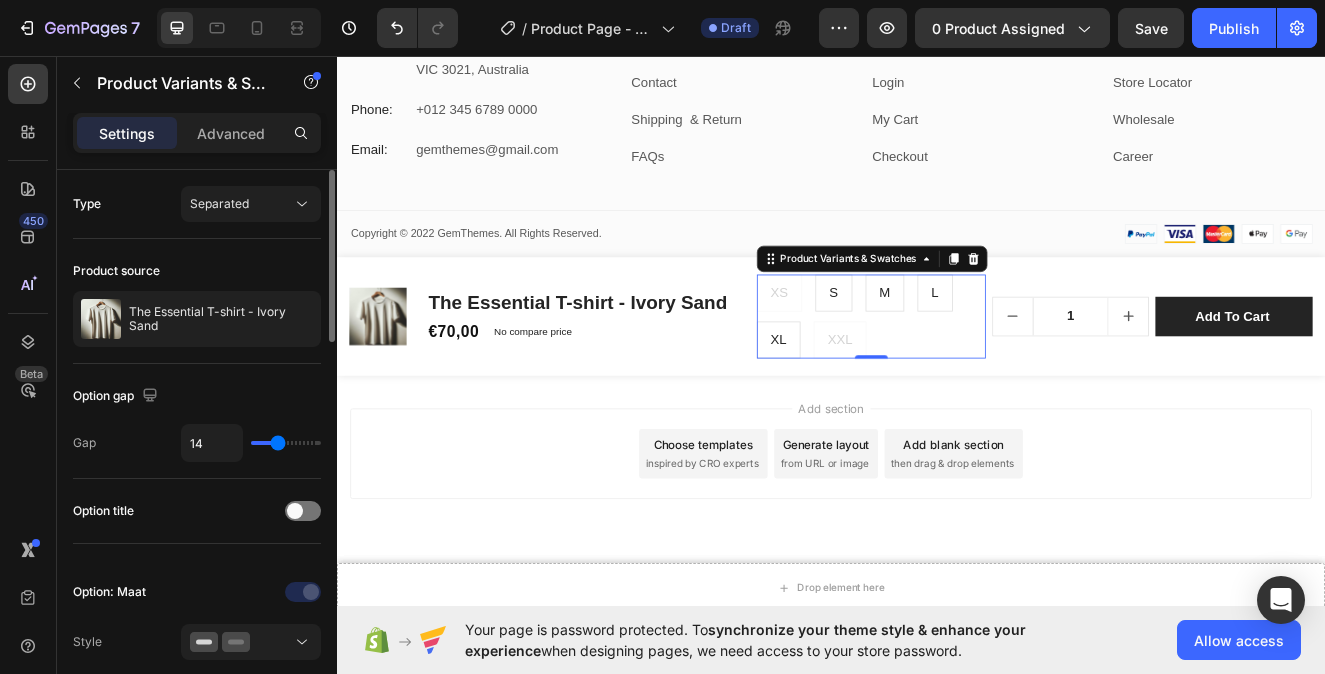 type on "24" 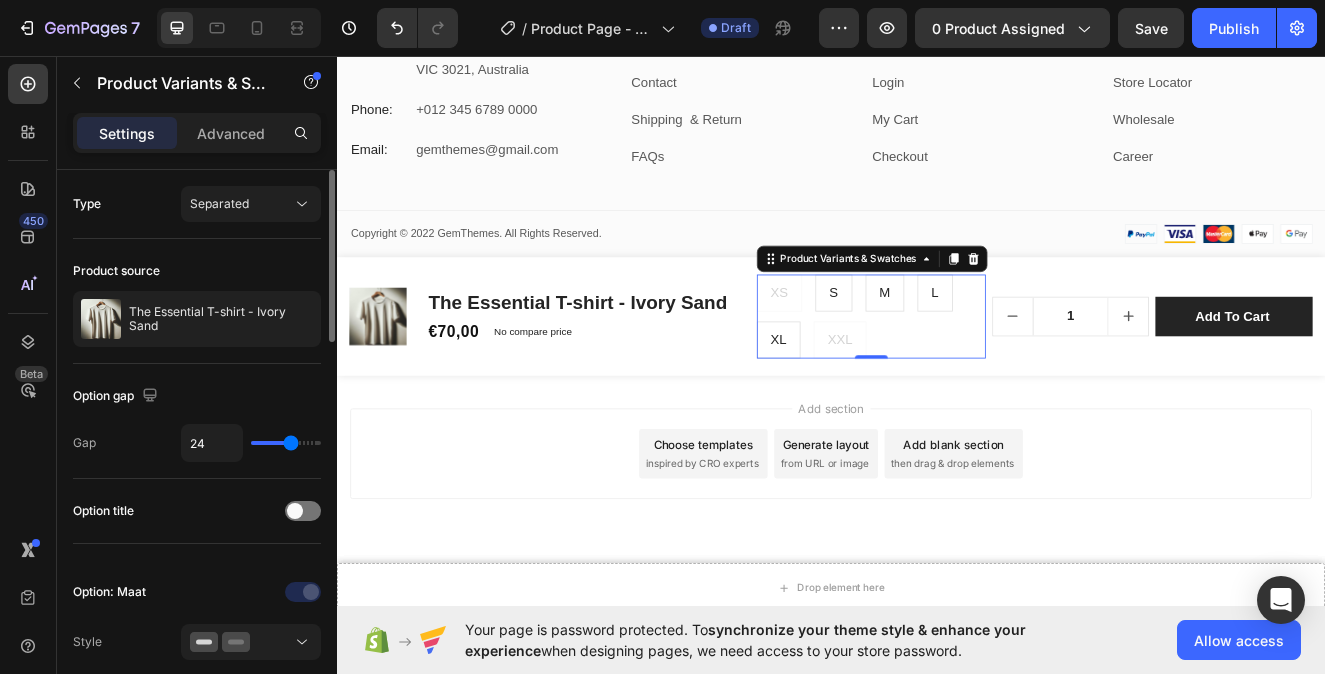 type on "24" 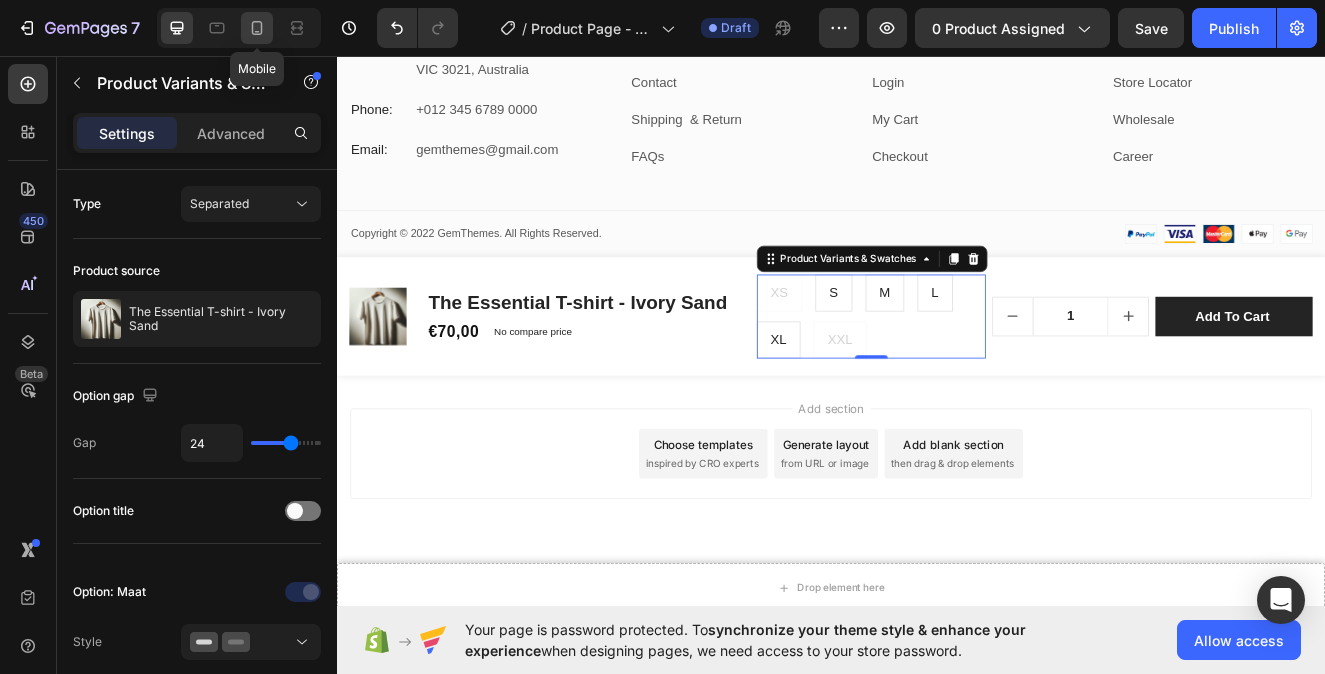 click 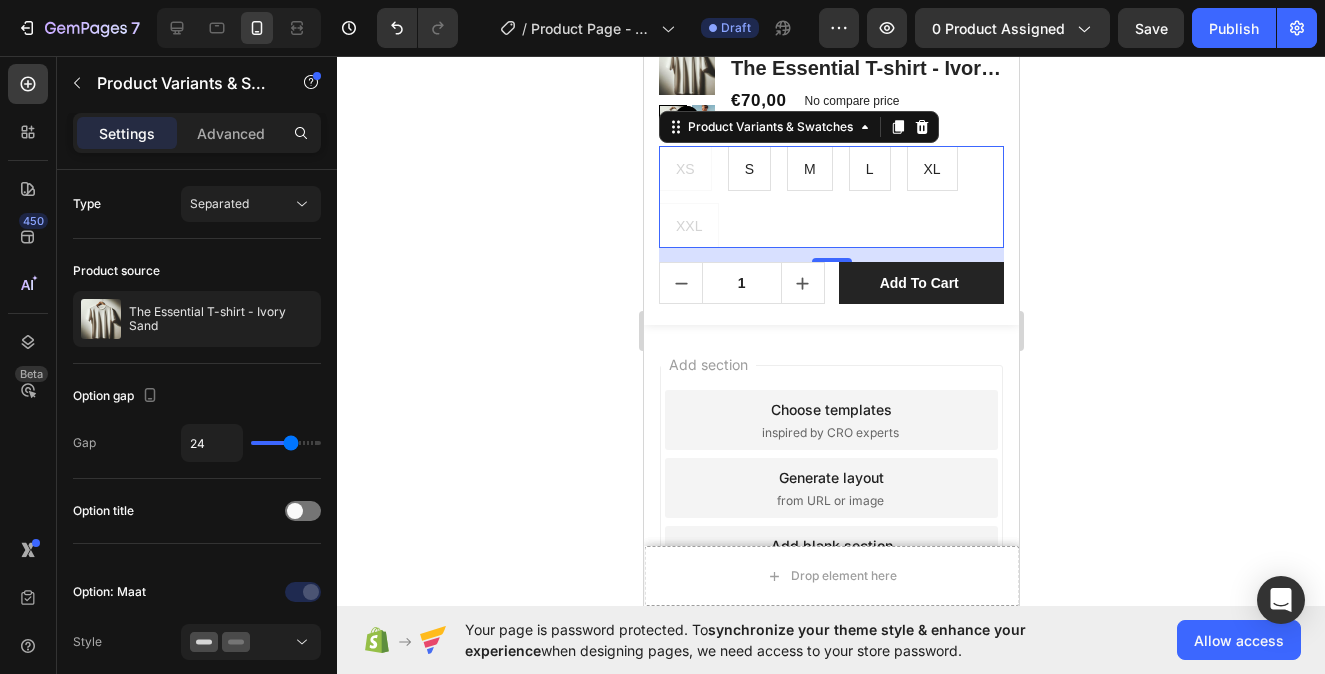 scroll, scrollTop: 8953, scrollLeft: 0, axis: vertical 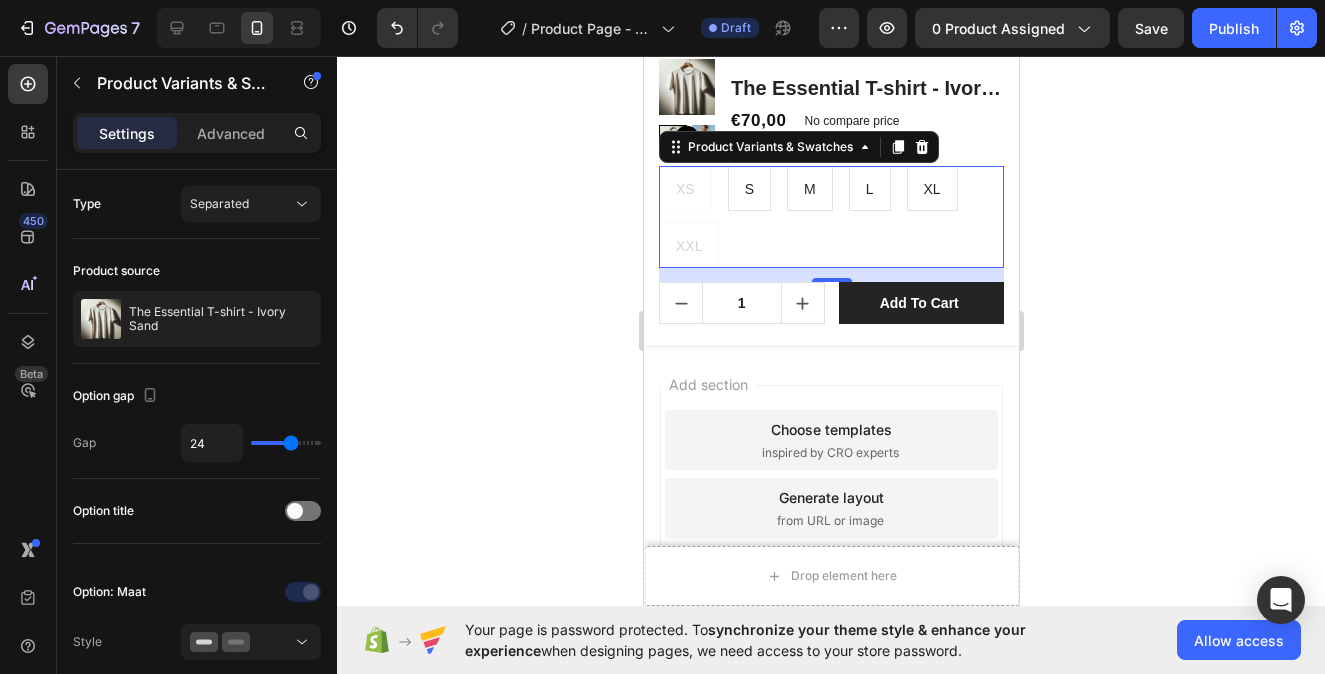 click on "XS XS     XS S S     S M M     M L L     L XL XL     XL XXL XXL     XXL" at bounding box center (830, 217) 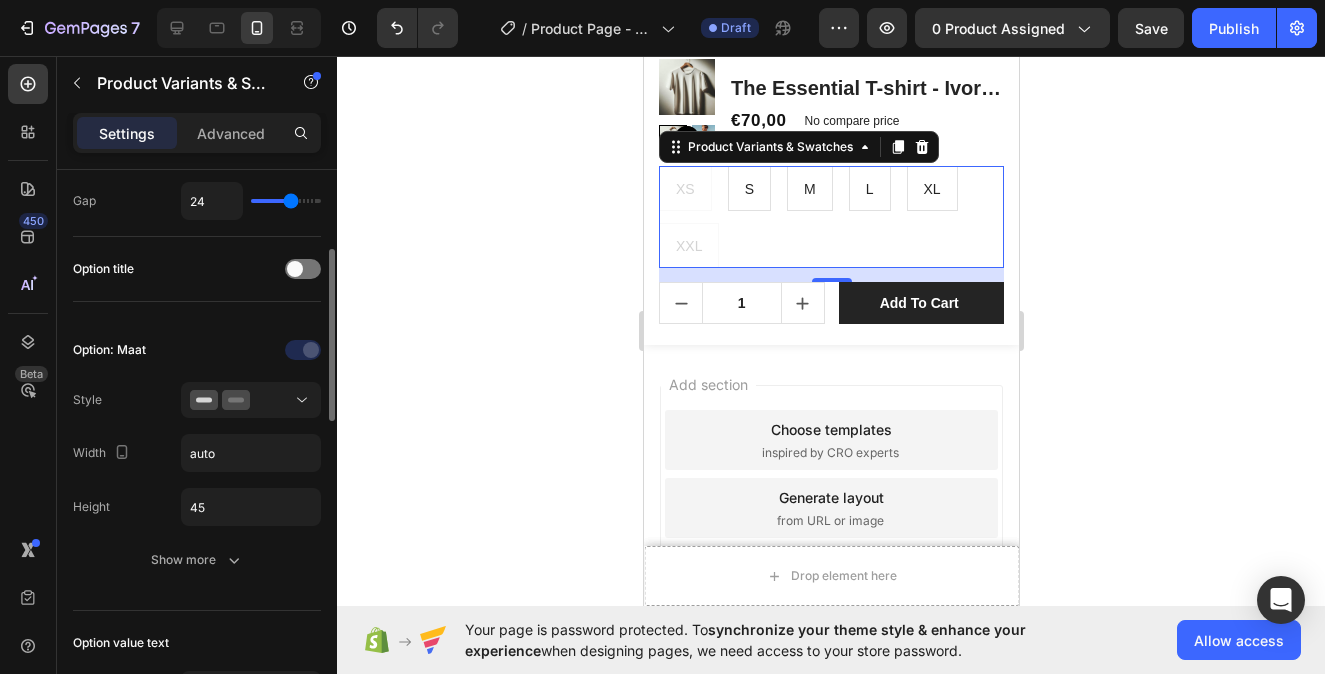 scroll, scrollTop: 303, scrollLeft: 0, axis: vertical 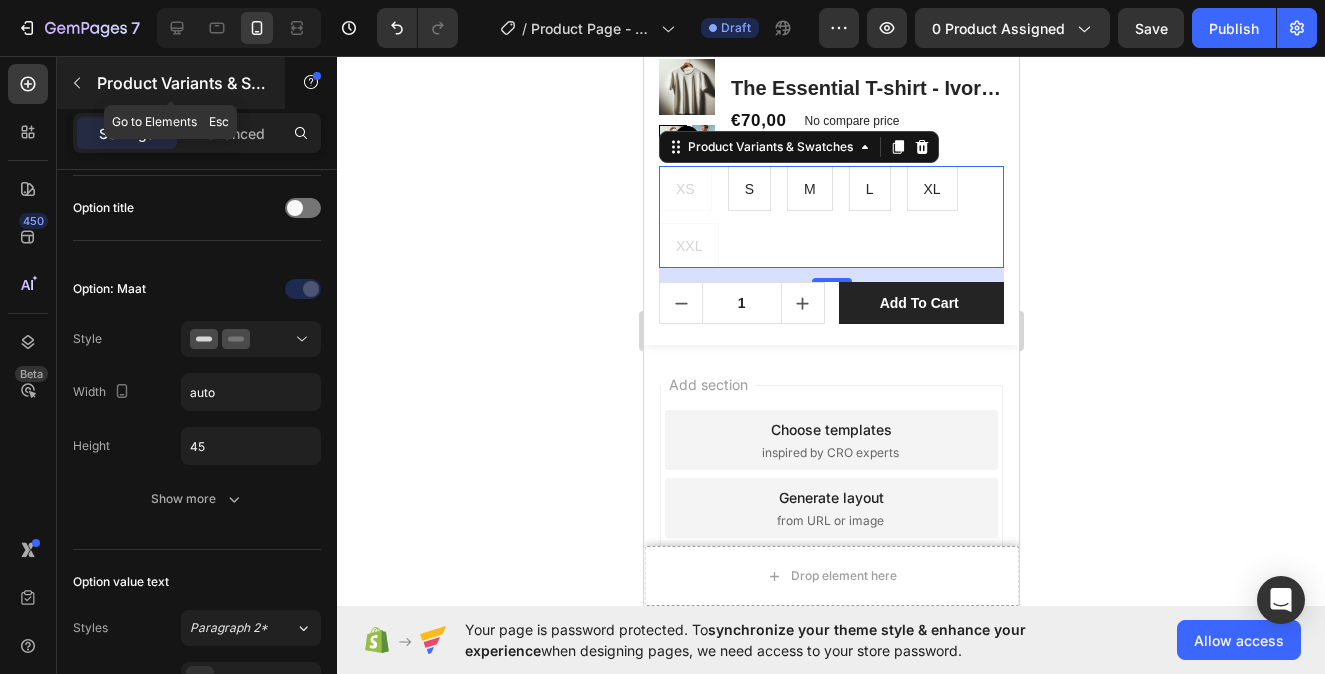 click 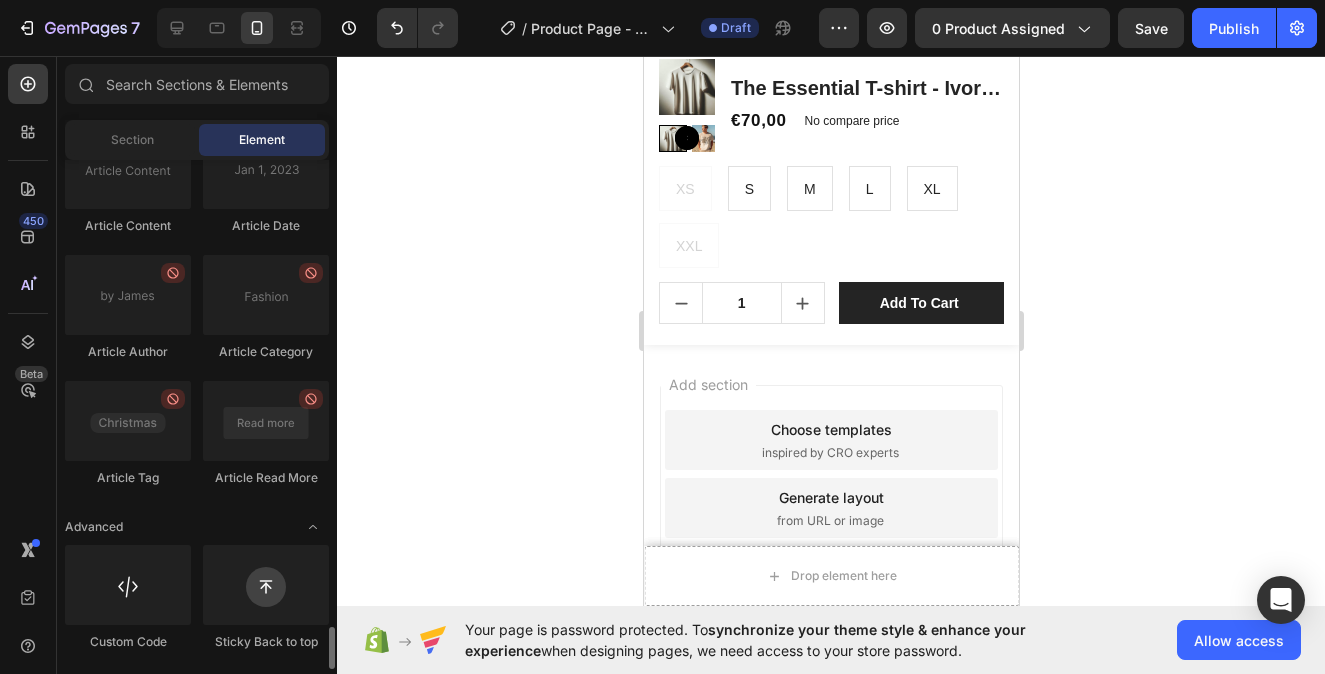 scroll, scrollTop: 5549, scrollLeft: 0, axis: vertical 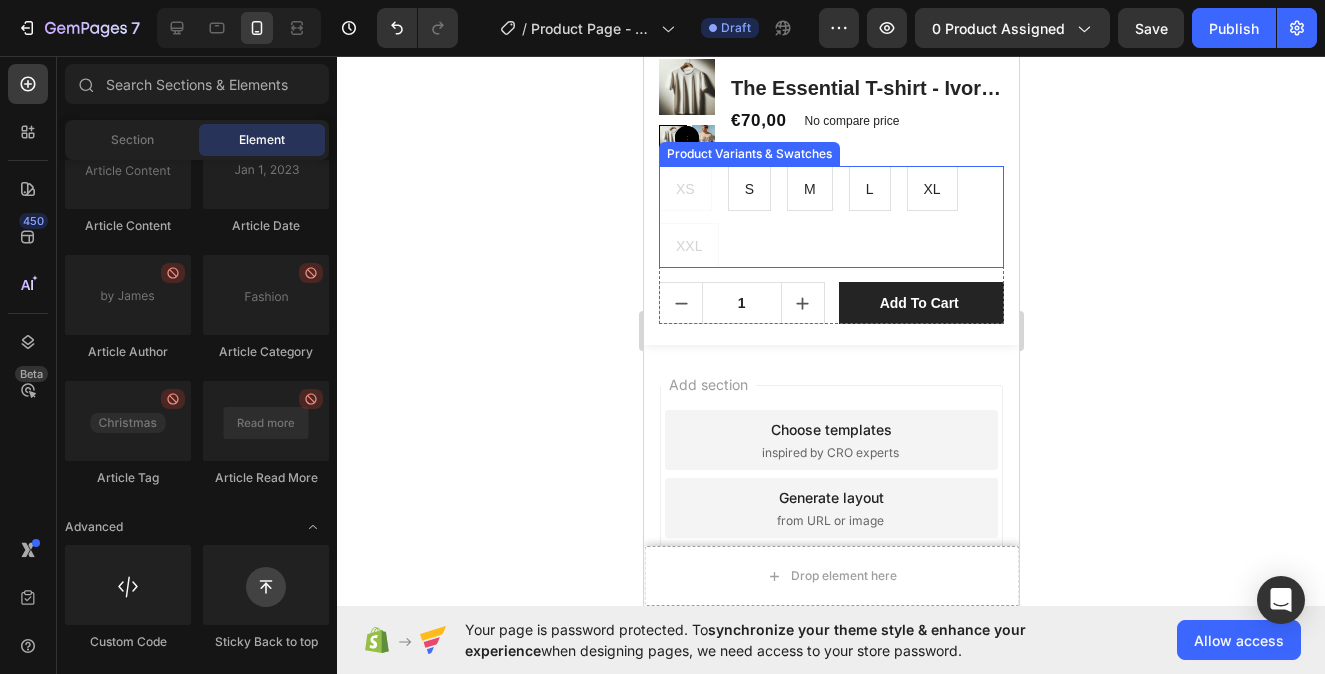 click on "L" at bounding box center (869, 189) 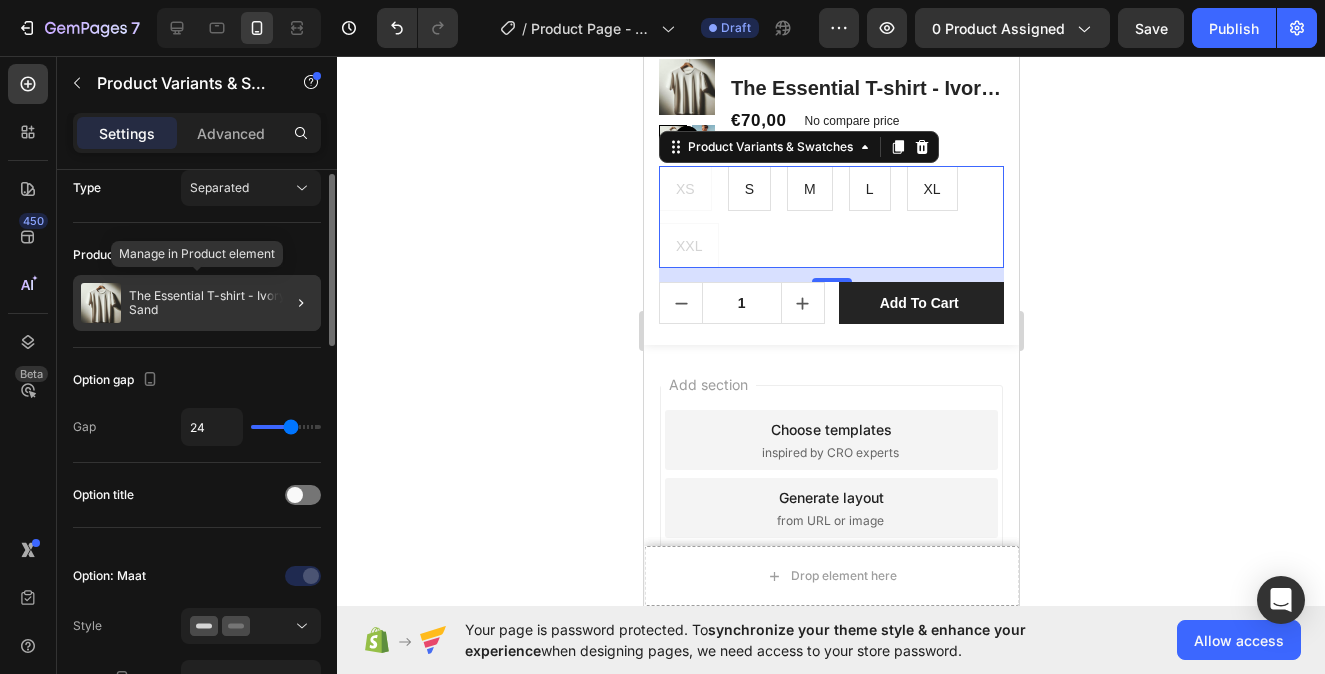 scroll, scrollTop: 0, scrollLeft: 0, axis: both 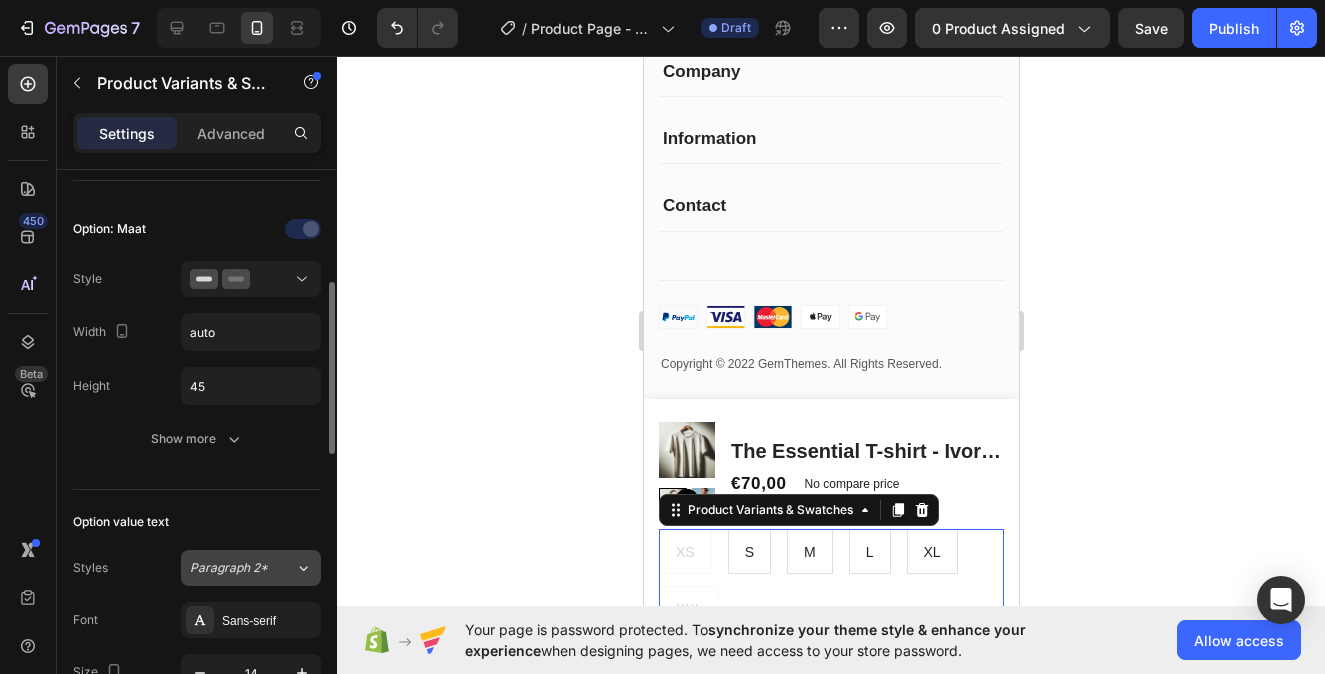 click on "Paragraph 2*" 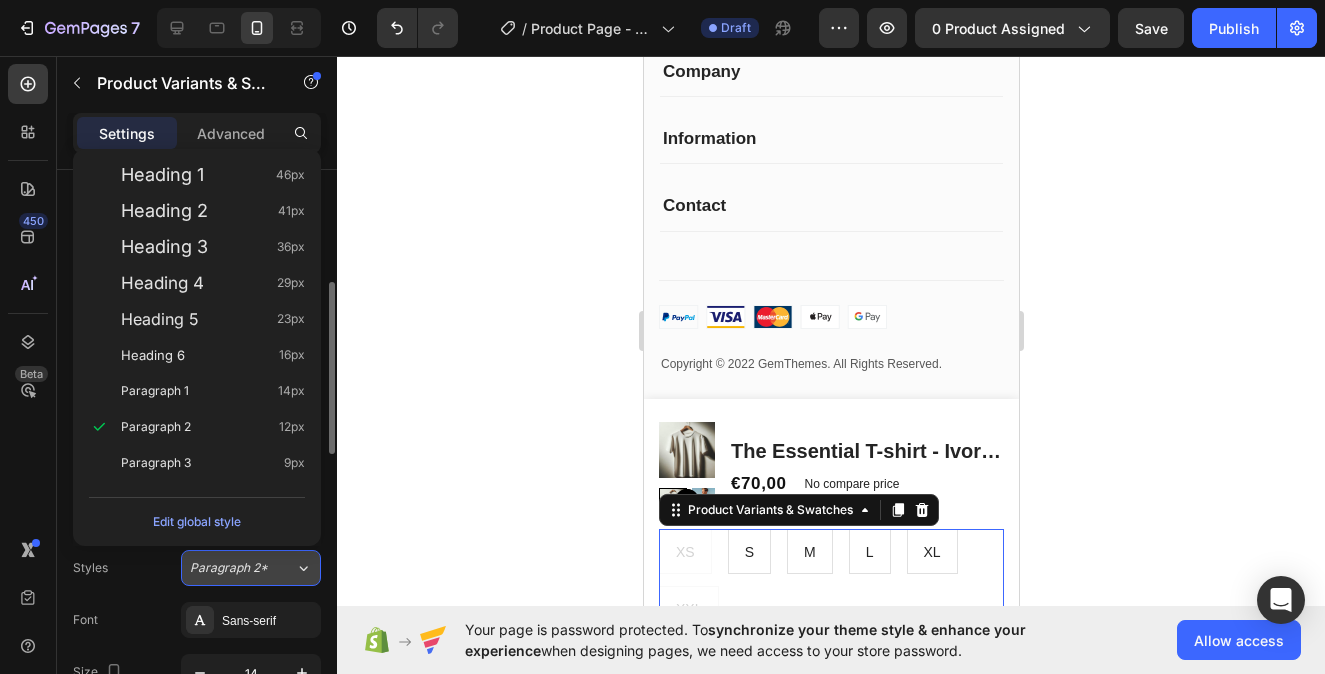 click on "Paragraph 2*" 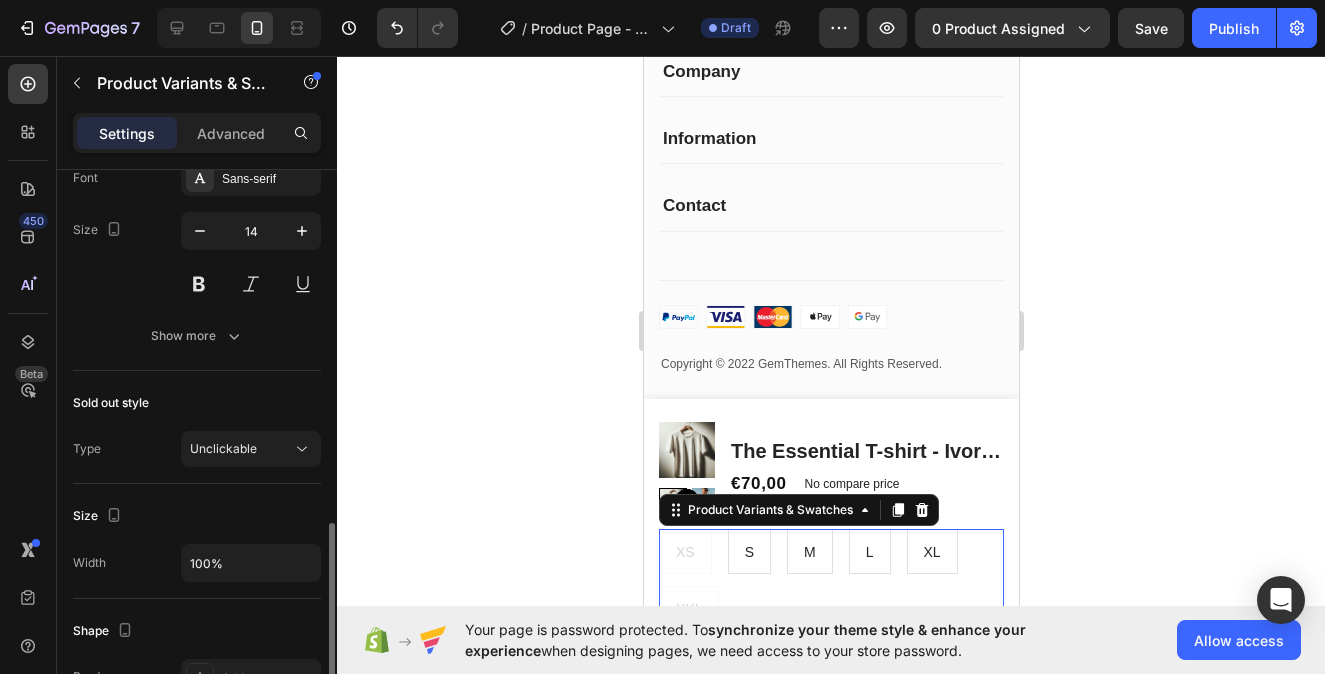 scroll, scrollTop: 1184, scrollLeft: 0, axis: vertical 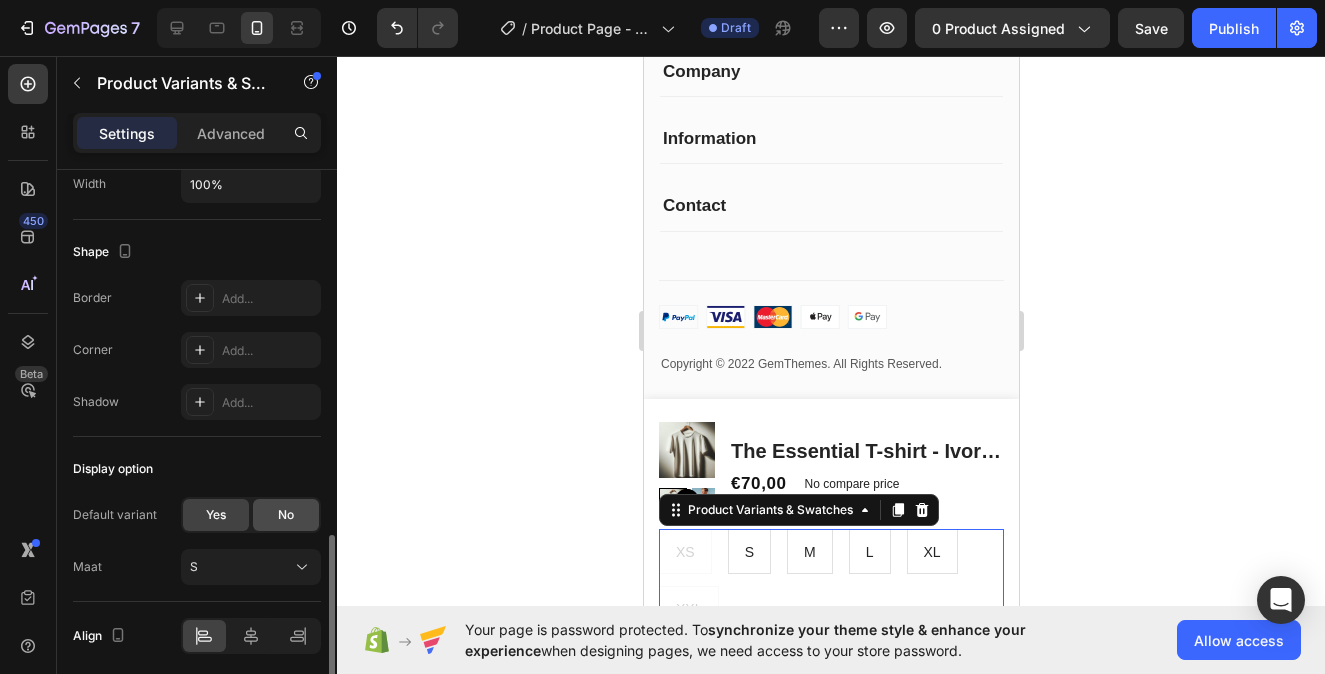 click on "No" 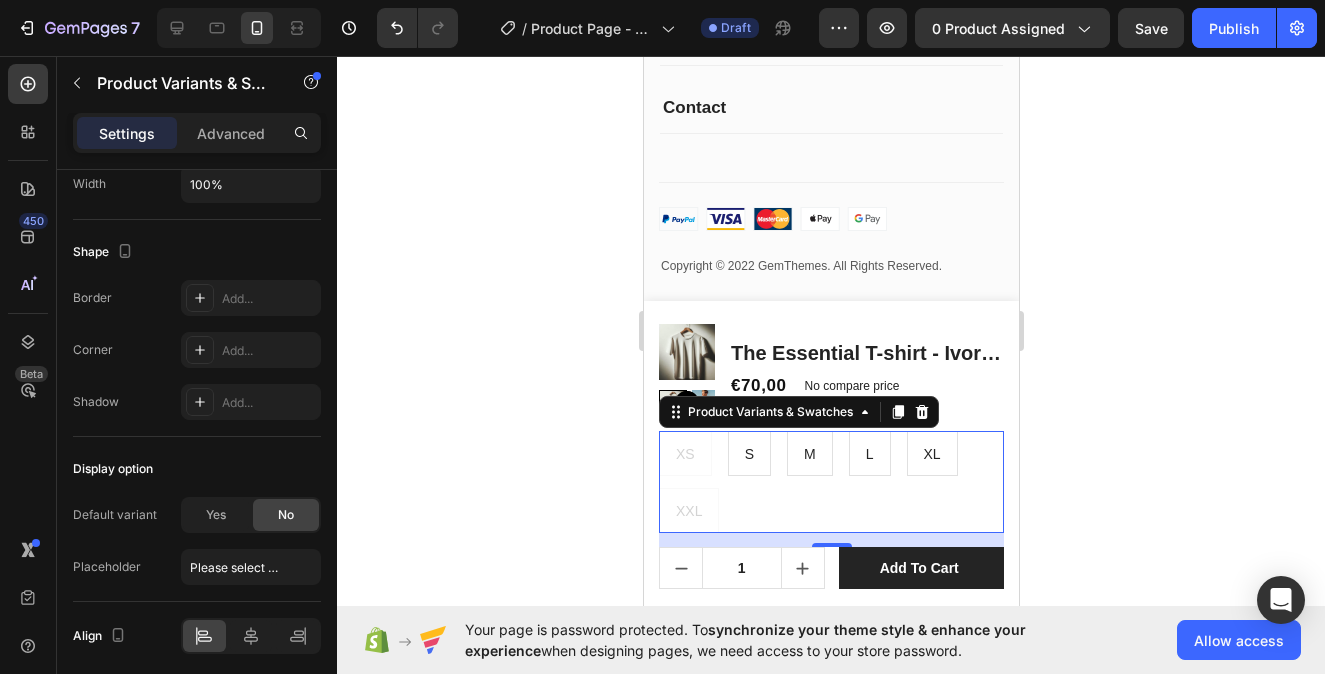 scroll, scrollTop: 8765, scrollLeft: 0, axis: vertical 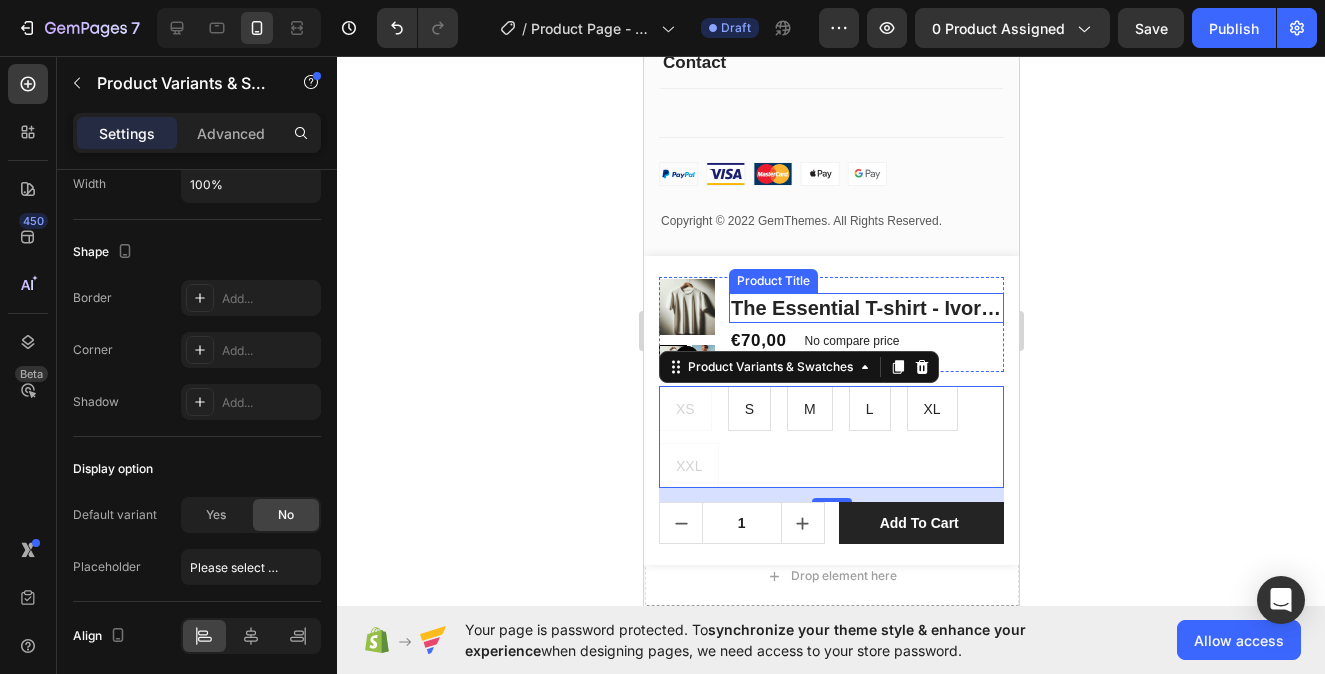 click on "The Essential T-shirt - Ivory Sand" at bounding box center [865, 308] 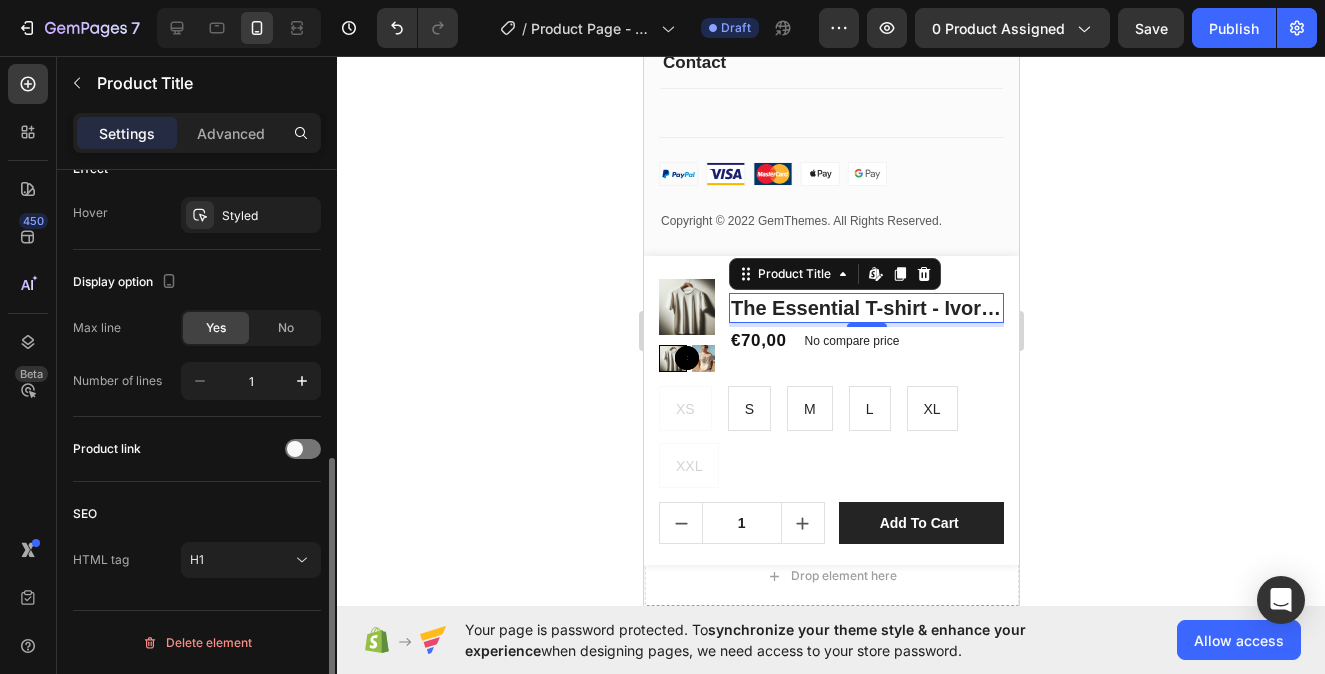 scroll, scrollTop: 536, scrollLeft: 0, axis: vertical 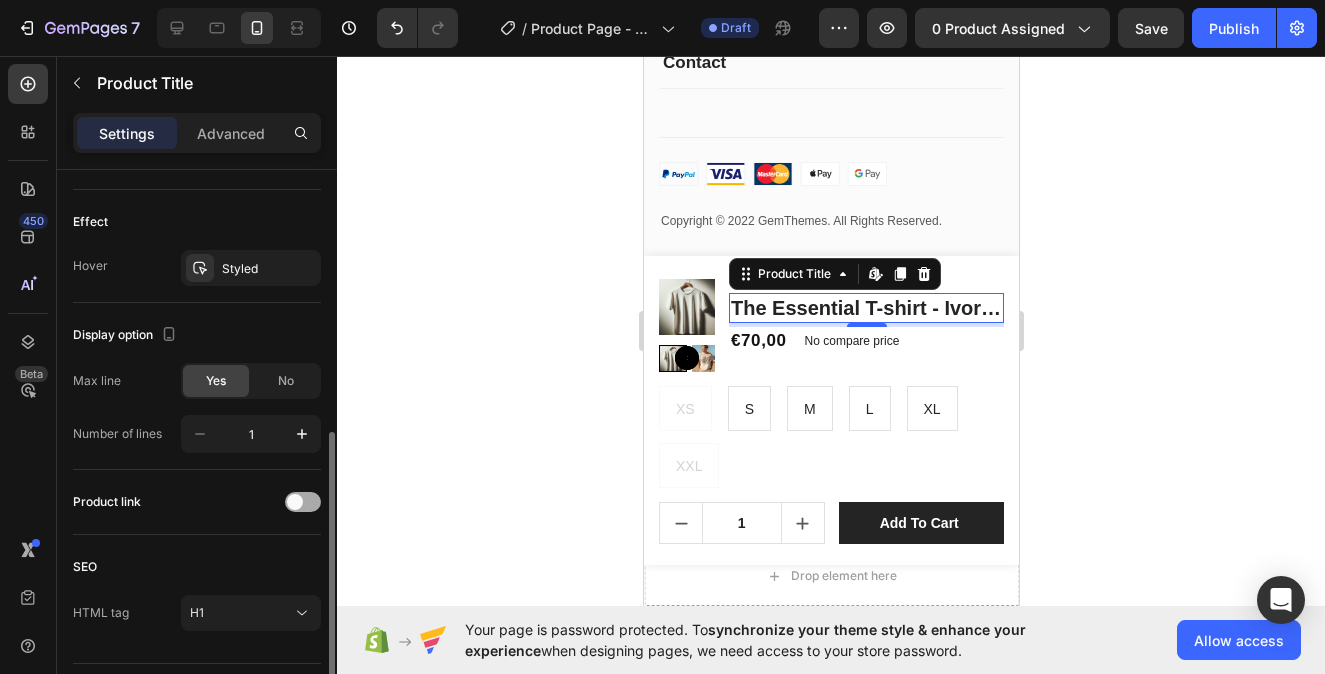 click at bounding box center [303, 502] 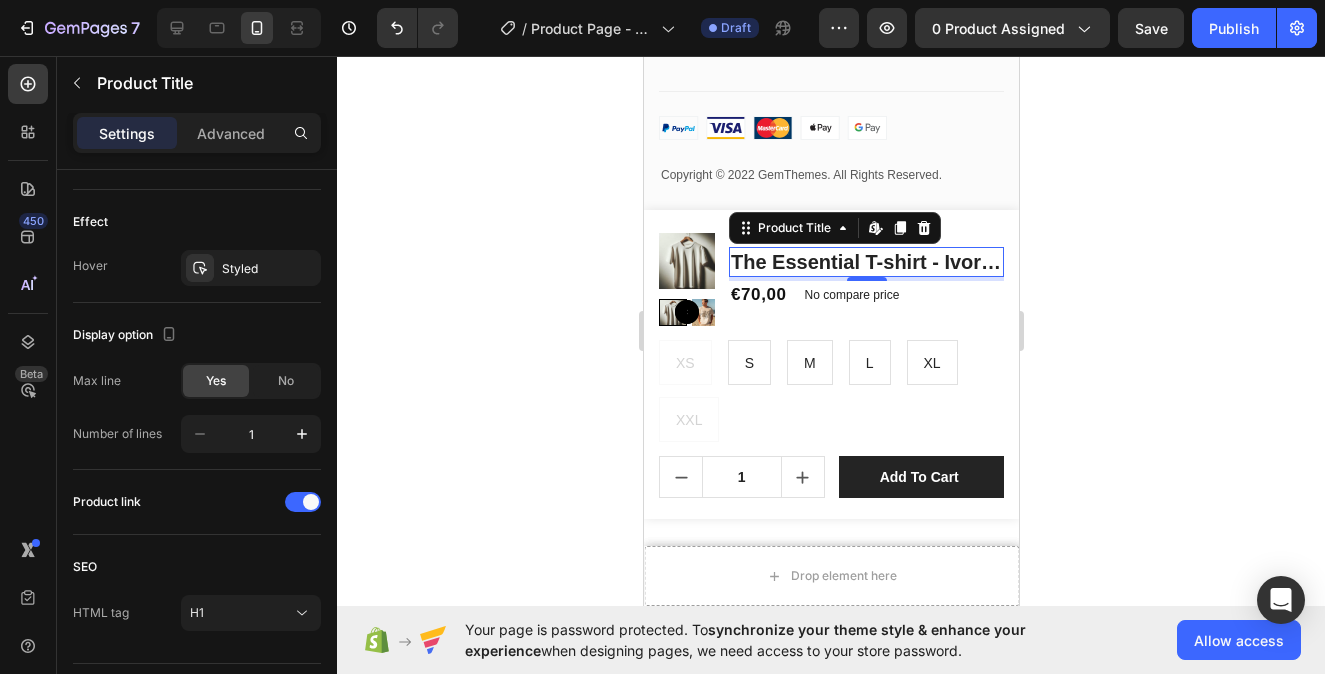 scroll, scrollTop: 8827, scrollLeft: 0, axis: vertical 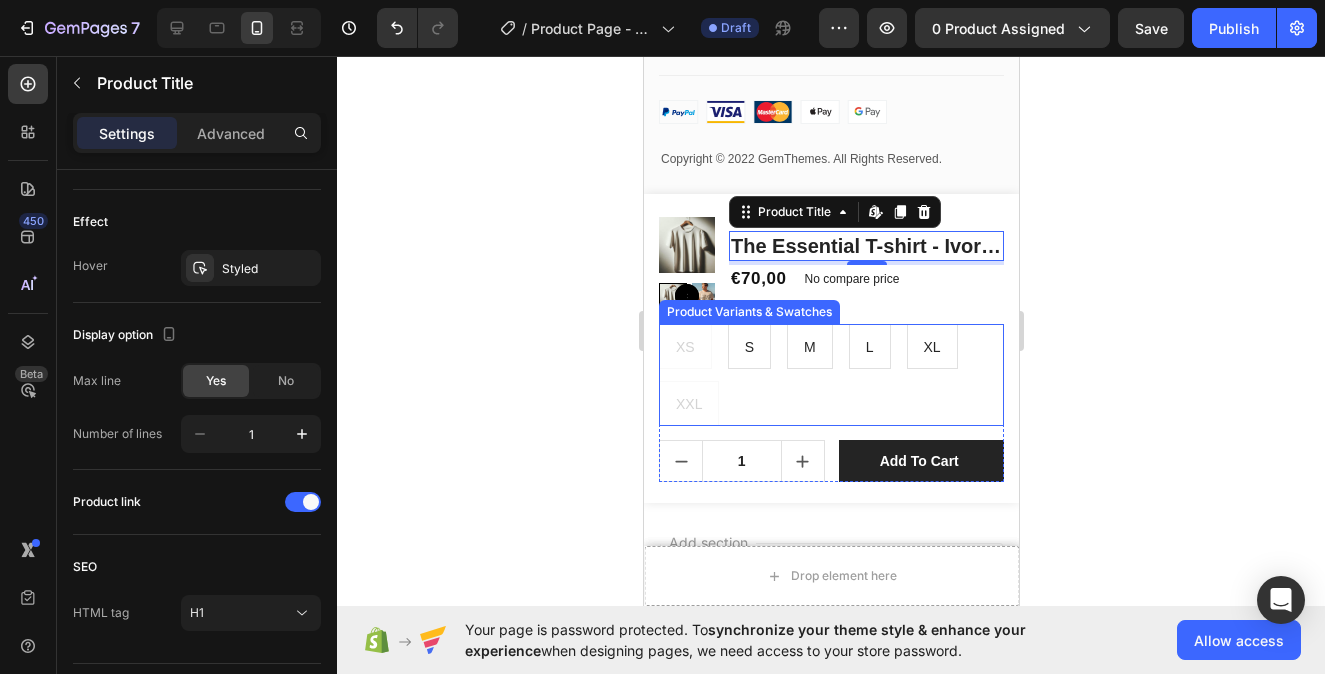 click on "XS XS     XS S S     S M M     M L L     L XL XL     XL XXL XXL     XXL" at bounding box center [830, 375] 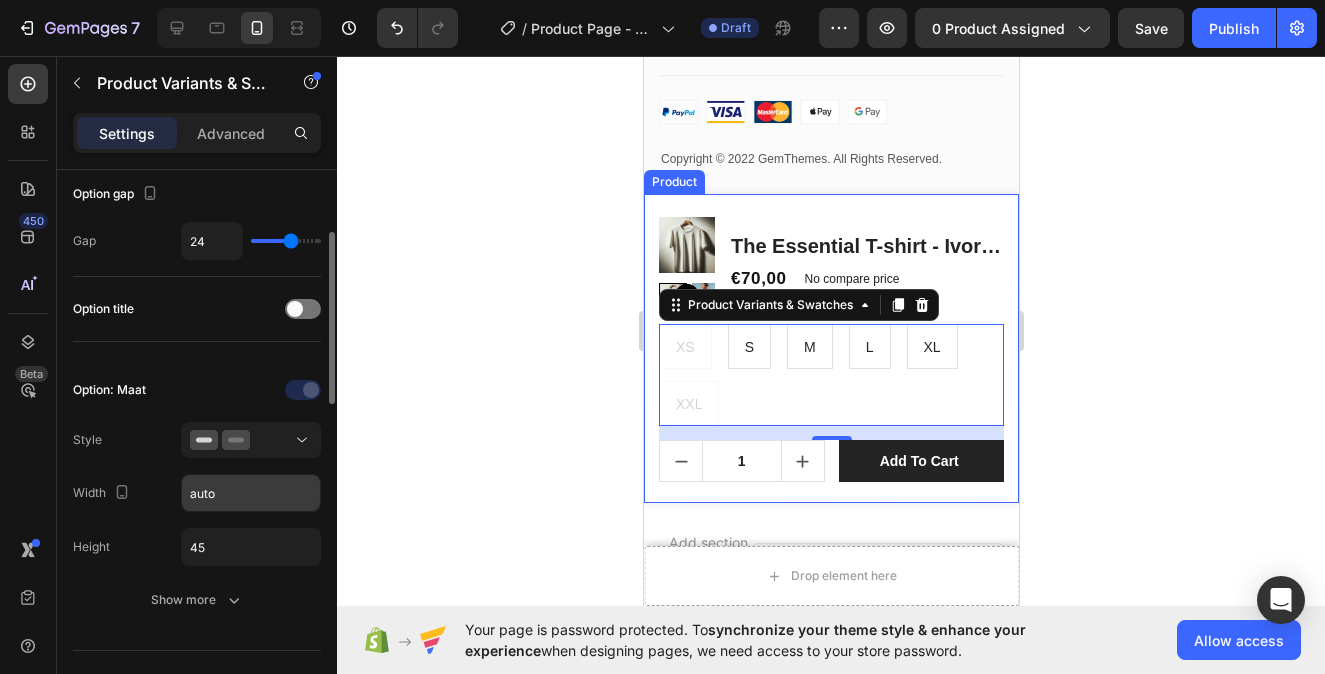 scroll, scrollTop: 239, scrollLeft: 0, axis: vertical 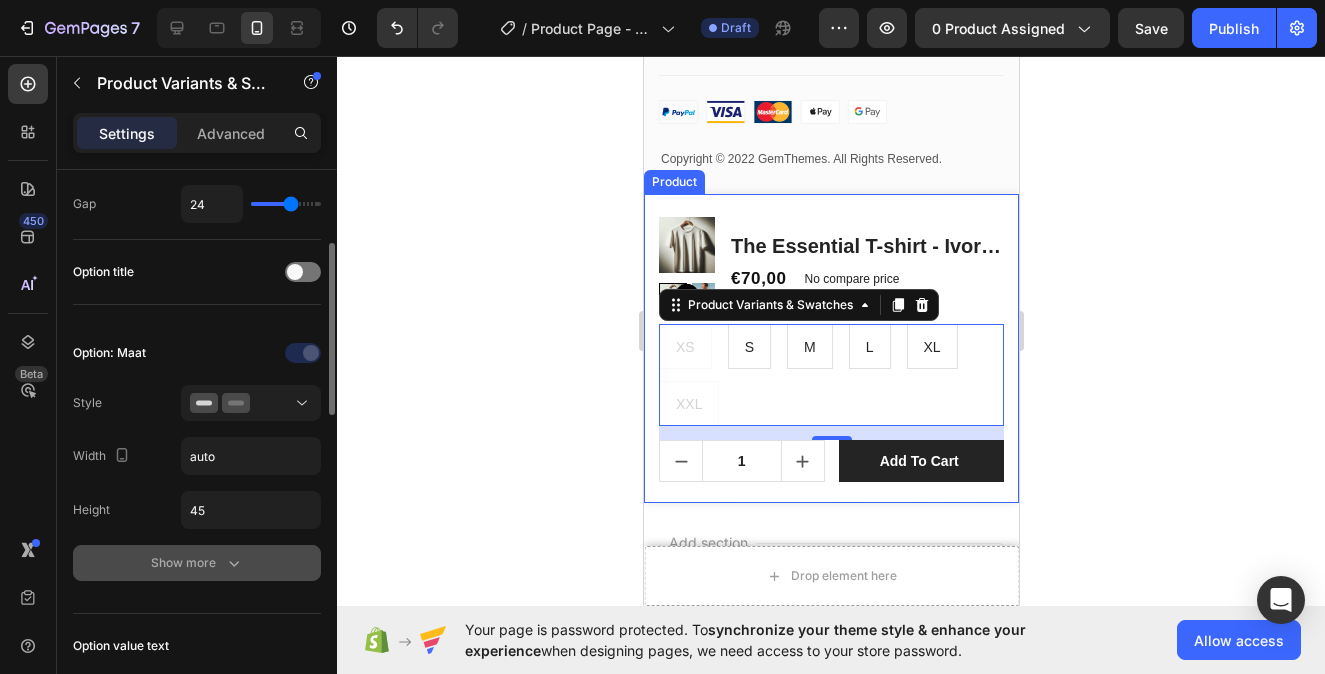 click on "Show more" at bounding box center [197, 563] 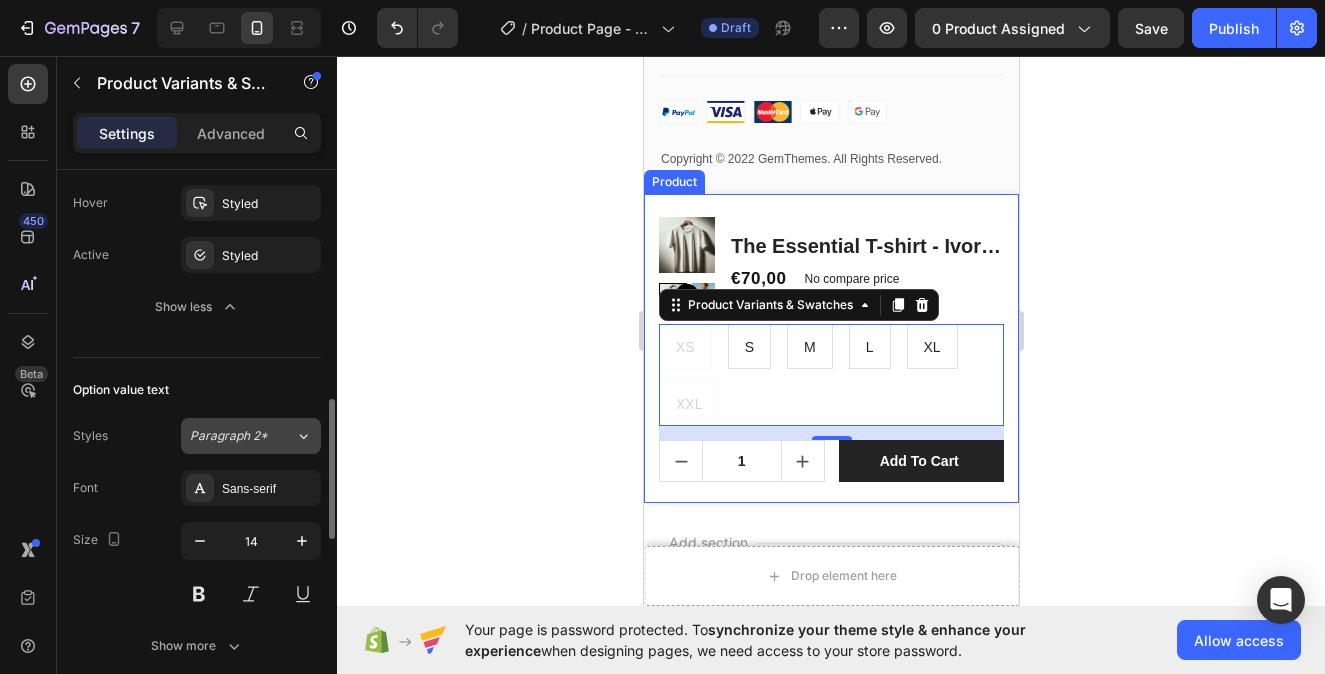 scroll, scrollTop: 1129, scrollLeft: 0, axis: vertical 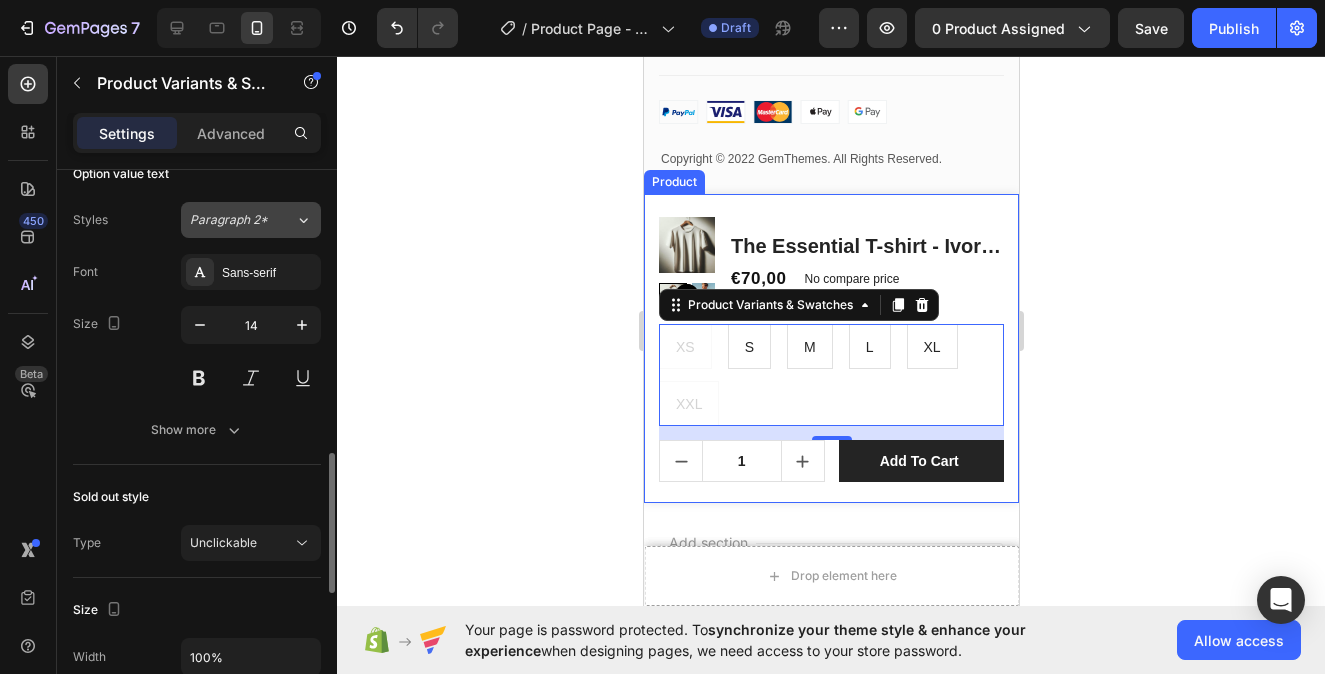 click on "Paragraph 2*" 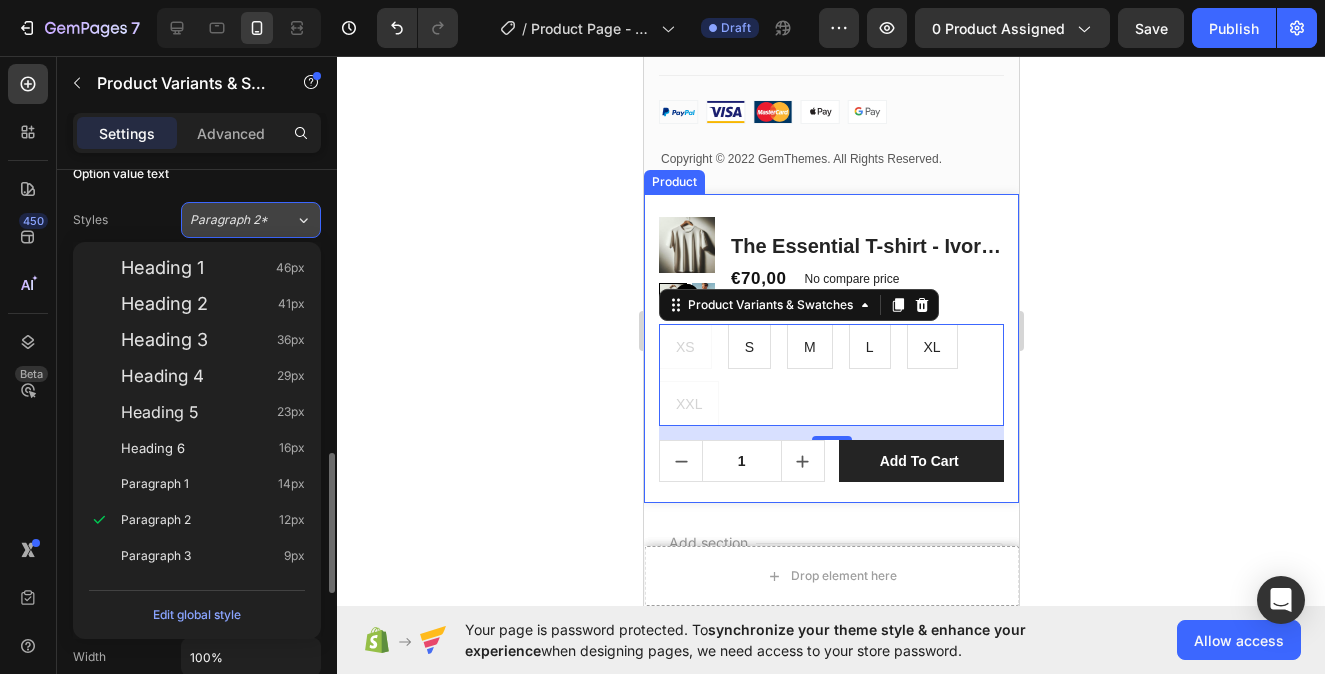 click on "Paragraph 2*" 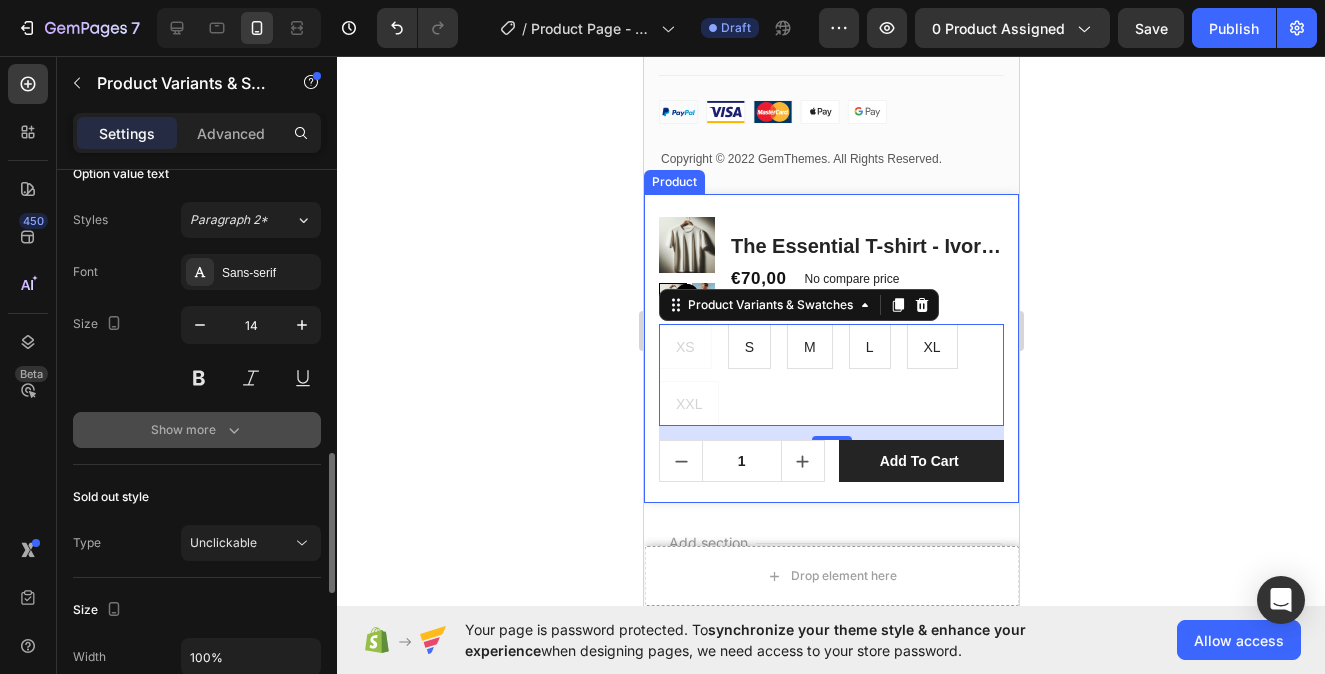 click 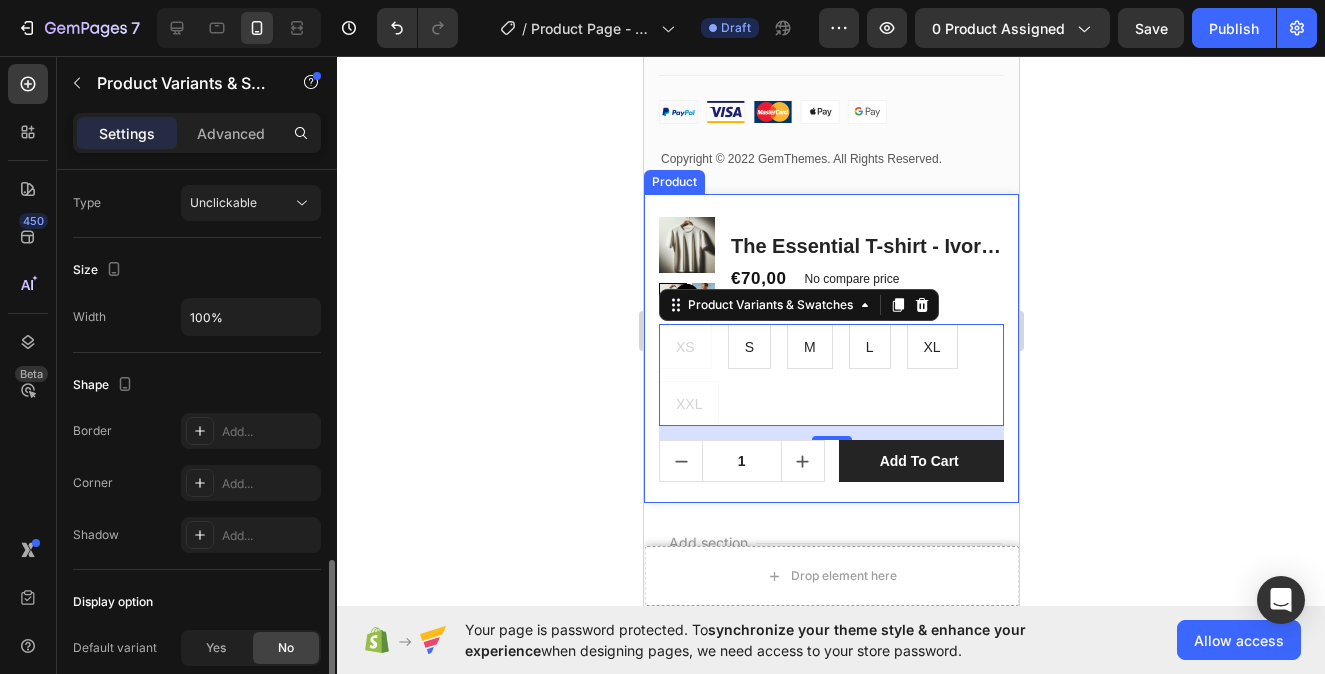 scroll, scrollTop: 1778, scrollLeft: 0, axis: vertical 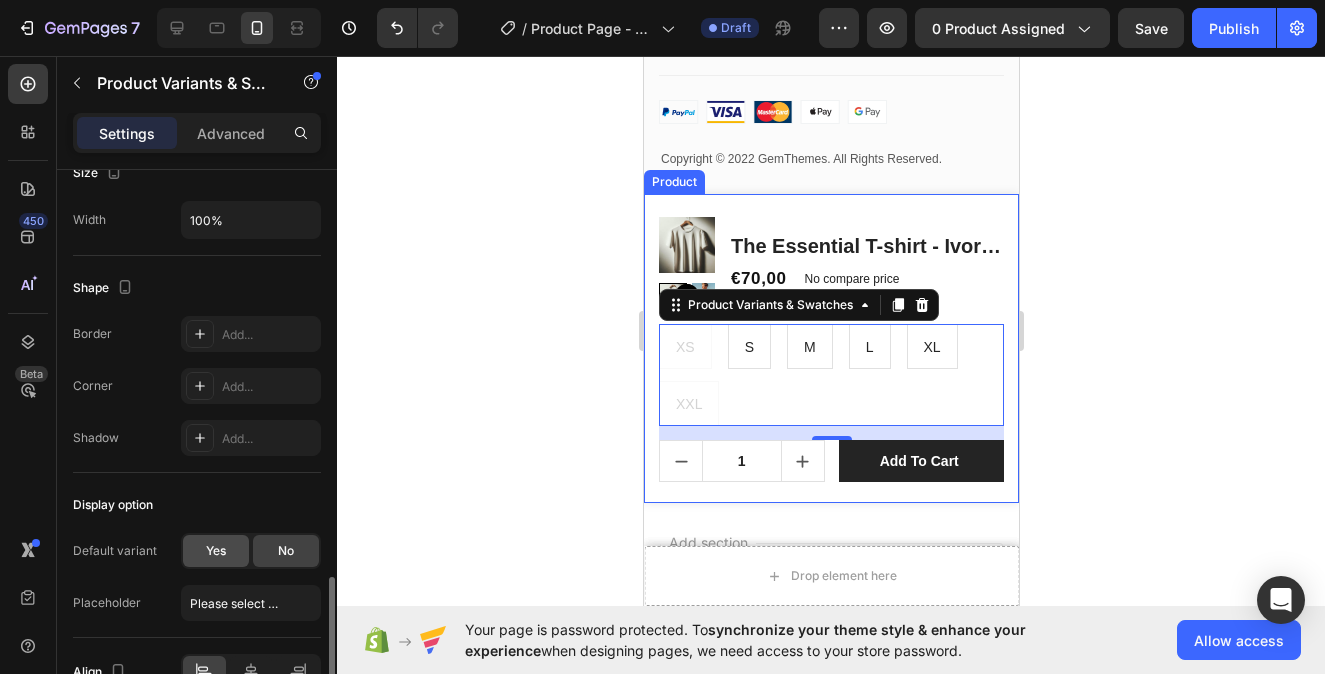 click on "Yes" 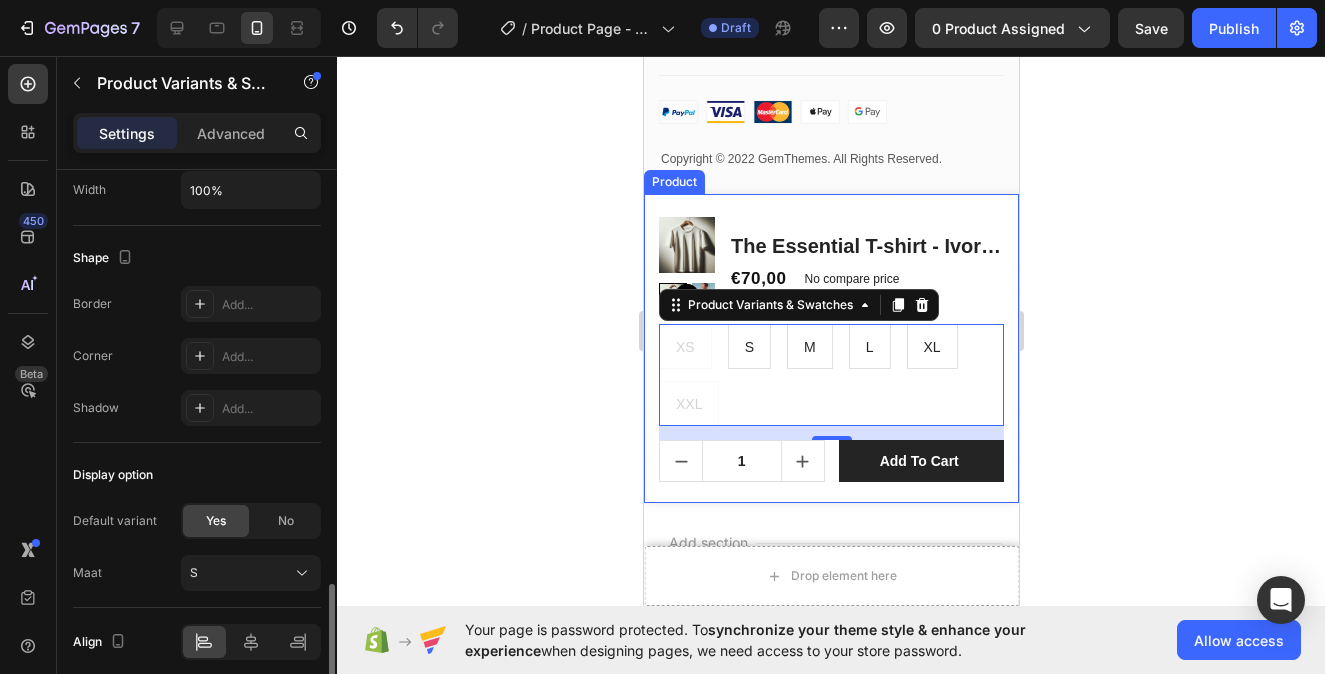 scroll, scrollTop: 1853, scrollLeft: 0, axis: vertical 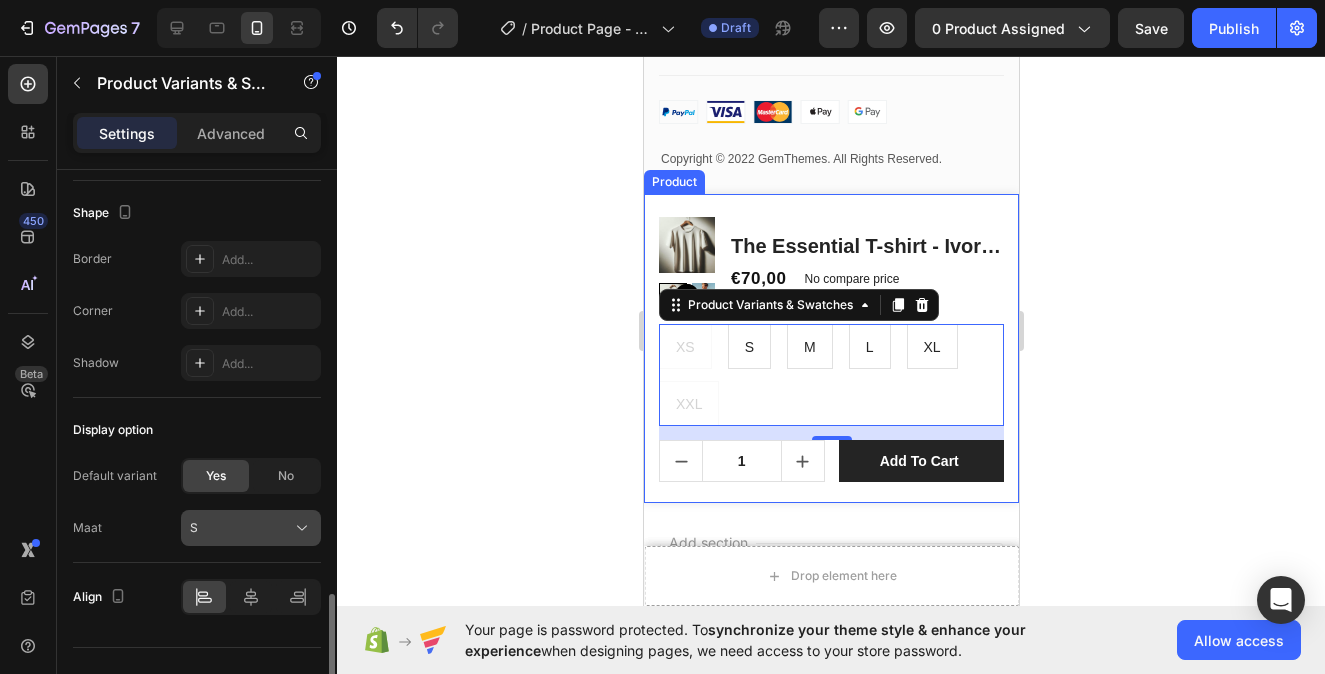 click on "S" 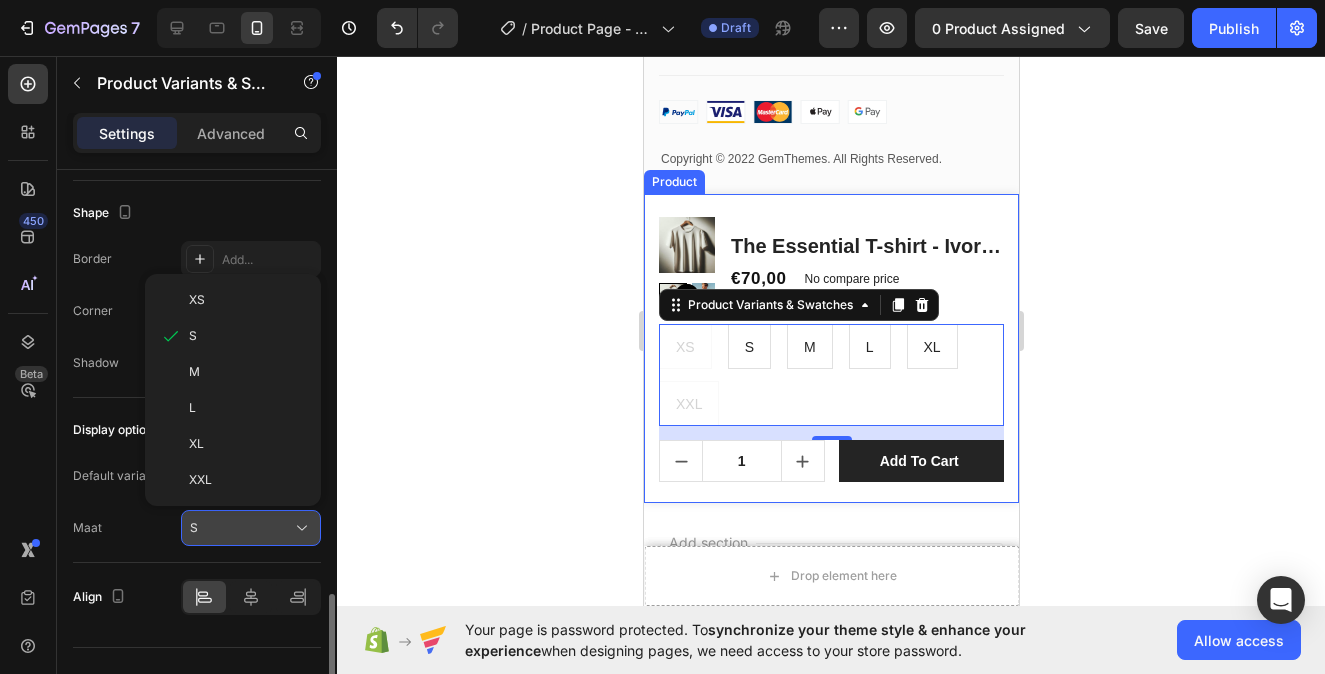 click on "S" 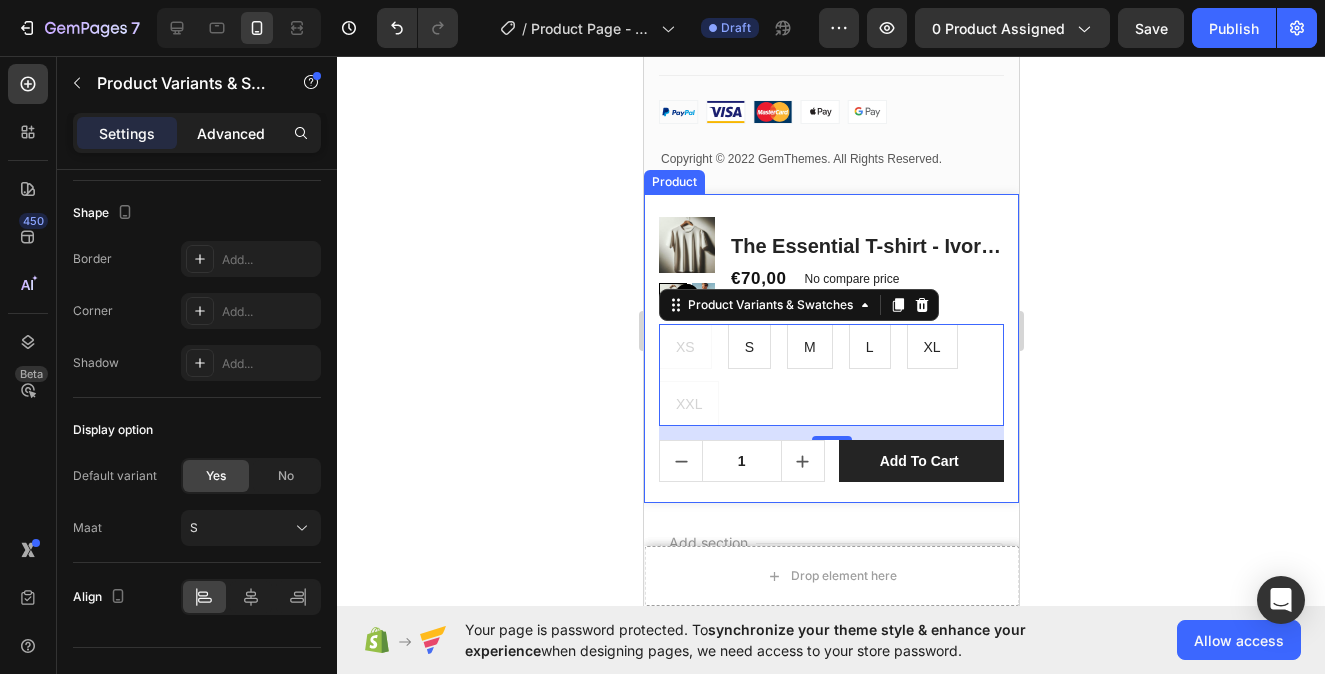 click on "Advanced" at bounding box center [231, 133] 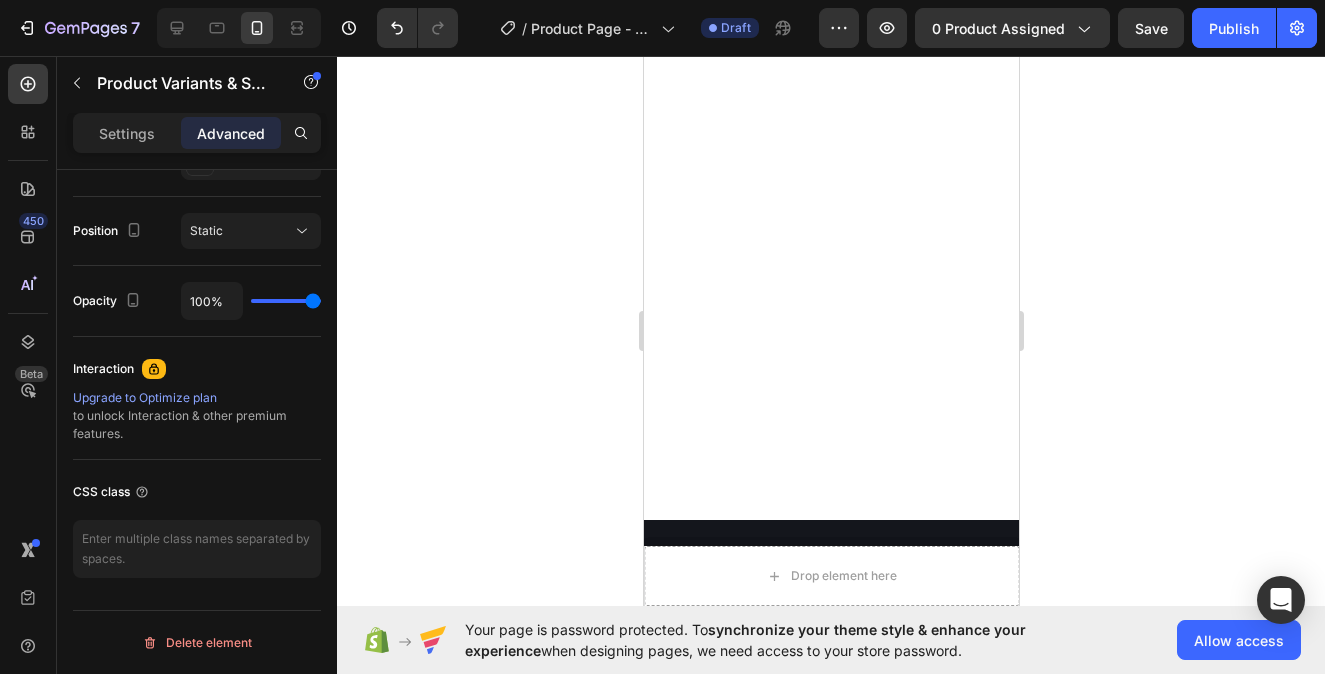 scroll, scrollTop: 0, scrollLeft: 0, axis: both 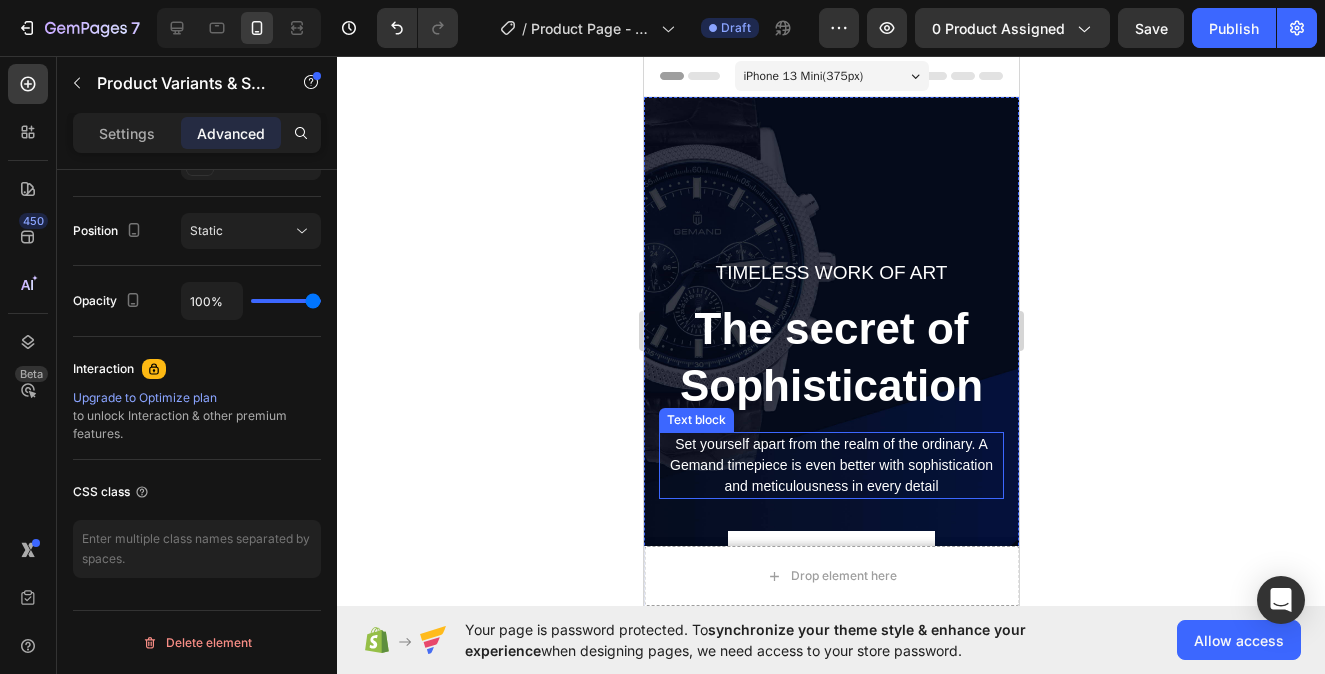 select on "S" 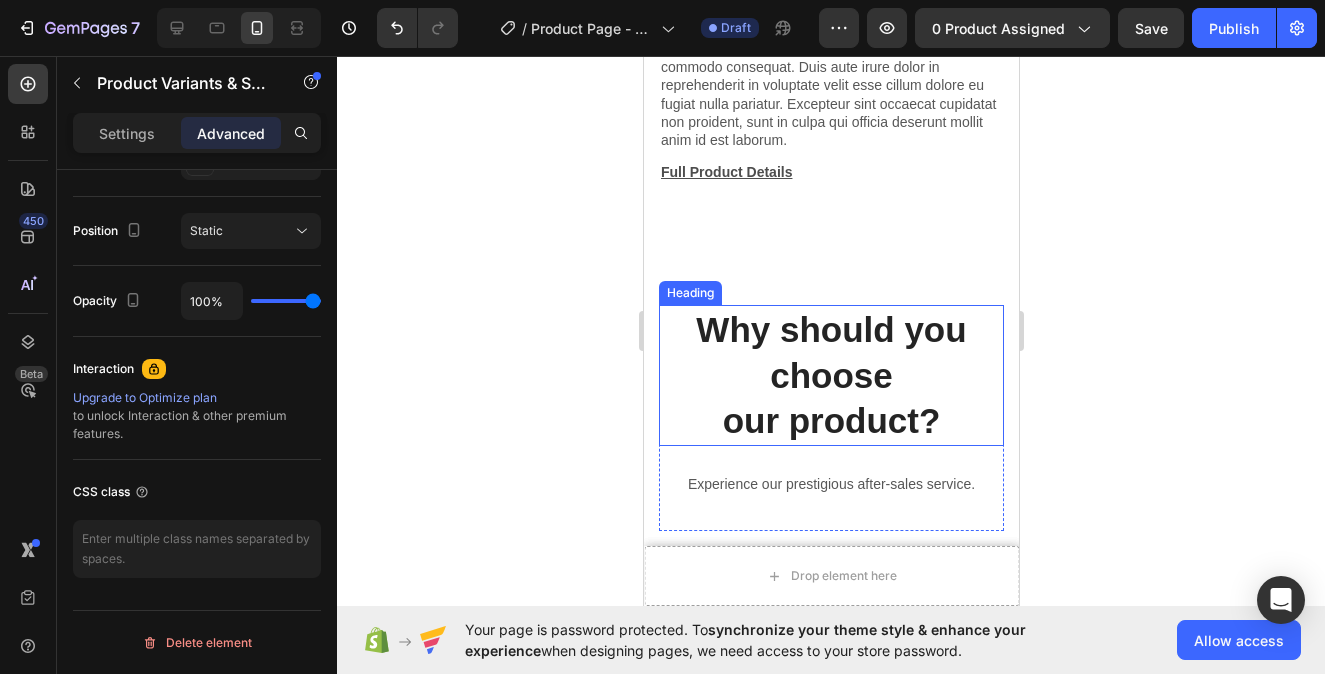 scroll, scrollTop: 2098, scrollLeft: 0, axis: vertical 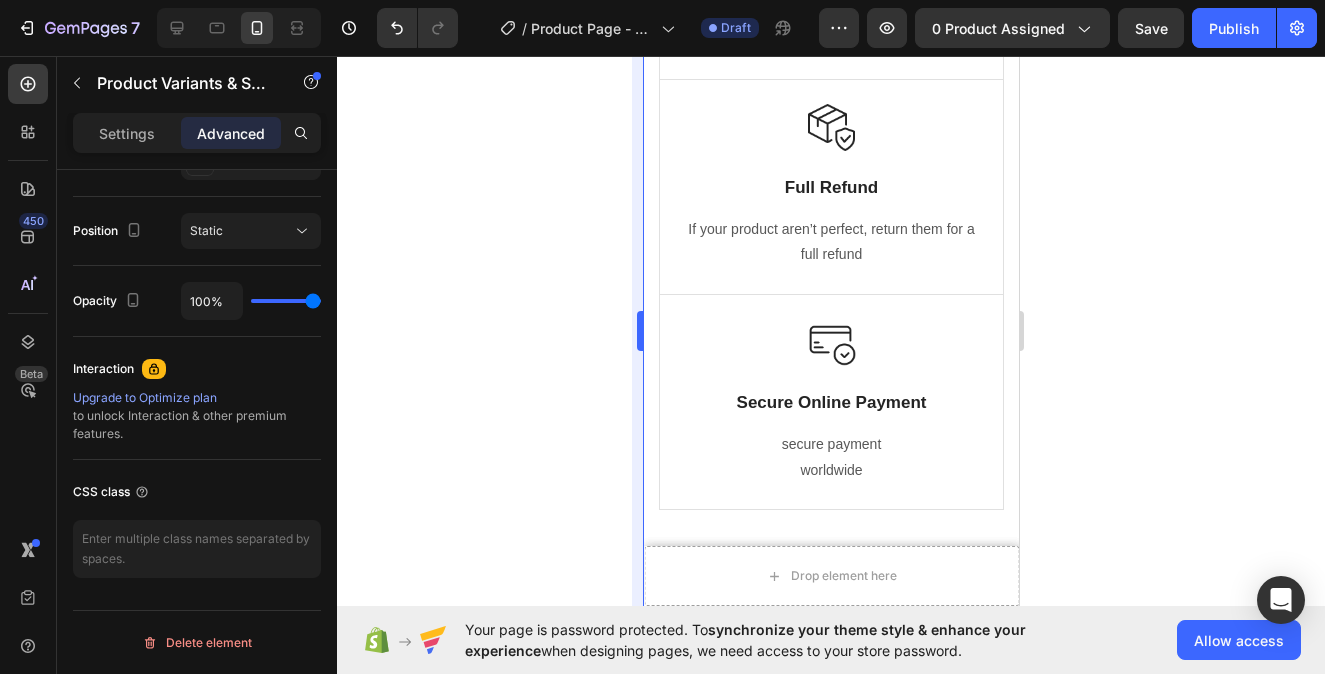 select on "S" 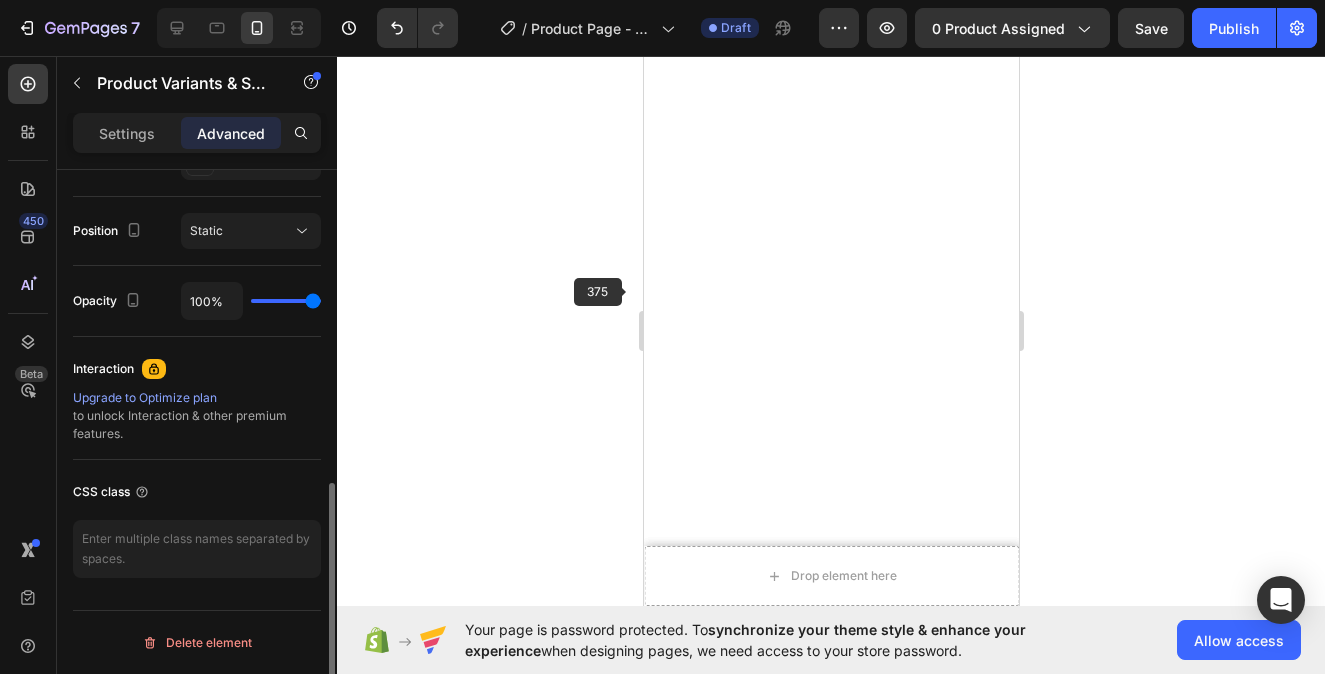 scroll, scrollTop: 461, scrollLeft: 0, axis: vertical 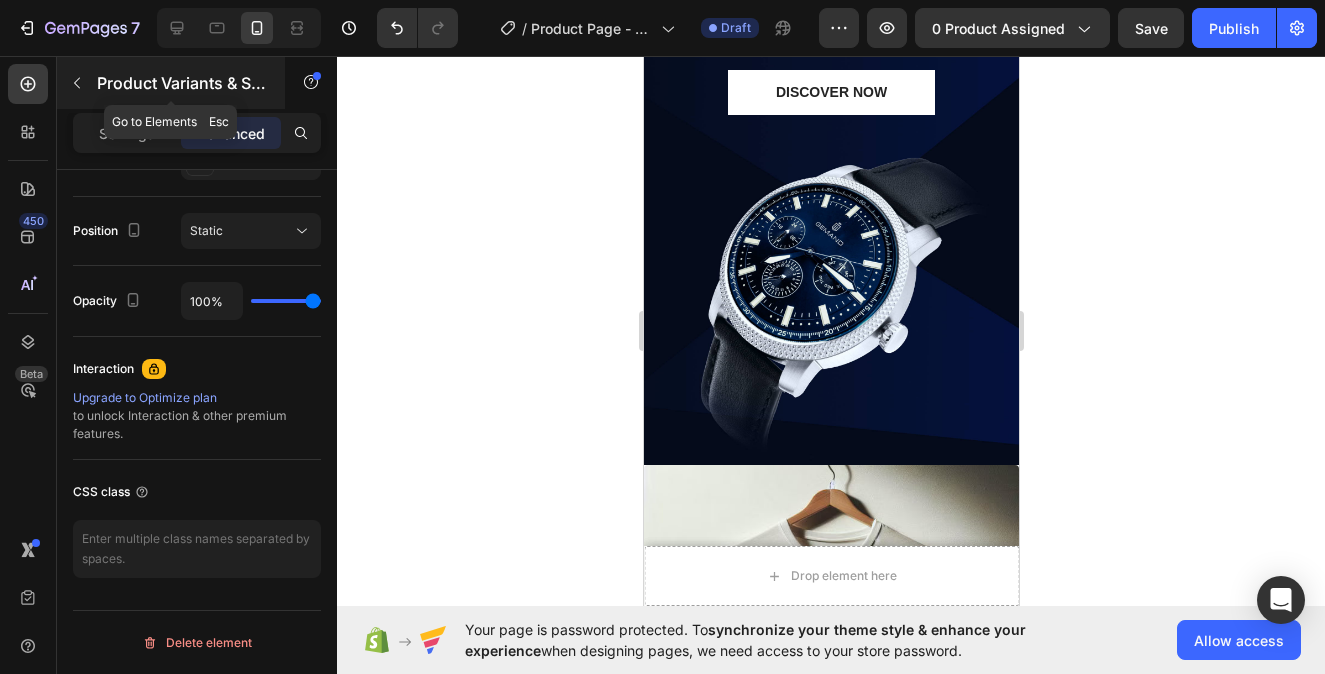 click 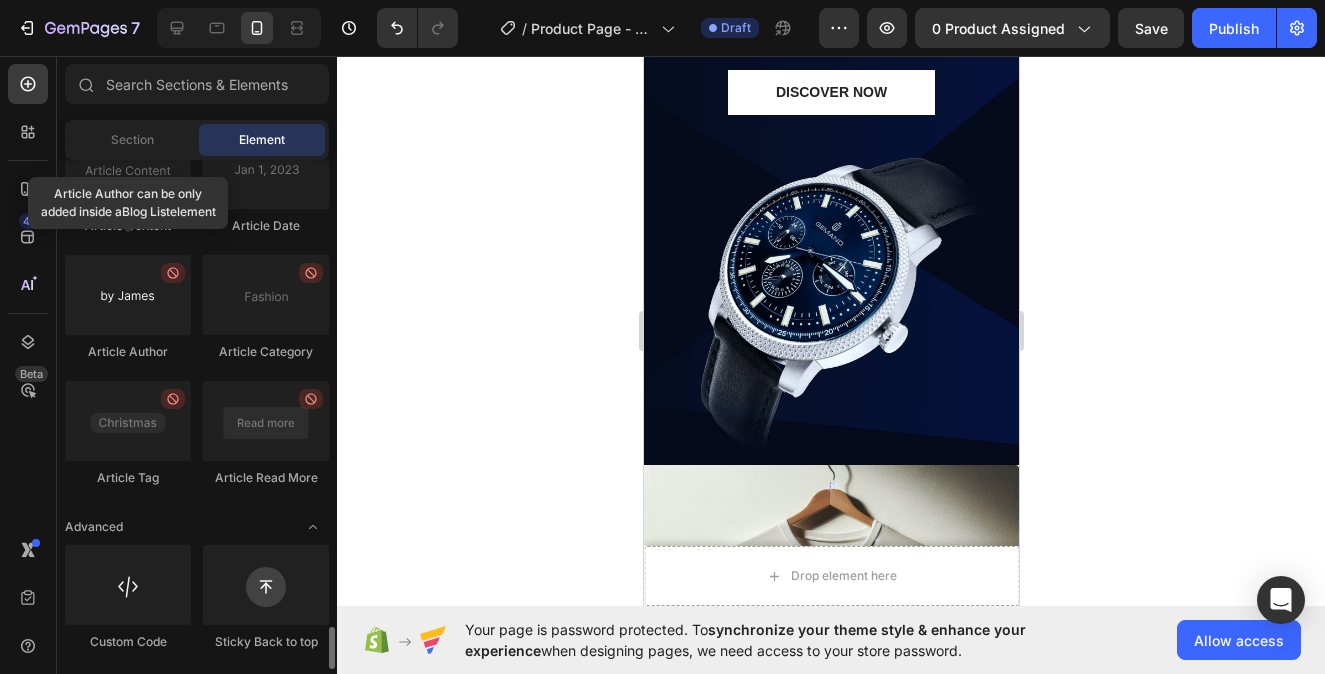 scroll, scrollTop: 5520, scrollLeft: 0, axis: vertical 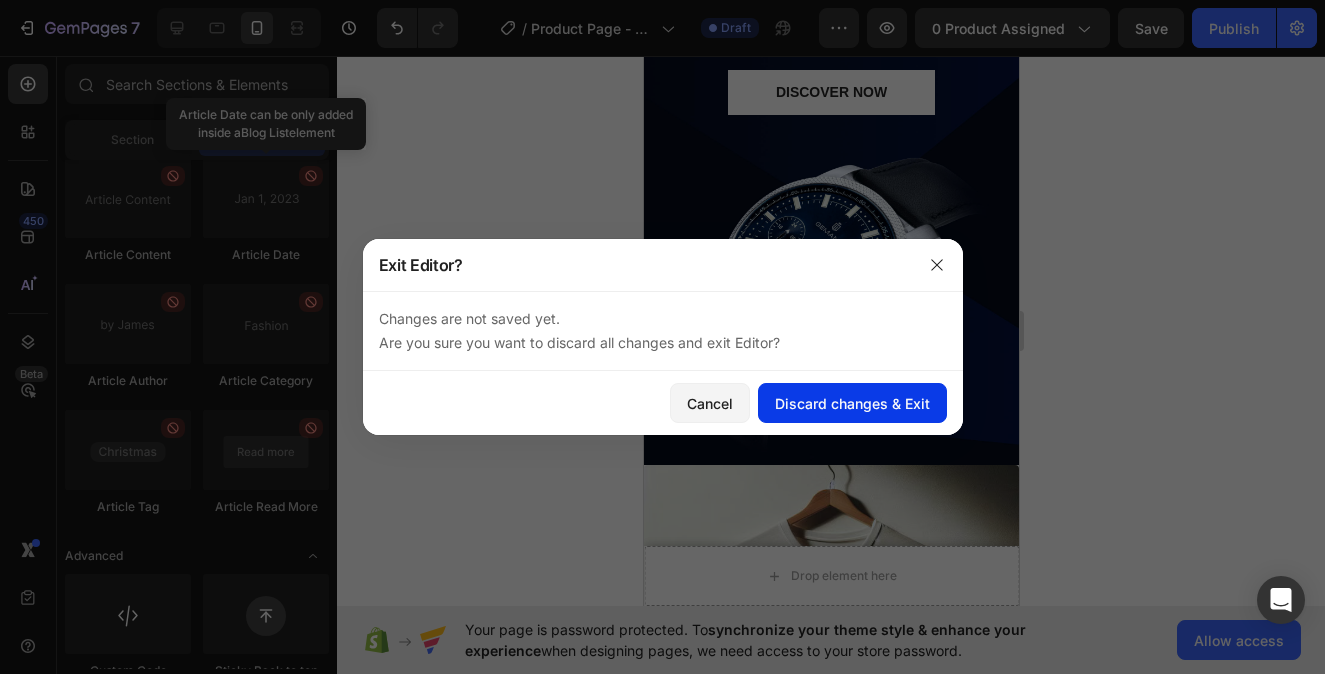 click on "Discard changes & Exit" 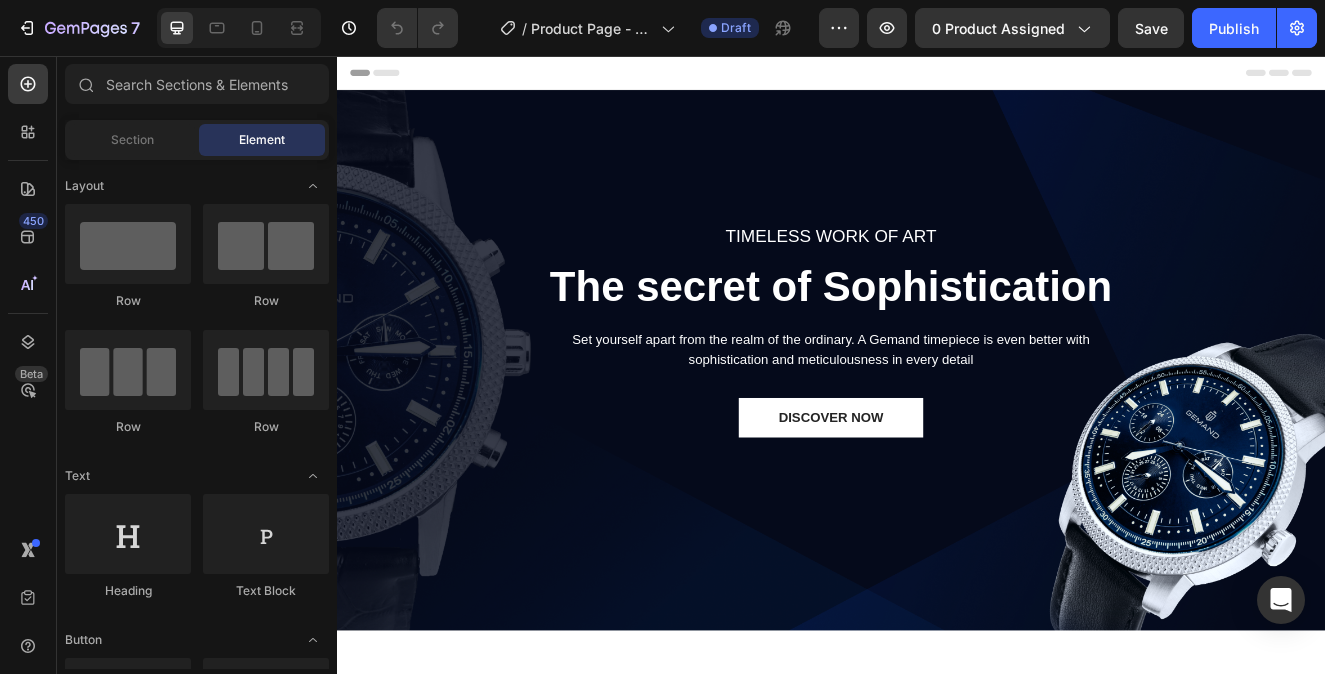 scroll, scrollTop: 0, scrollLeft: 0, axis: both 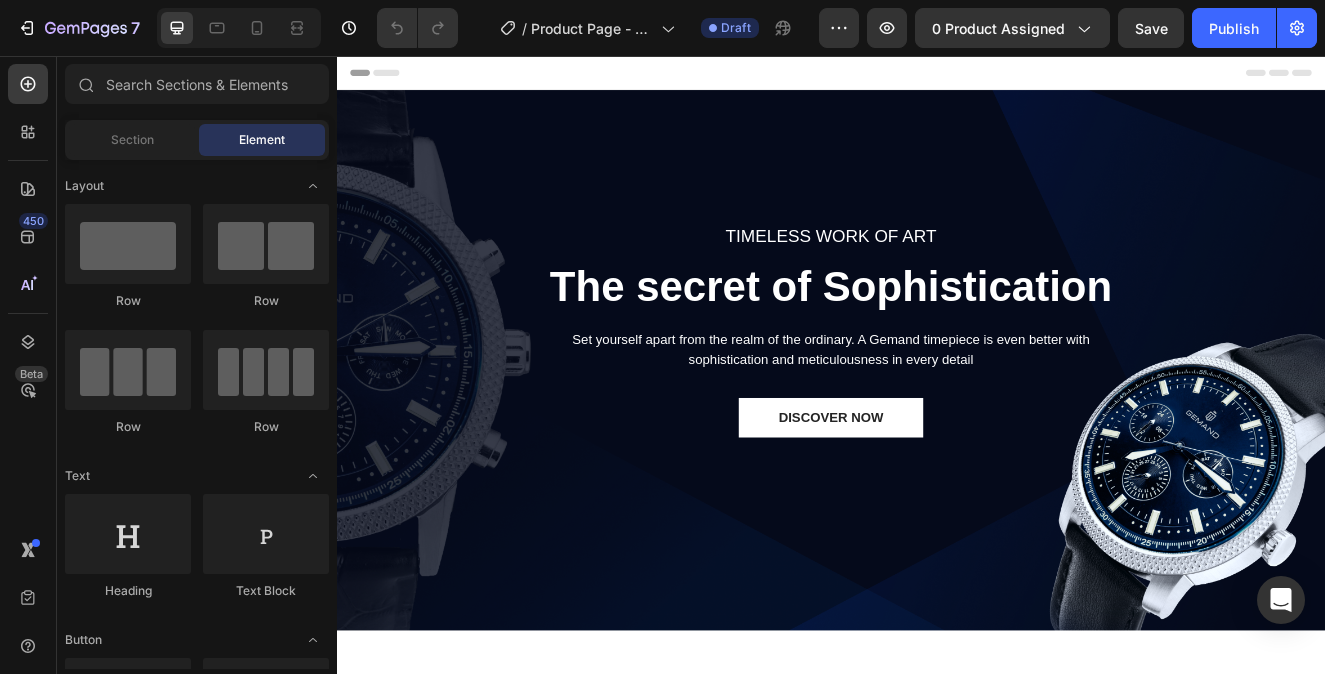 radio on "false" 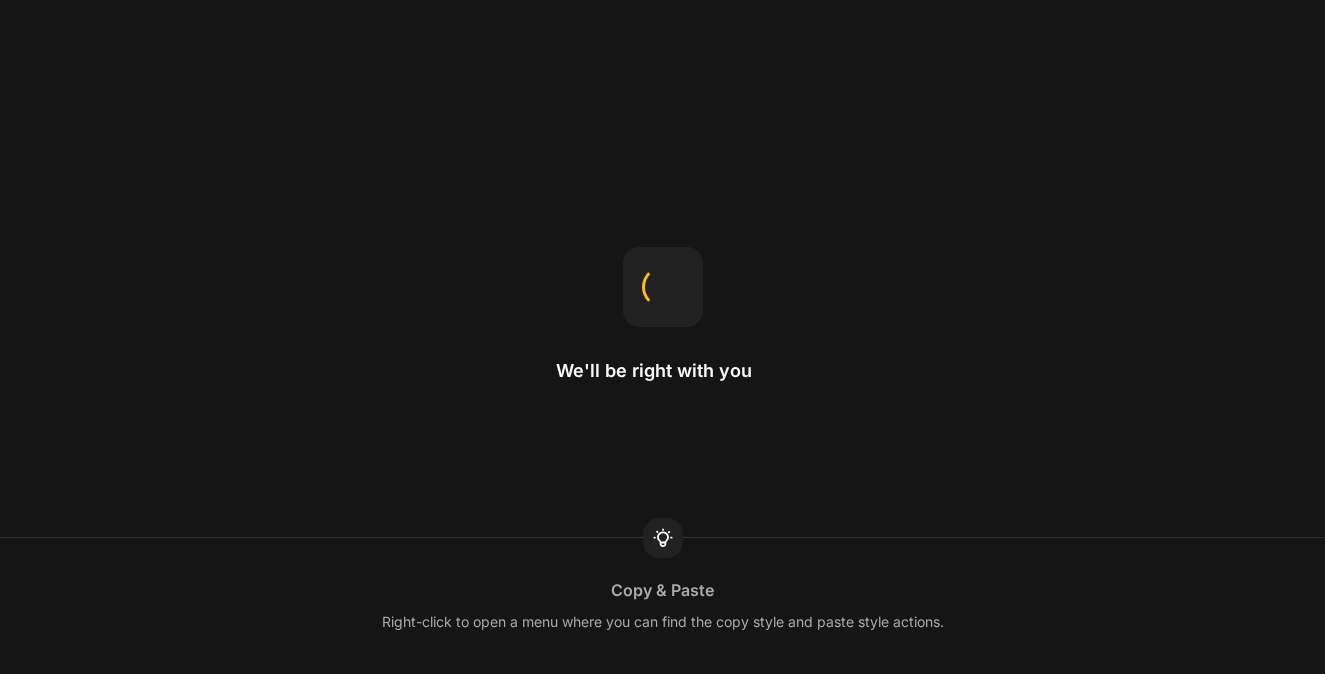 scroll, scrollTop: 0, scrollLeft: 0, axis: both 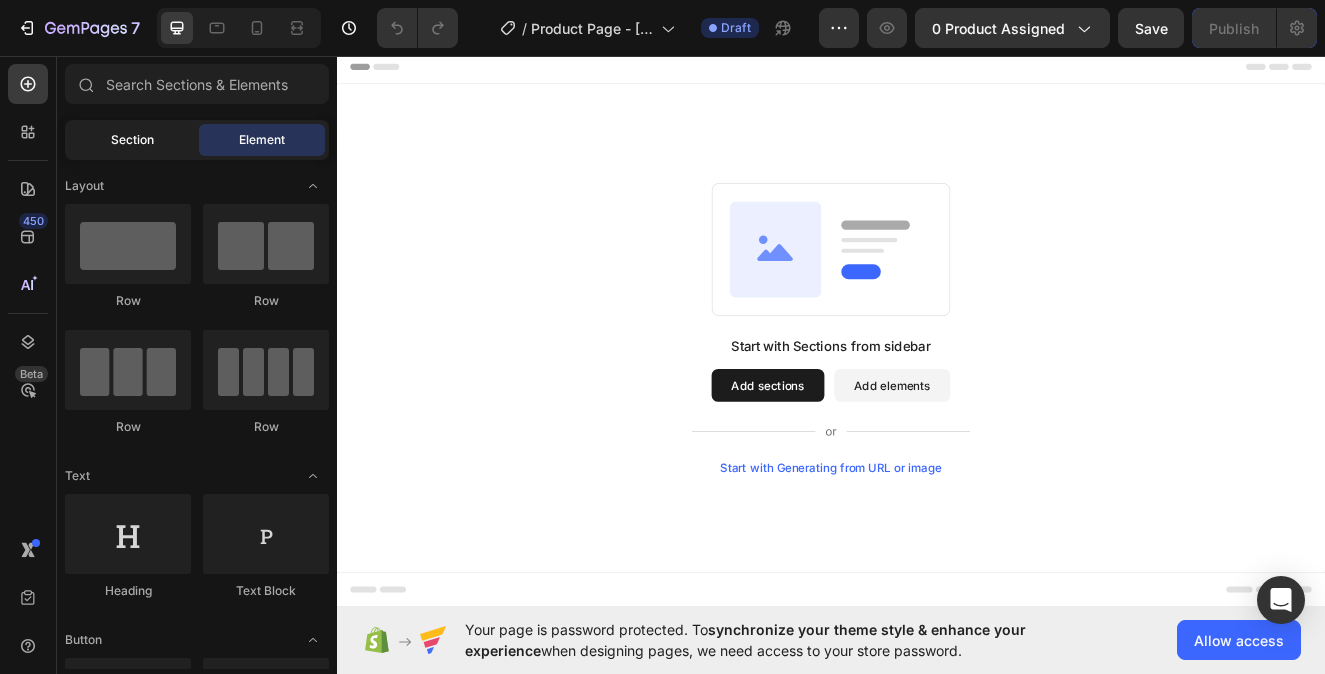 click on "Section" 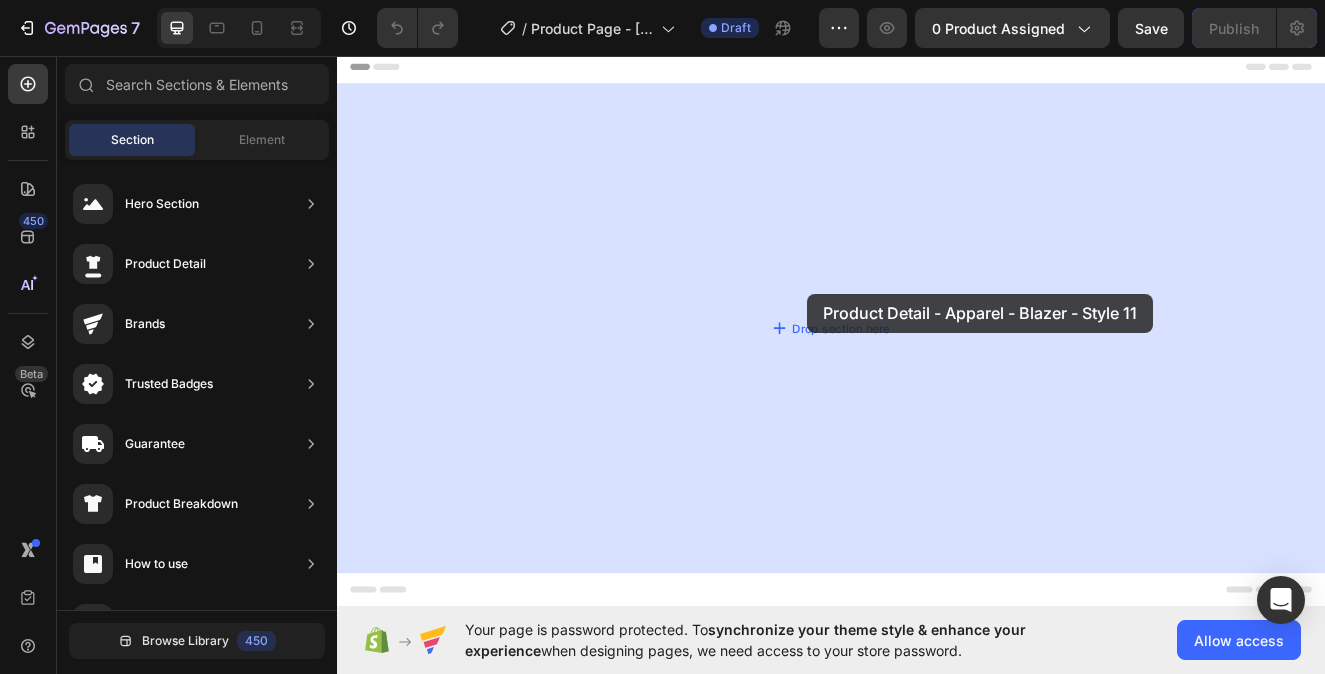 drag, startPoint x: 832, startPoint y: 414, endPoint x: 880, endPoint y: 350, distance: 80 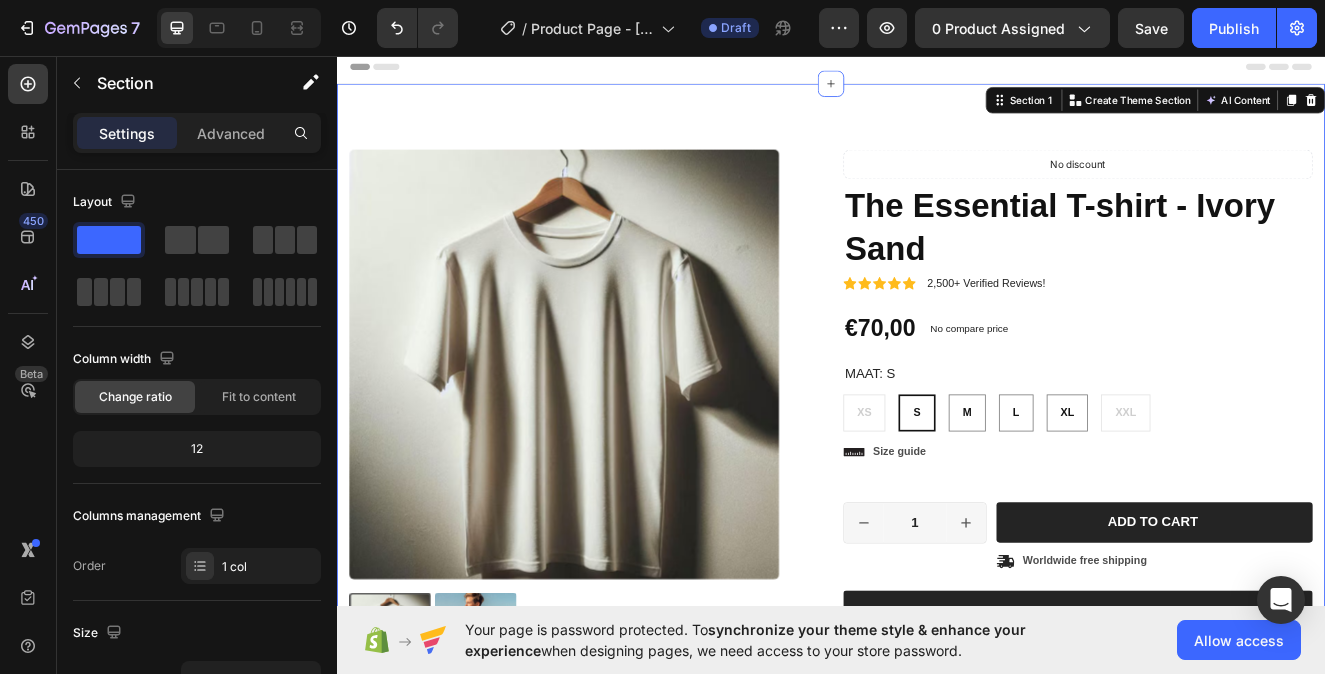 radio on "false" 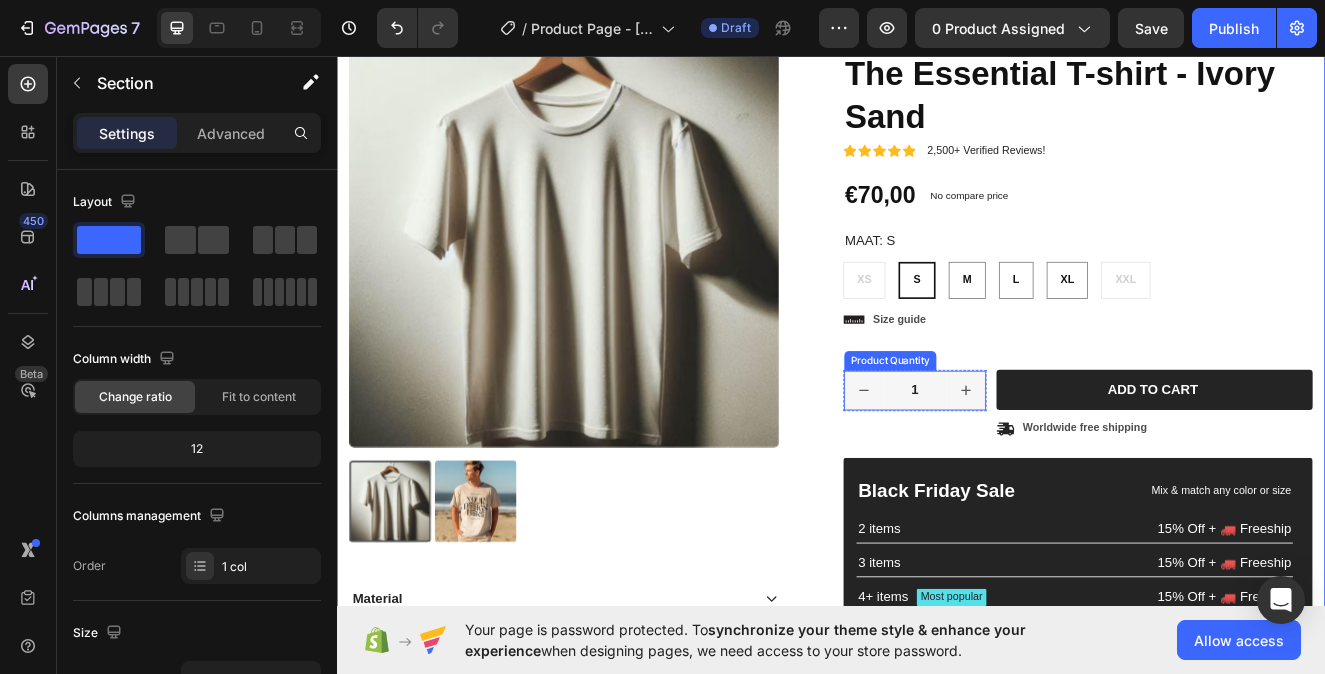 scroll, scrollTop: 564, scrollLeft: 0, axis: vertical 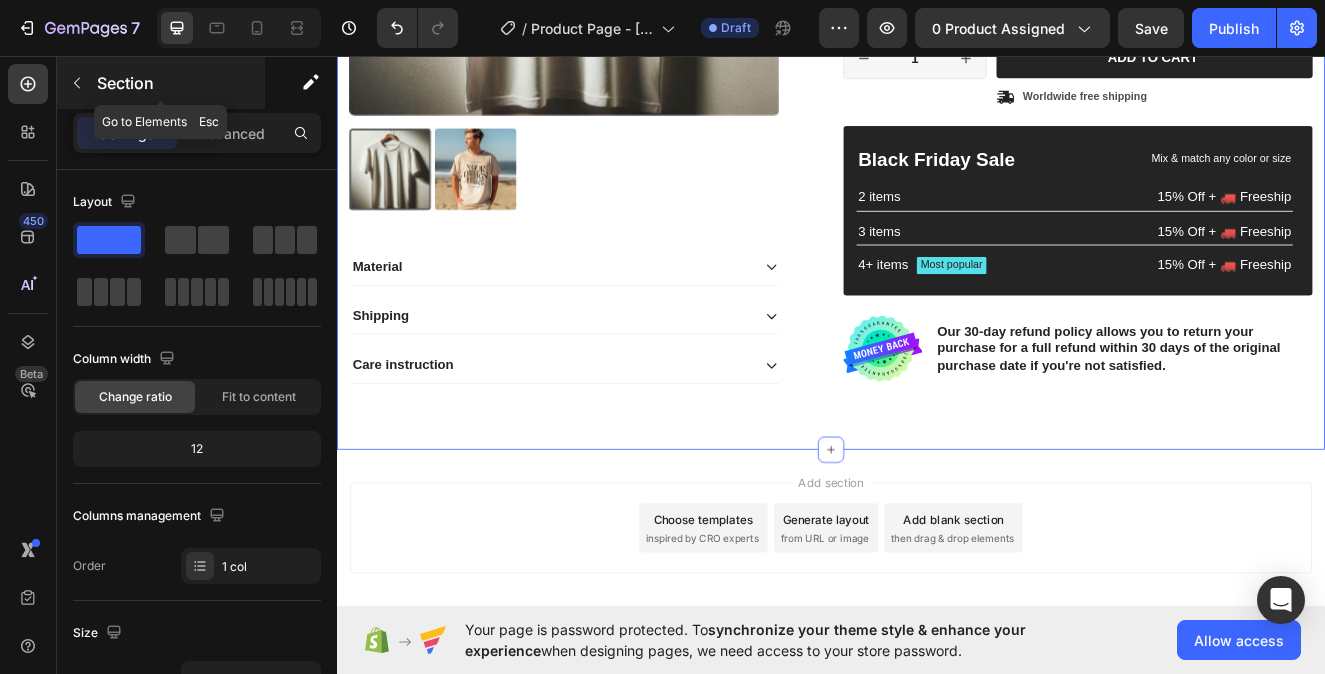 click at bounding box center (77, 83) 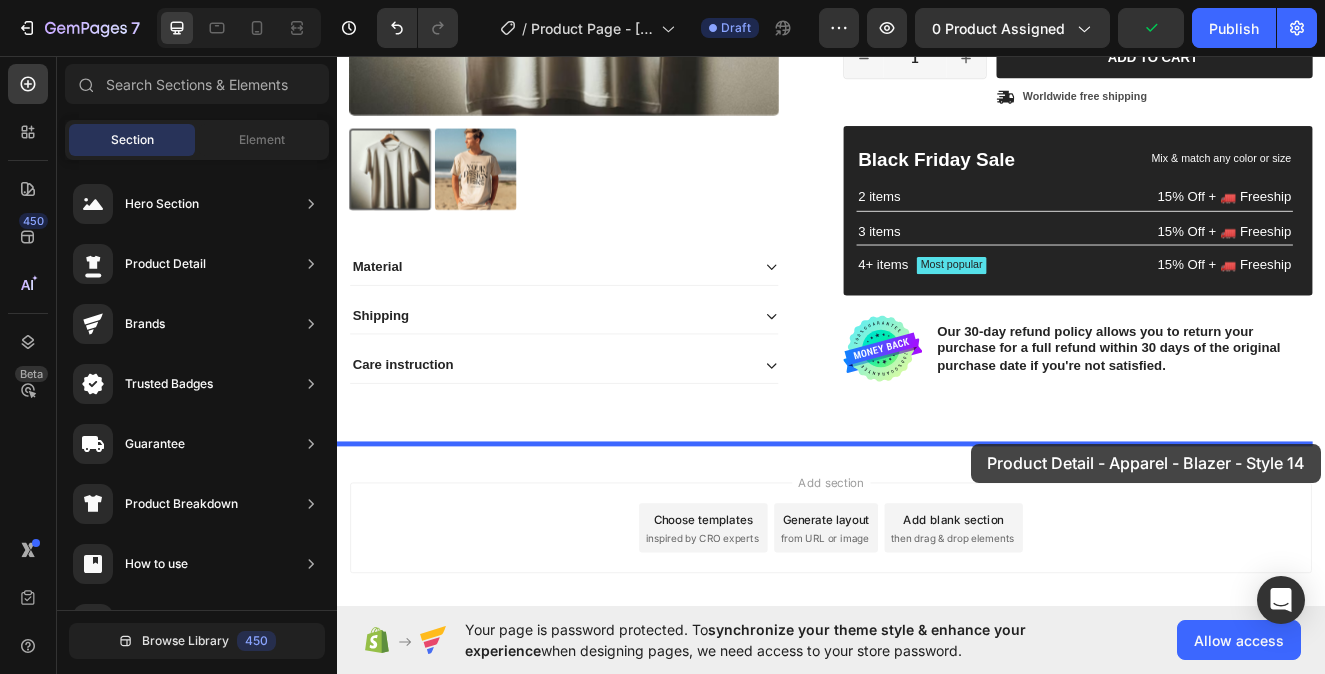 drag, startPoint x: 836, startPoint y: 278, endPoint x: 1107, endPoint y: 528, distance: 368.70178 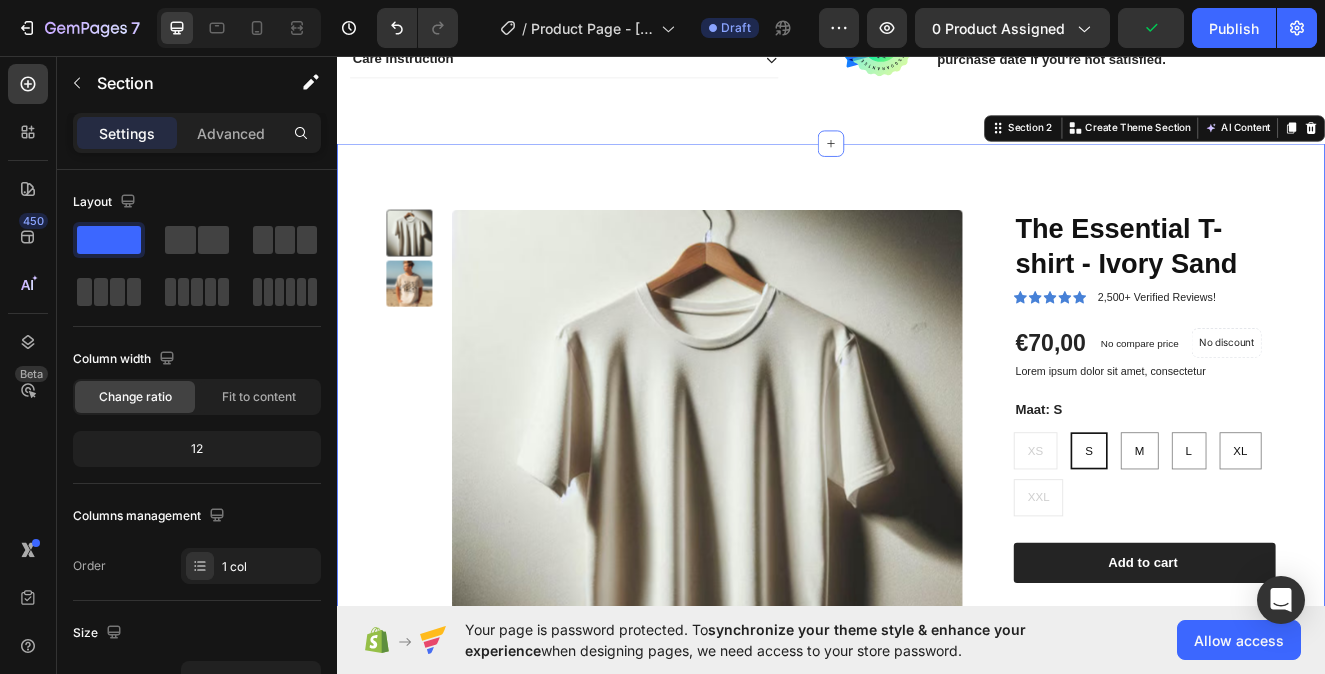 scroll, scrollTop: 972, scrollLeft: 0, axis: vertical 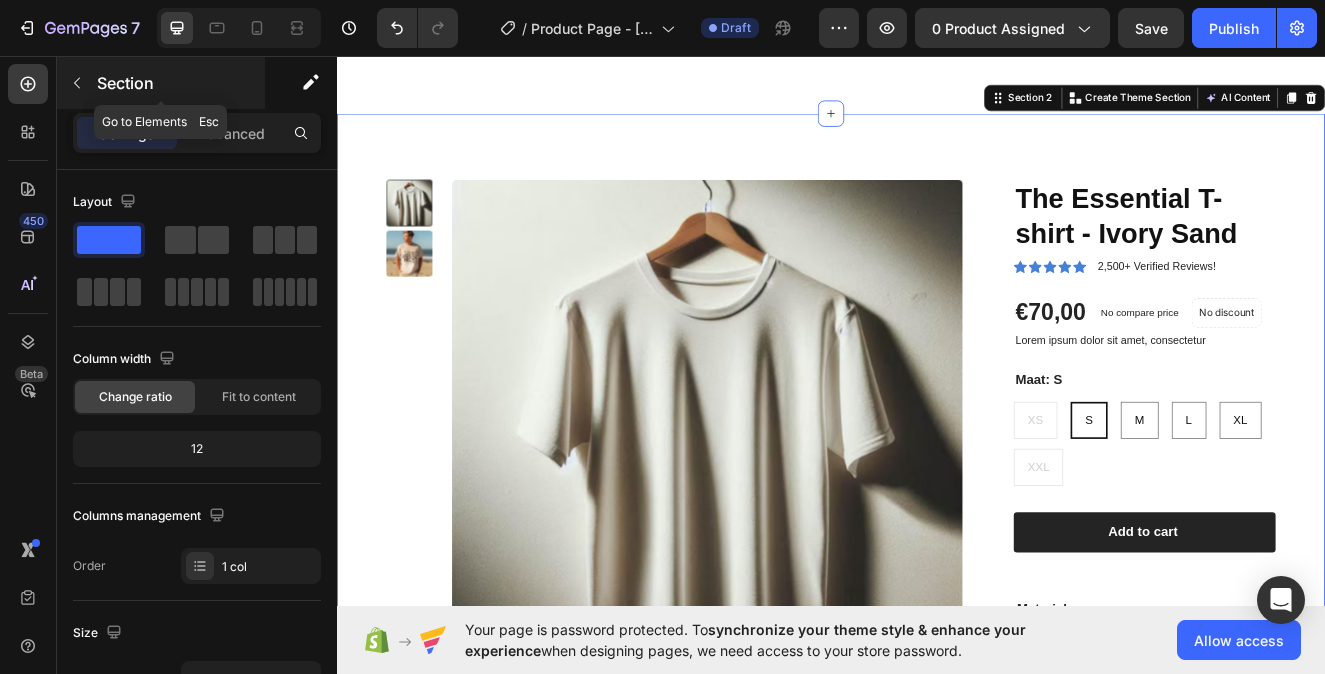 click at bounding box center [77, 83] 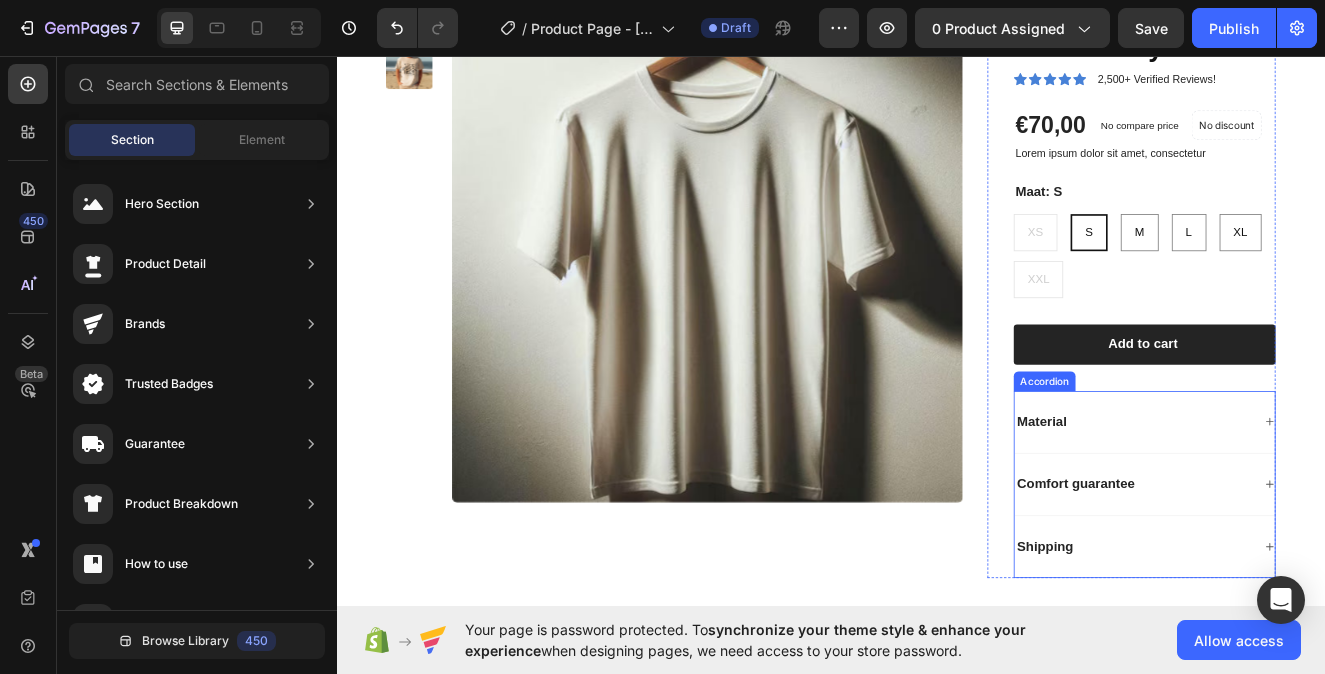 scroll, scrollTop: 1161, scrollLeft: 0, axis: vertical 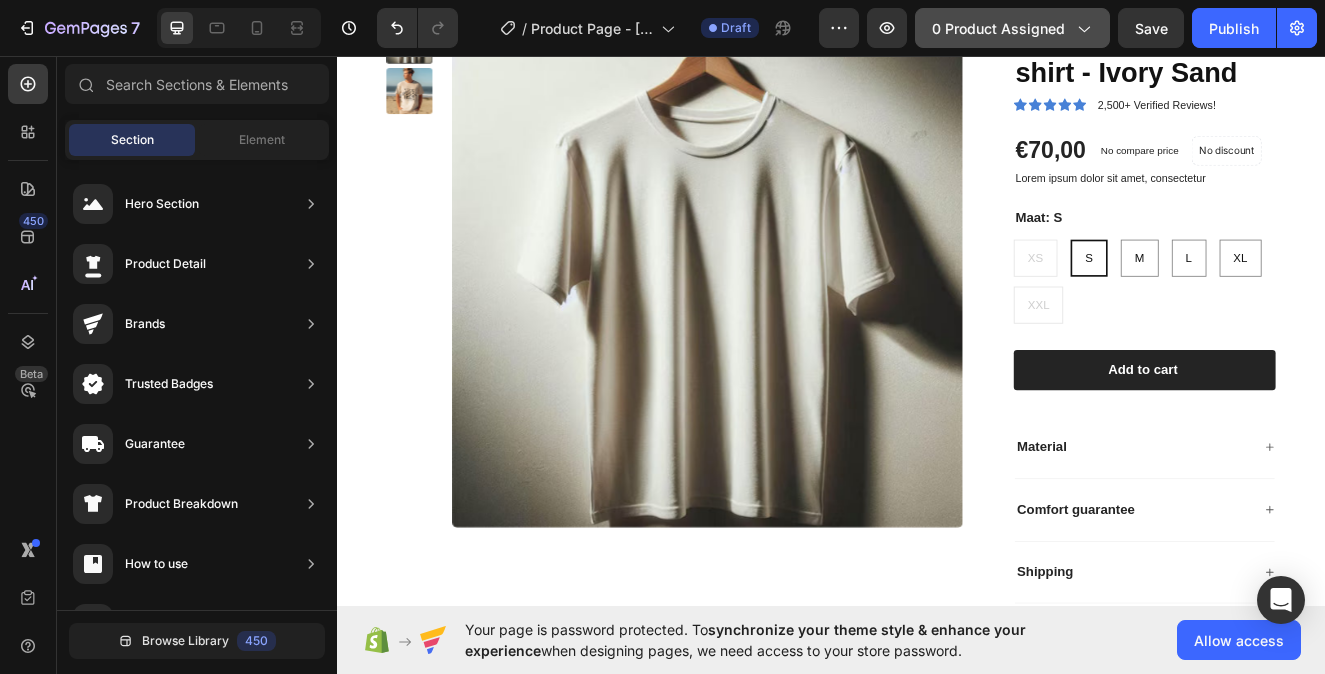 click on "0 product assigned" 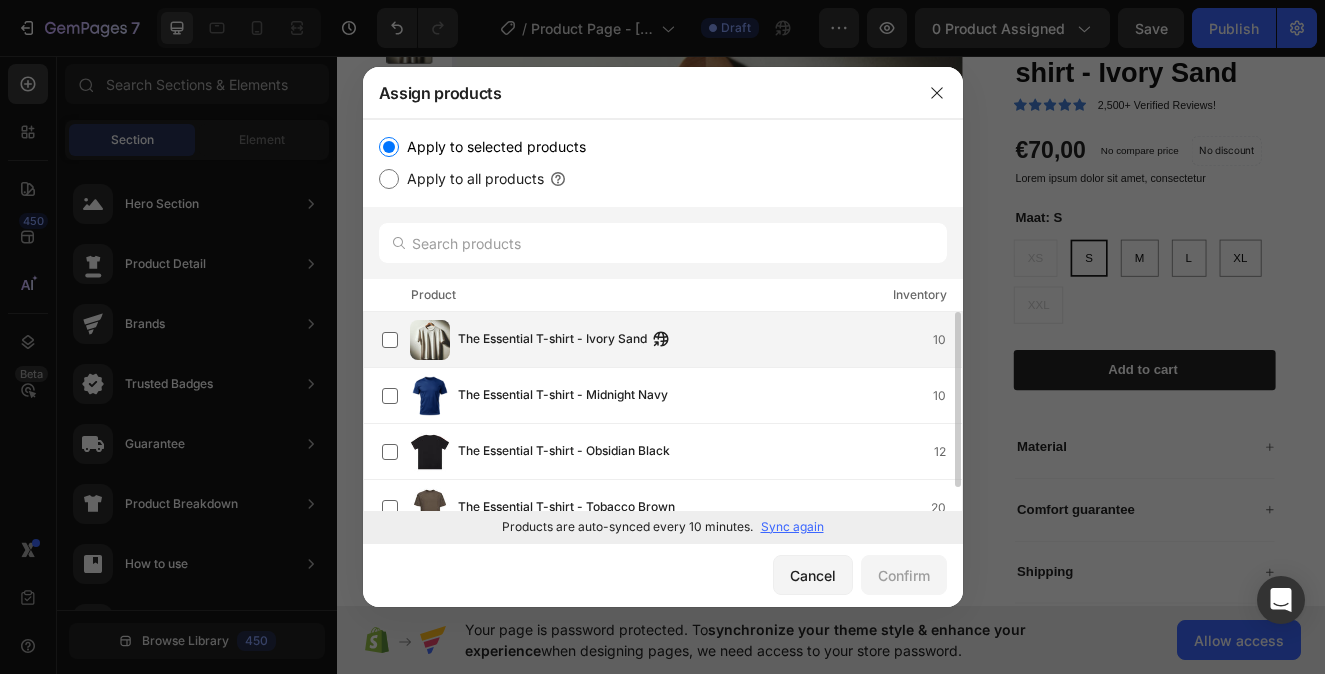 click on "The Essential T-shirt - Ivory Sand" at bounding box center (552, 340) 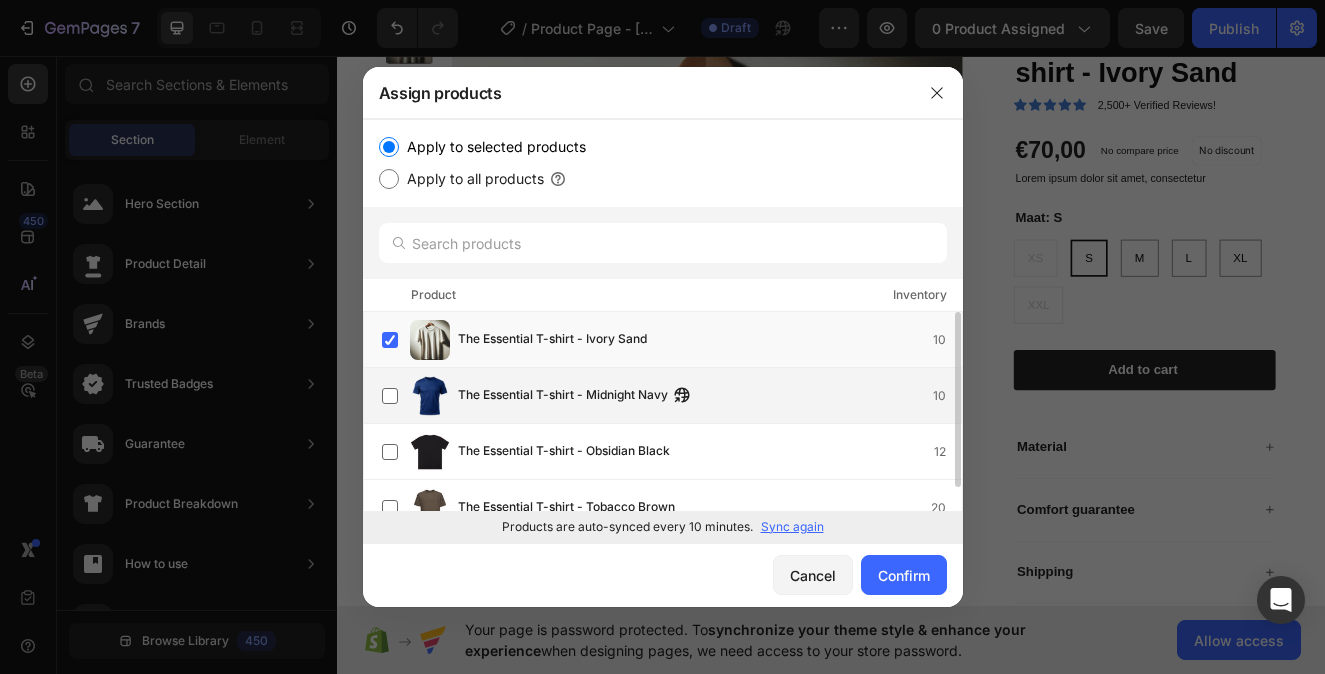 click on "The Essential T-shirt - Midnight Navy 10" at bounding box center (672, 396) 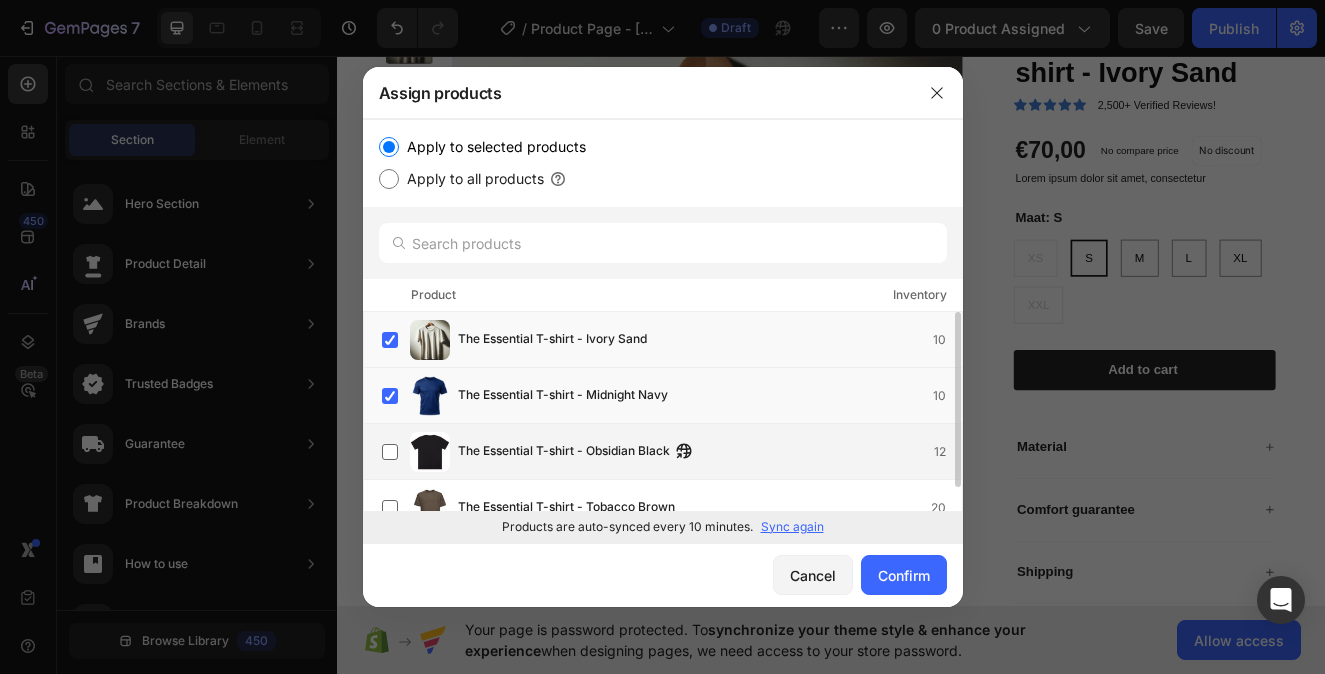 click on "The Essential T-shirt - Obsidian Black" at bounding box center [564, 452] 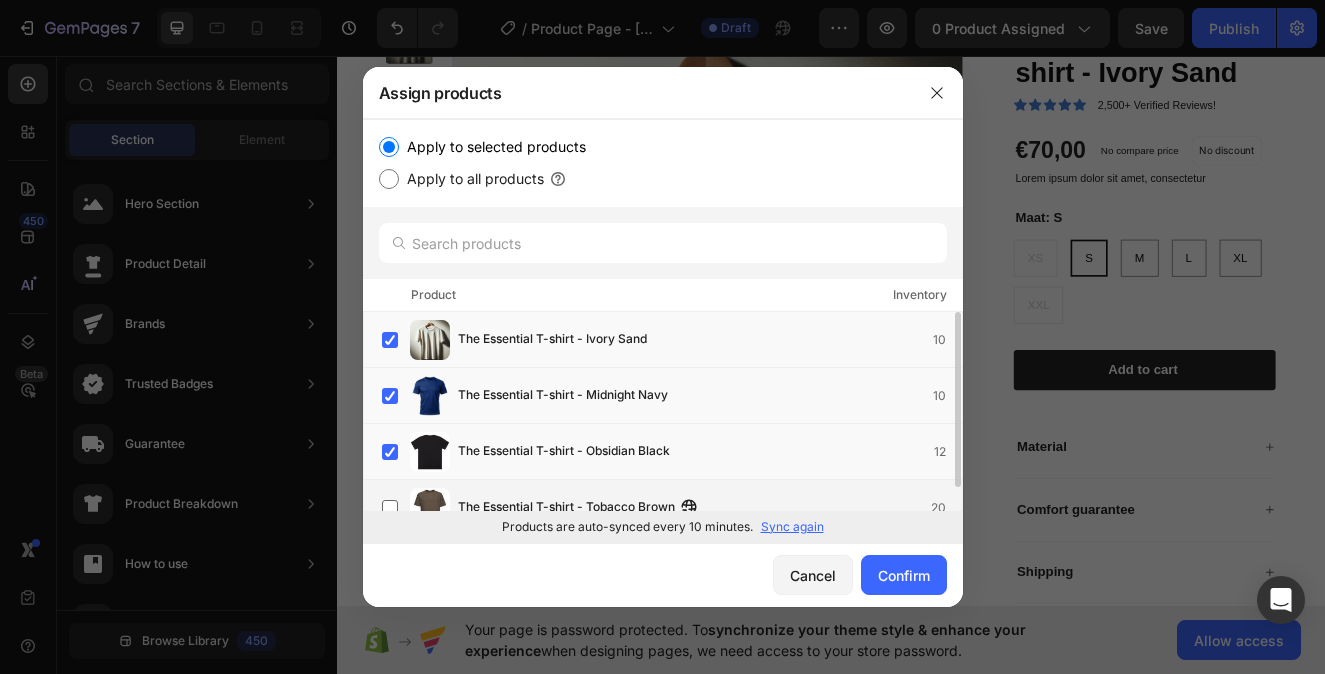 click on "The Essential T-shirt - Tobacco Brown 20" at bounding box center (672, 508) 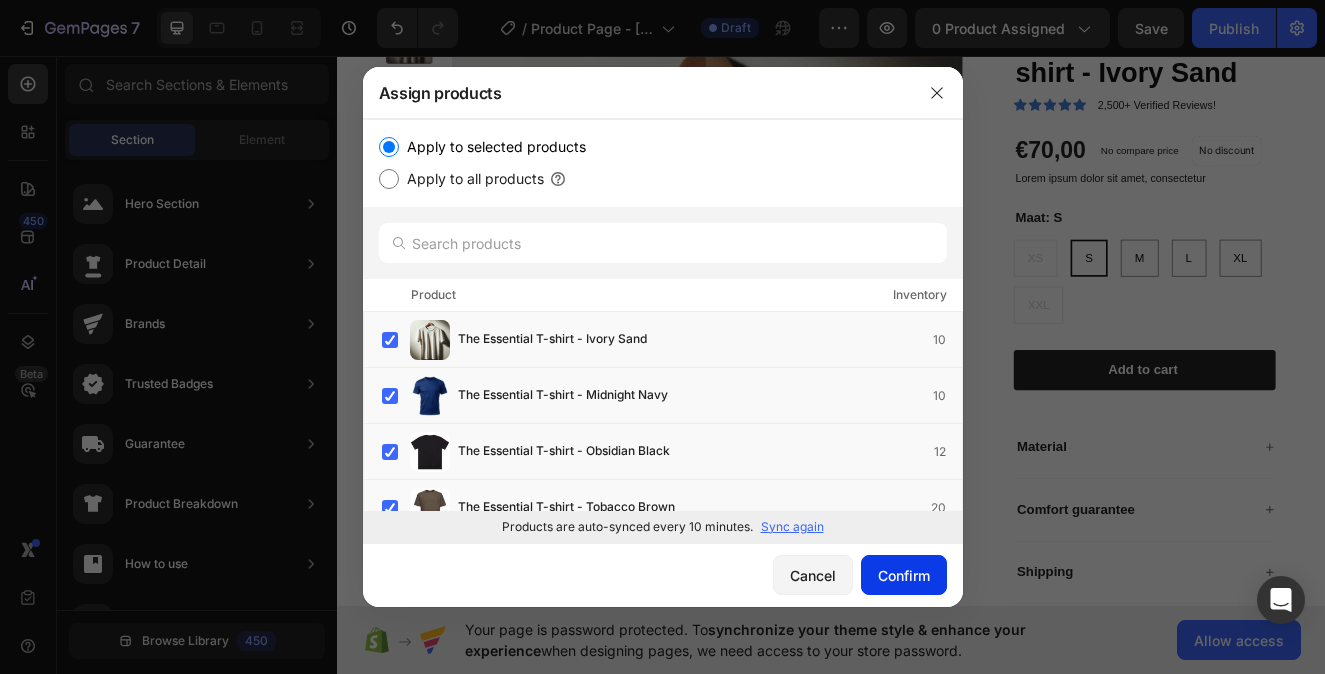 click on "Confirm" at bounding box center [904, 575] 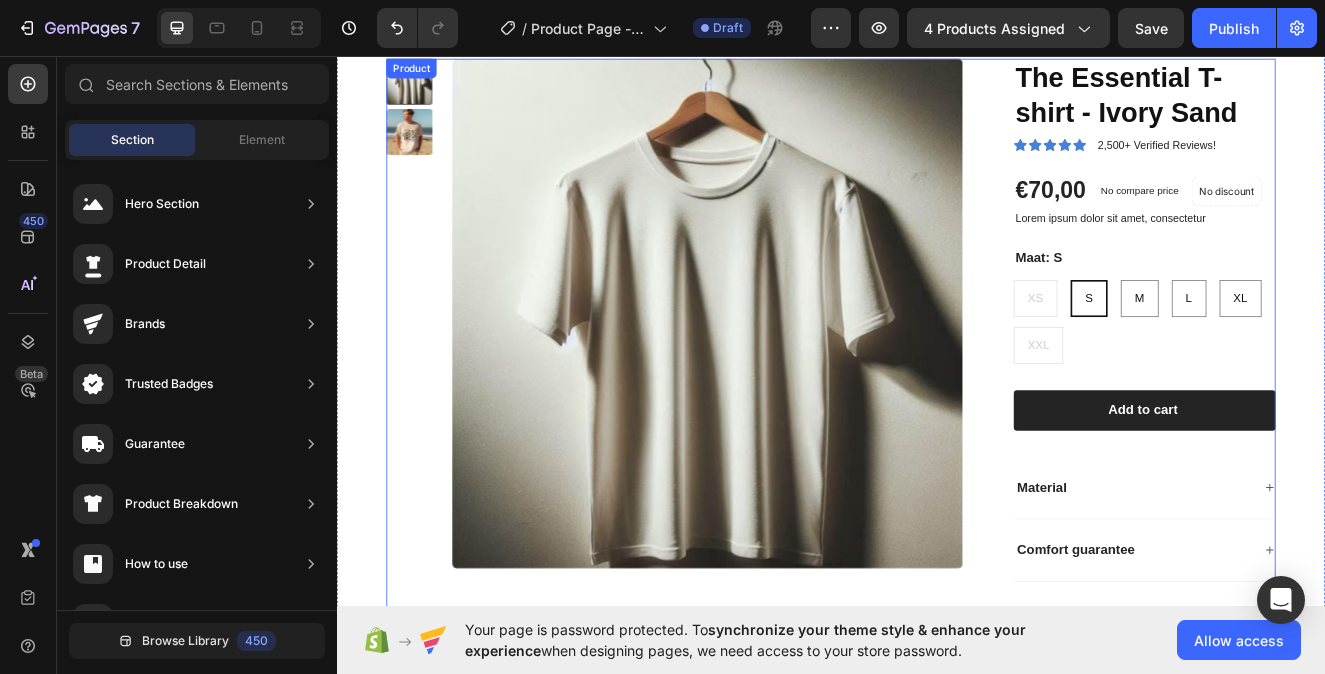 scroll, scrollTop: 1042, scrollLeft: 0, axis: vertical 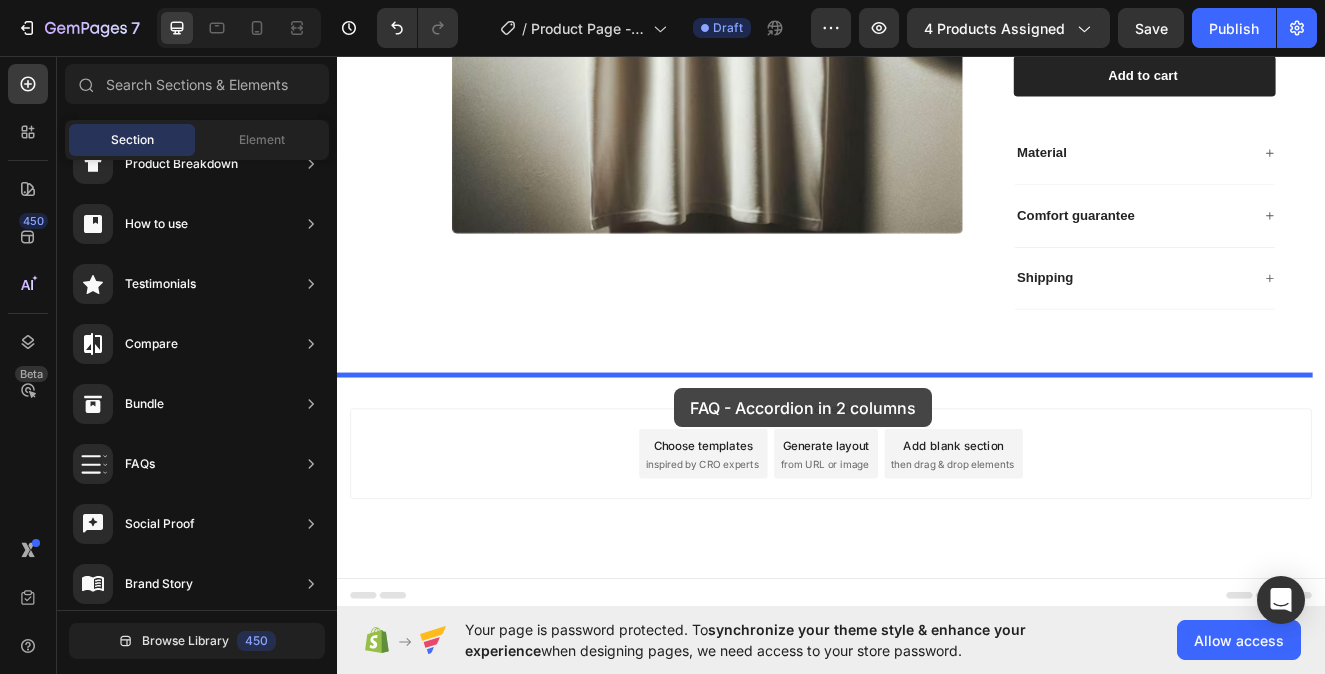 drag, startPoint x: 821, startPoint y: 391, endPoint x: 746, endPoint y: 461, distance: 102.59142 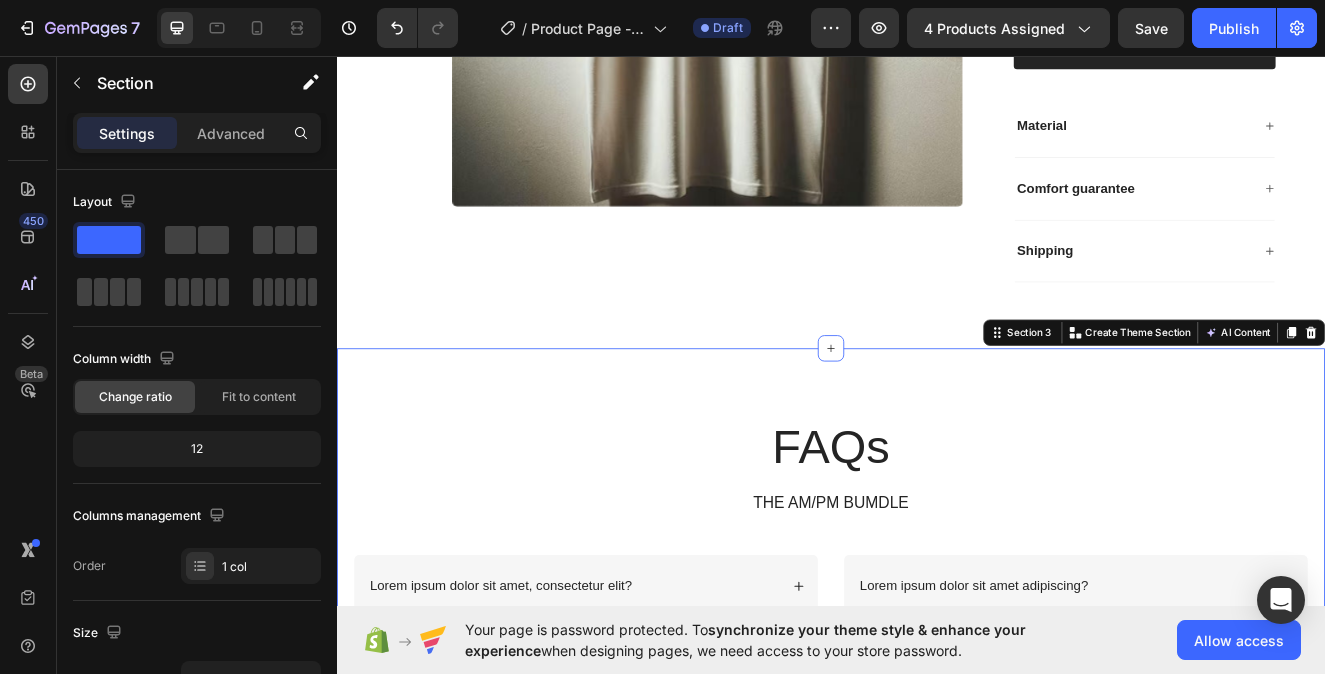 scroll, scrollTop: 1843, scrollLeft: 0, axis: vertical 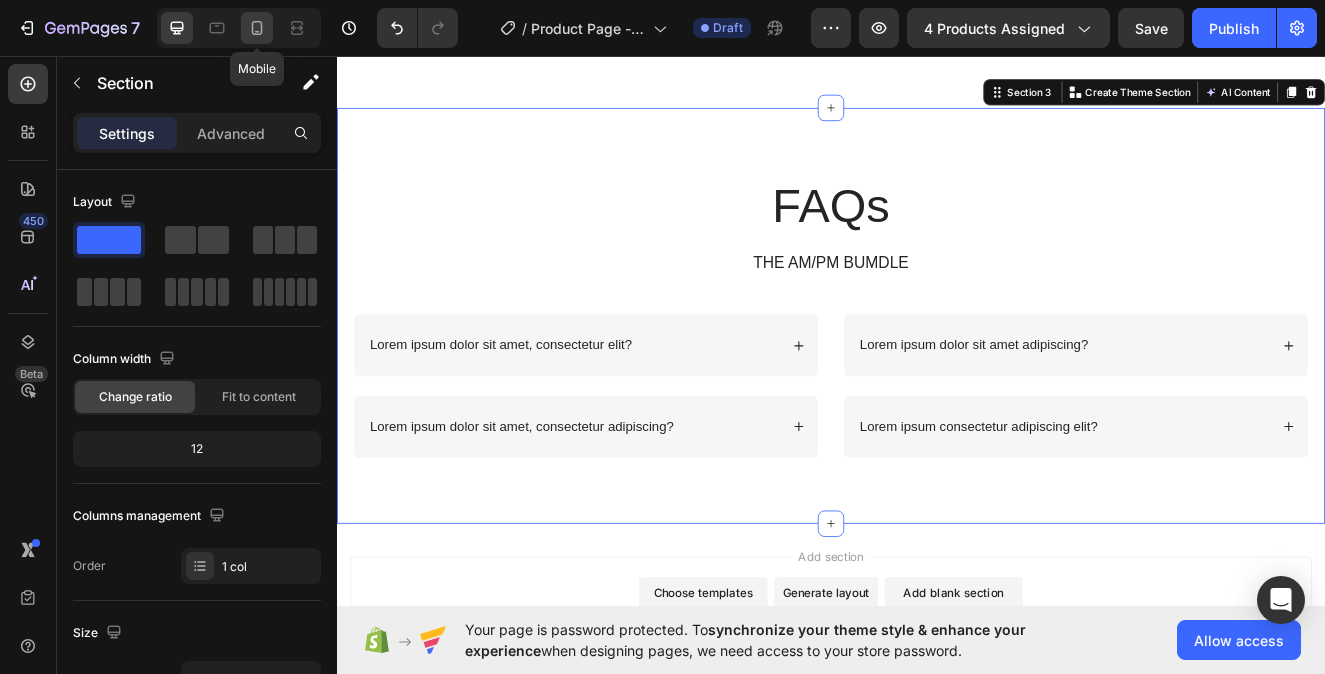 click 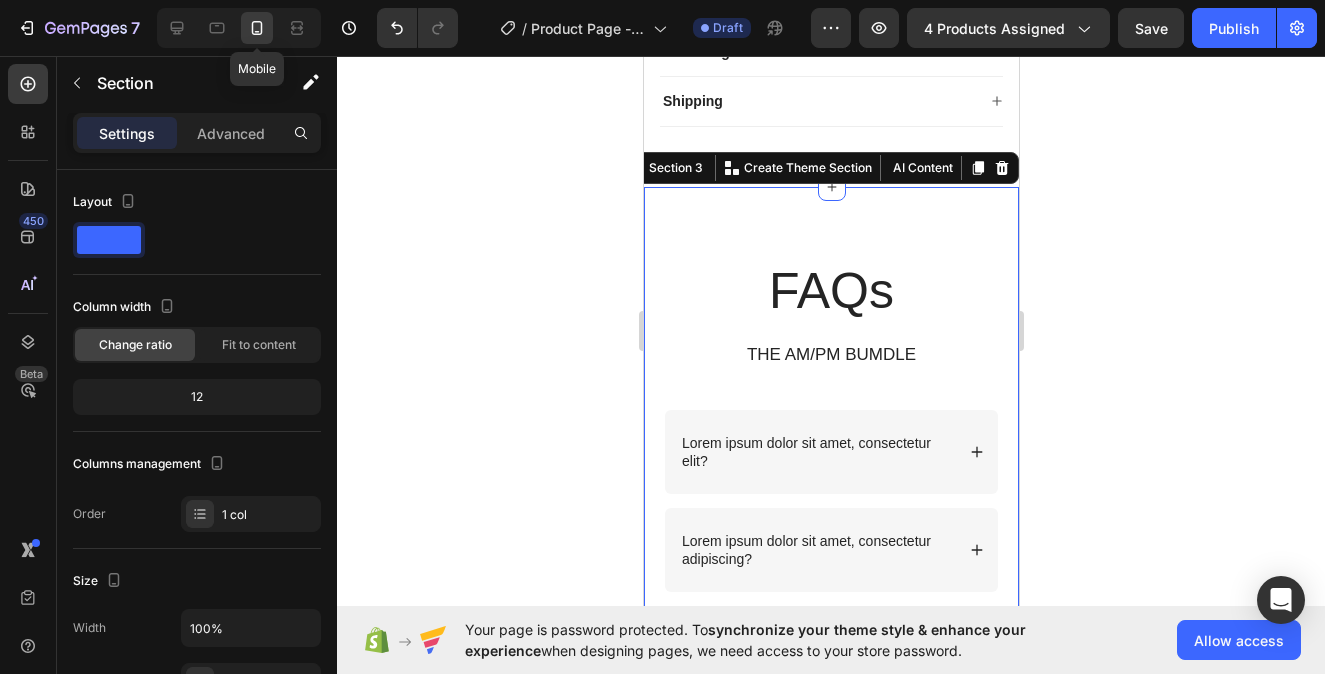 scroll, scrollTop: 1803, scrollLeft: 0, axis: vertical 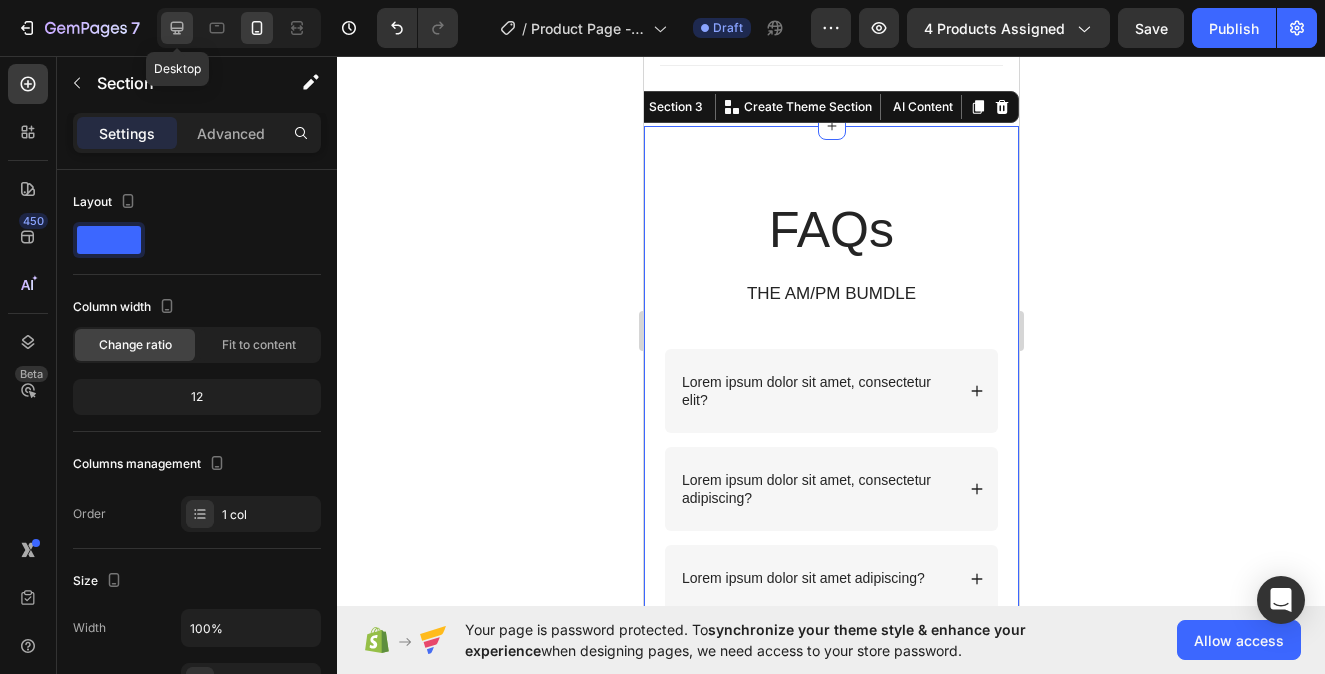 click 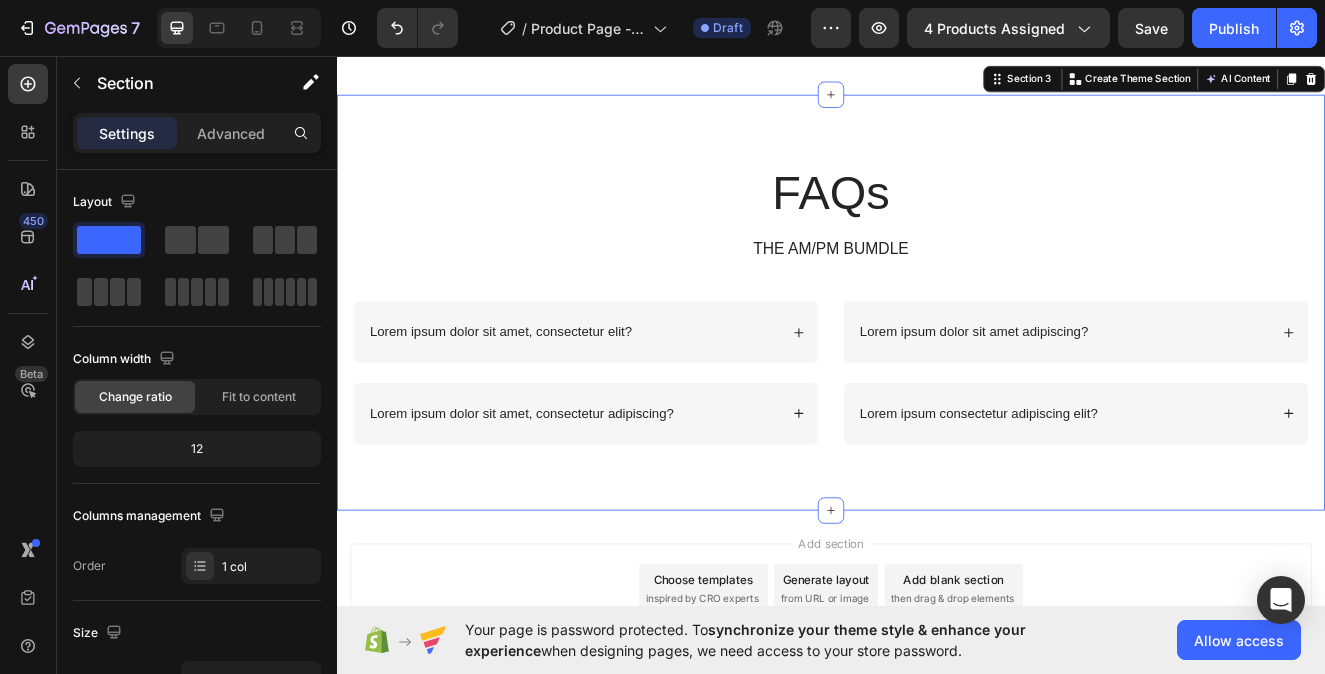 scroll, scrollTop: 1918, scrollLeft: 0, axis: vertical 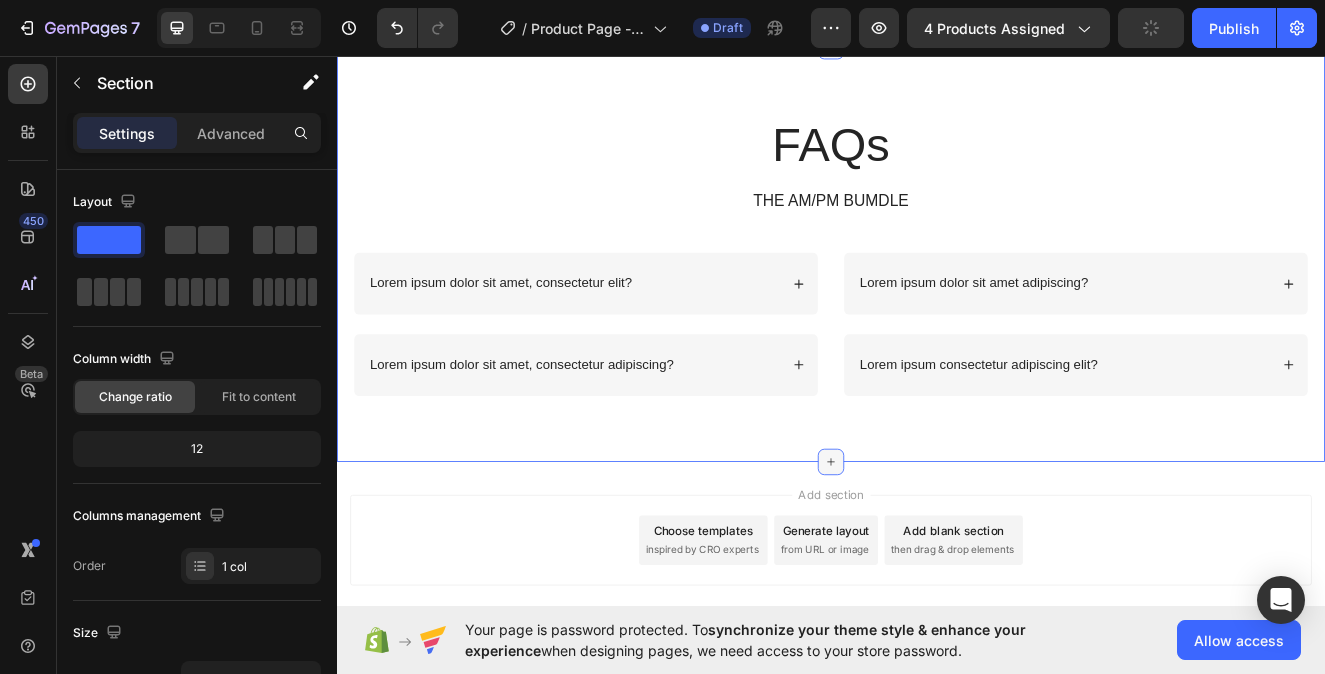 click 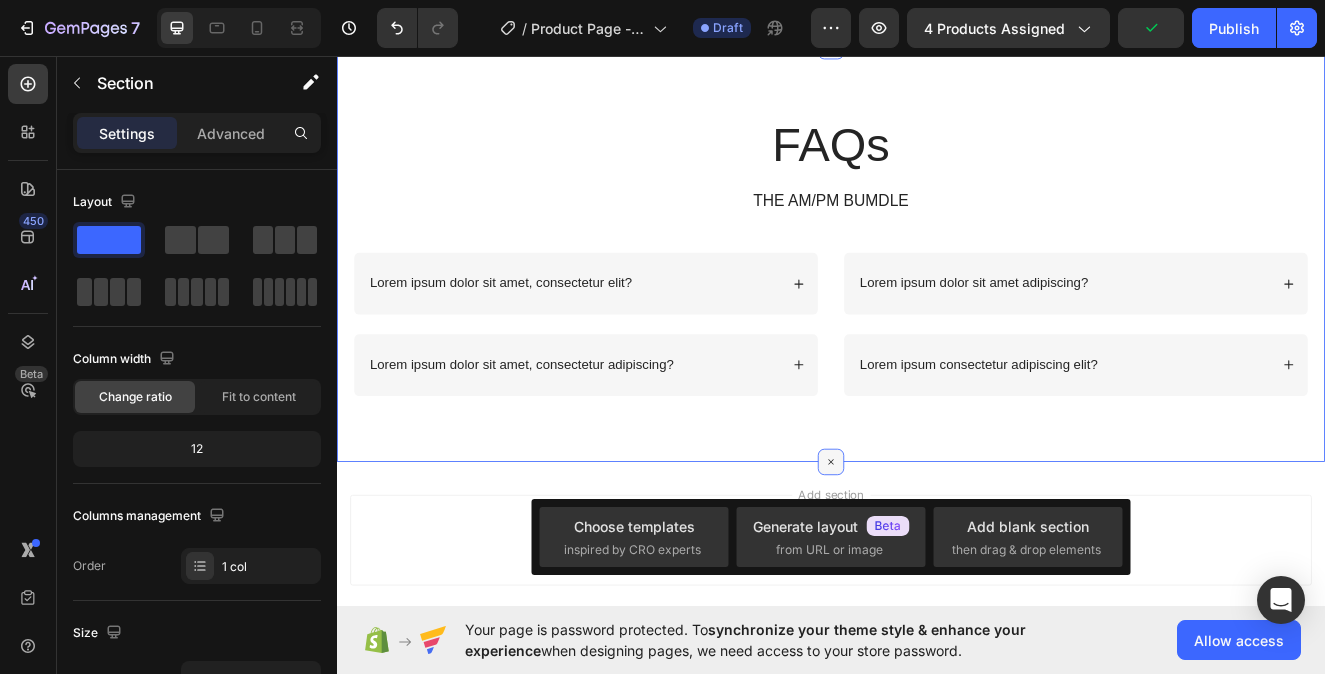 click 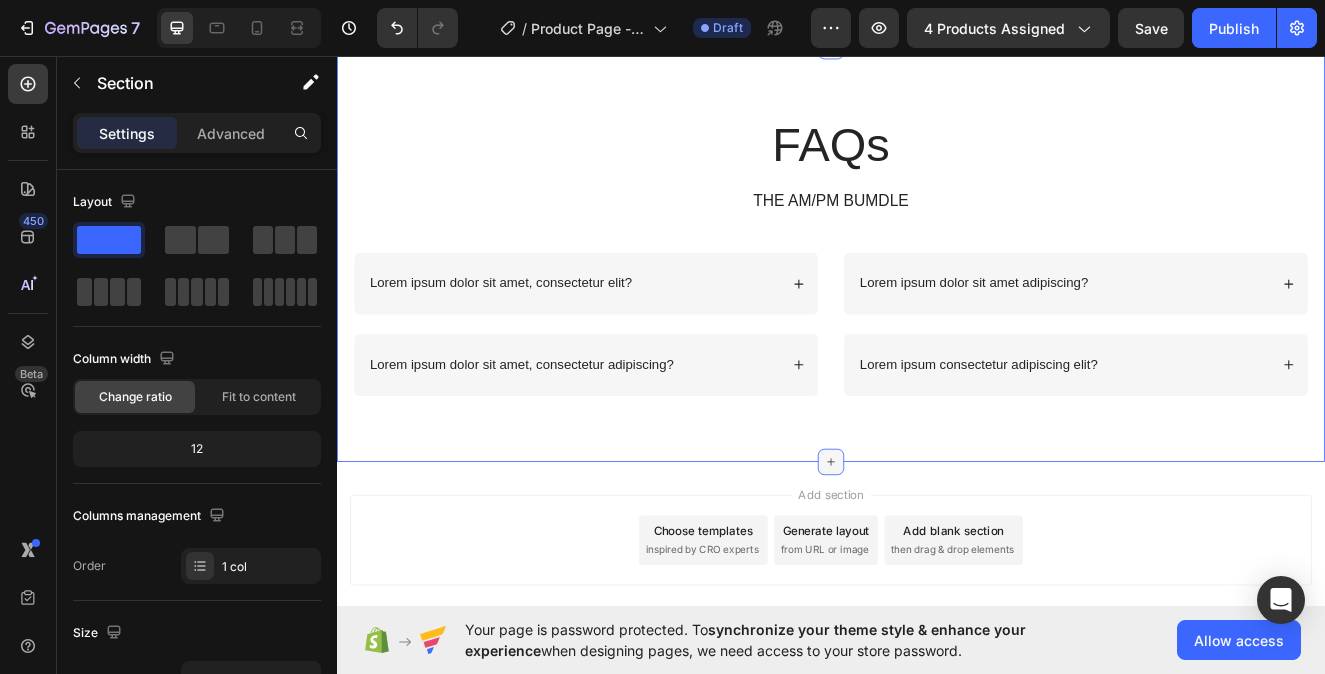 click 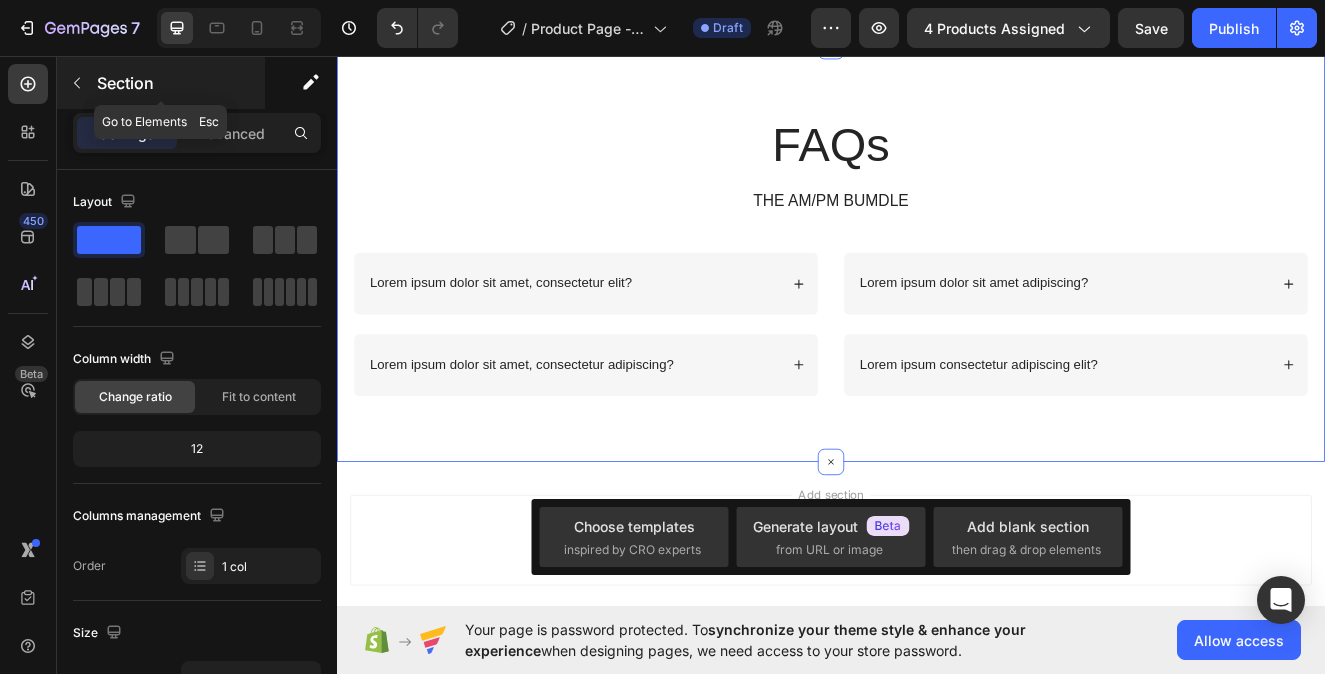click at bounding box center [77, 83] 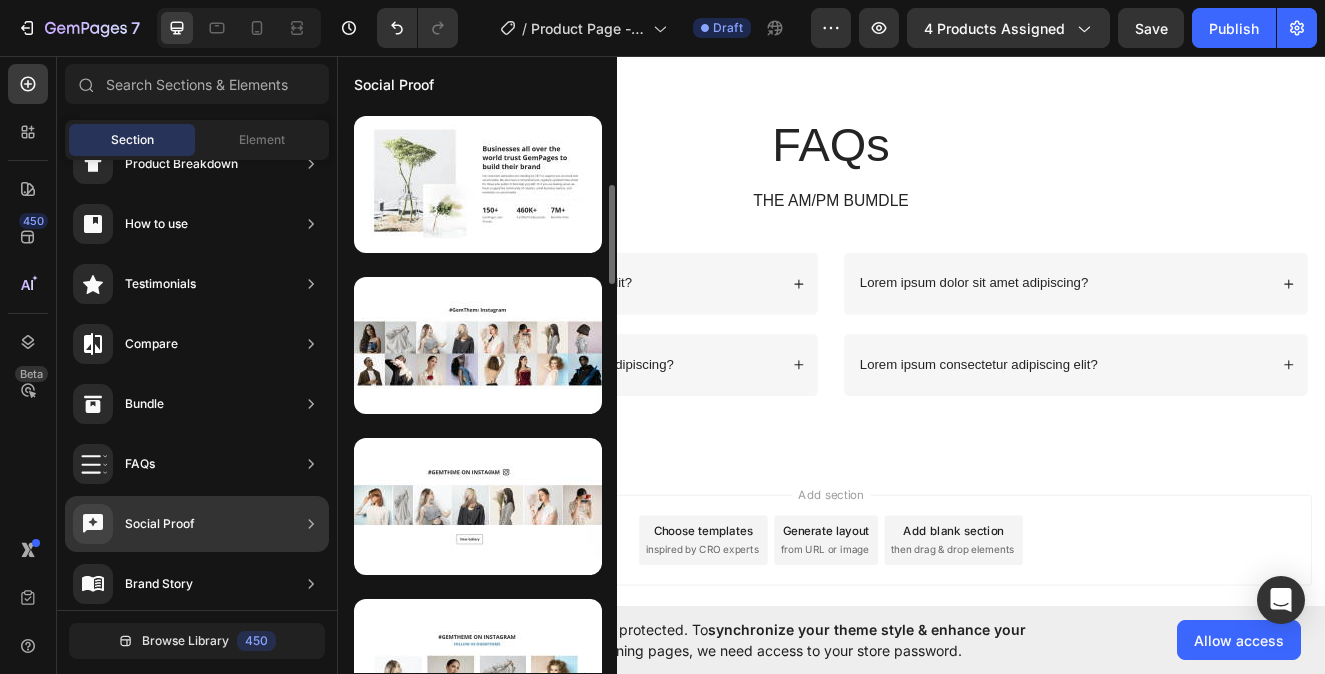 scroll, scrollTop: 0, scrollLeft: 0, axis: both 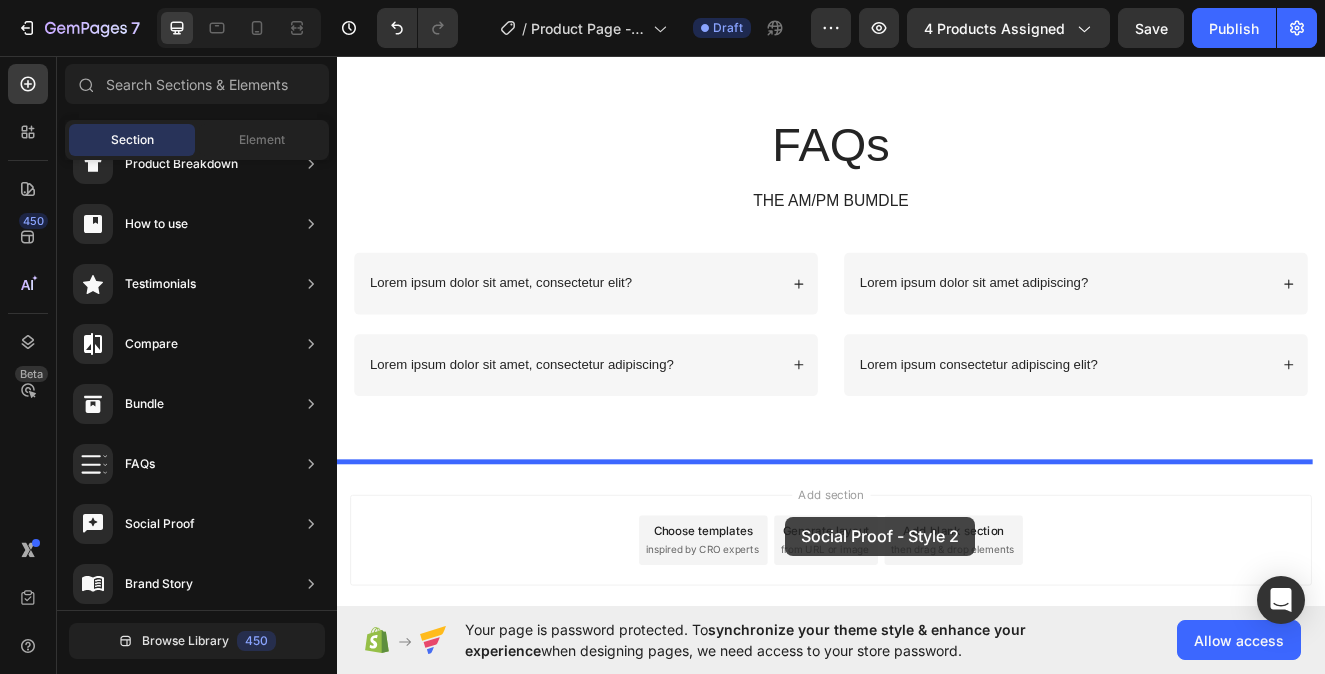 drag, startPoint x: 788, startPoint y: 558, endPoint x: 880, endPoint y: 617, distance: 109.29318 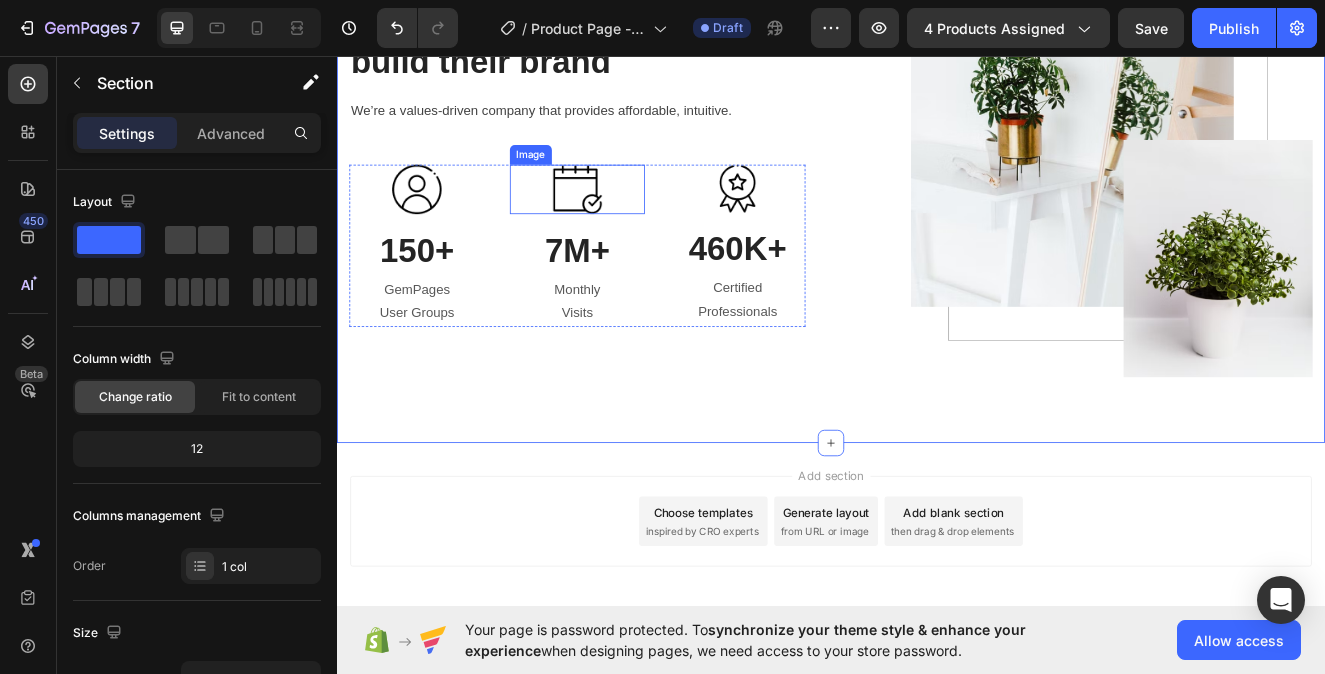 scroll, scrollTop: 2751, scrollLeft: 0, axis: vertical 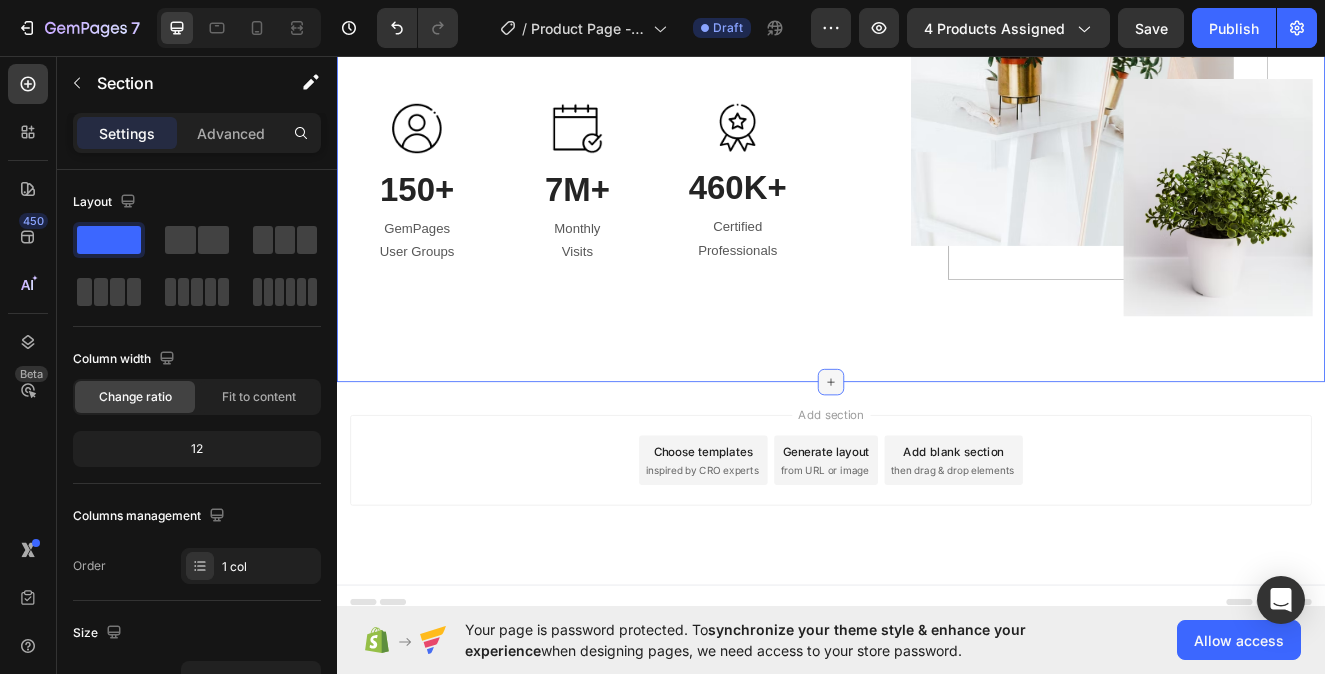click 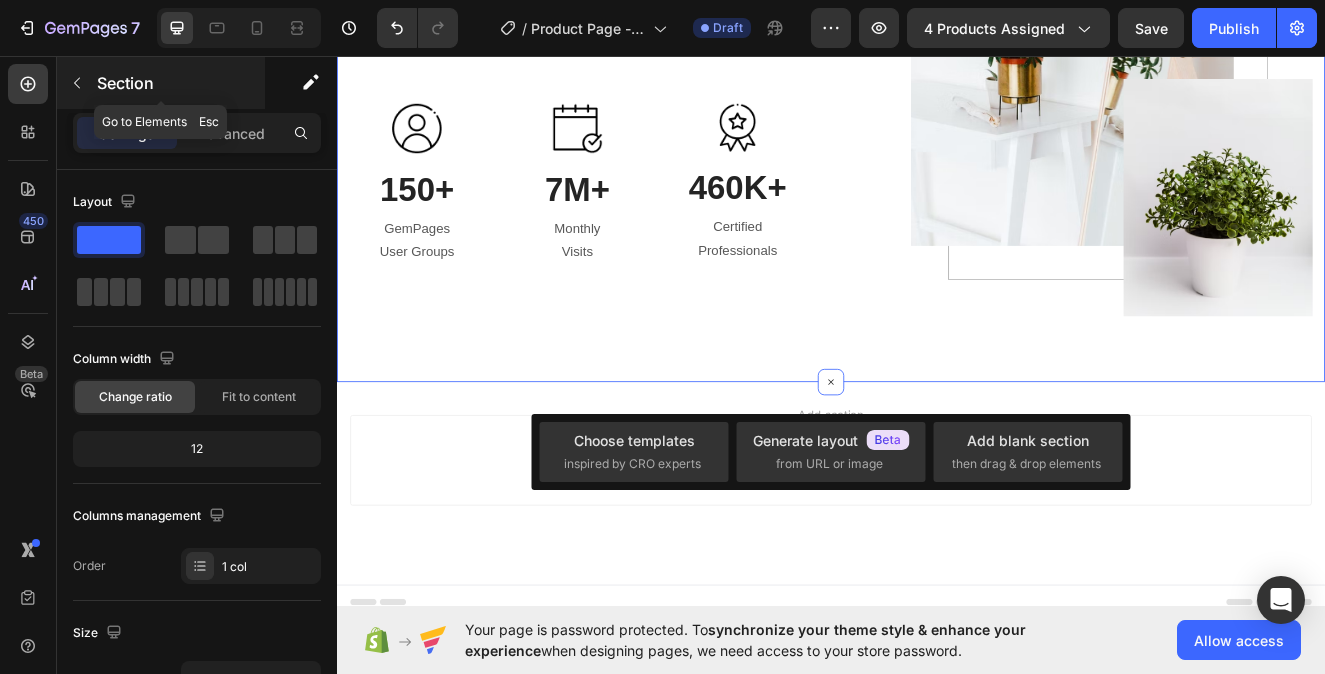 click at bounding box center [77, 83] 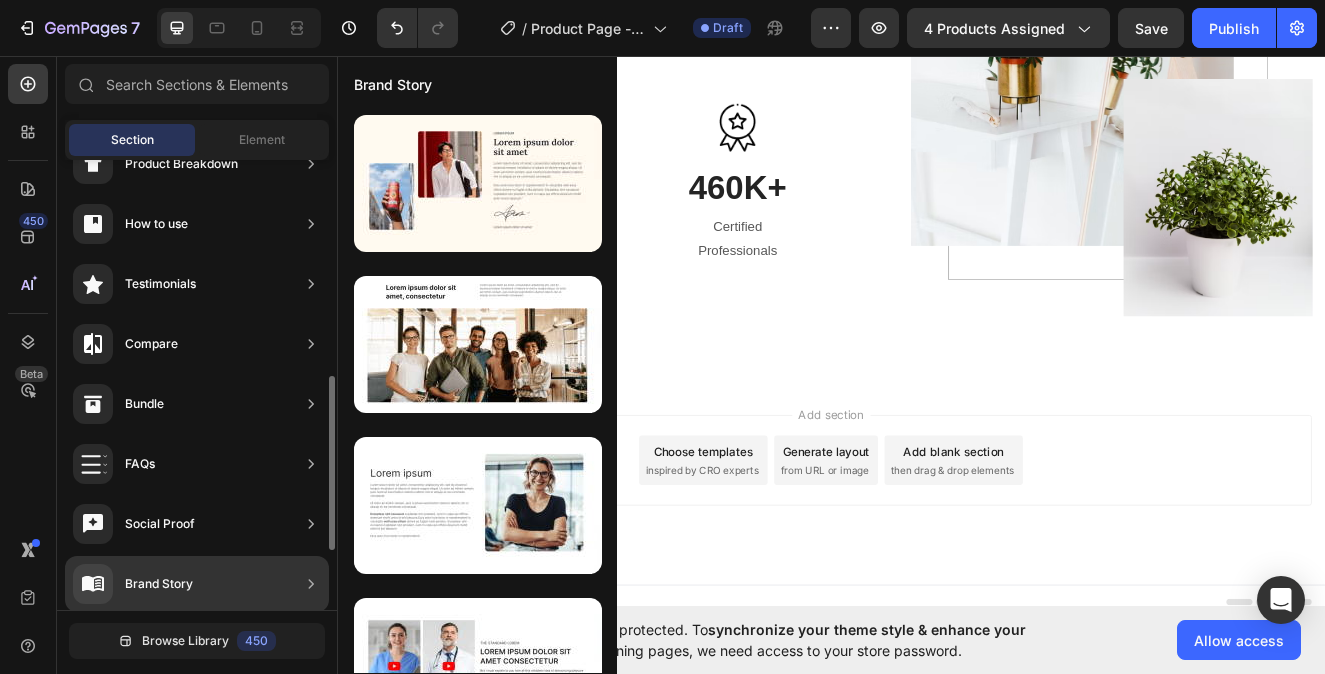 scroll, scrollTop: 401, scrollLeft: 0, axis: vertical 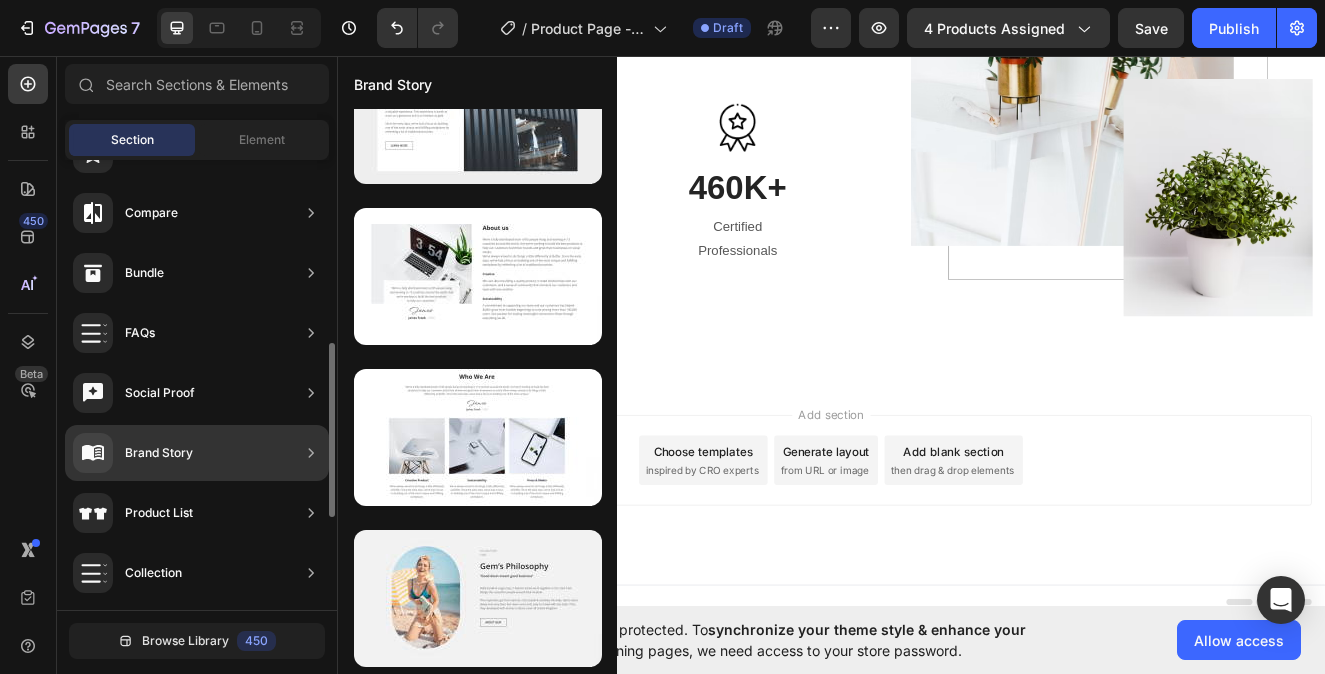 click on "Product List" 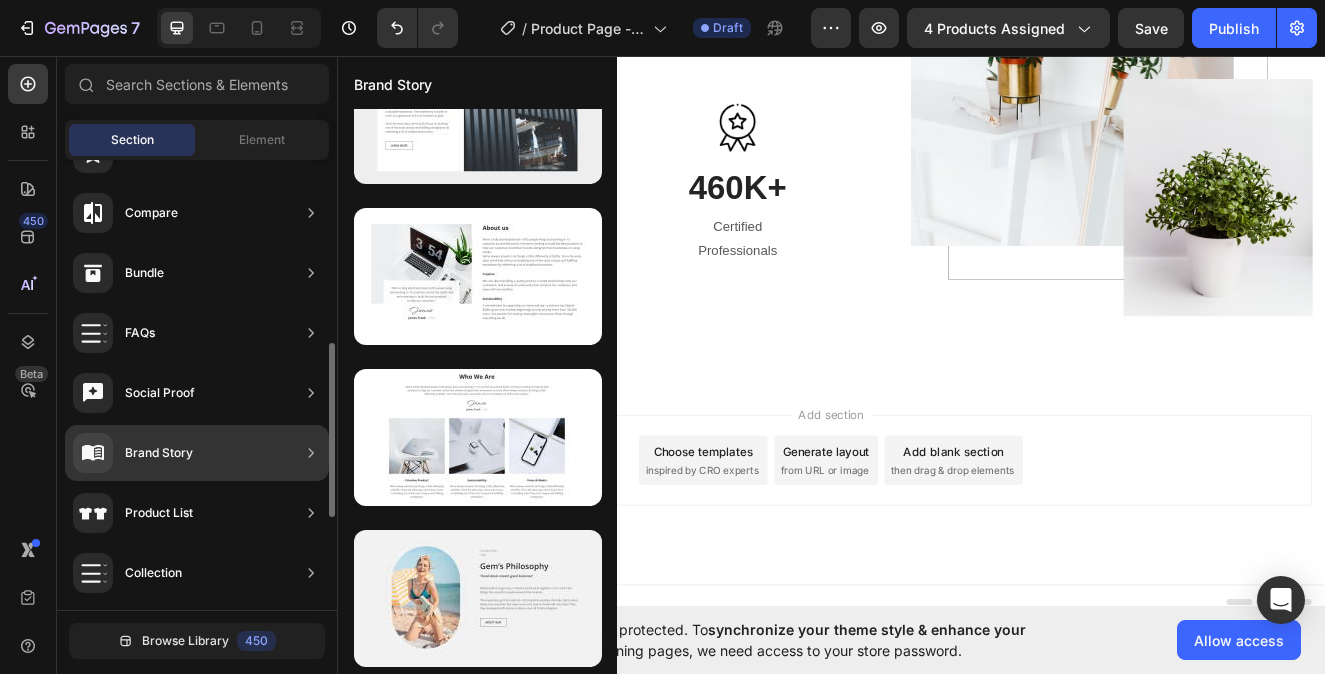 scroll, scrollTop: 0, scrollLeft: 0, axis: both 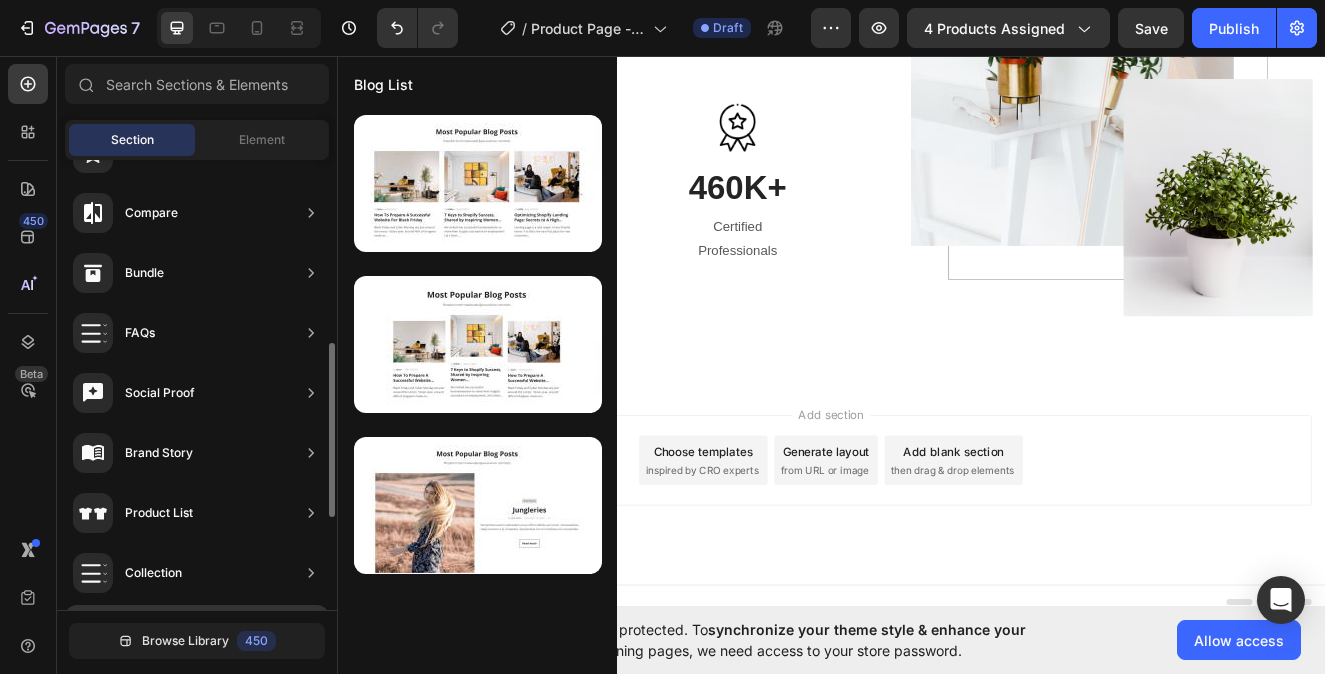 click on "Product List" 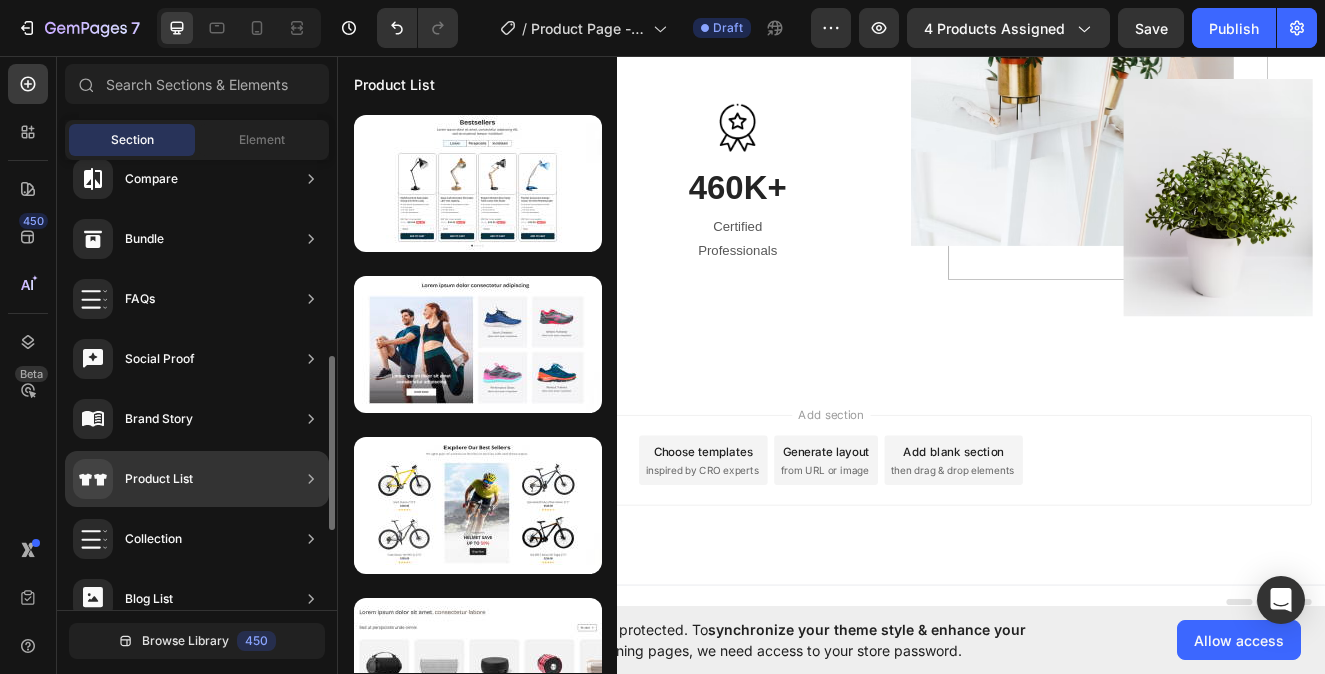 scroll, scrollTop: 567, scrollLeft: 0, axis: vertical 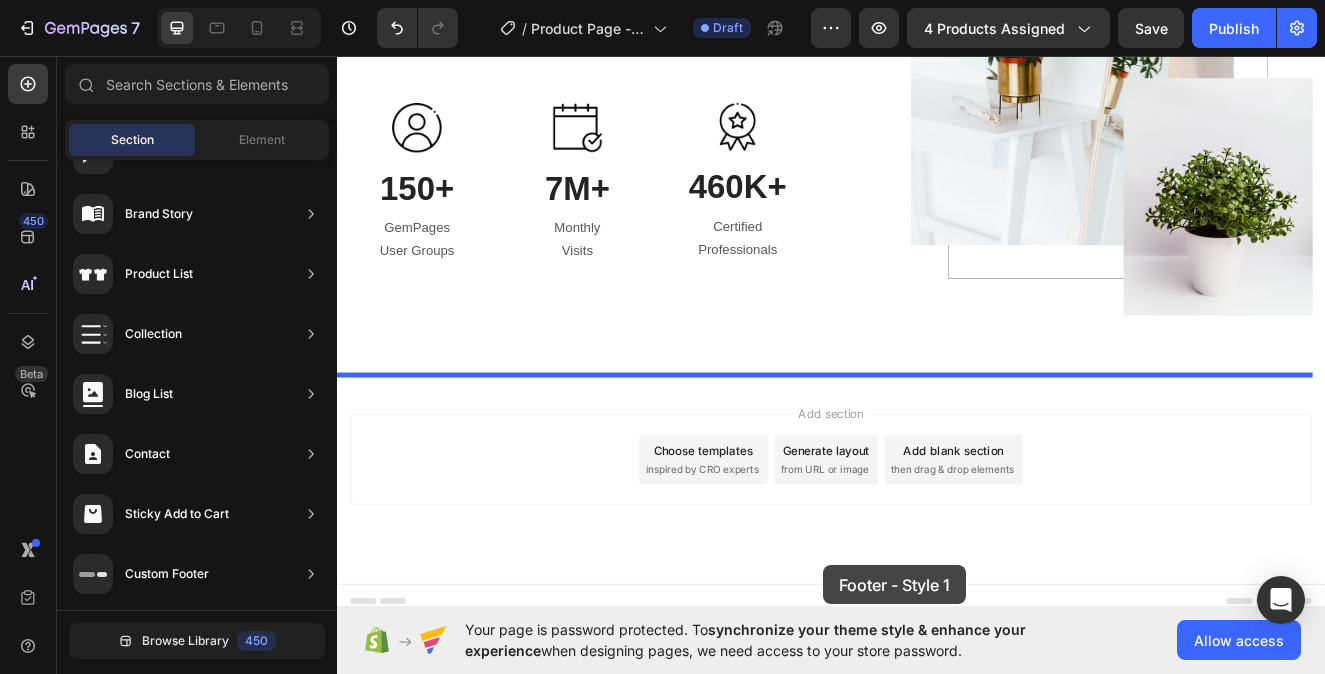 drag, startPoint x: 860, startPoint y: 229, endPoint x: 927, endPoint y: 676, distance: 451.99338 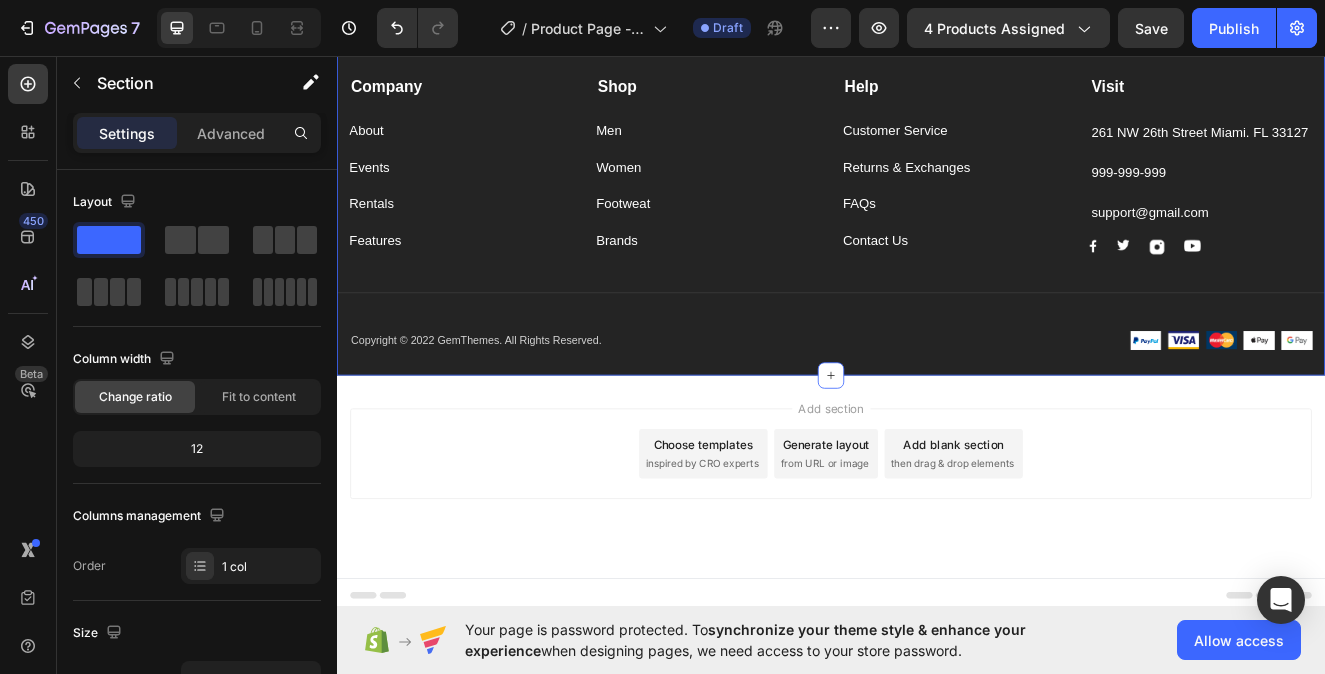 scroll, scrollTop: 3453, scrollLeft: 0, axis: vertical 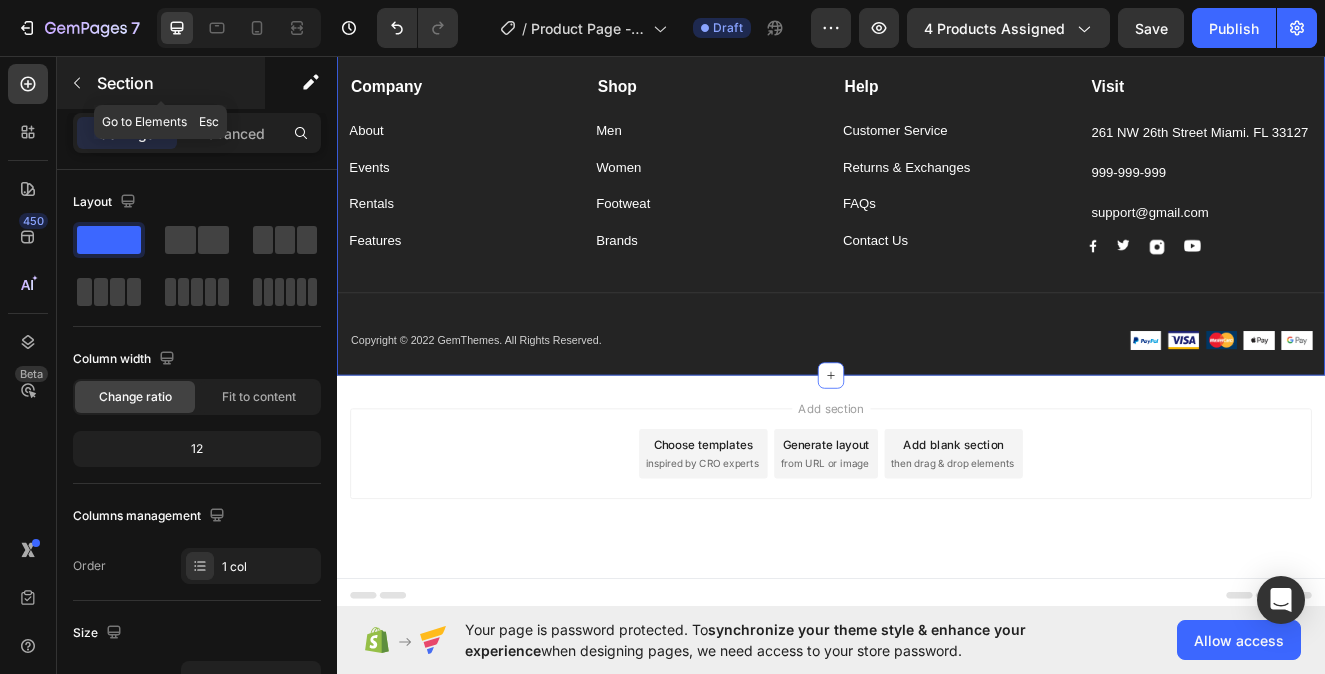 click on "Section" at bounding box center [179, 83] 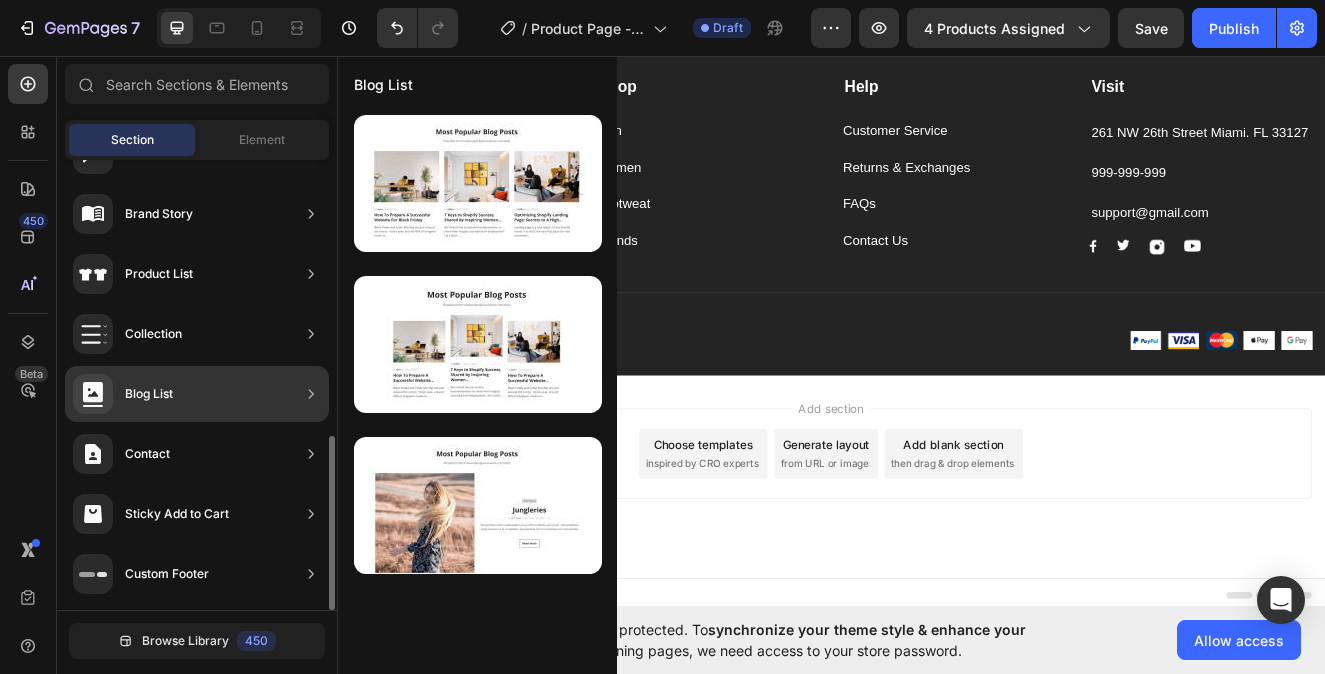 scroll, scrollTop: 0, scrollLeft: 0, axis: both 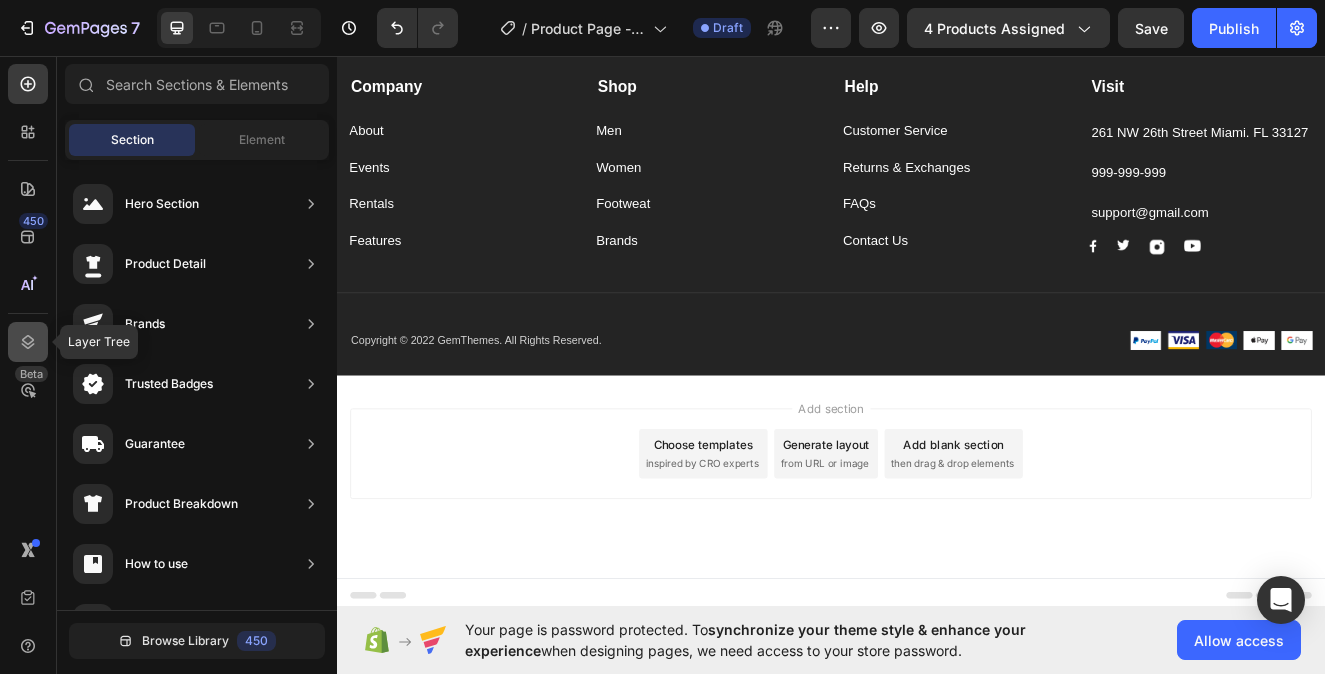 click 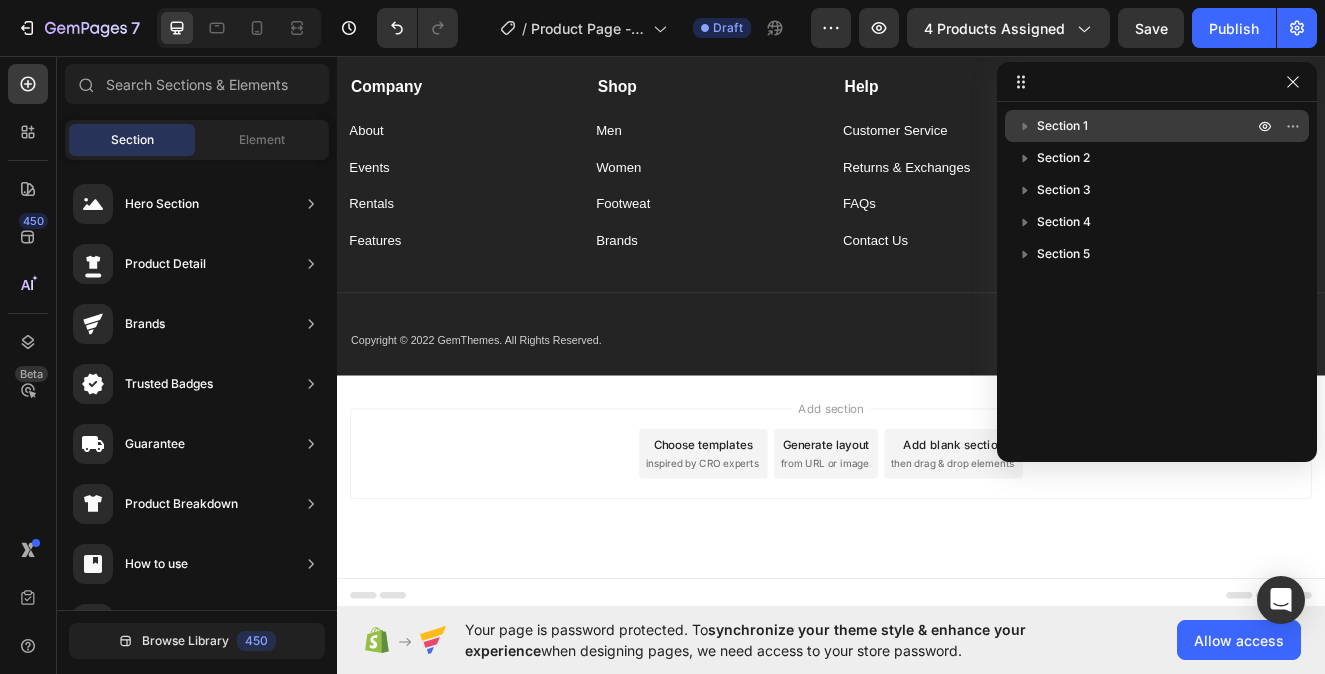 click on "Section 1" at bounding box center [1147, 126] 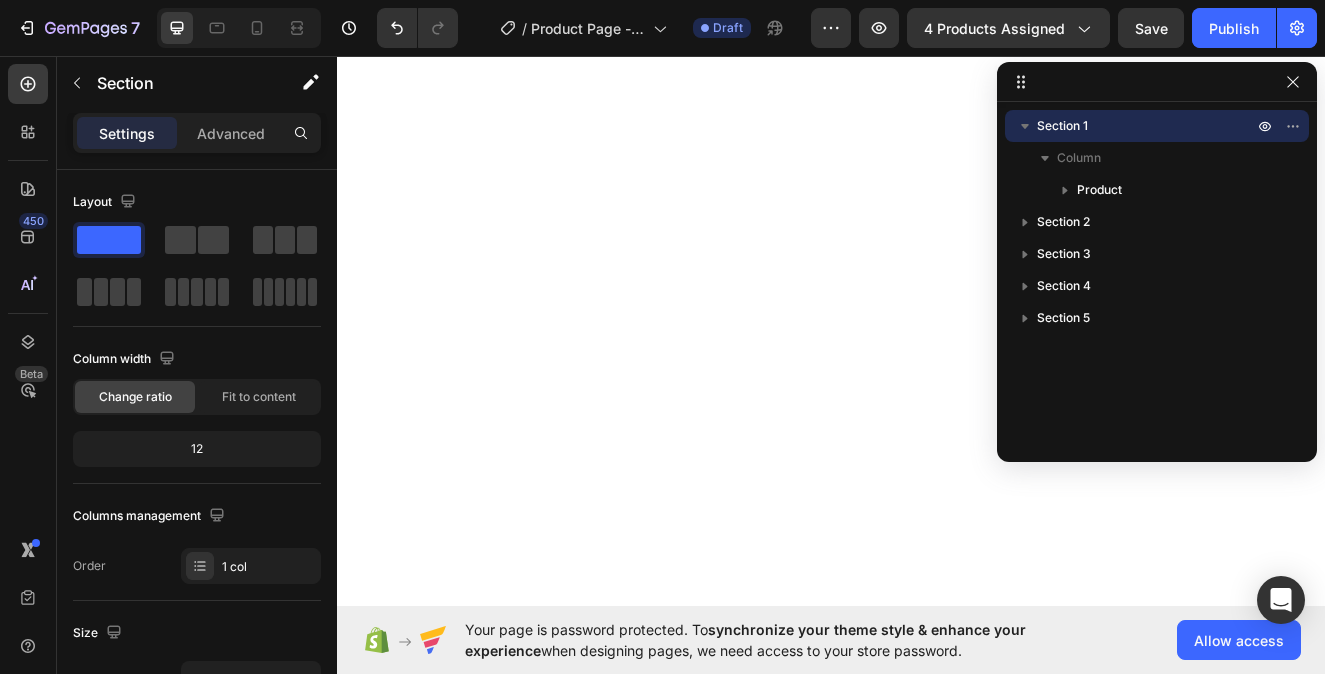 scroll, scrollTop: 0, scrollLeft: 0, axis: both 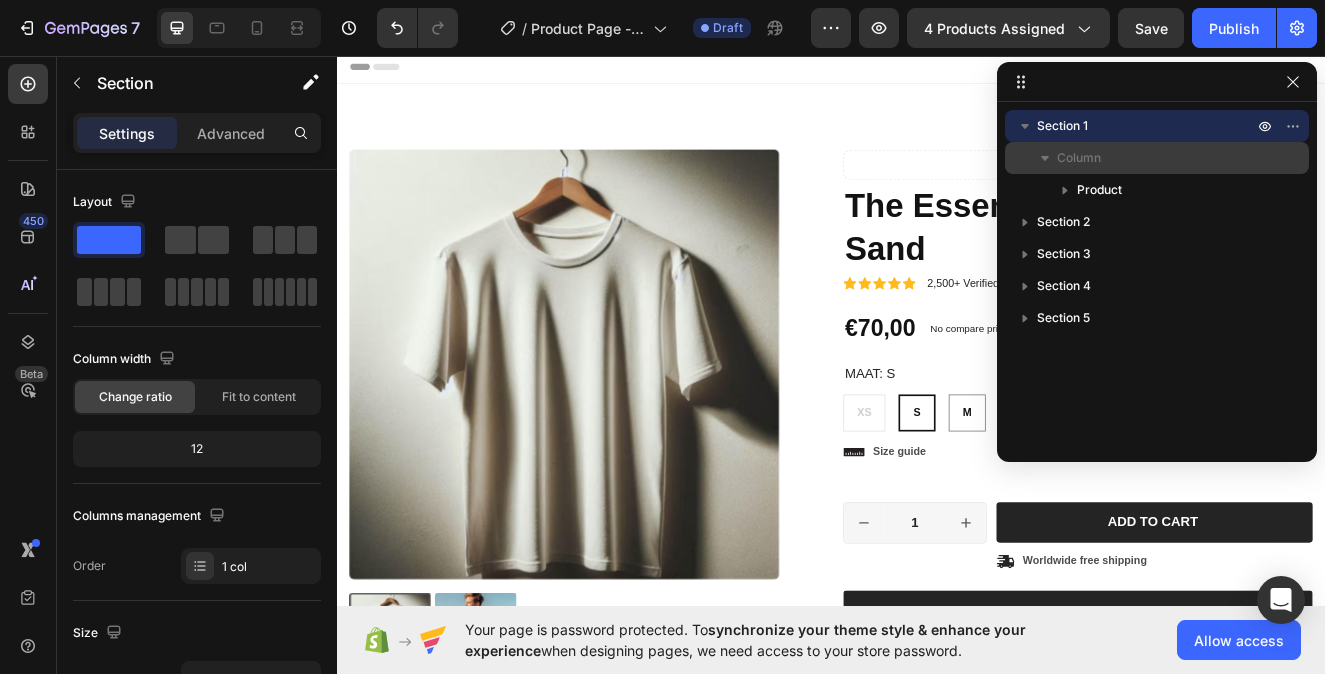 click on "Column" at bounding box center (1079, 158) 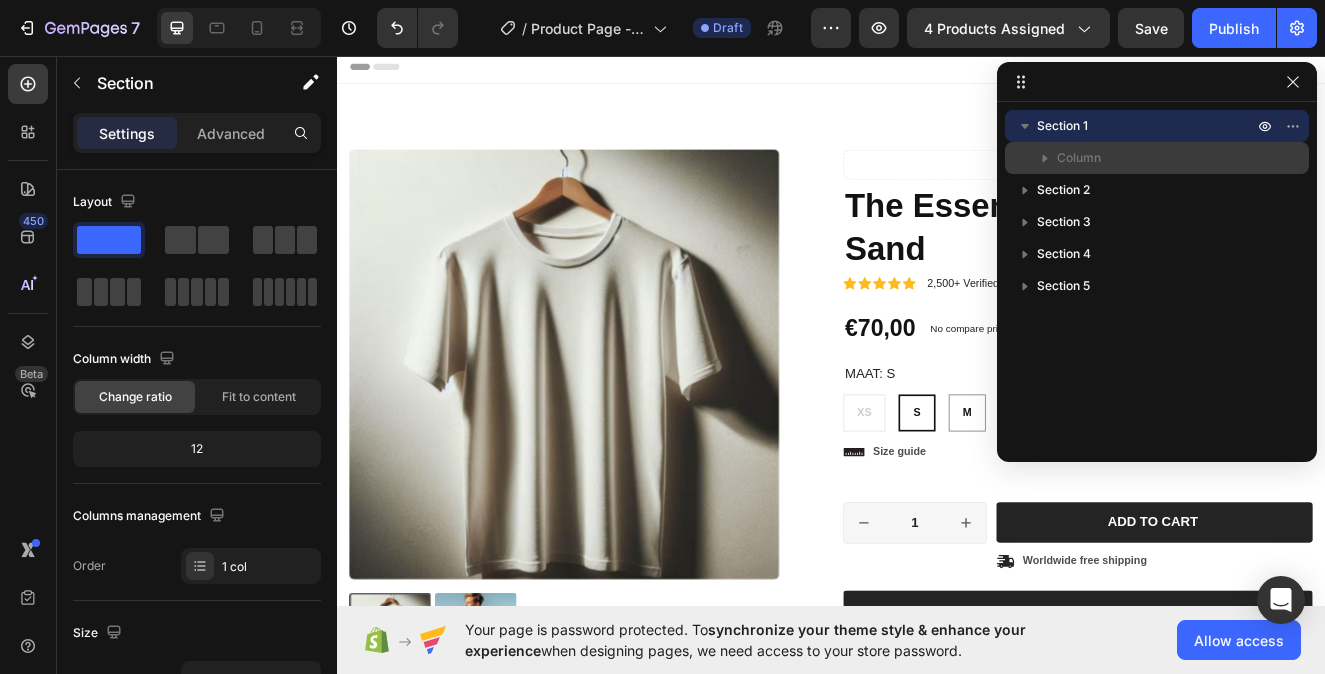 click on "Column" at bounding box center (1079, 158) 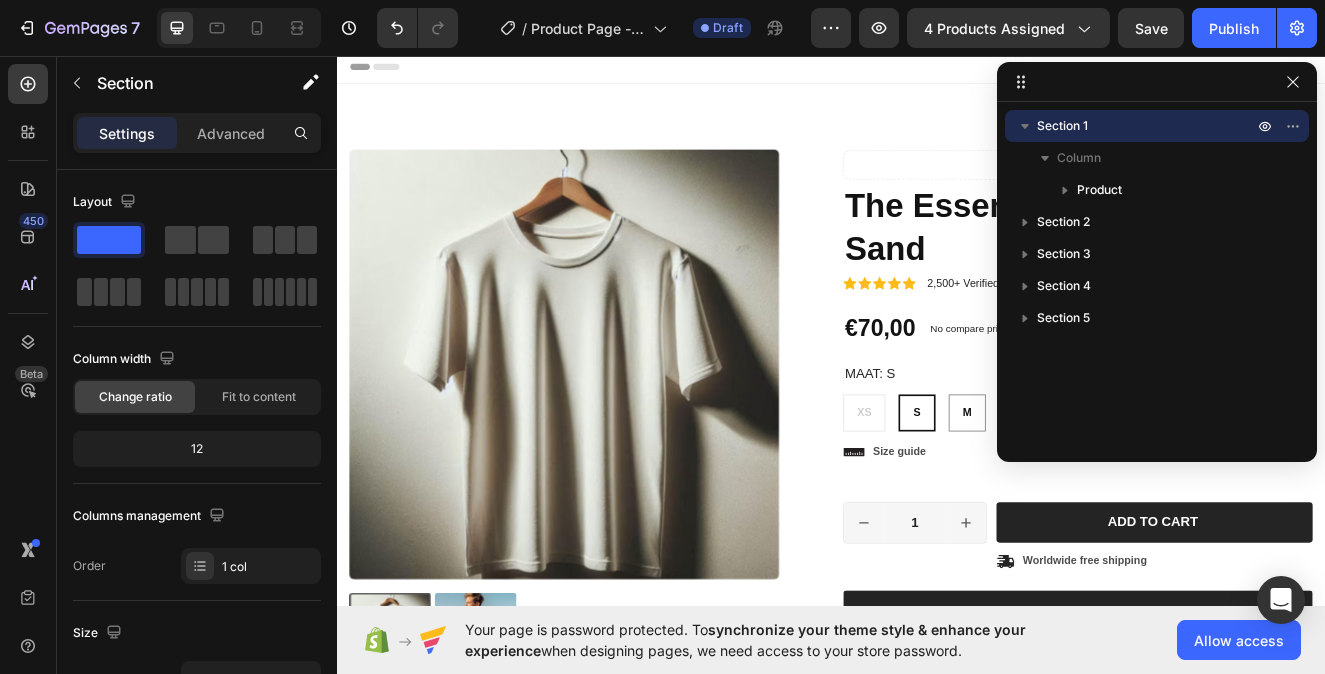 click on "Section 1" at bounding box center (1147, 126) 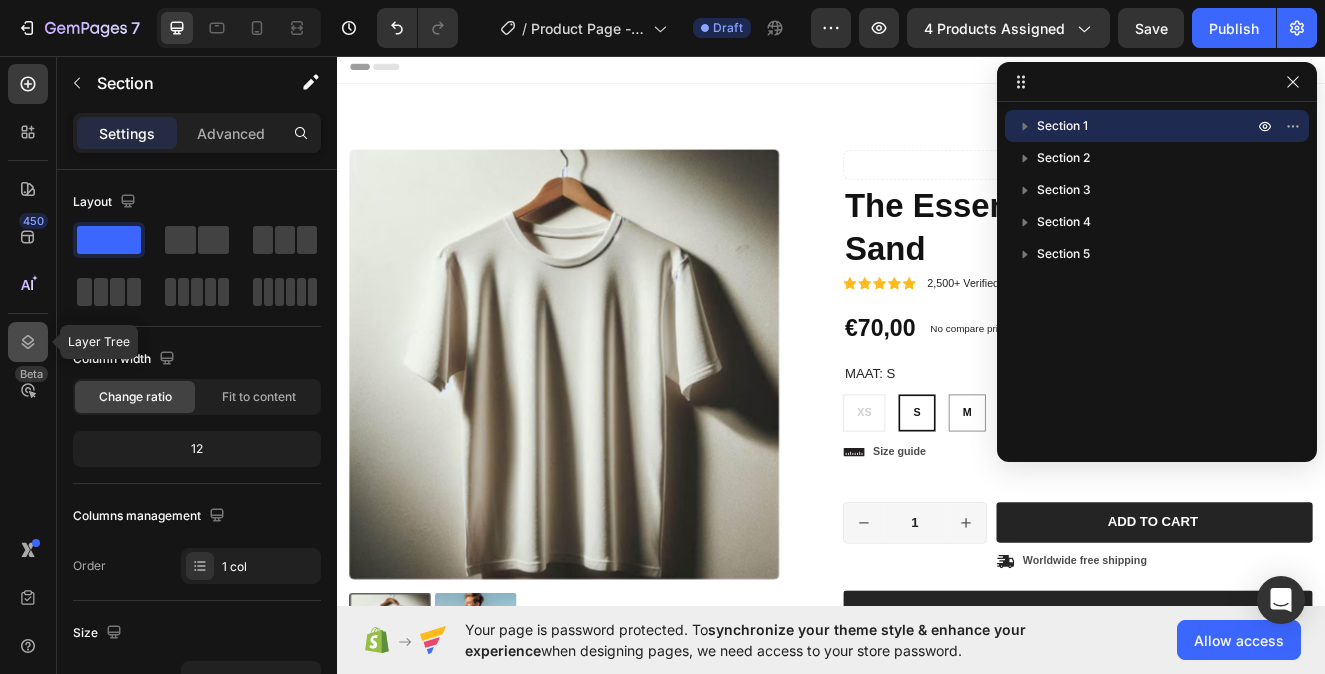 click 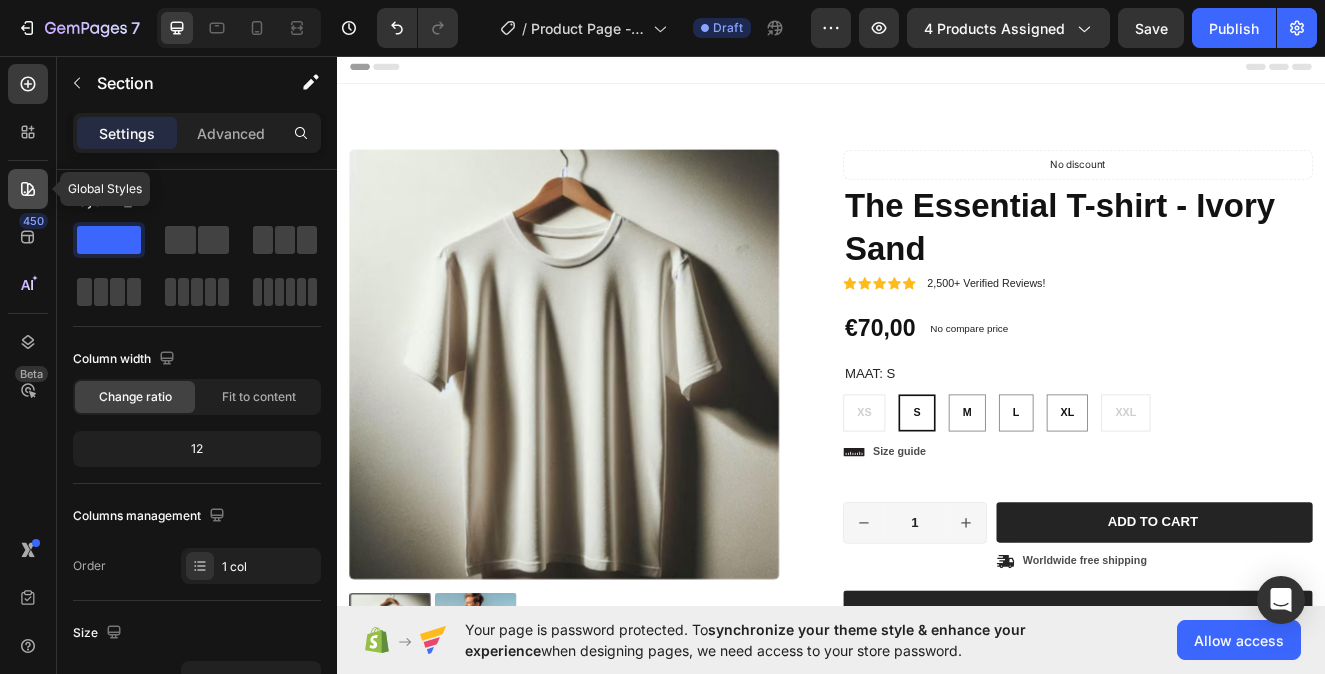 click 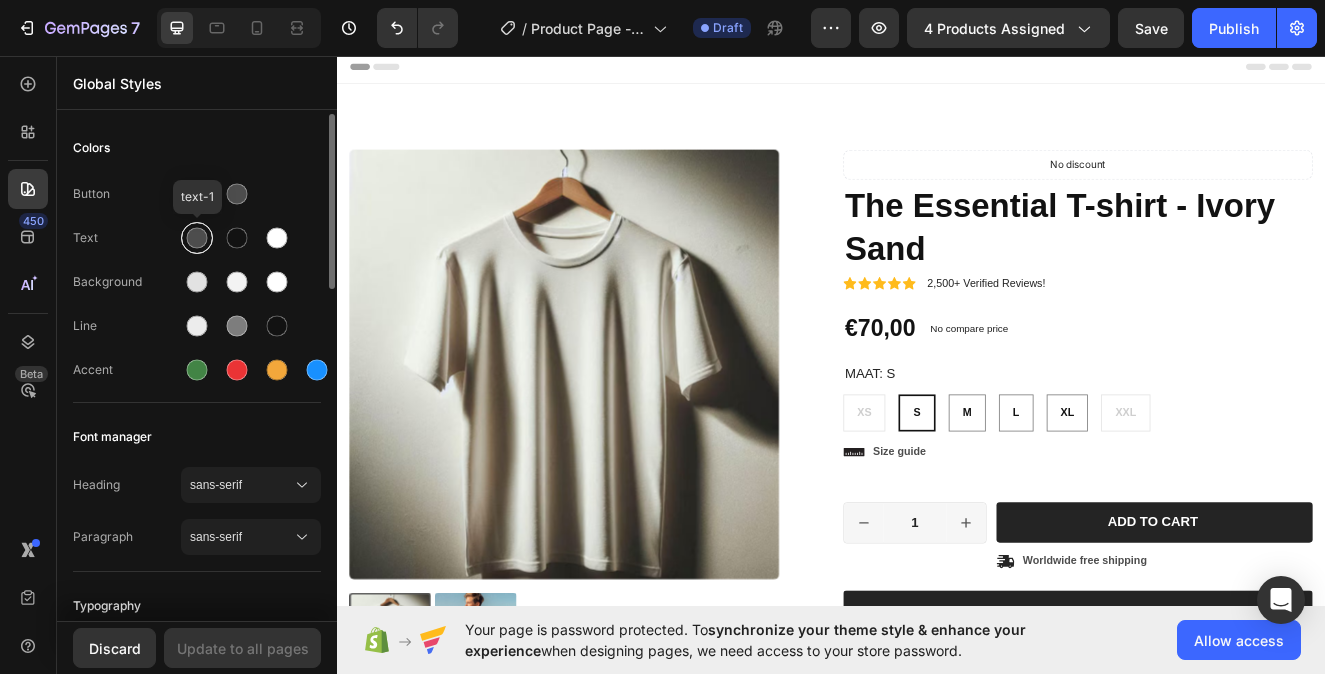 click at bounding box center (197, 238) 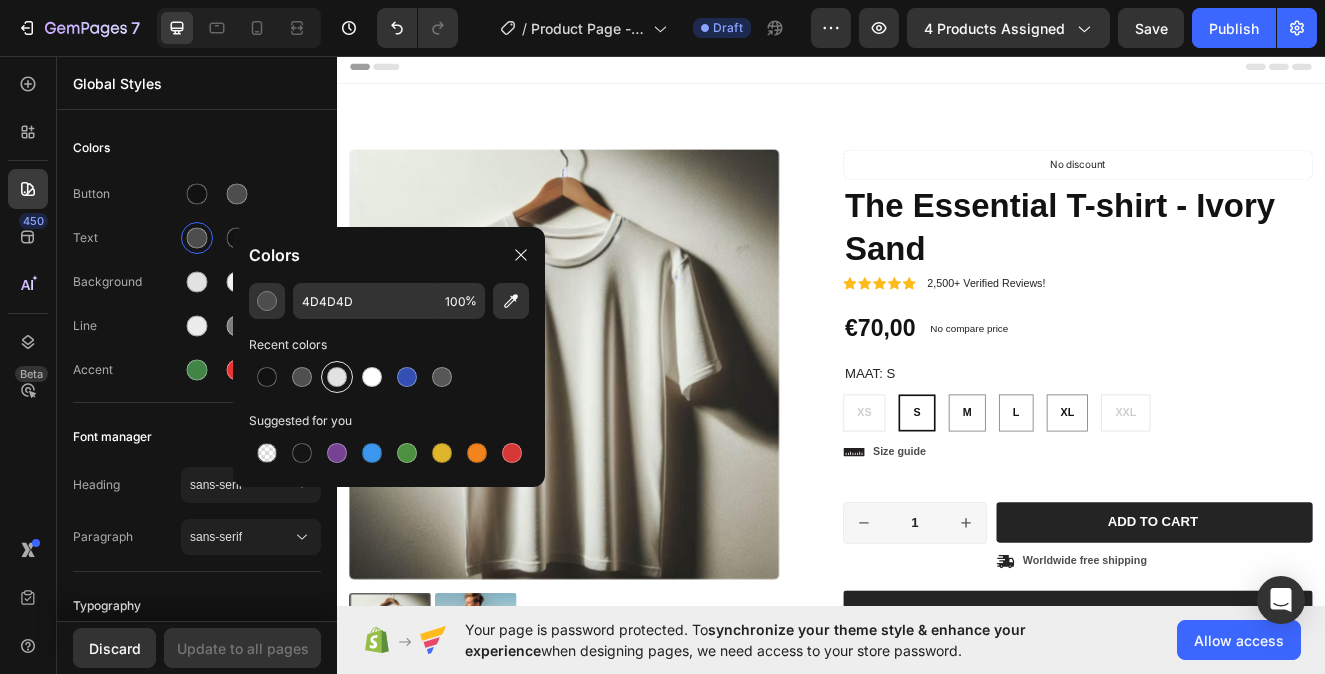 click at bounding box center [337, 377] 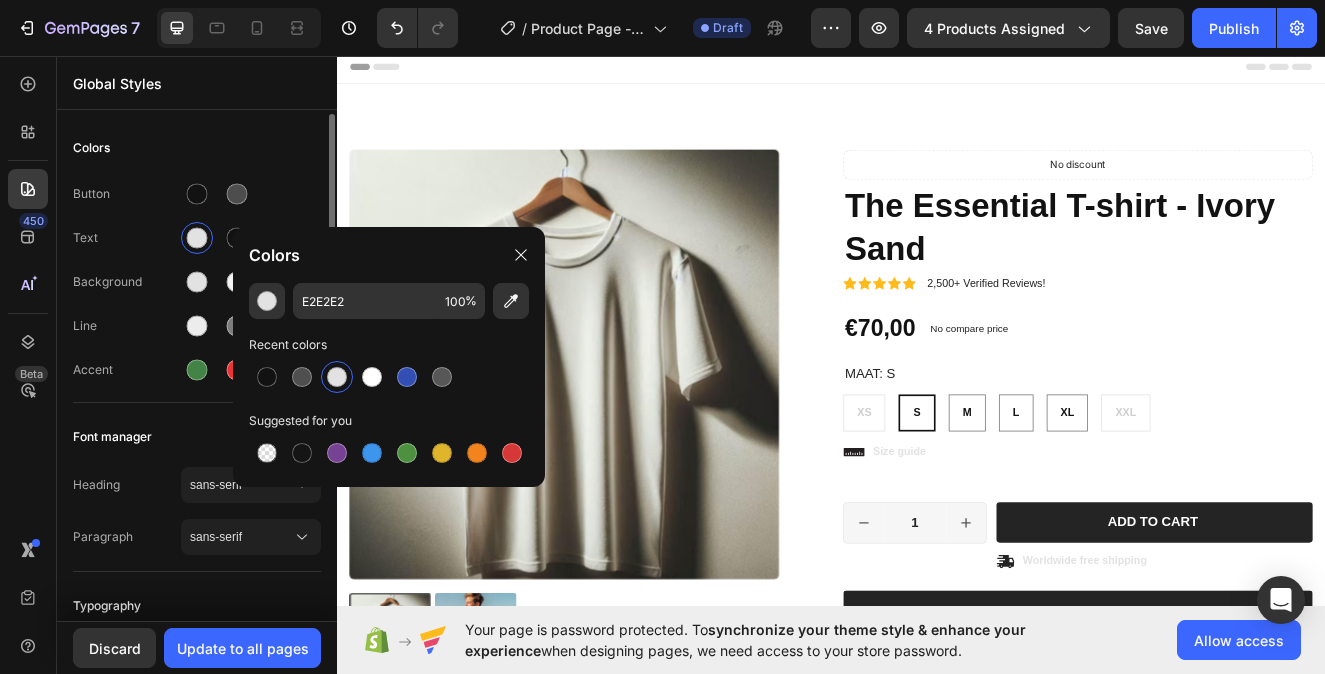 click on "Text" at bounding box center (127, 238) 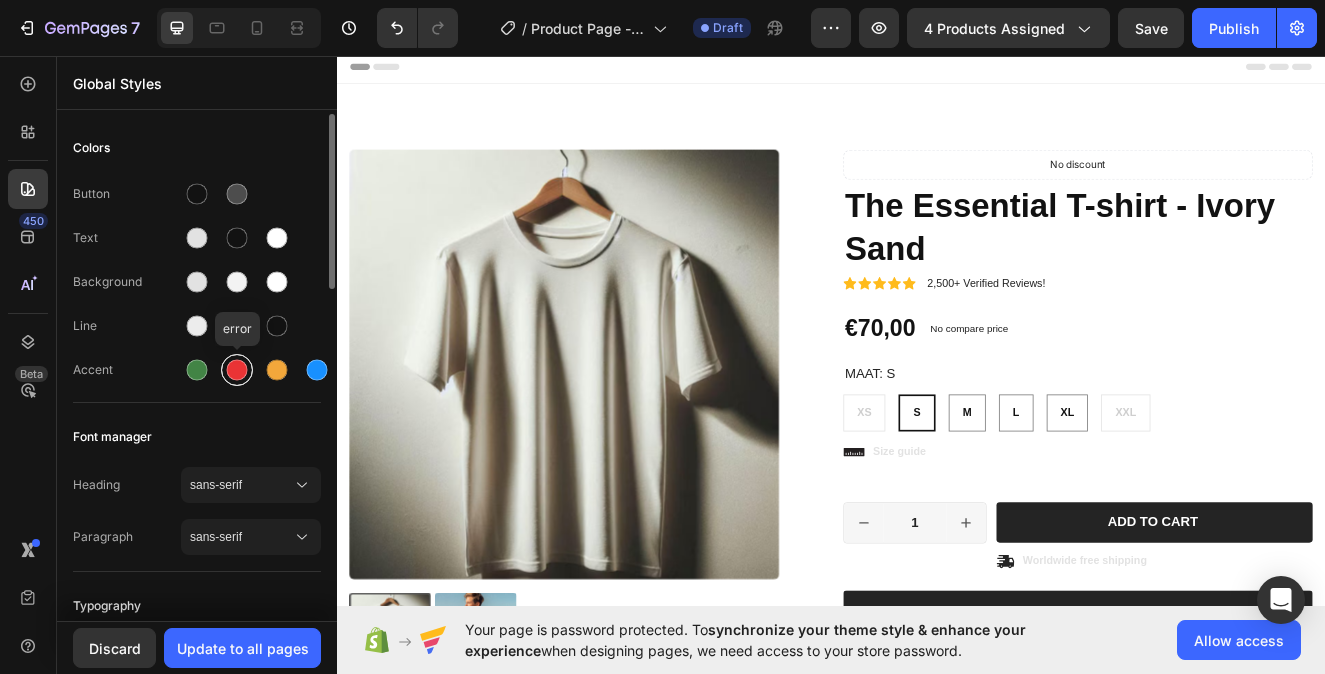 click at bounding box center (237, 370) 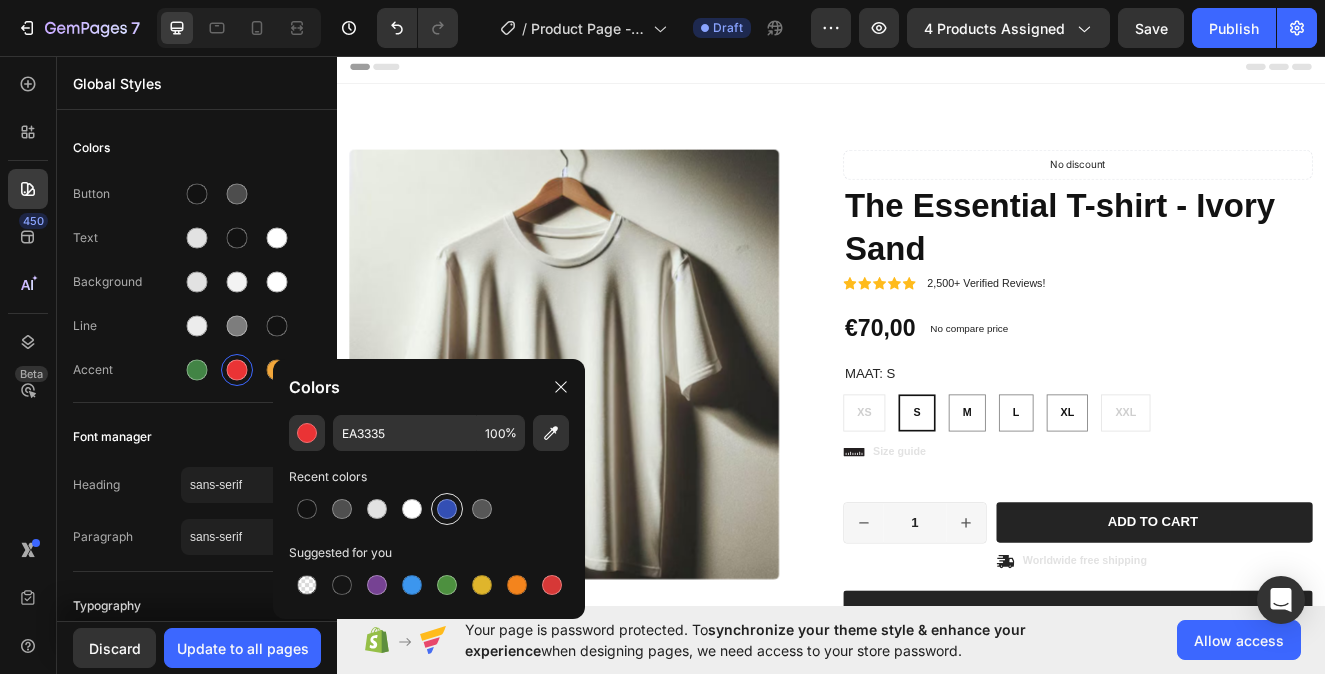 click at bounding box center [447, 509] 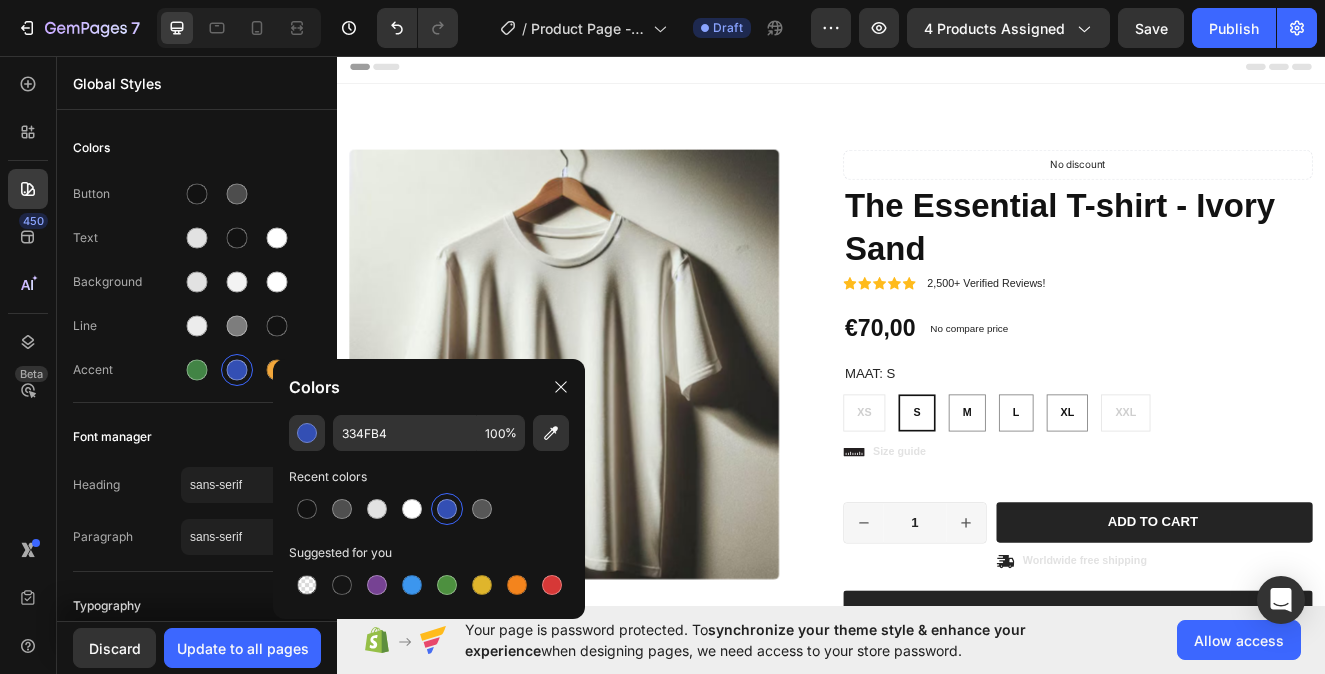 click at bounding box center (447, 509) 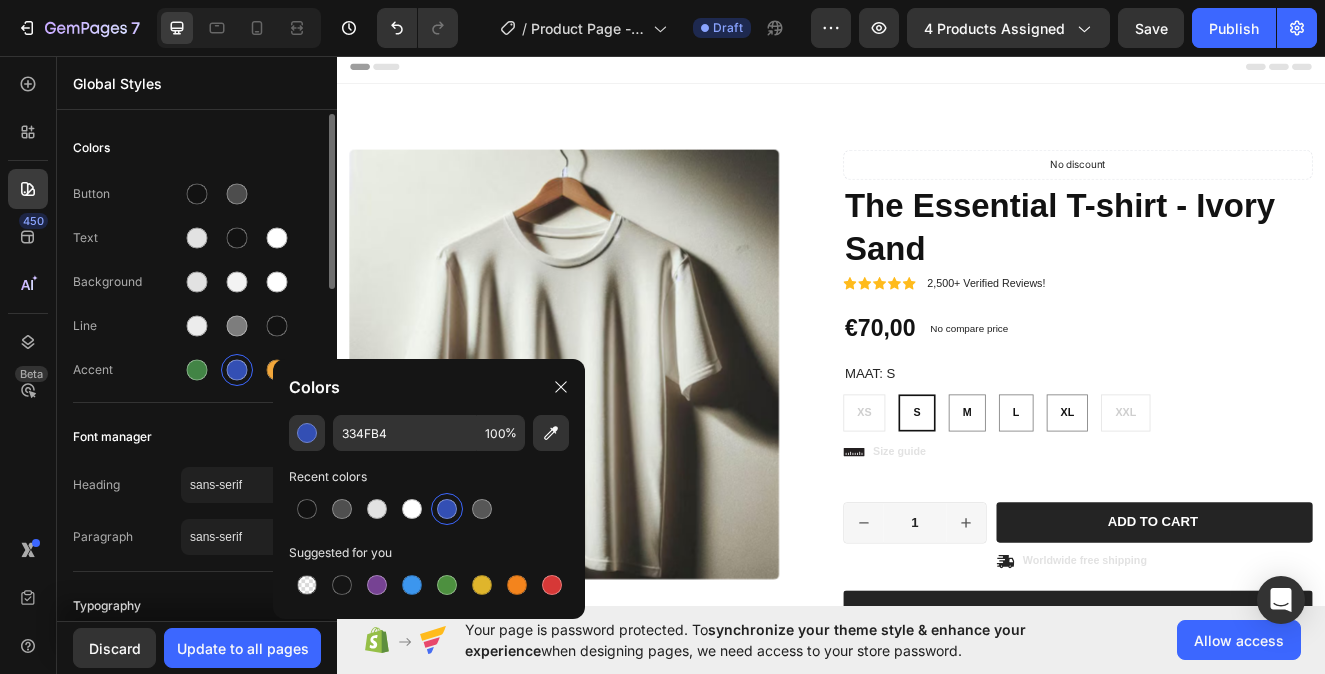 click on "Colors" at bounding box center (197, 148) 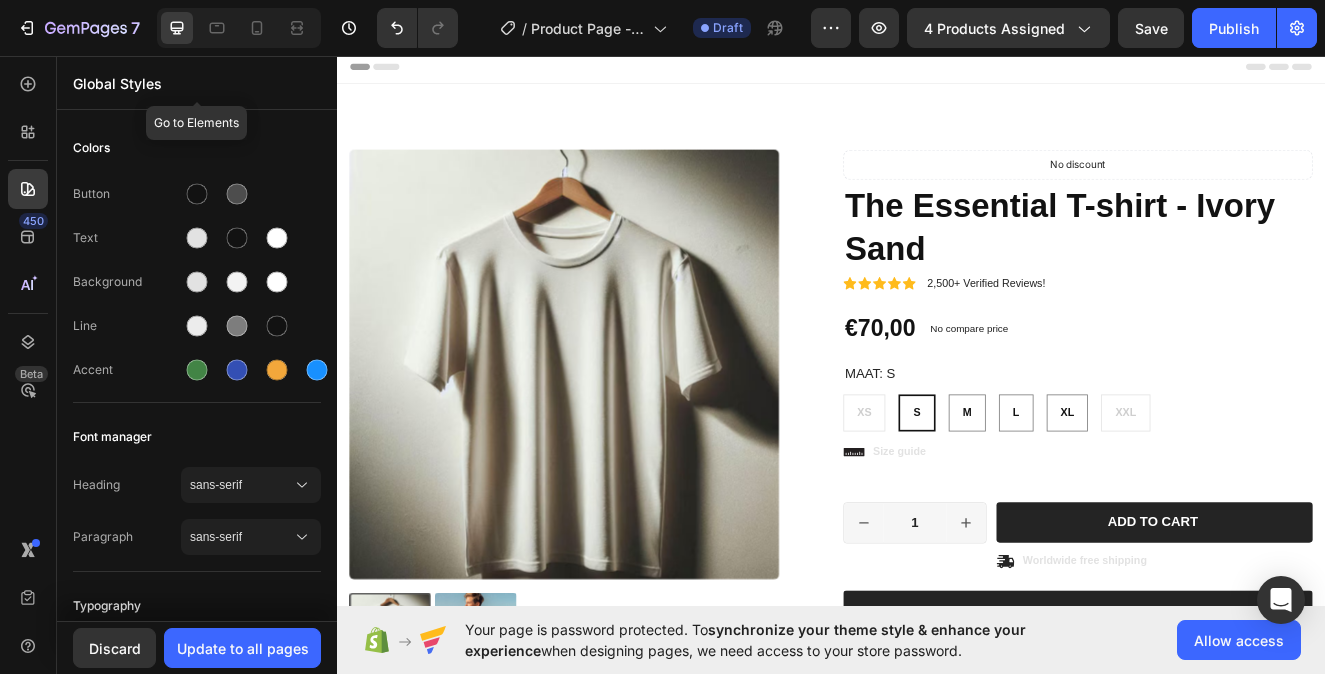 click on "Global Styles" at bounding box center (197, 83) 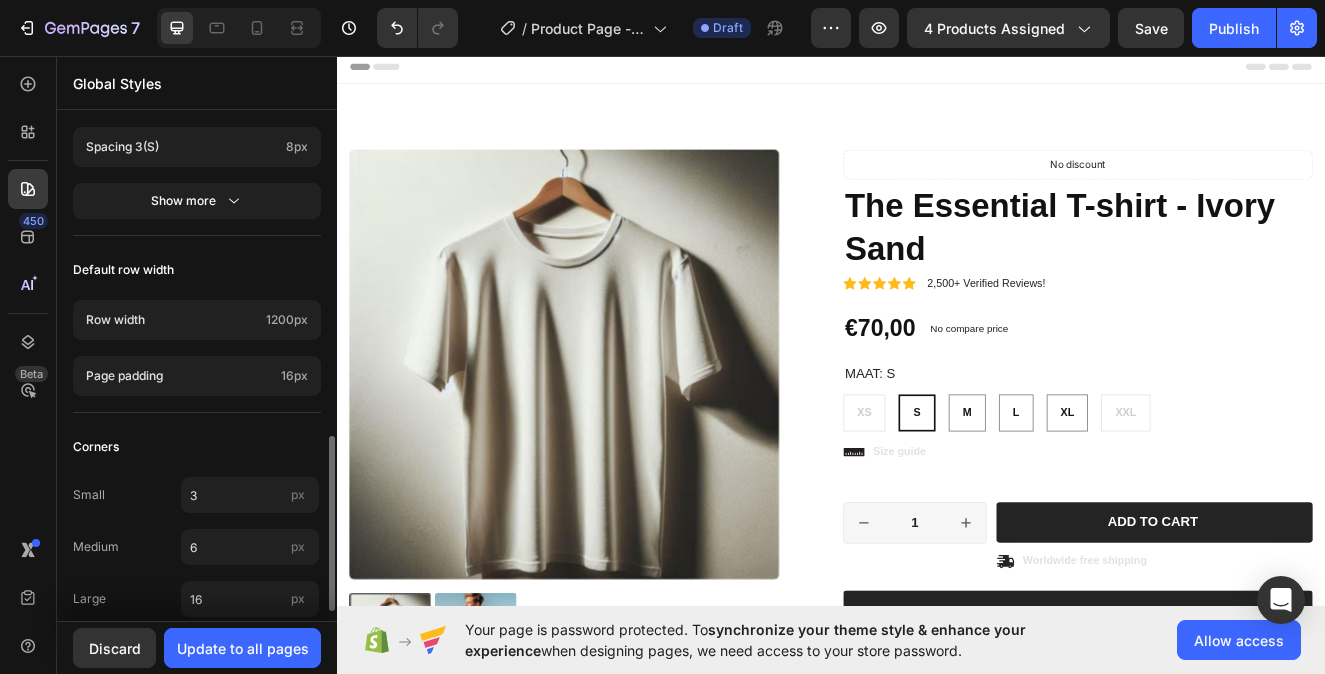 scroll, scrollTop: 958, scrollLeft: 0, axis: vertical 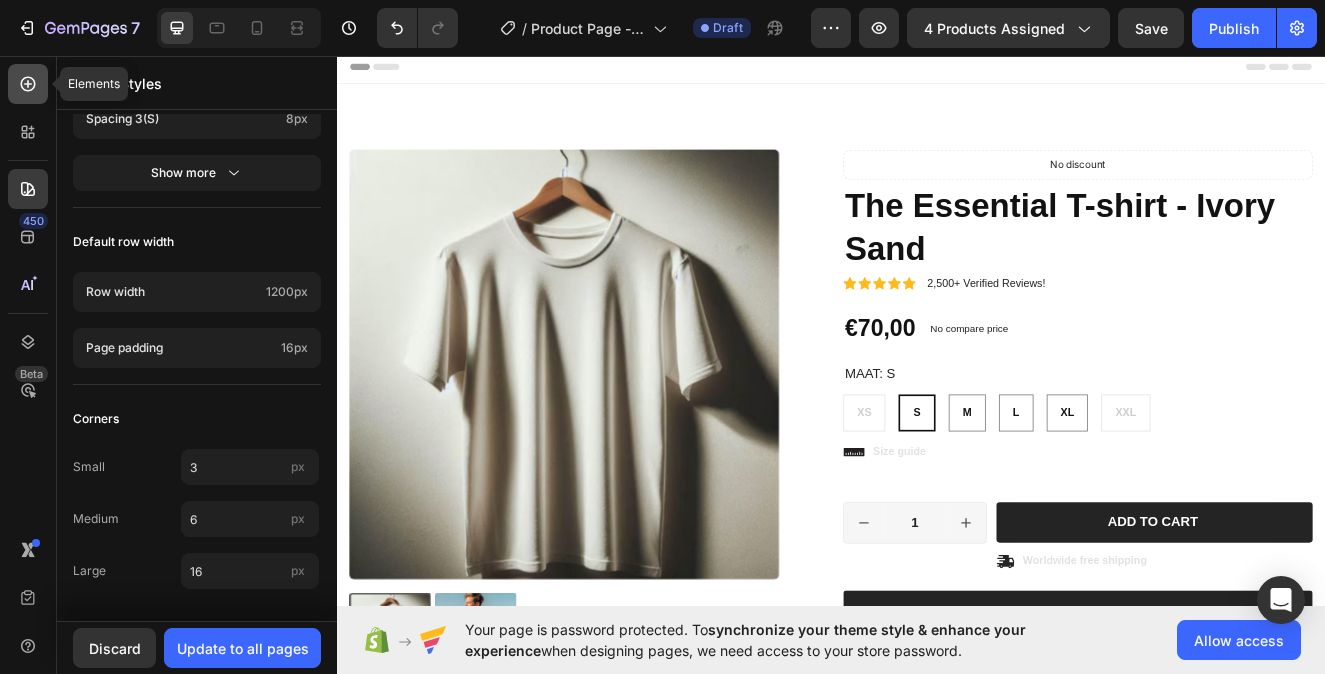 click 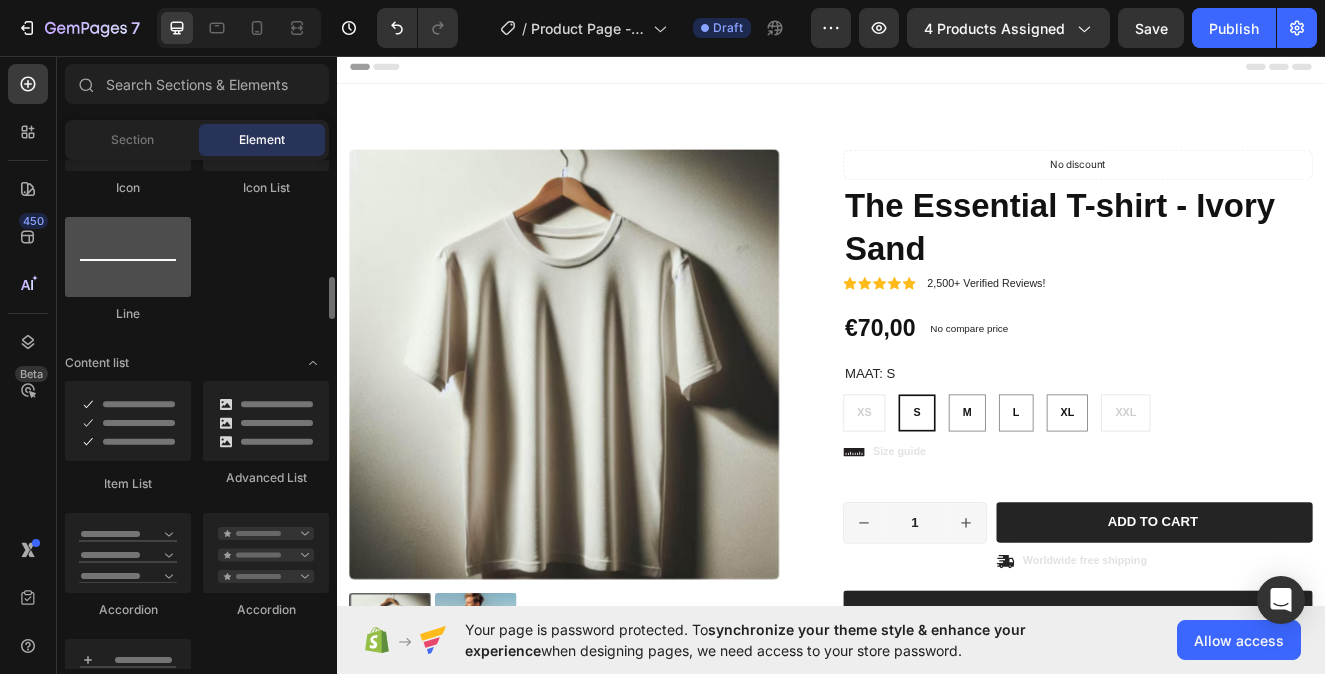 scroll, scrollTop: 1337, scrollLeft: 0, axis: vertical 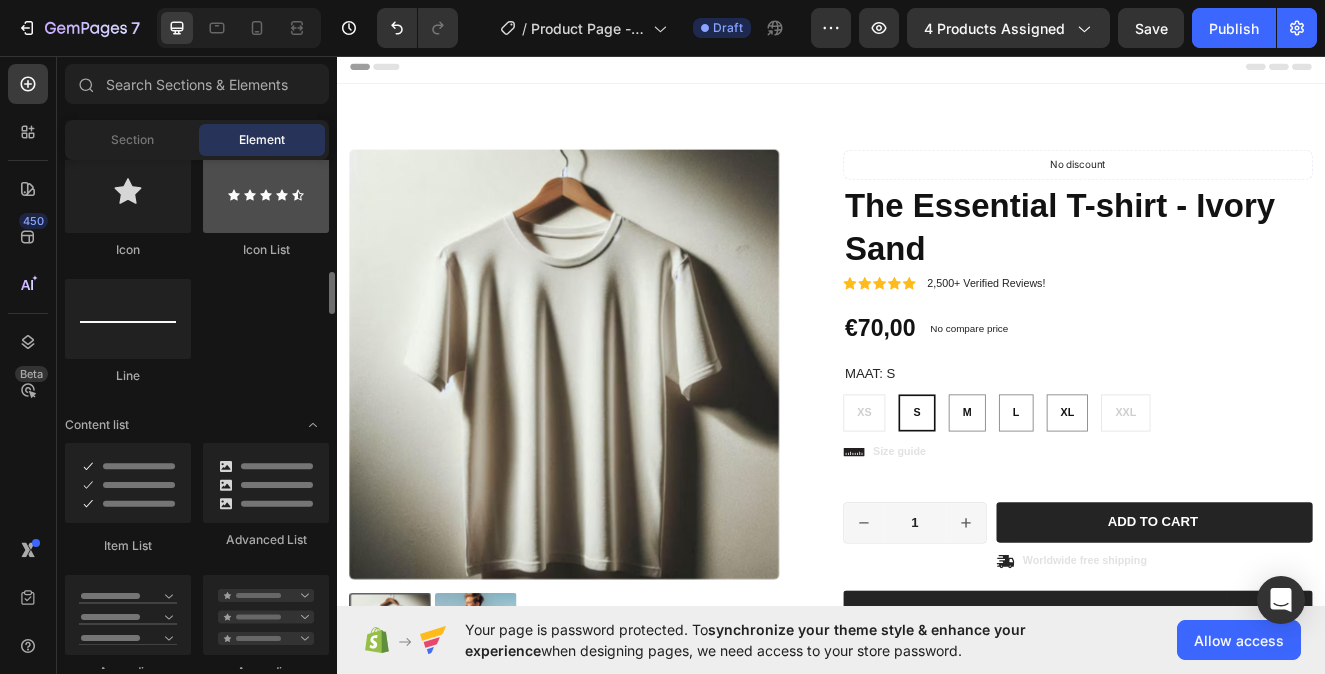 click at bounding box center (266, 193) 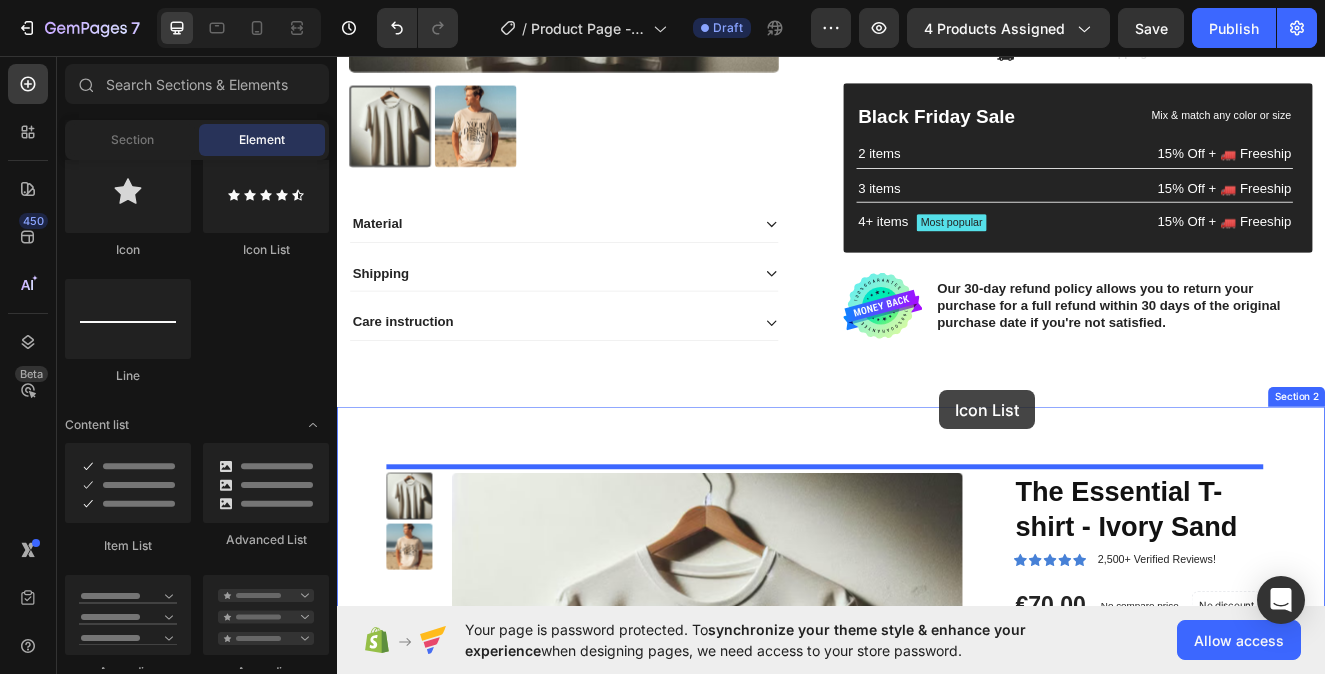 scroll, scrollTop: 634, scrollLeft: 0, axis: vertical 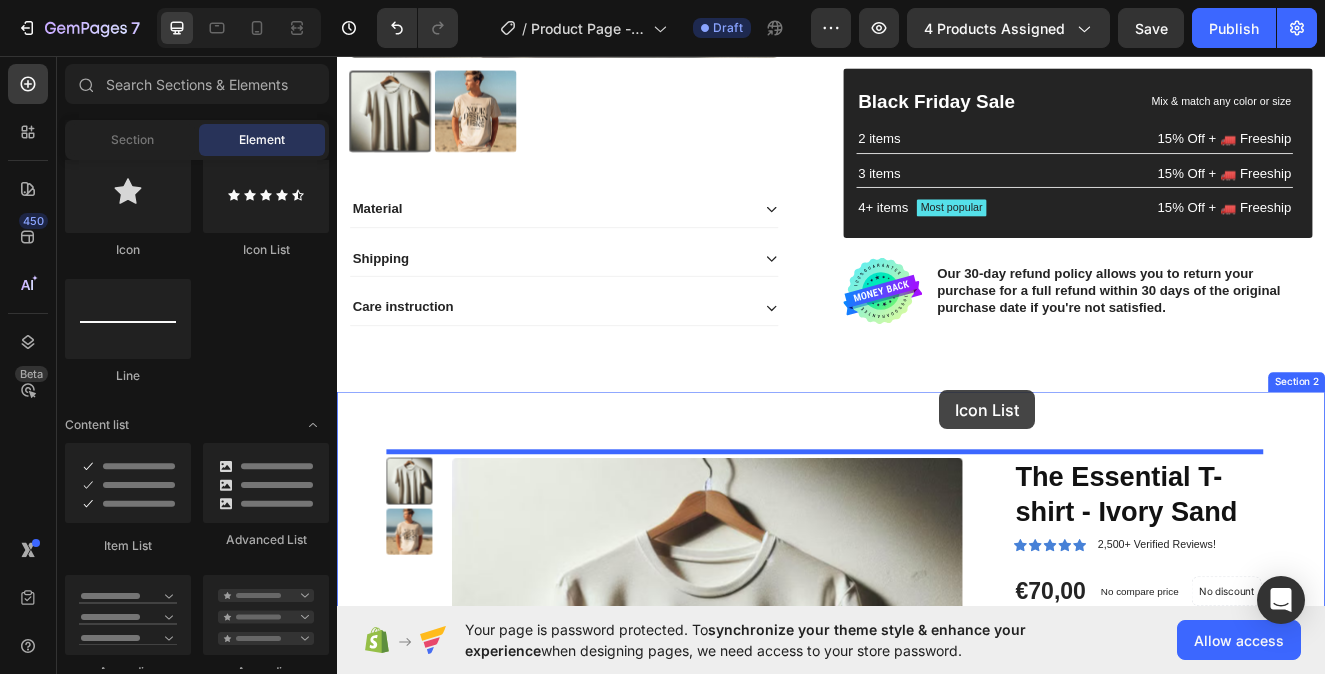 drag, startPoint x: 596, startPoint y: 265, endPoint x: 1068, endPoint y: 463, distance: 511.84763 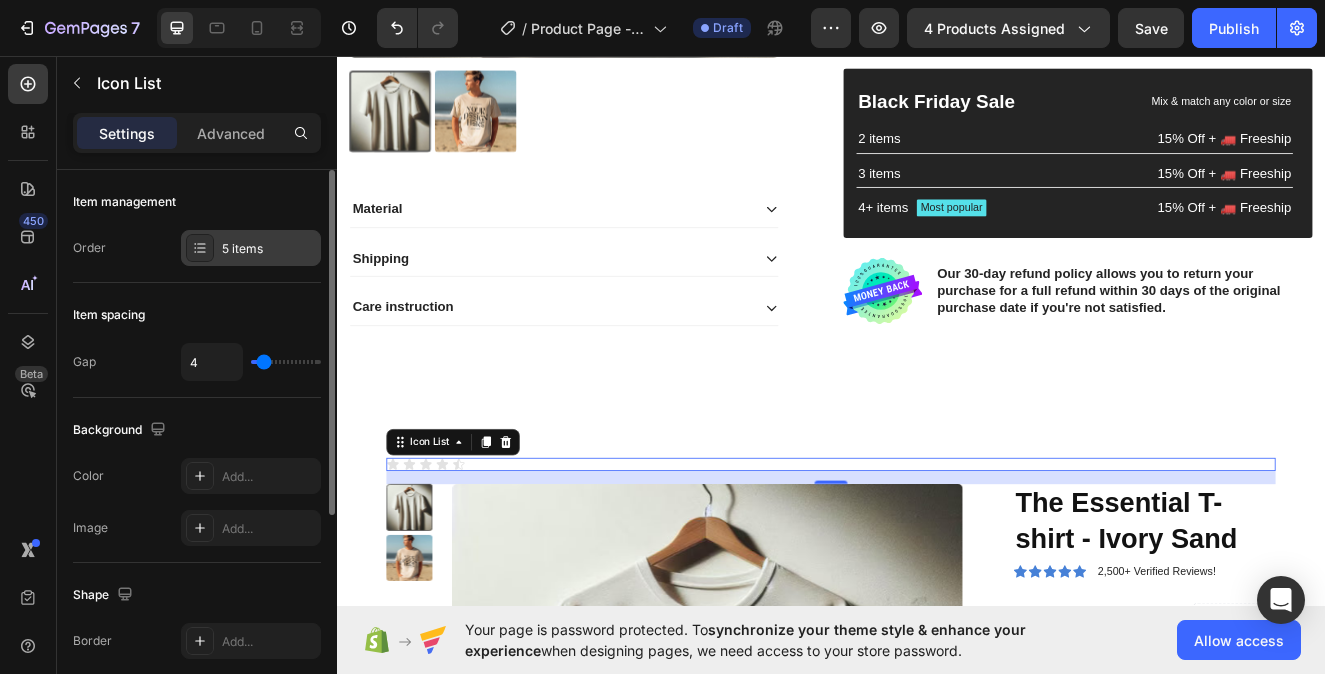 click on "5 items" at bounding box center [269, 249] 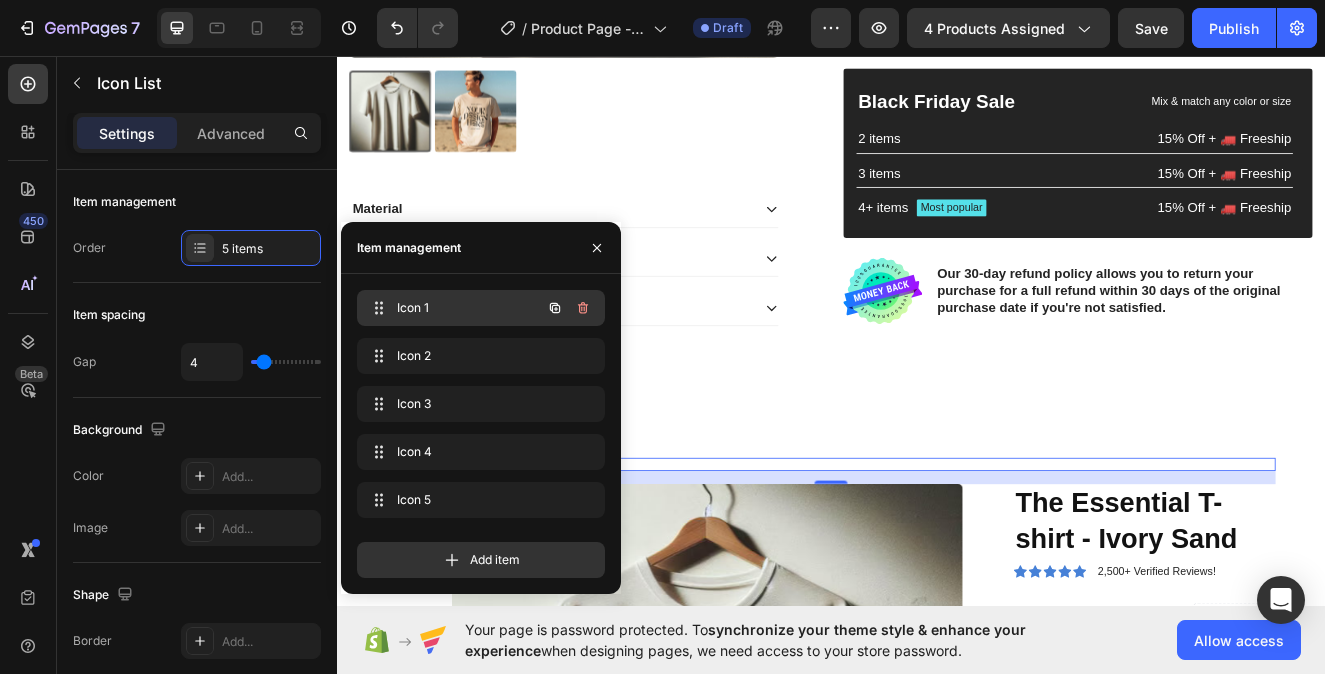 click on "Icon 1" at bounding box center [453, 308] 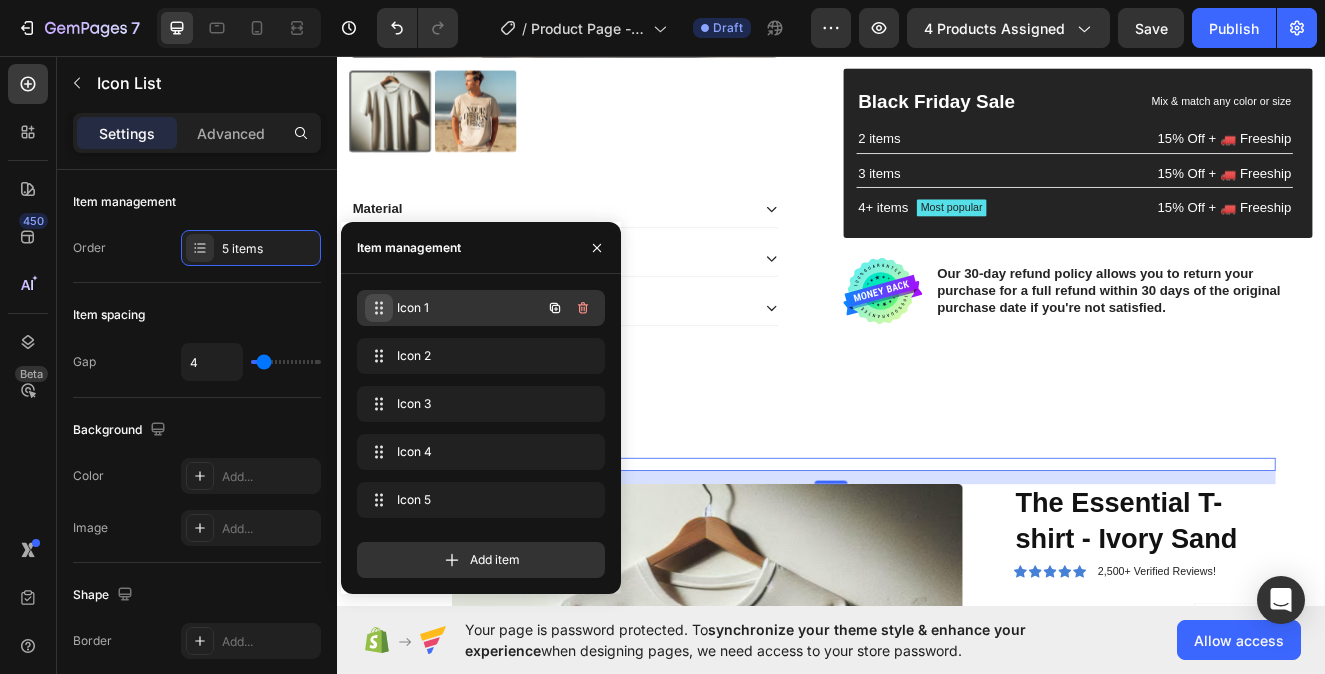 click 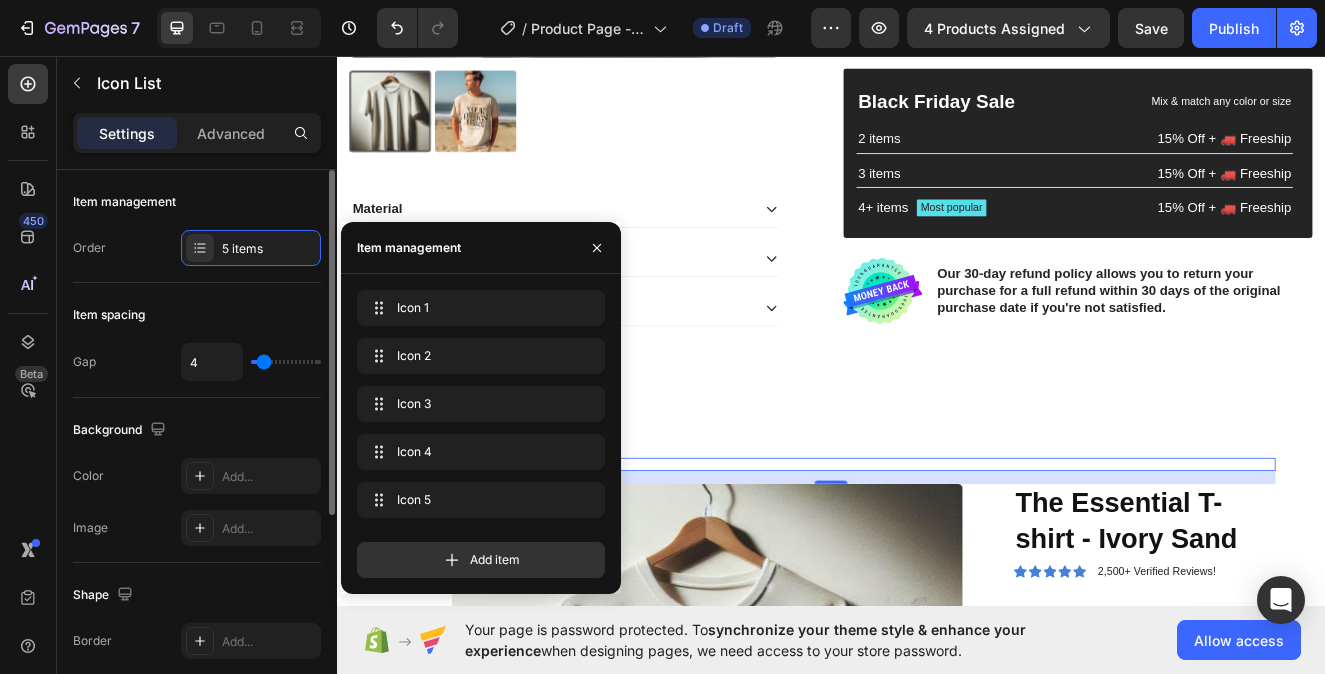 click on "Item spacing" at bounding box center (197, 315) 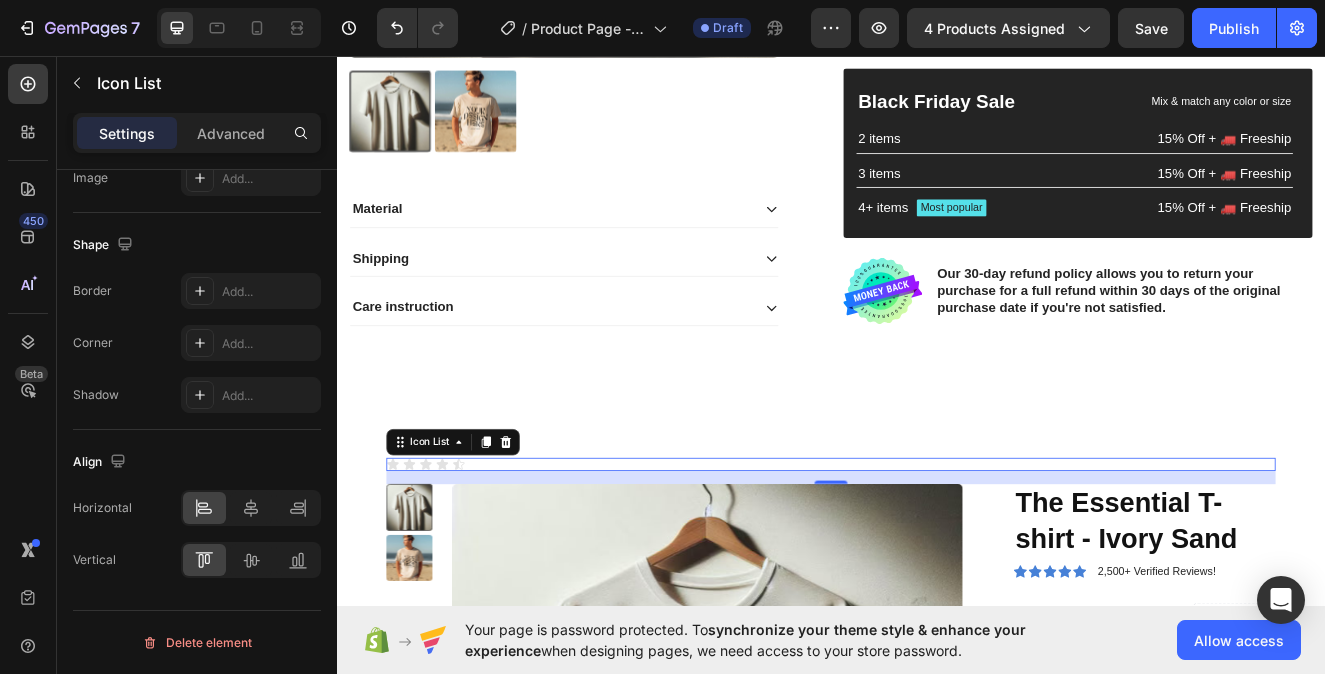 scroll, scrollTop: 0, scrollLeft: 0, axis: both 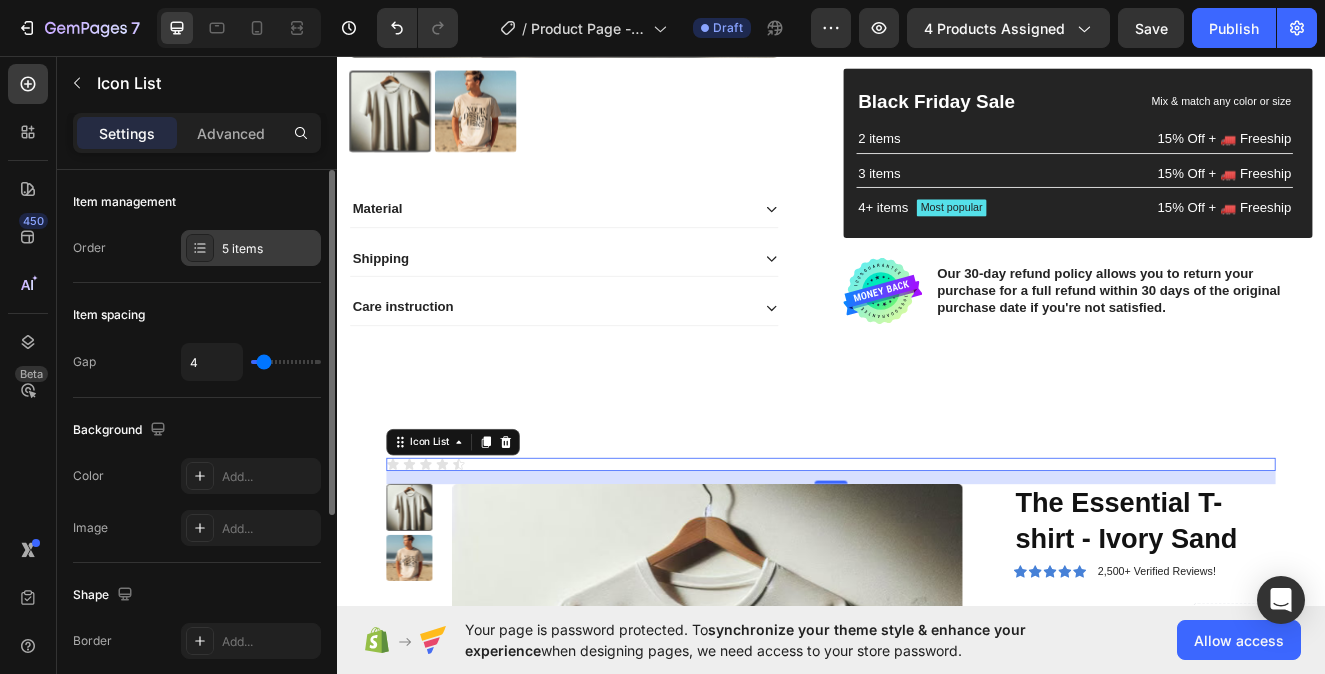click on "5 items" at bounding box center [269, 249] 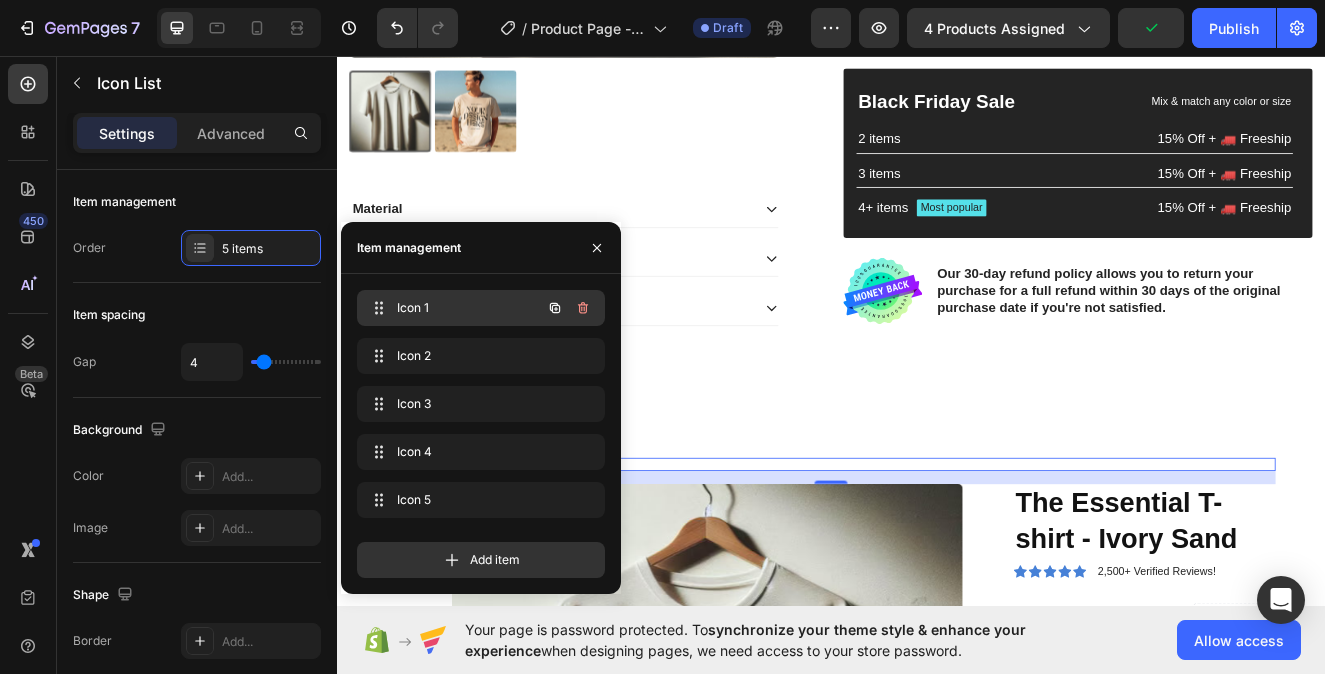 click on "Icon 1" at bounding box center [453, 308] 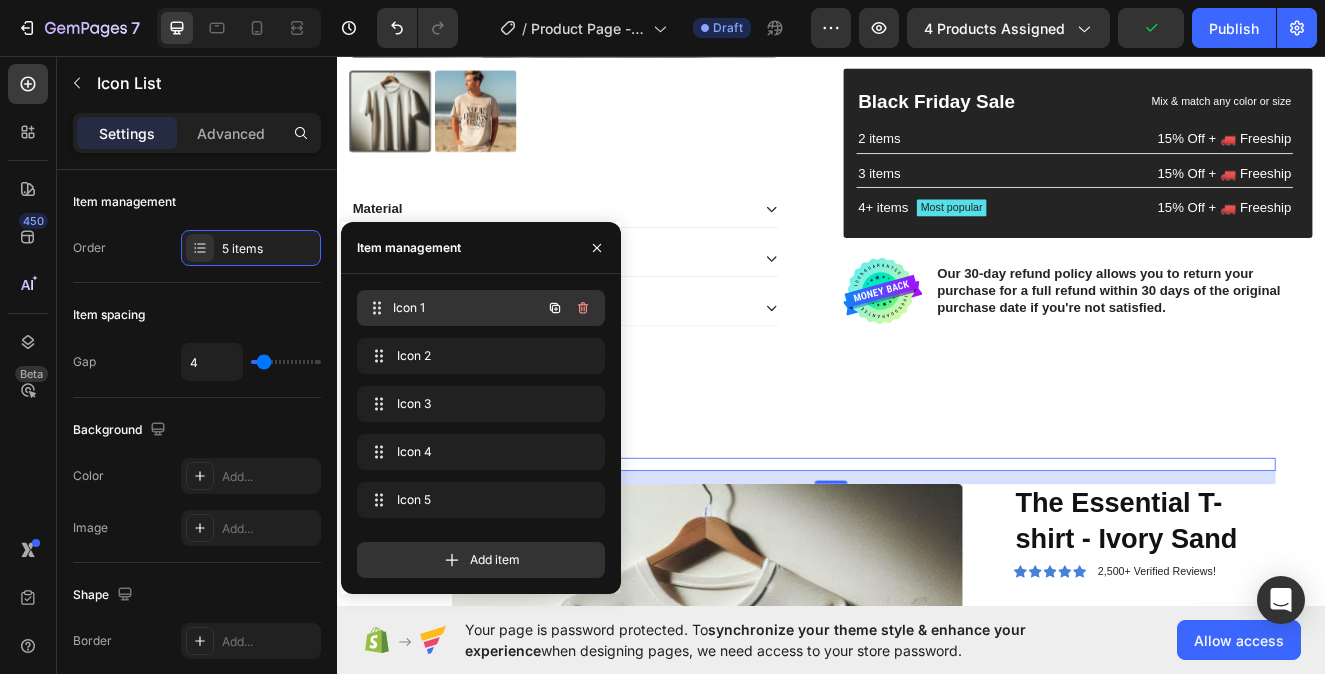 click on "Icon 1" at bounding box center (467, 308) 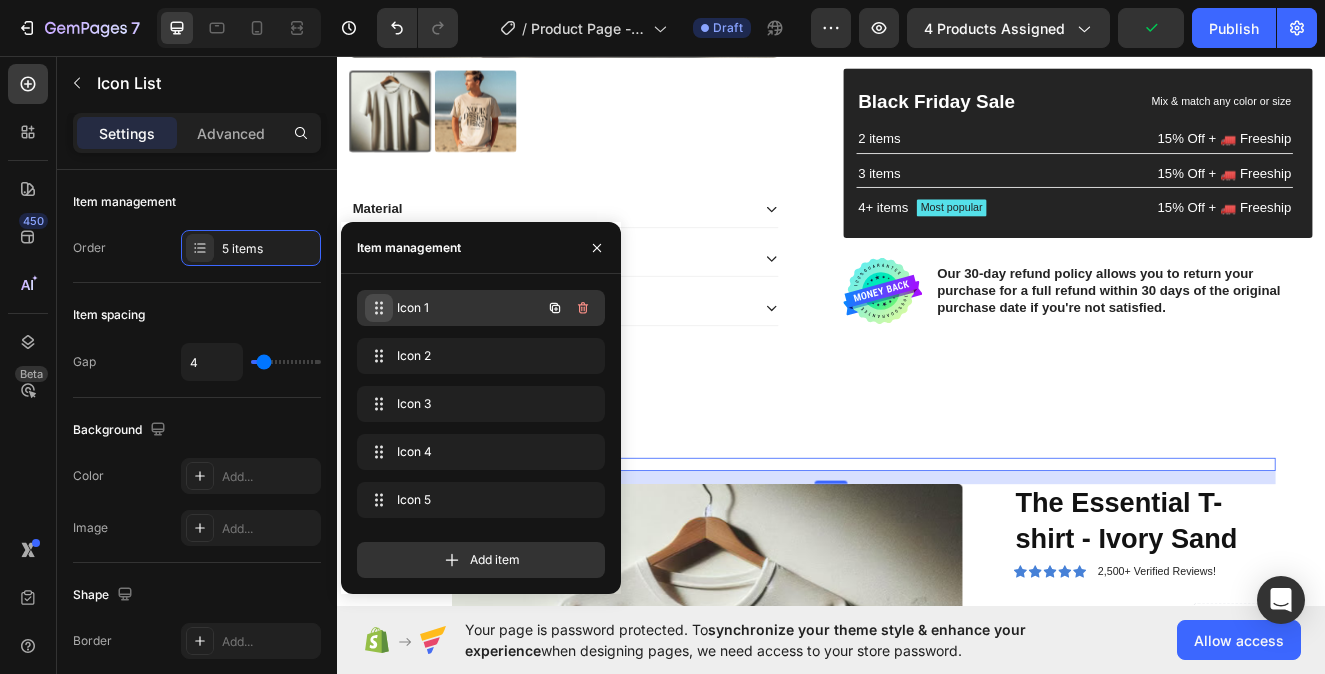 click at bounding box center (379, 308) 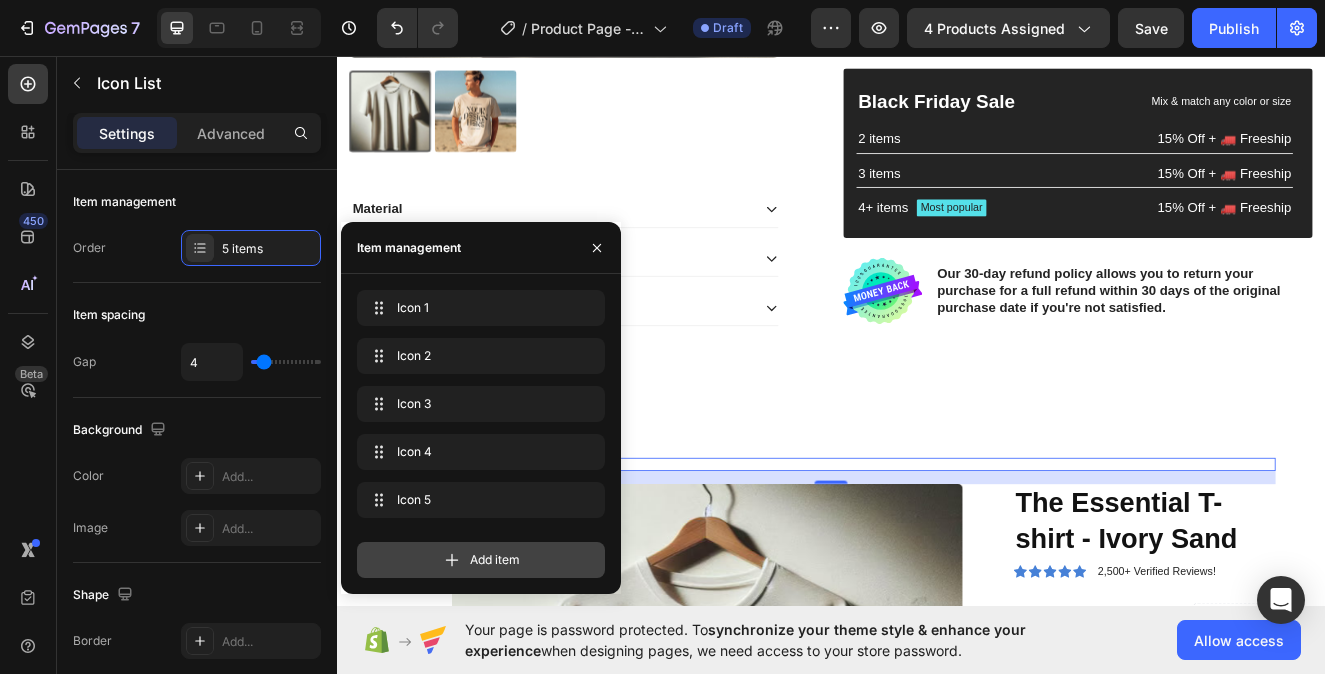 click on "Add item" at bounding box center [495, 560] 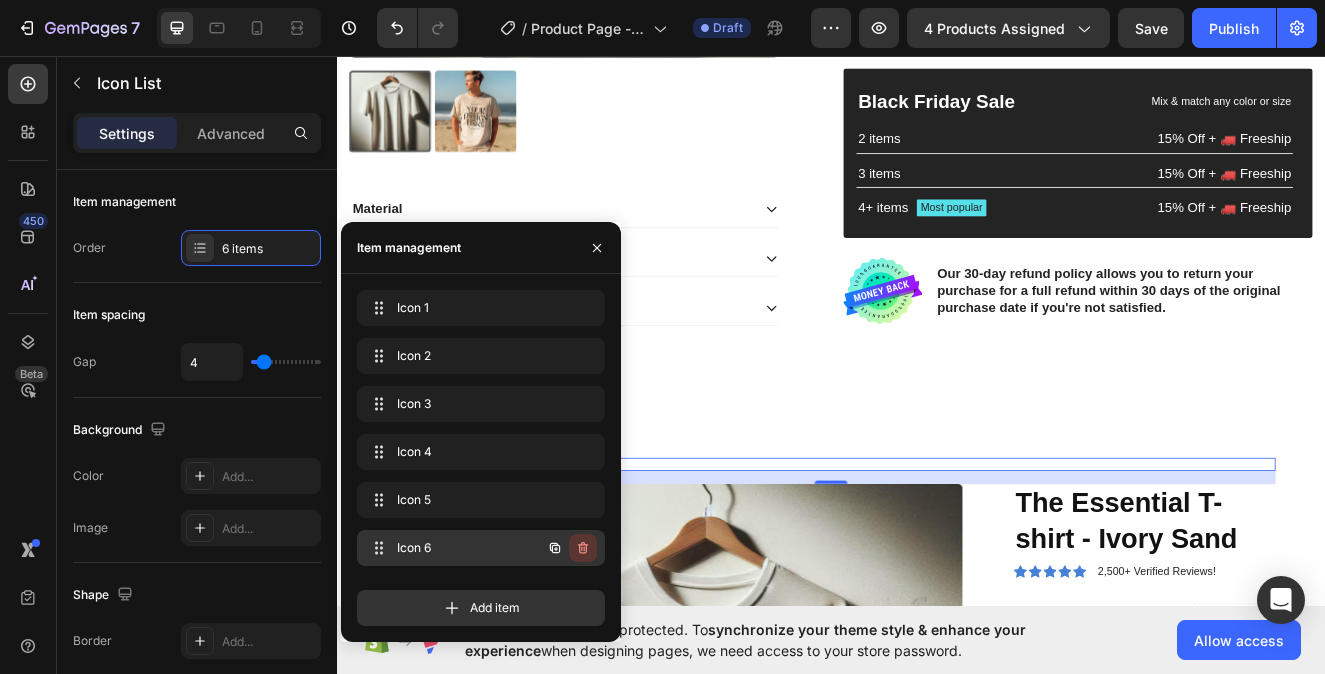 click 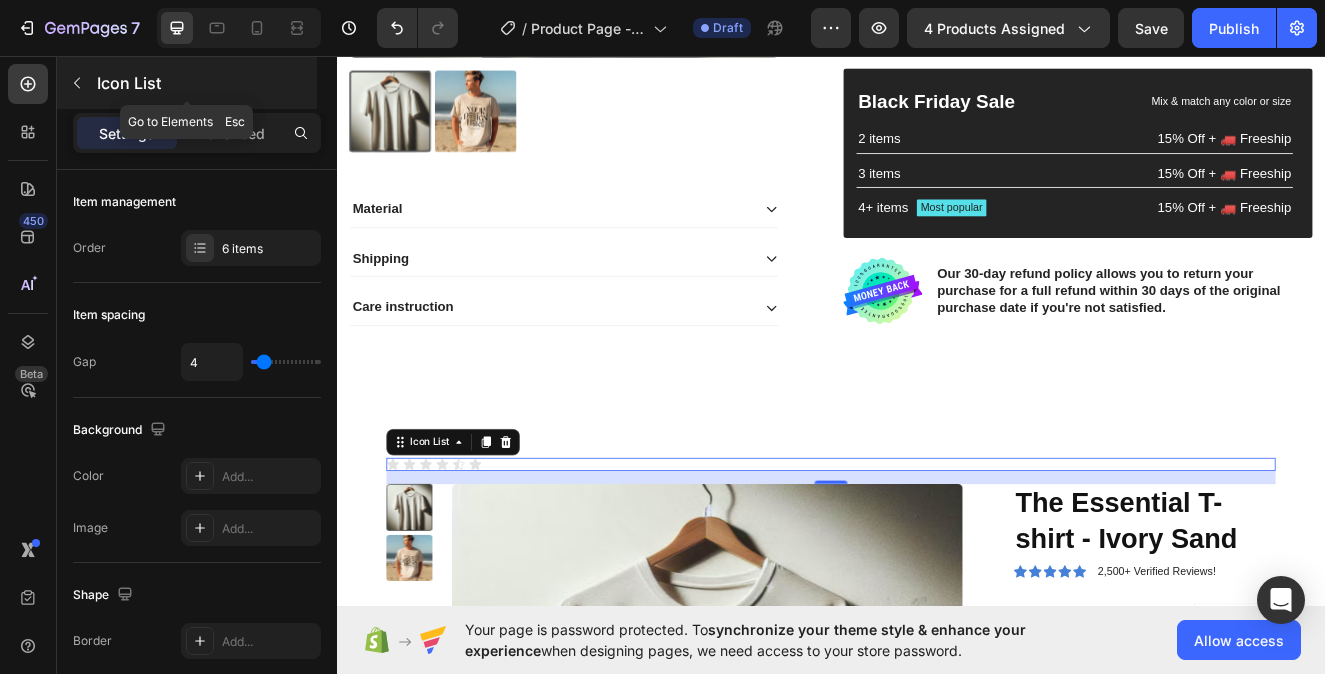click at bounding box center [77, 83] 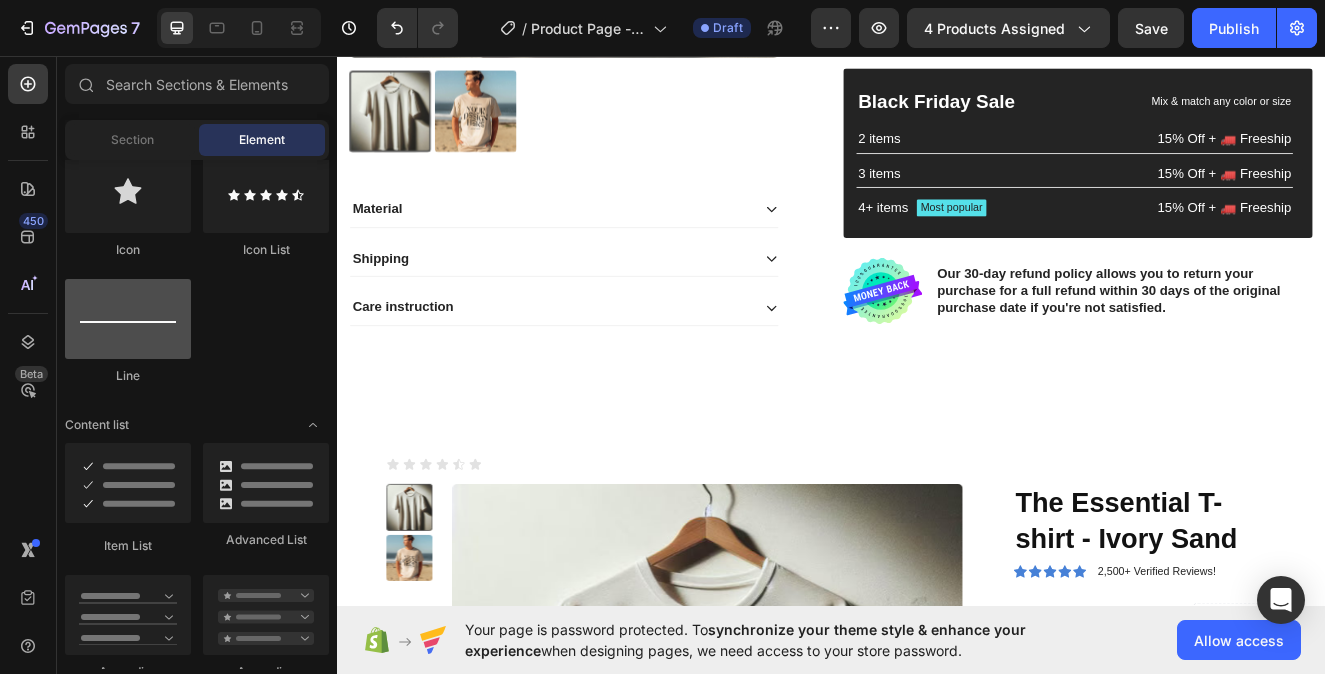 click at bounding box center [128, 319] 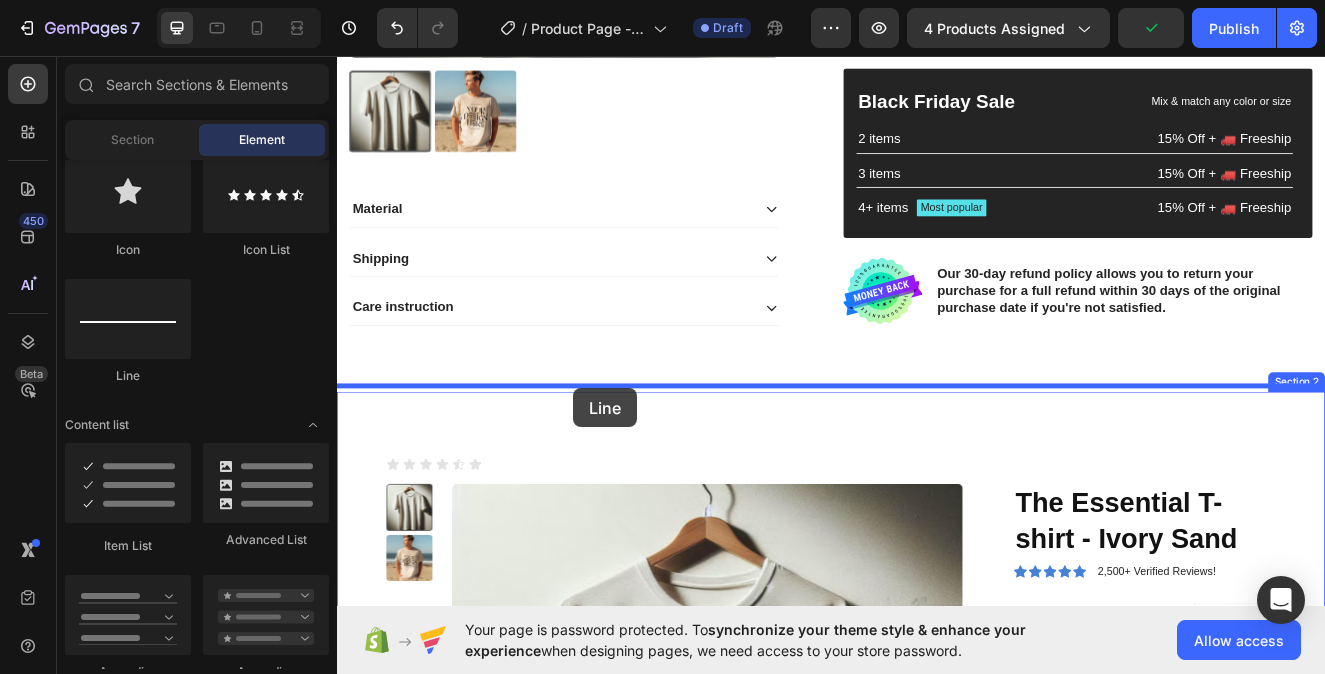 drag, startPoint x: 442, startPoint y: 369, endPoint x: 624, endPoint y: 461, distance: 203.93137 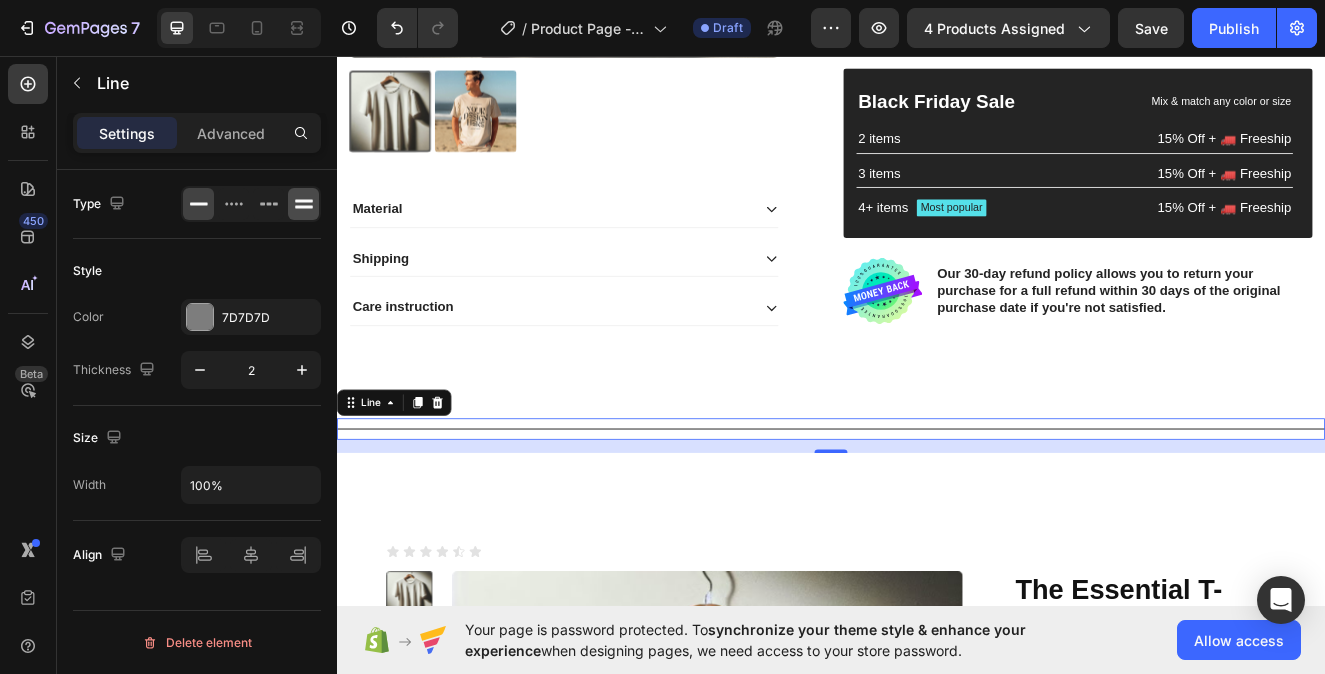 click 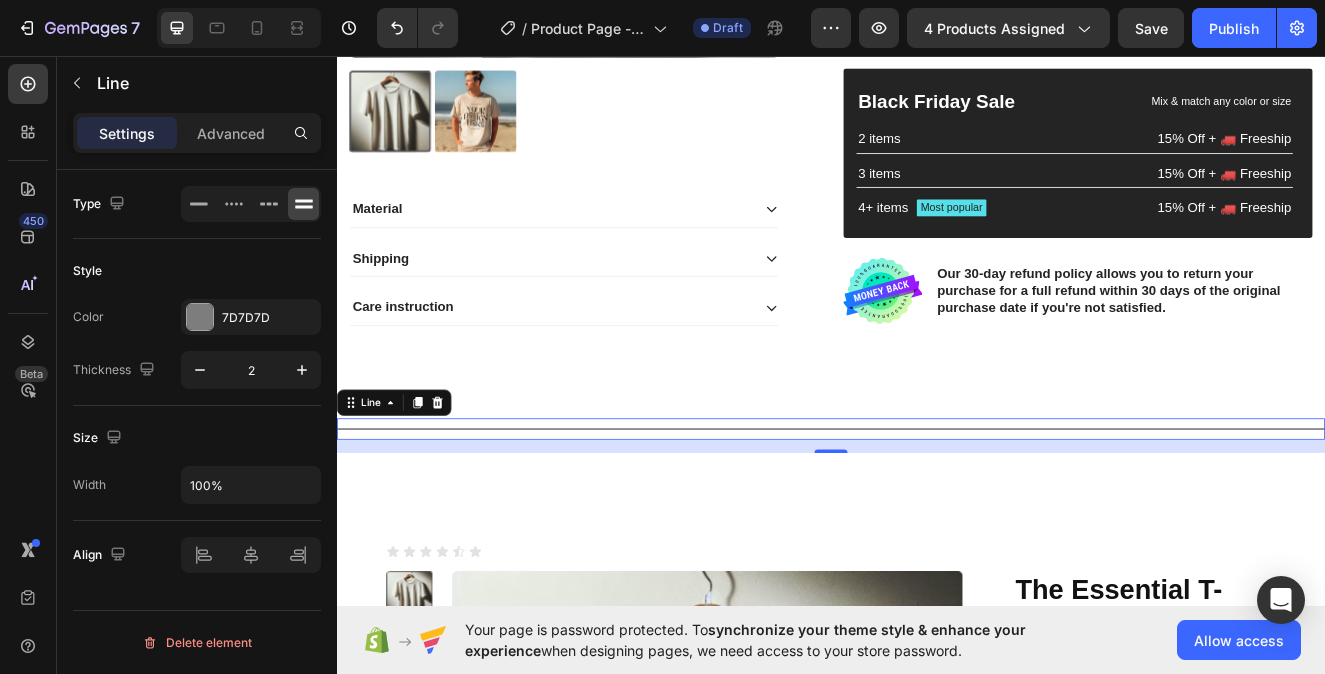 click at bounding box center (251, 204) 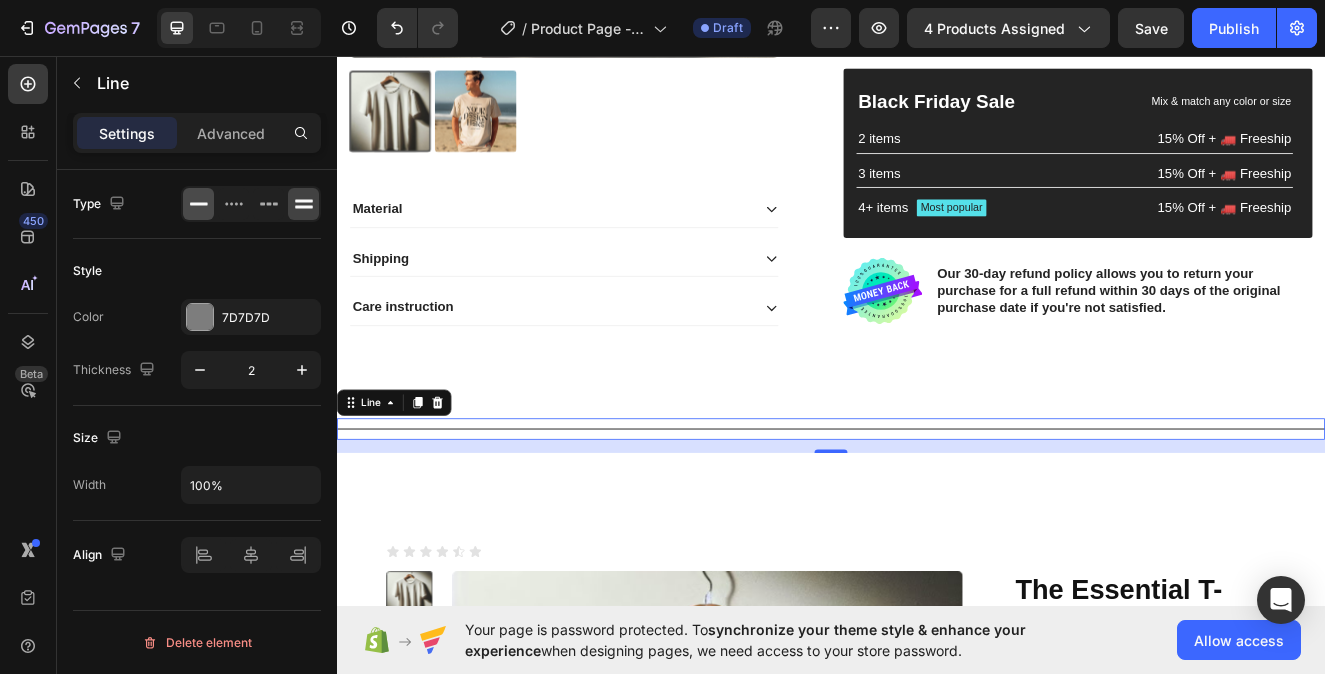 click 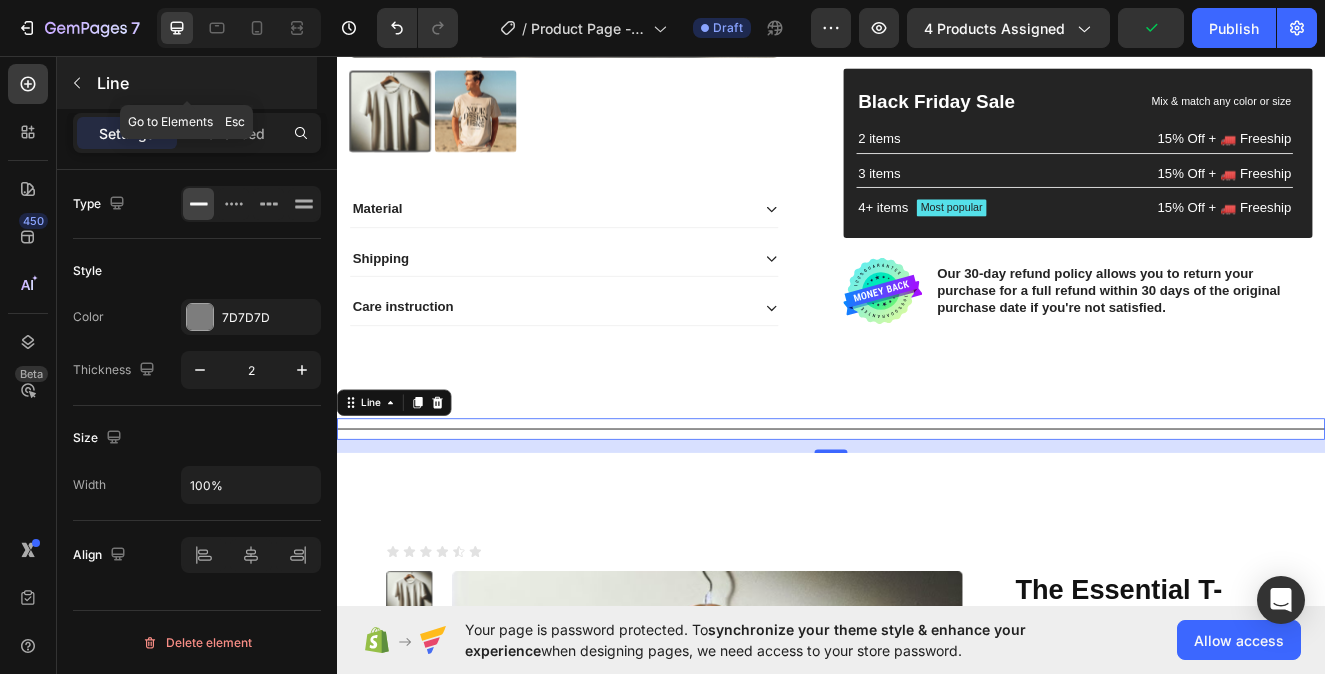 click 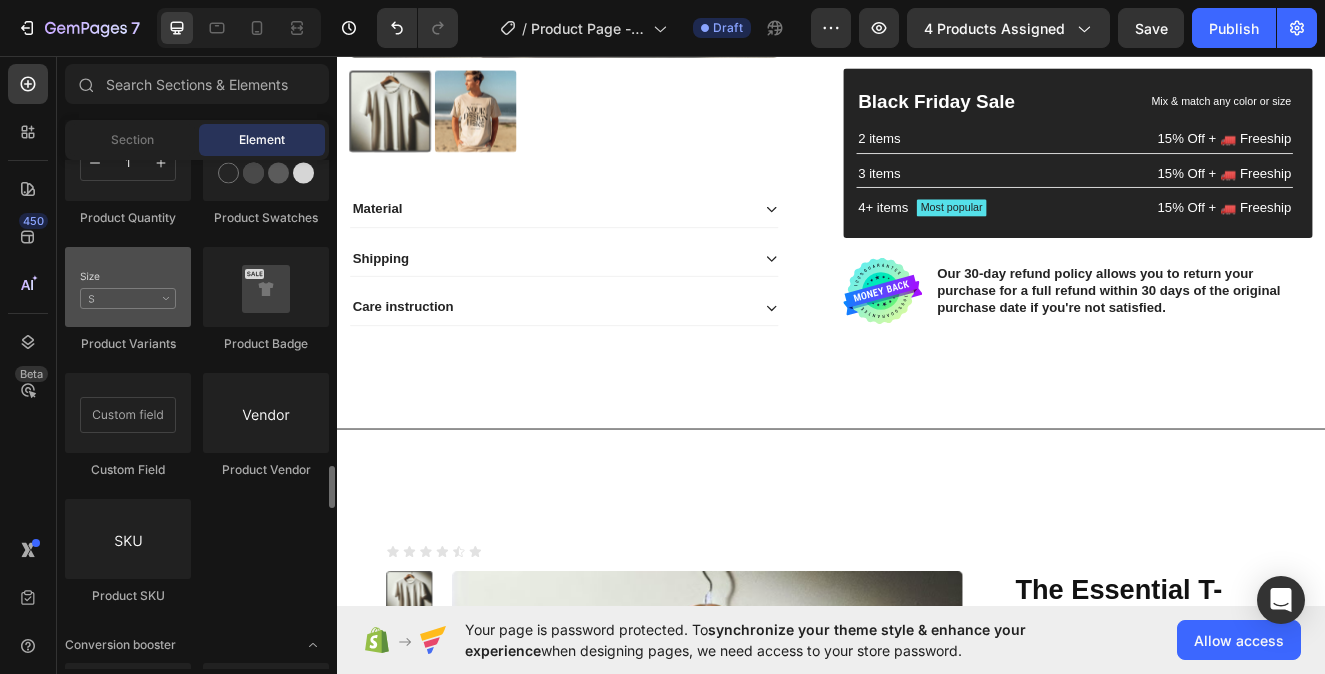 scroll, scrollTop: 3573, scrollLeft: 0, axis: vertical 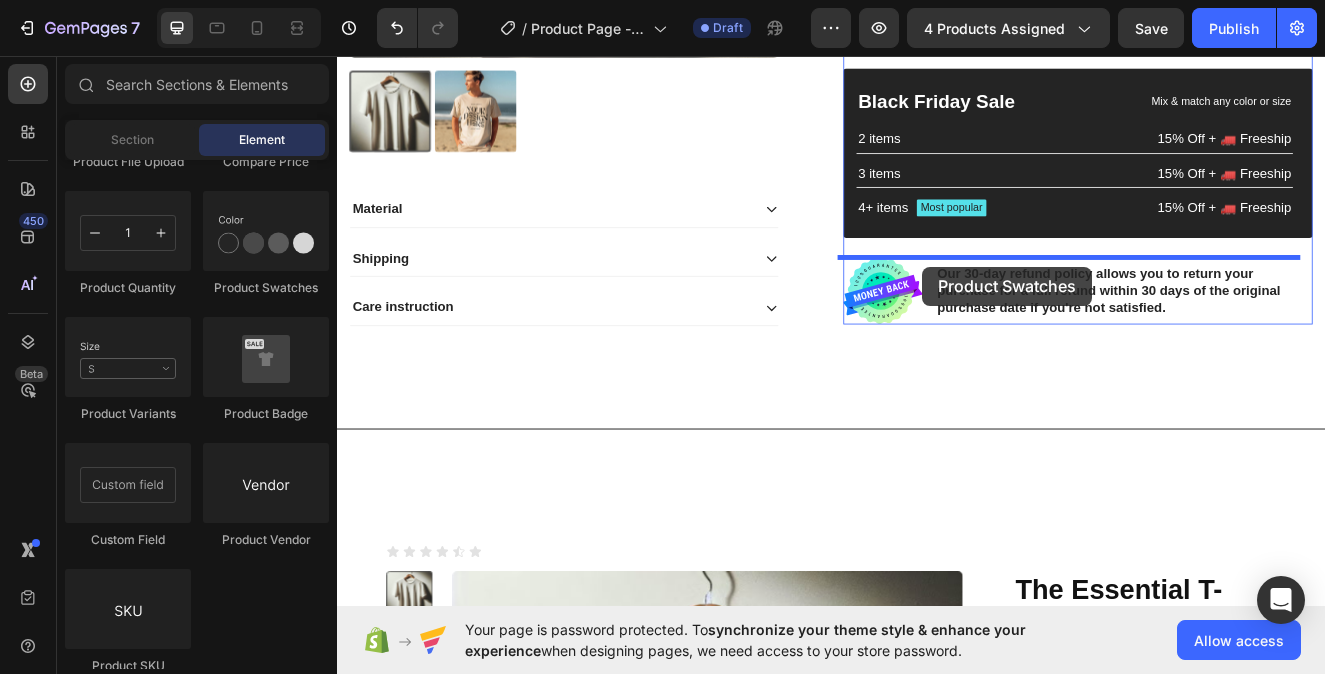 drag, startPoint x: 618, startPoint y: 309, endPoint x: 1048, endPoint y: 313, distance: 430.01862 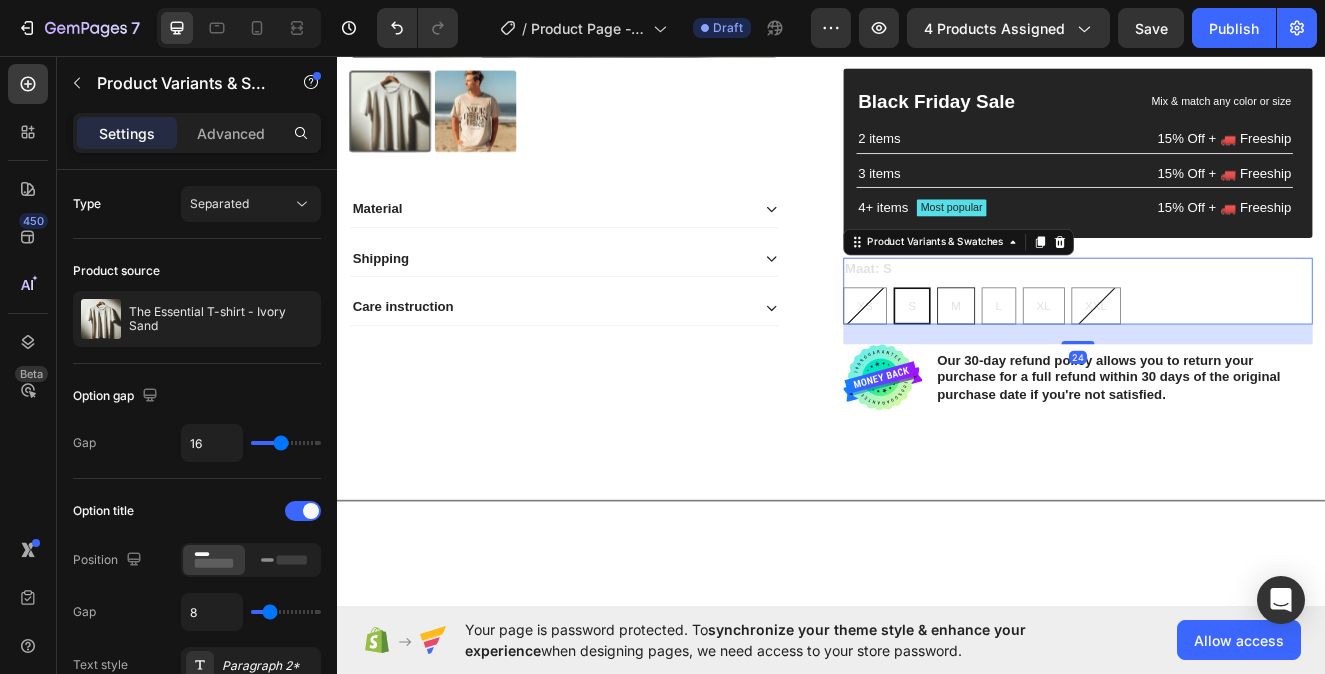 click on "M" at bounding box center [1089, 360] 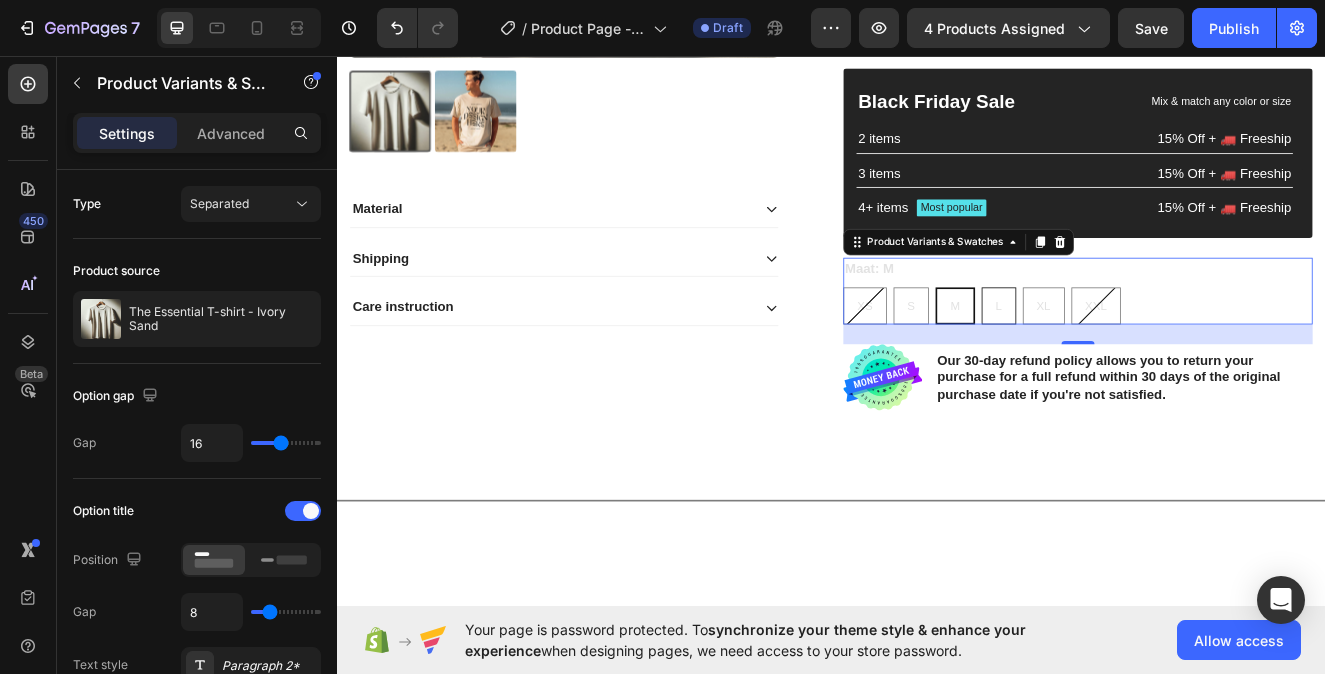 click on "L" at bounding box center (1141, 360) 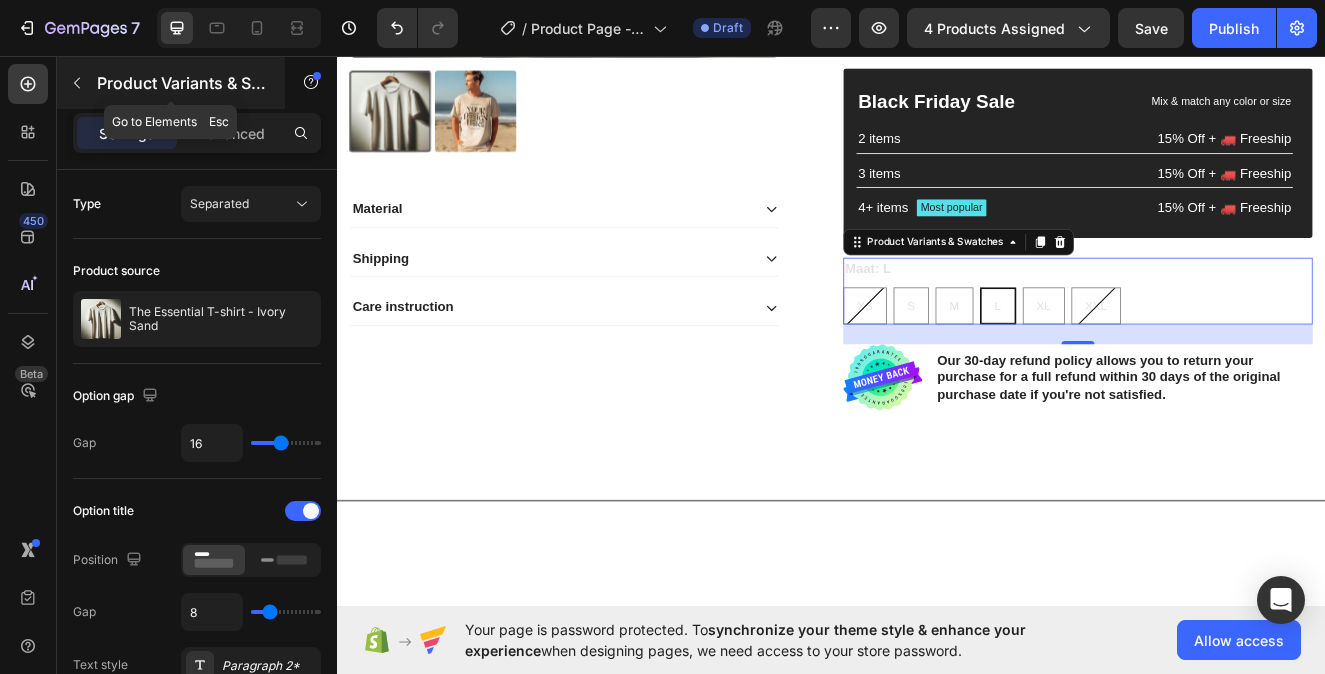 click at bounding box center (77, 83) 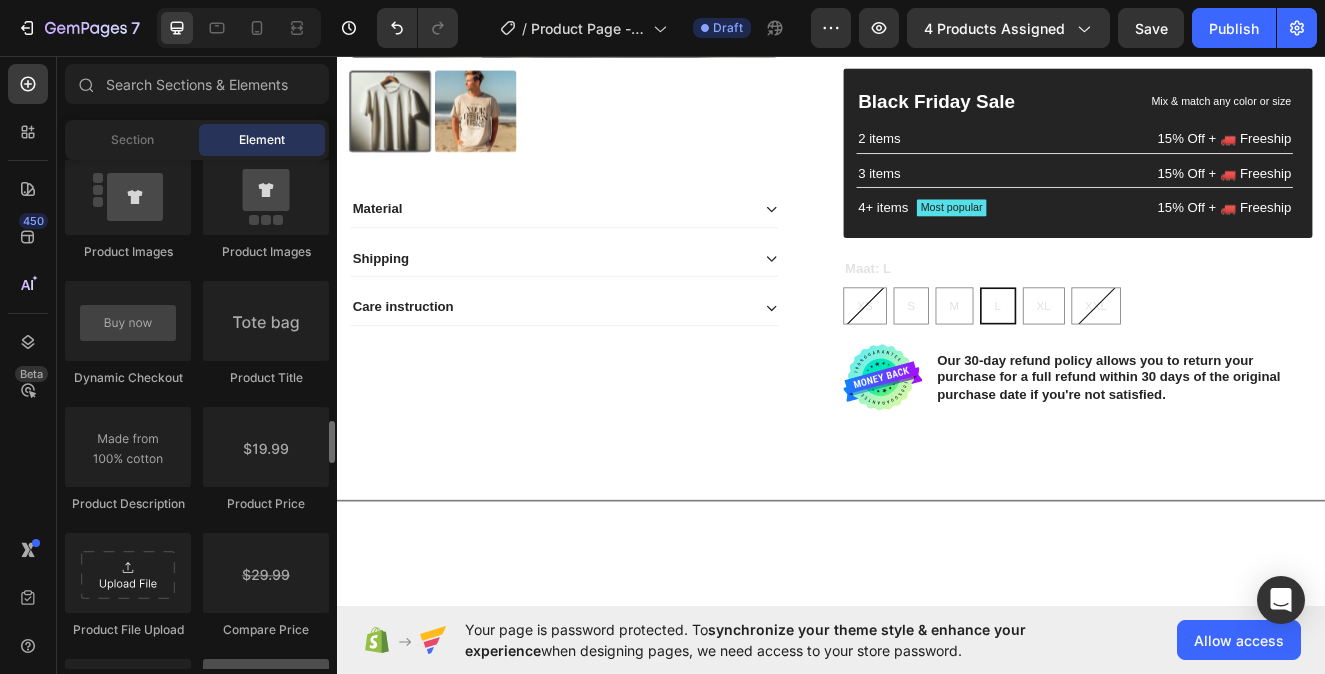 scroll, scrollTop: 3410, scrollLeft: 0, axis: vertical 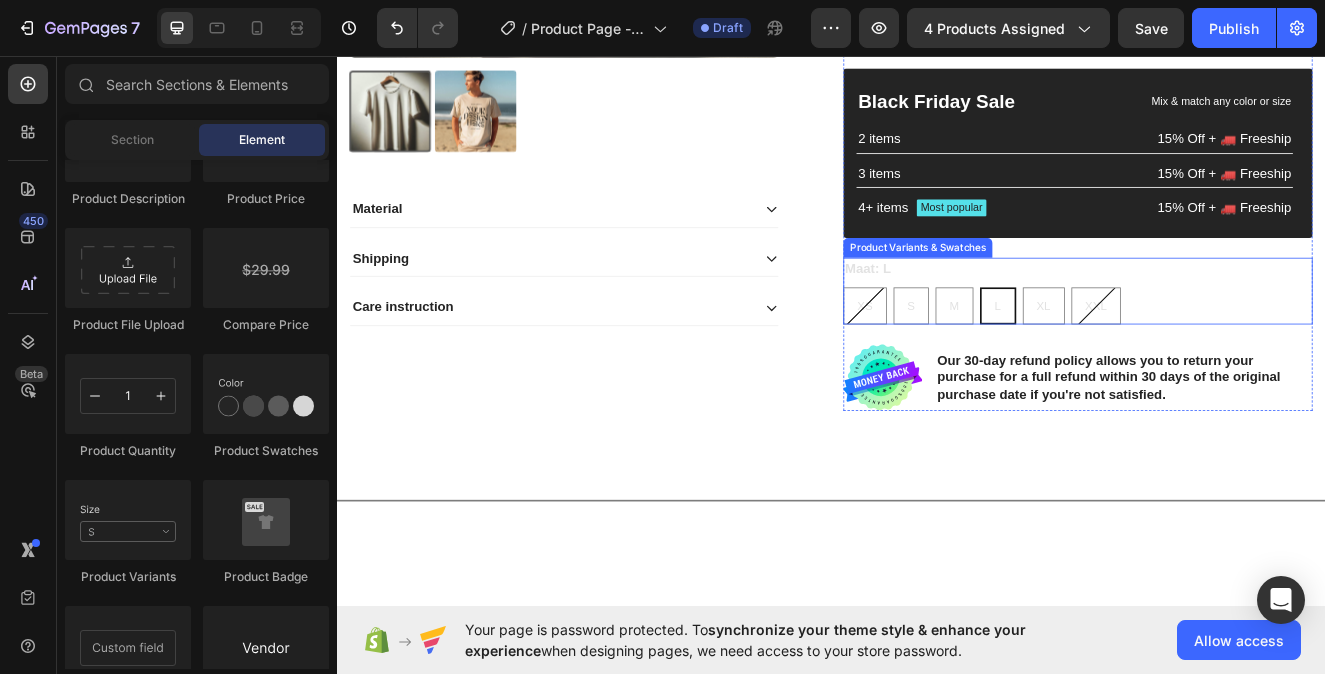 click on "Product Variants & Swatches" at bounding box center (1042, 290) 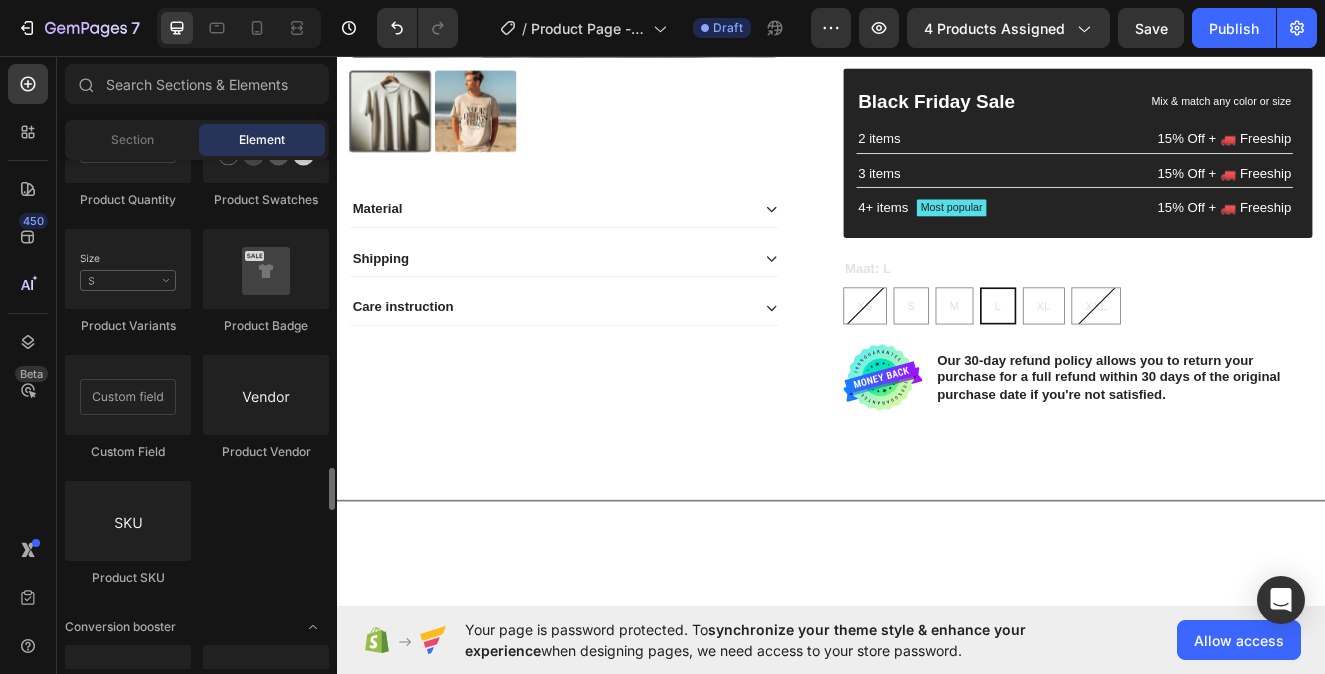 scroll, scrollTop: 4098, scrollLeft: 0, axis: vertical 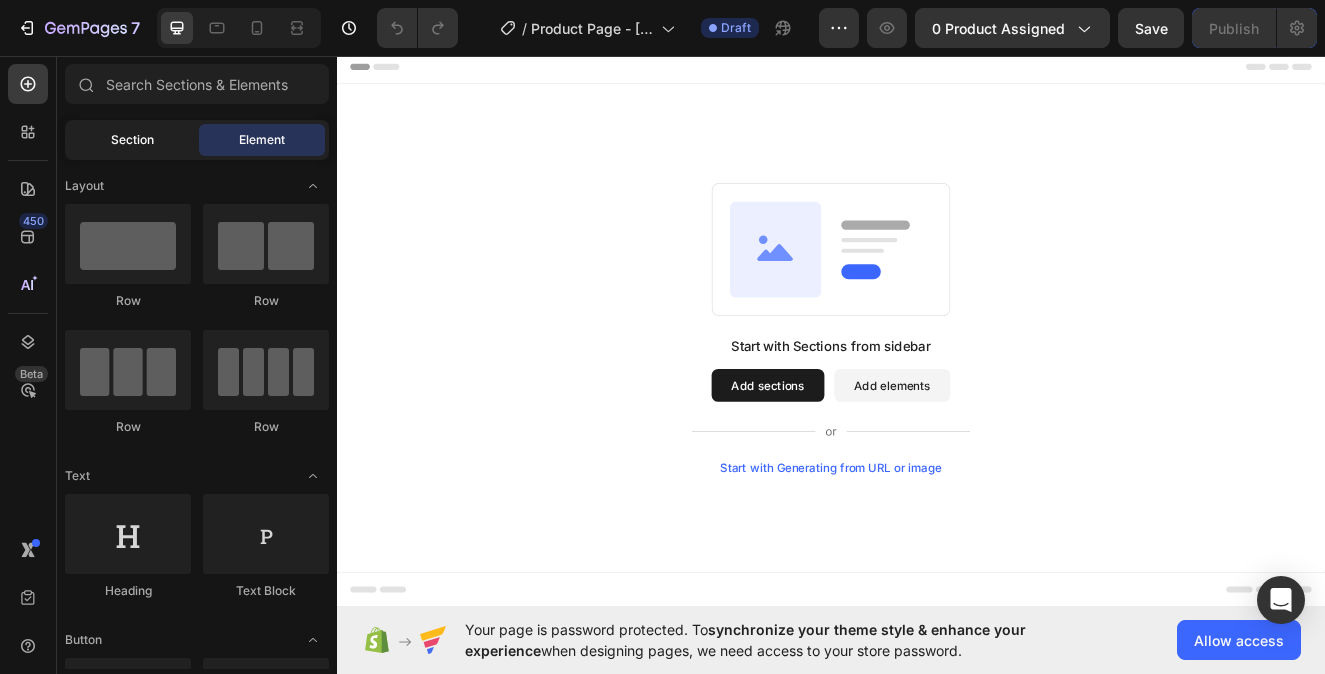 click on "Section" 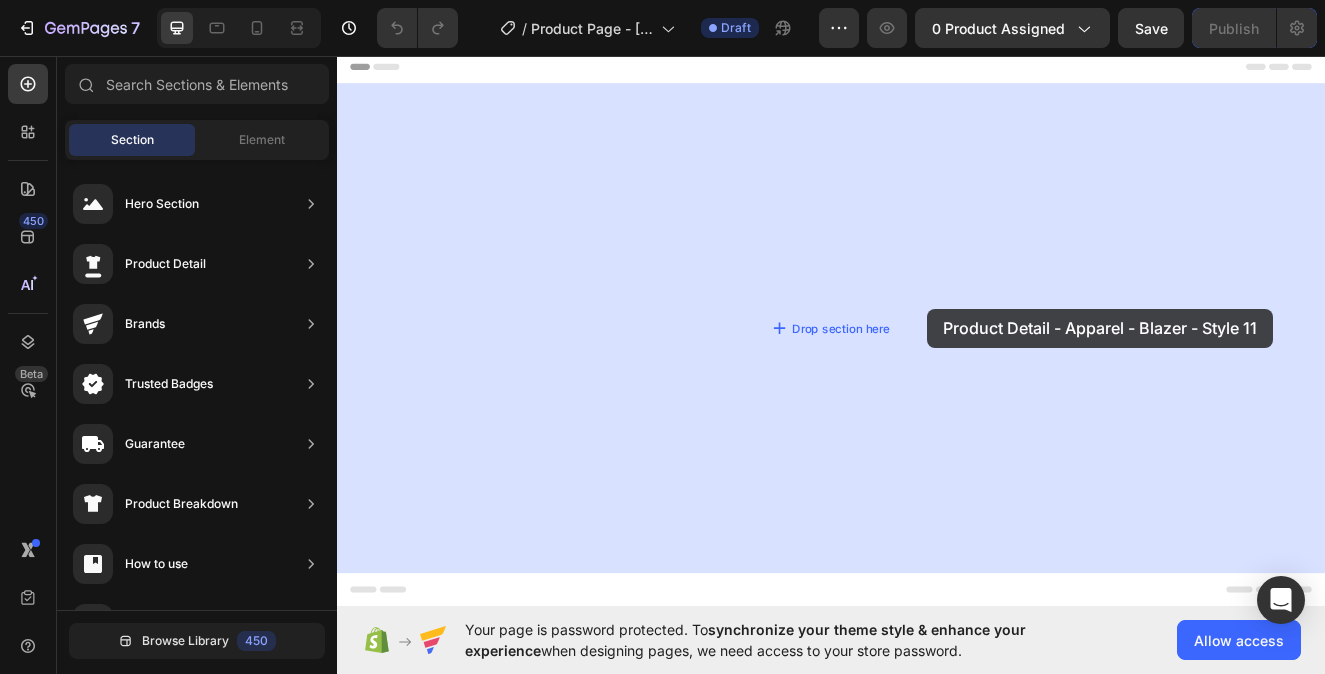 drag, startPoint x: 807, startPoint y: 400, endPoint x: 1076, endPoint y: 362, distance: 271.67075 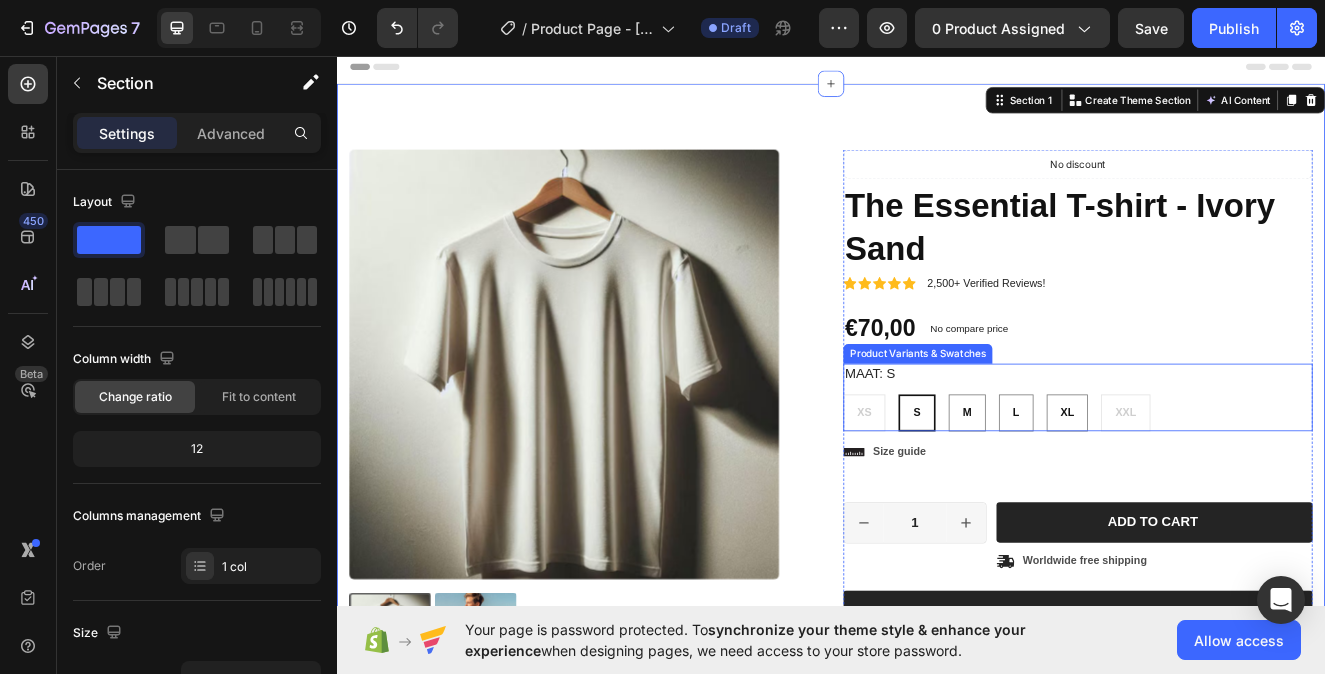 scroll, scrollTop: 4, scrollLeft: 0, axis: vertical 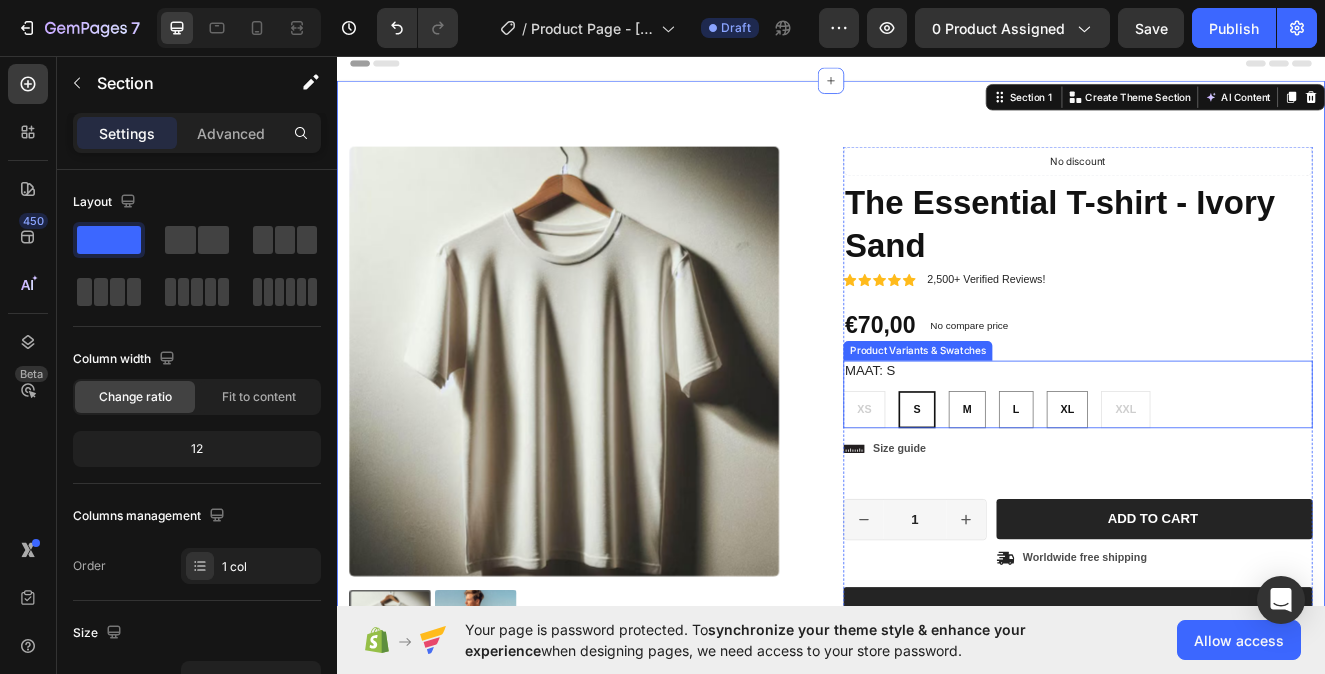 click on "Maat: S XS XS     XS S S     S M M     M L L     L XL XL     XL XXL XXL     XXL" at bounding box center (1237, 468) 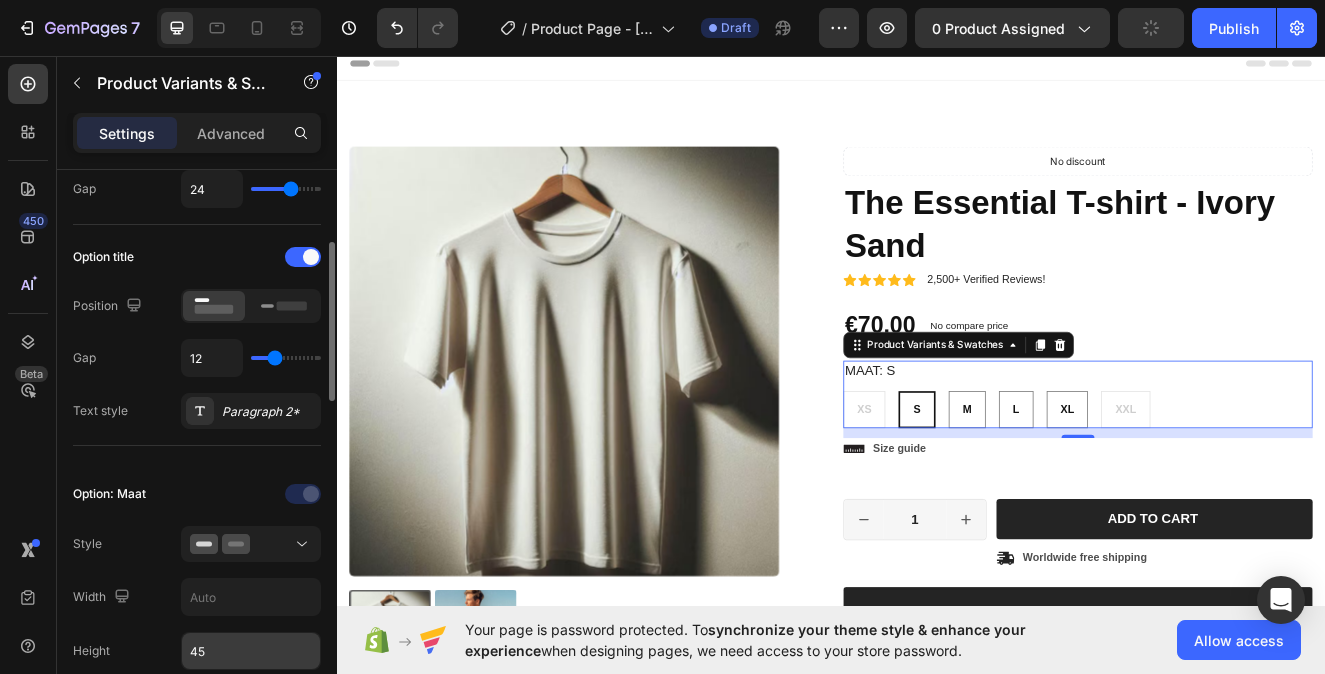 scroll, scrollTop: 307, scrollLeft: 0, axis: vertical 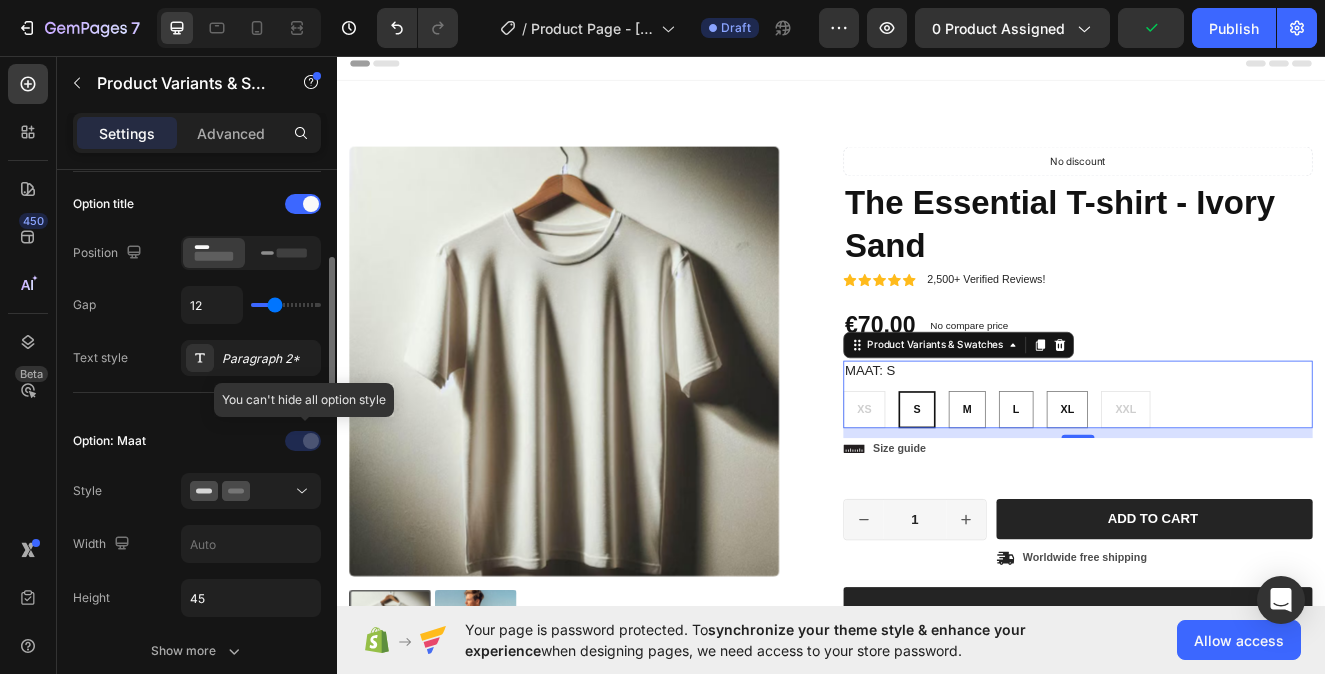 click 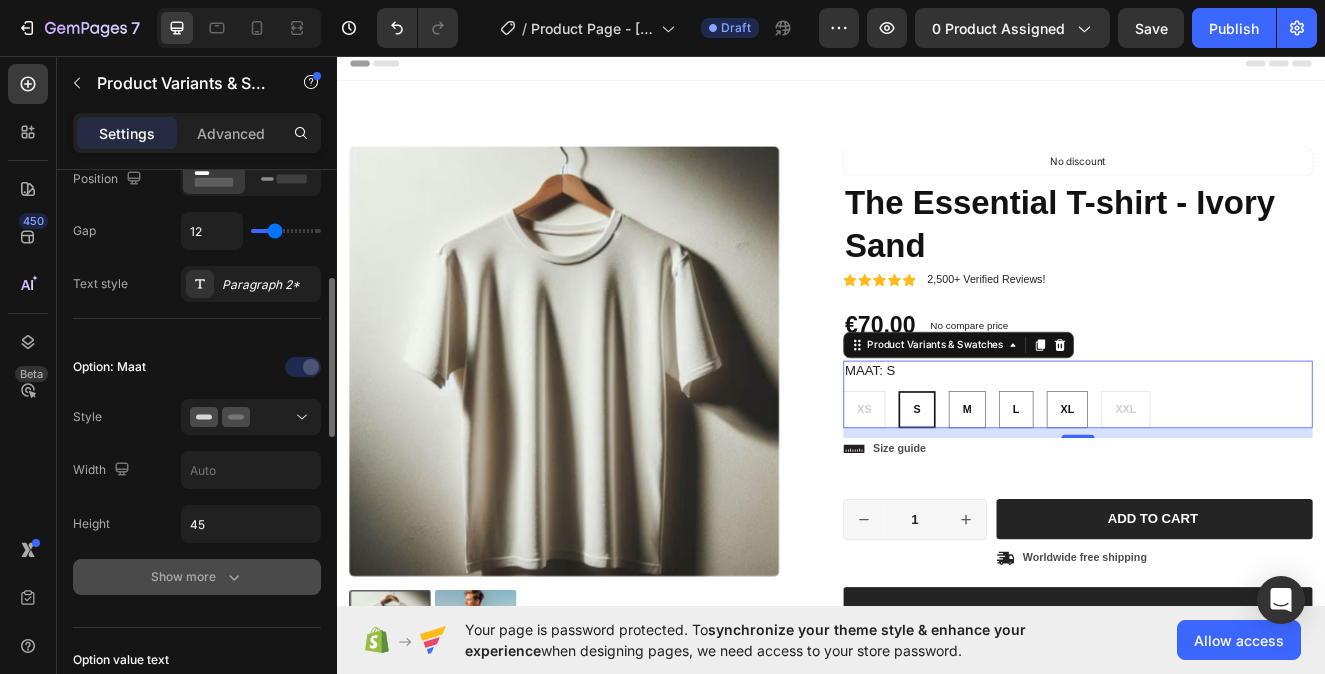 scroll, scrollTop: 643, scrollLeft: 0, axis: vertical 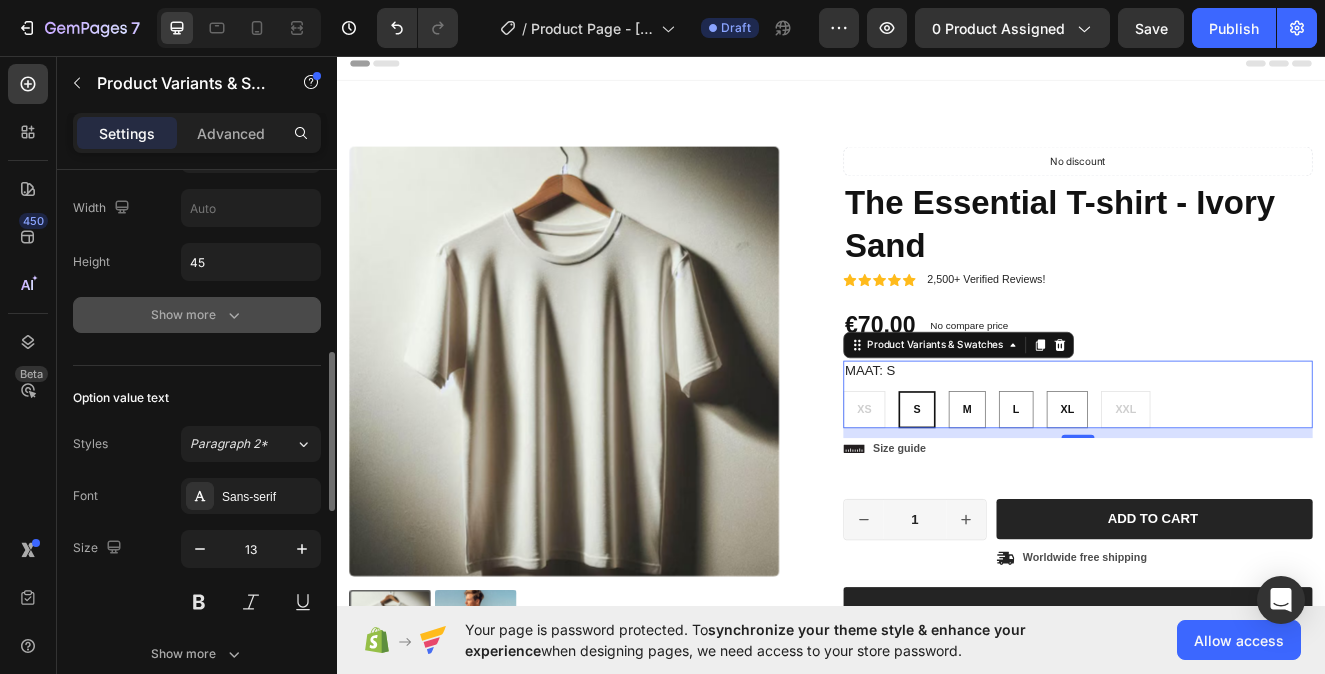 click on "Show more" at bounding box center [197, 315] 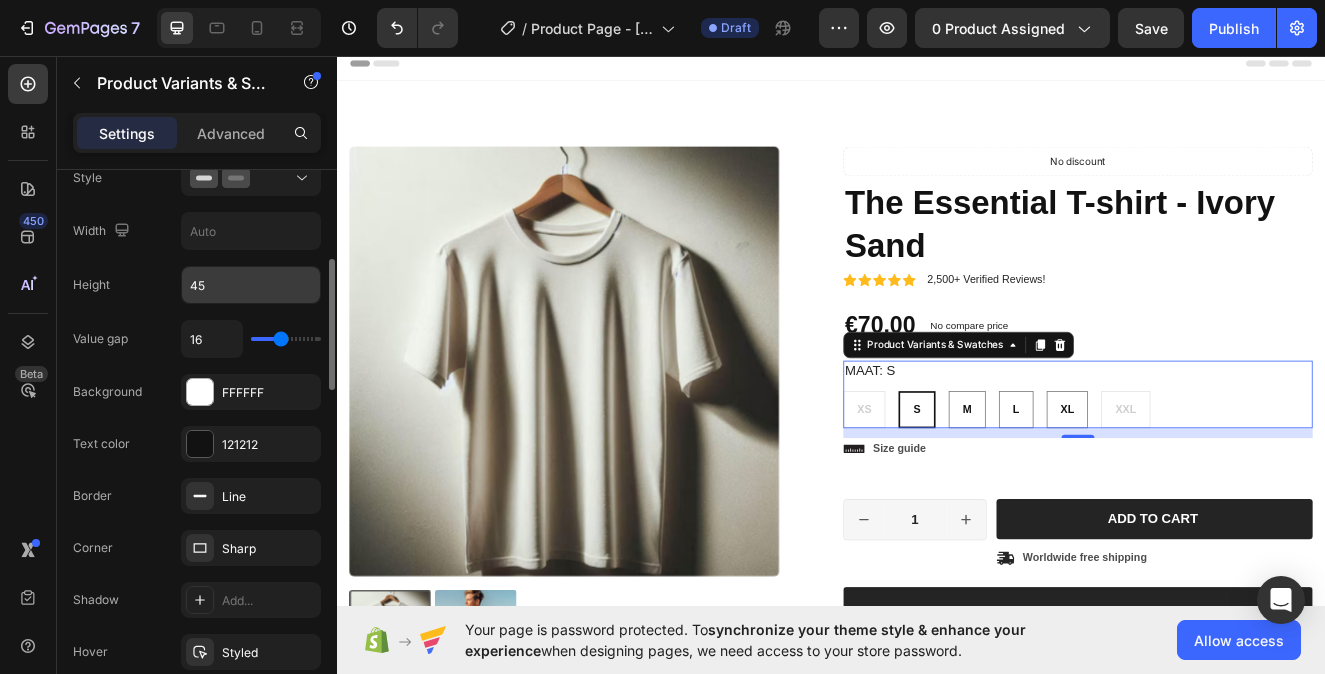 scroll, scrollTop: 575, scrollLeft: 0, axis: vertical 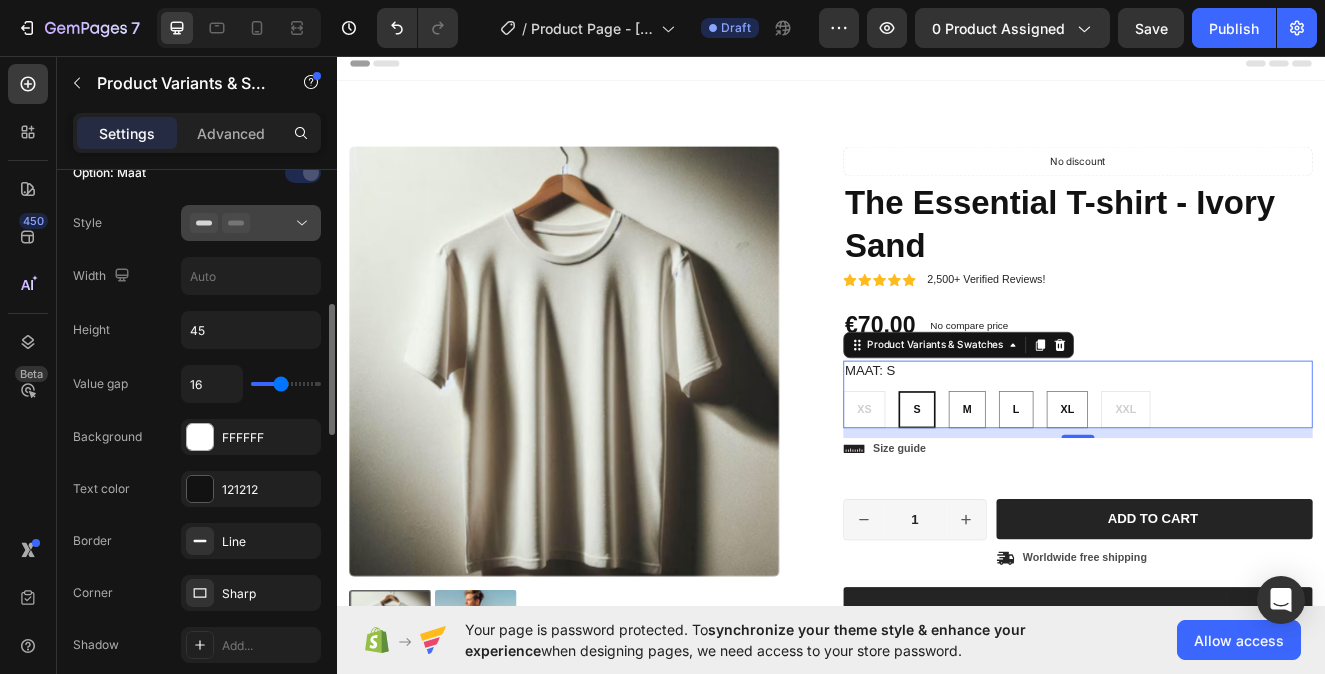 click 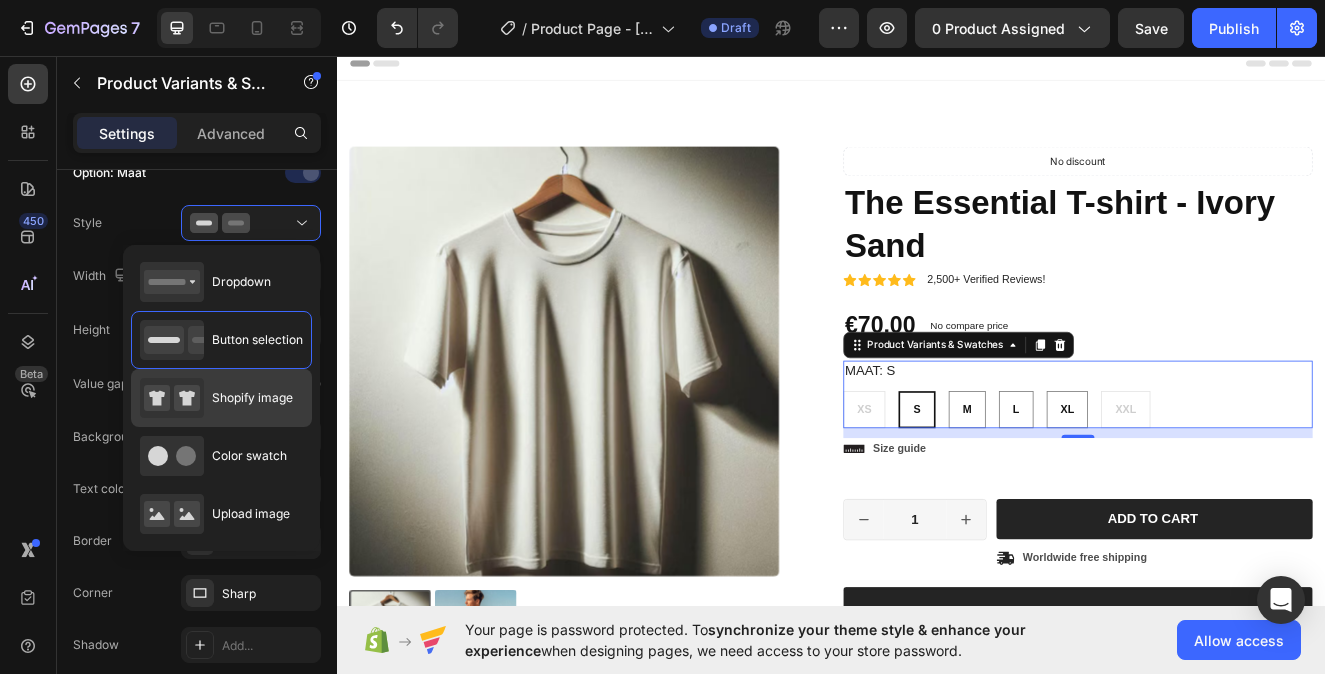 click on "Shopify image" at bounding box center [252, 398] 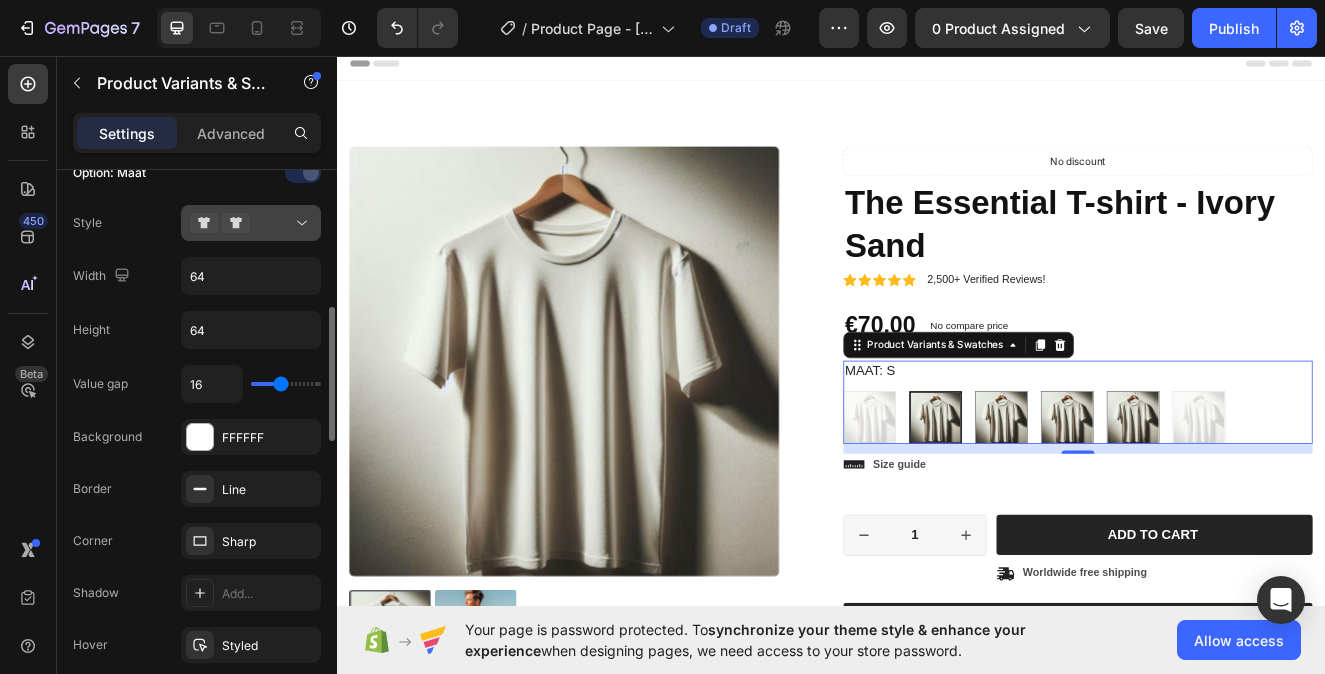 click 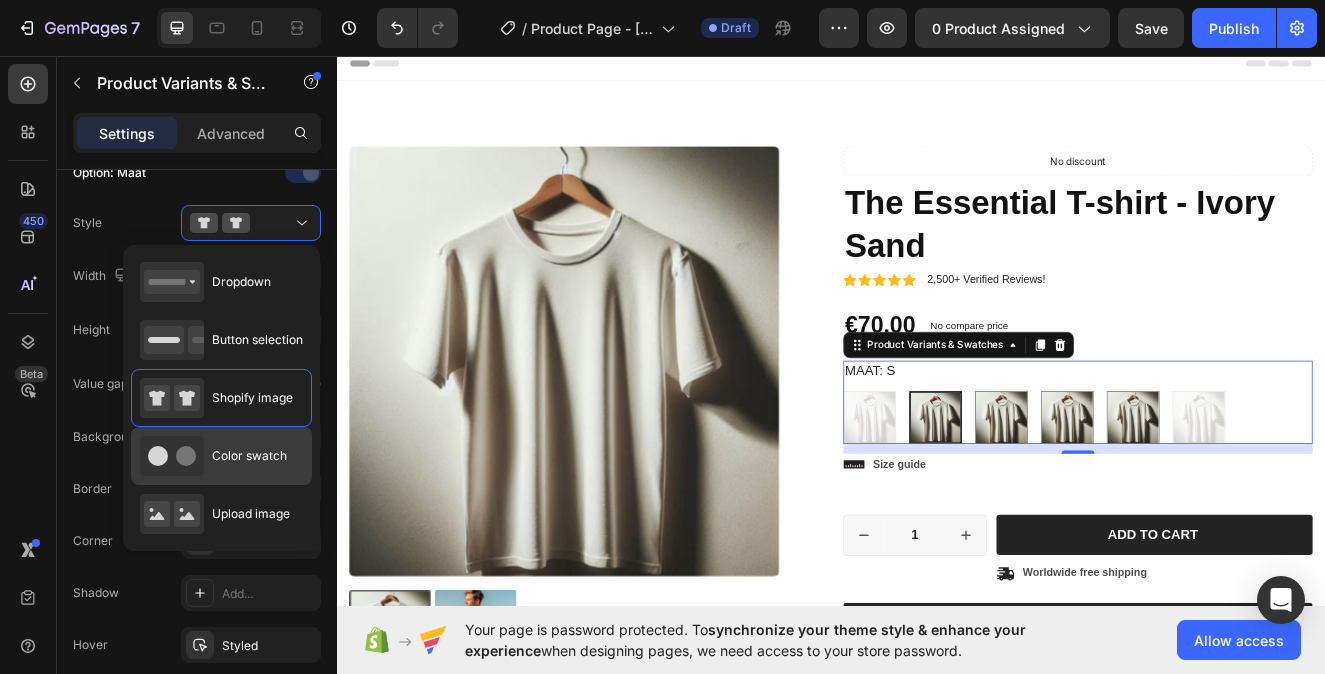 click on "Color swatch" at bounding box center (213, 456) 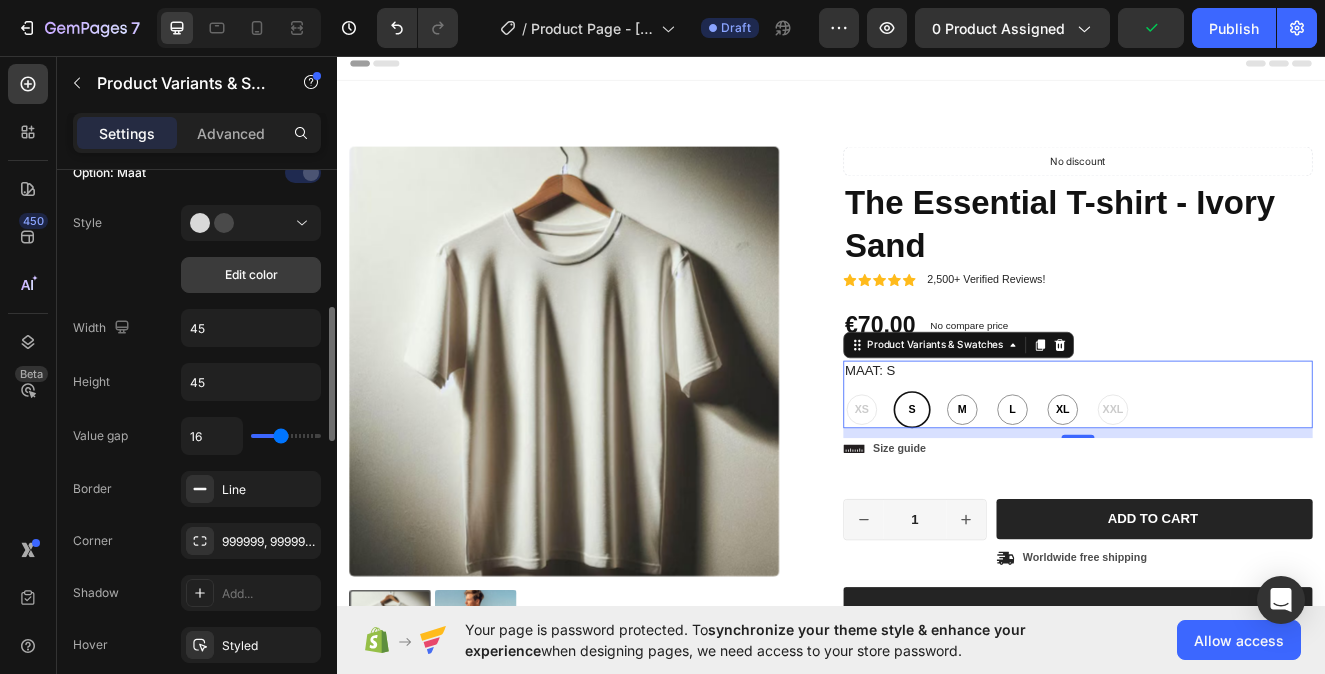 click on "Edit color" 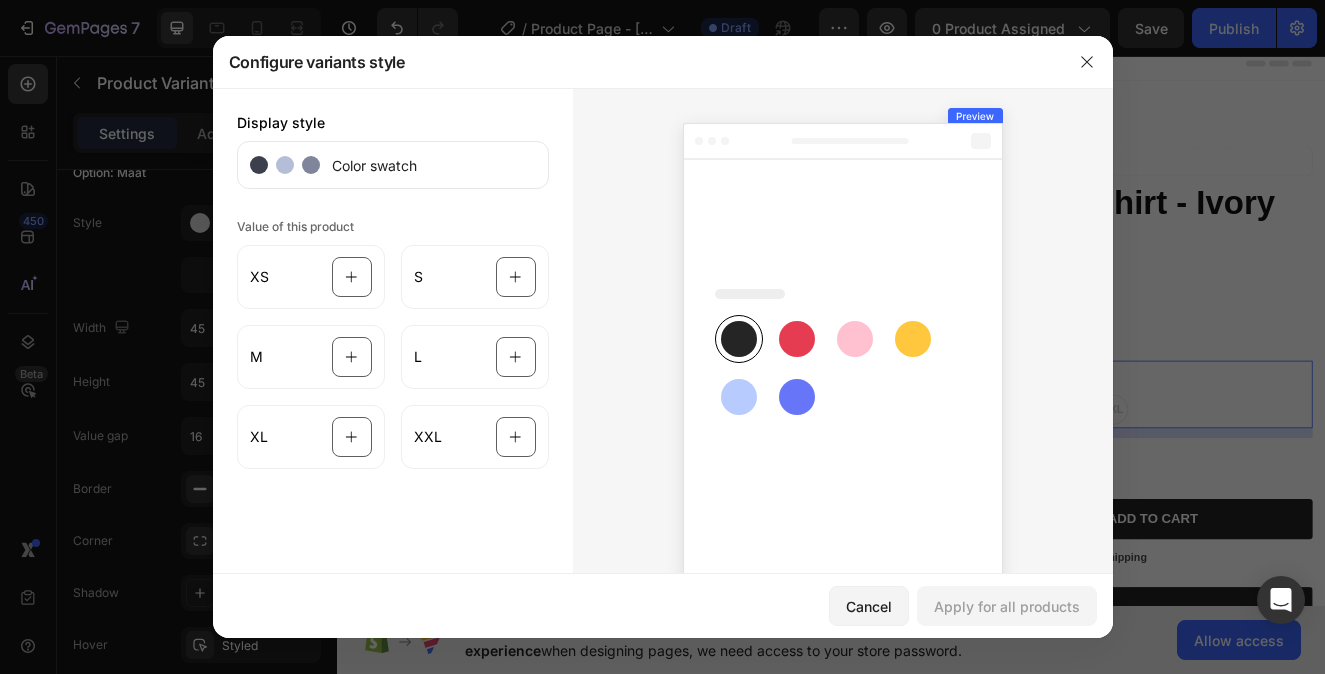 click 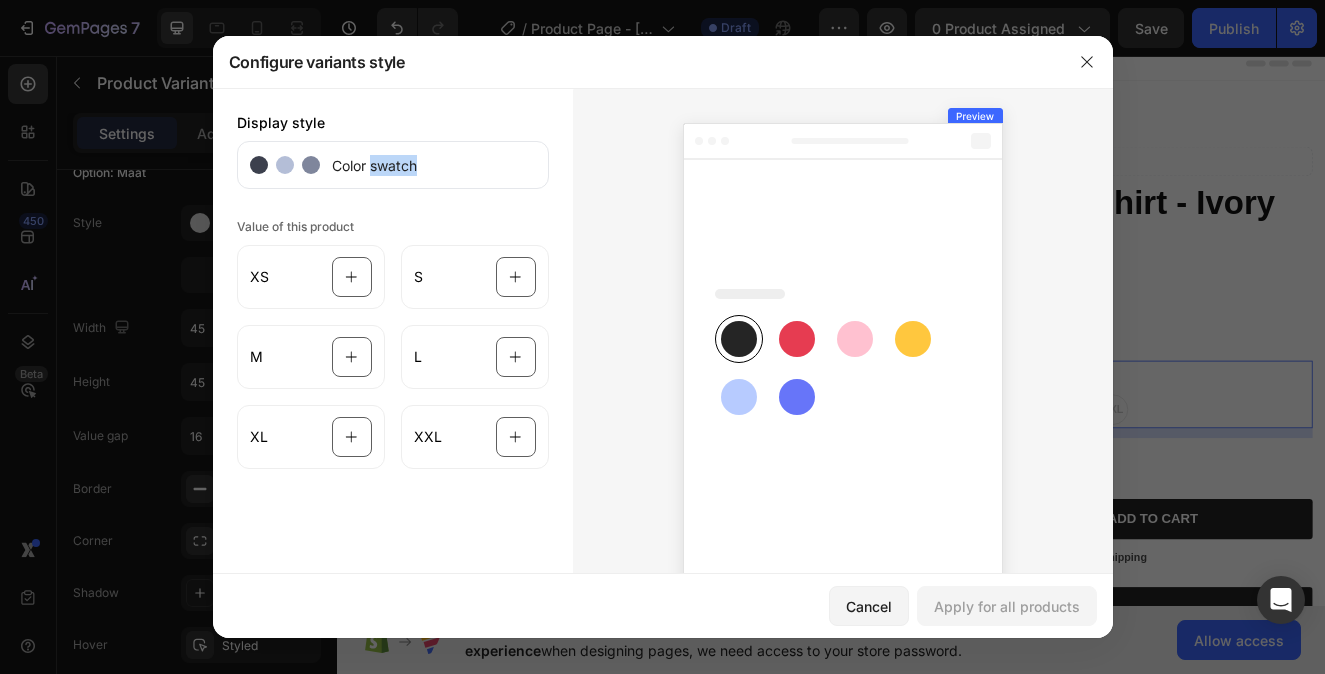 click on "Color swatch" at bounding box center [368, 165] 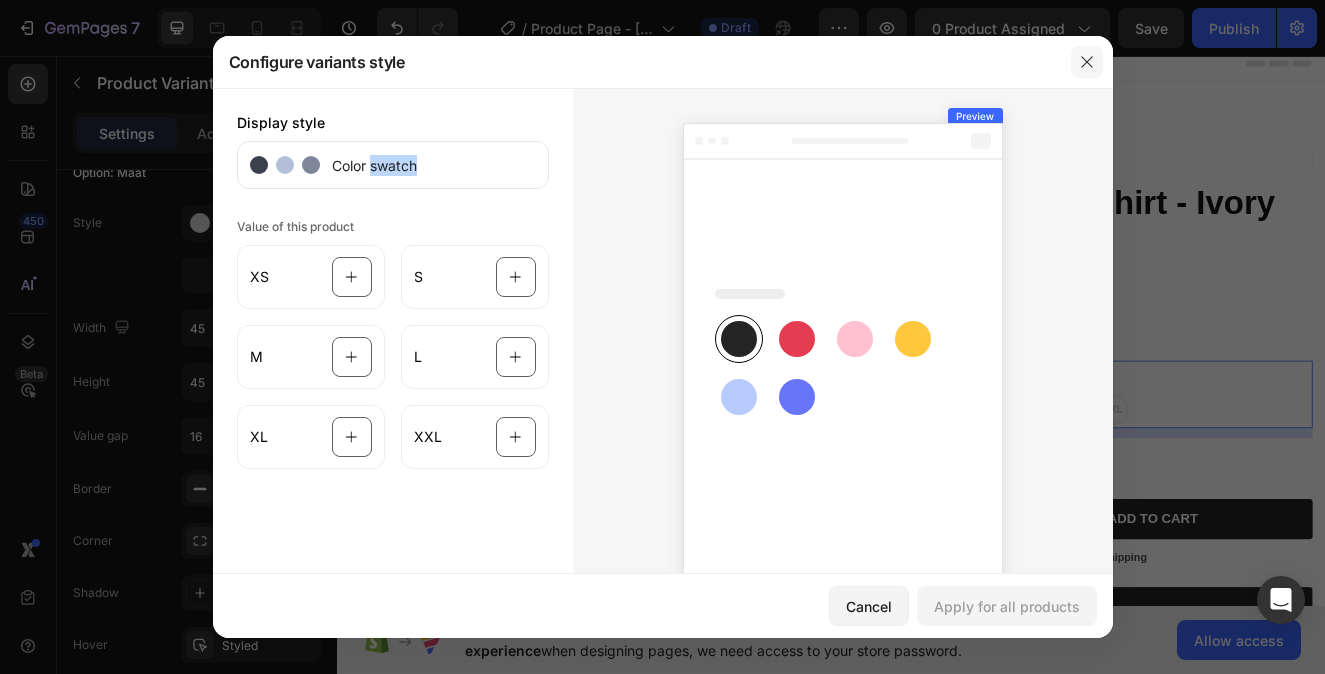 click at bounding box center [1087, 62] 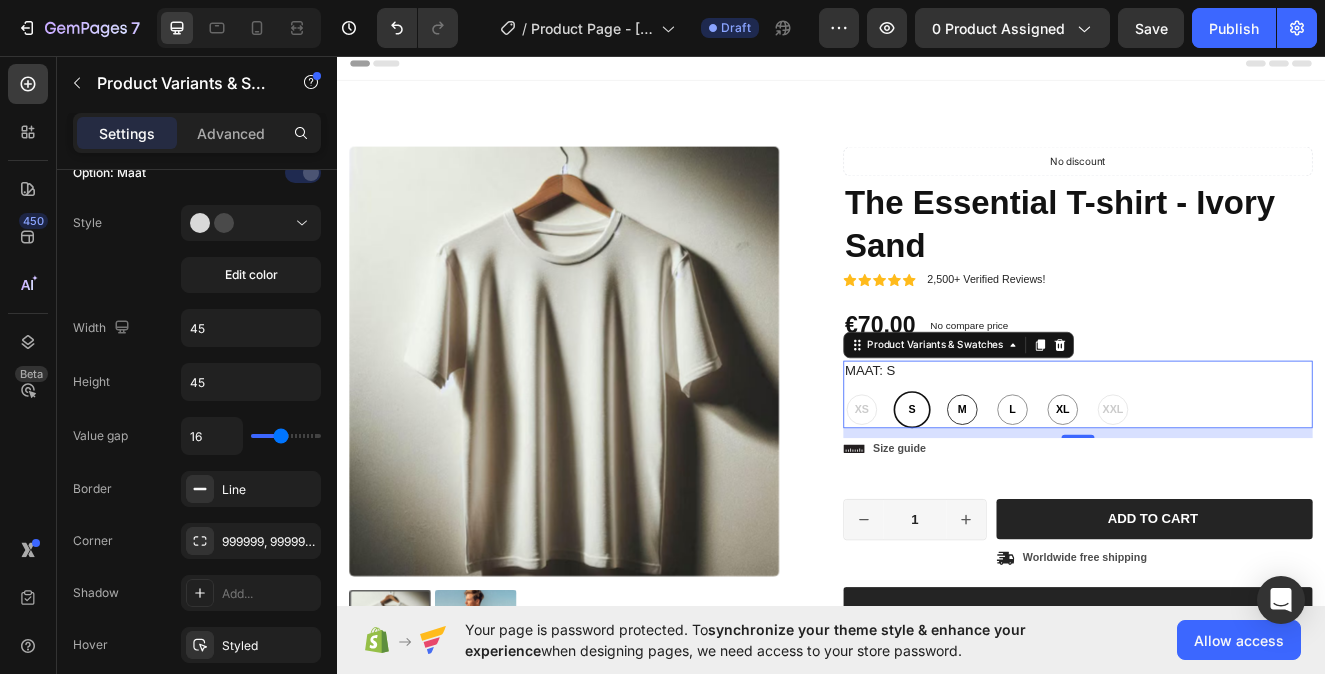 click on "M" at bounding box center (1096, 486) 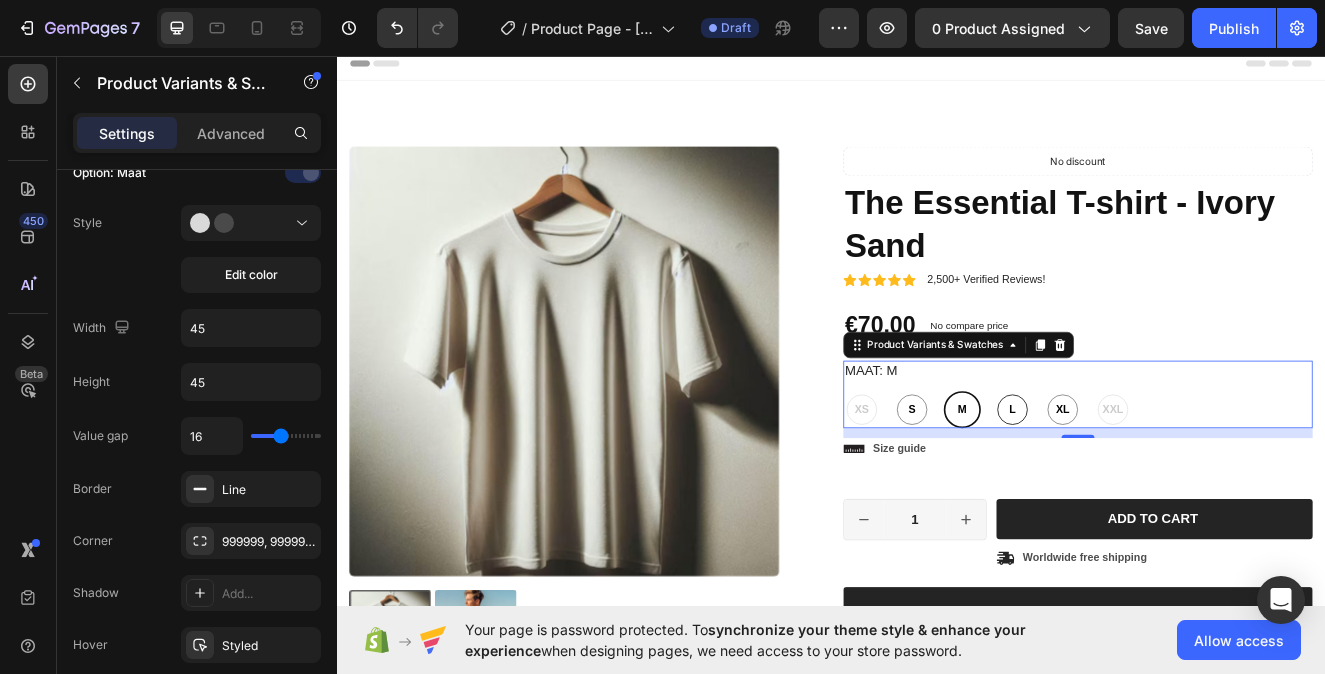click on "L" at bounding box center [1157, 486] 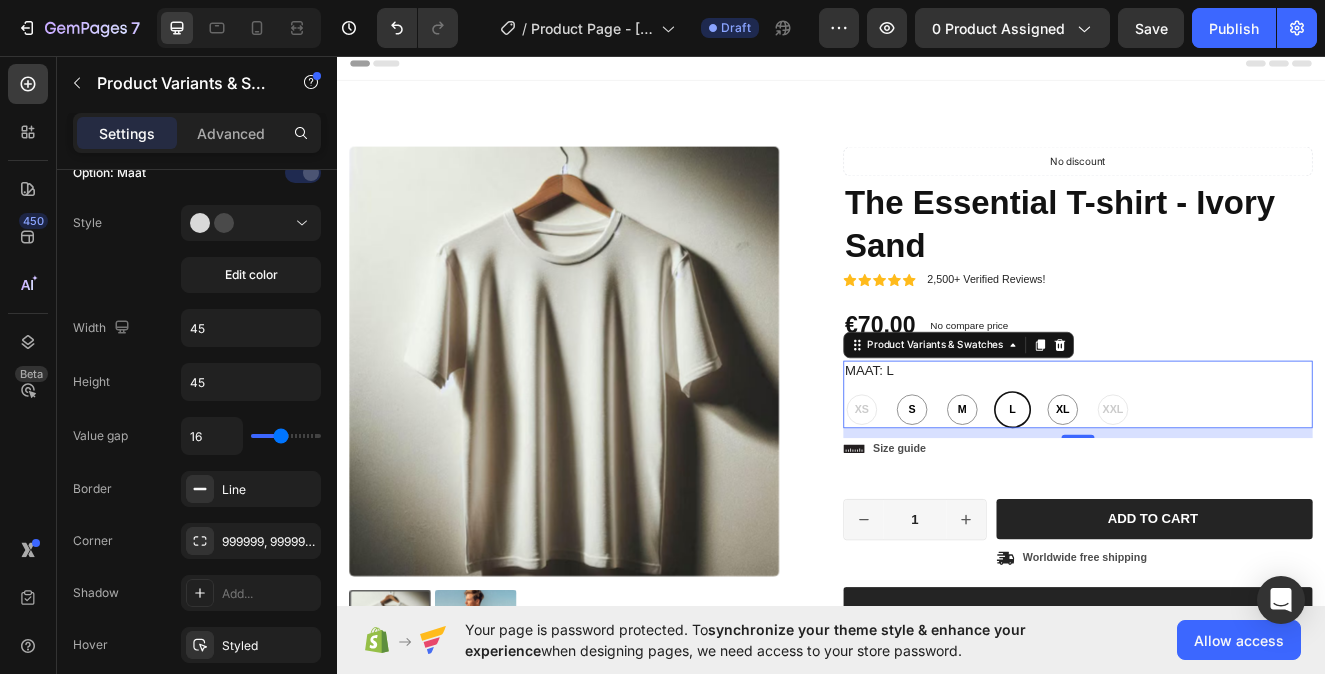 click on "XL" at bounding box center [1218, 486] 